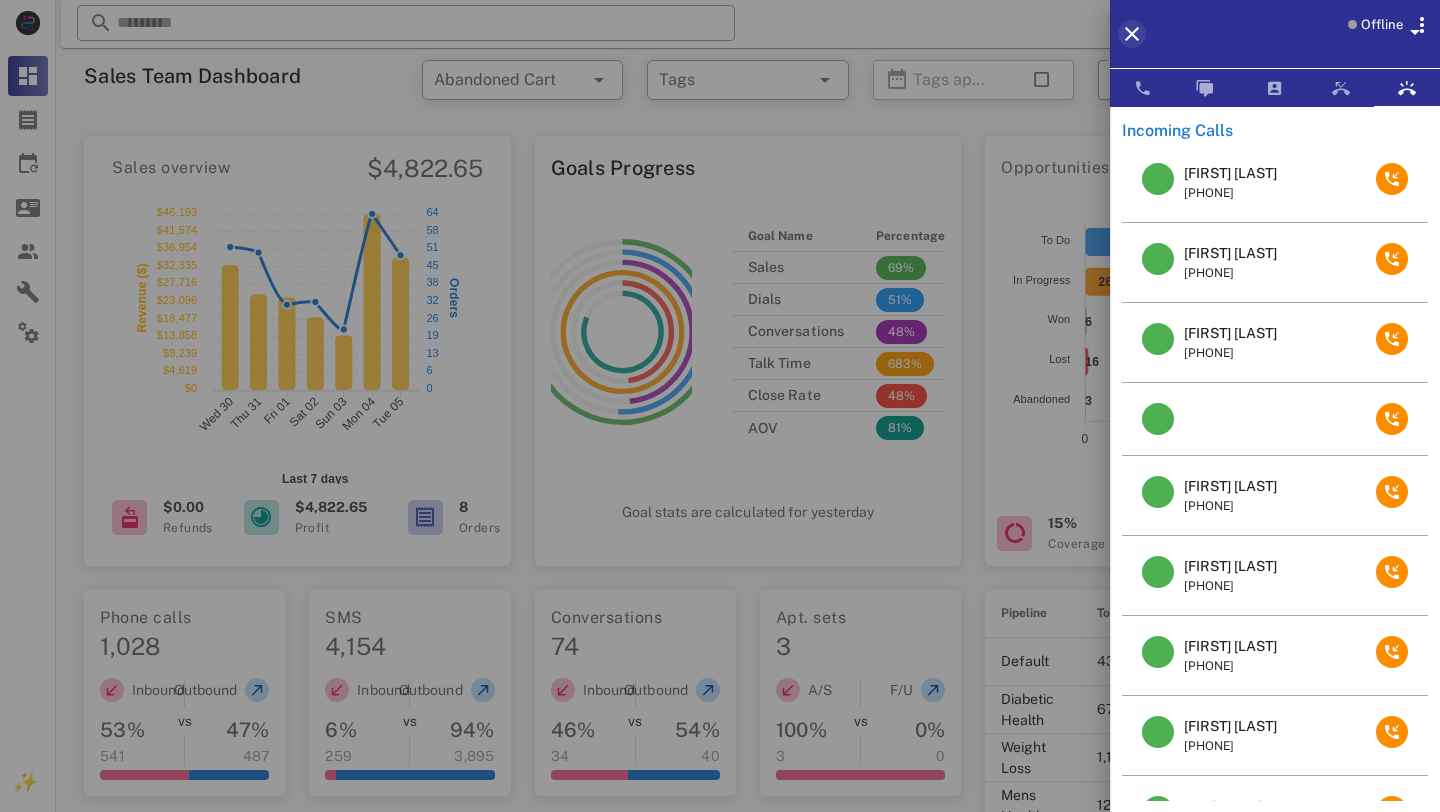 scroll, scrollTop: 0, scrollLeft: 0, axis: both 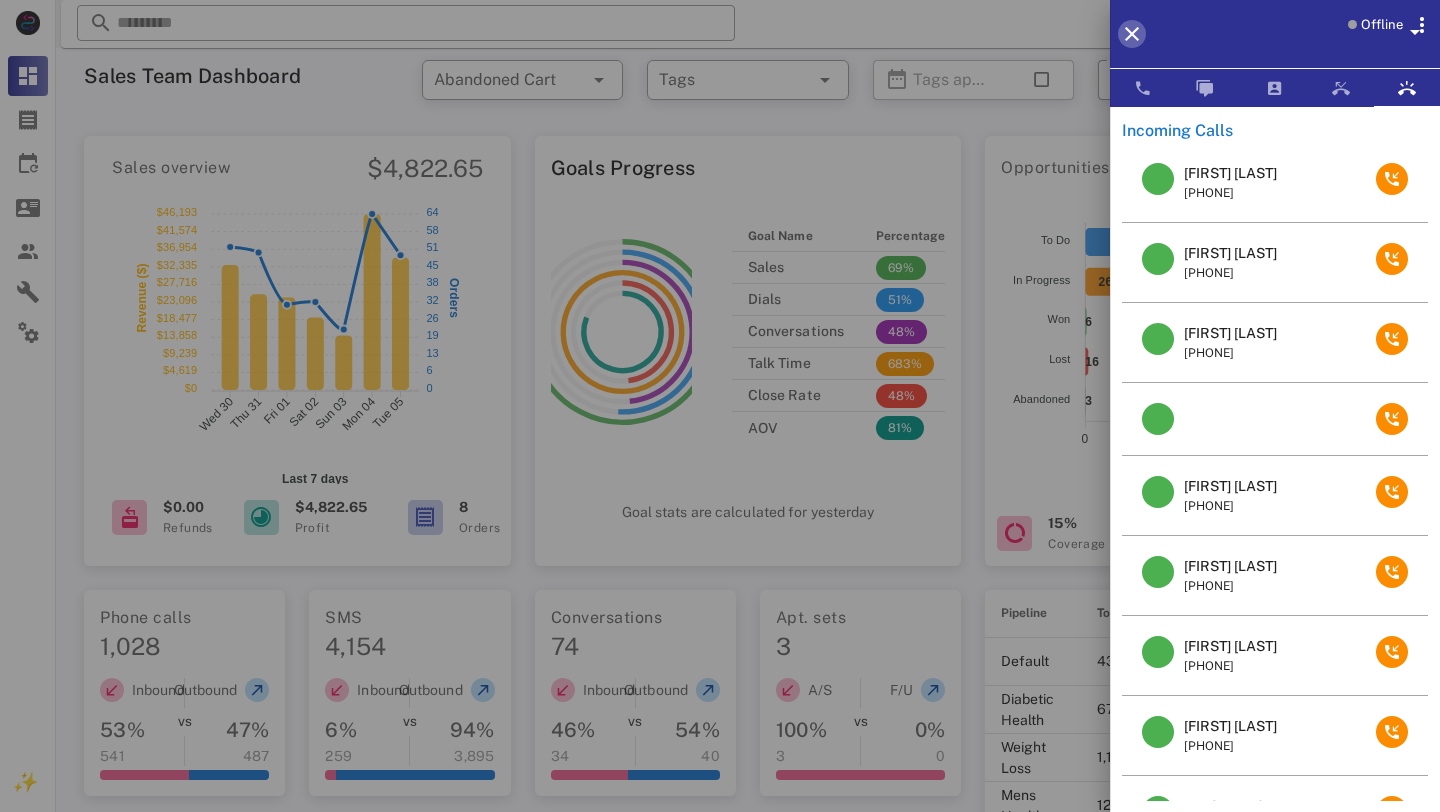 click at bounding box center (1132, 34) 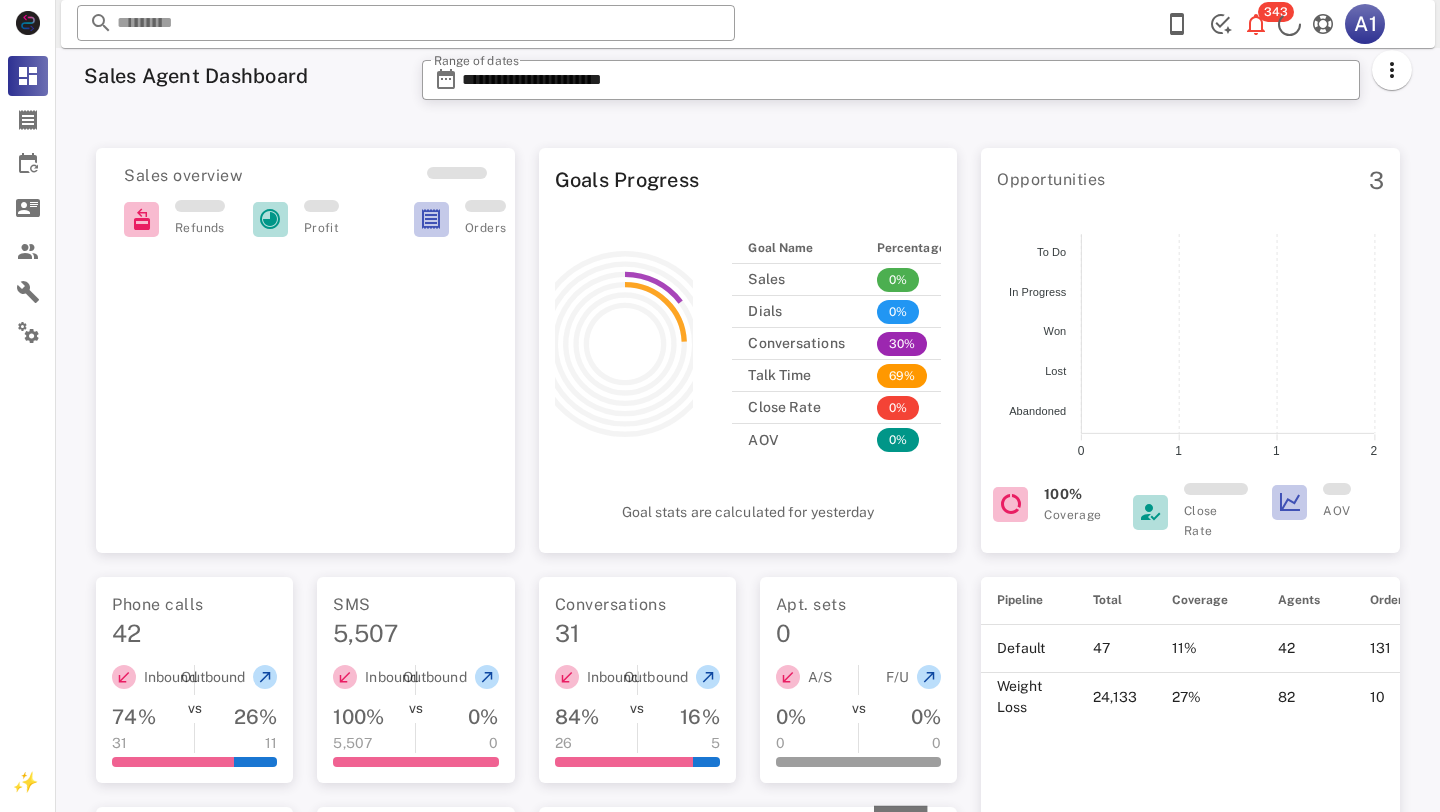 scroll, scrollTop: 0, scrollLeft: 0, axis: both 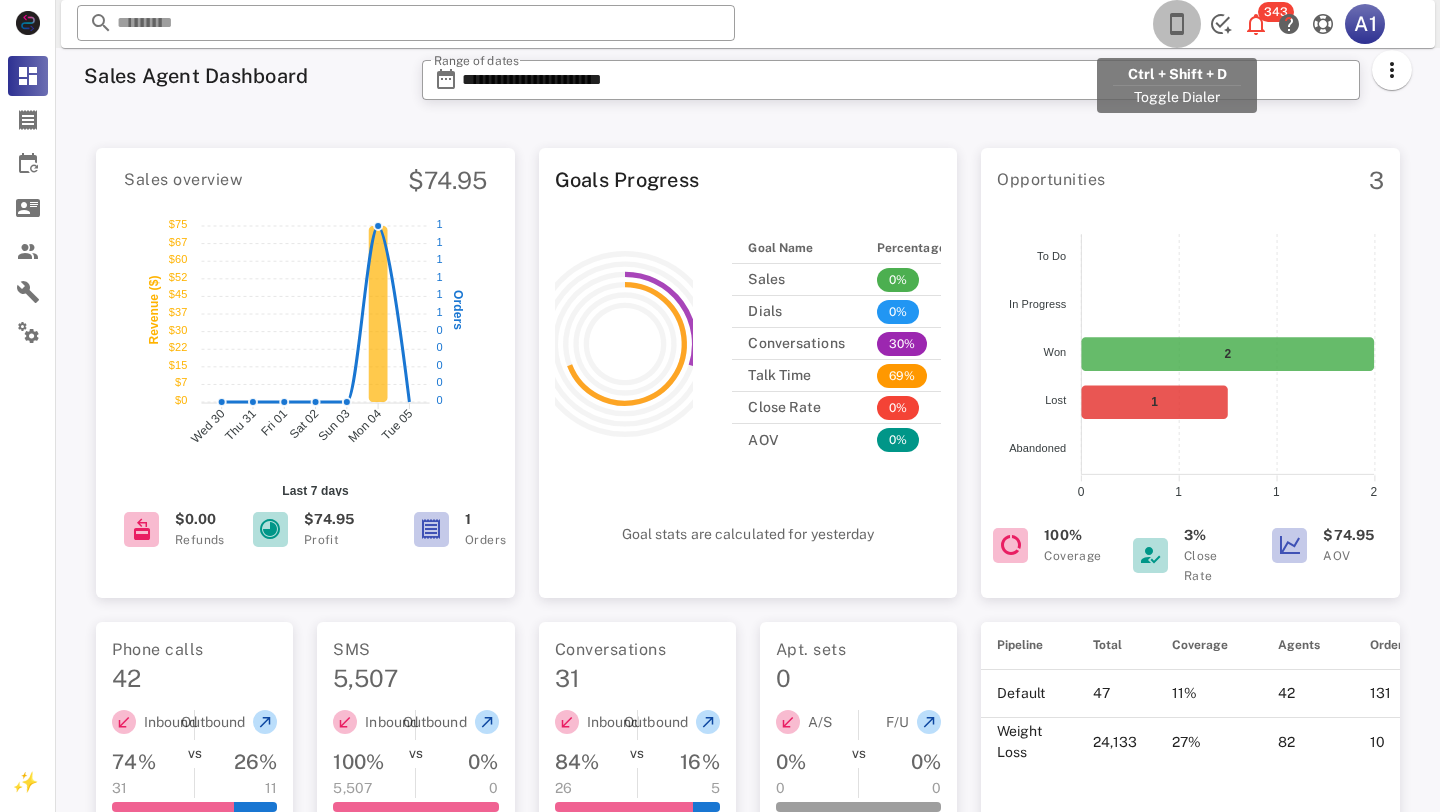 click at bounding box center (1177, 24) 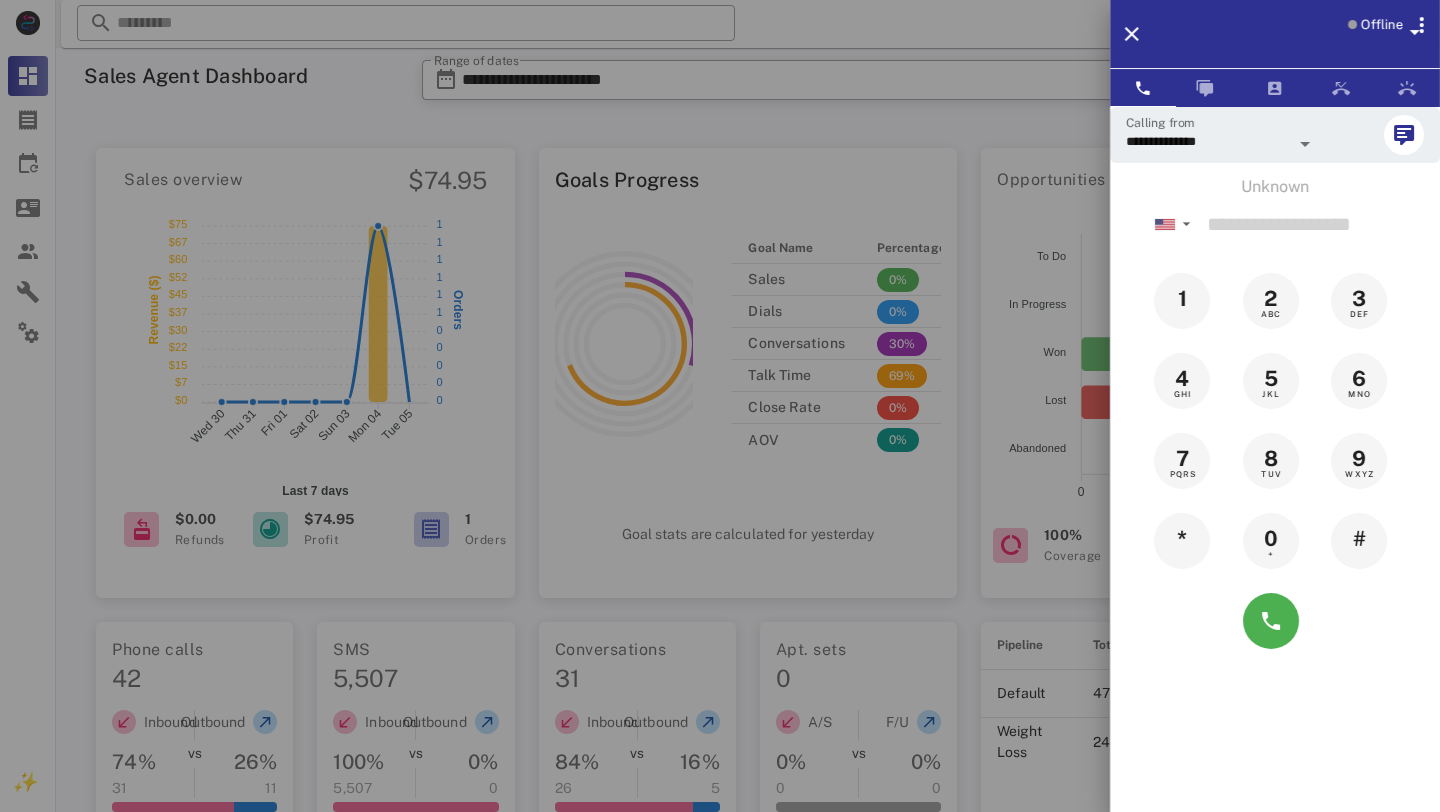 click on "Offline" at bounding box center [1382, 25] 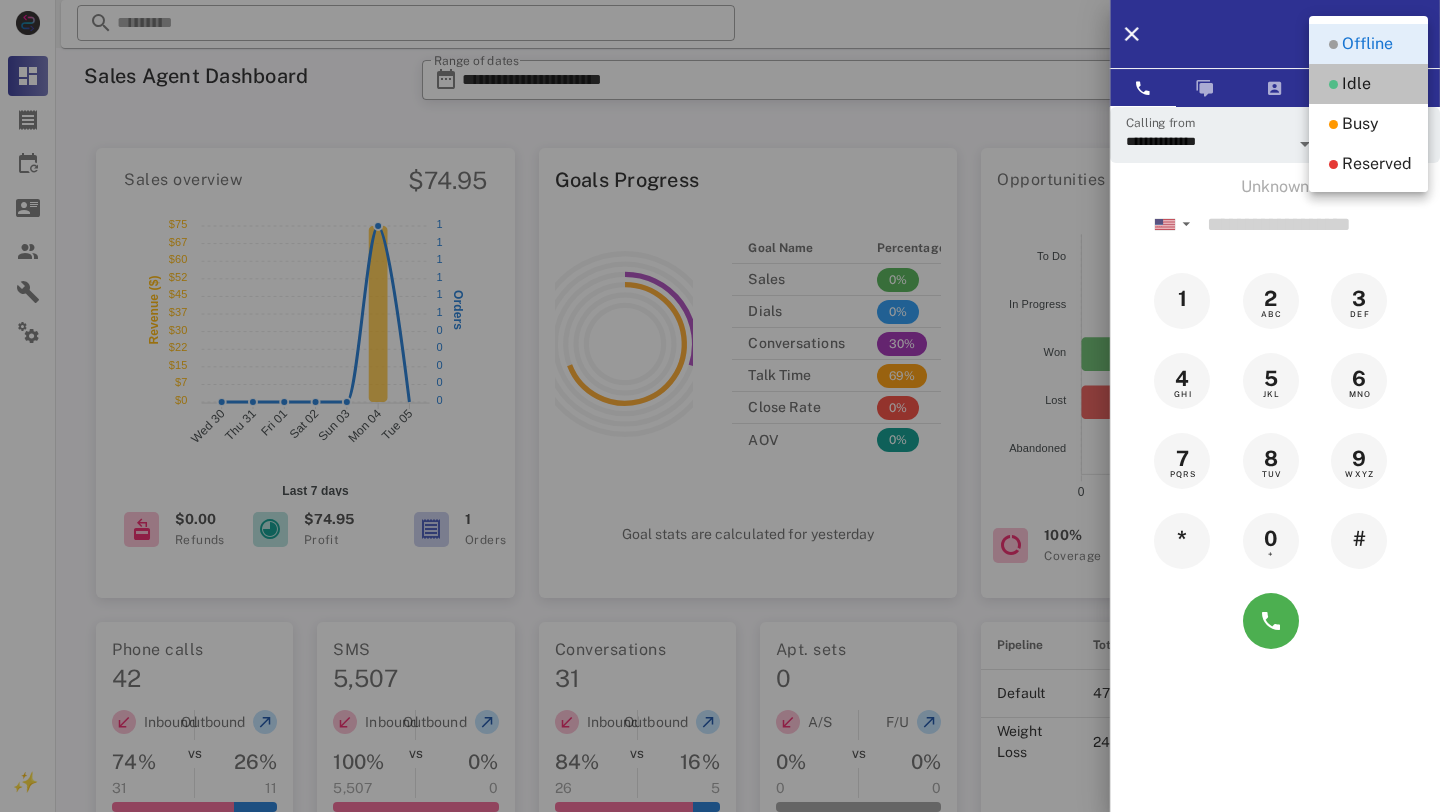 click on "Idle" at bounding box center [1356, 84] 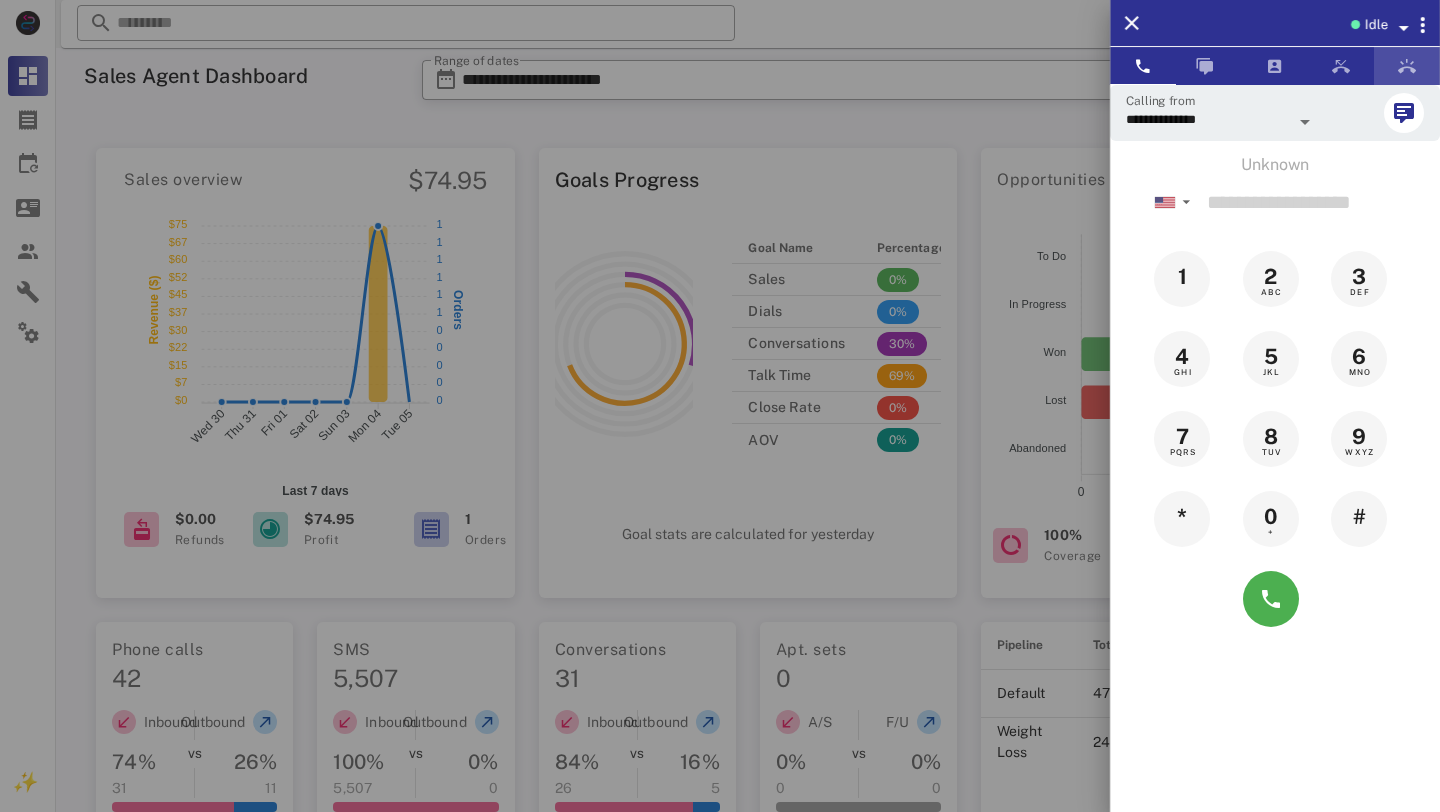 click at bounding box center [1407, 66] 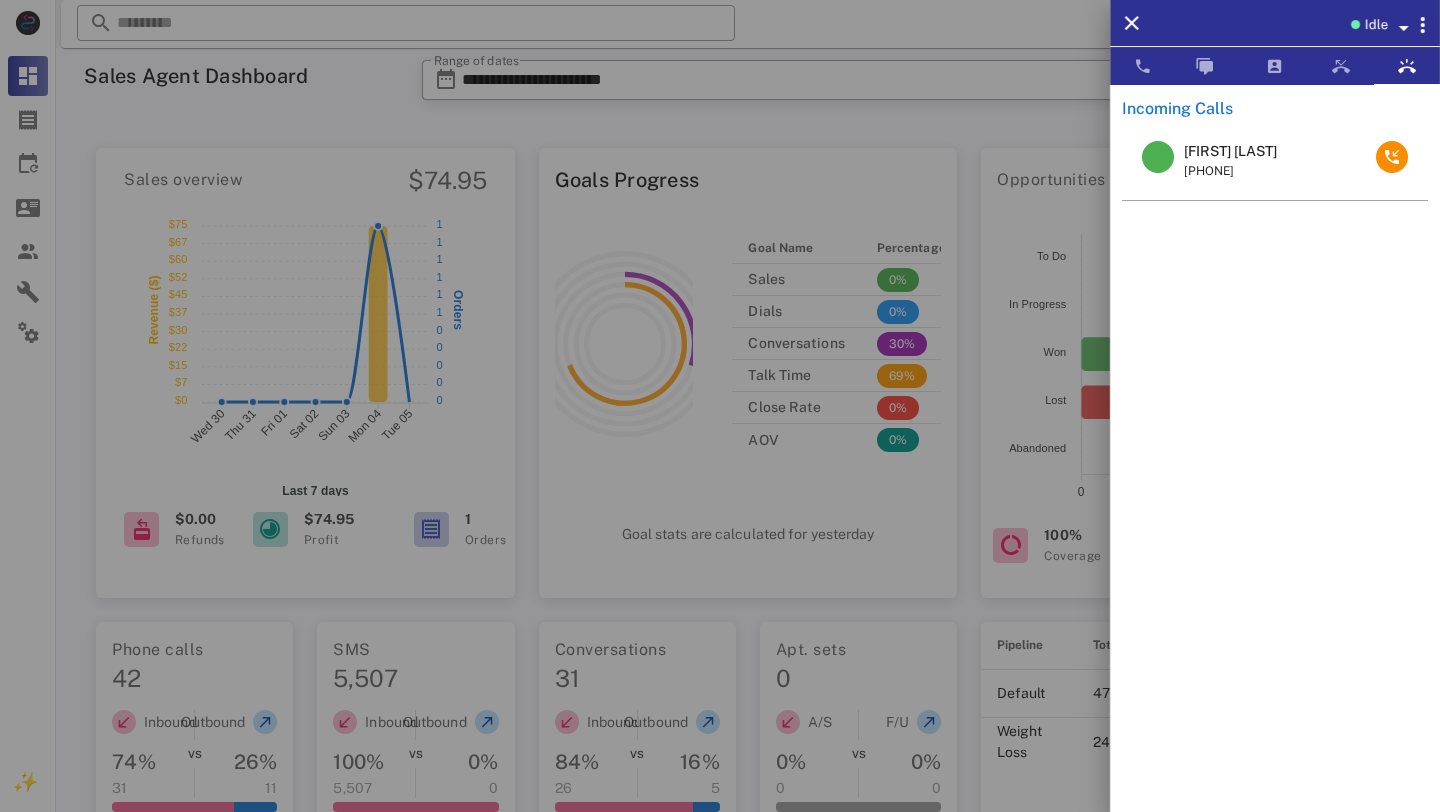 click on "[FIRST] [LAST]" at bounding box center (1230, 151) 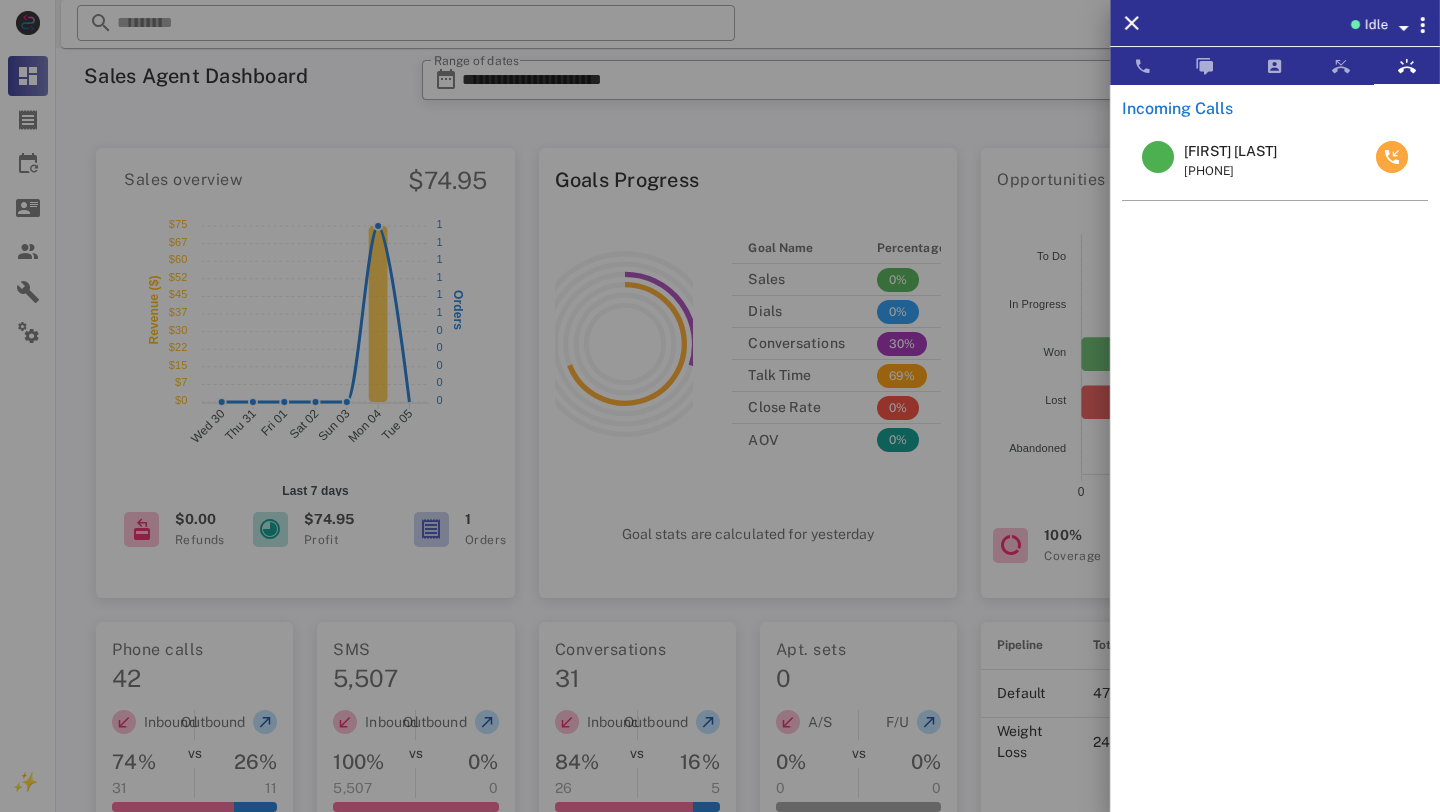 click at bounding box center [1392, 157] 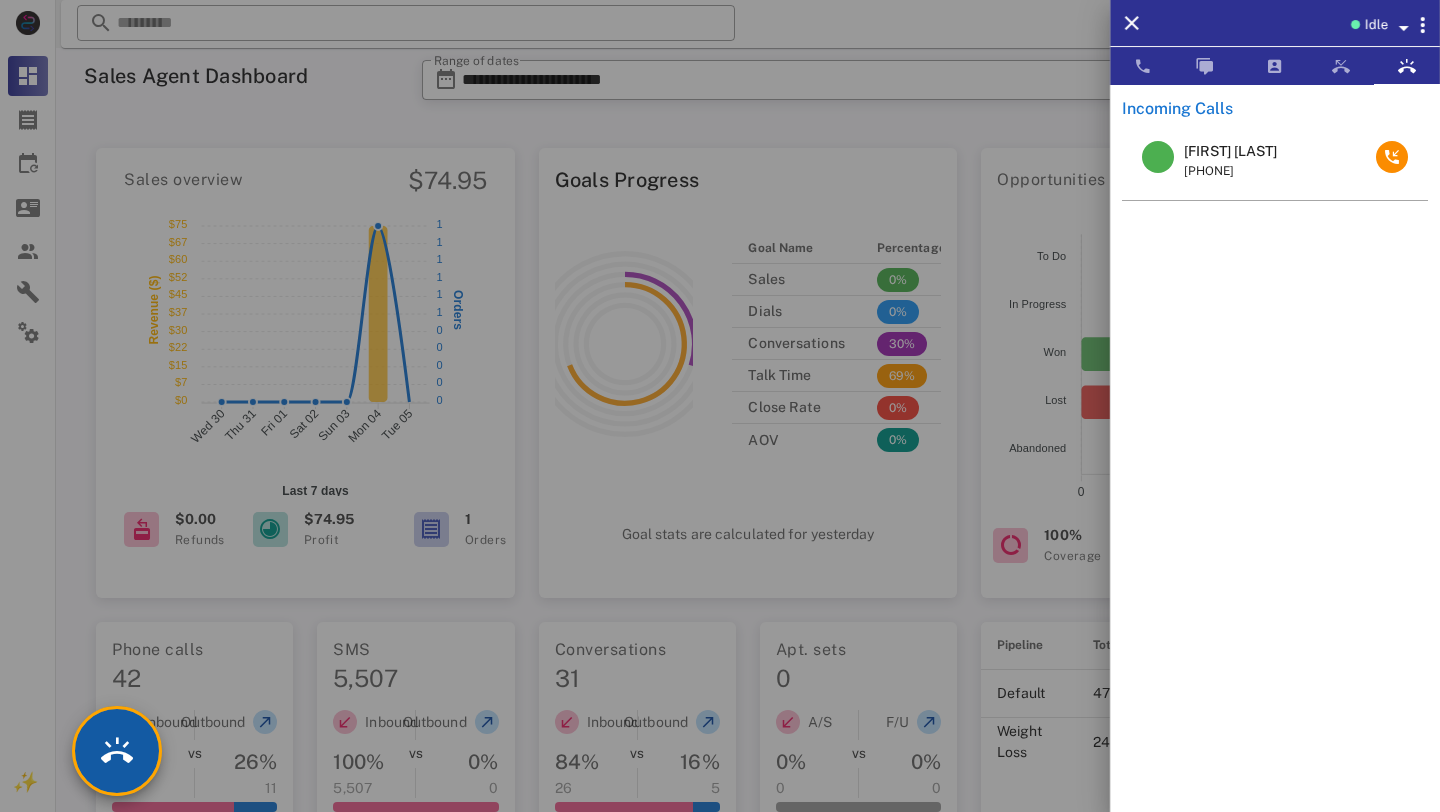 click at bounding box center [117, 751] 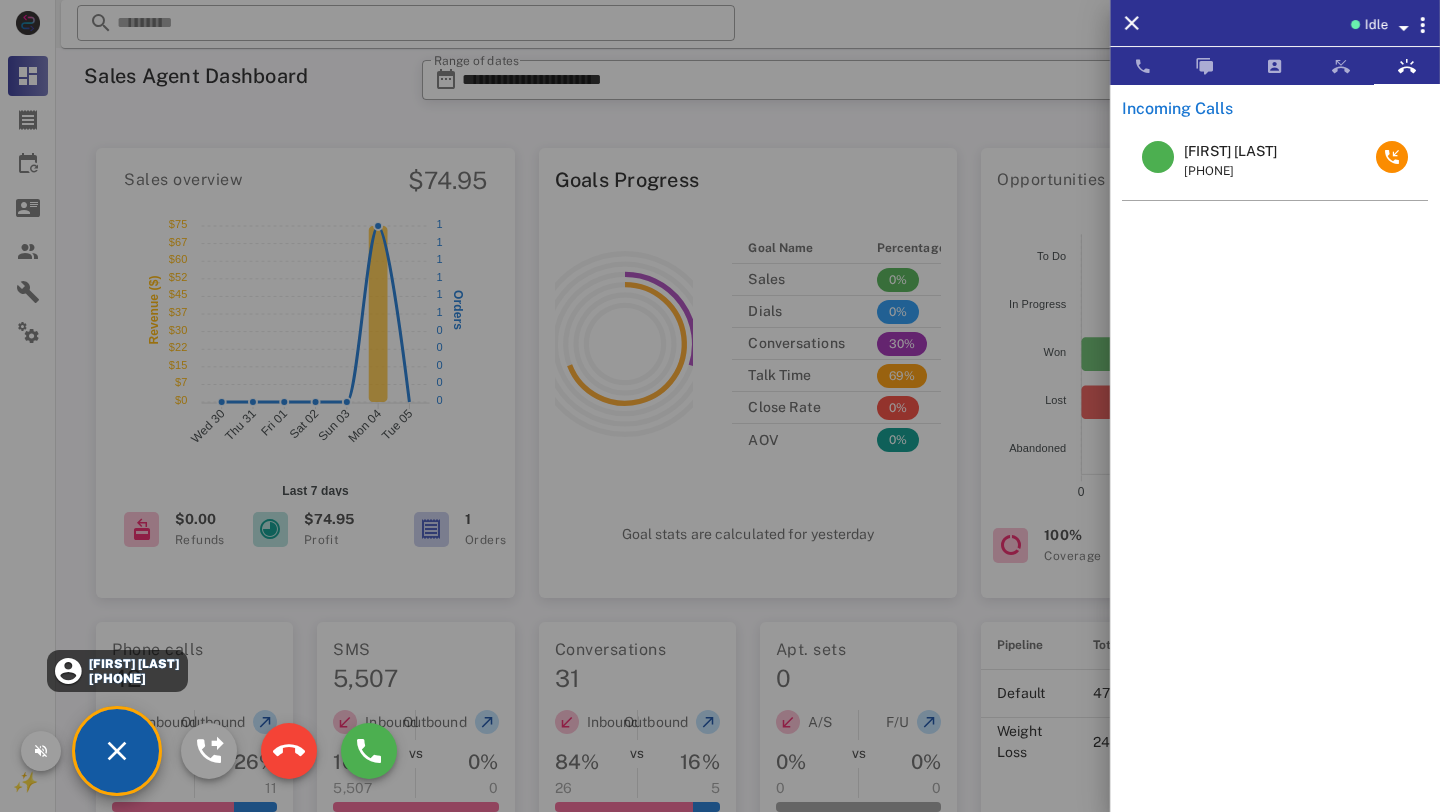 click on "+15037051585" at bounding box center (133, 678) 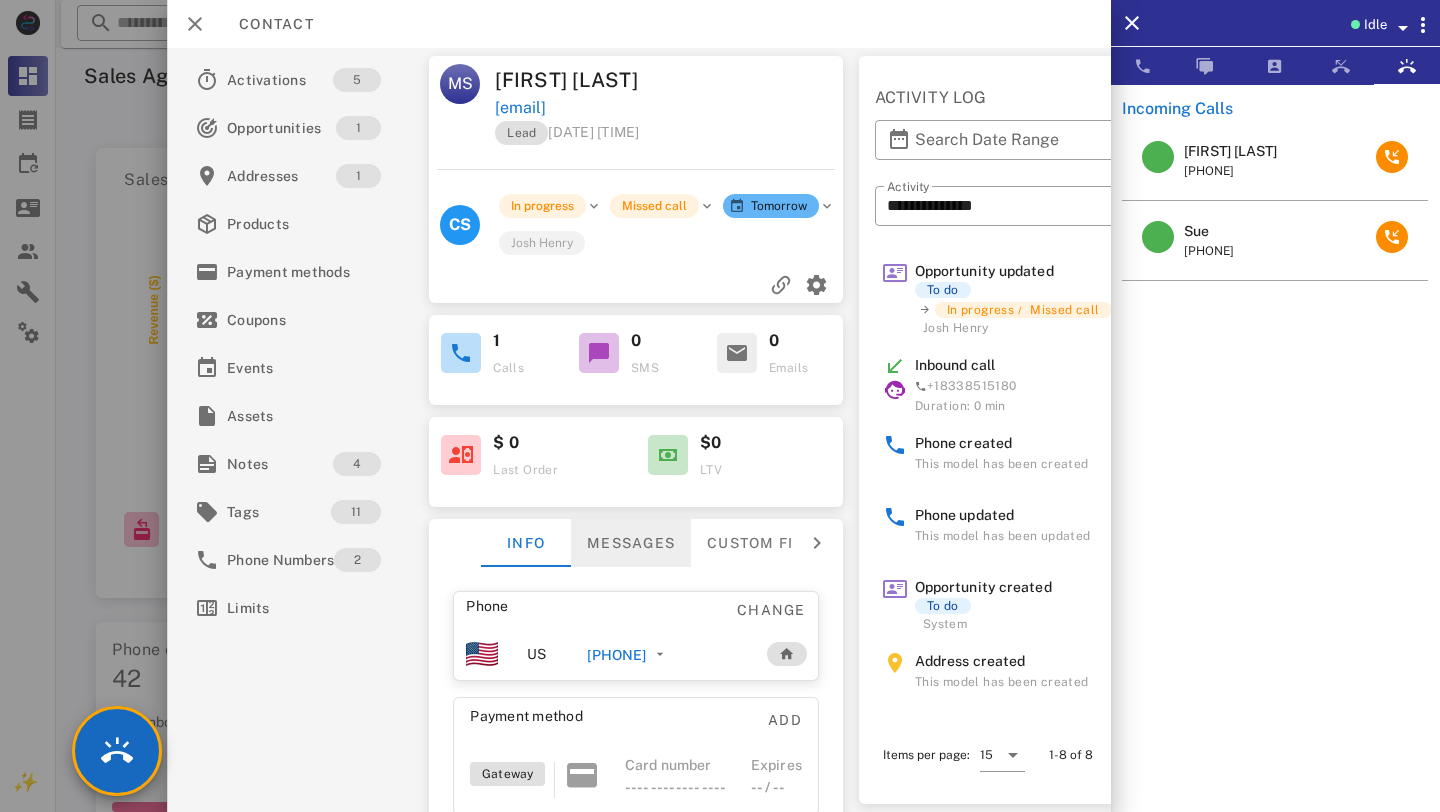click on "Messages" at bounding box center (631, 543) 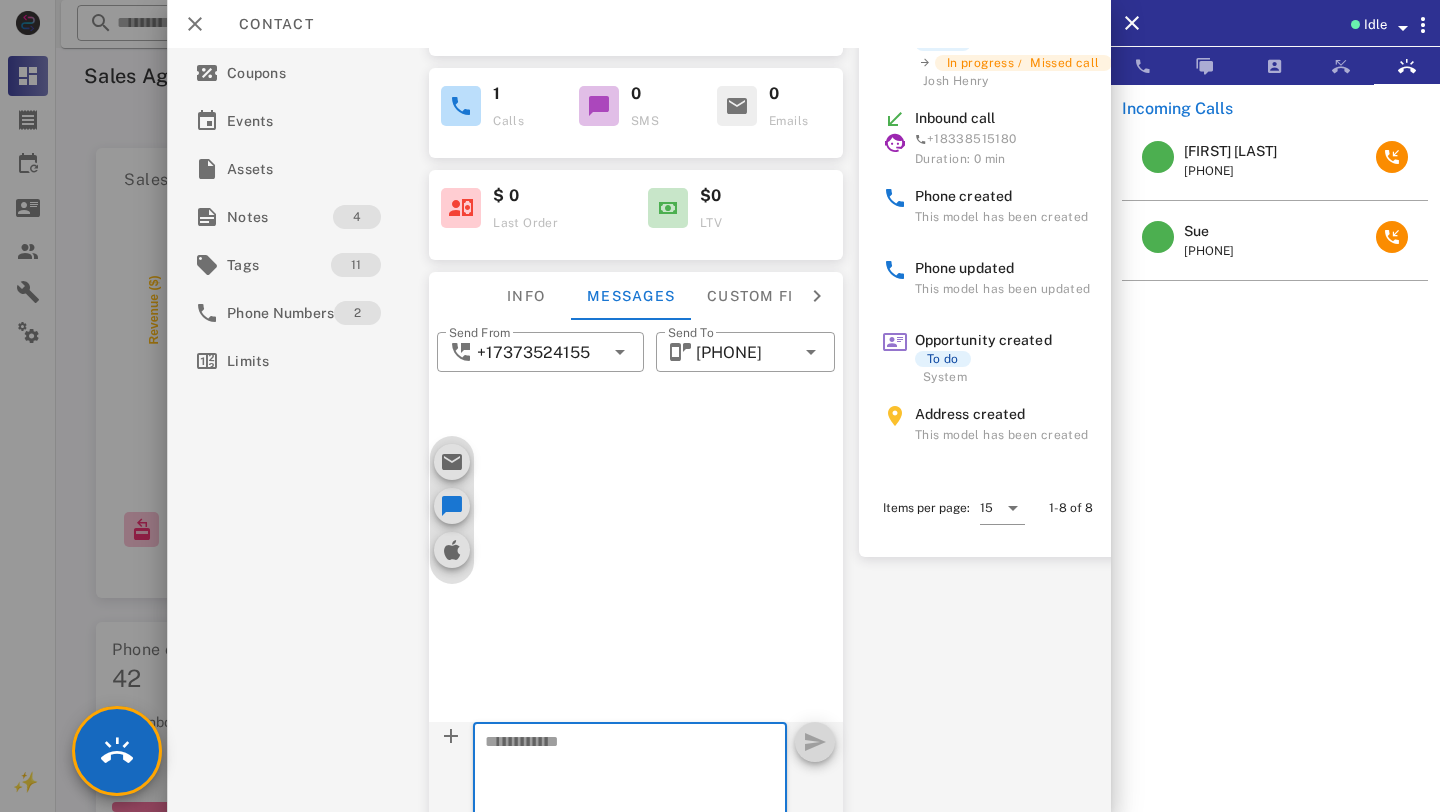 scroll, scrollTop: 250, scrollLeft: 0, axis: vertical 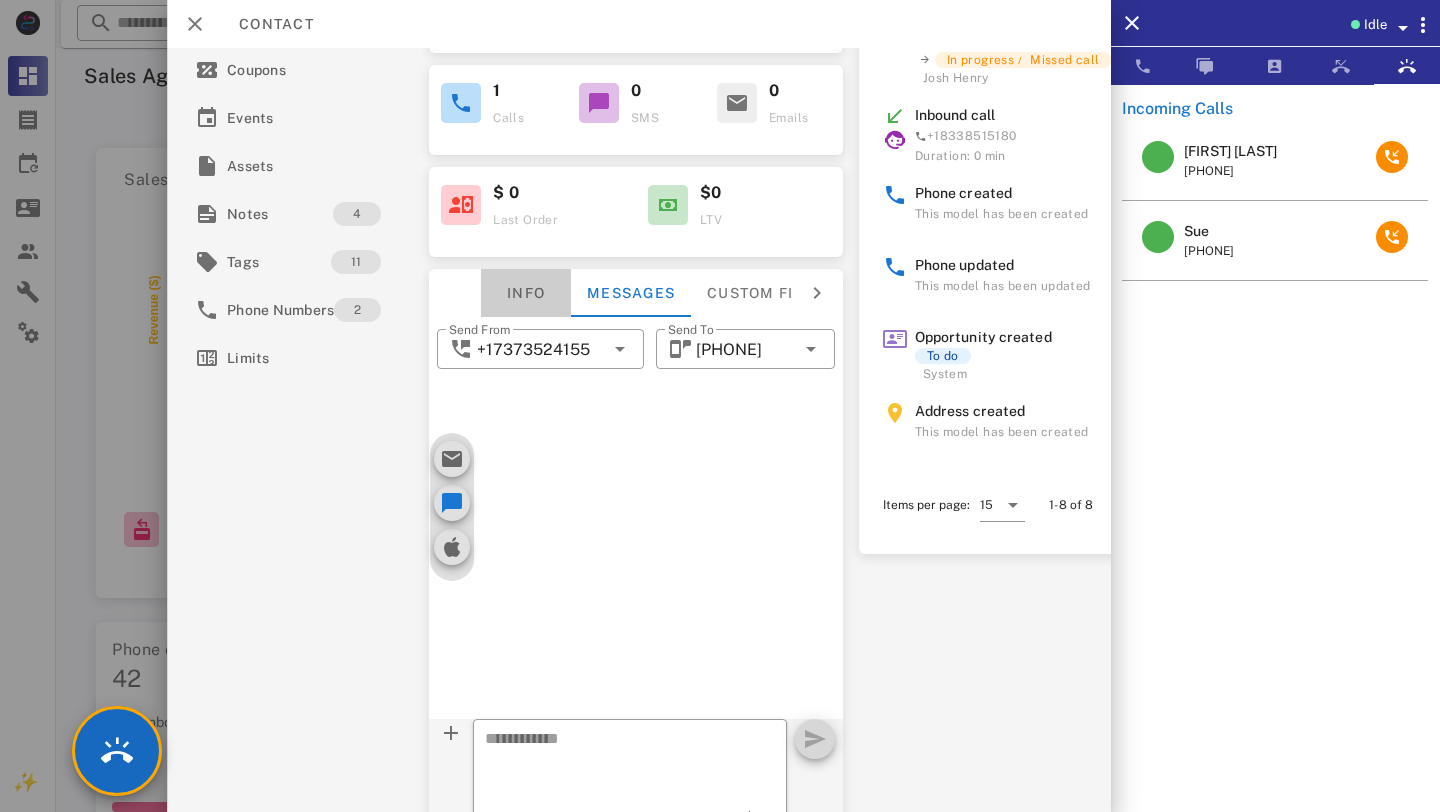 click on "Info" at bounding box center [526, 293] 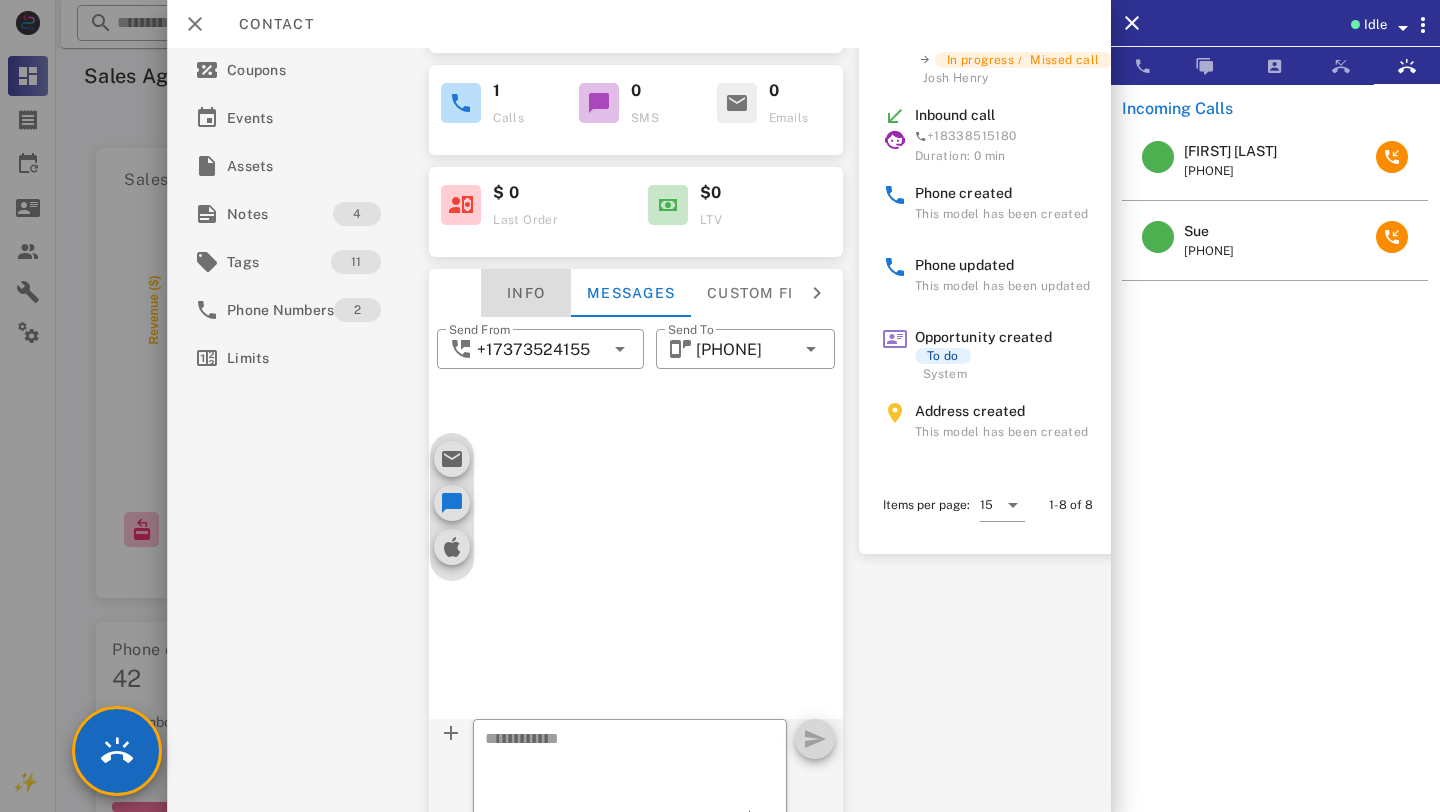 scroll, scrollTop: 172, scrollLeft: 0, axis: vertical 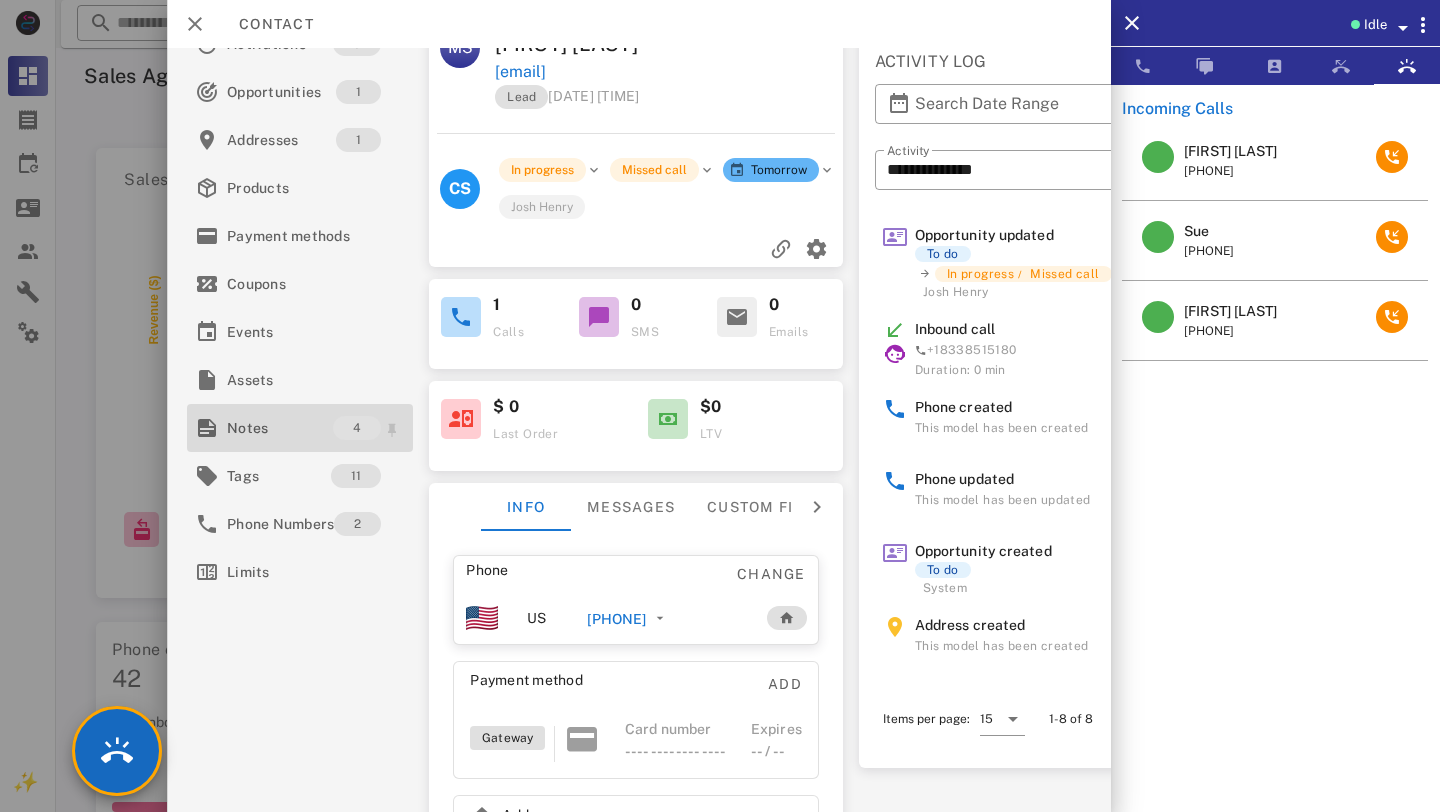 click on "Notes" at bounding box center (280, 428) 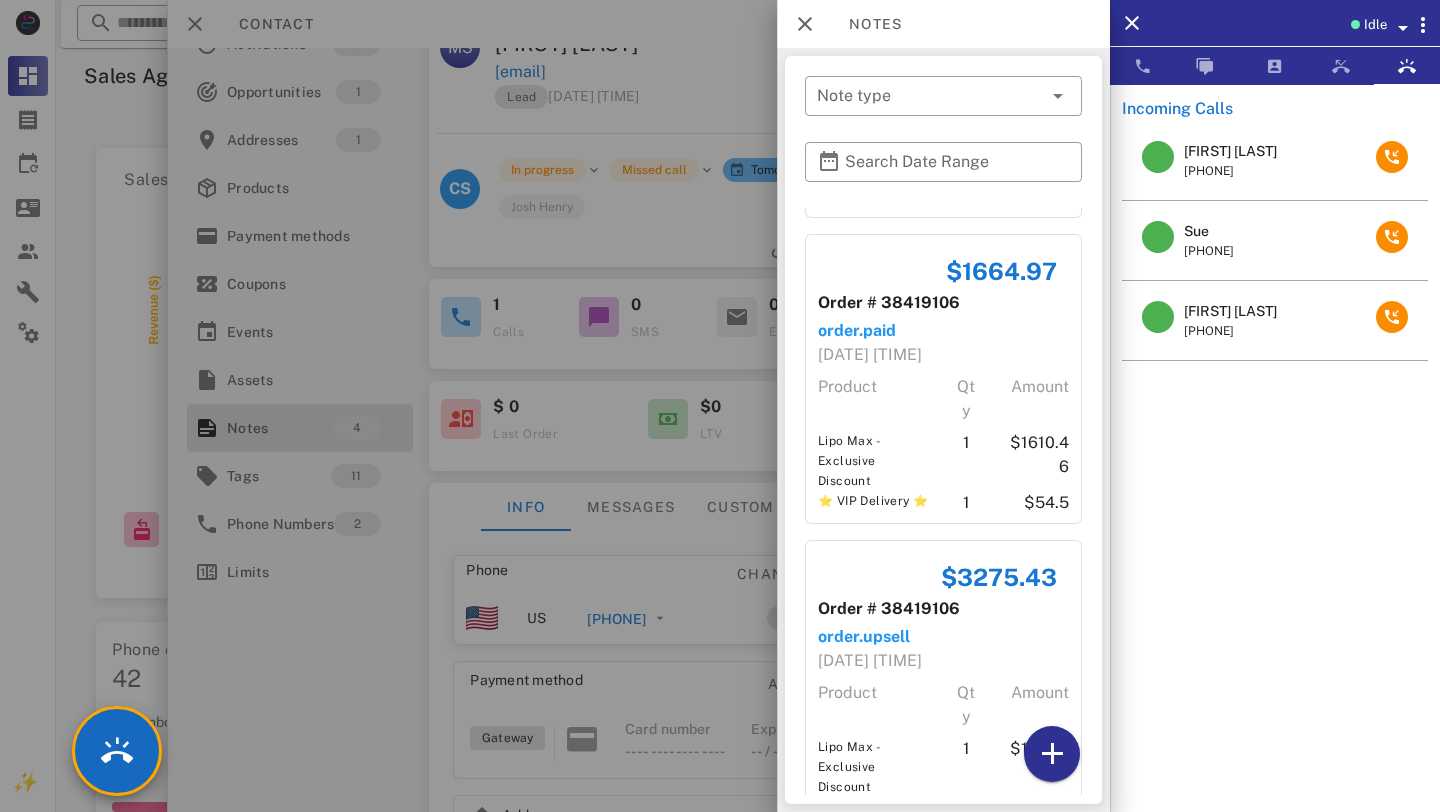 scroll, scrollTop: 641, scrollLeft: 0, axis: vertical 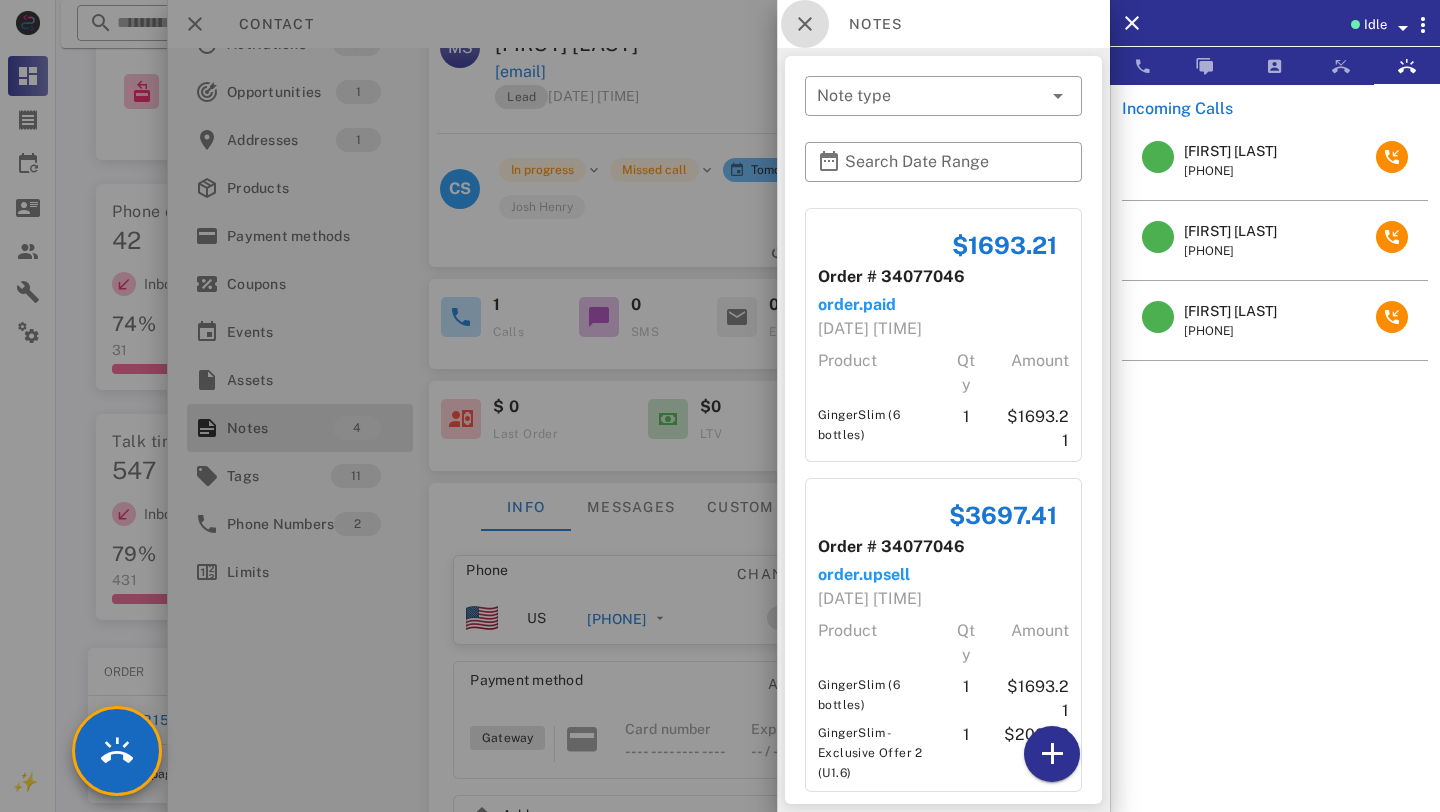 click at bounding box center [805, 24] 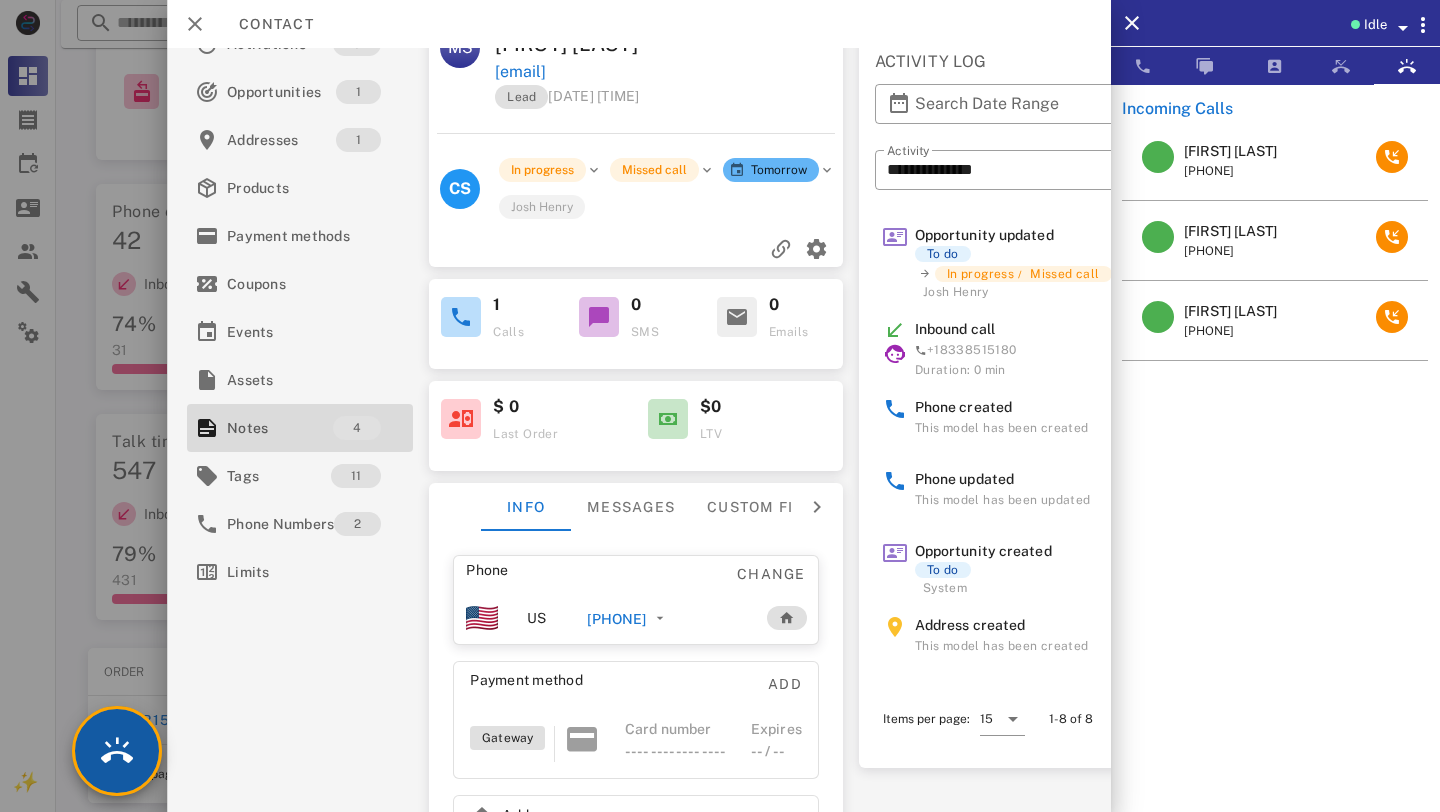 click at bounding box center [117, 751] 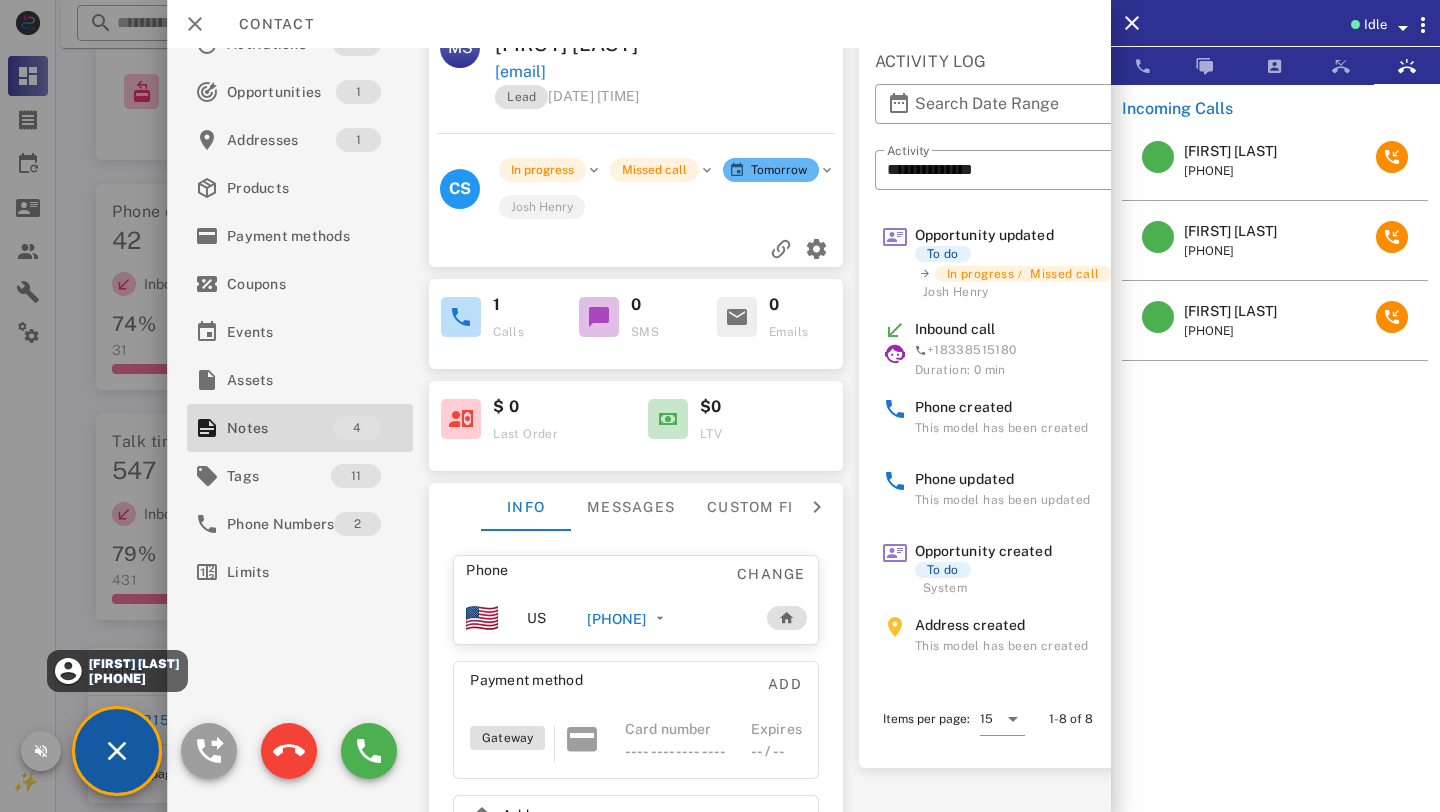 scroll, scrollTop: 0, scrollLeft: 0, axis: both 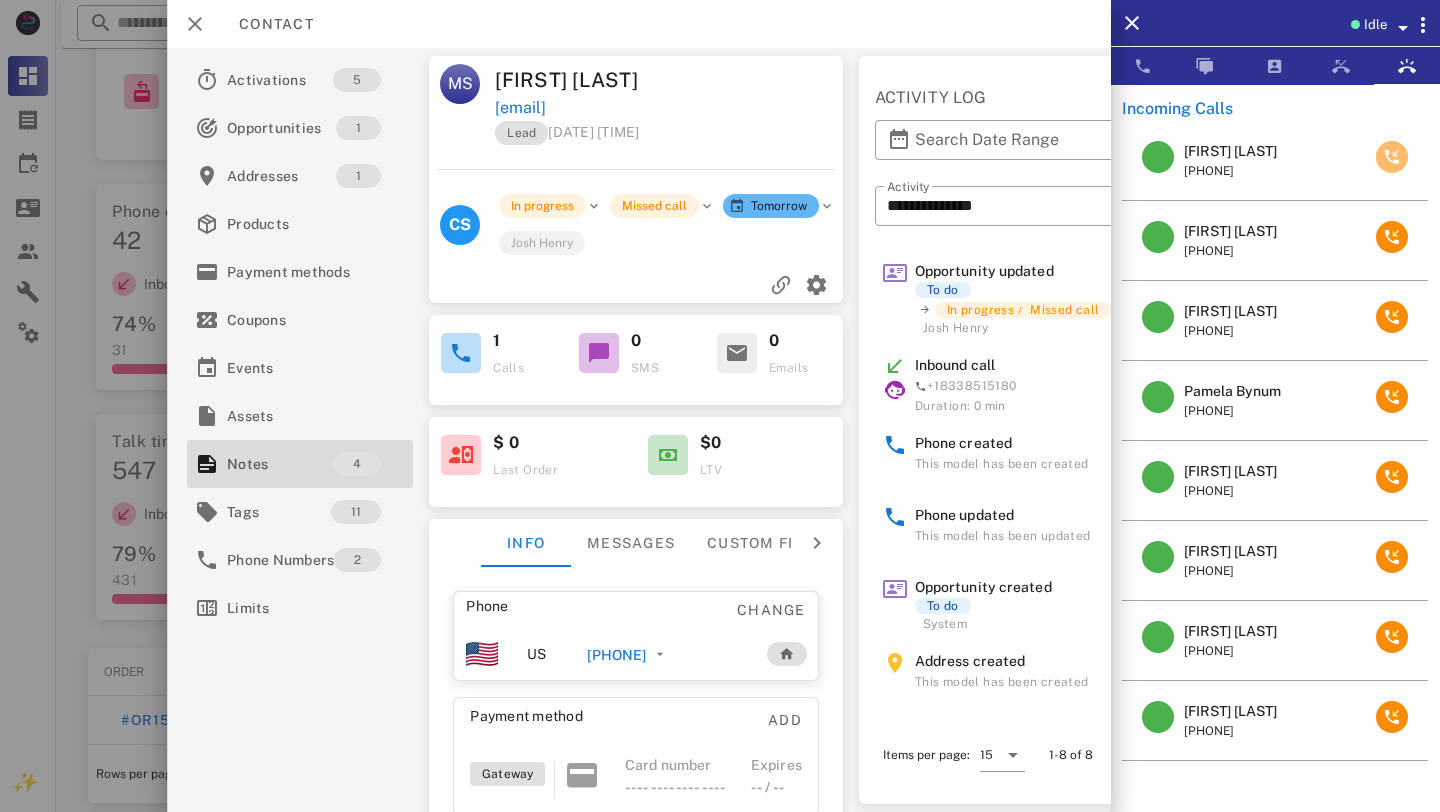 click at bounding box center [1392, 157] 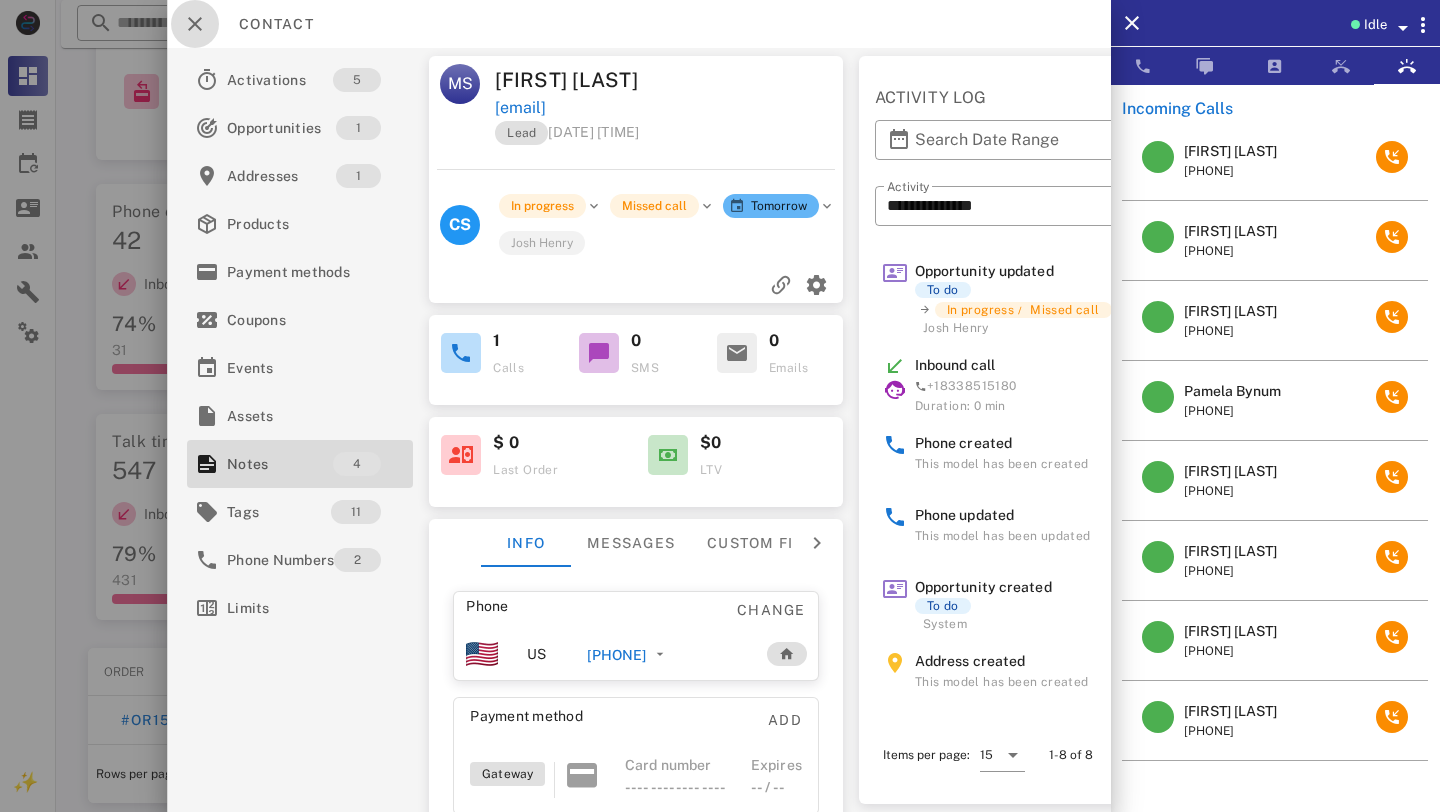 click at bounding box center [195, 24] 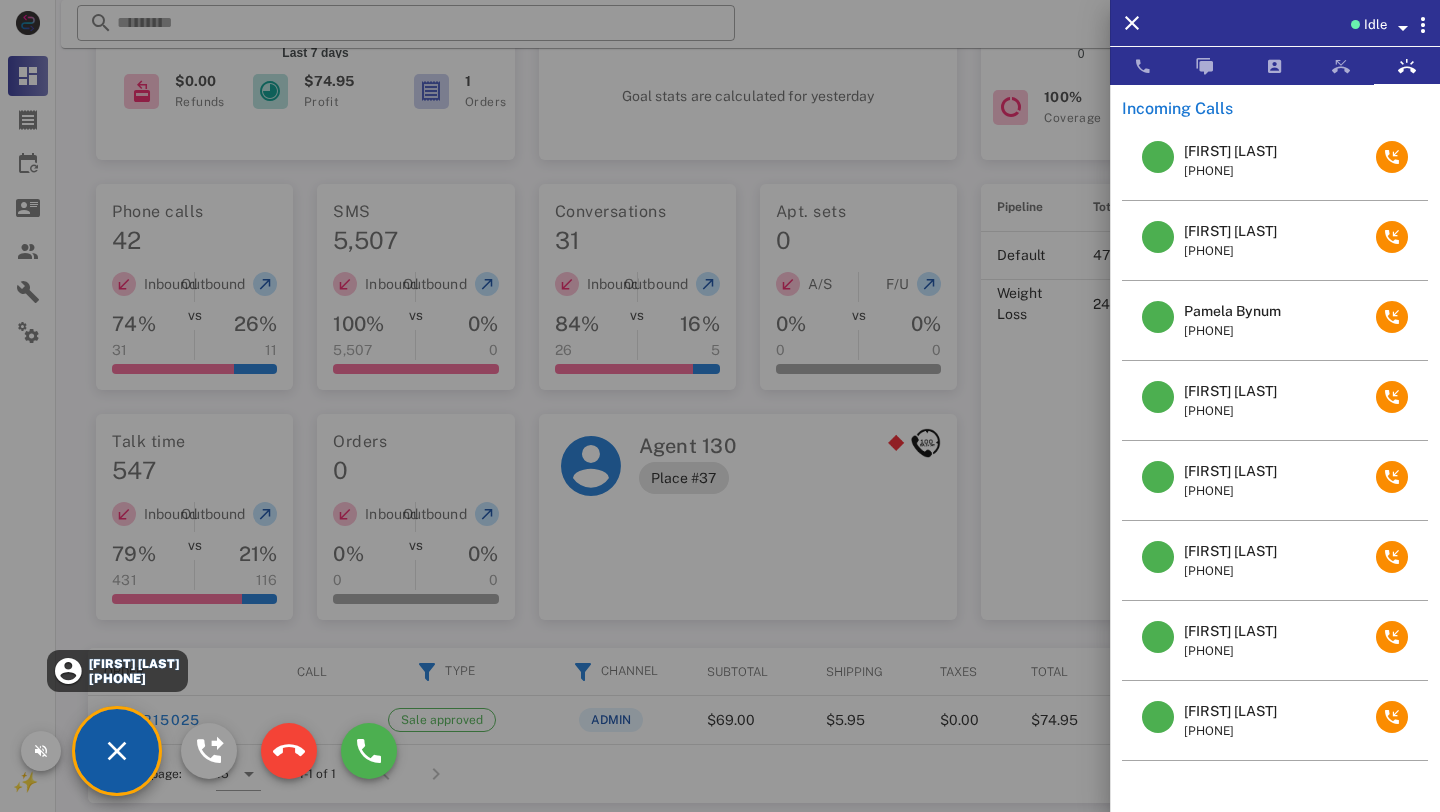 click on "+16162595424" at bounding box center [133, 678] 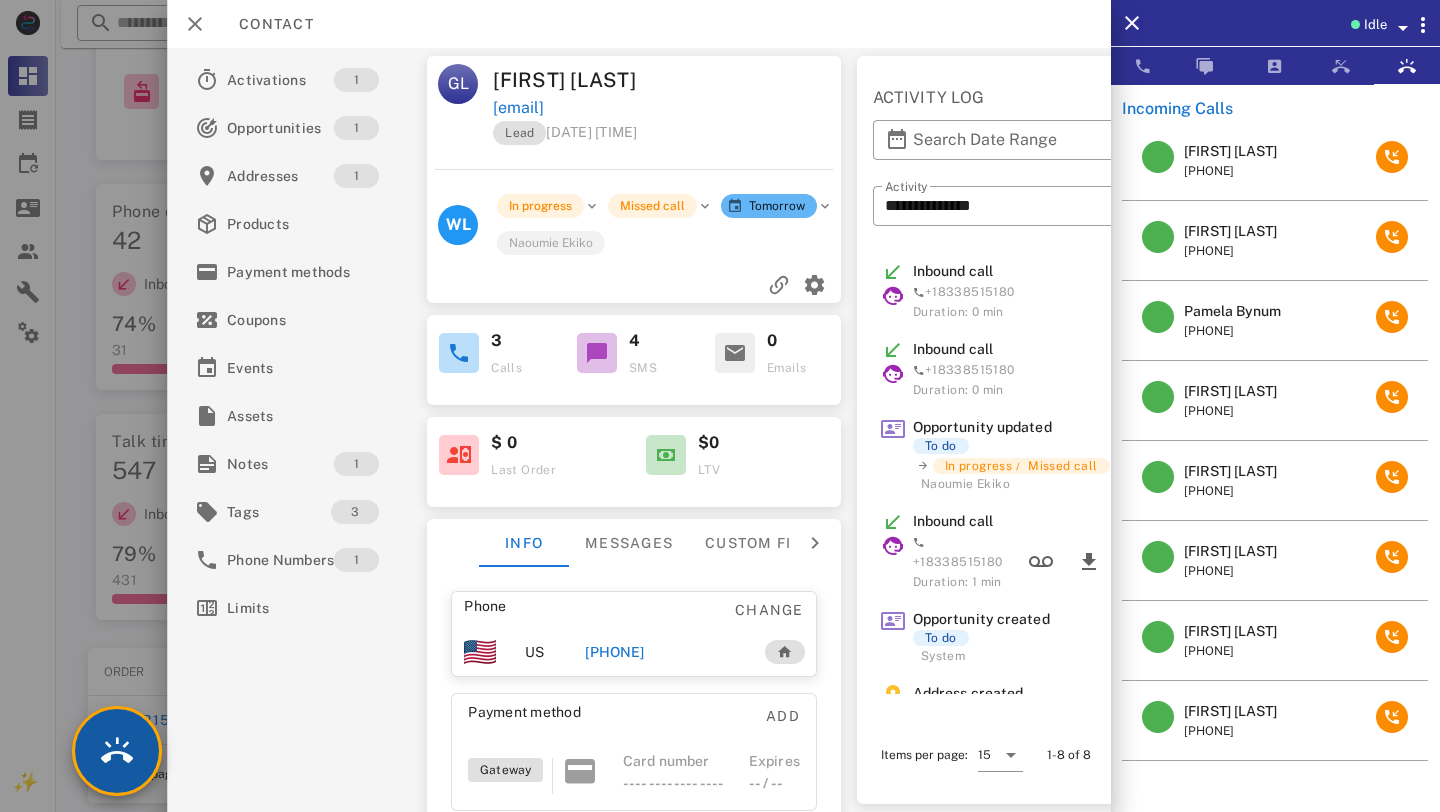 scroll, scrollTop: 10, scrollLeft: 0, axis: vertical 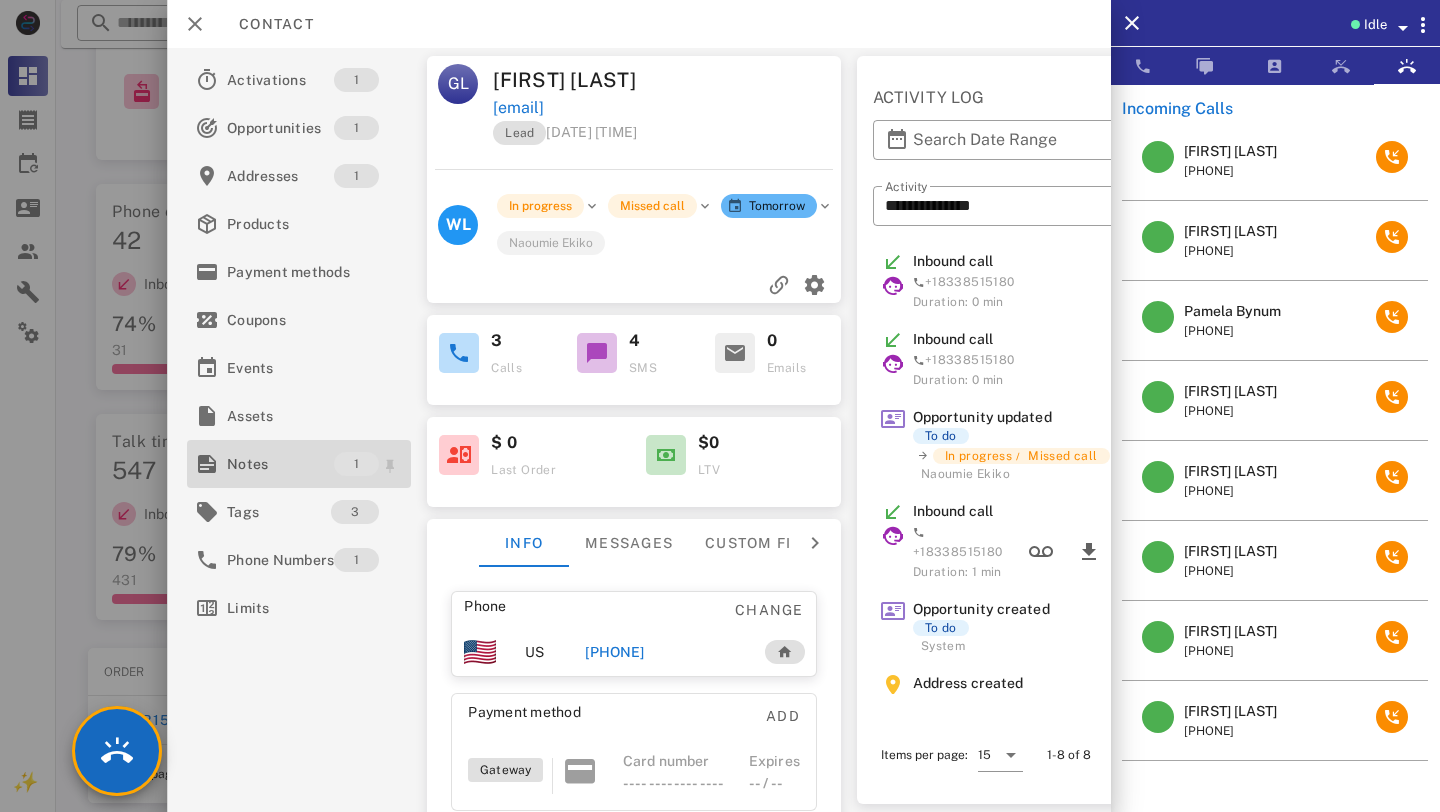 click on "Notes" at bounding box center (280, 464) 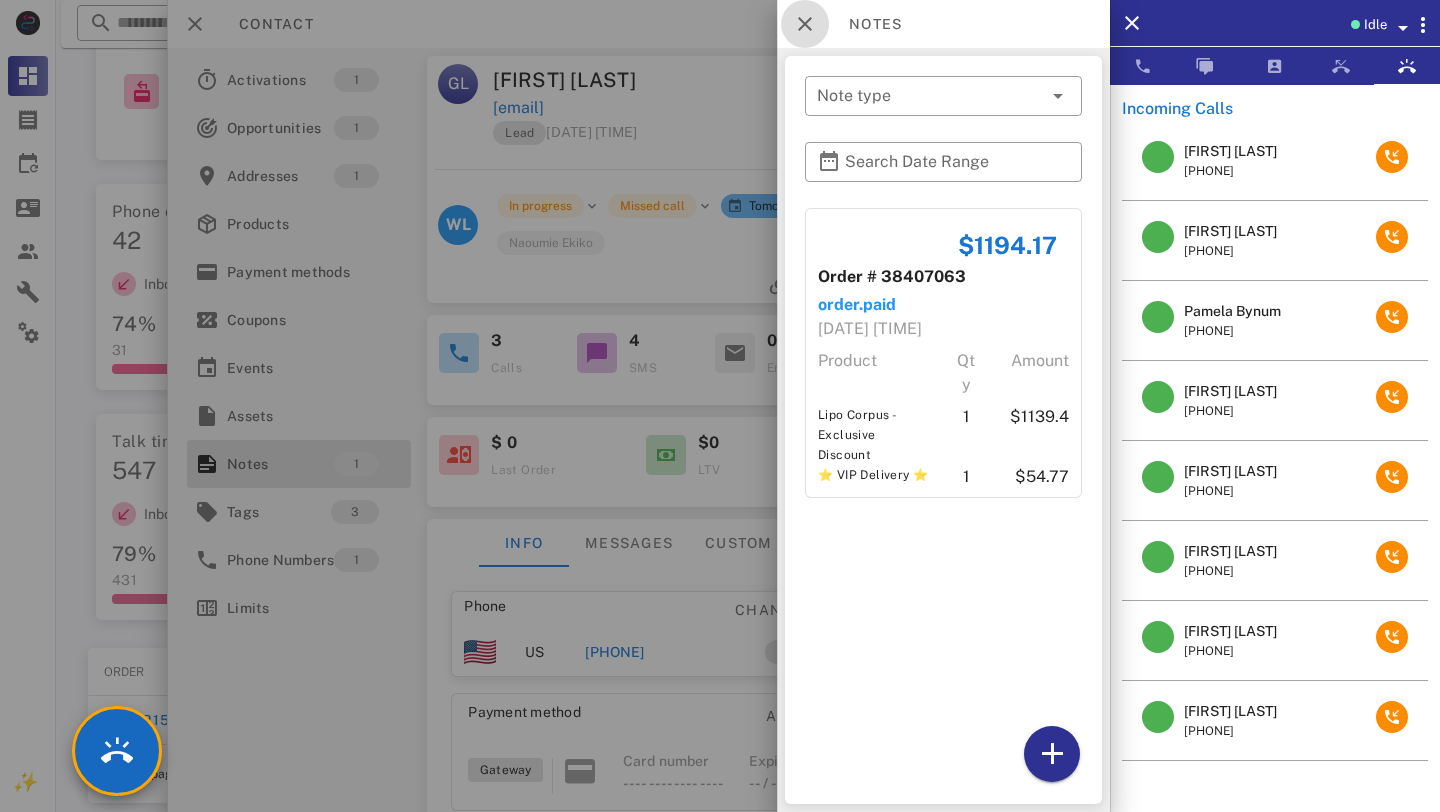 click at bounding box center [805, 24] 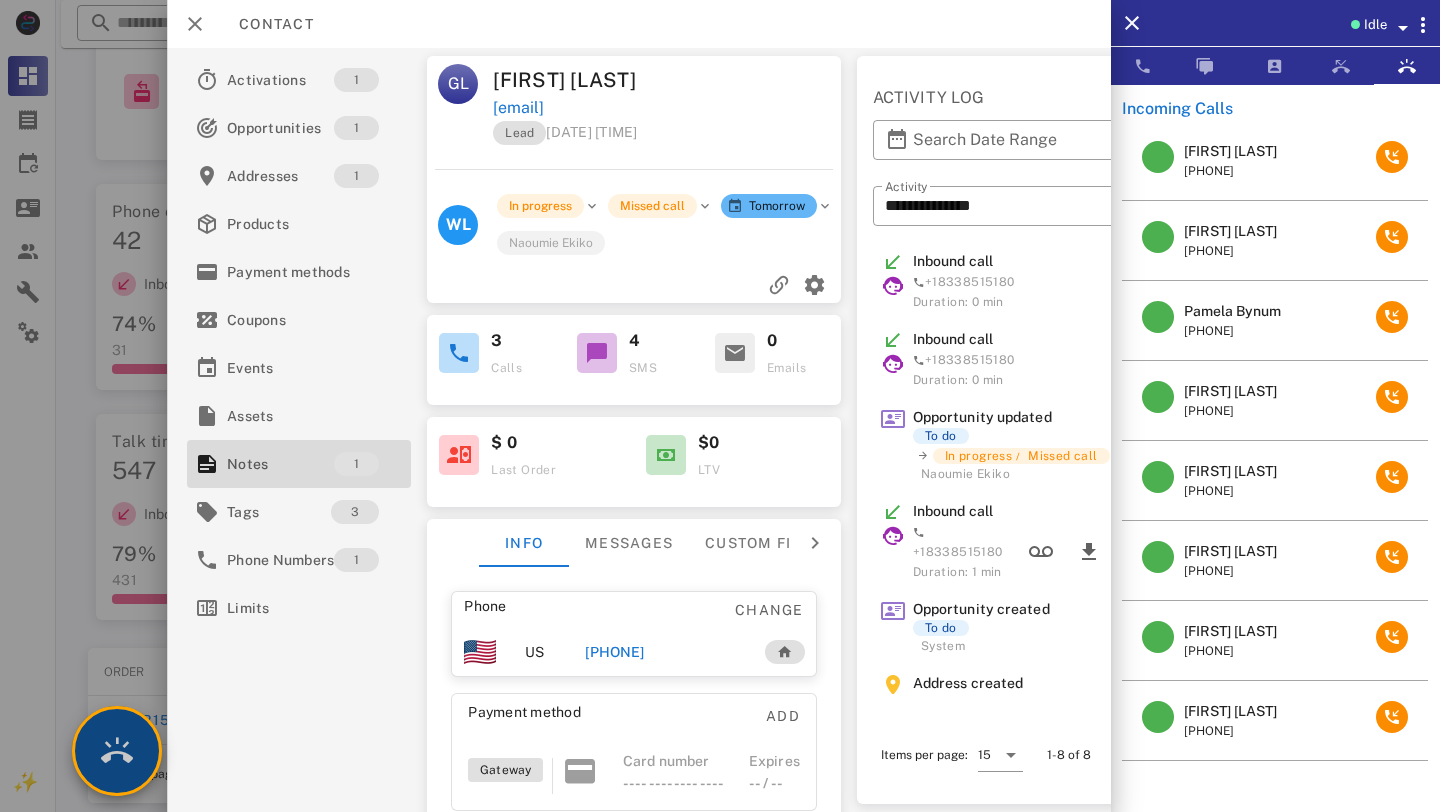click at bounding box center [117, 751] 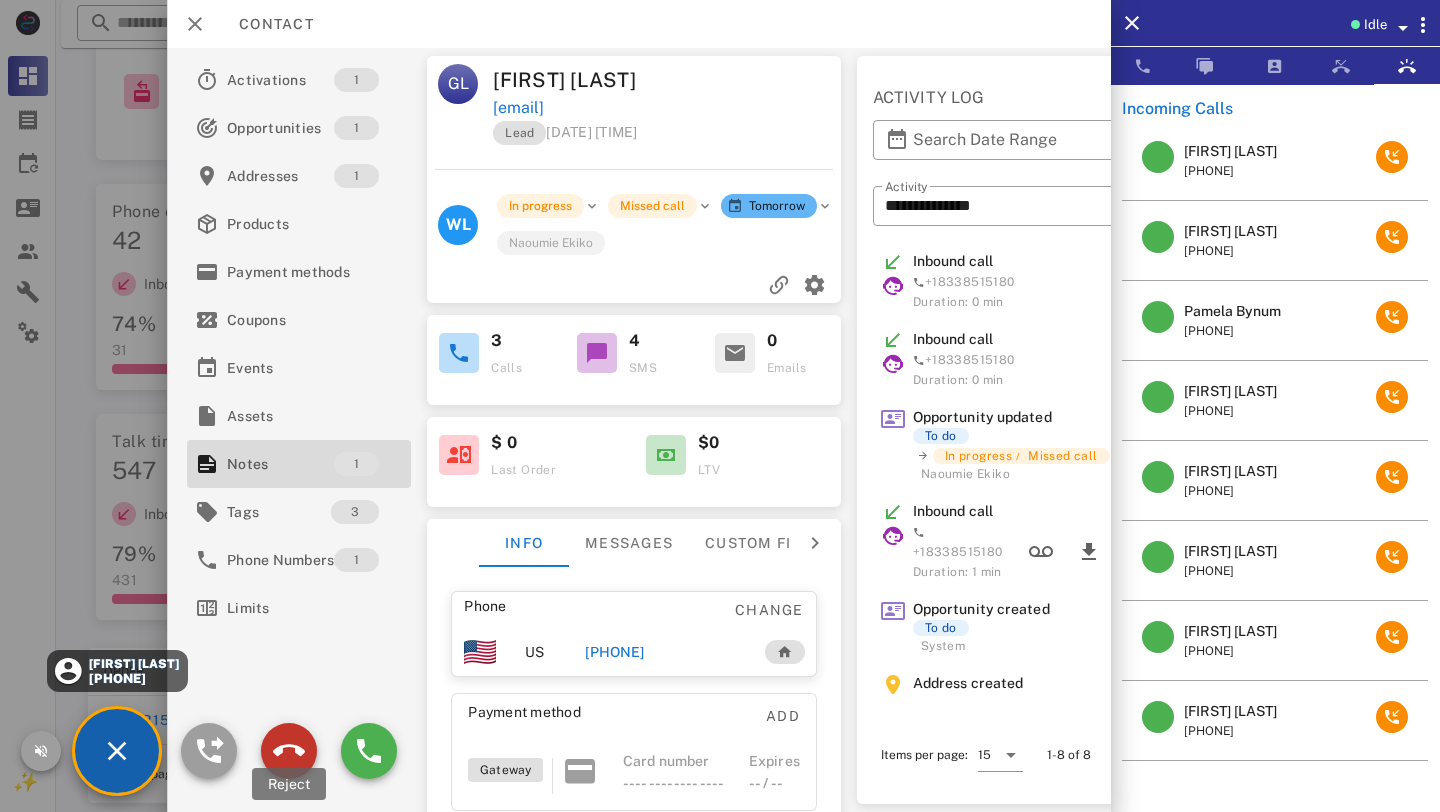 click at bounding box center (289, 751) 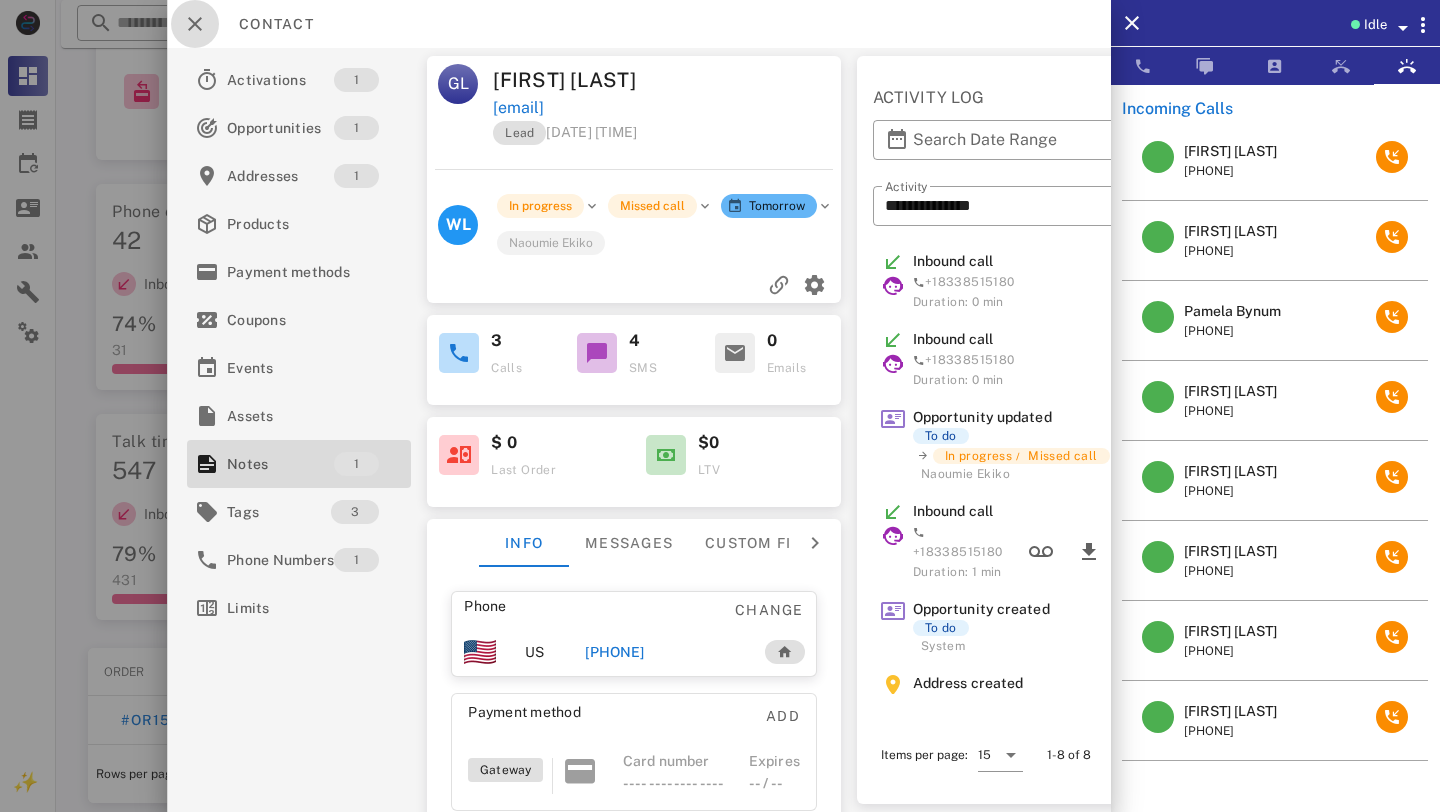 click at bounding box center [195, 24] 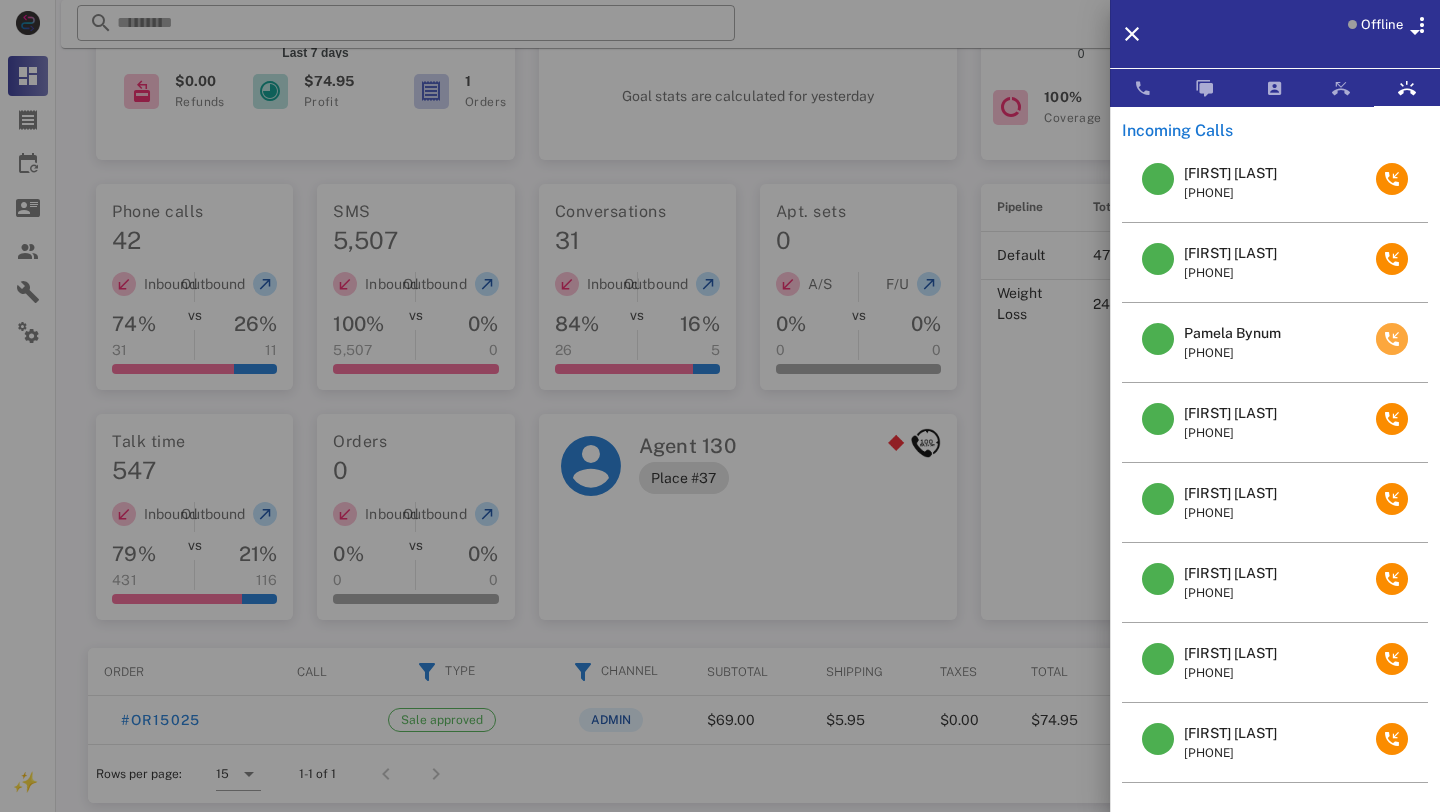 click at bounding box center (1392, 339) 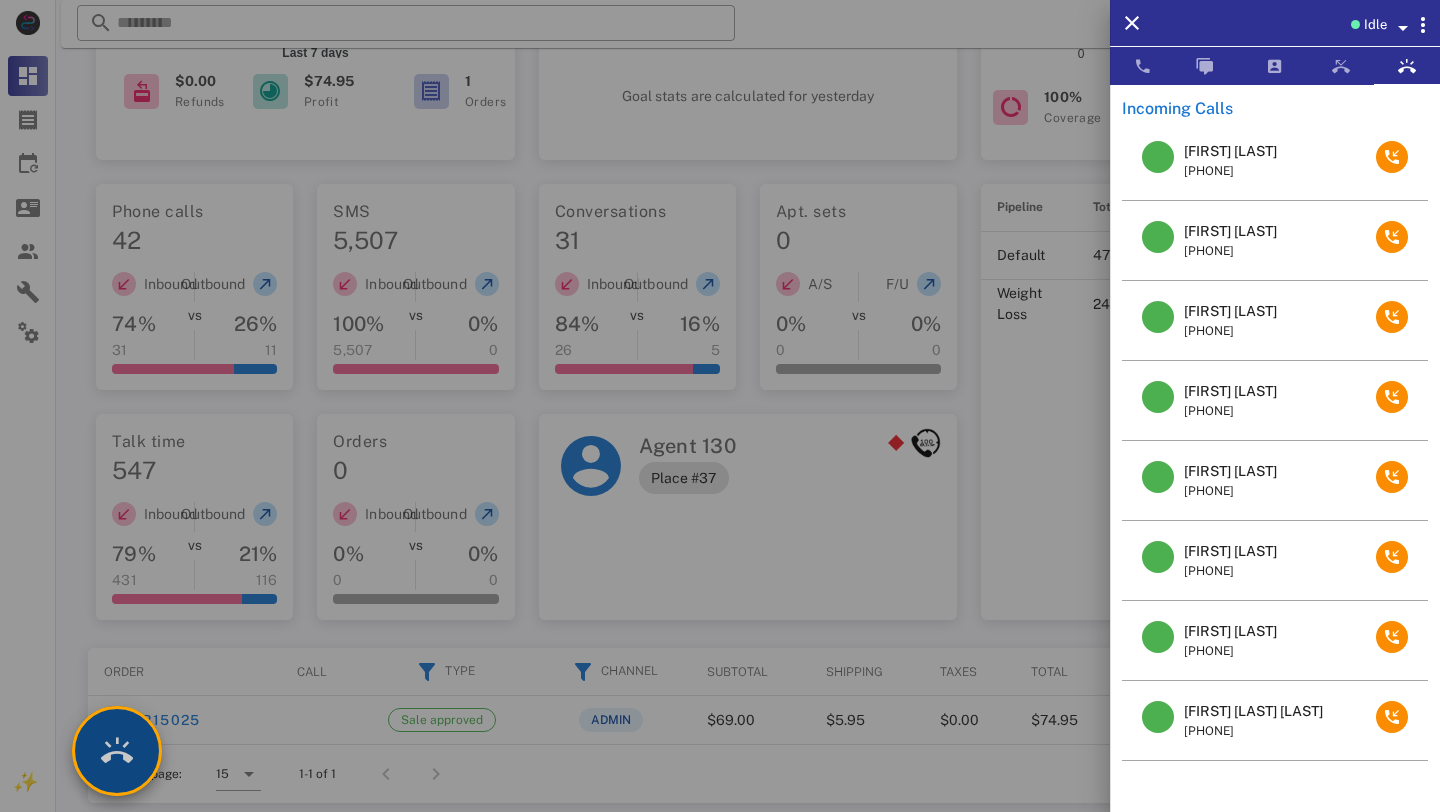 click at bounding box center [117, 751] 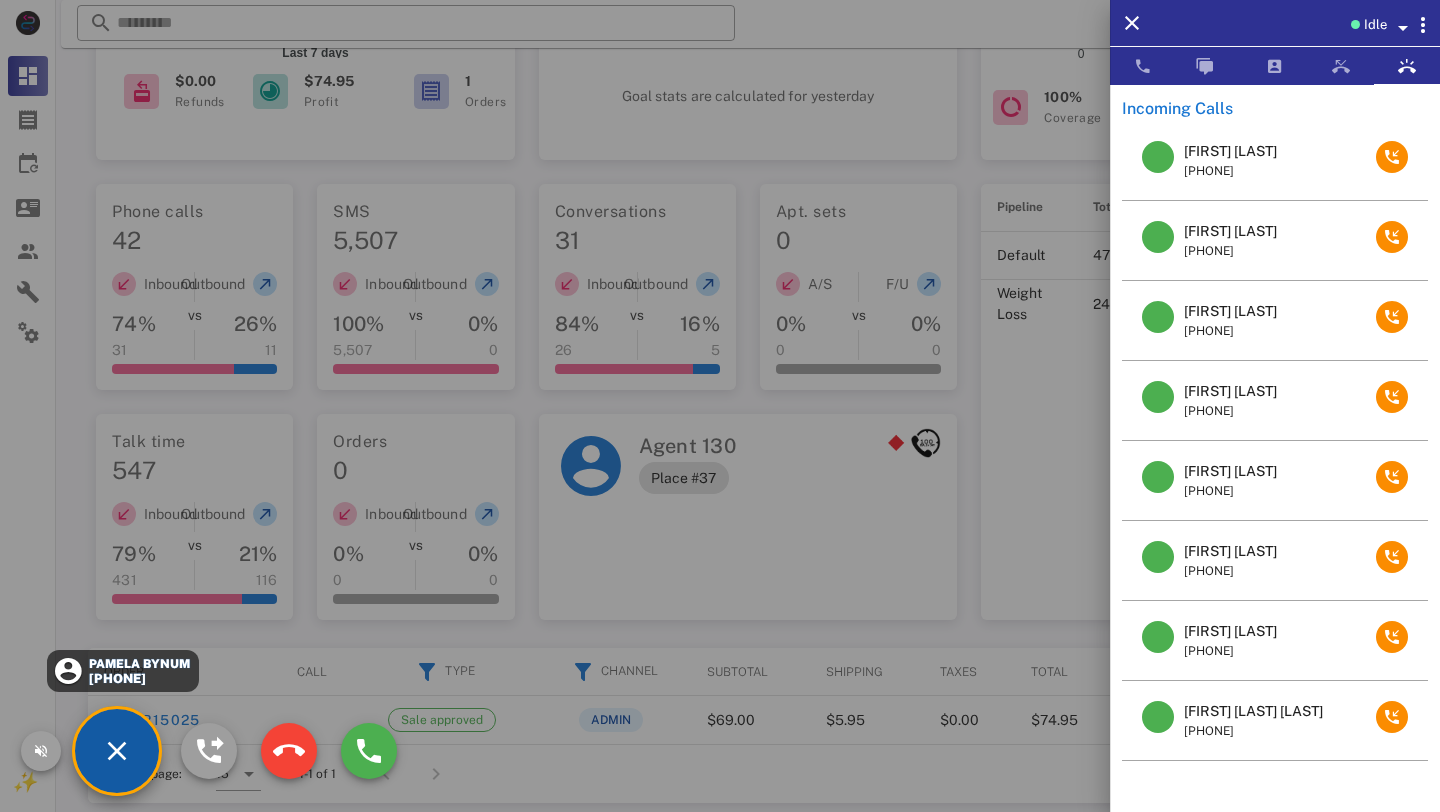 click at bounding box center [68, 671] 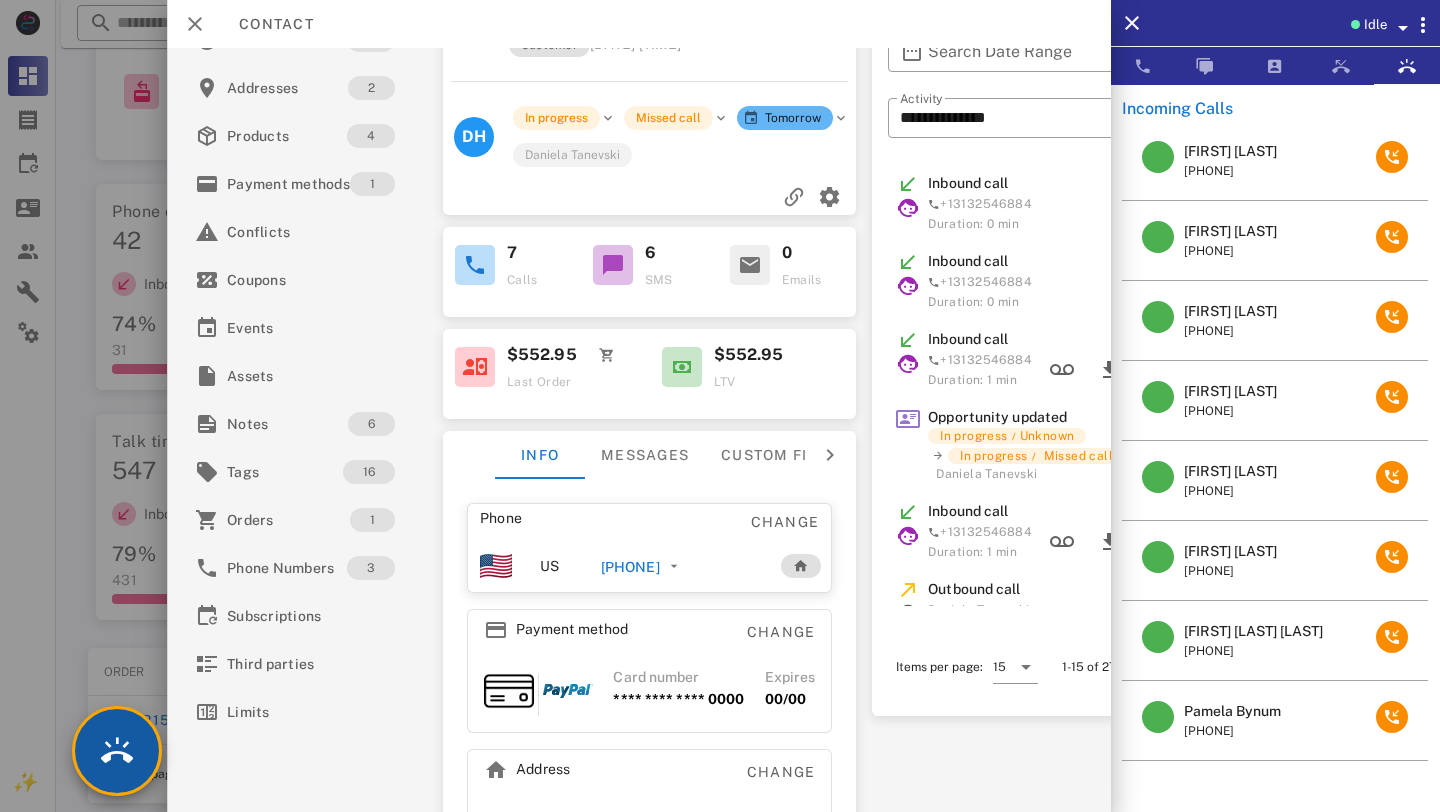 scroll, scrollTop: 88, scrollLeft: 39, axis: both 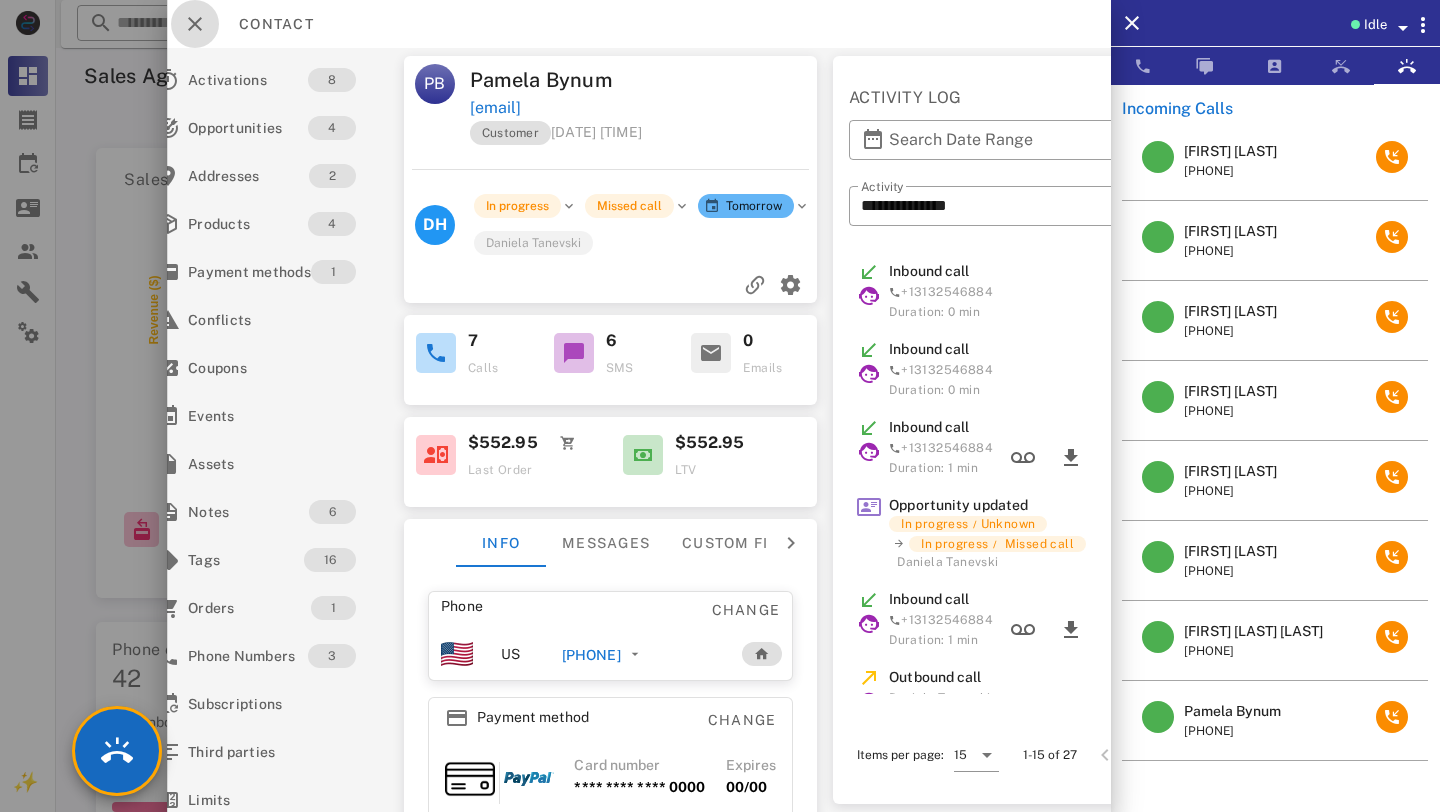 click at bounding box center (195, 24) 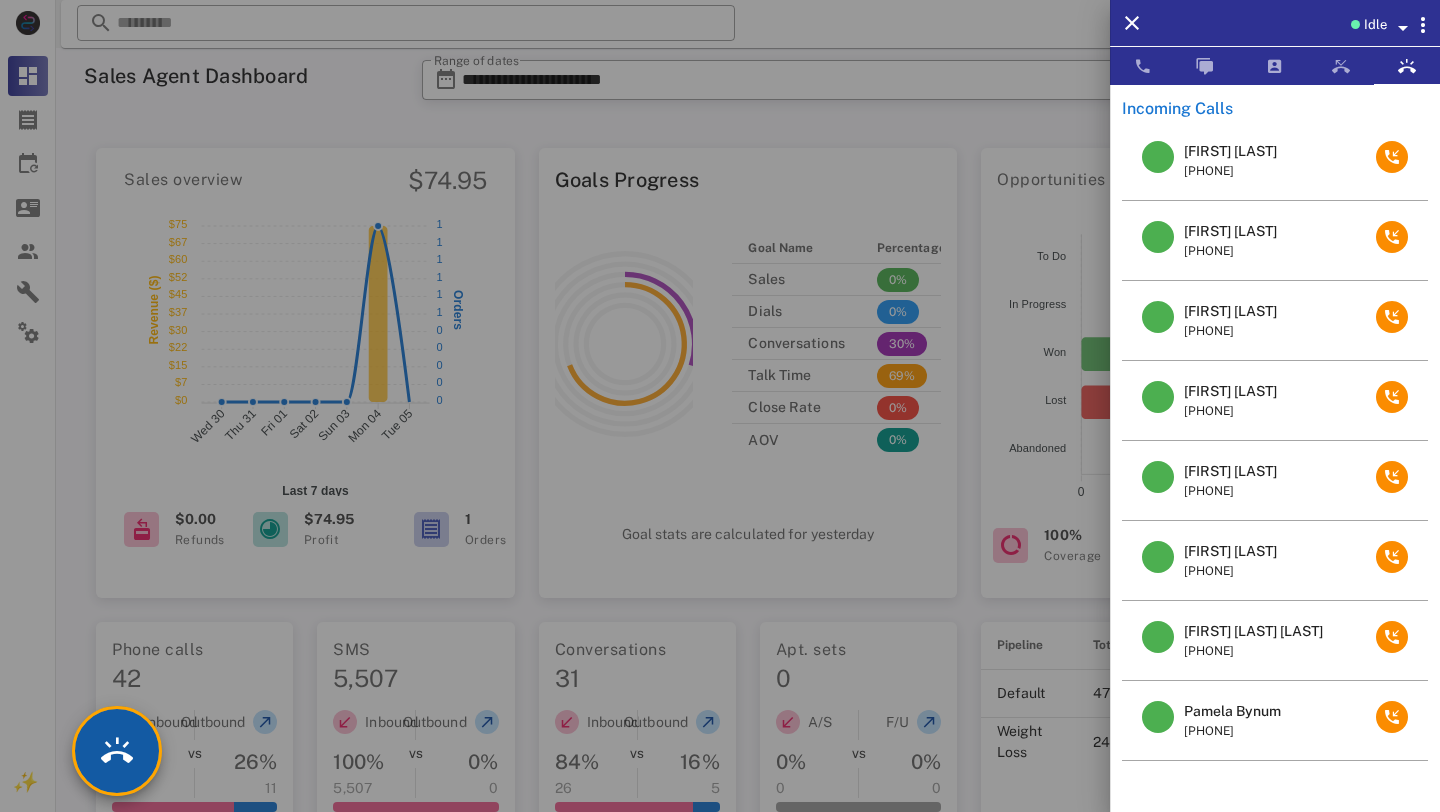 click at bounding box center (117, 751) 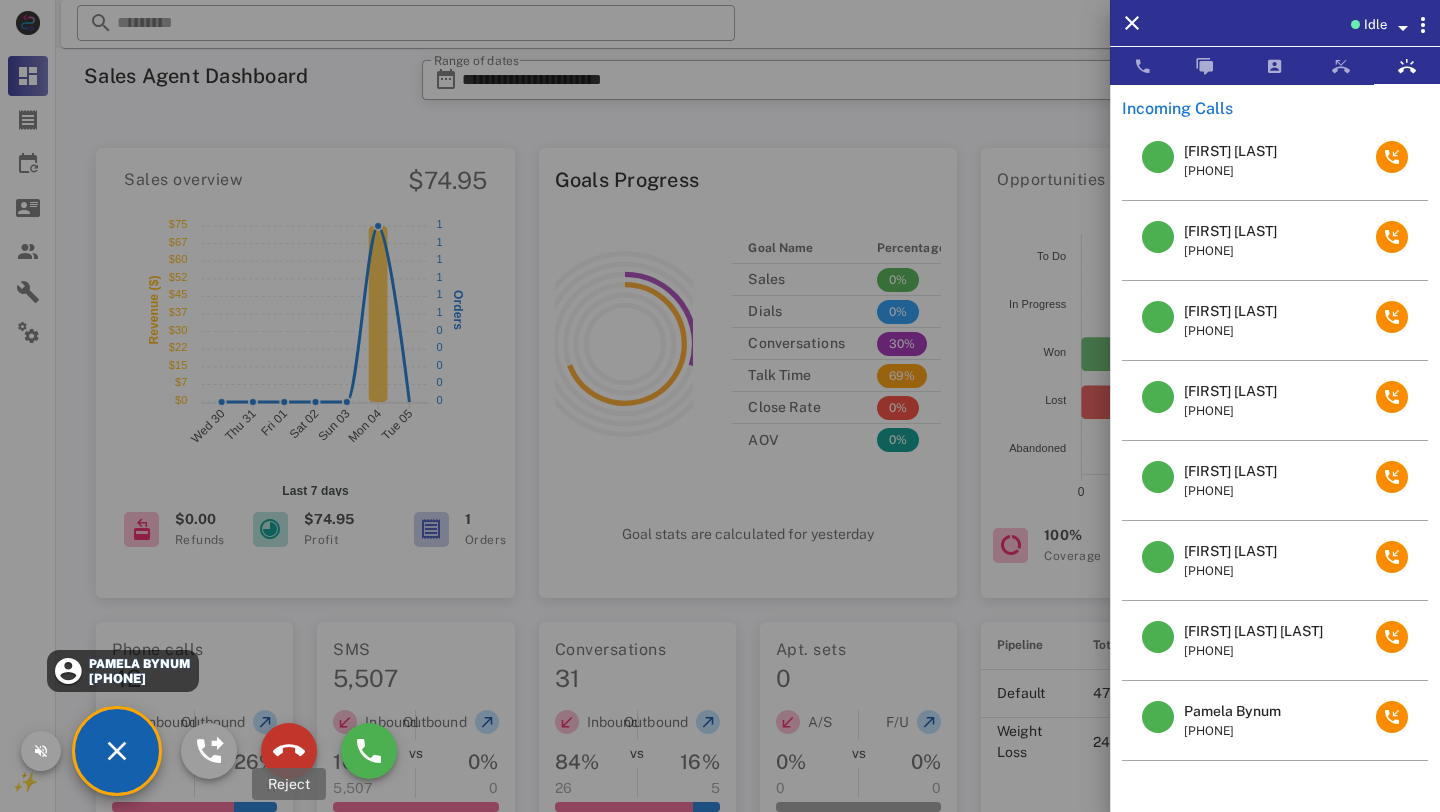 click at bounding box center [289, 751] 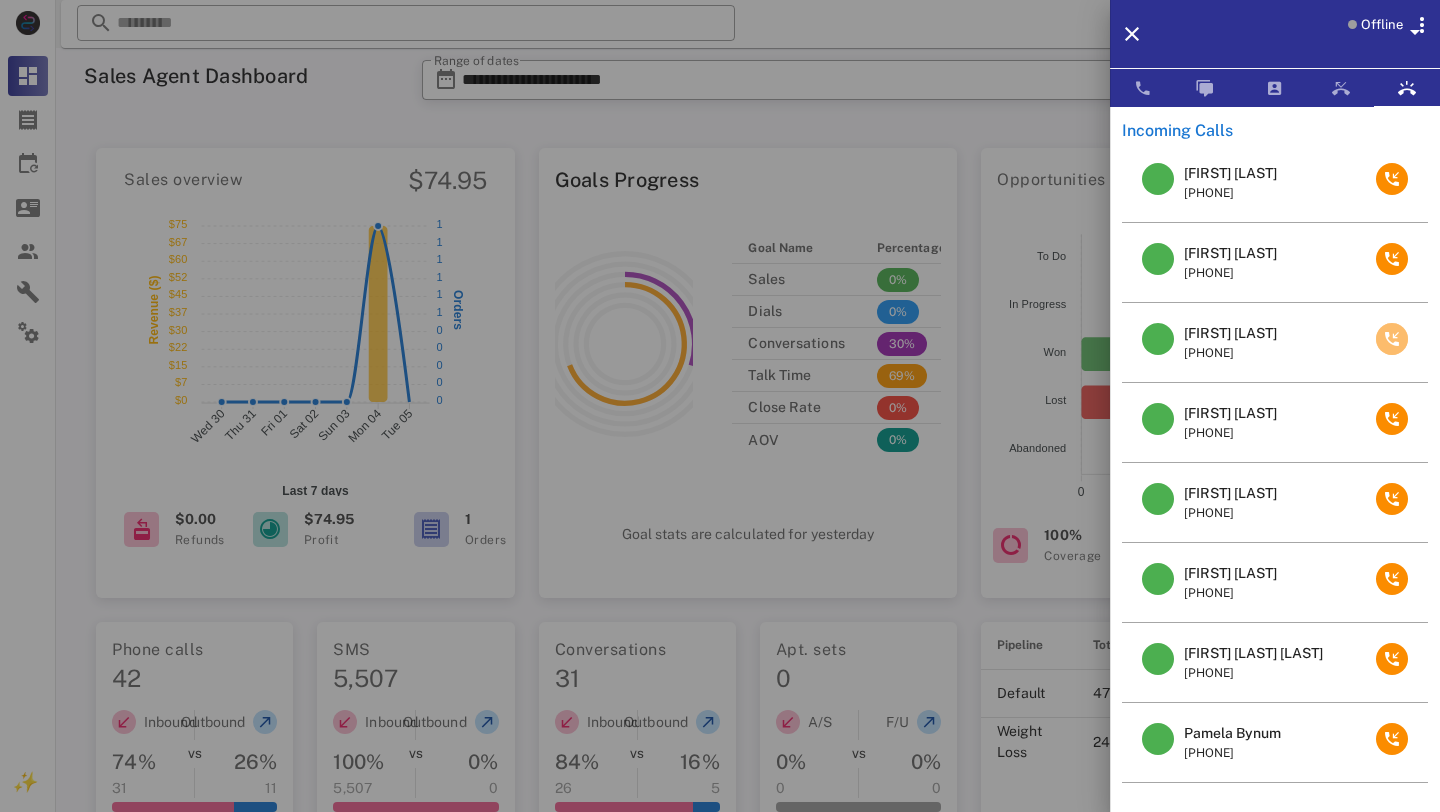 click at bounding box center [1392, 339] 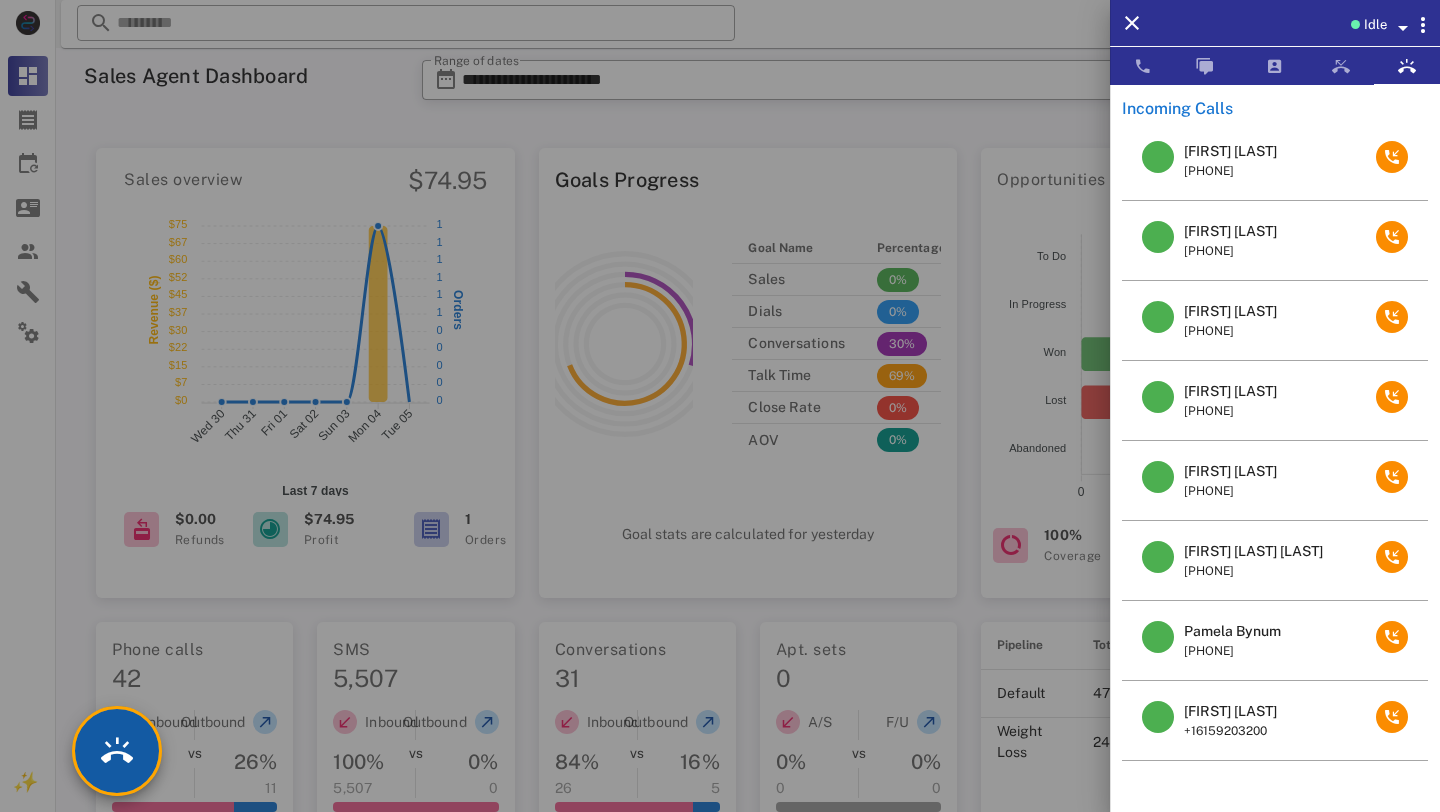 click at bounding box center [117, 751] 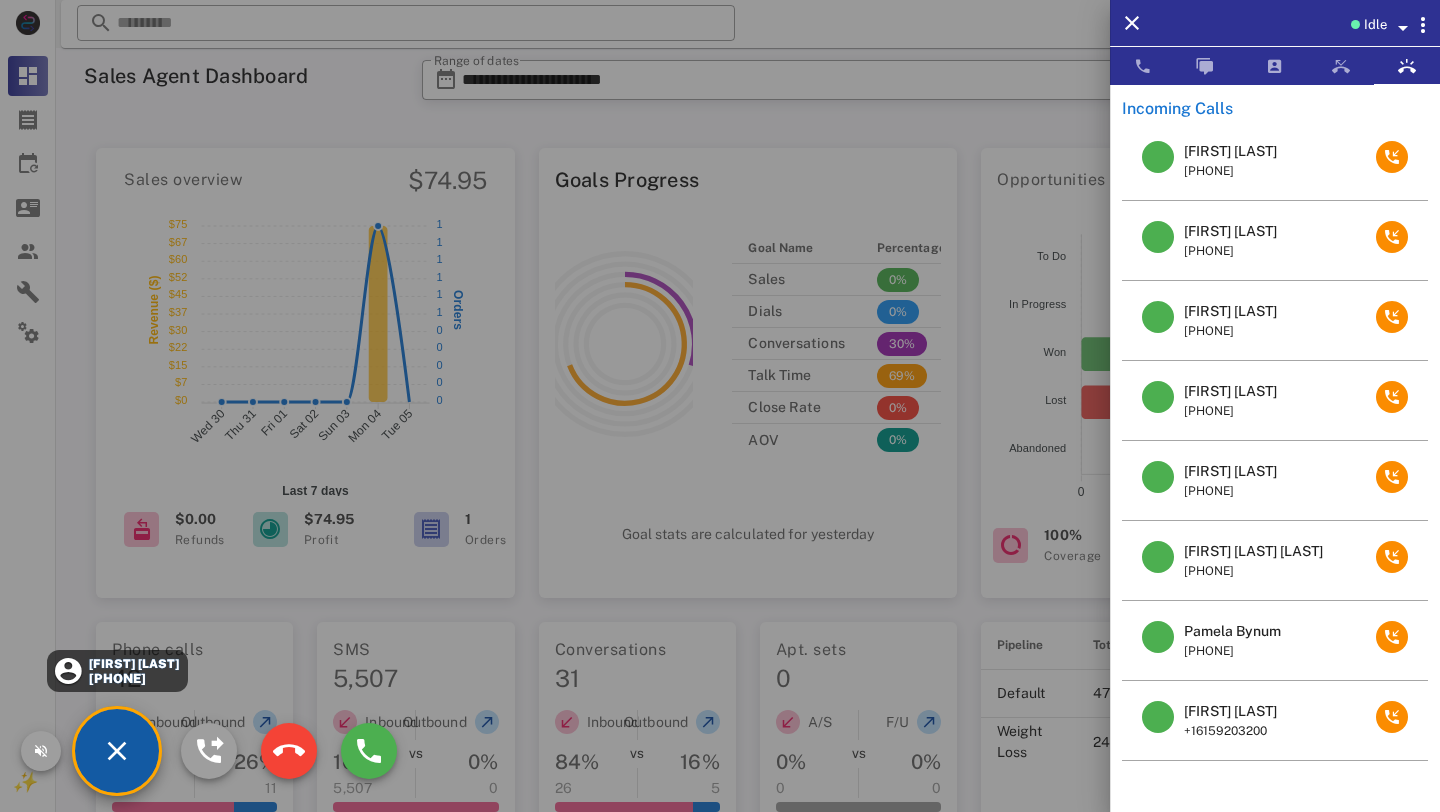 click on "Karen Woodmansee" at bounding box center (133, 664) 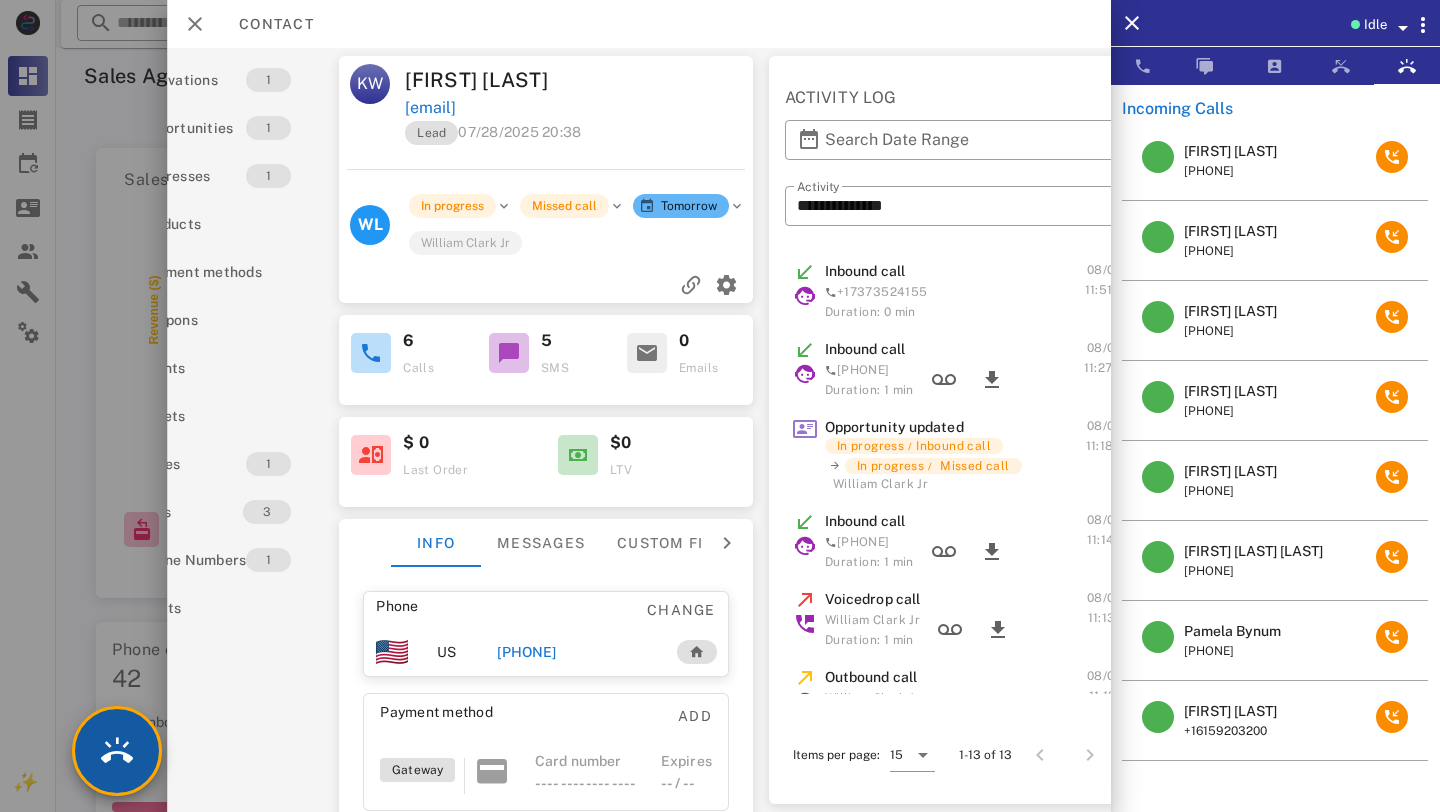 scroll, scrollTop: 0, scrollLeft: 97, axis: horizontal 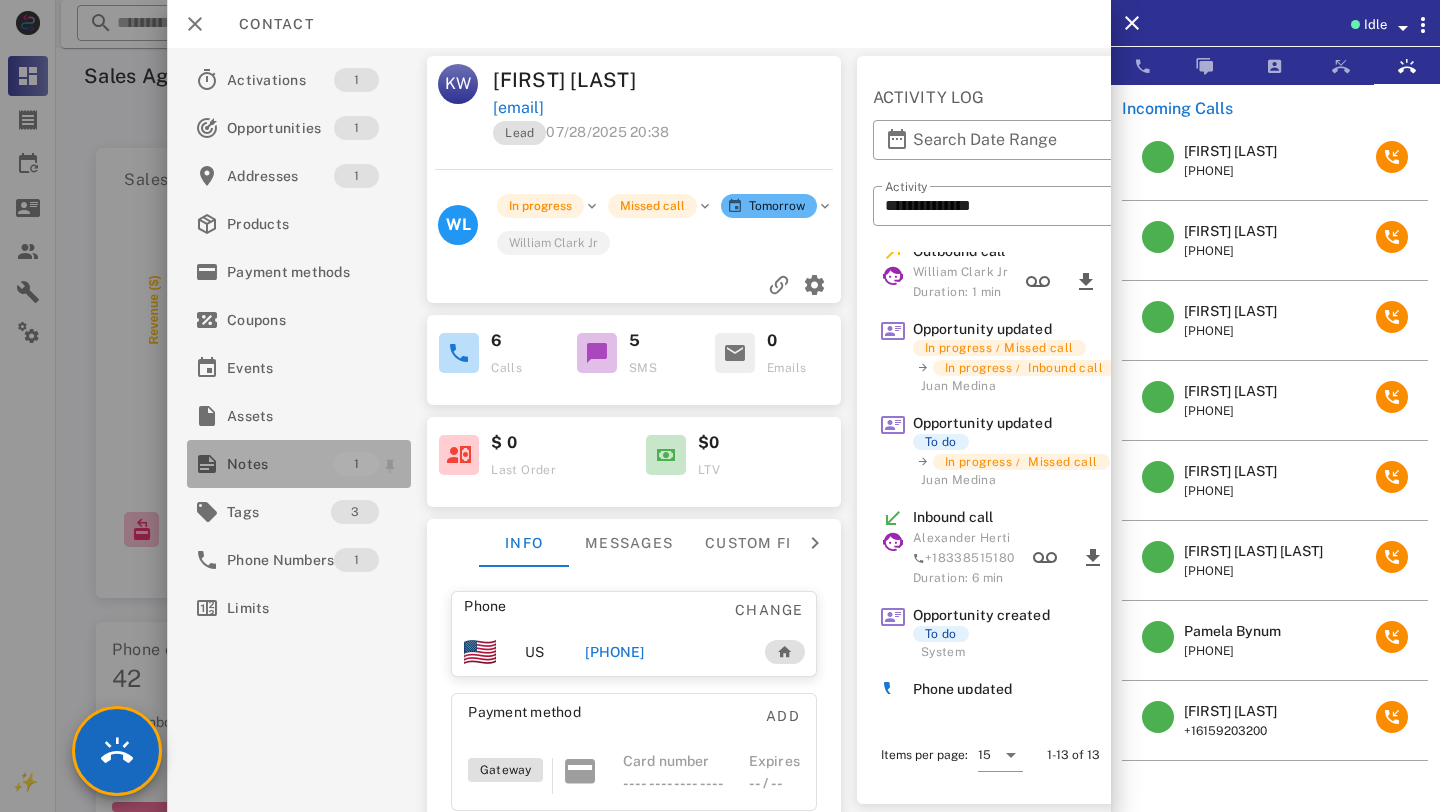 click on "Notes" at bounding box center (280, 464) 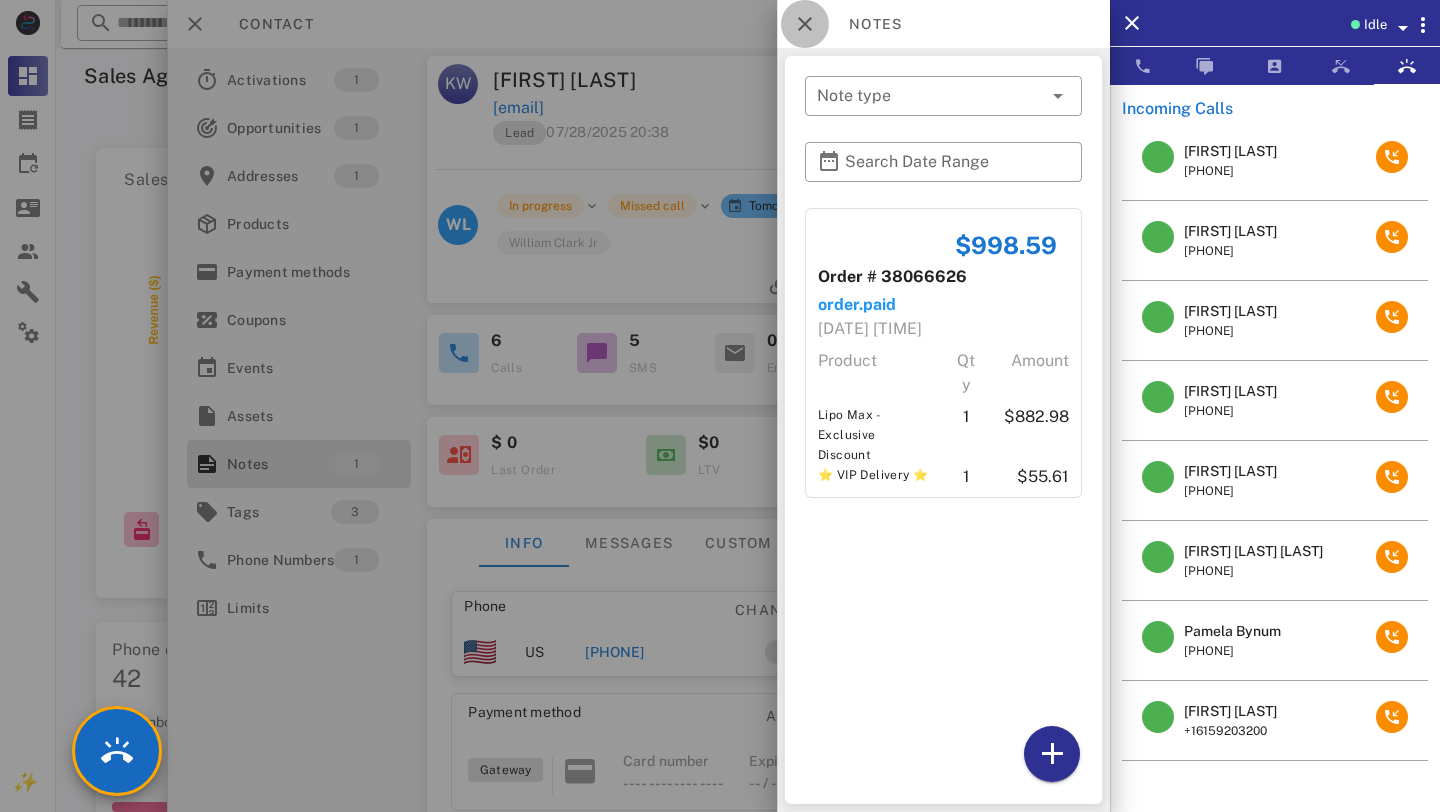 click at bounding box center [805, 24] 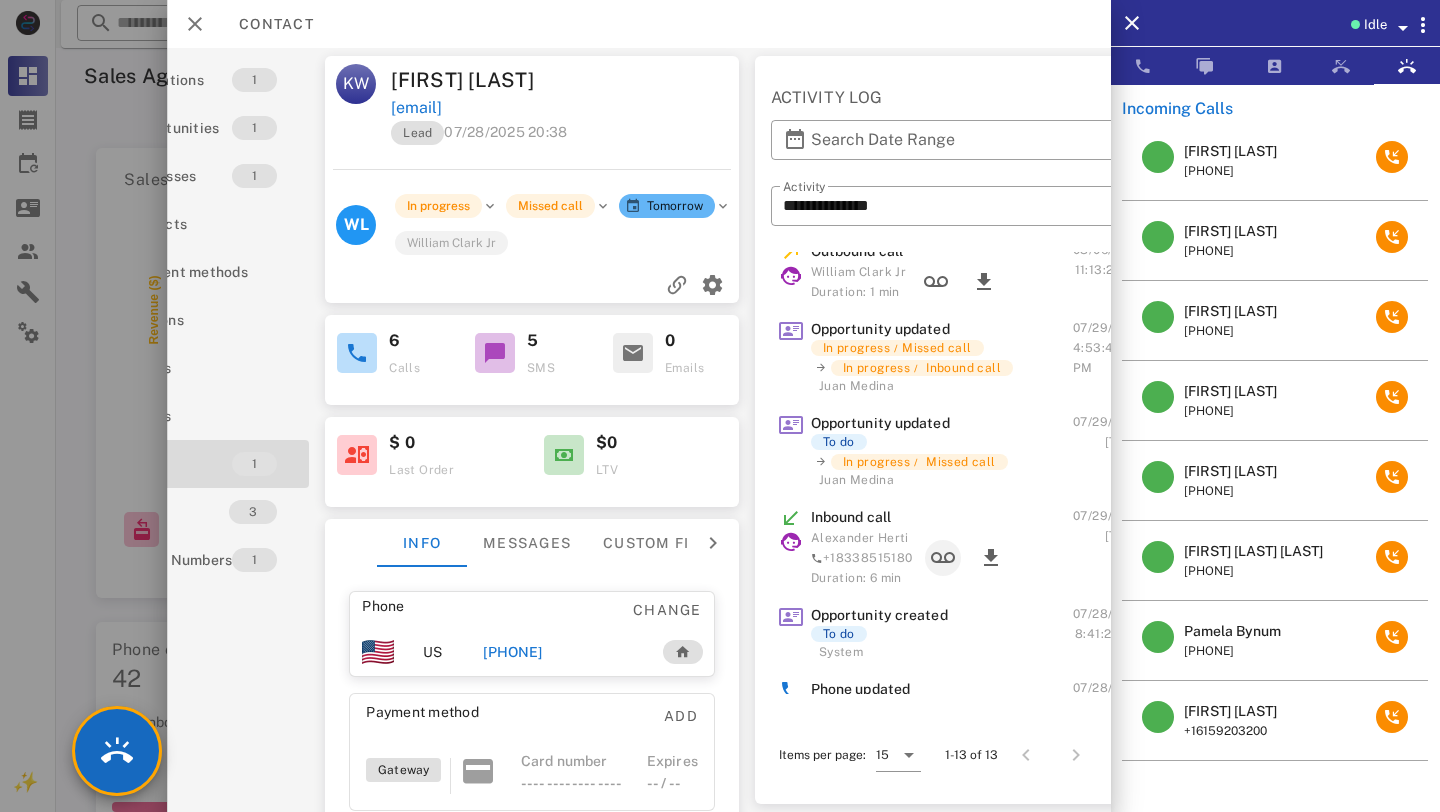scroll, scrollTop: 0, scrollLeft: 120, axis: horizontal 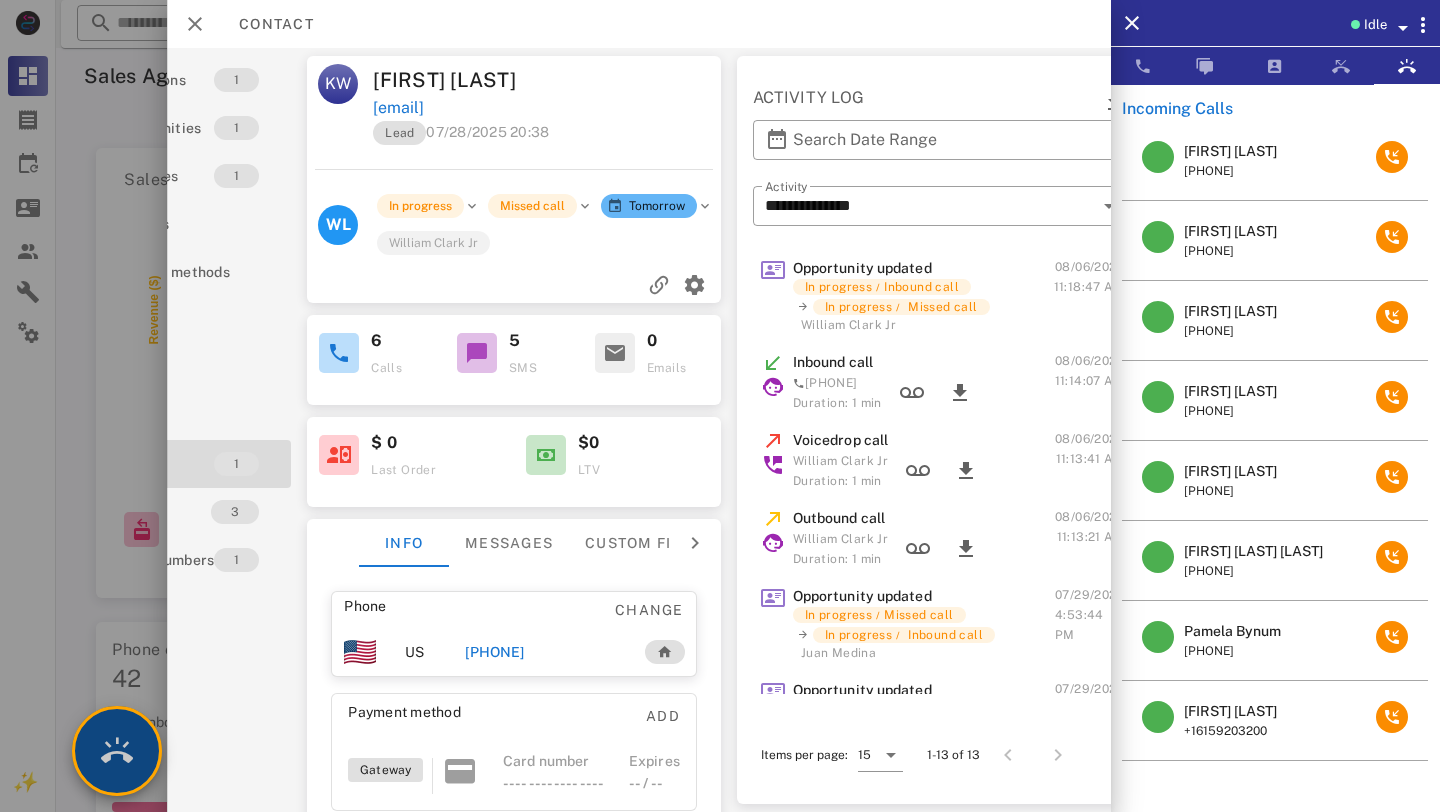 click at bounding box center (117, 751) 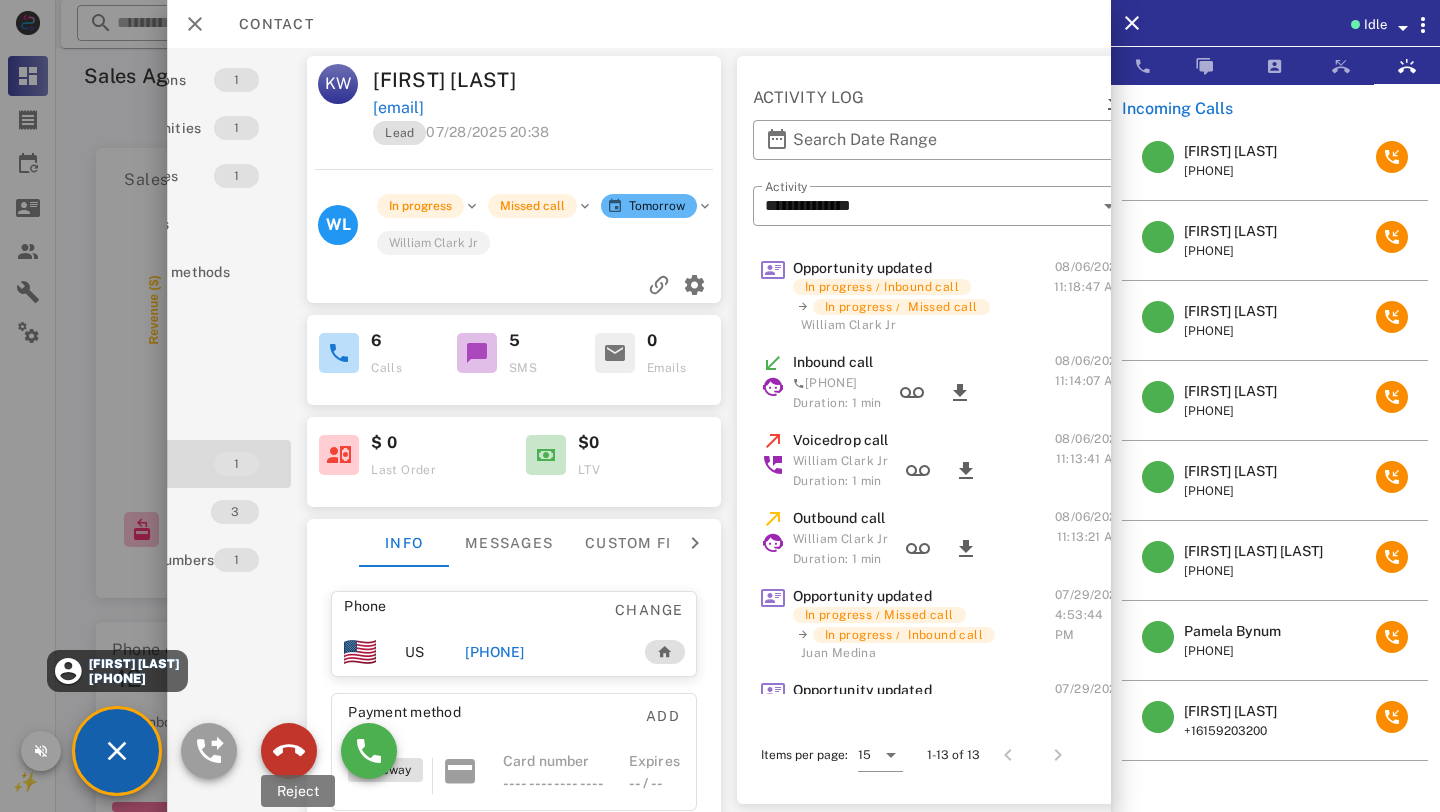 click at bounding box center (289, 751) 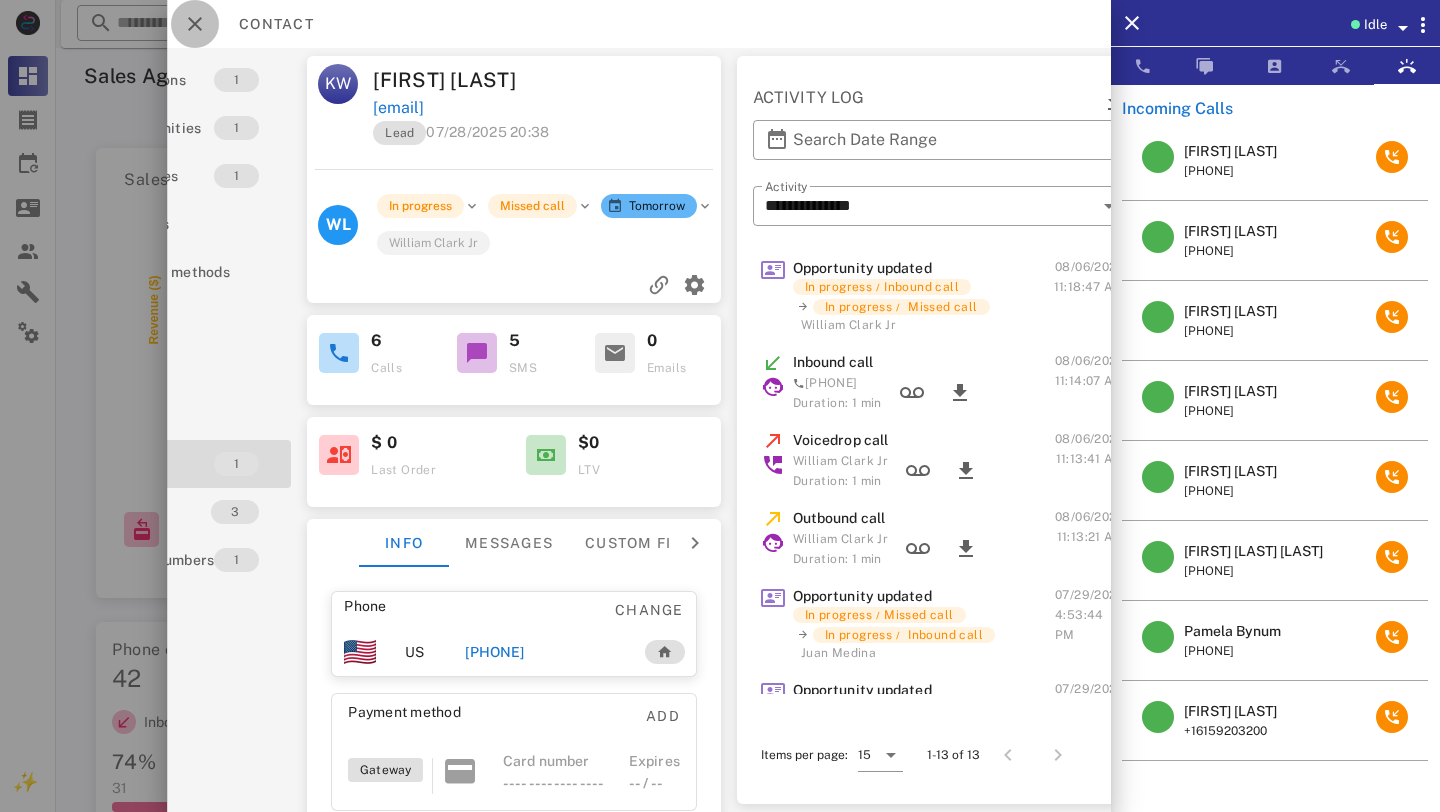 click at bounding box center (195, 24) 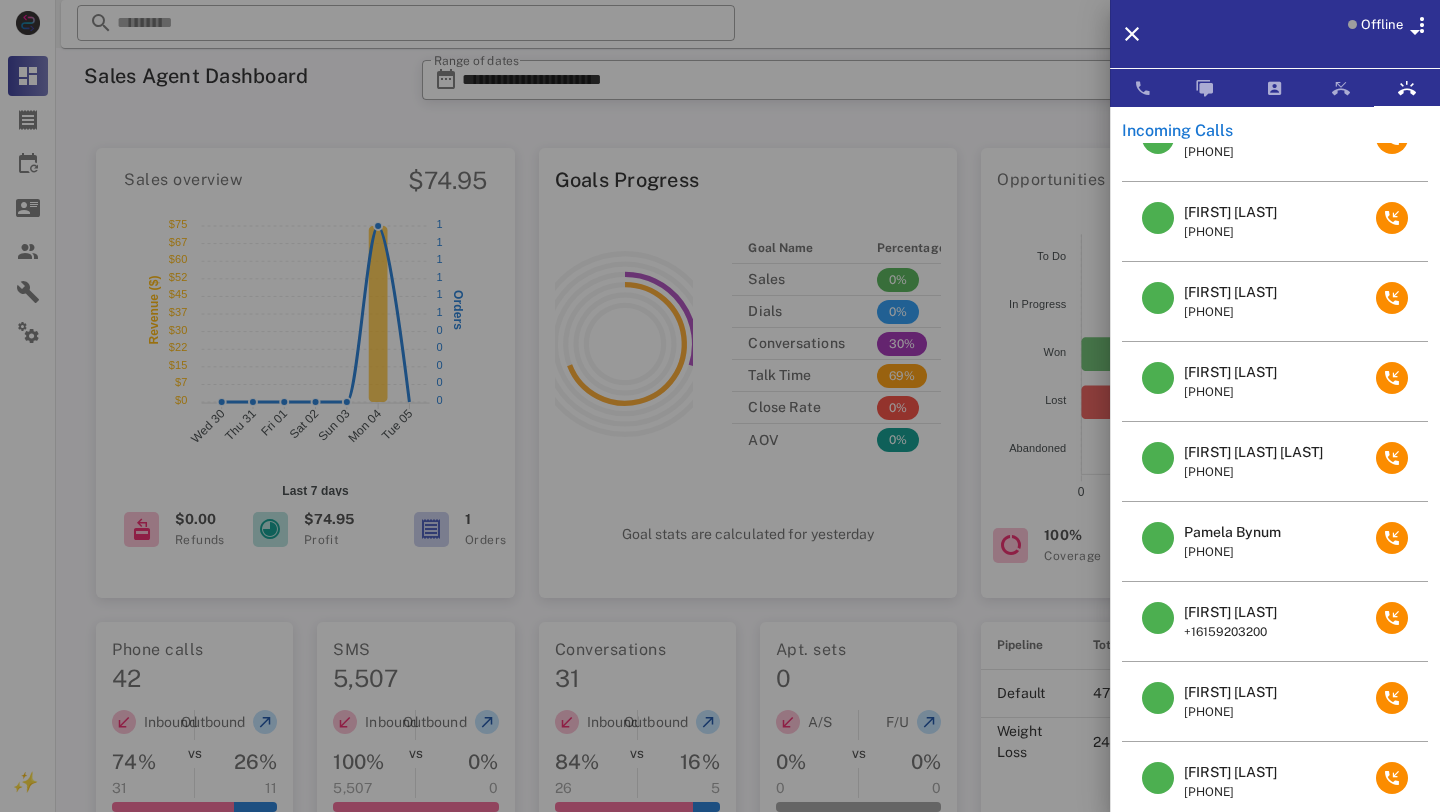 scroll, scrollTop: 190, scrollLeft: 0, axis: vertical 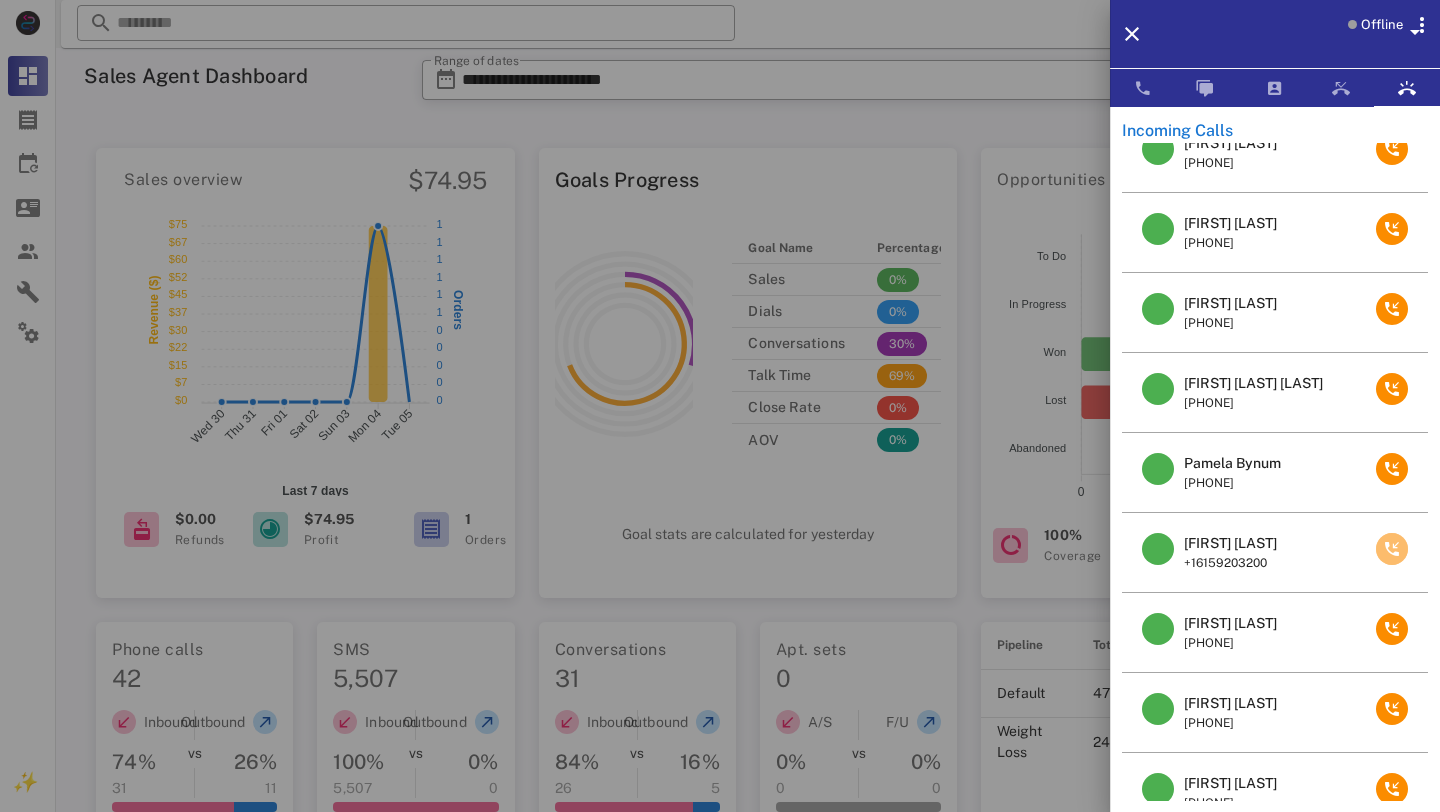 click at bounding box center (1392, 549) 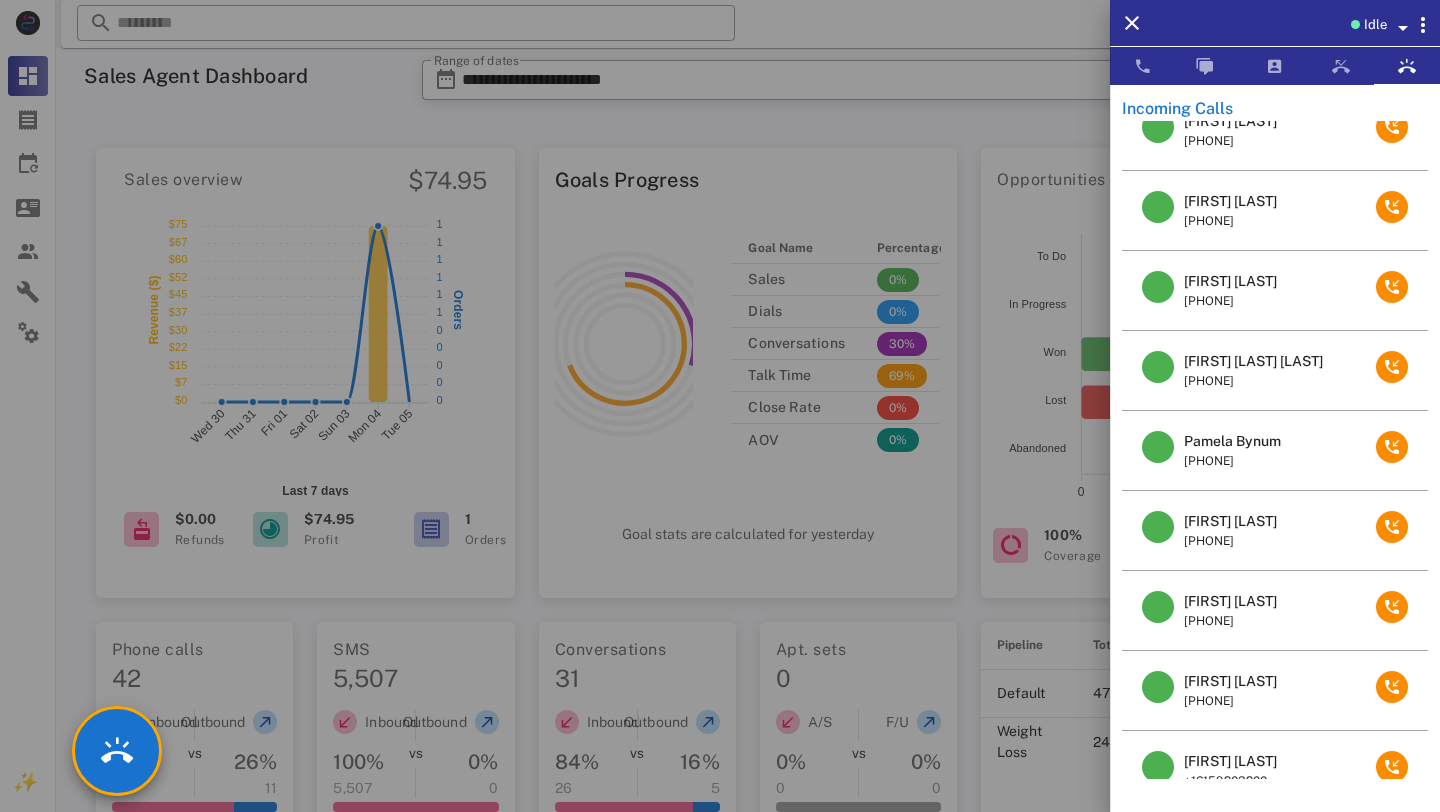 scroll, scrollTop: 110, scrollLeft: 0, axis: vertical 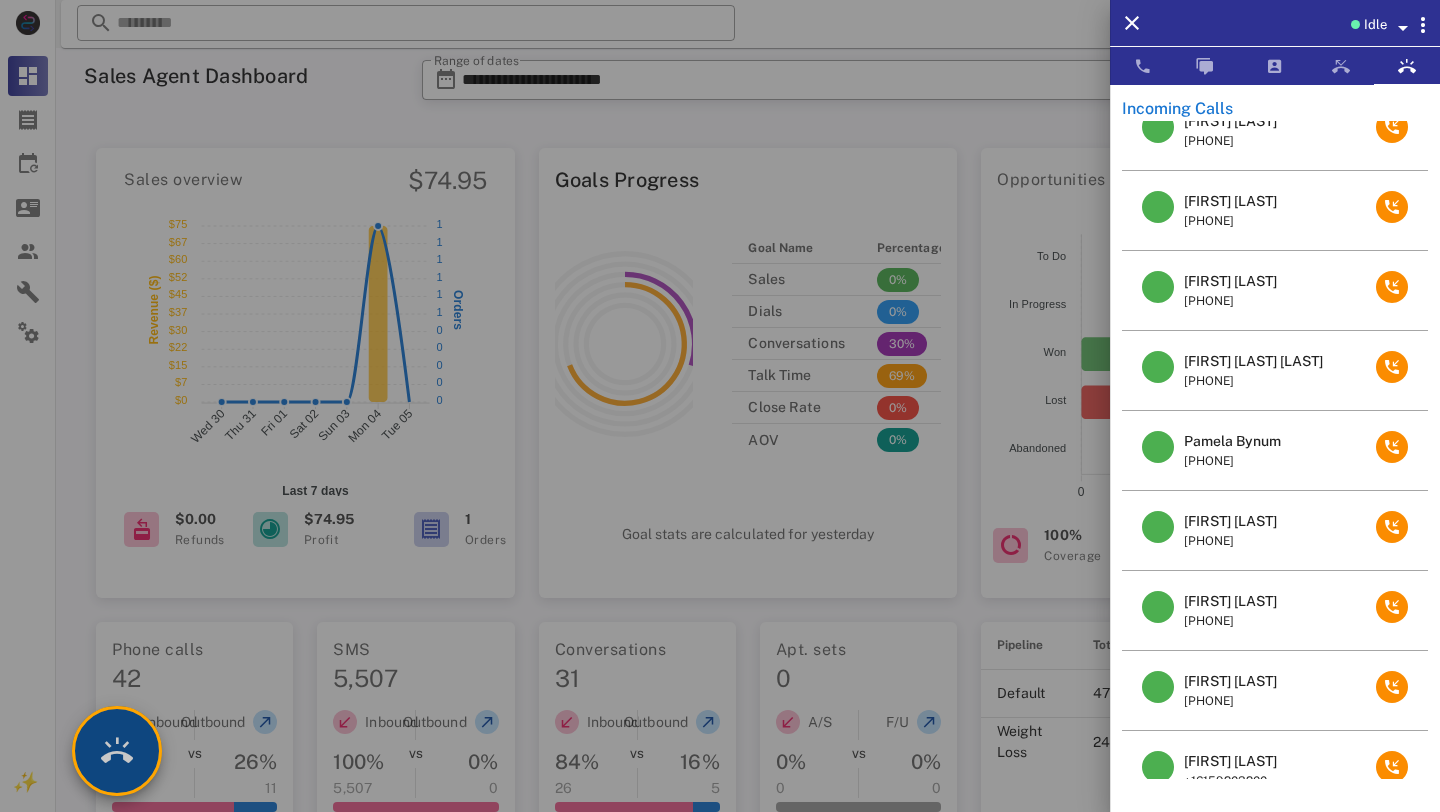 click at bounding box center [117, 751] 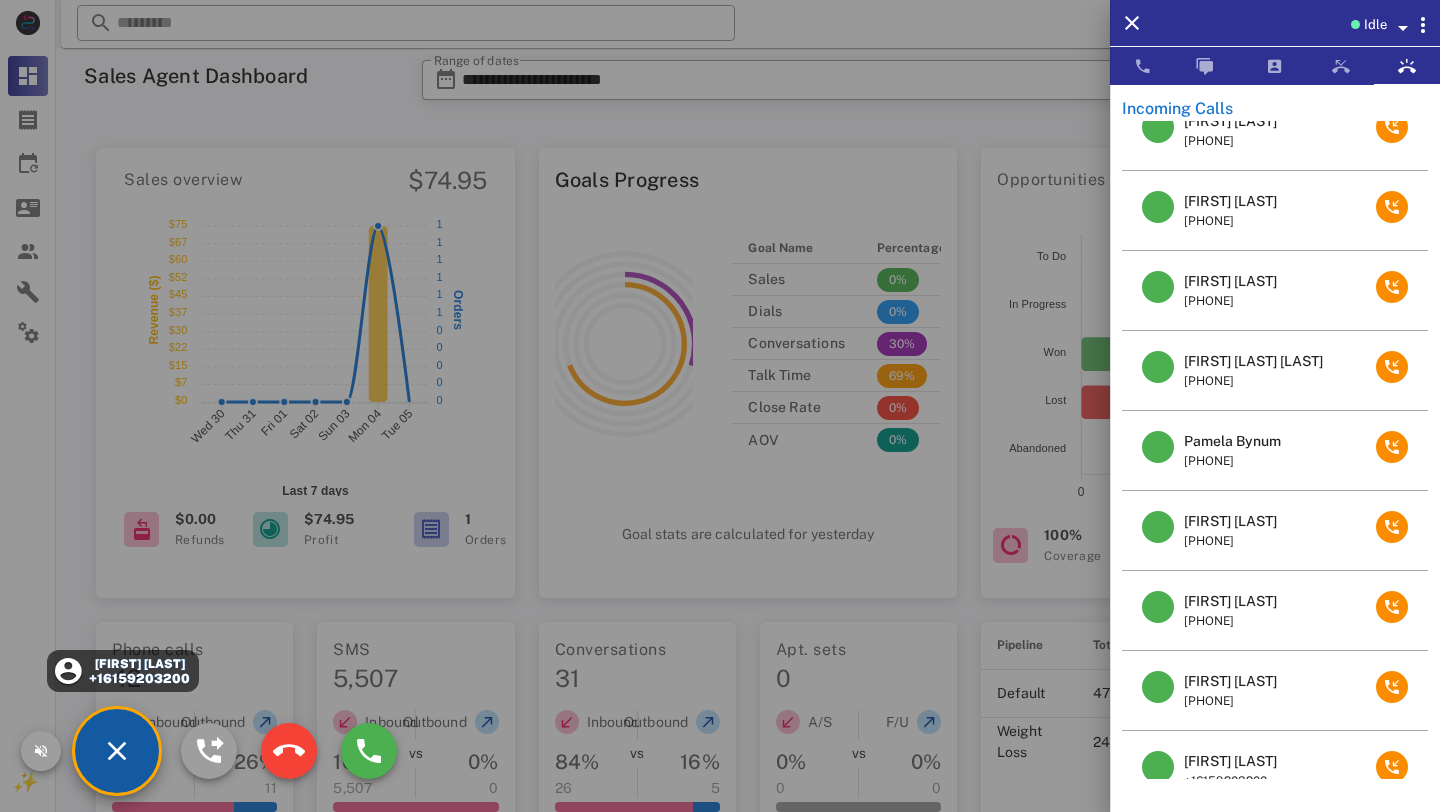 click on "Hannah McCartney" at bounding box center [139, 664] 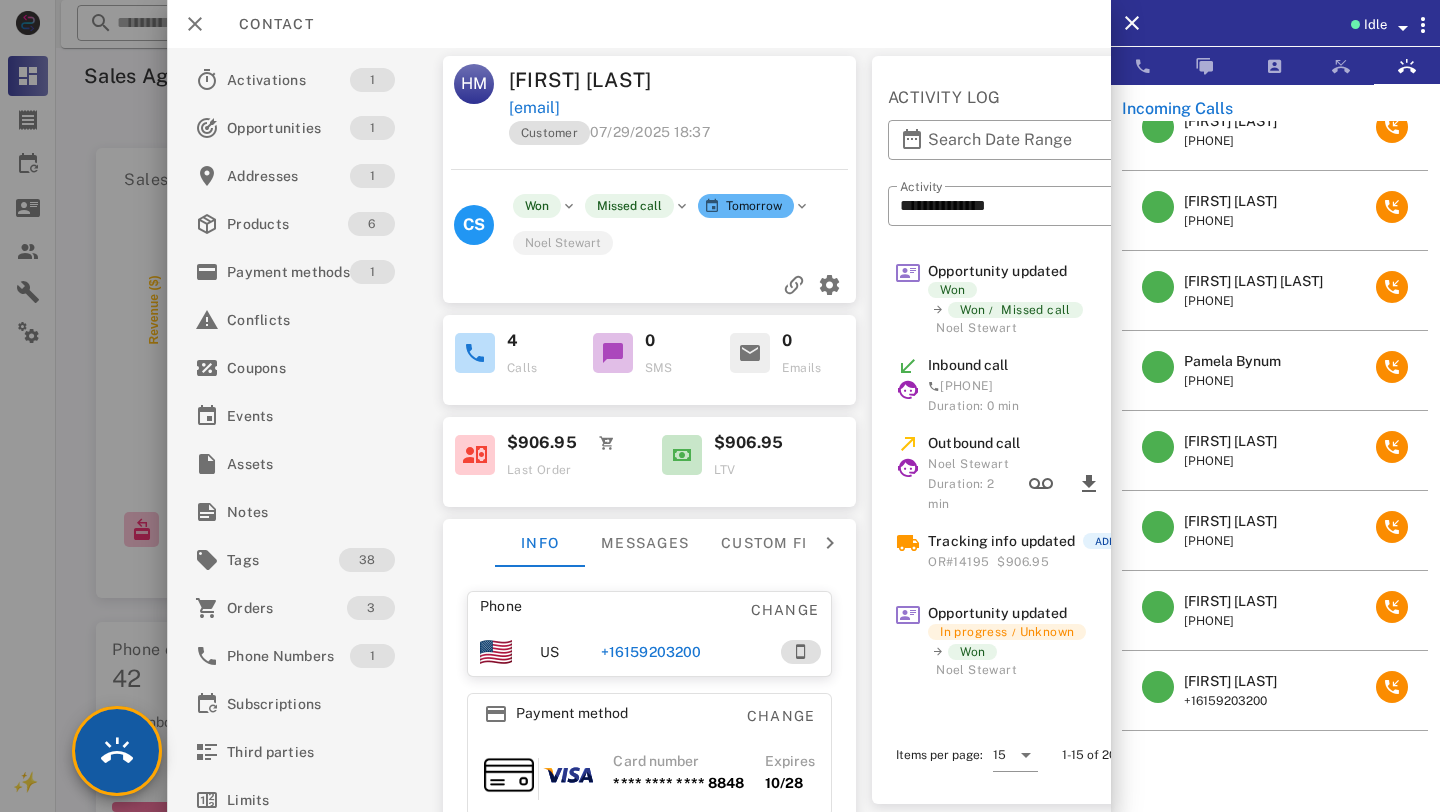 click at bounding box center [117, 751] 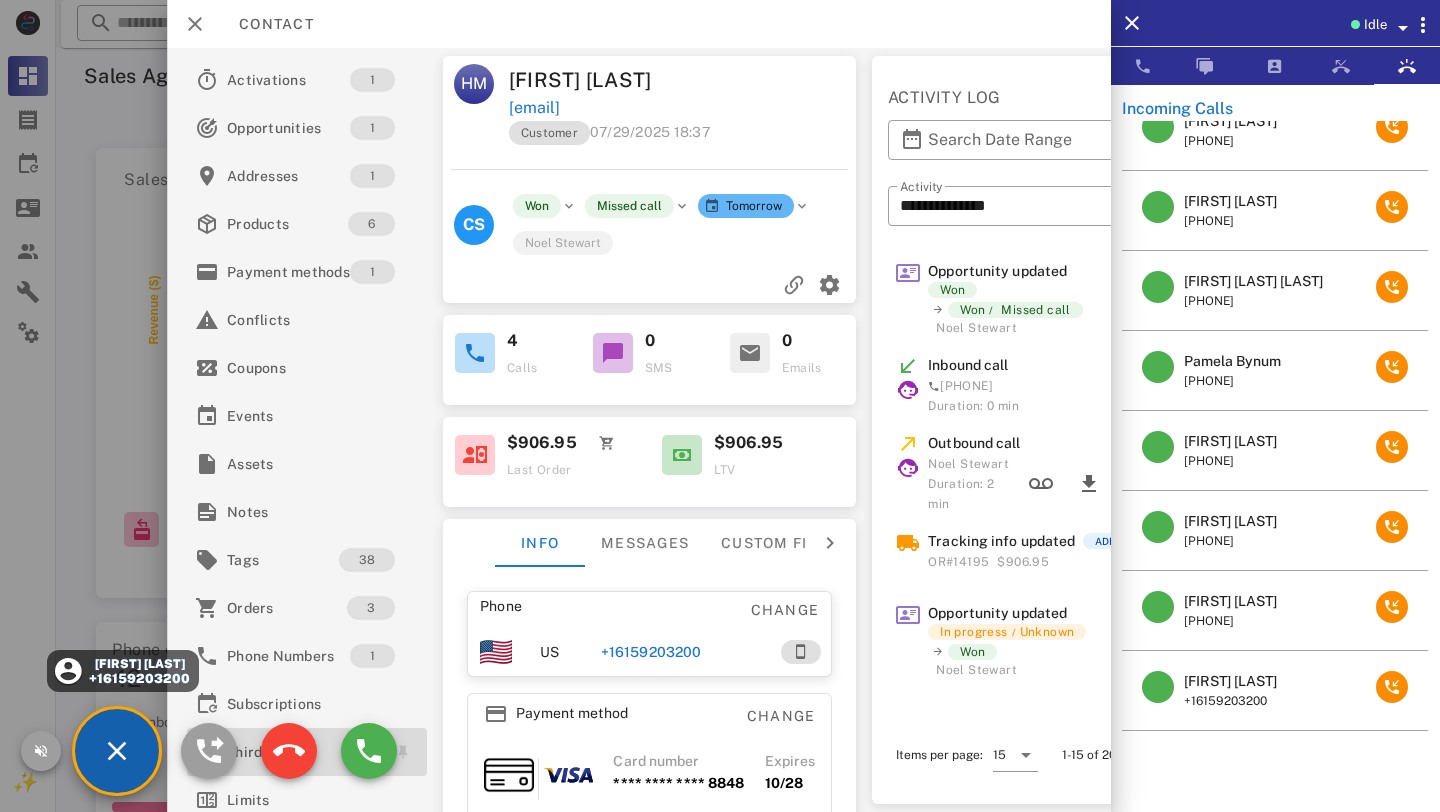 click on "Third parties" at bounding box center (307, 752) 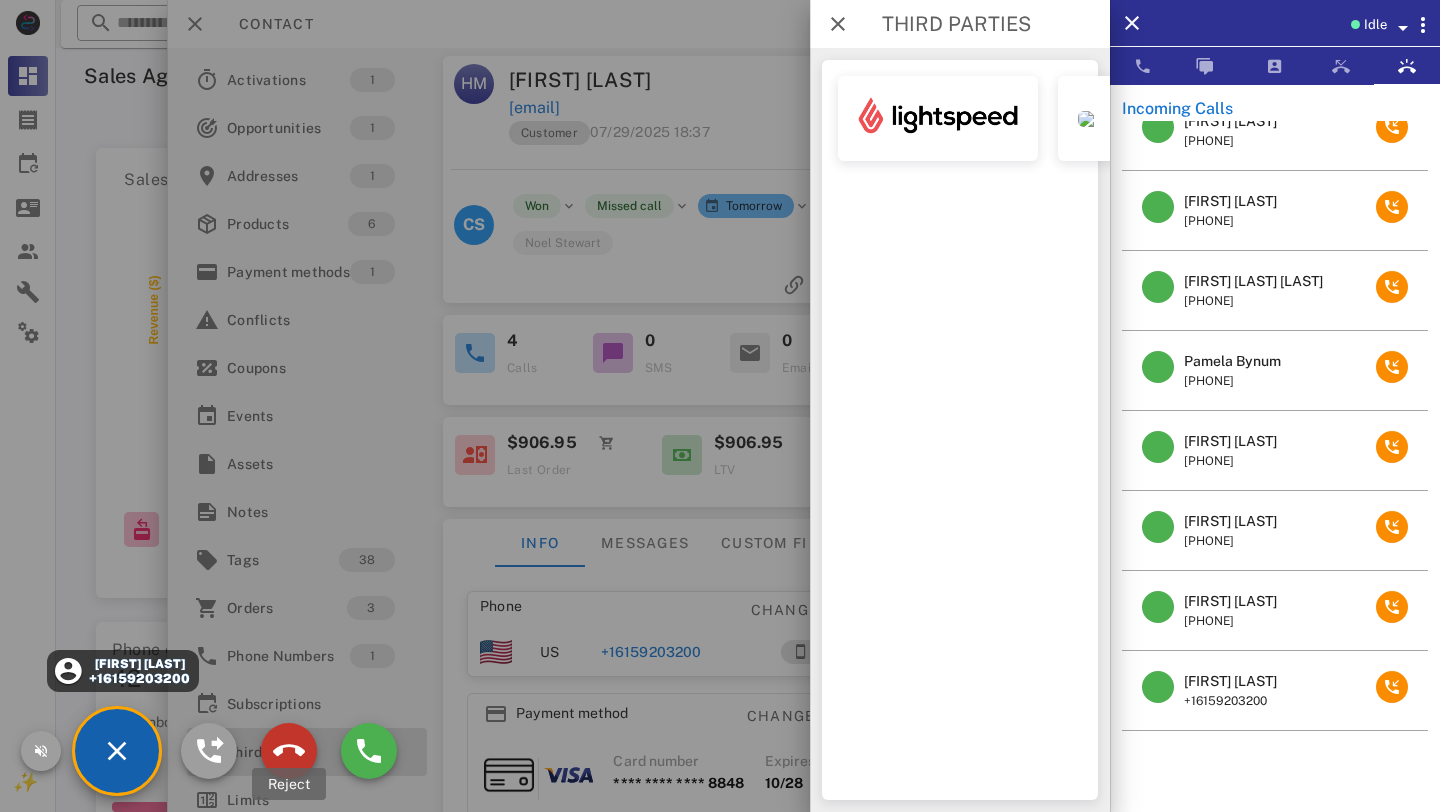 click at bounding box center [289, 751] 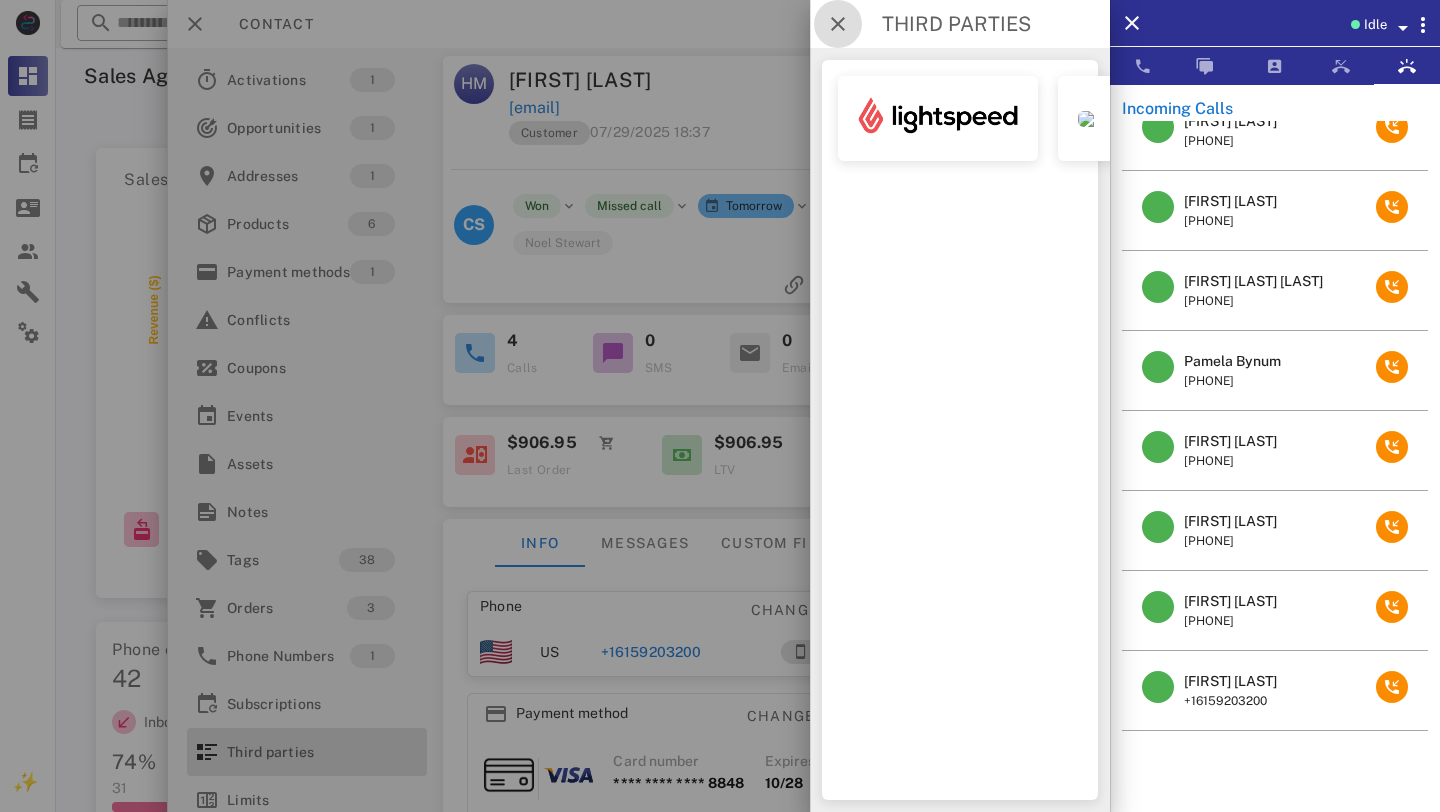 click at bounding box center (838, 24) 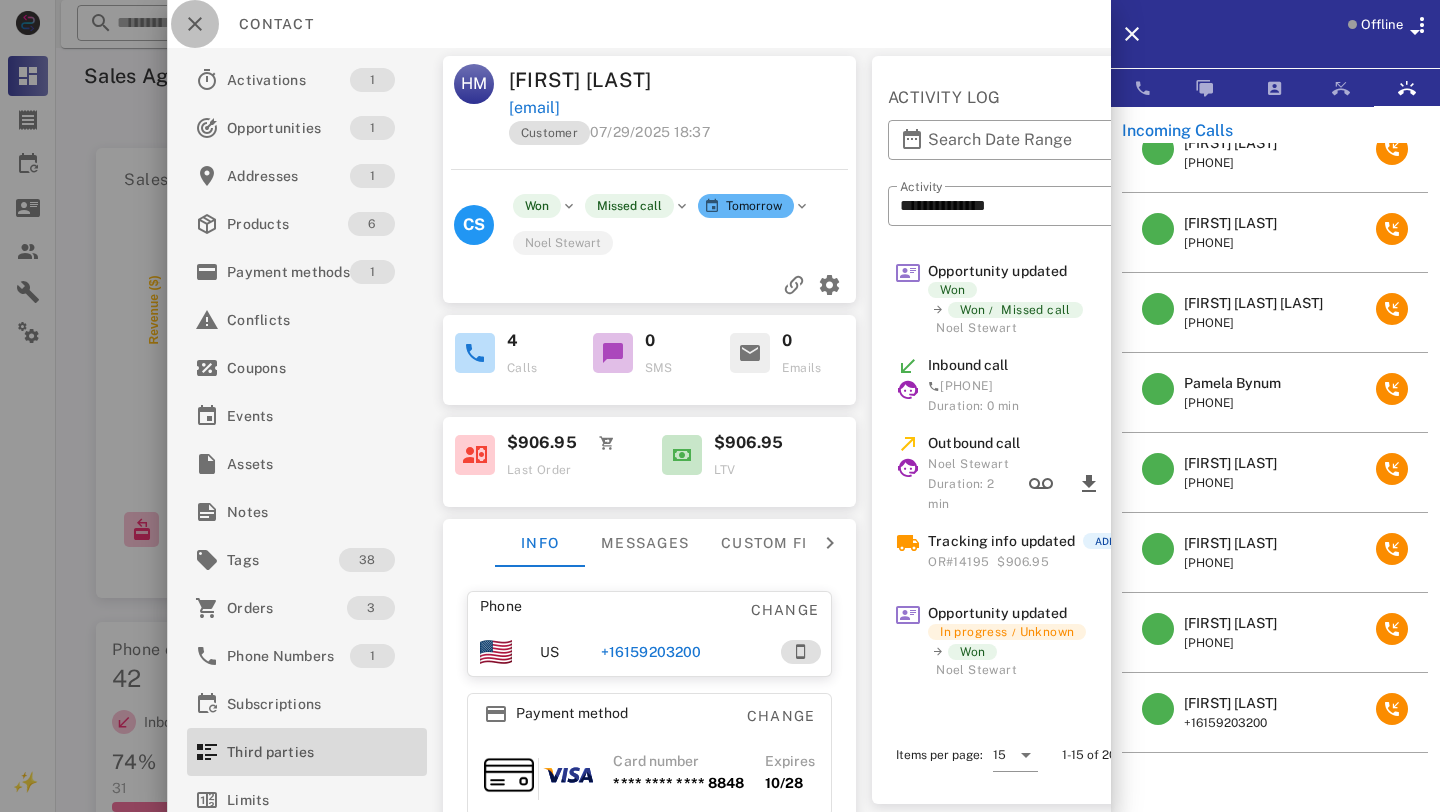 click at bounding box center (195, 24) 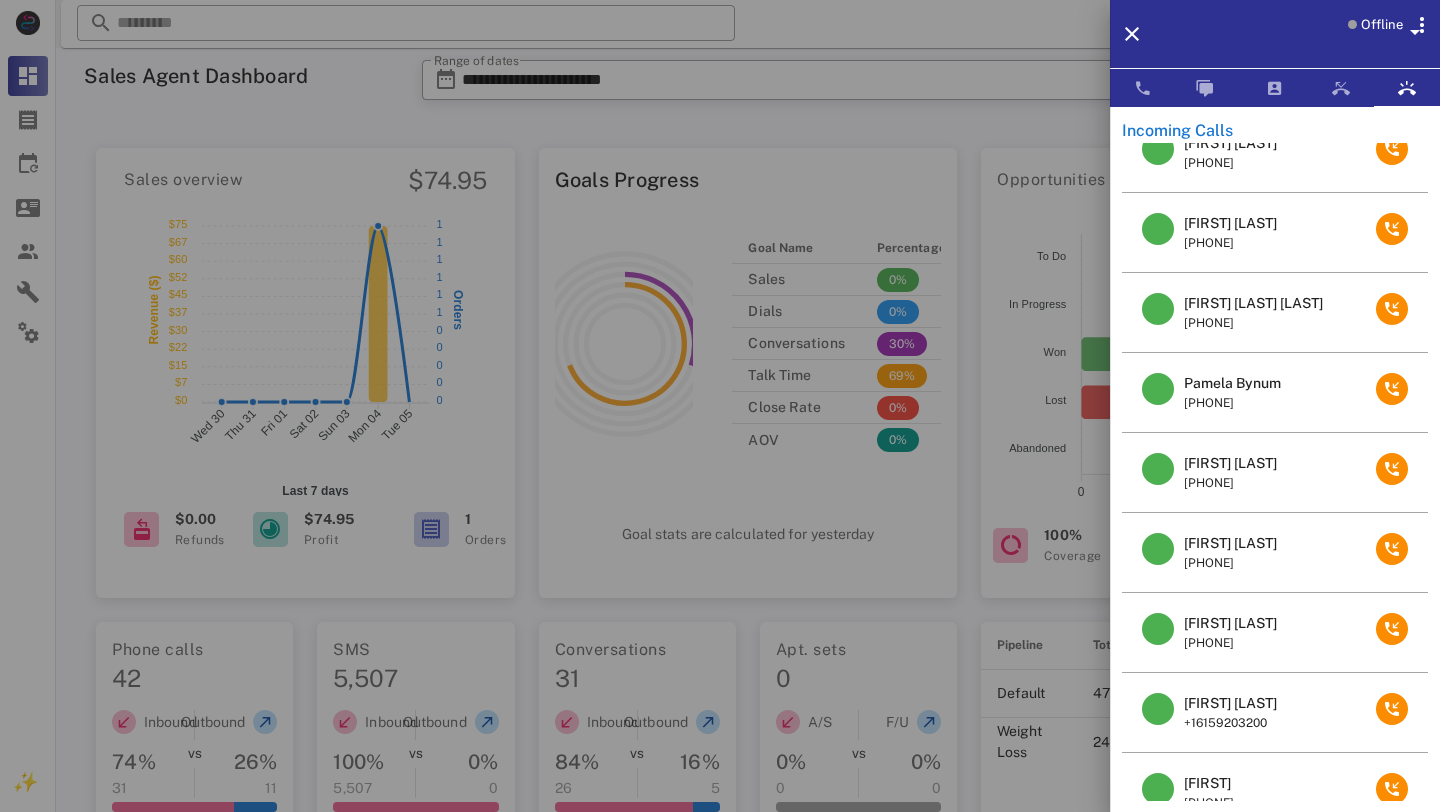 scroll, scrollTop: 0, scrollLeft: 0, axis: both 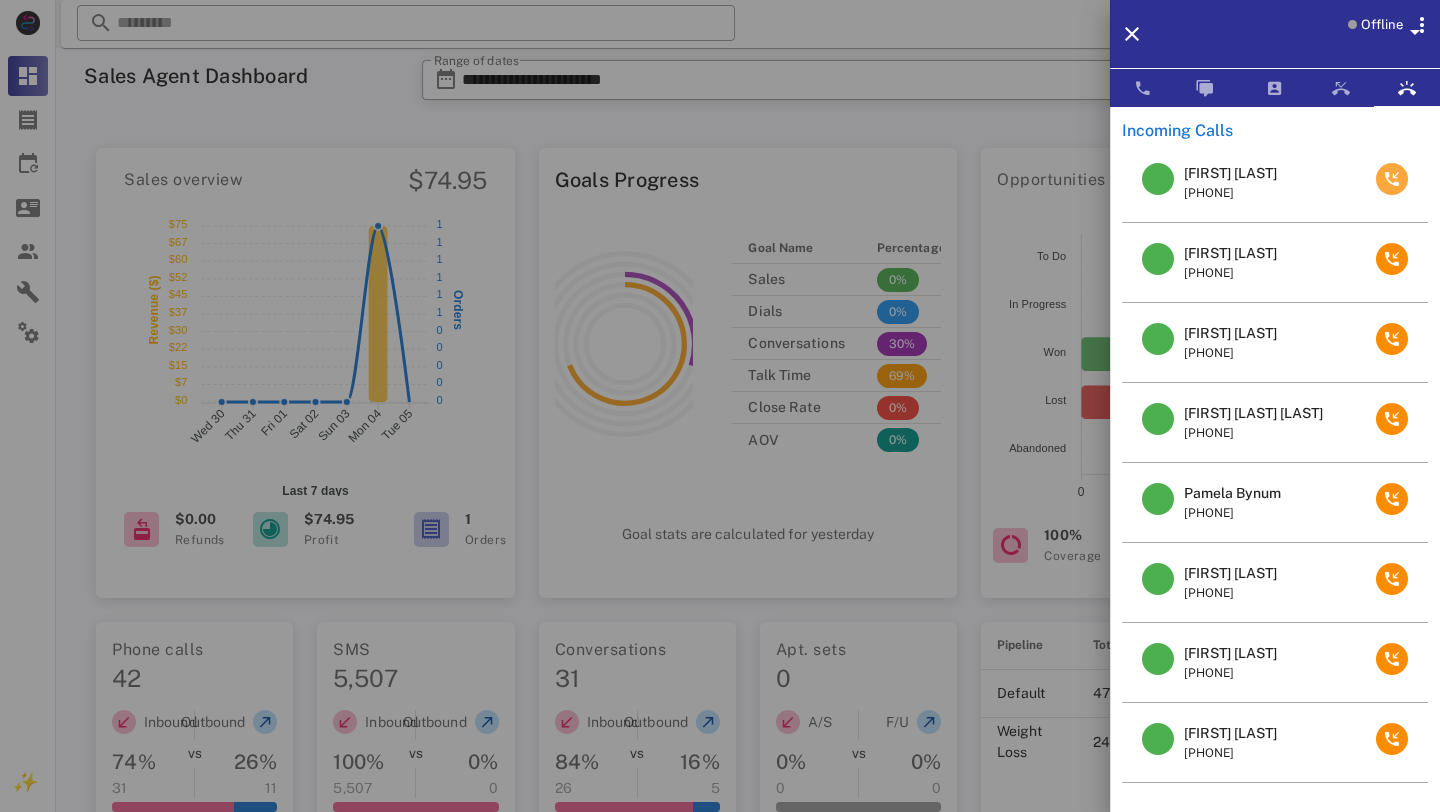 click at bounding box center (1392, 179) 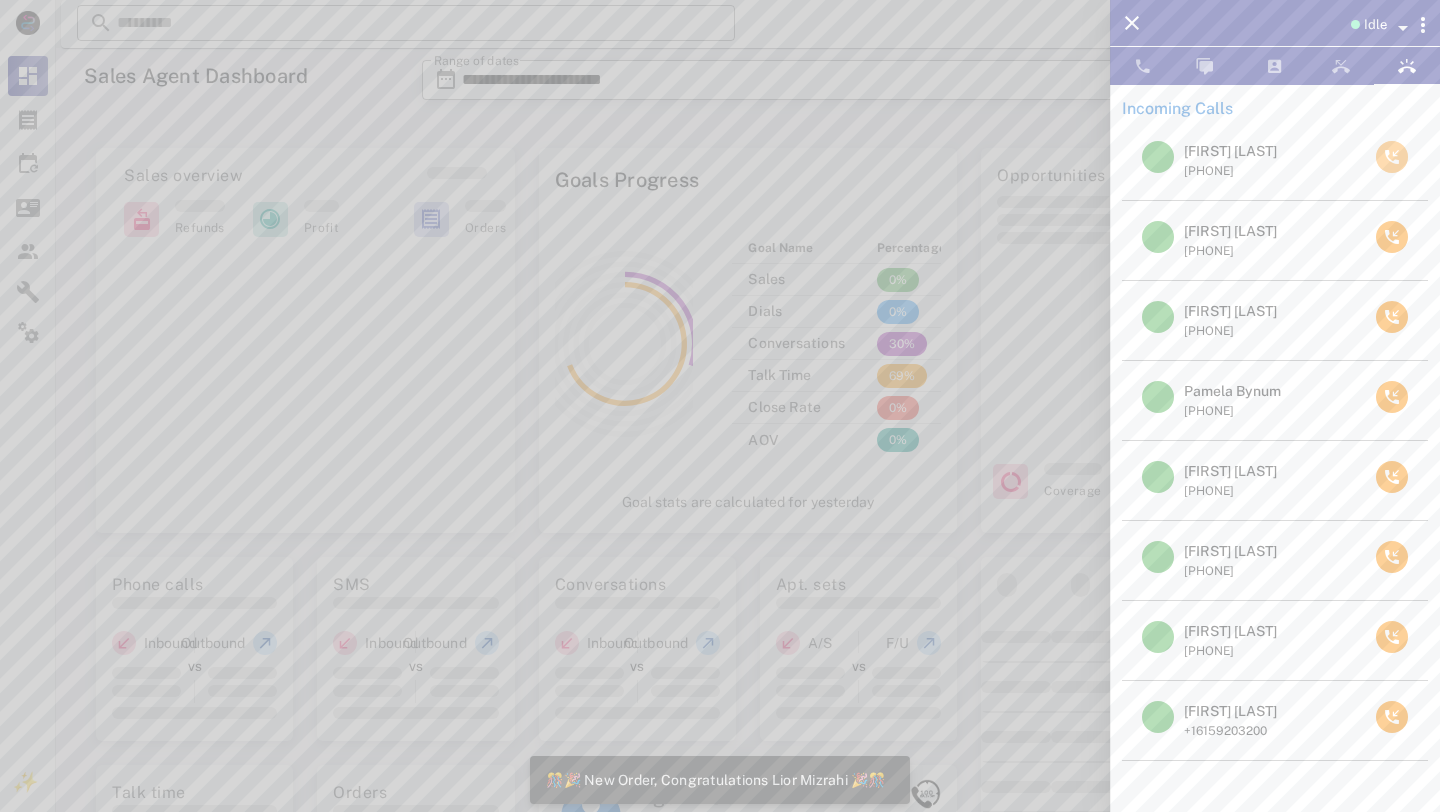 click at bounding box center (1392, 157) 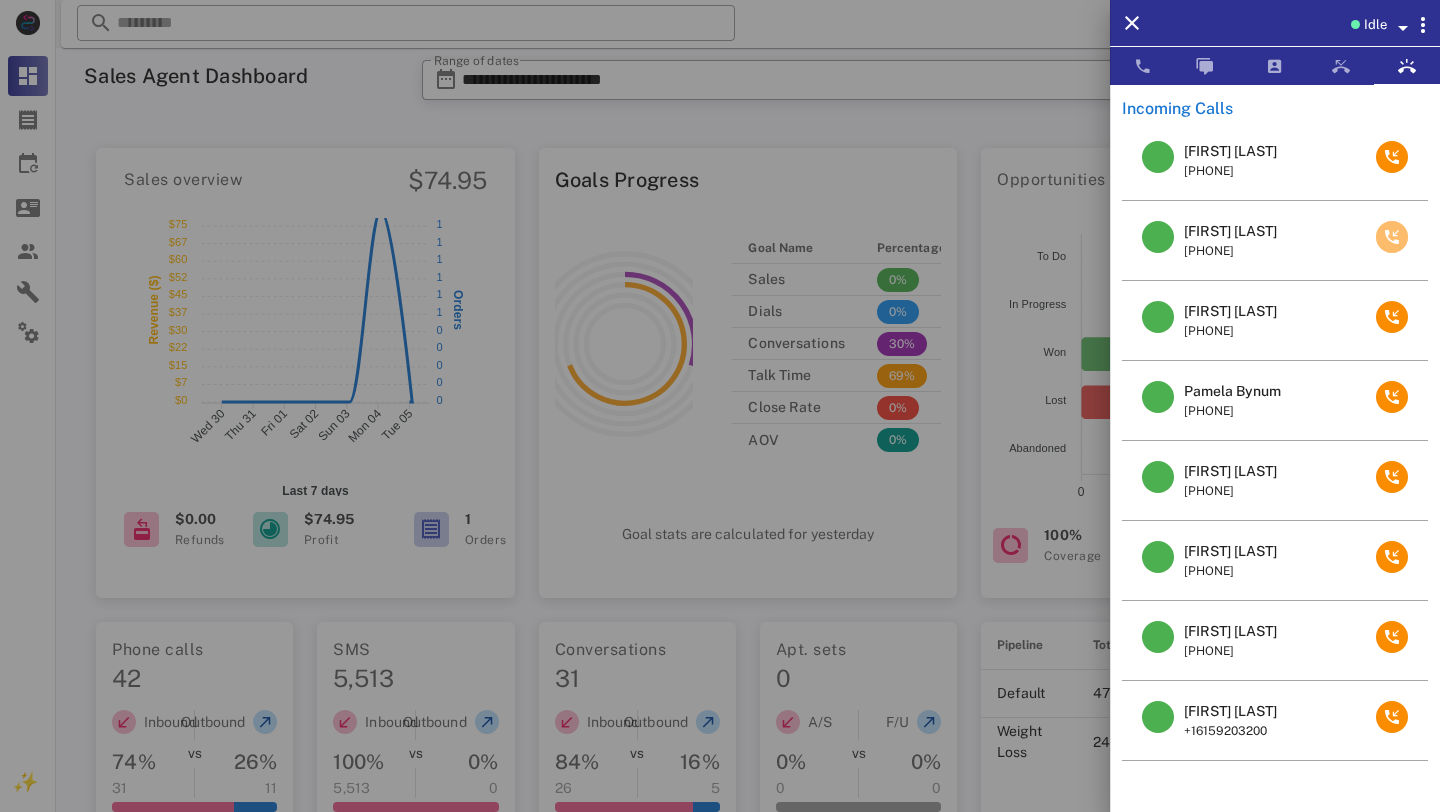 click at bounding box center (1392, 237) 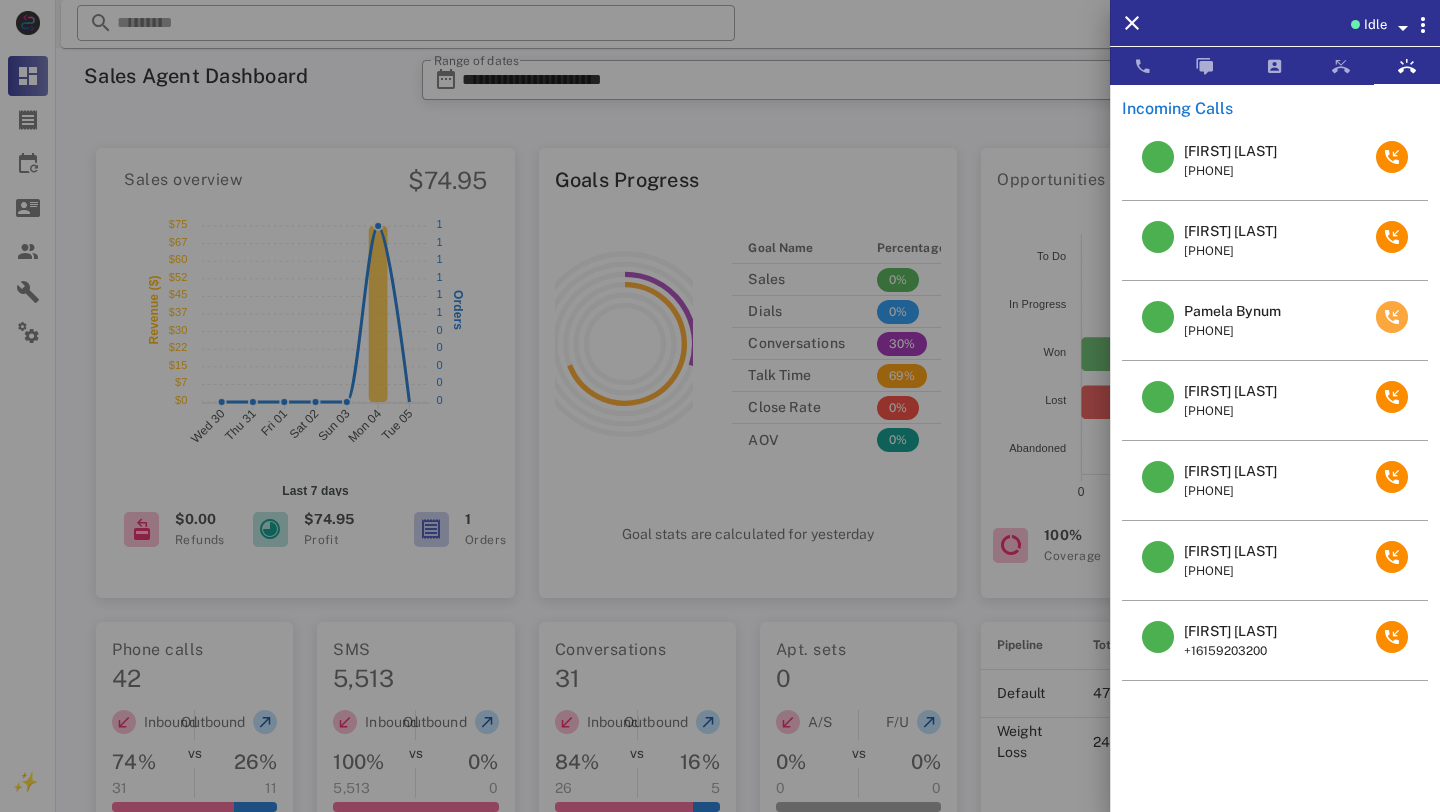 click at bounding box center (1392, 317) 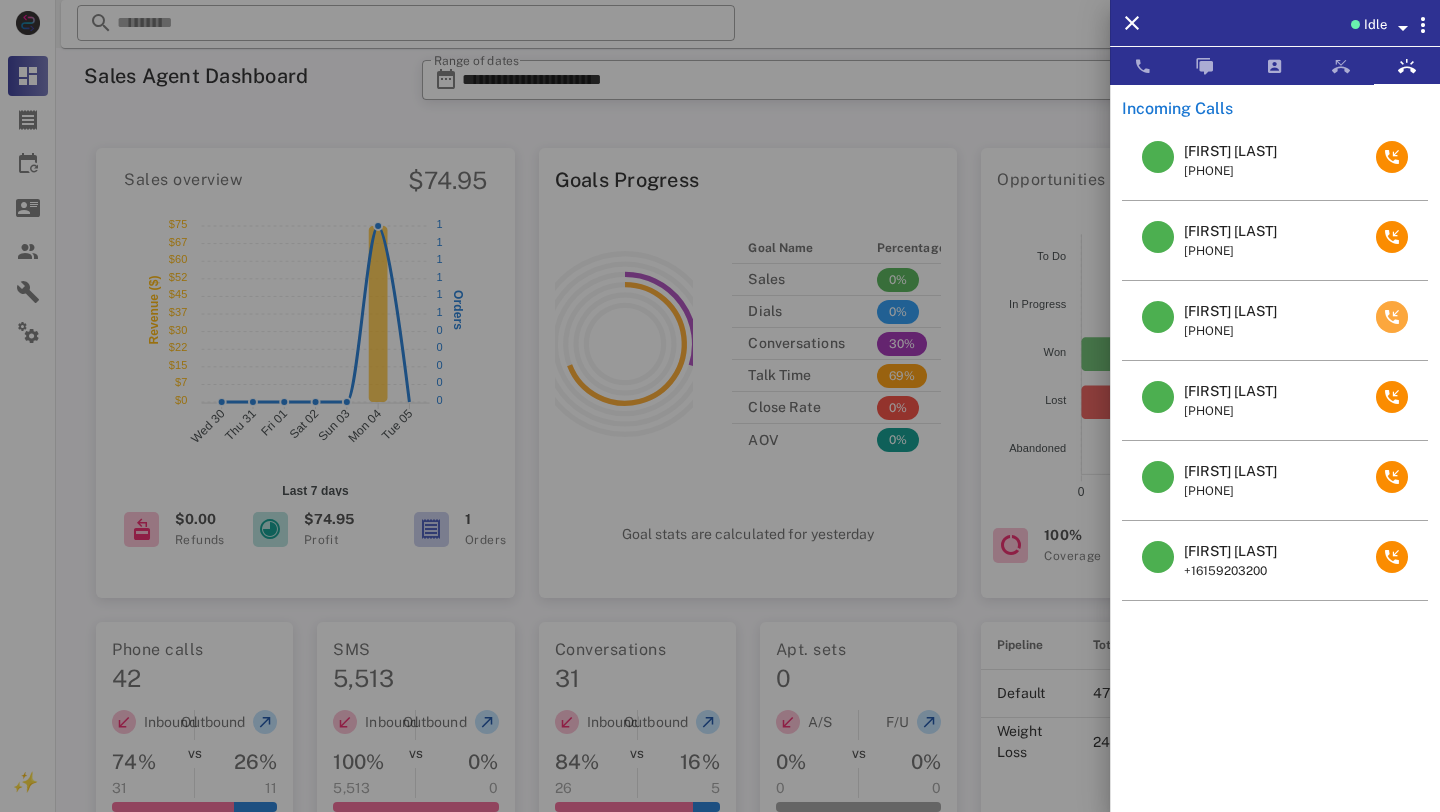 click at bounding box center [1392, 317] 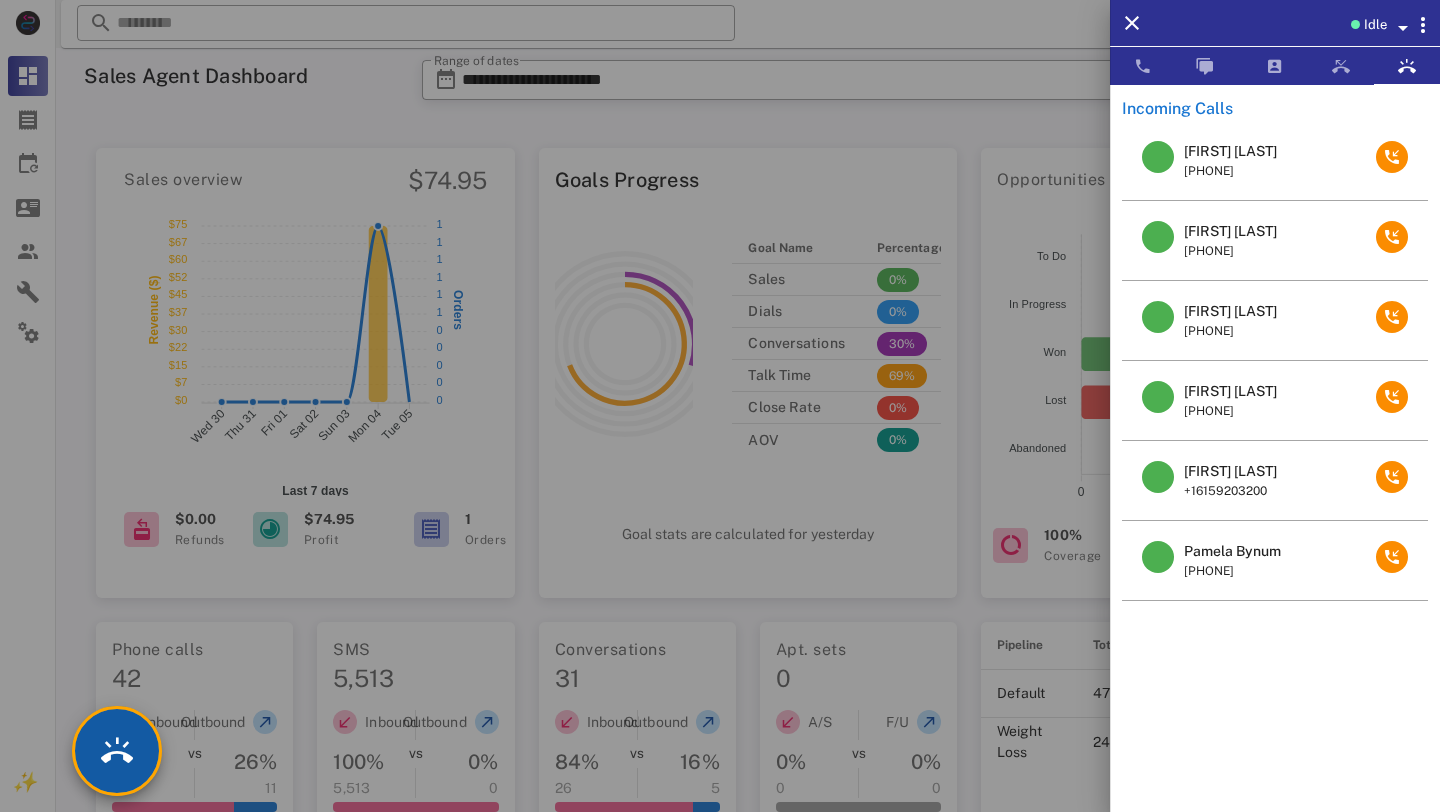 click at bounding box center (117, 751) 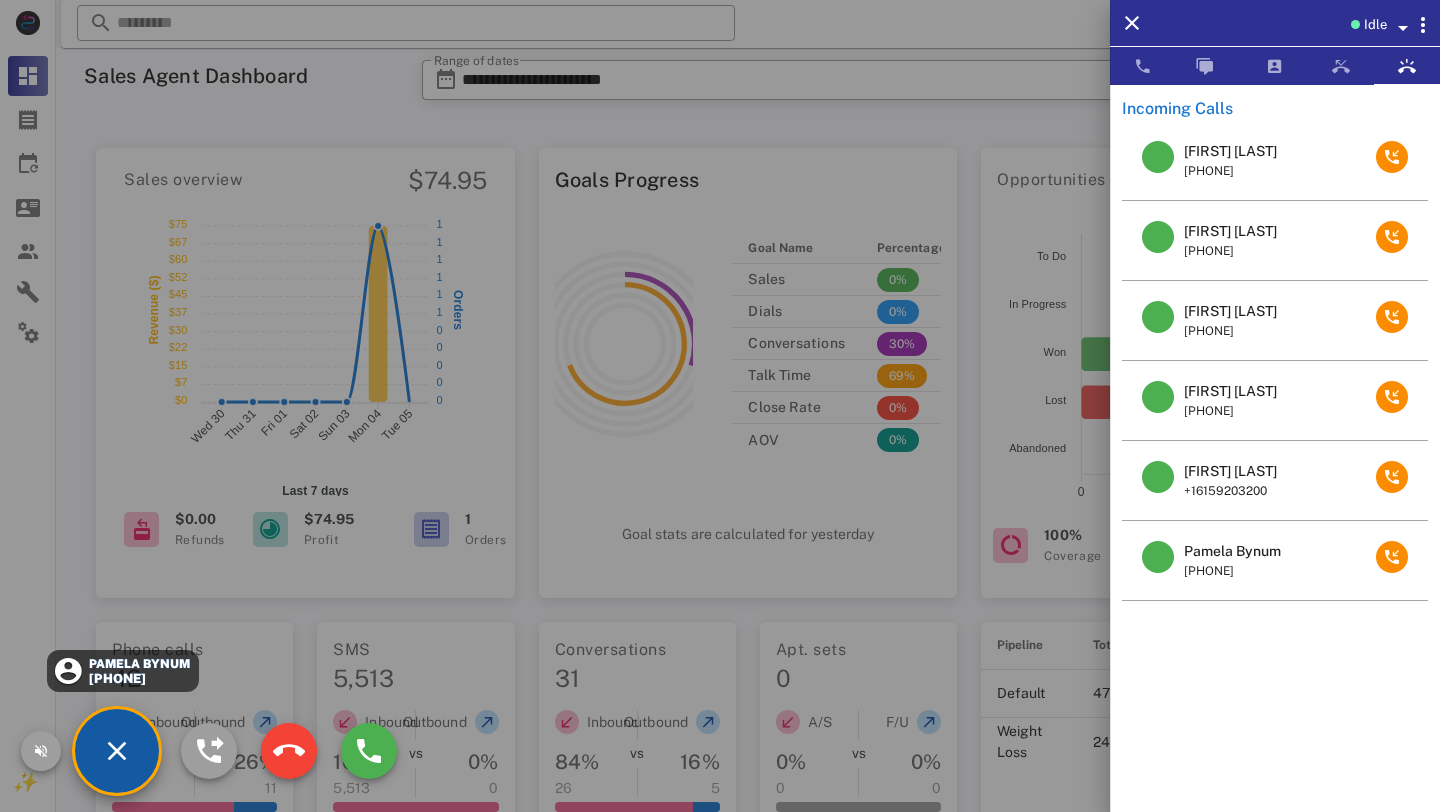 click on "Pamela Bynum +13135069389" at bounding box center [123, 671] 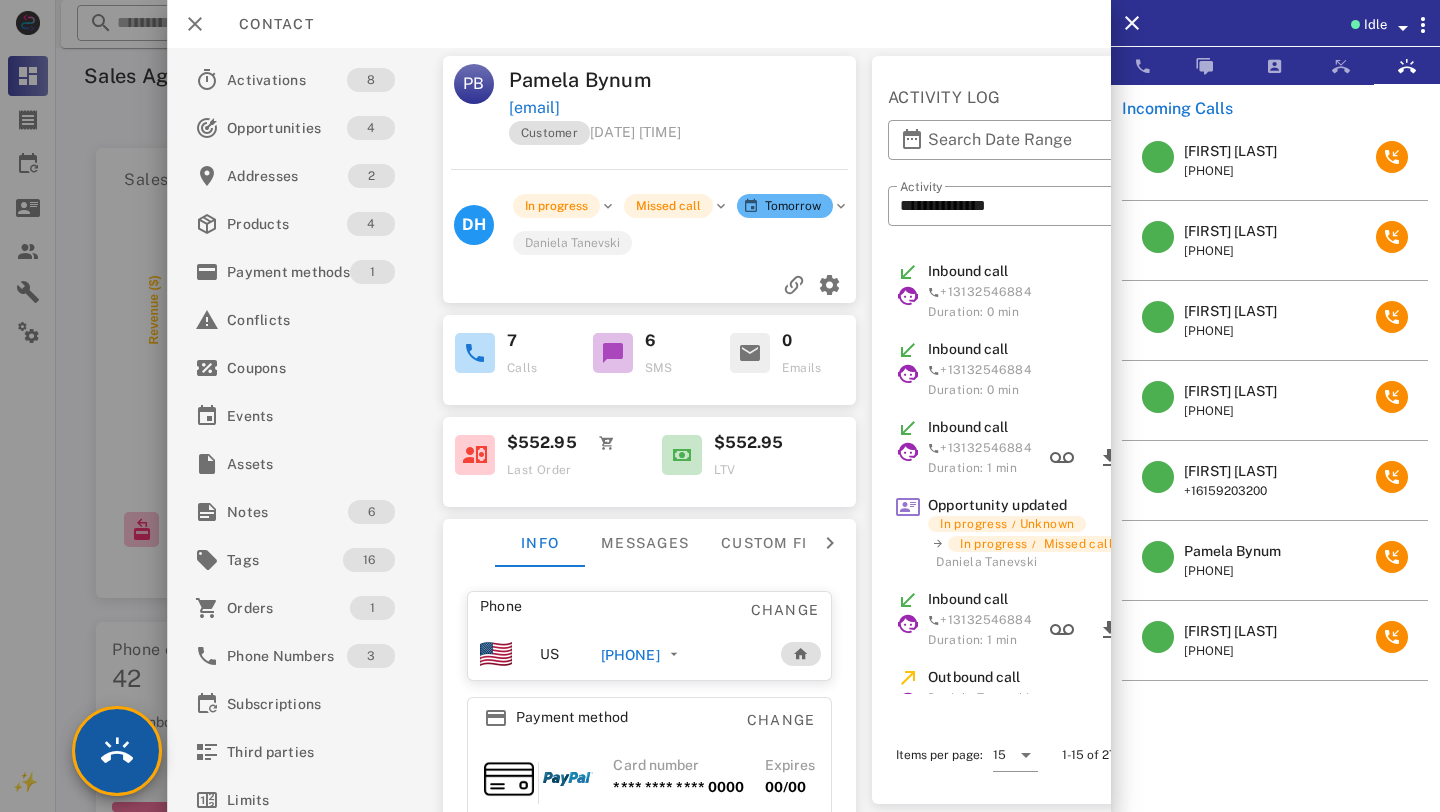 click at bounding box center [117, 751] 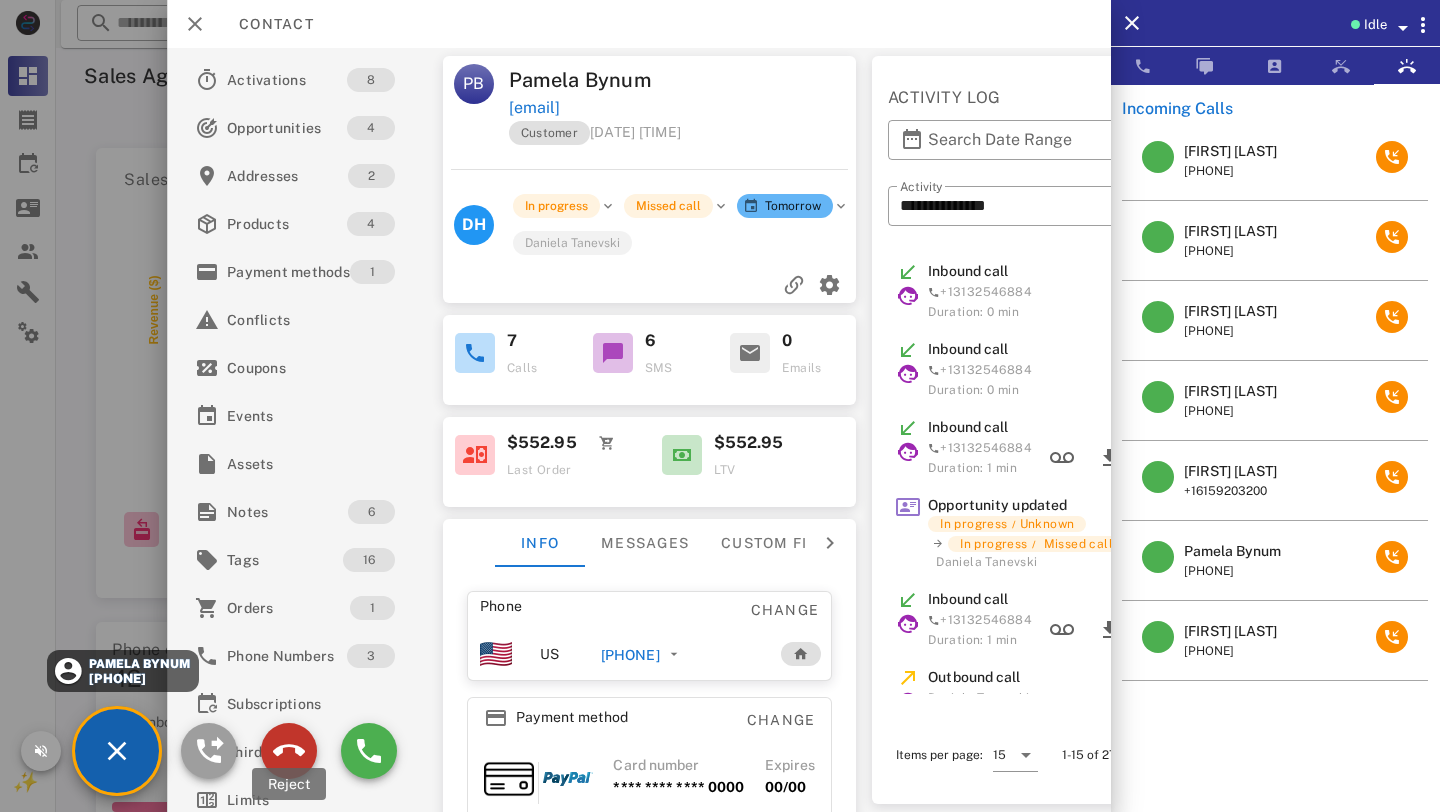 click at bounding box center [289, 751] 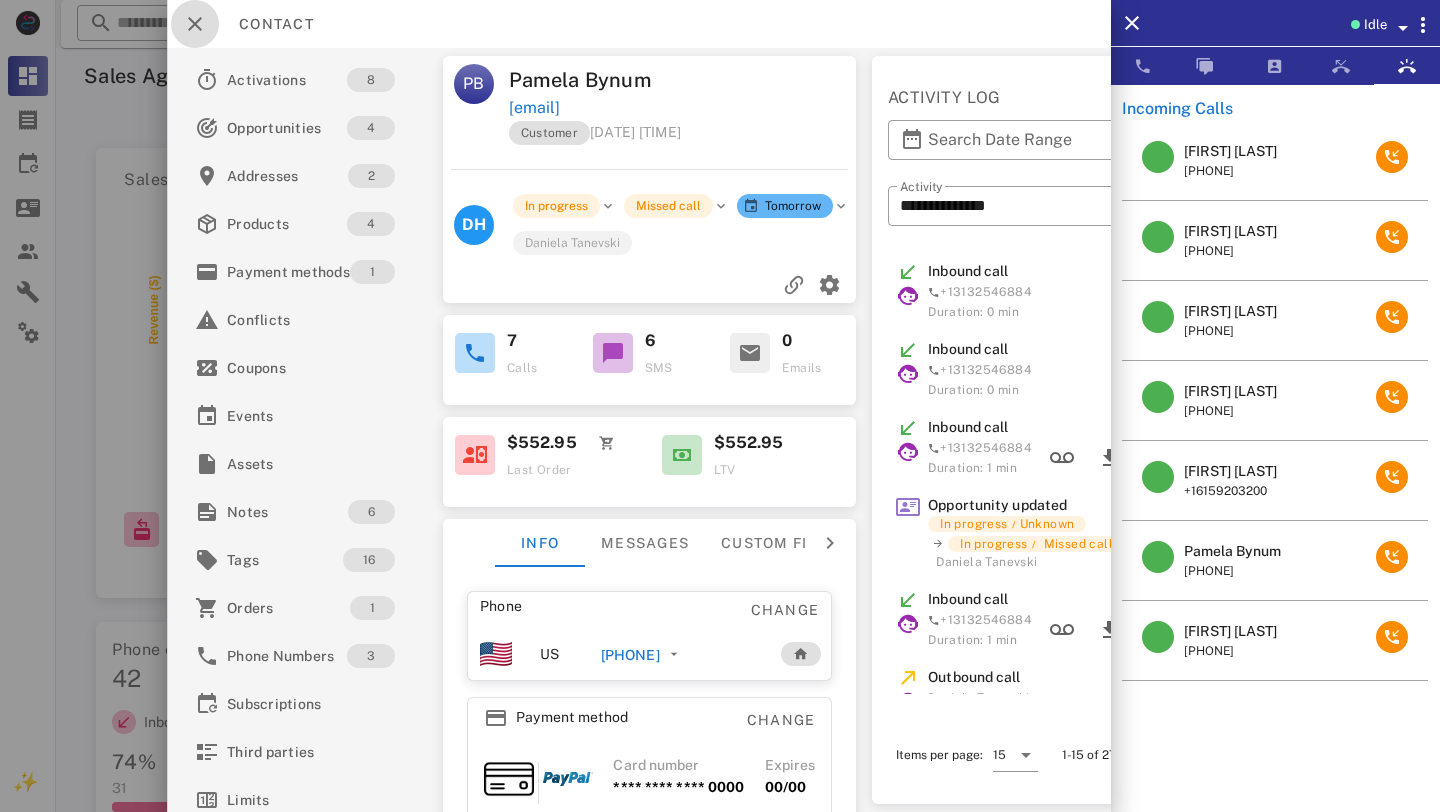 click at bounding box center (195, 24) 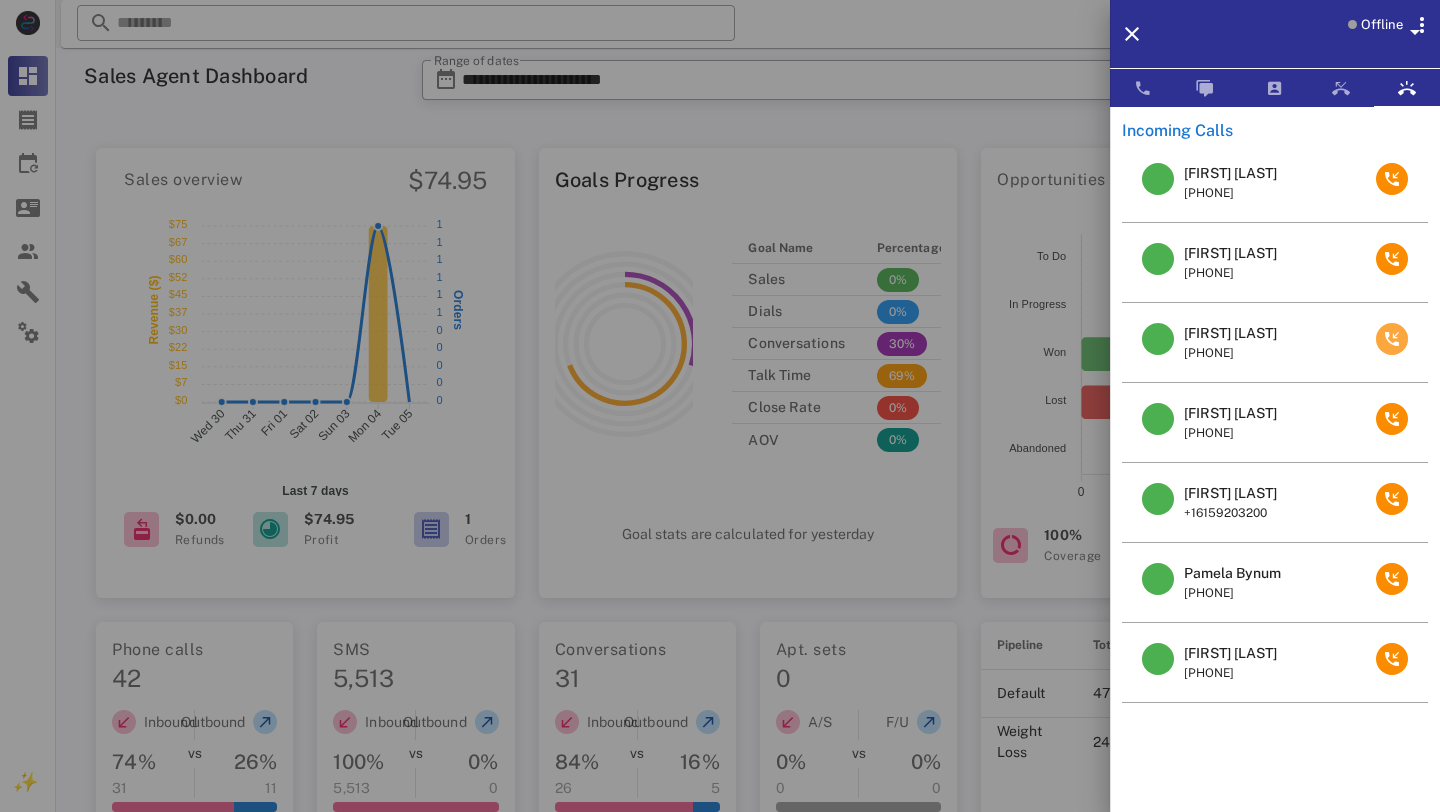 click at bounding box center [1392, 339] 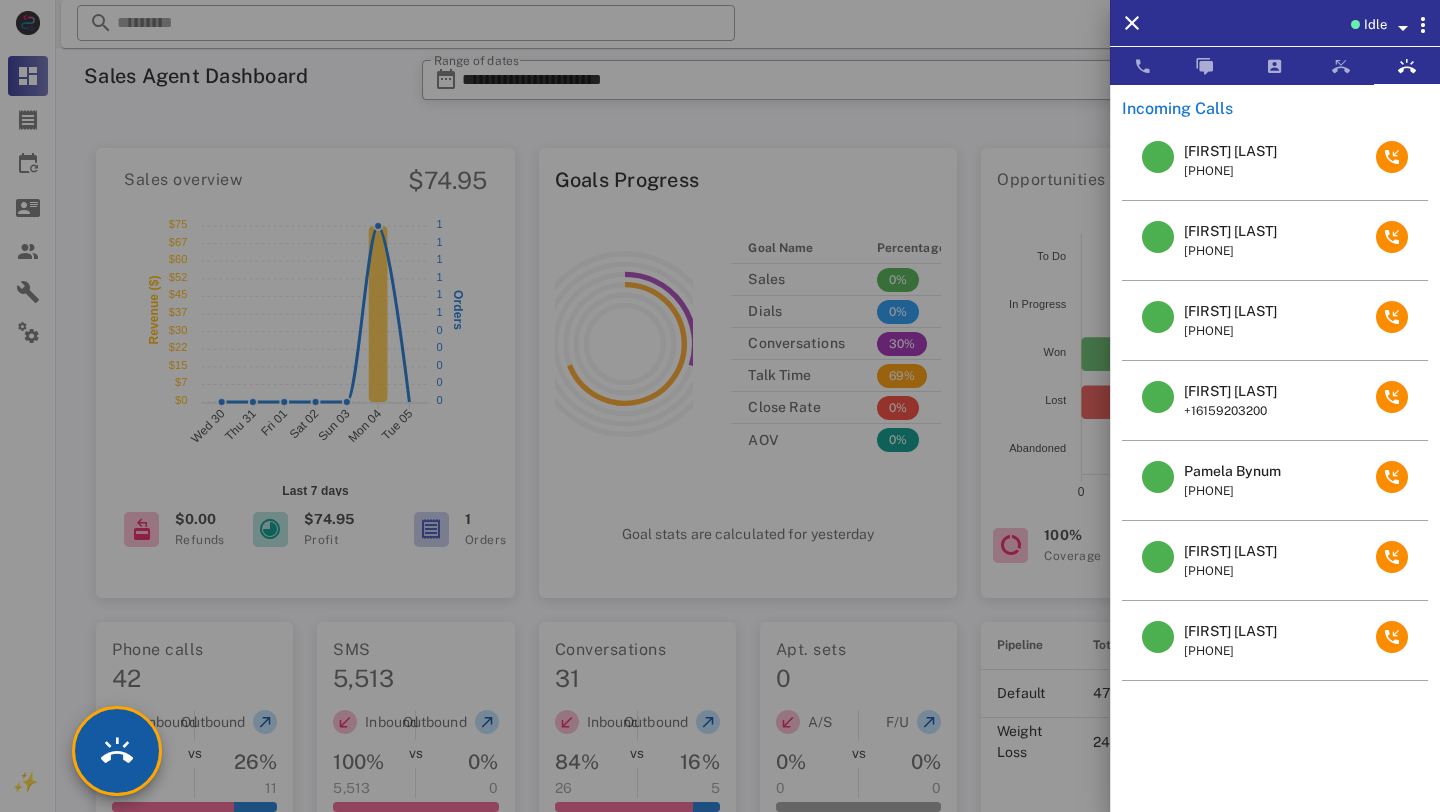 click at bounding box center (117, 751) 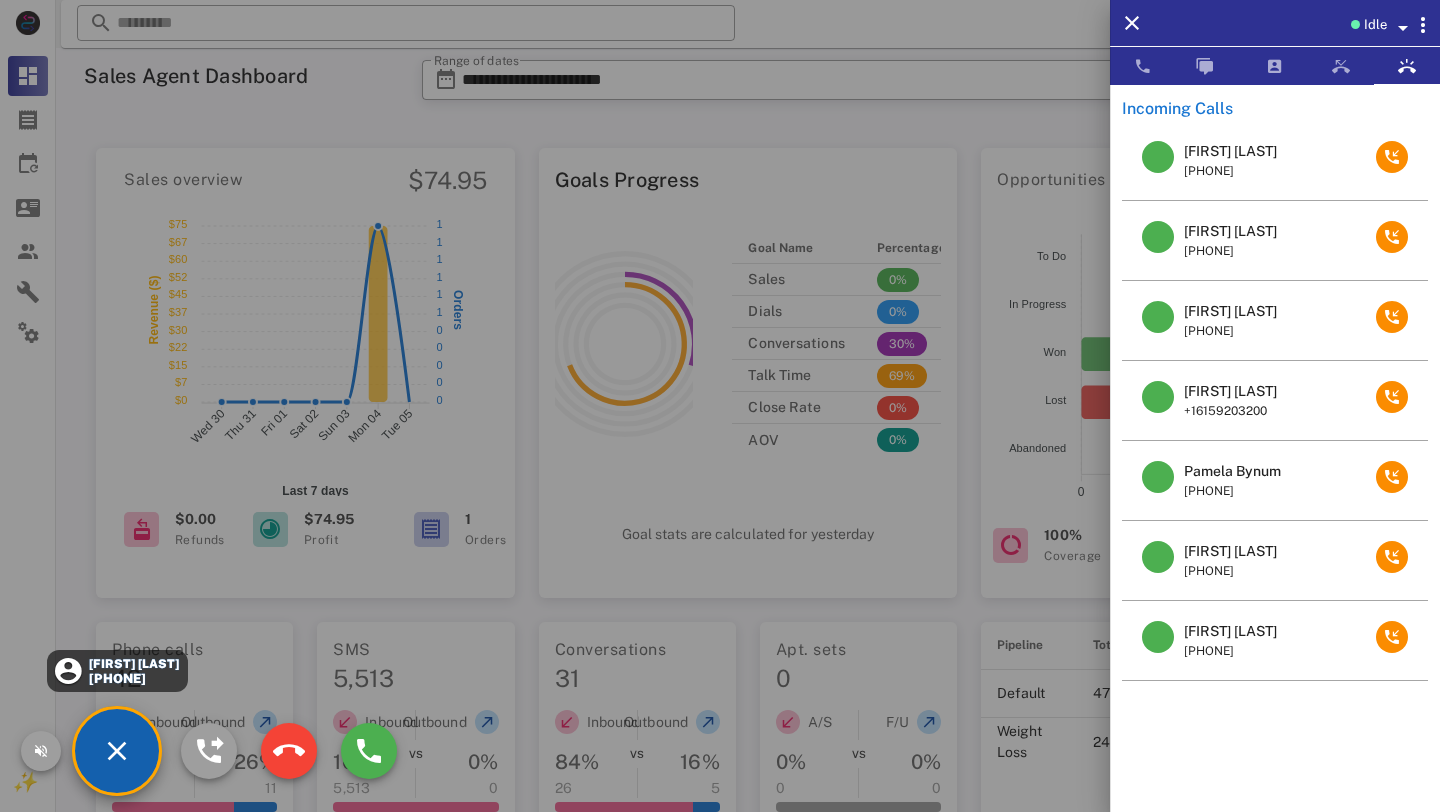 click at bounding box center (720, 406) 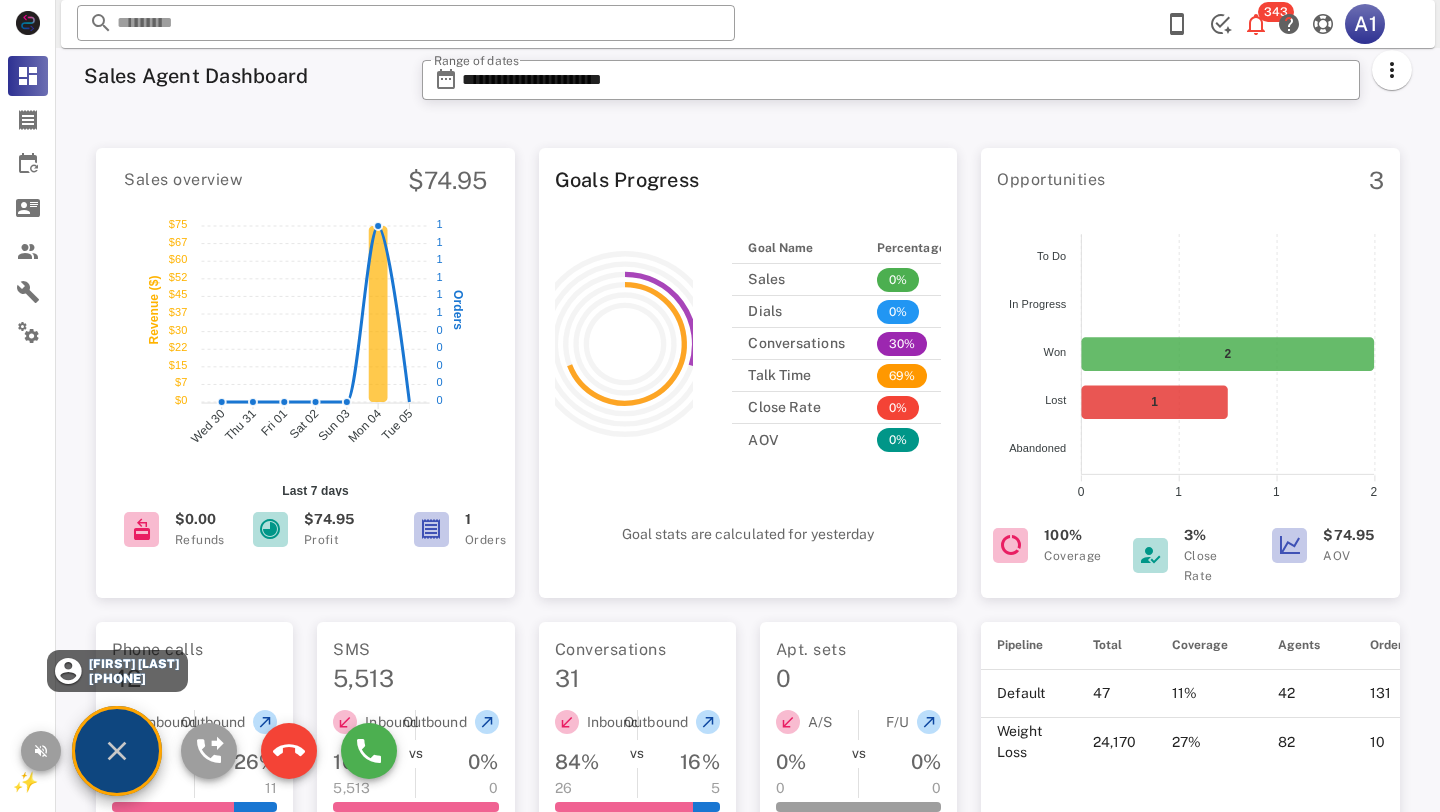 click on "+18082224844" at bounding box center (133, 678) 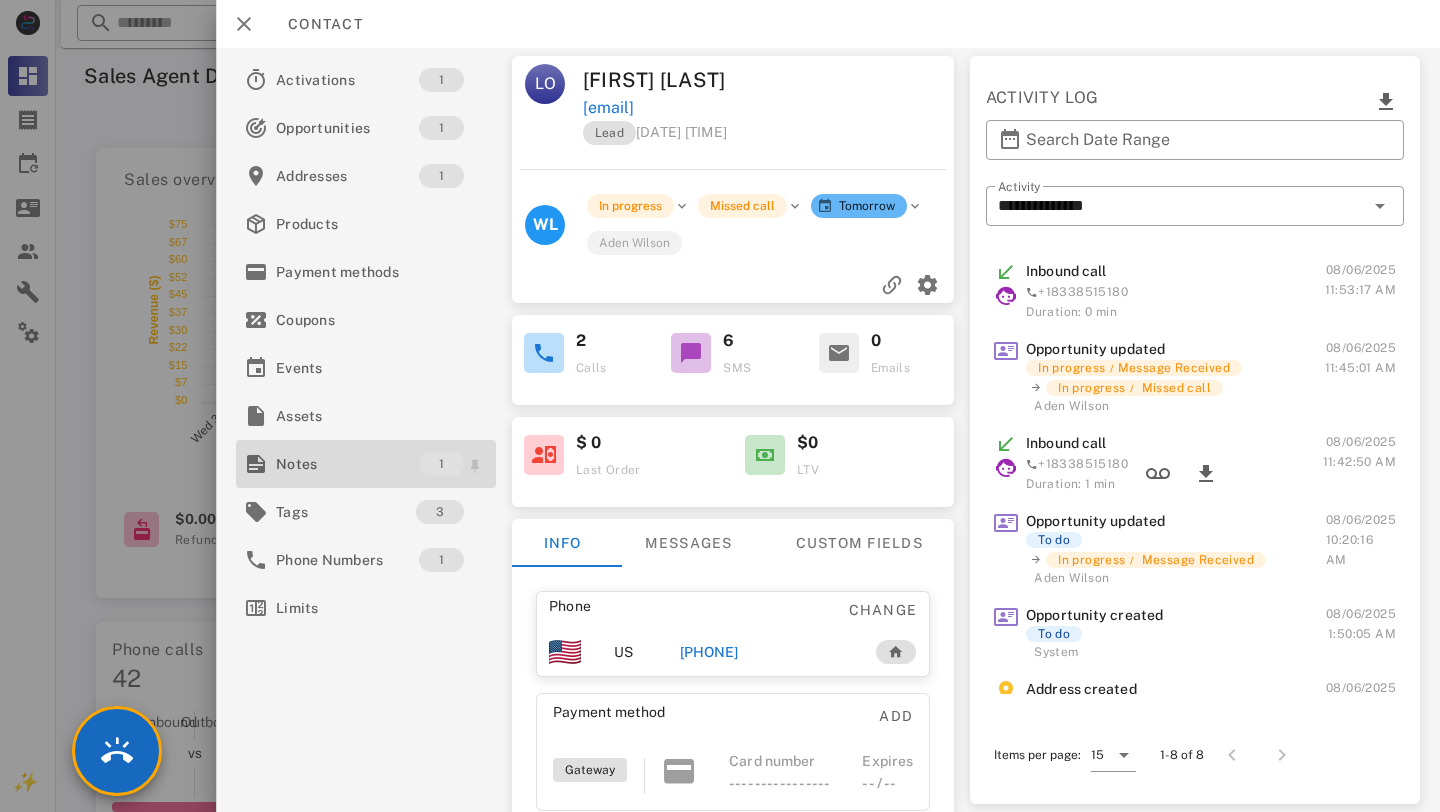 click on "Notes" at bounding box center (347, 464) 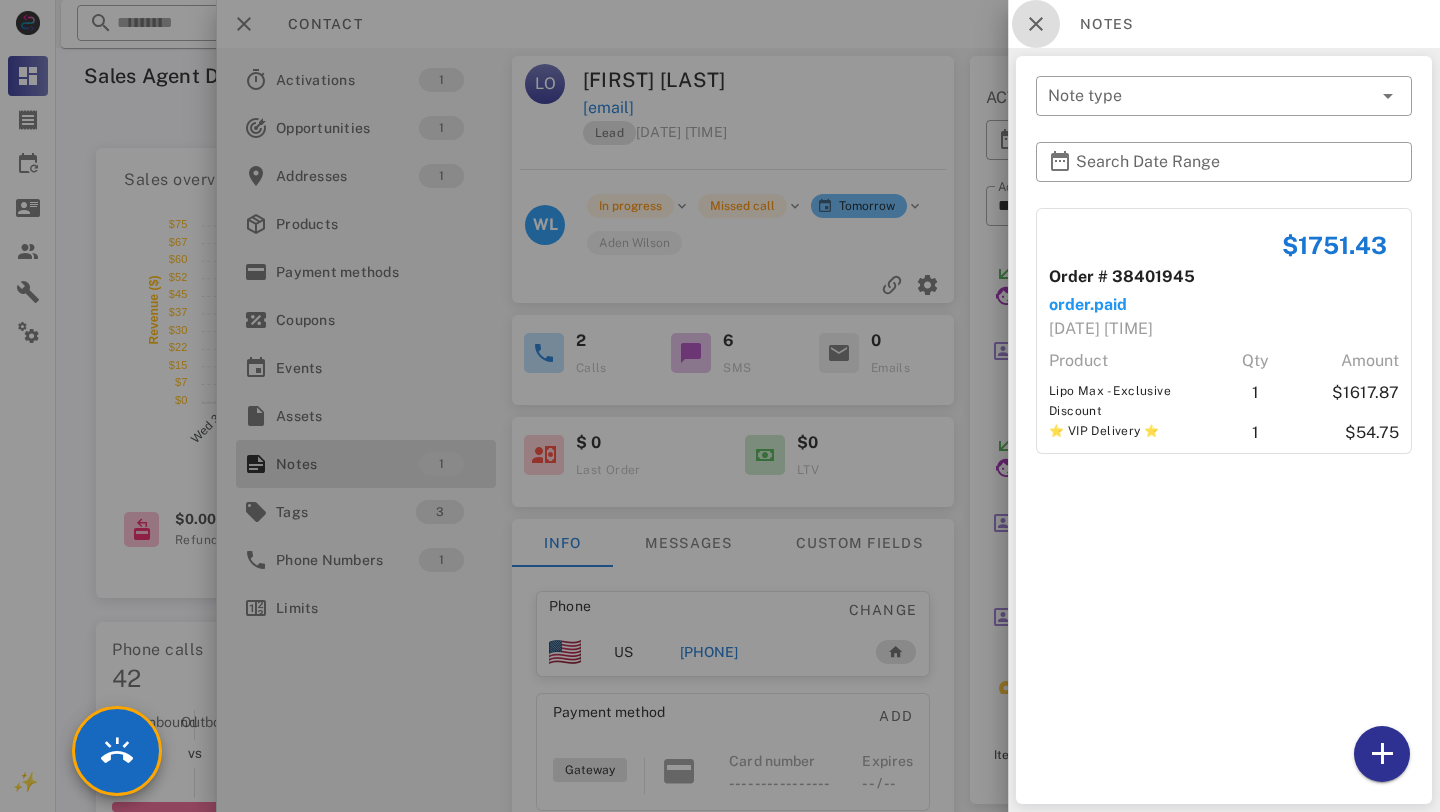 click at bounding box center [1036, 24] 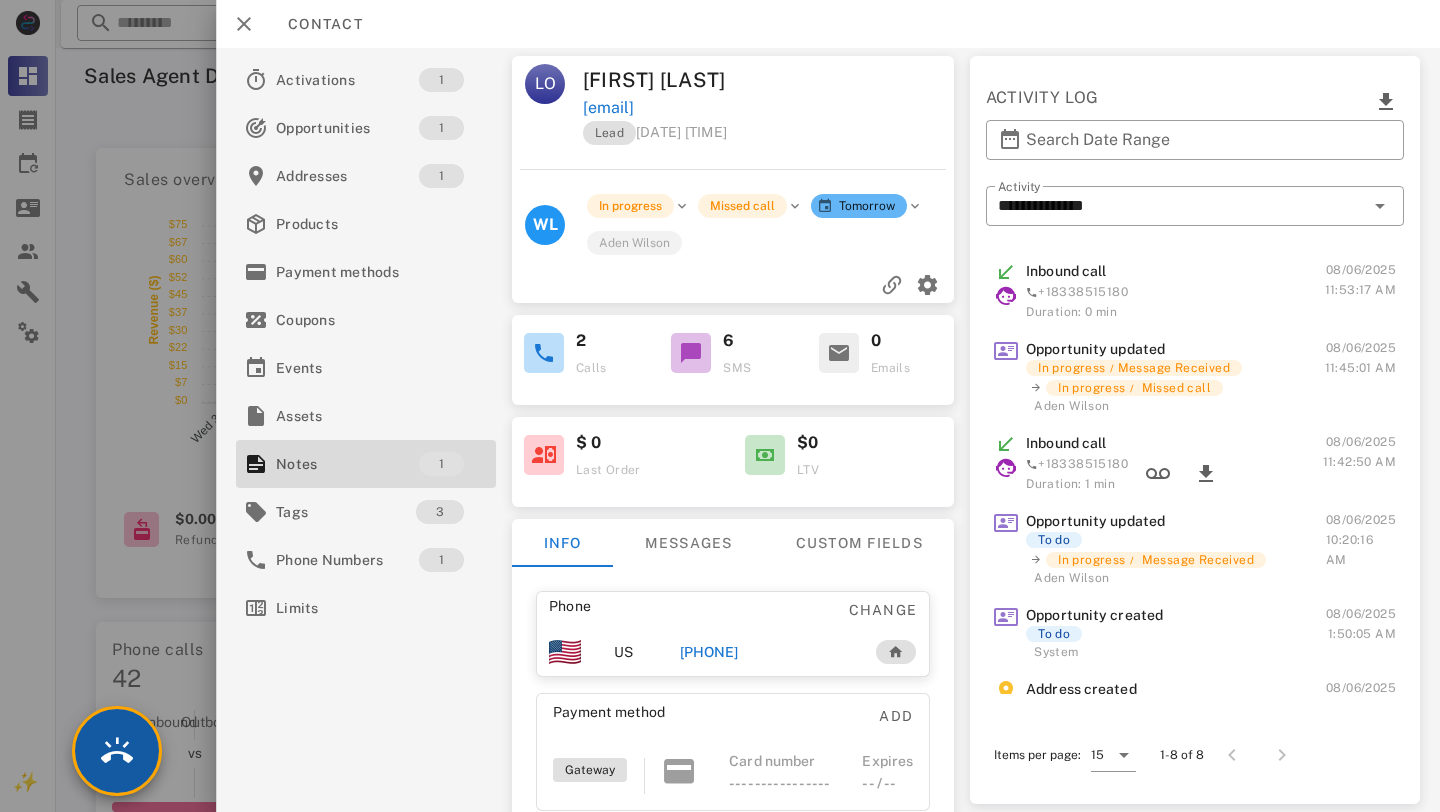 click at bounding box center [117, 751] 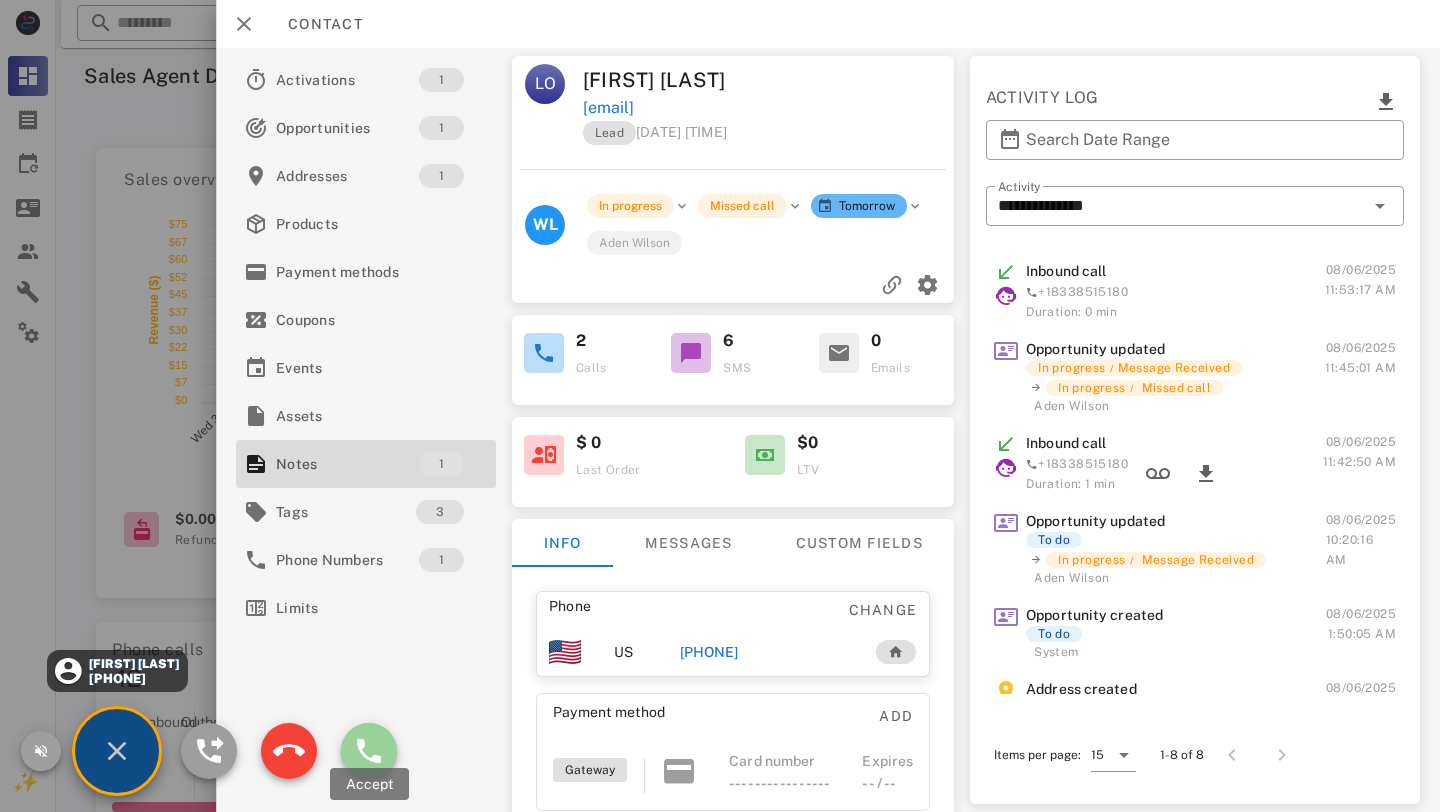 click at bounding box center [369, 751] 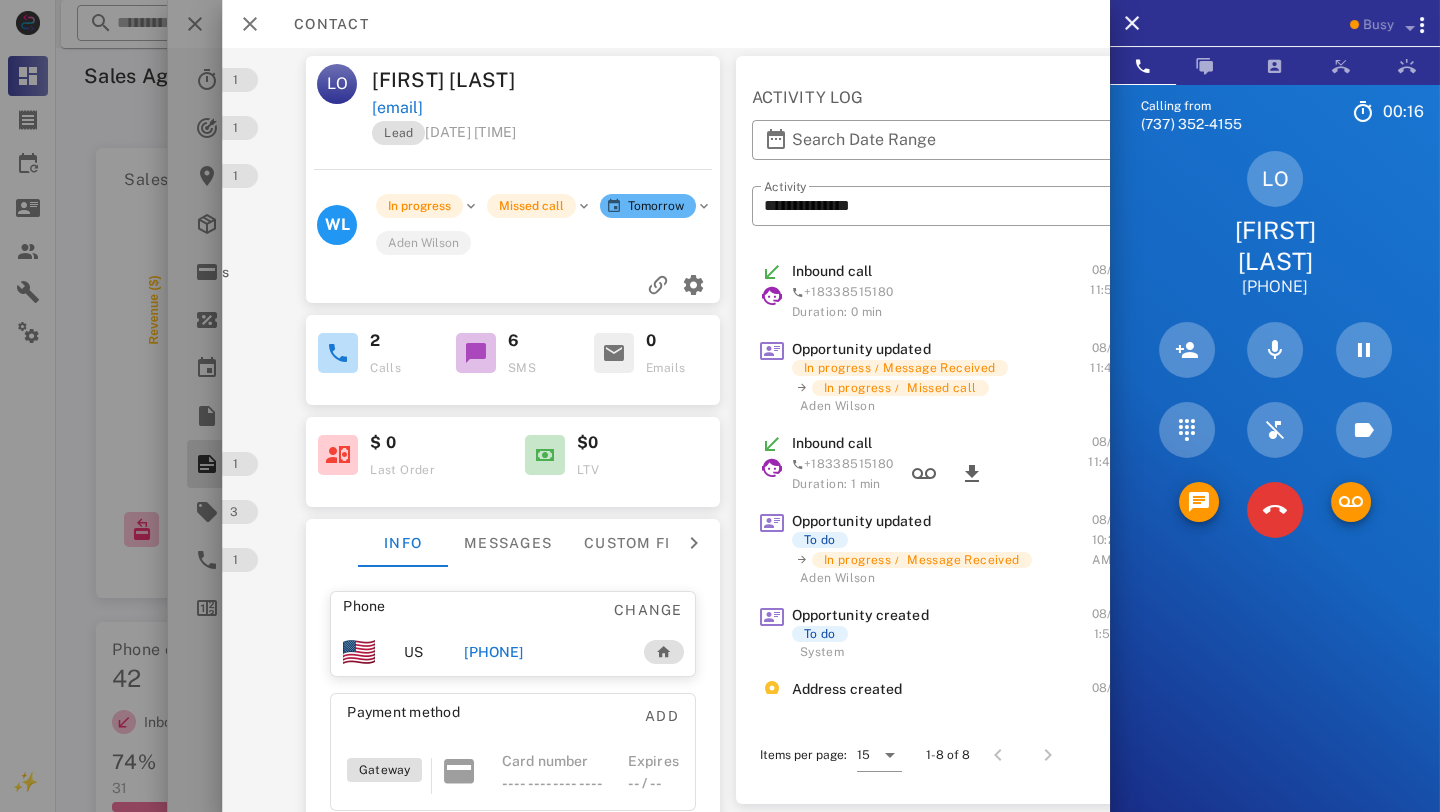 scroll, scrollTop: 0, scrollLeft: 177, axis: horizontal 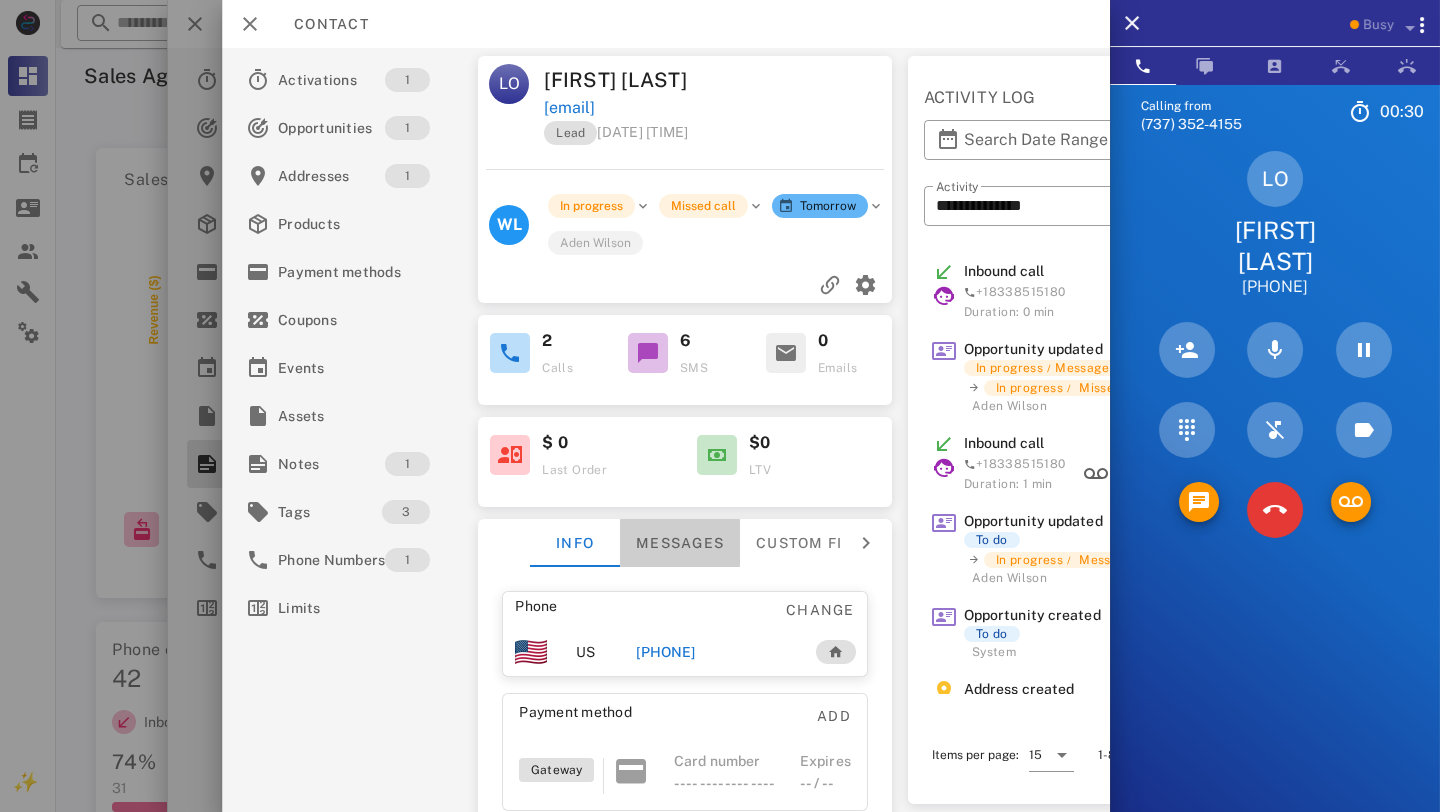 click on "Messages" at bounding box center (680, 543) 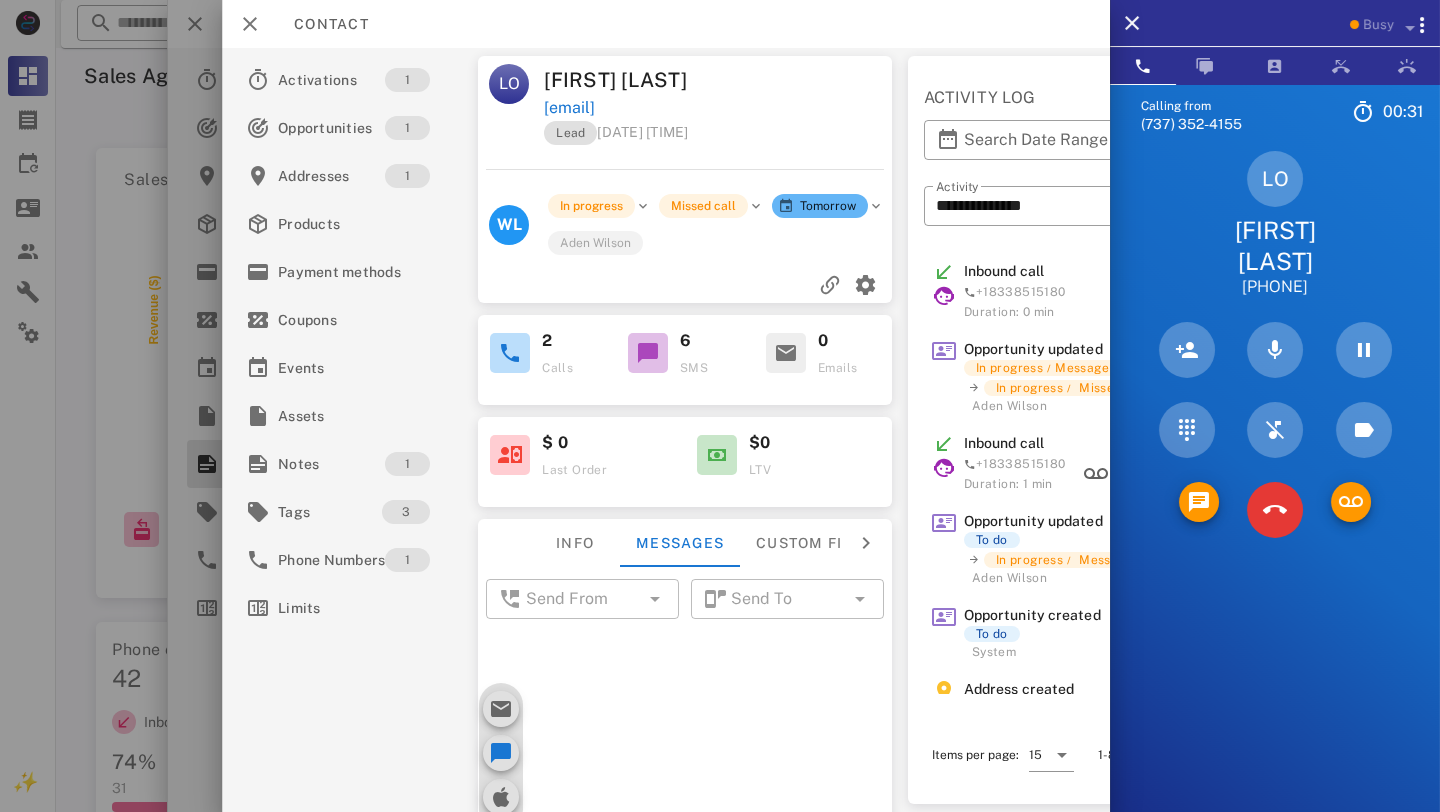 scroll, scrollTop: 762, scrollLeft: 0, axis: vertical 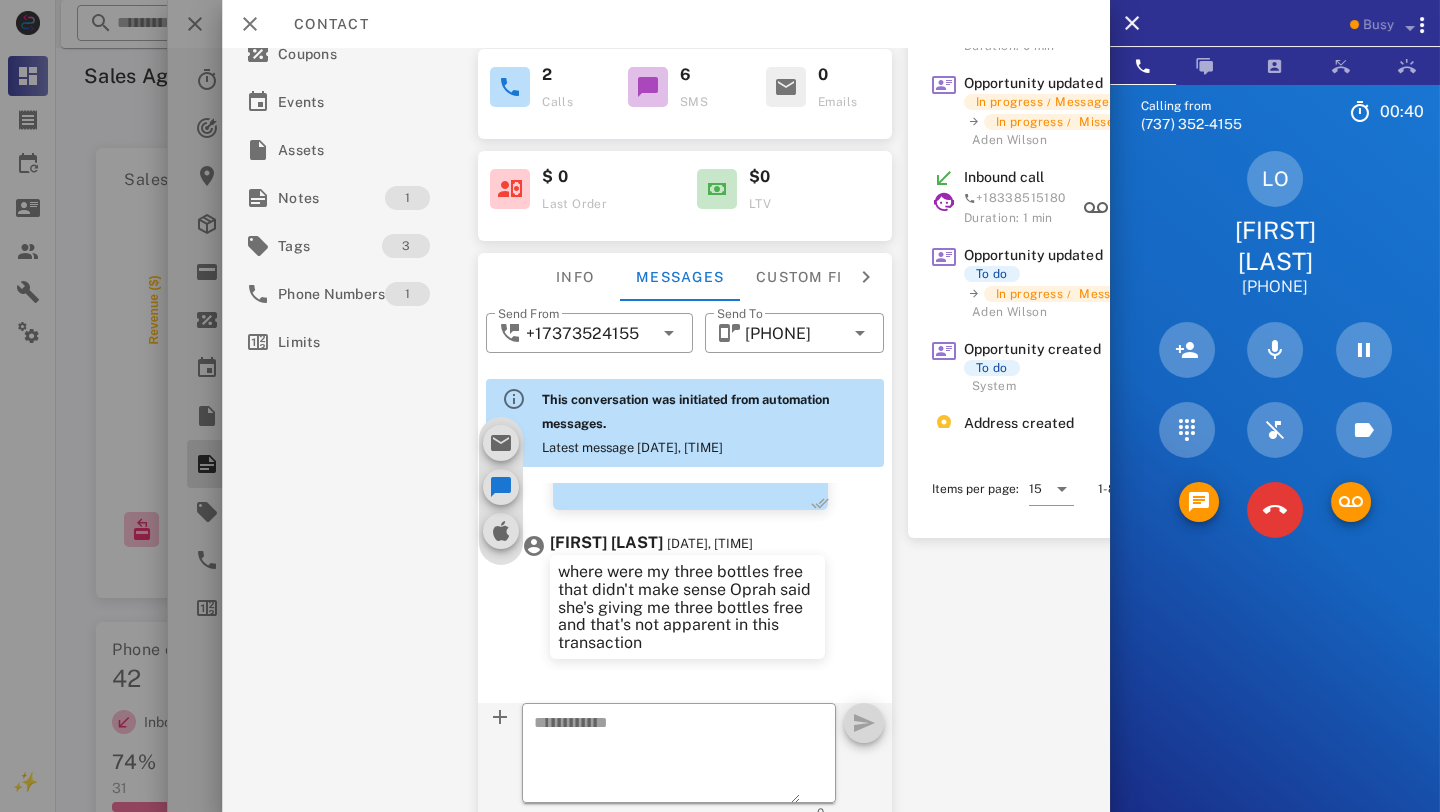 drag, startPoint x: 576, startPoint y: 610, endPoint x: 671, endPoint y: 647, distance: 101.950966 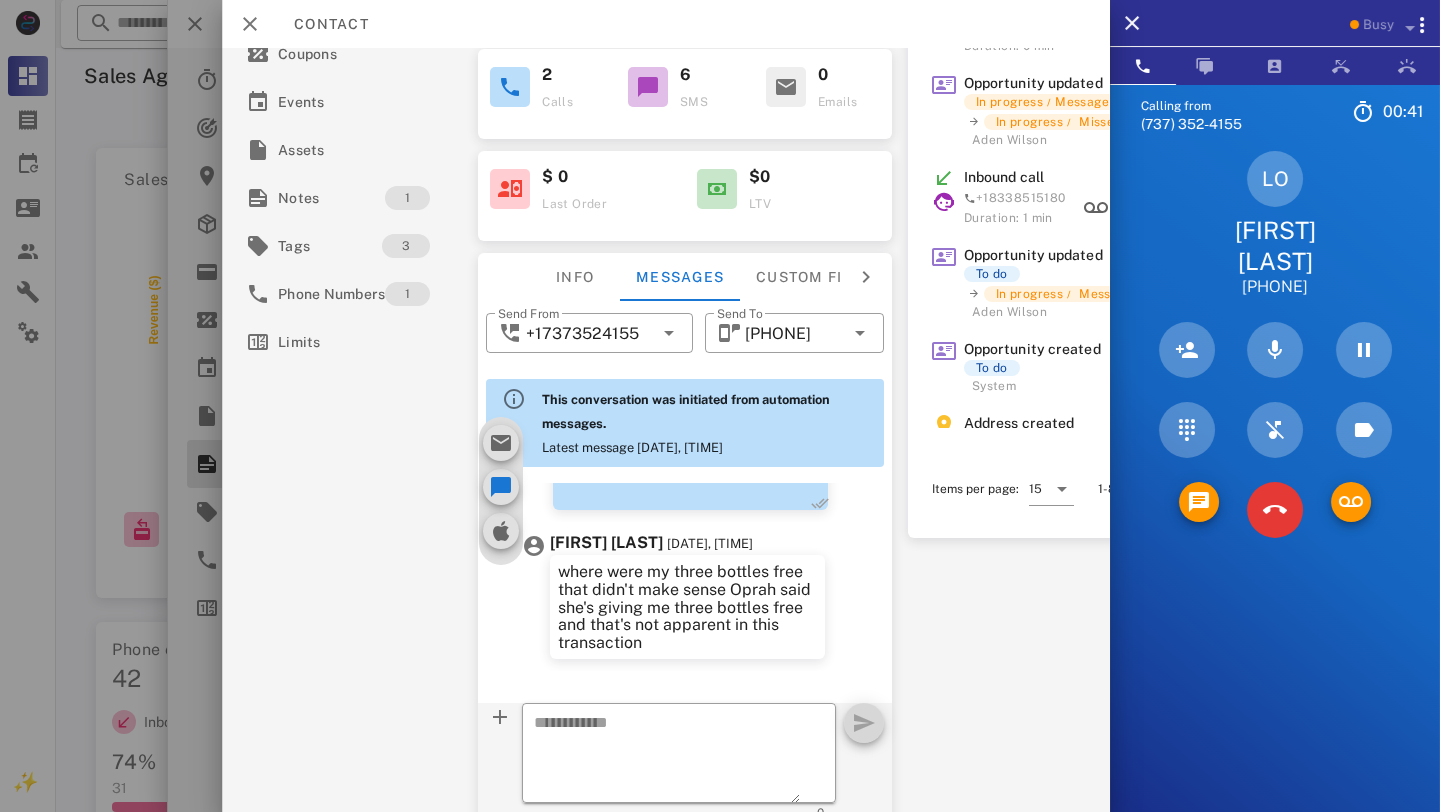 click on "where were my three bottles free that didn't make sense Oprah said she's giving me three bottles free and that's not apparent in this transaction" at bounding box center (687, 607) 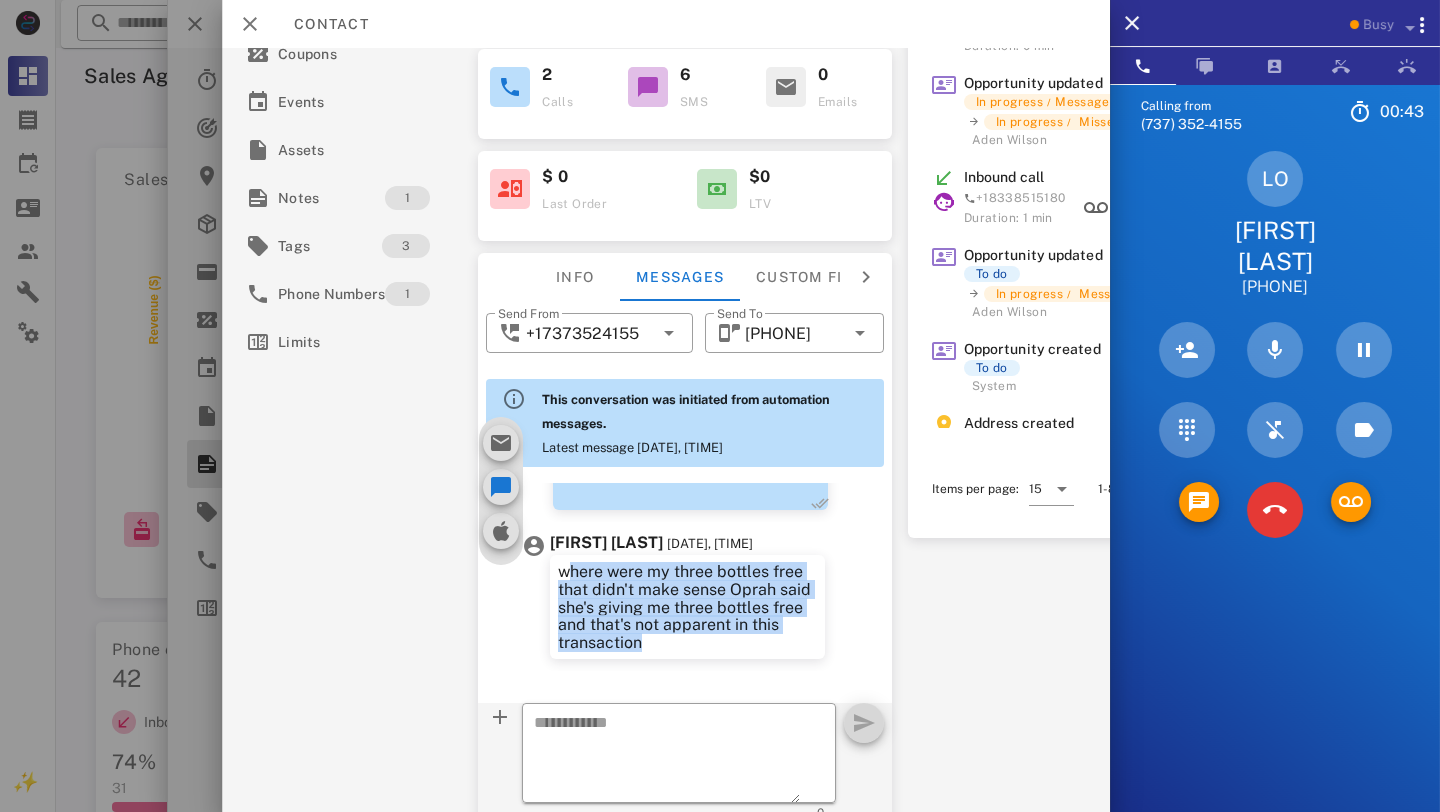 drag, startPoint x: 667, startPoint y: 641, endPoint x: 560, endPoint y: 571, distance: 127.863205 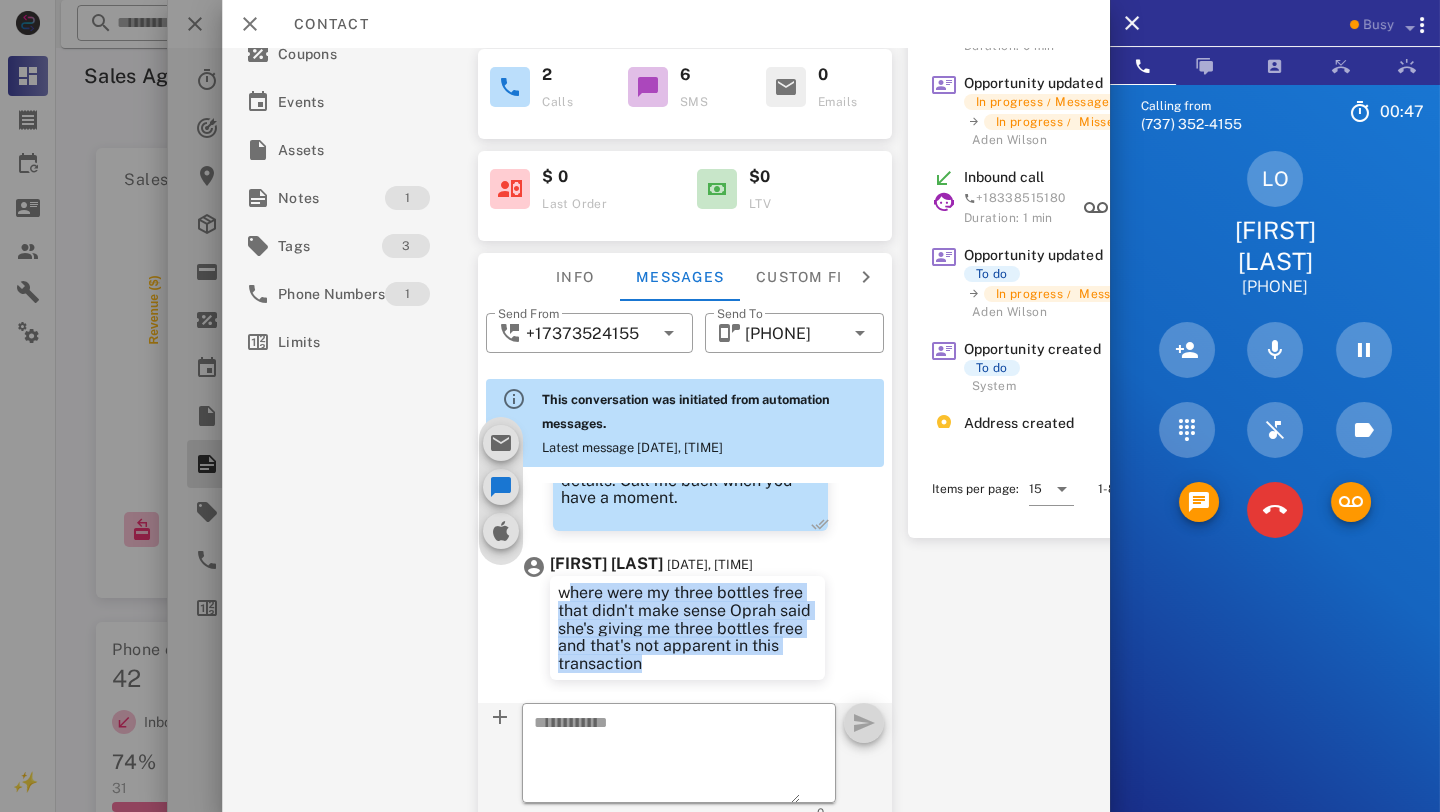 scroll, scrollTop: 762, scrollLeft: 0, axis: vertical 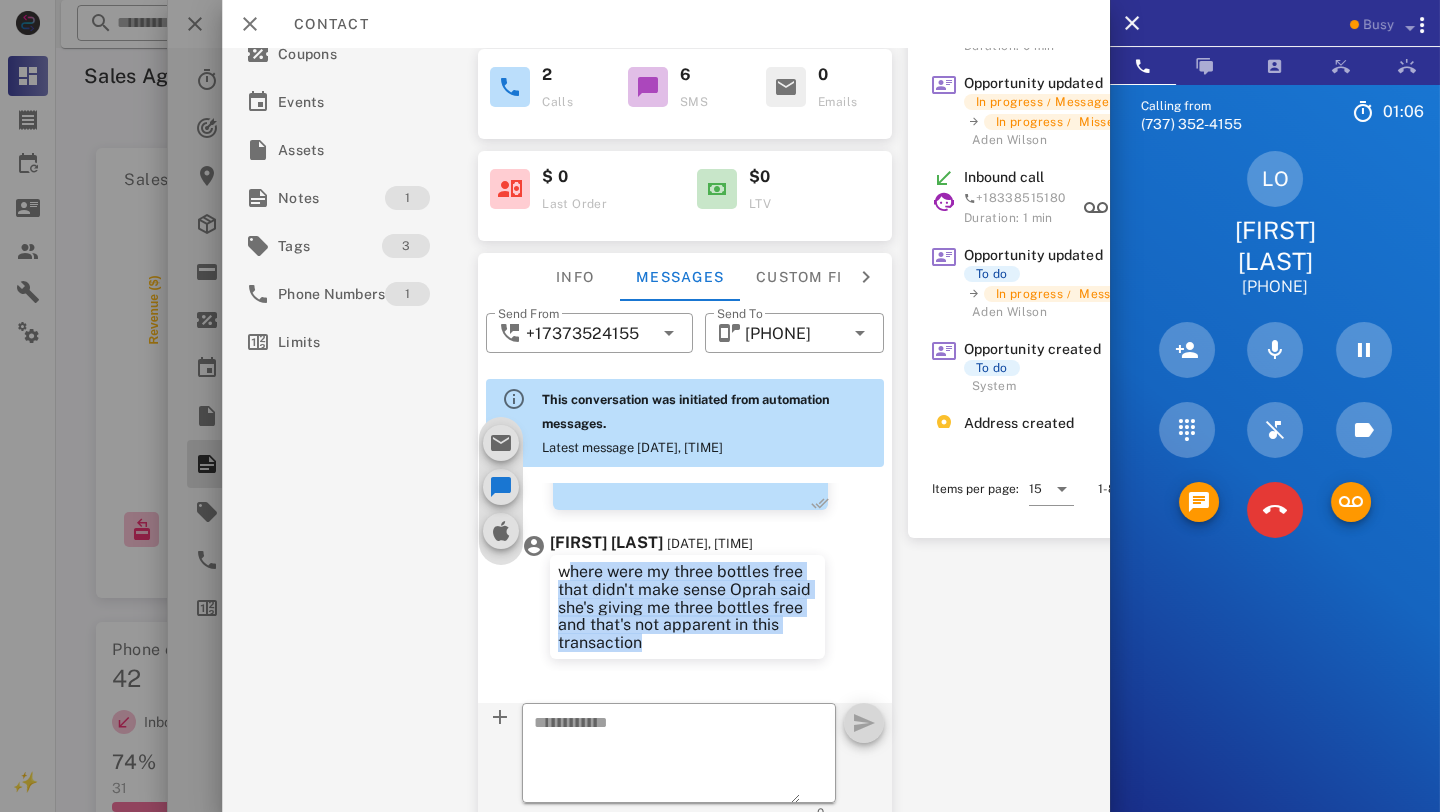 click on "where were my three bottles free that didn't make sense Oprah said she's giving me three bottles free and that's not apparent in this transaction" at bounding box center [687, 607] 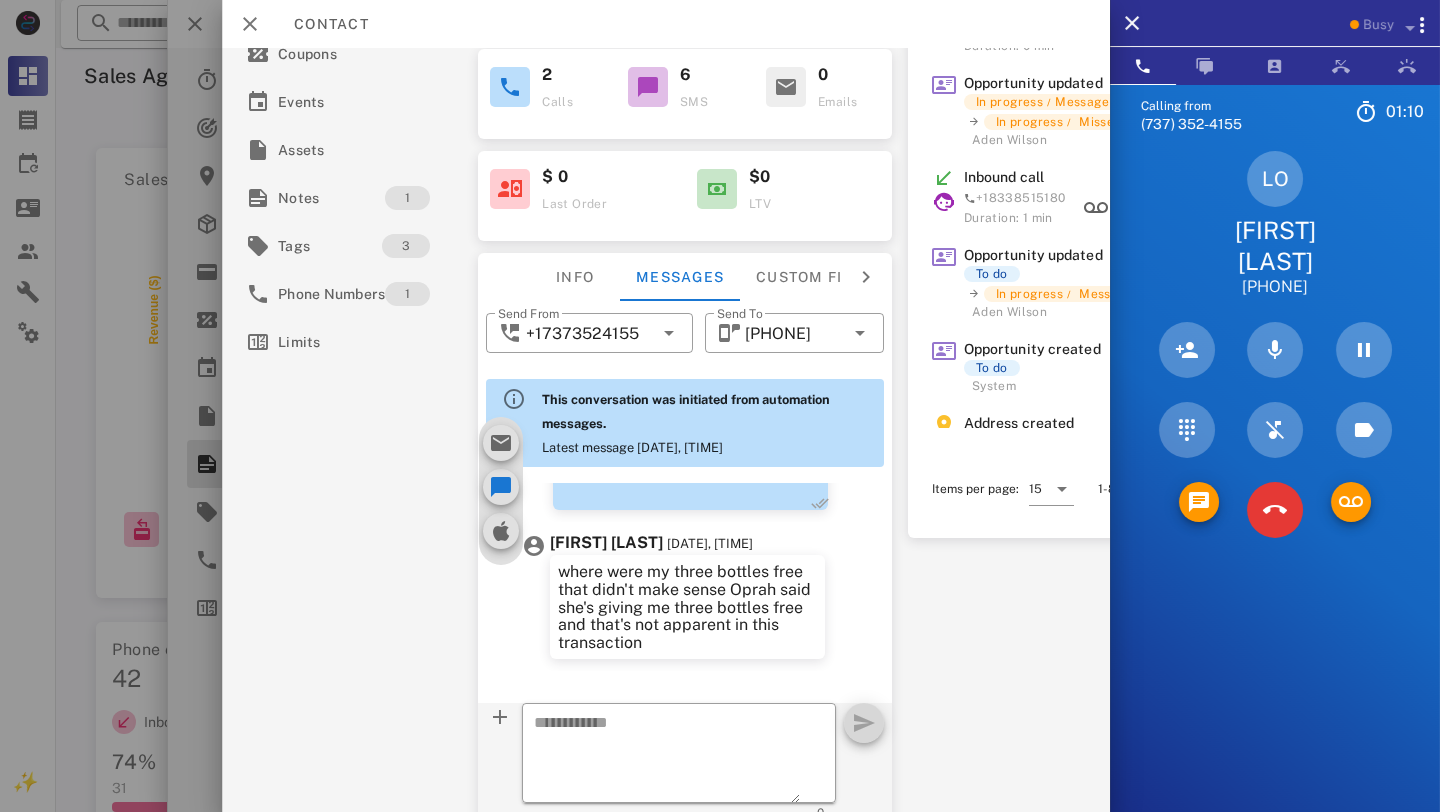 drag, startPoint x: 760, startPoint y: 647, endPoint x: 559, endPoint y: 578, distance: 212.51353 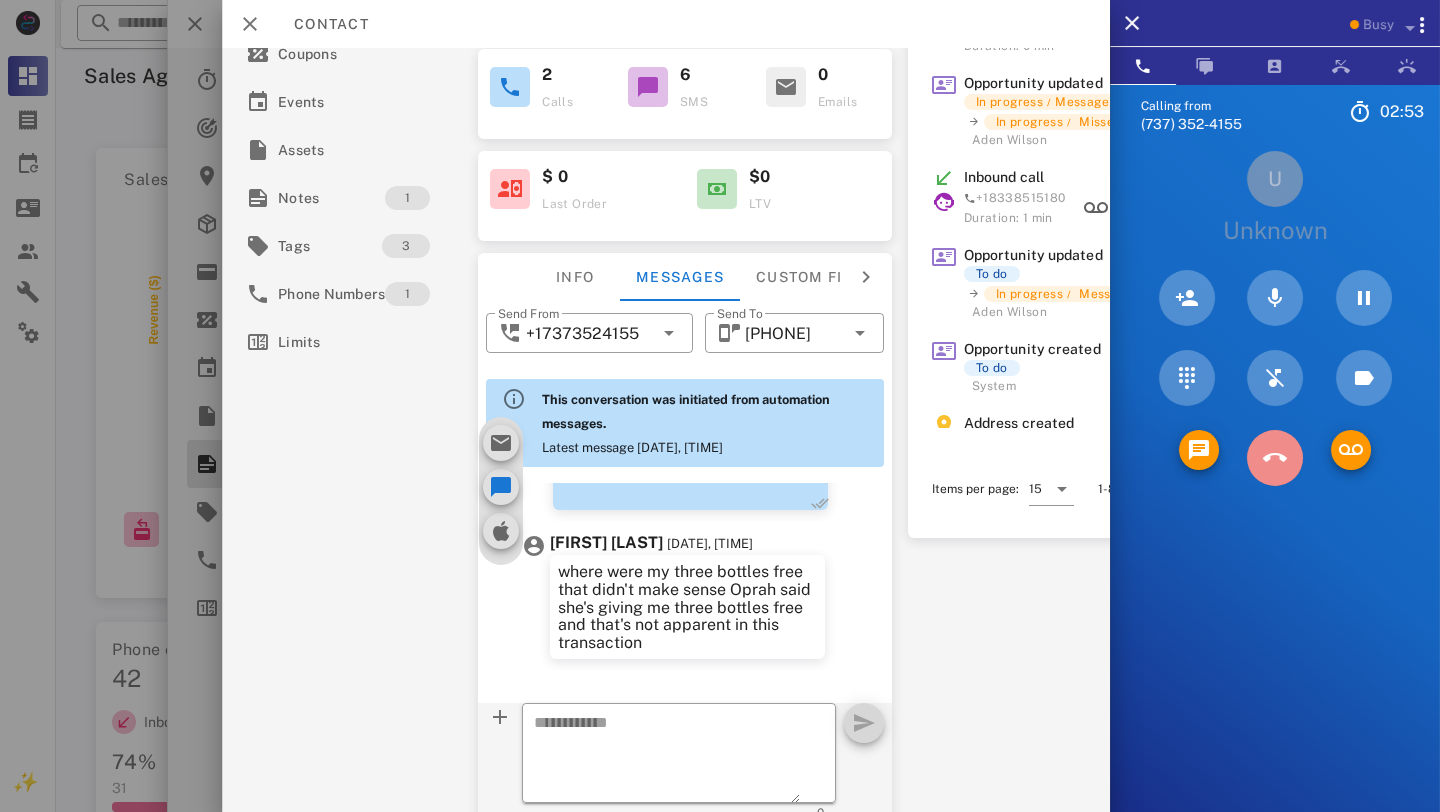 click at bounding box center (1275, 458) 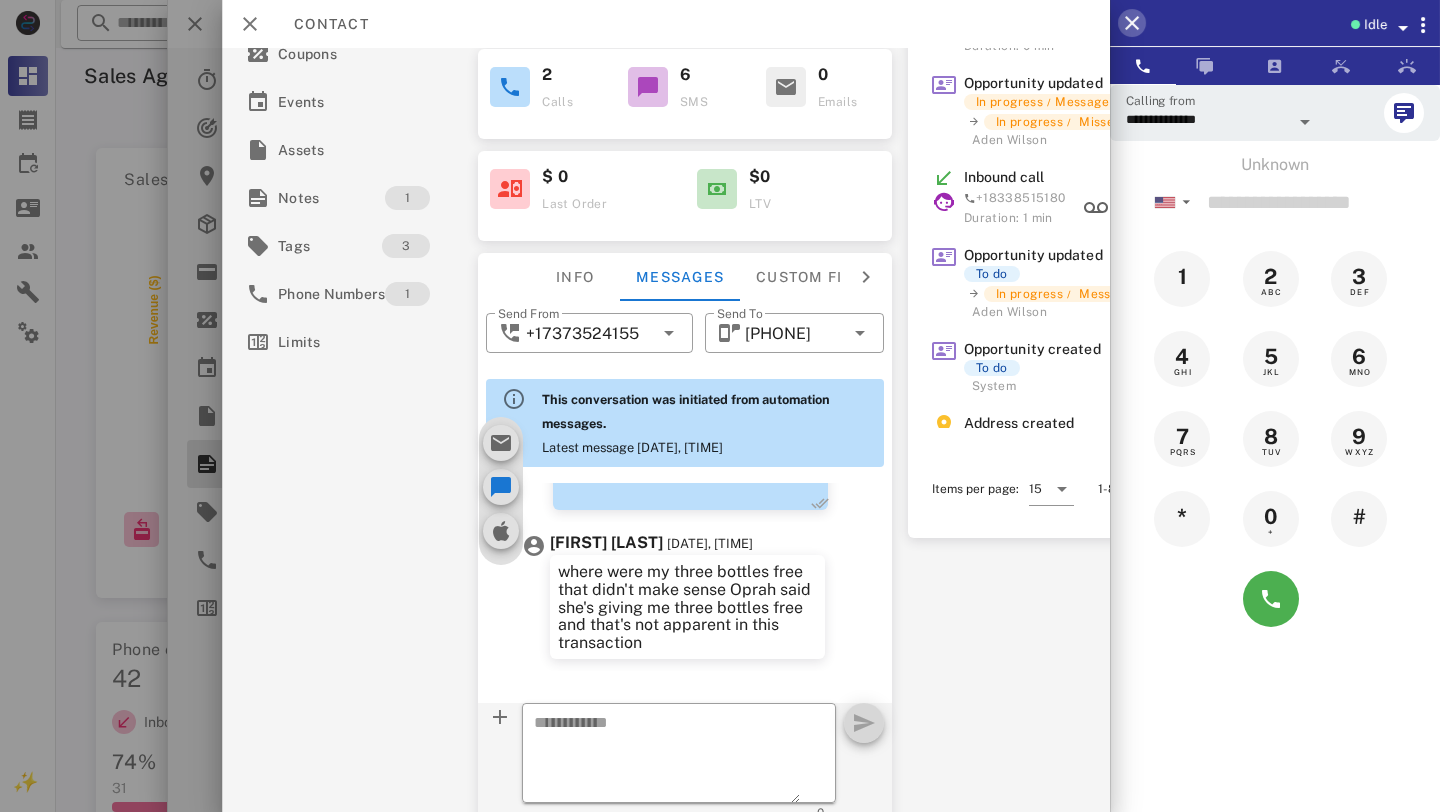 click at bounding box center (1132, 23) 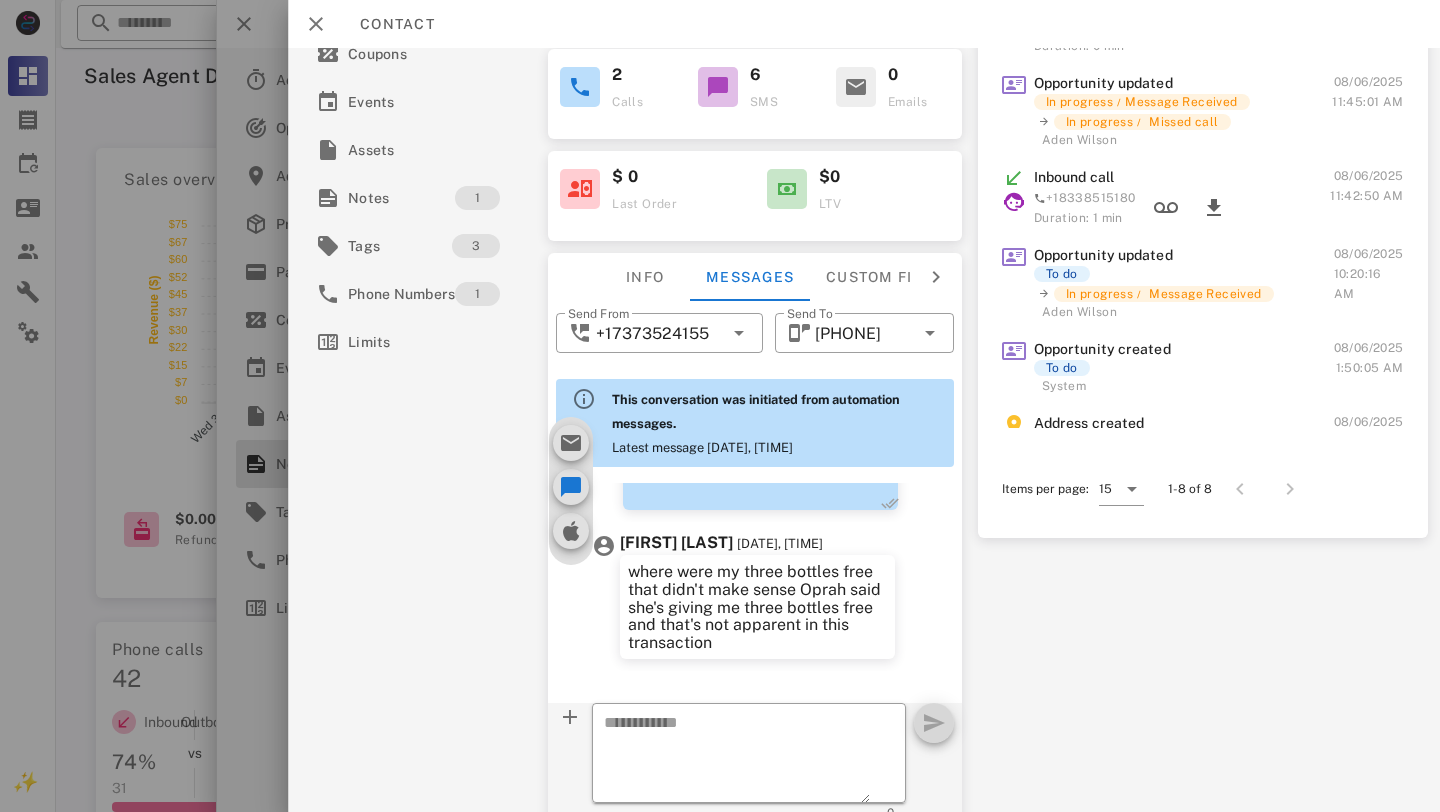 scroll, scrollTop: 0, scrollLeft: 0, axis: both 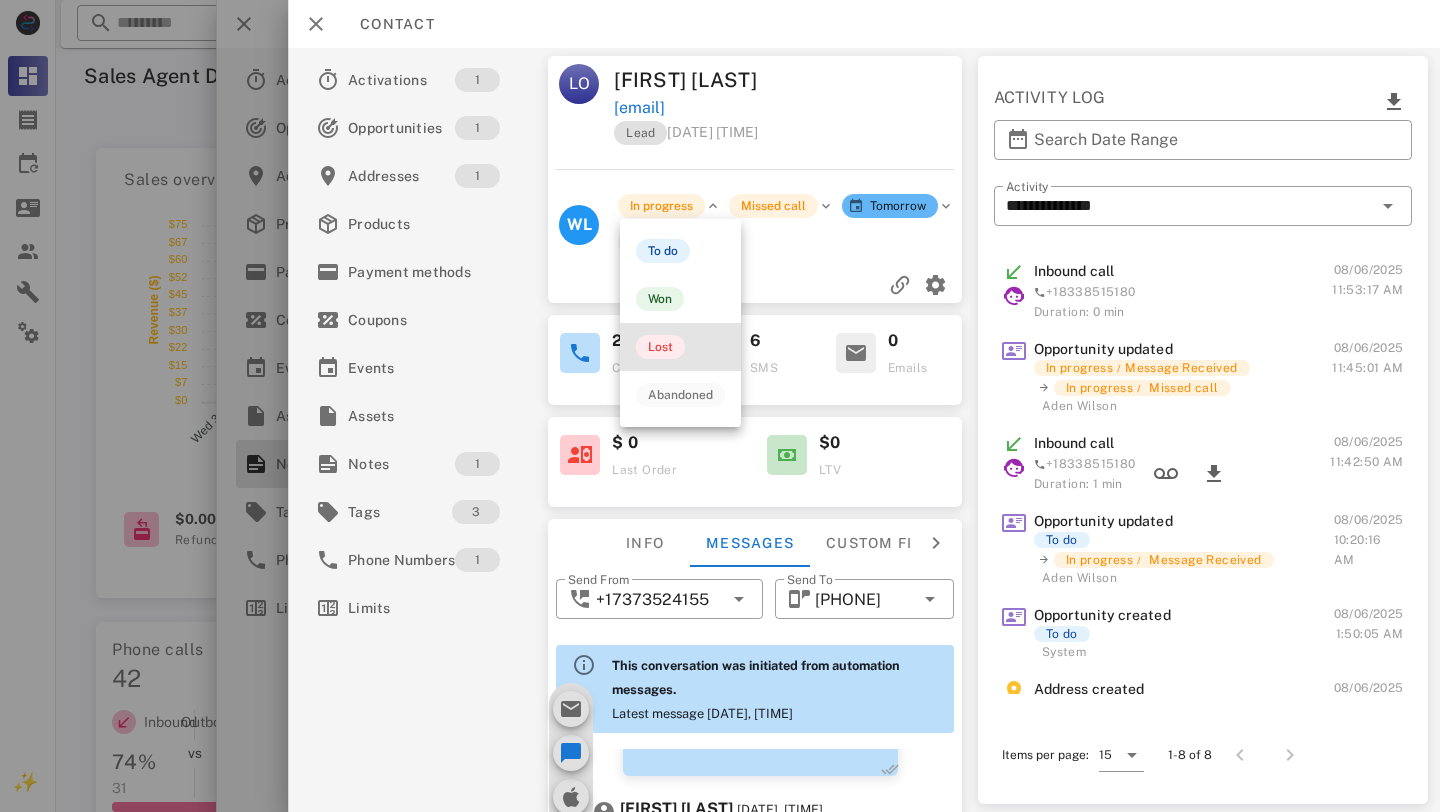 click on "Lost" at bounding box center [680, 347] 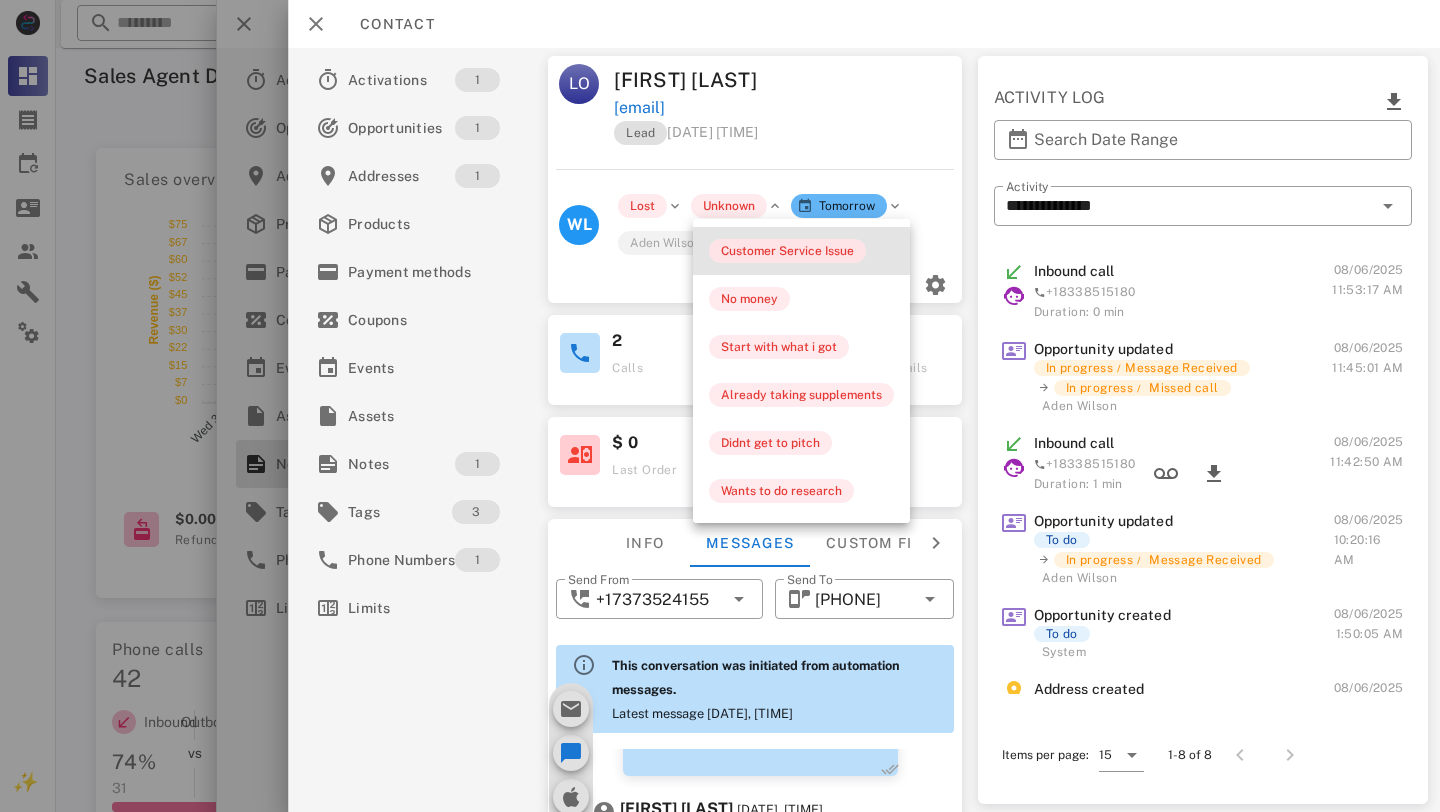 click on "Customer Service Issue" at bounding box center (787, 251) 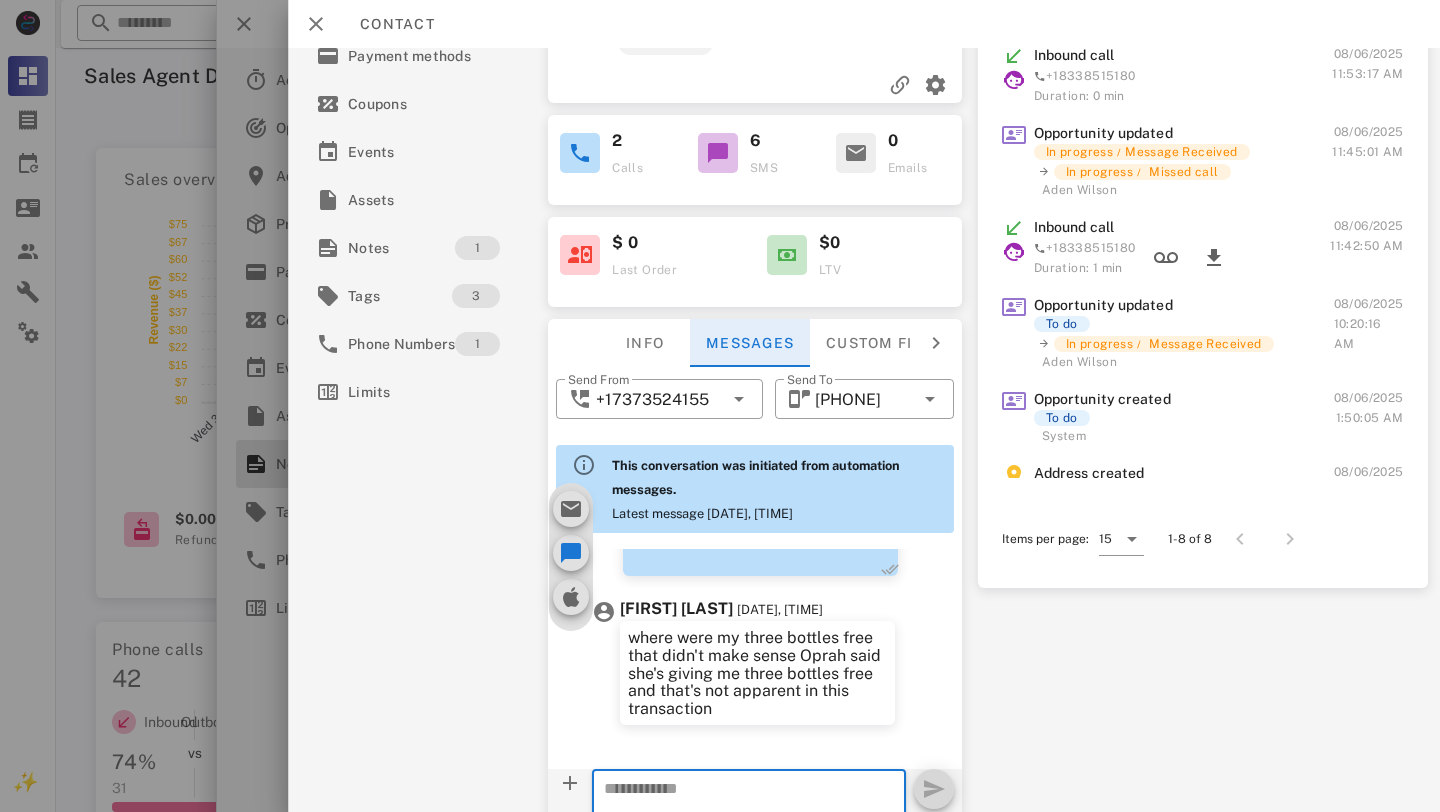 scroll, scrollTop: 300, scrollLeft: 0, axis: vertical 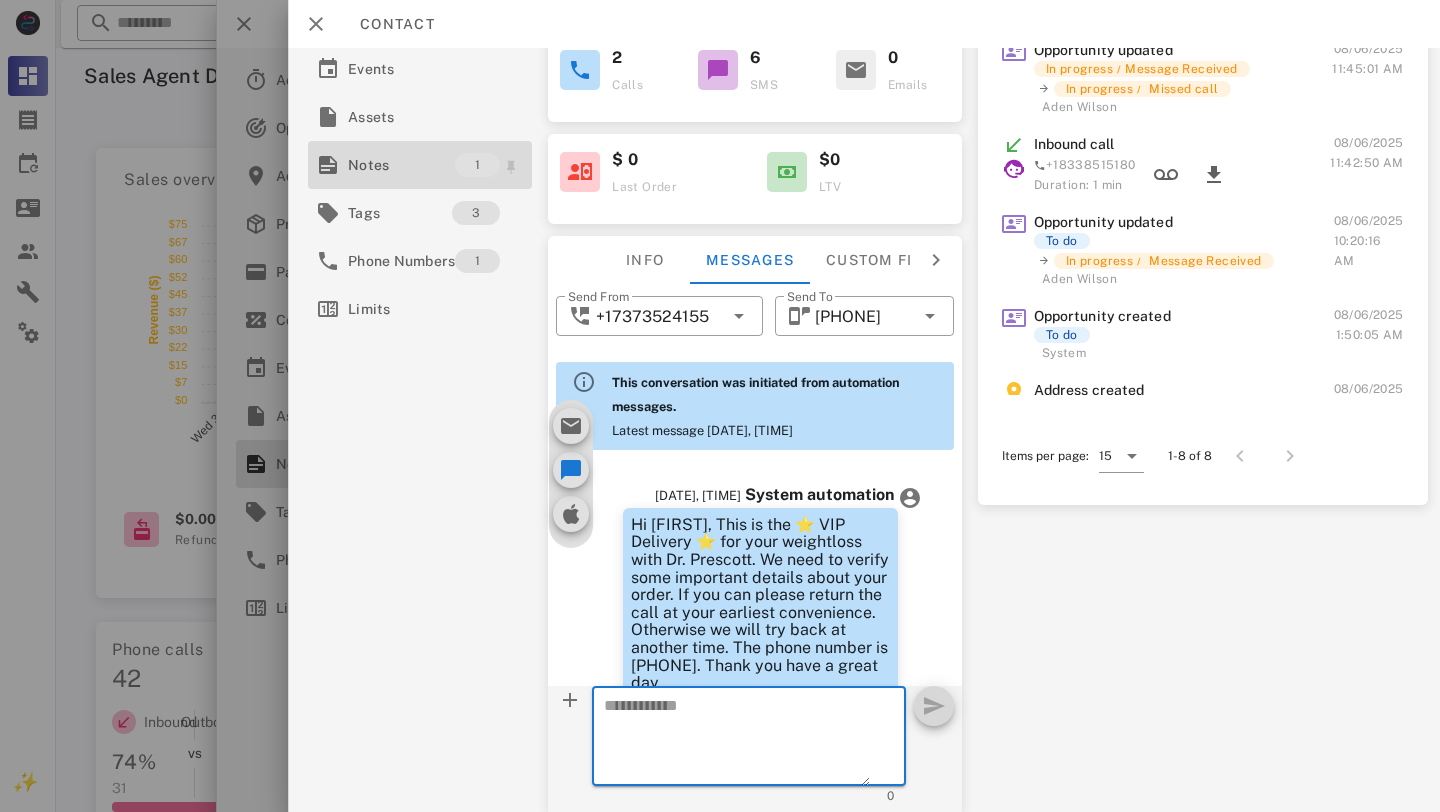 click on "Notes" at bounding box center [401, 165] 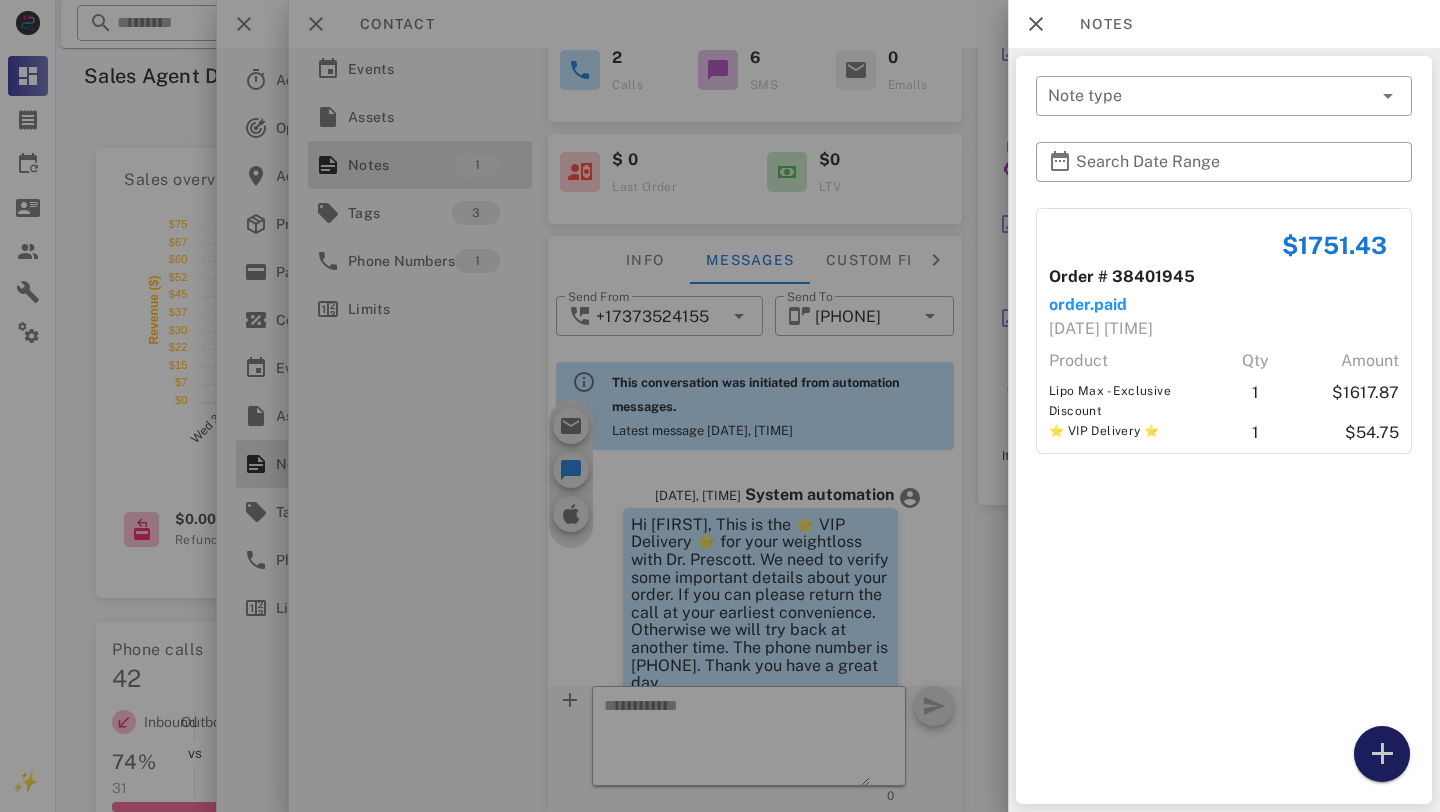 click at bounding box center [1382, 754] 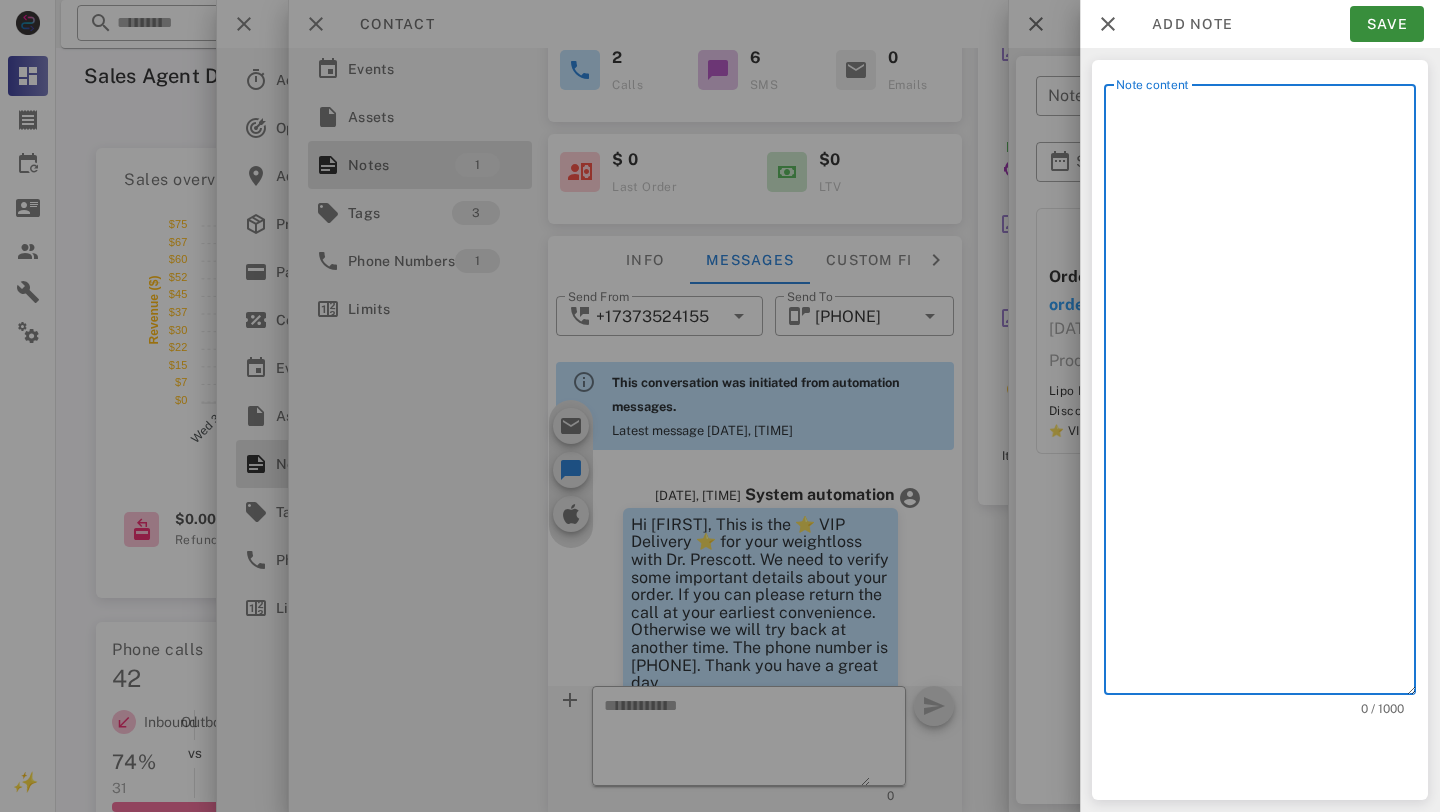 click on "Note content" at bounding box center (1266, 394) 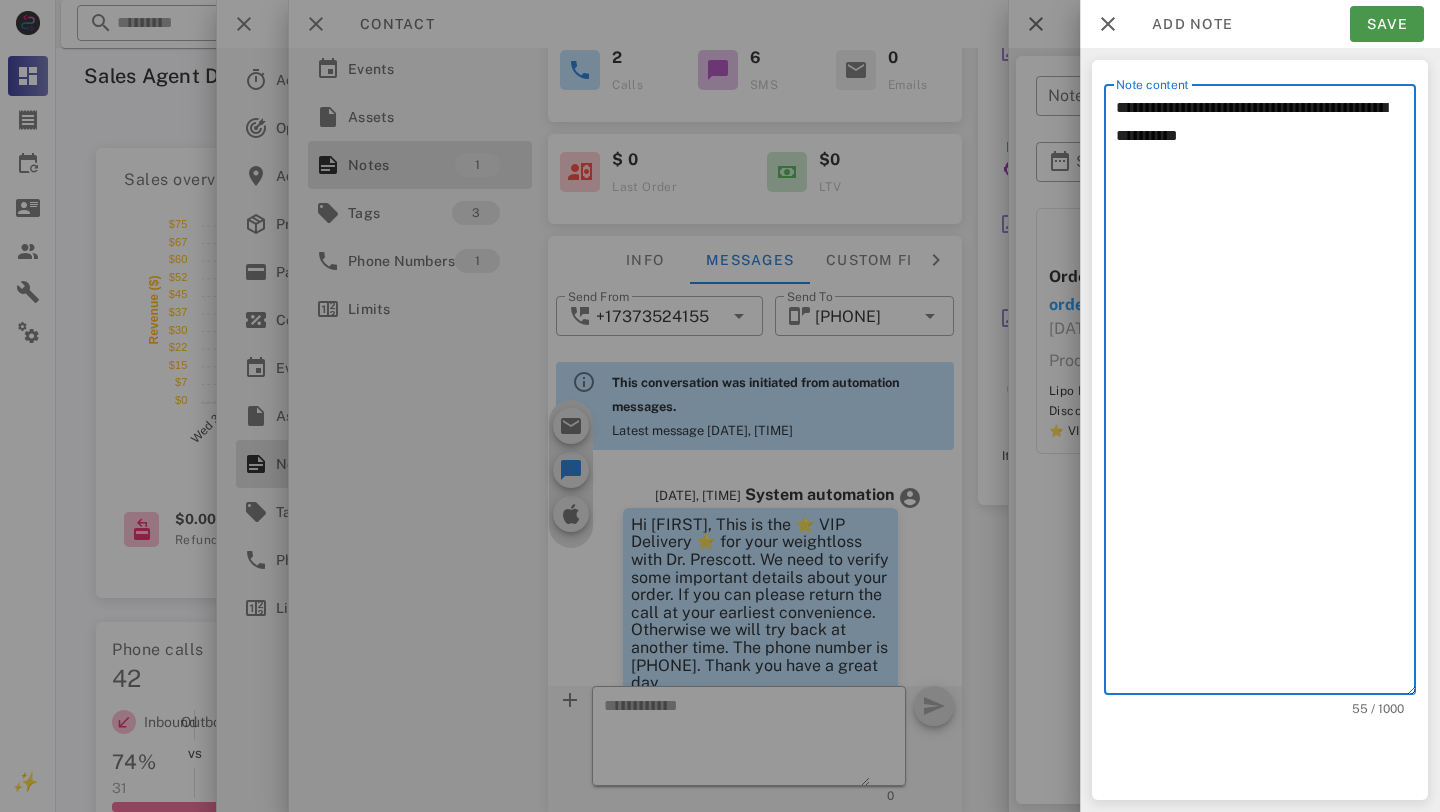 type on "**********" 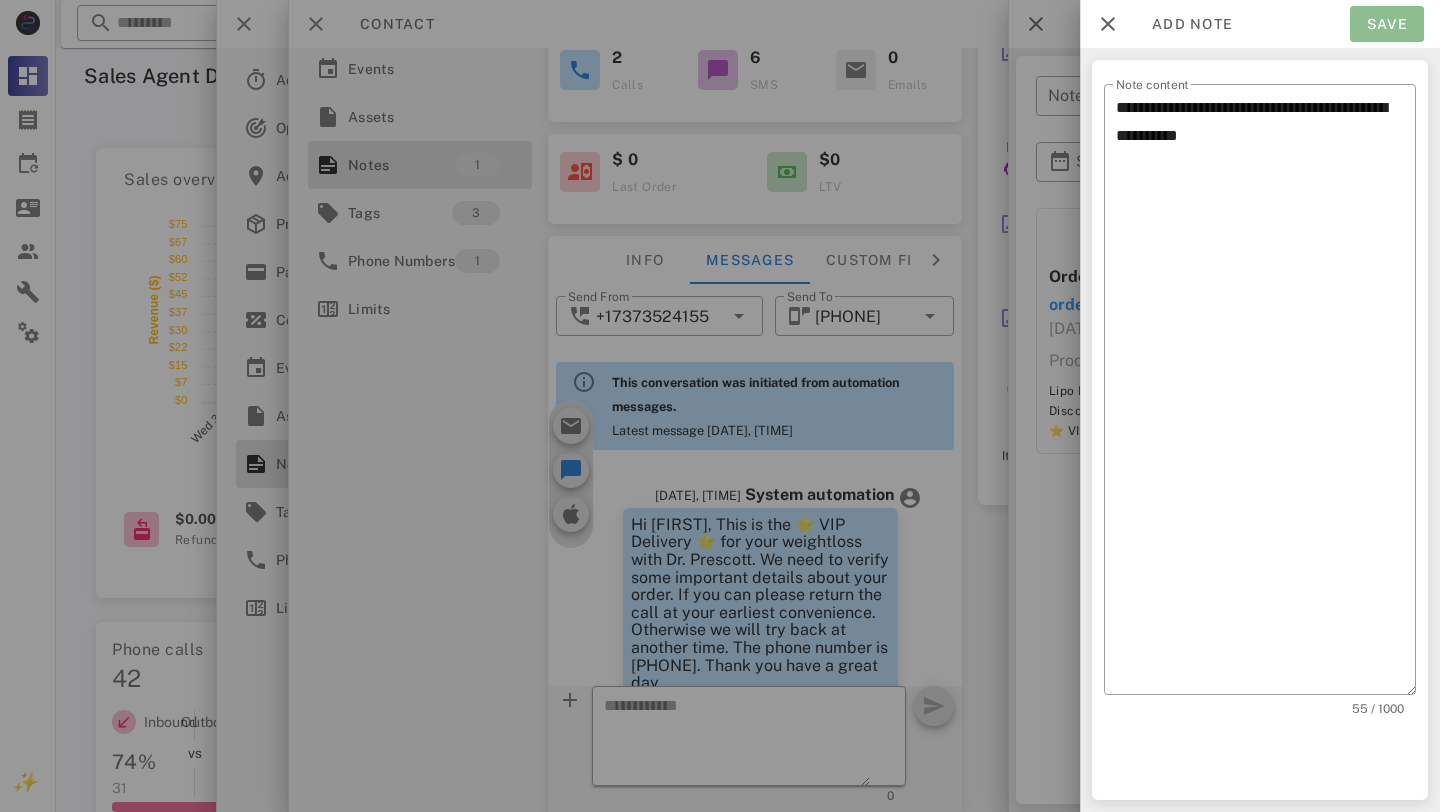 click on "Save" at bounding box center [1387, 24] 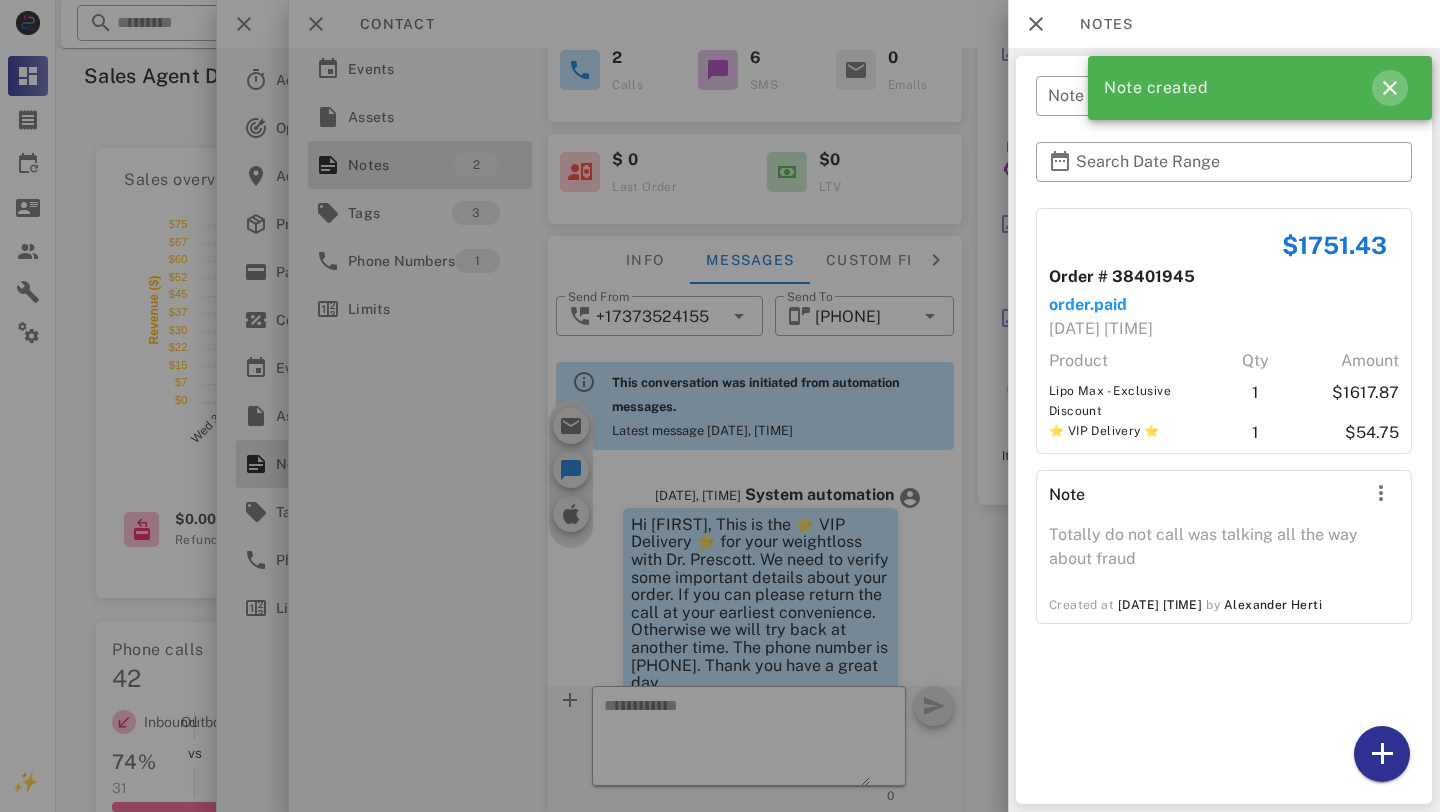 click at bounding box center [1390, 88] 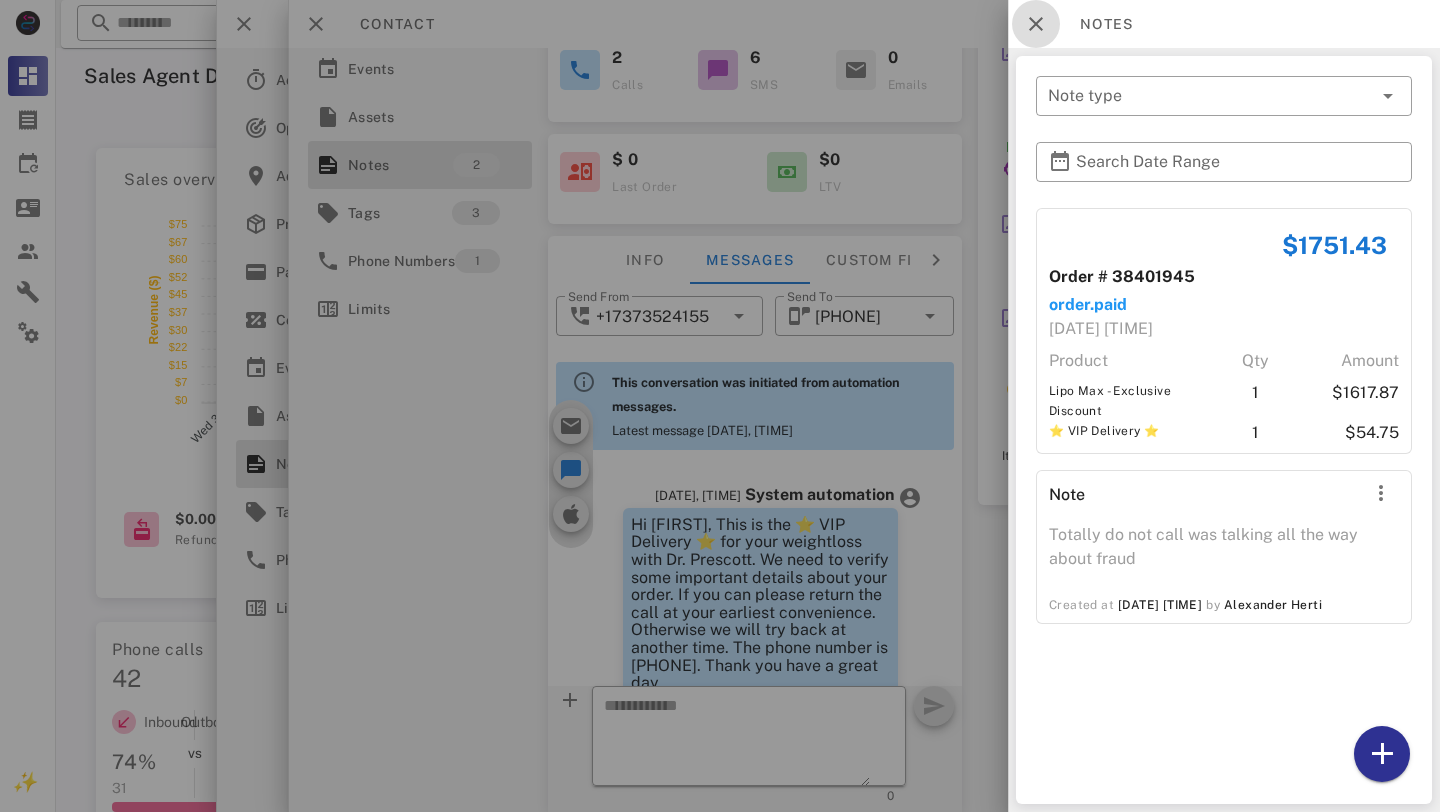 click at bounding box center [1036, 24] 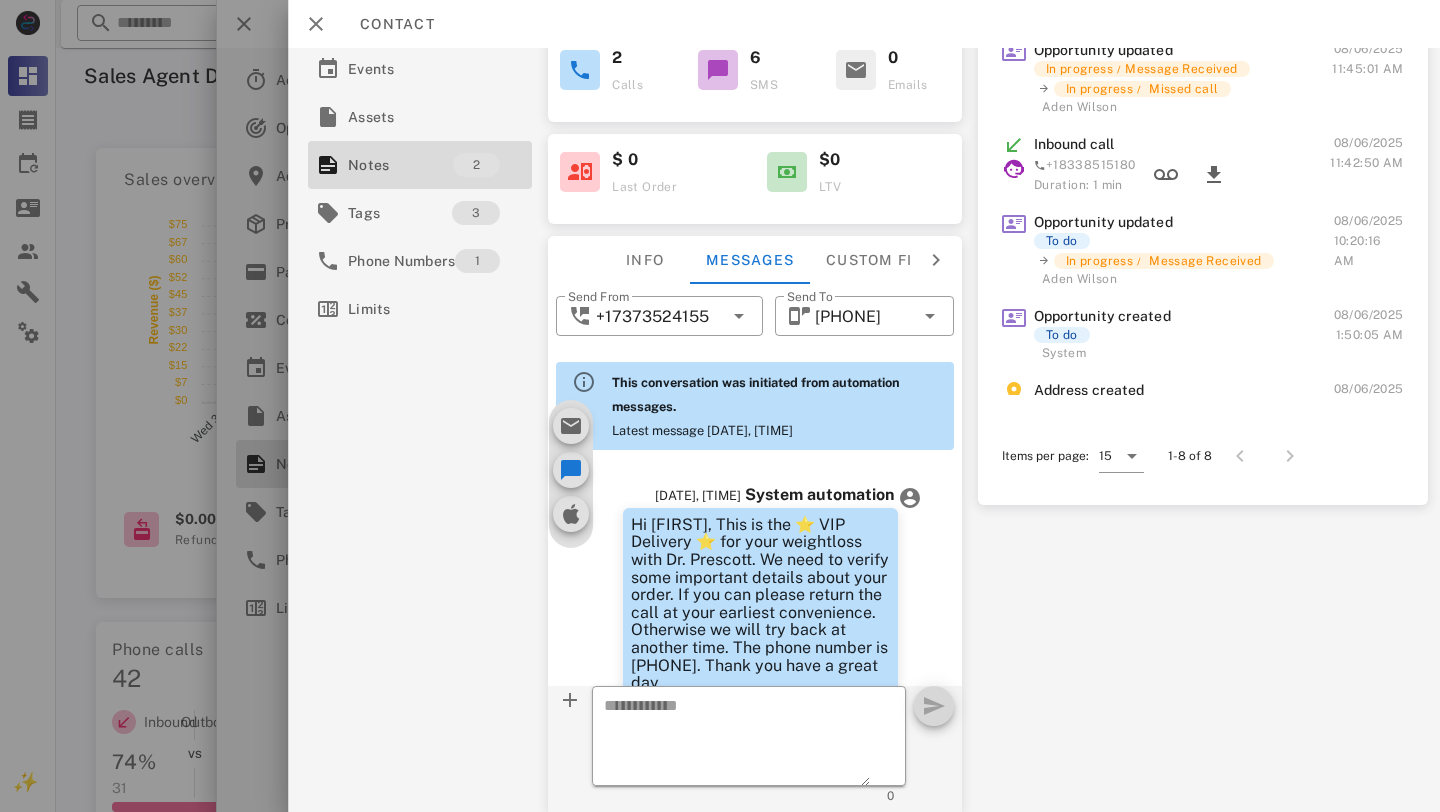 scroll, scrollTop: 0, scrollLeft: 0, axis: both 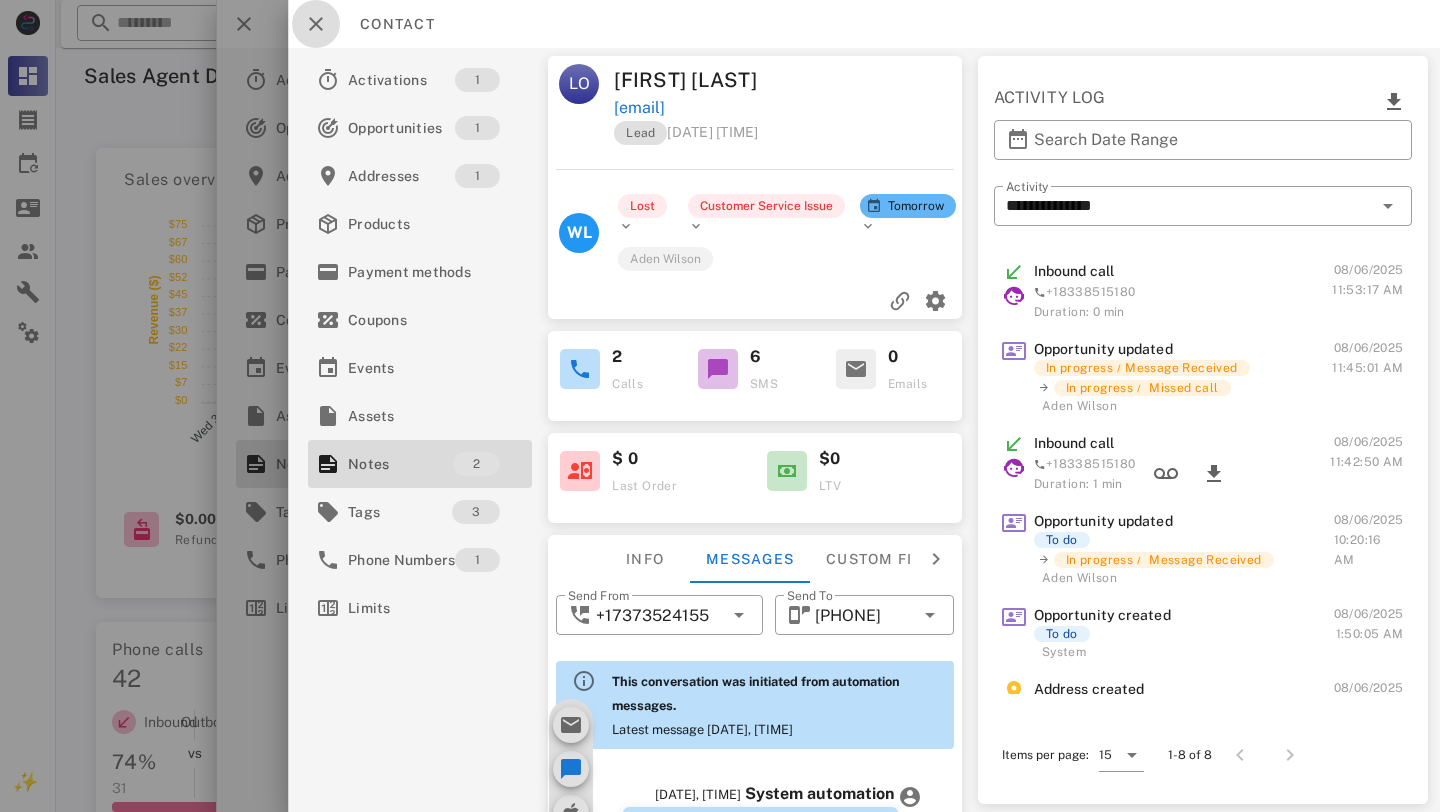 click at bounding box center (316, 24) 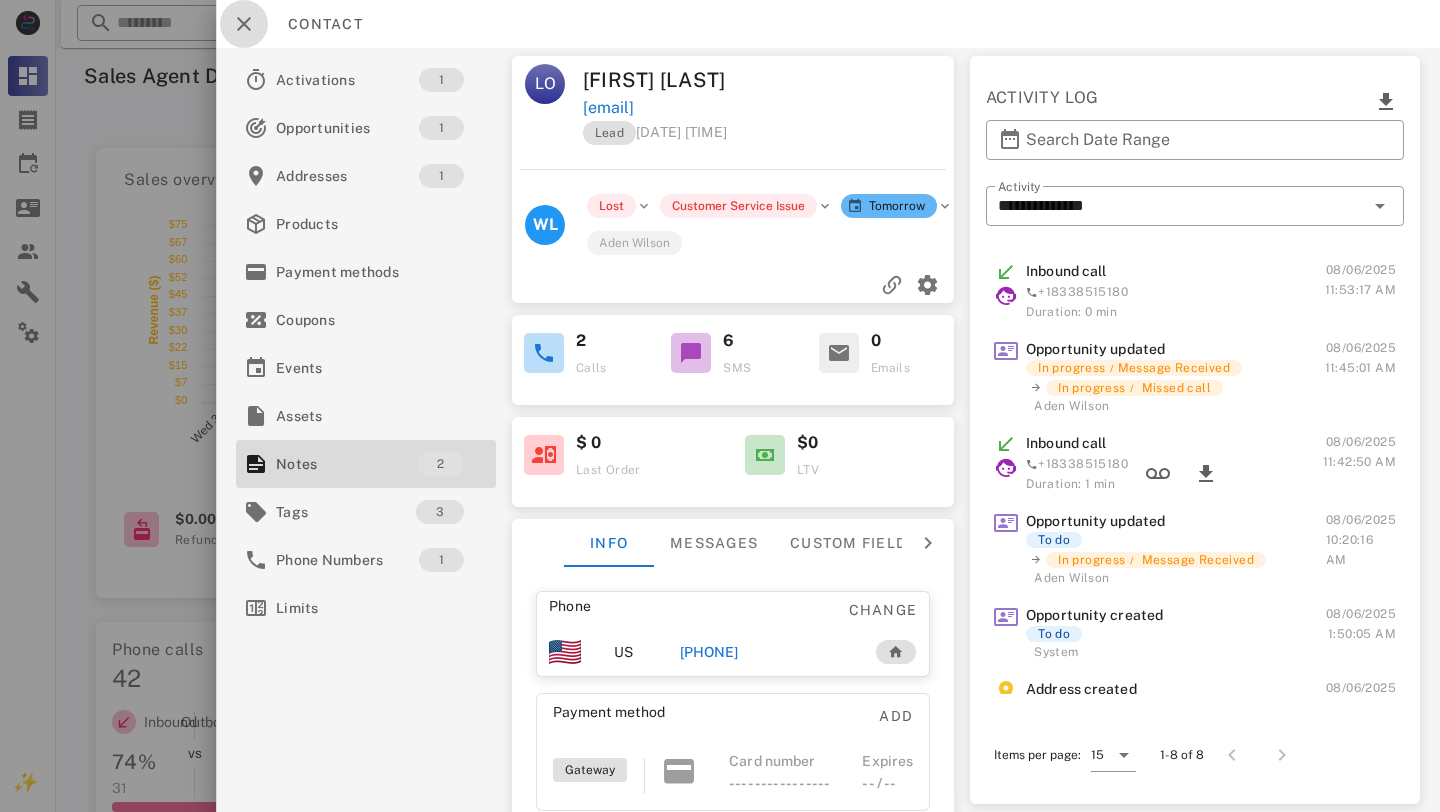 click at bounding box center [244, 24] 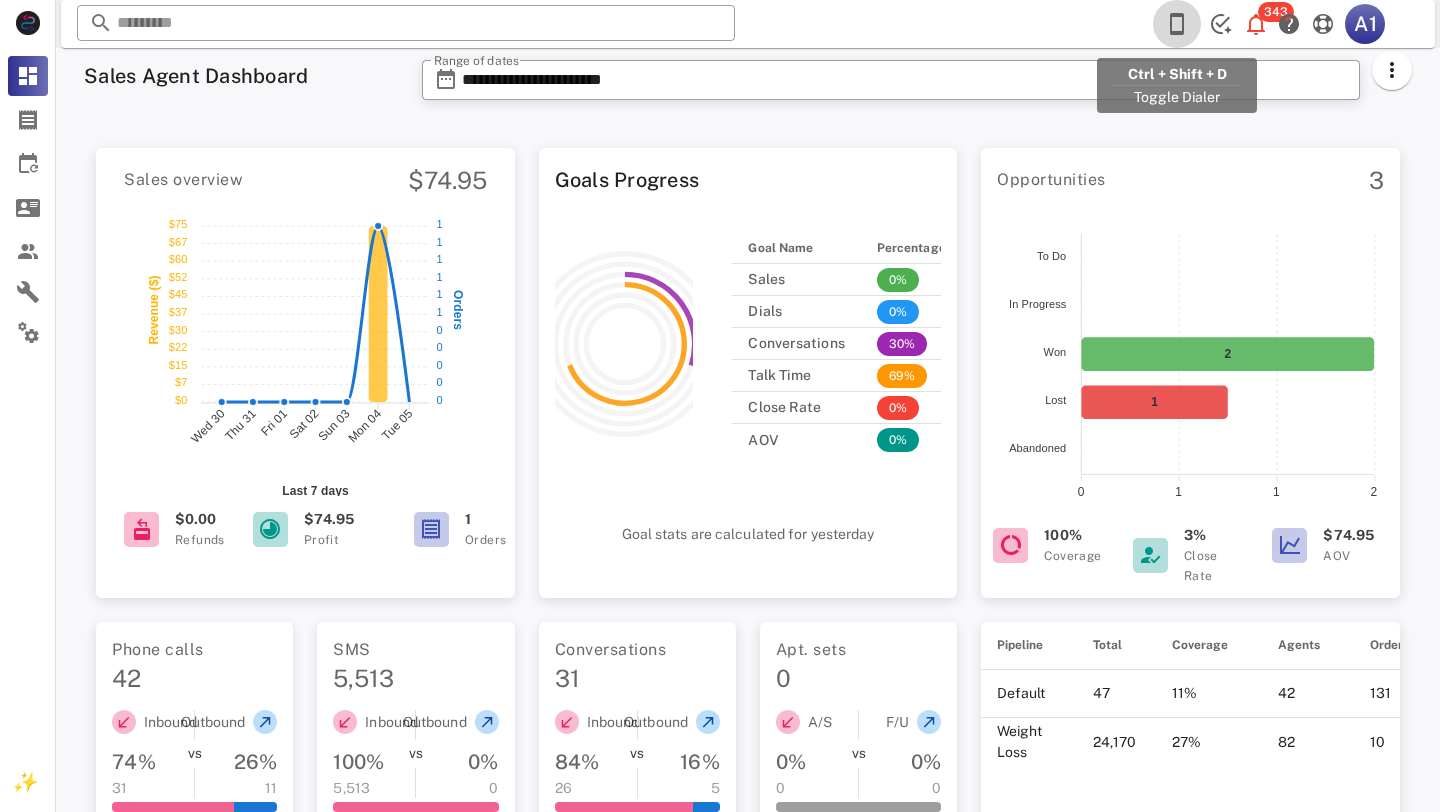 click at bounding box center (1177, 24) 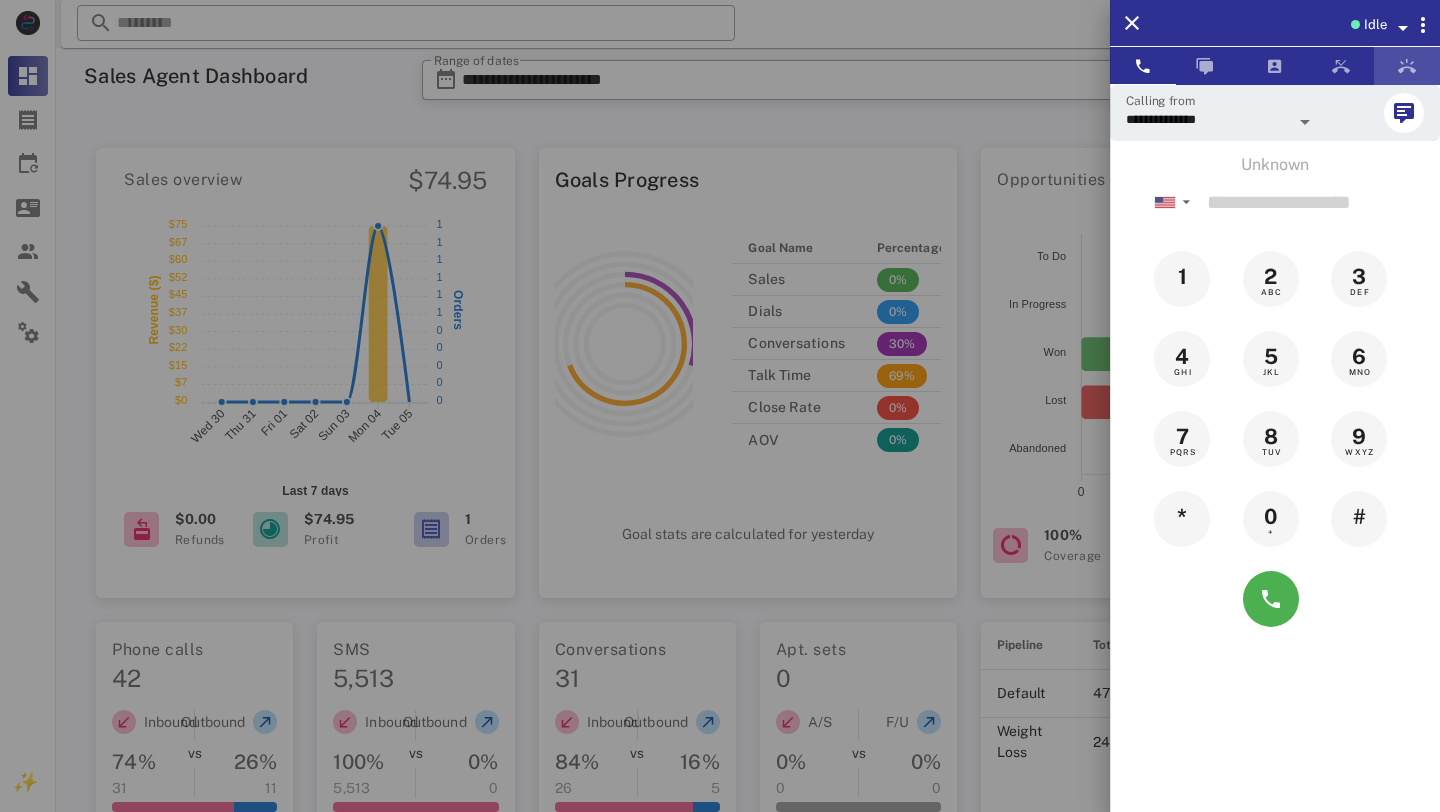 click at bounding box center [1407, 66] 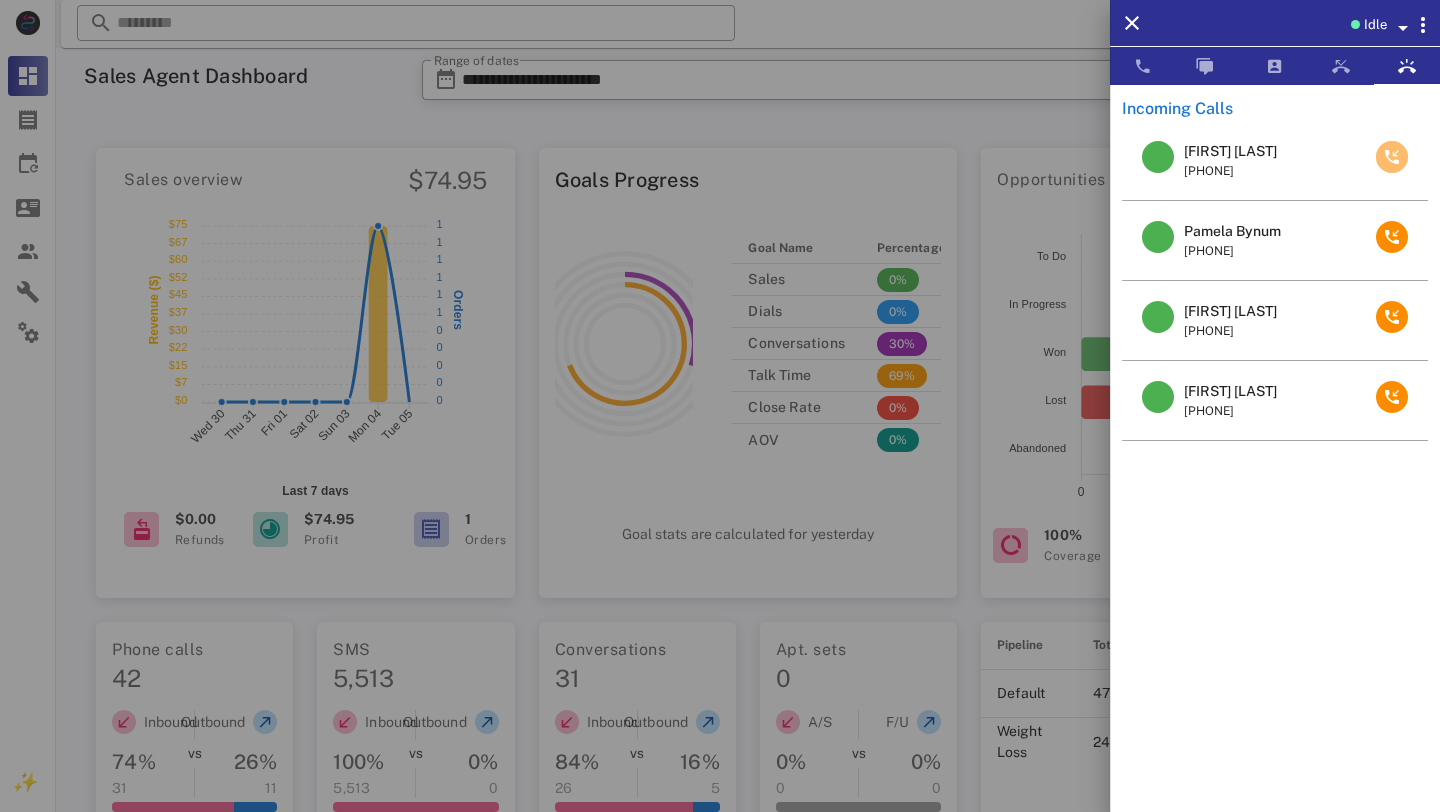 click at bounding box center [1392, 157] 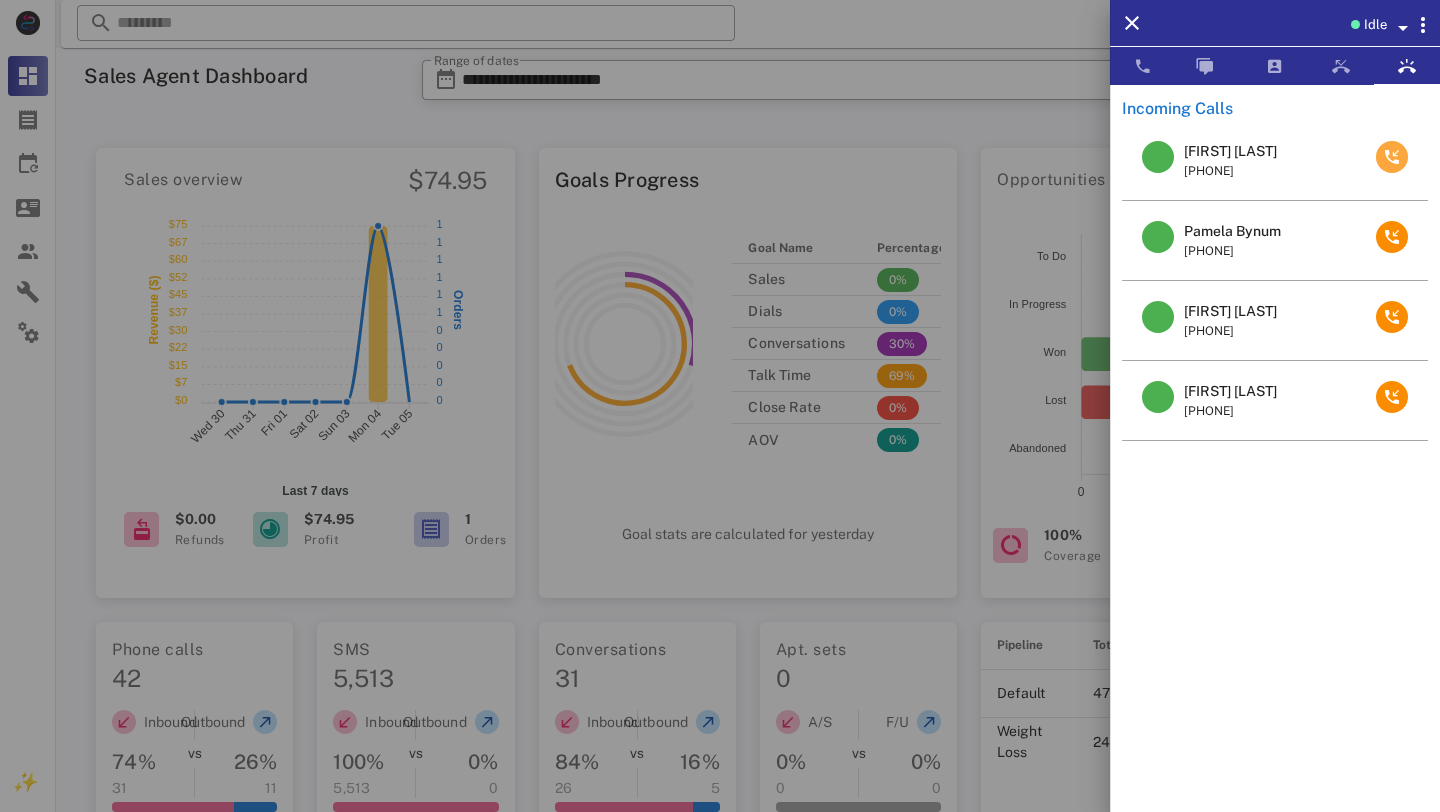 click at bounding box center (1392, 157) 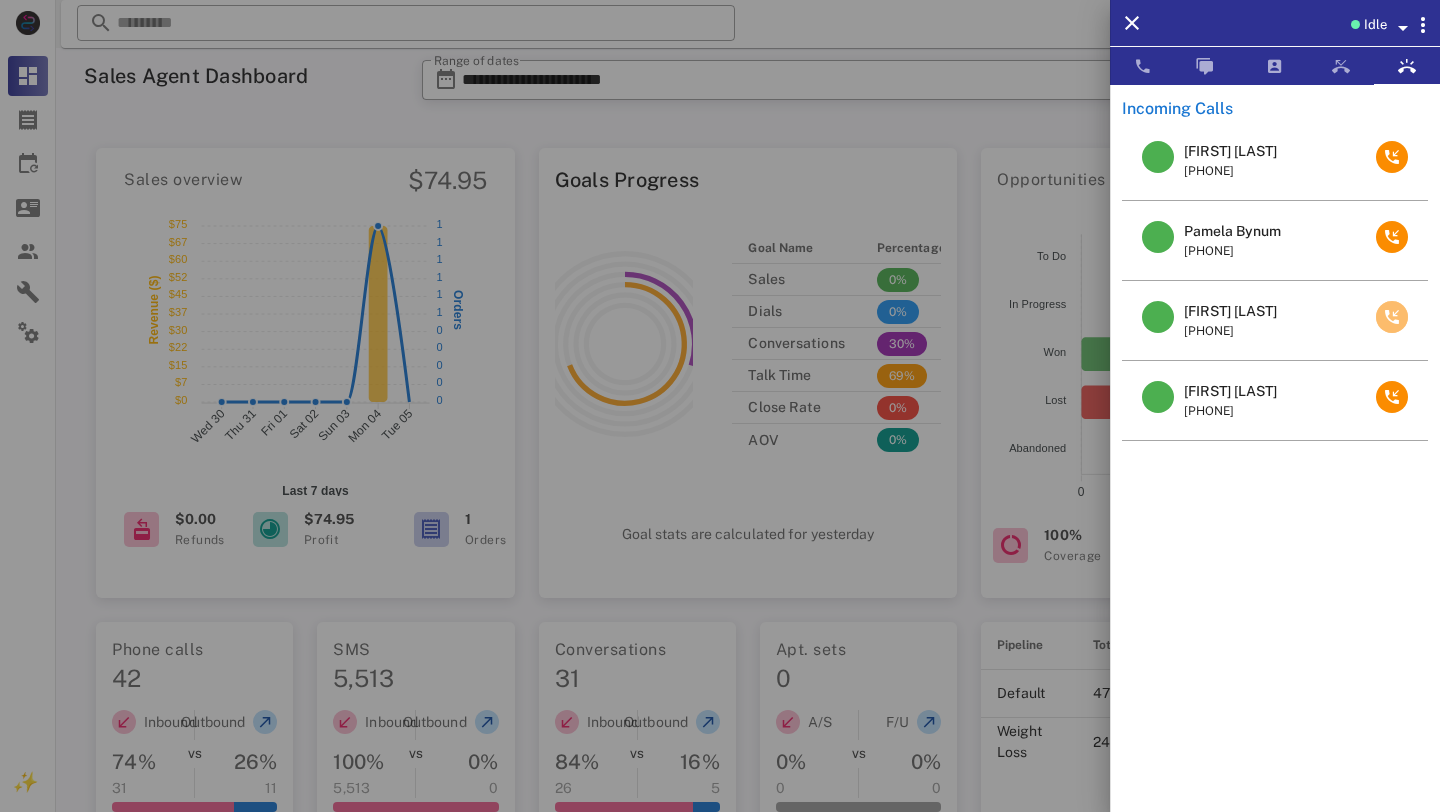 click at bounding box center (1392, 317) 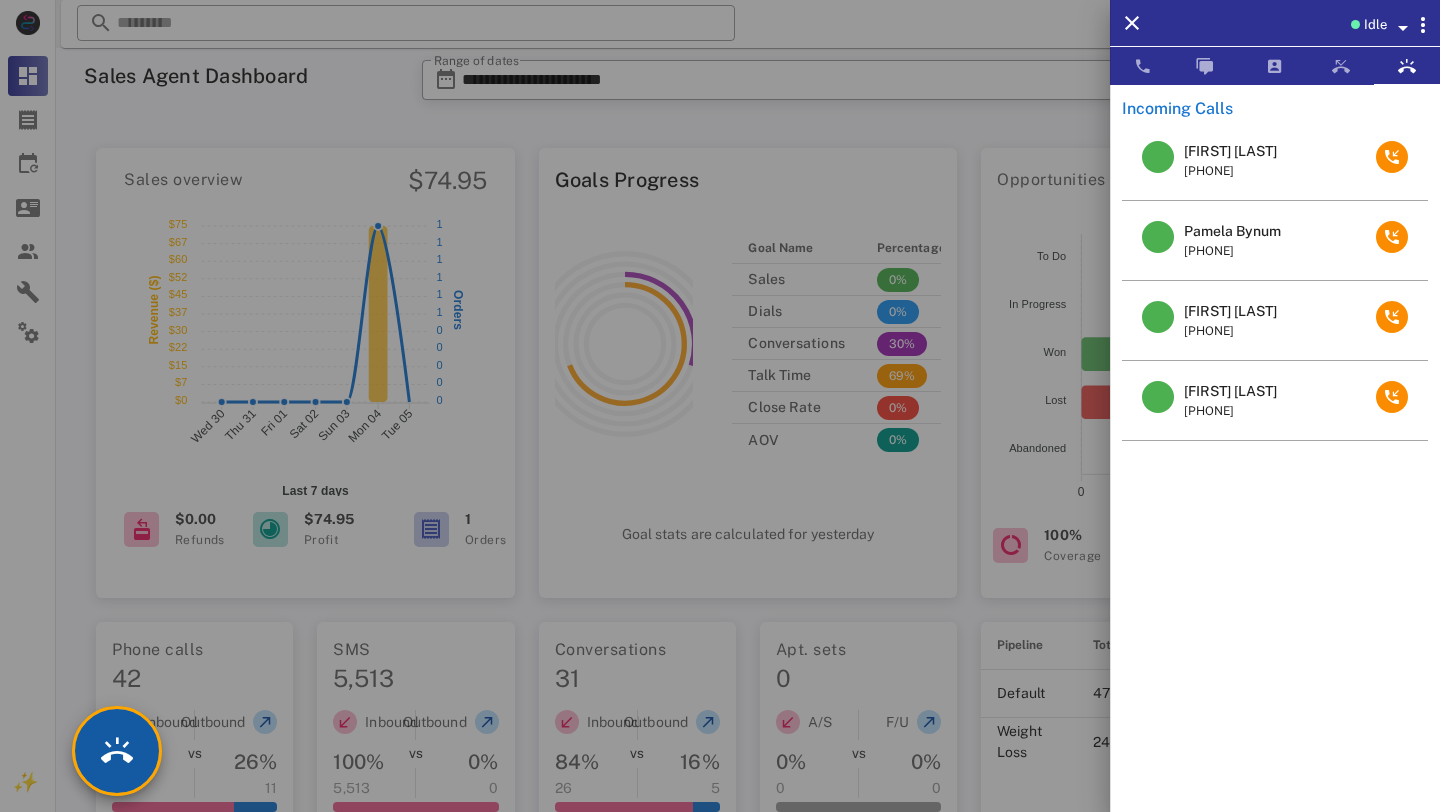 click at bounding box center [117, 751] 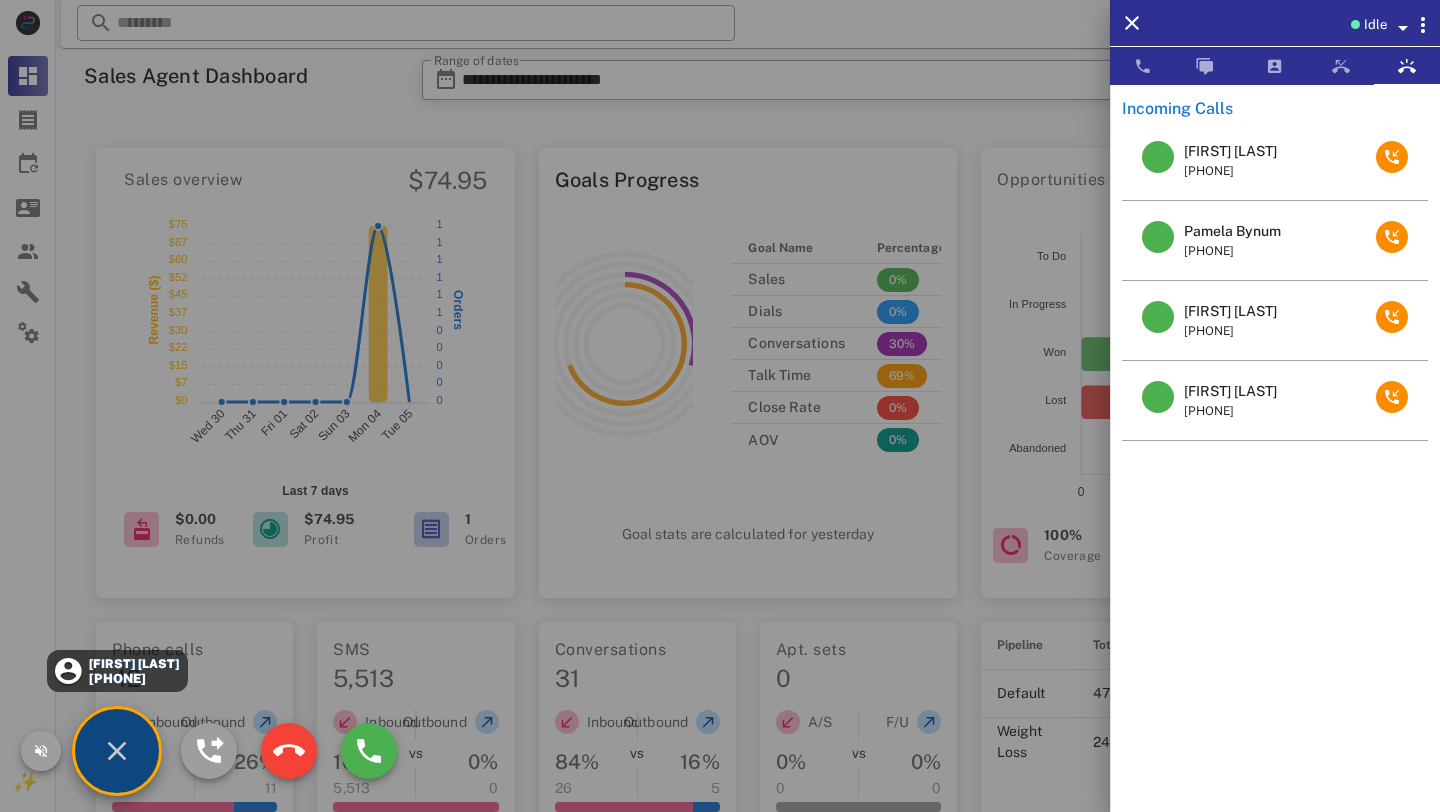 click on "Julieta Sison" at bounding box center [133, 664] 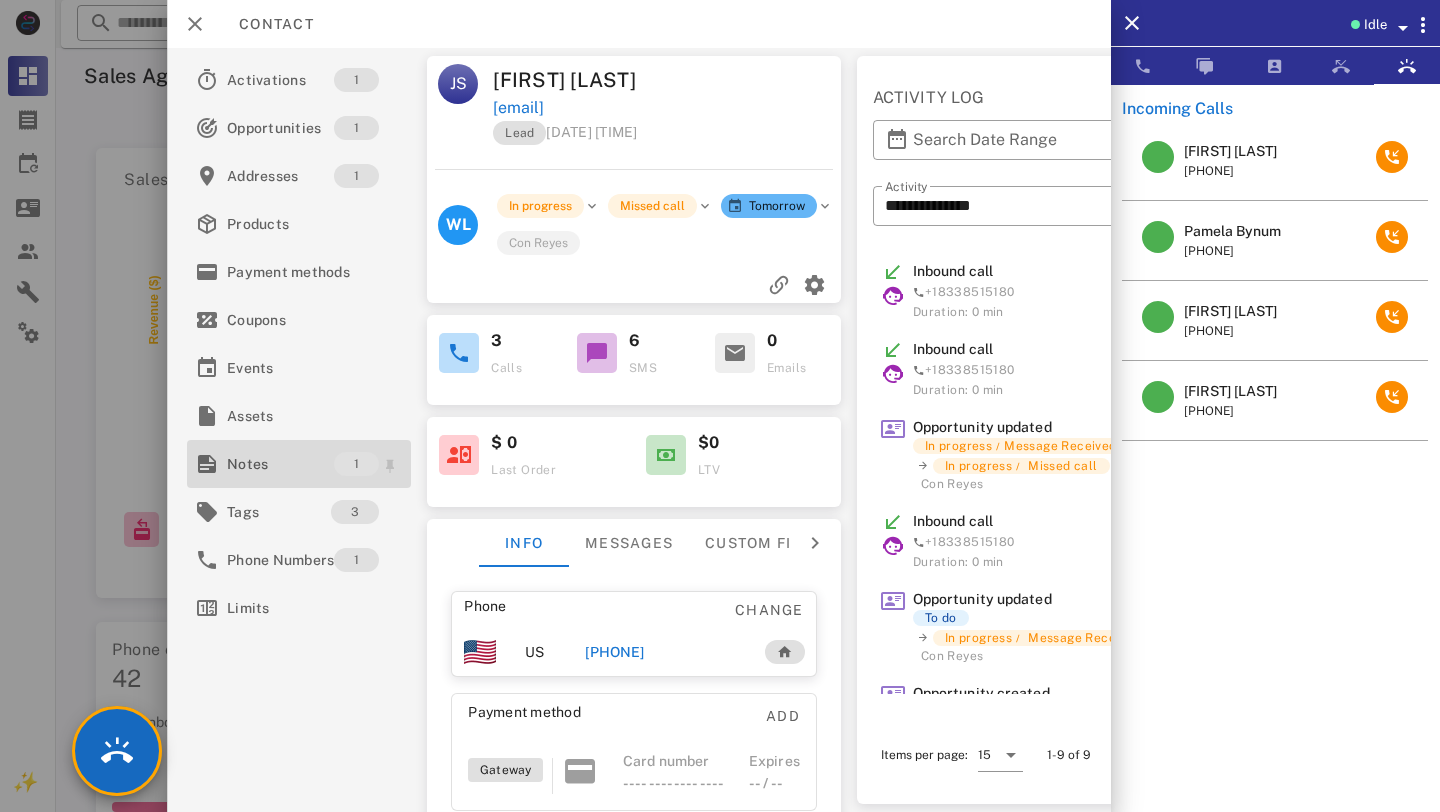 click on "Notes" at bounding box center (280, 464) 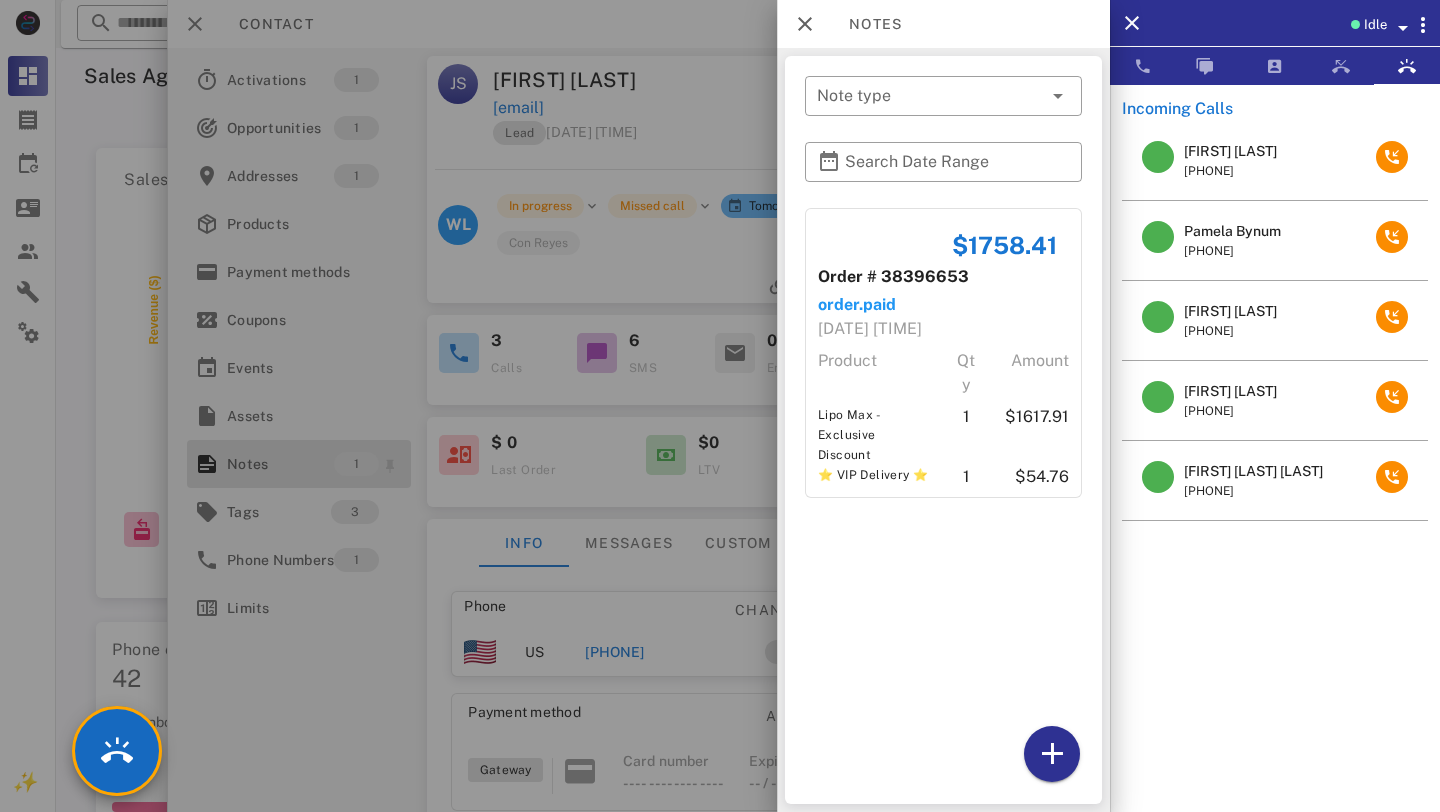 click at bounding box center [720, 406] 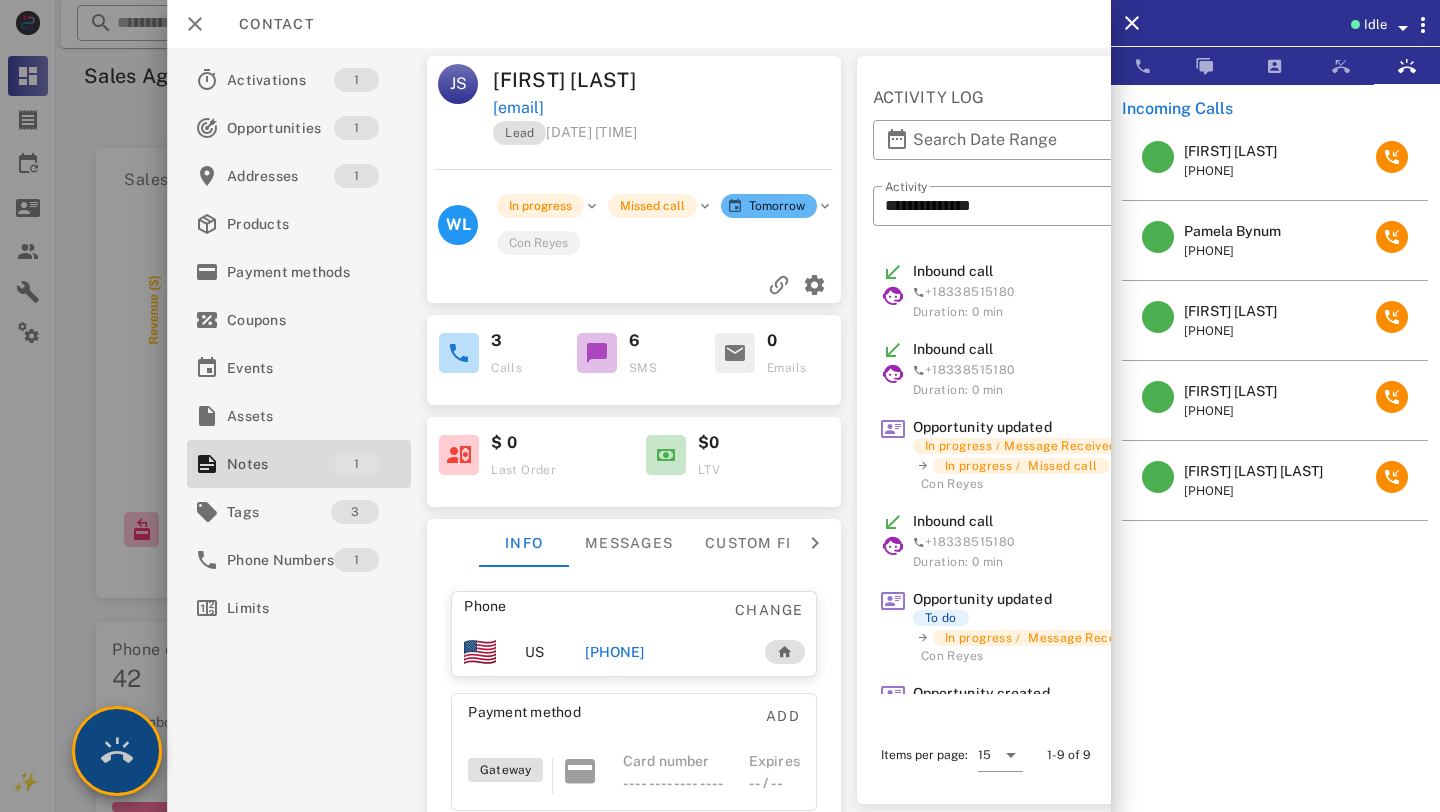 click at bounding box center (117, 751) 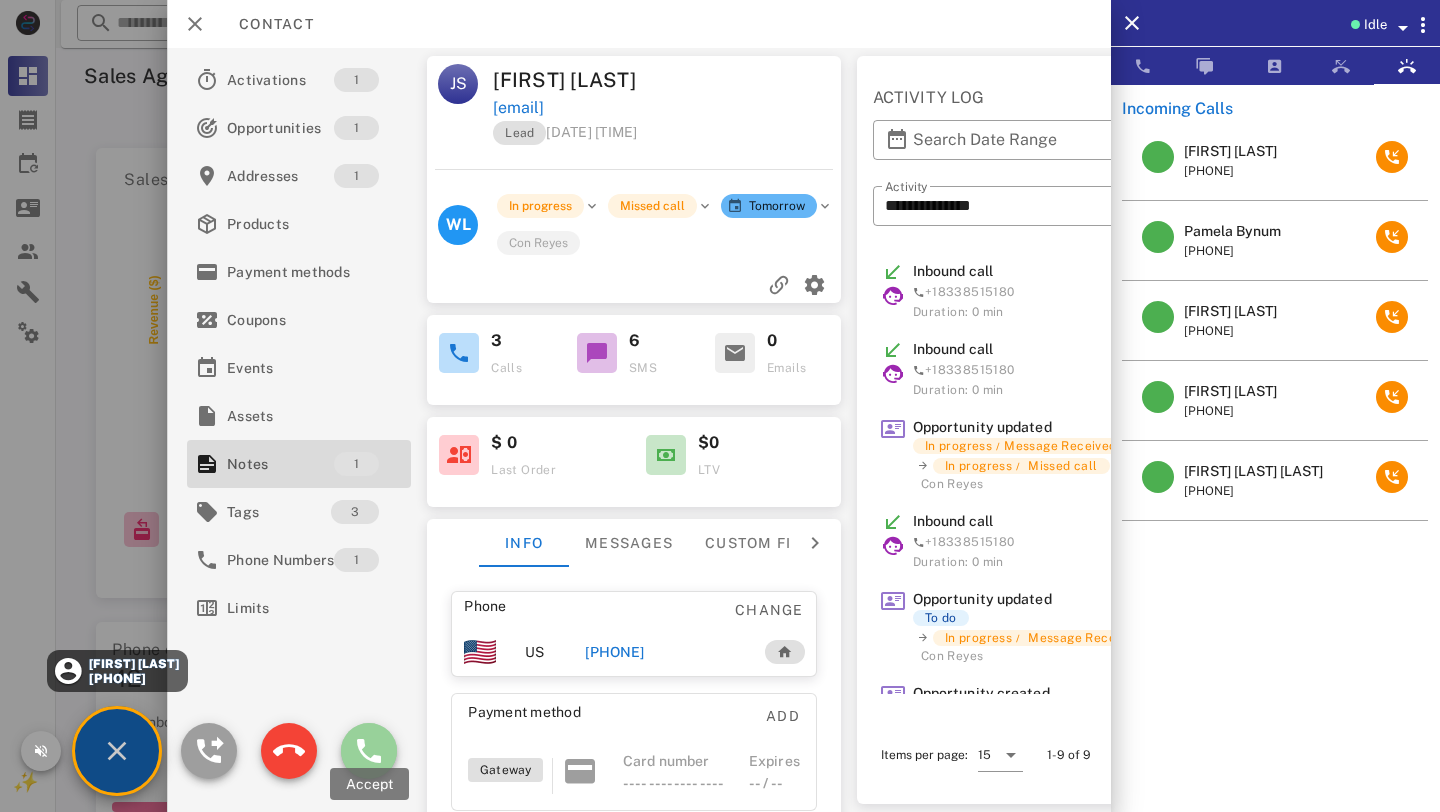 click at bounding box center [369, 751] 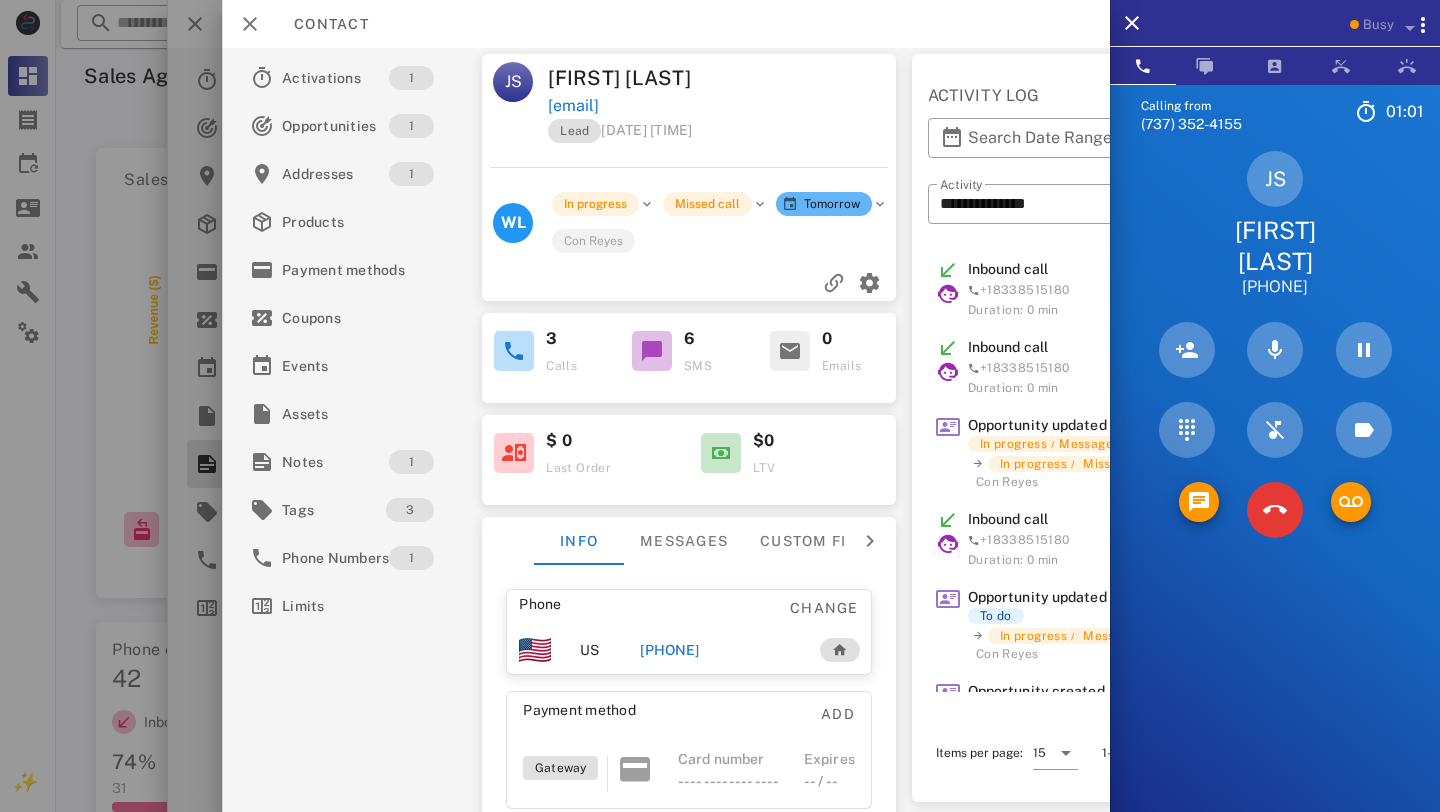 scroll, scrollTop: 0, scrollLeft: 0, axis: both 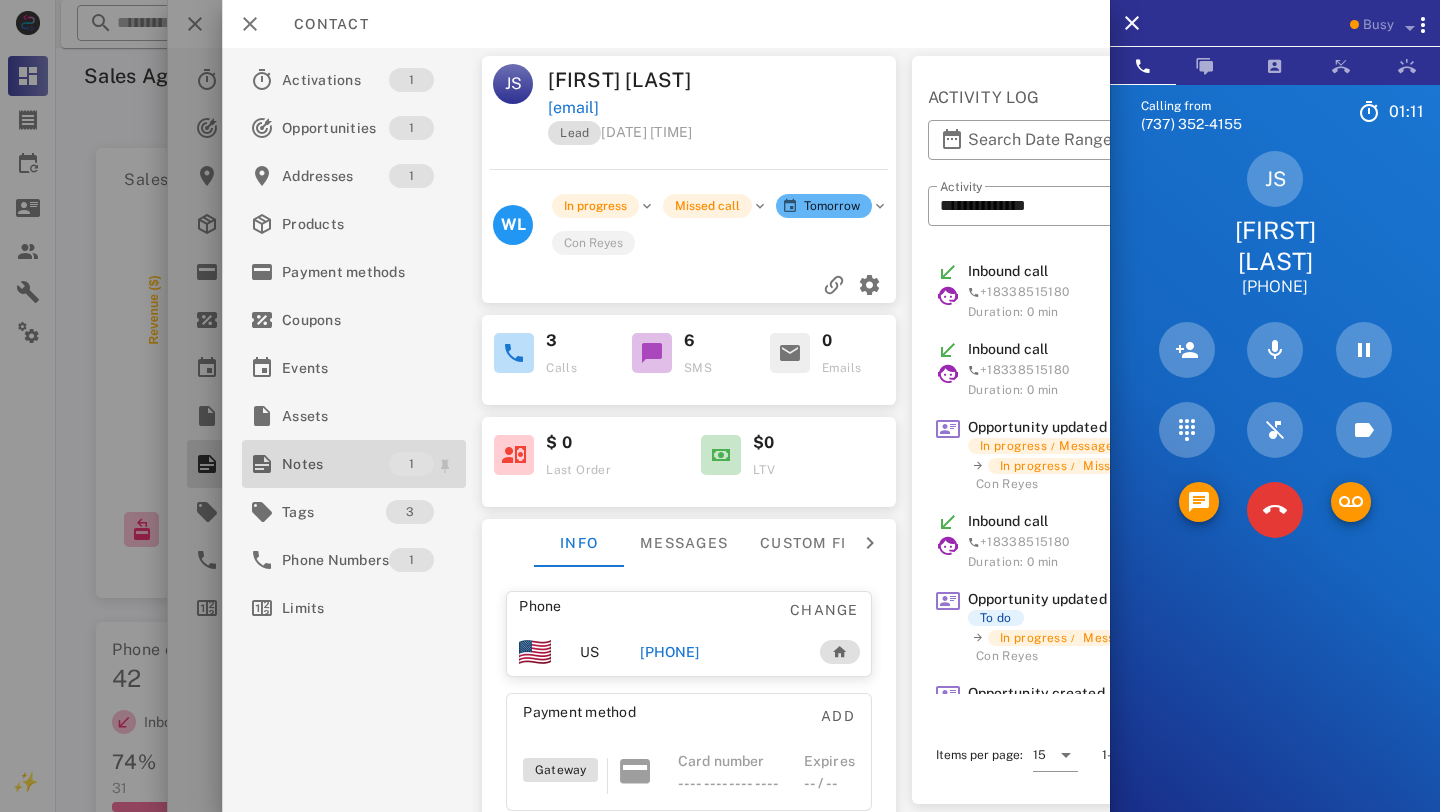 click on "Notes" at bounding box center [335, 464] 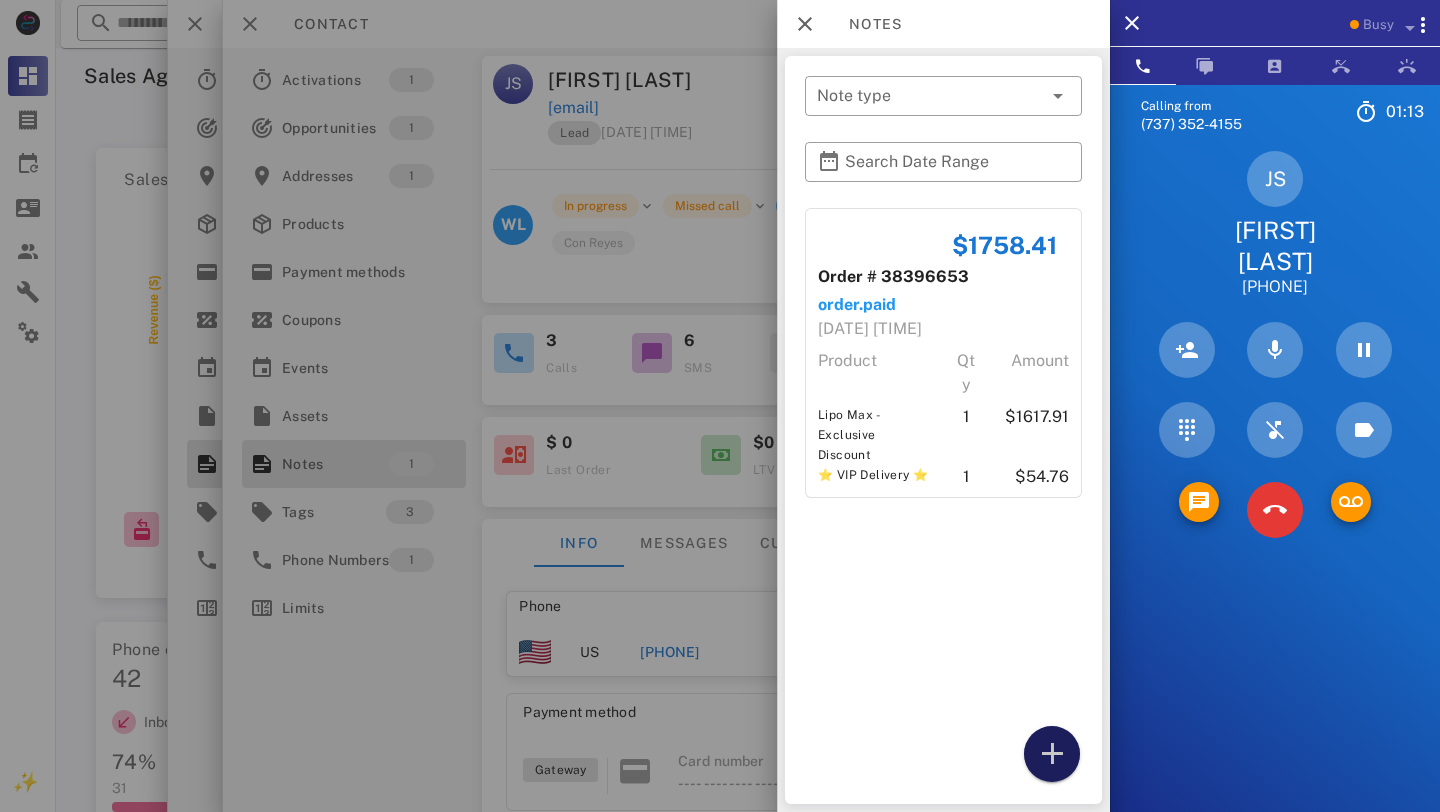 click at bounding box center [1052, 754] 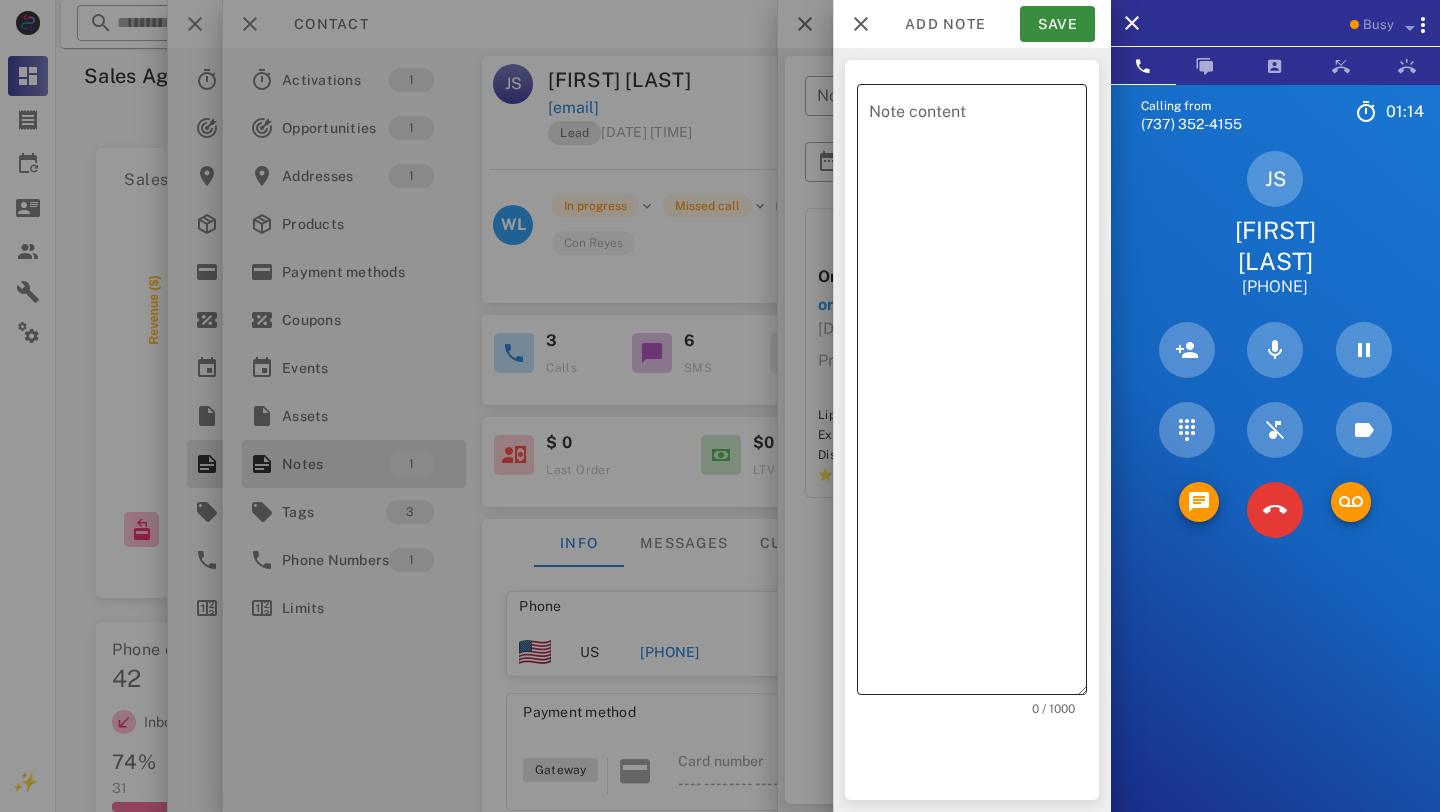 click on "Note content" at bounding box center [978, 394] 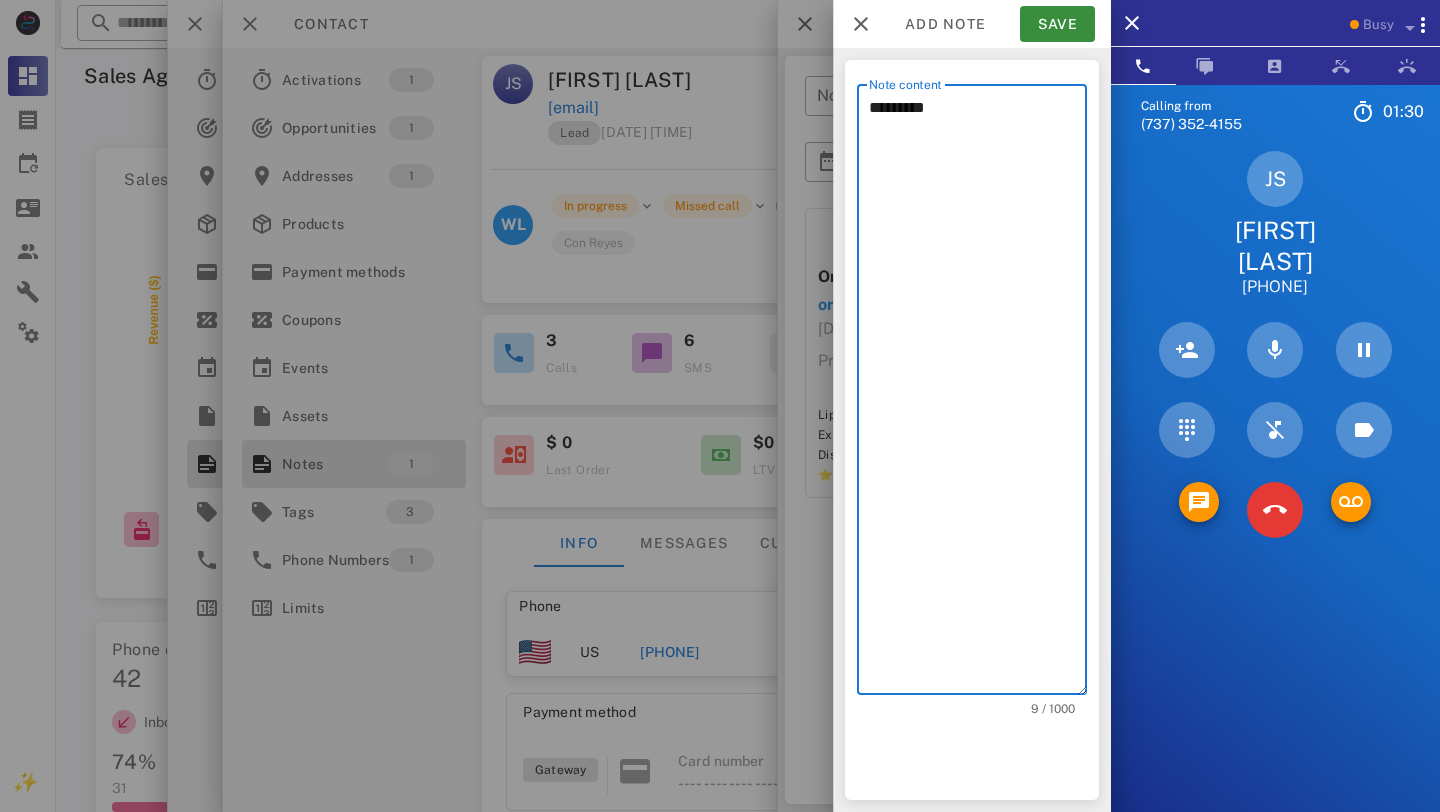 type on "*********" 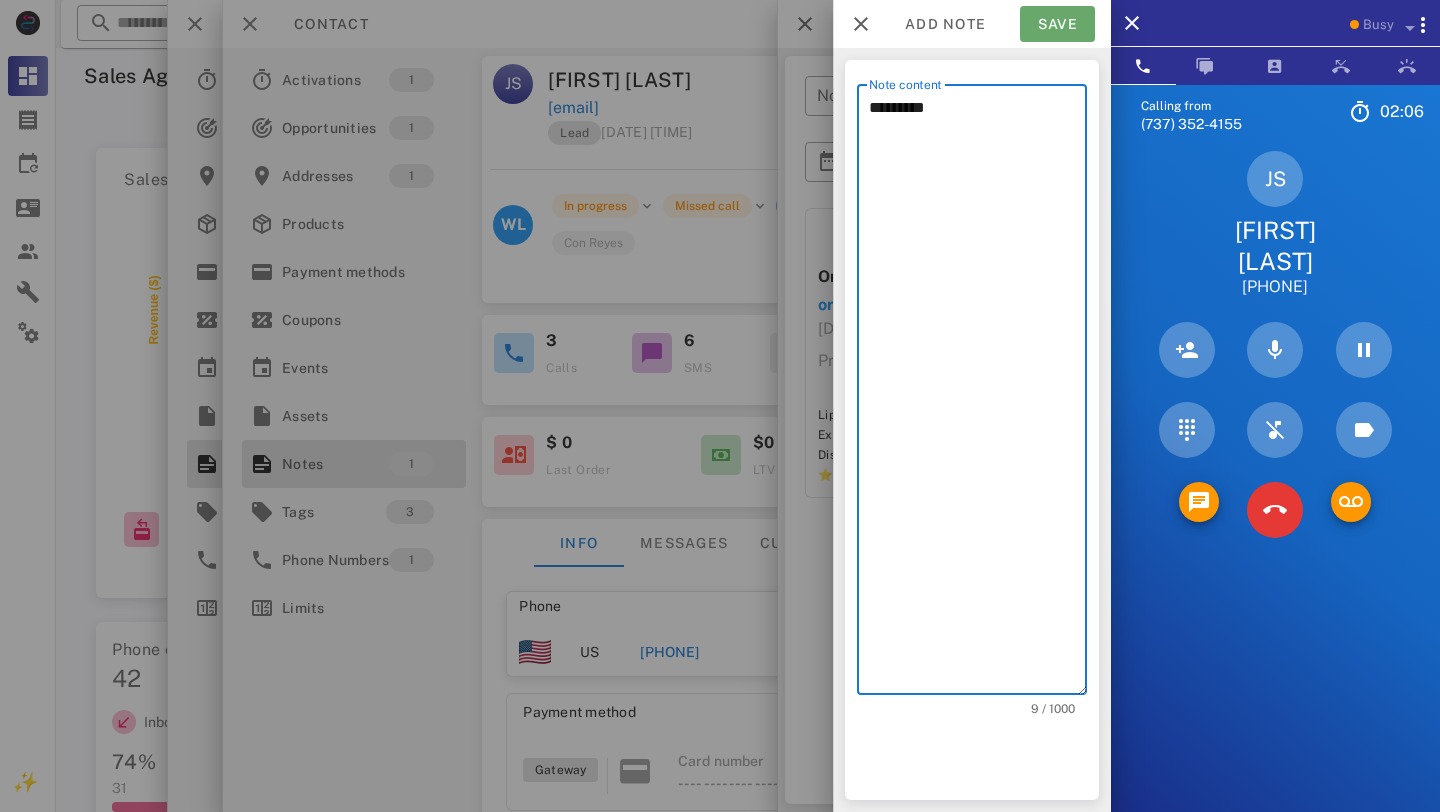 click on "Save" at bounding box center [1057, 24] 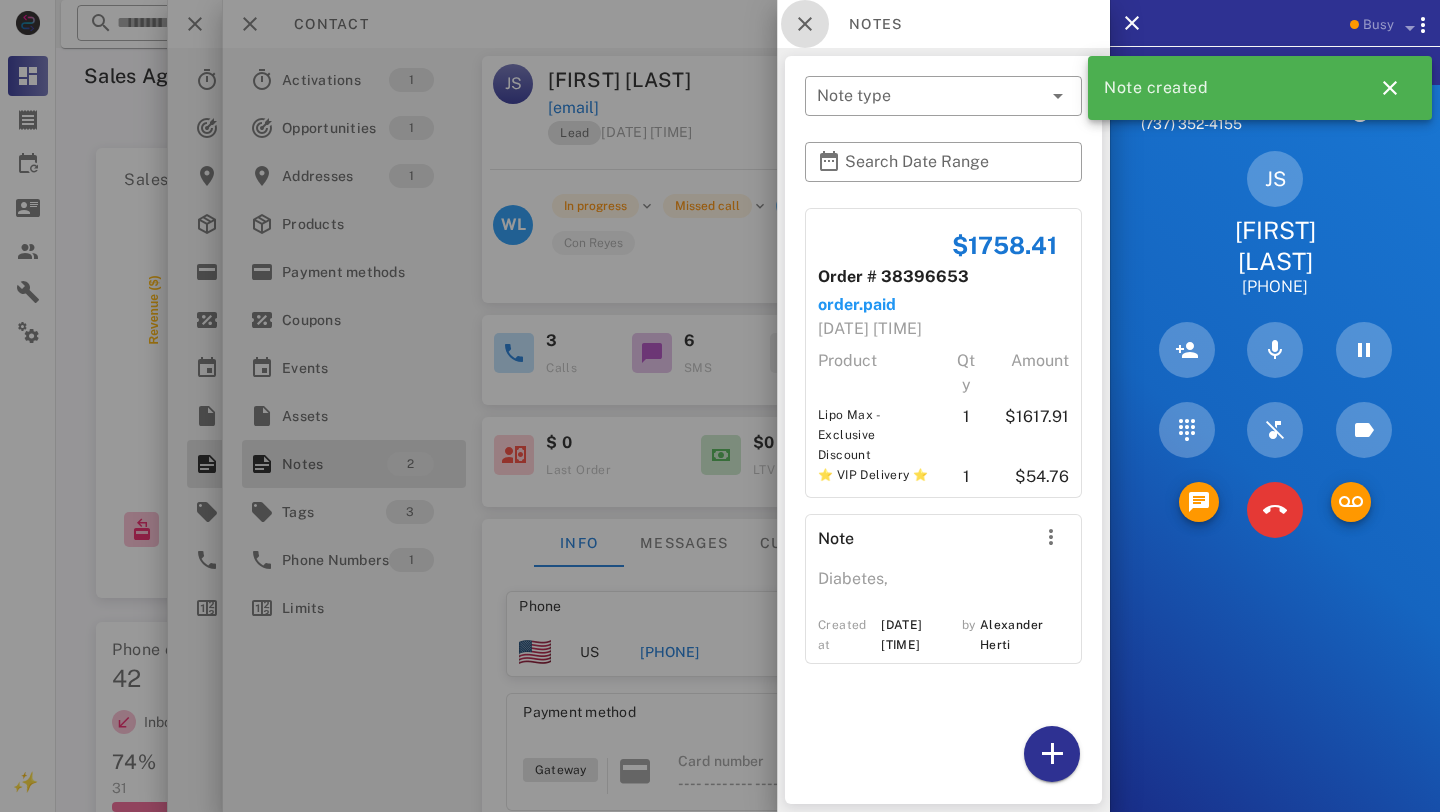 click at bounding box center [805, 24] 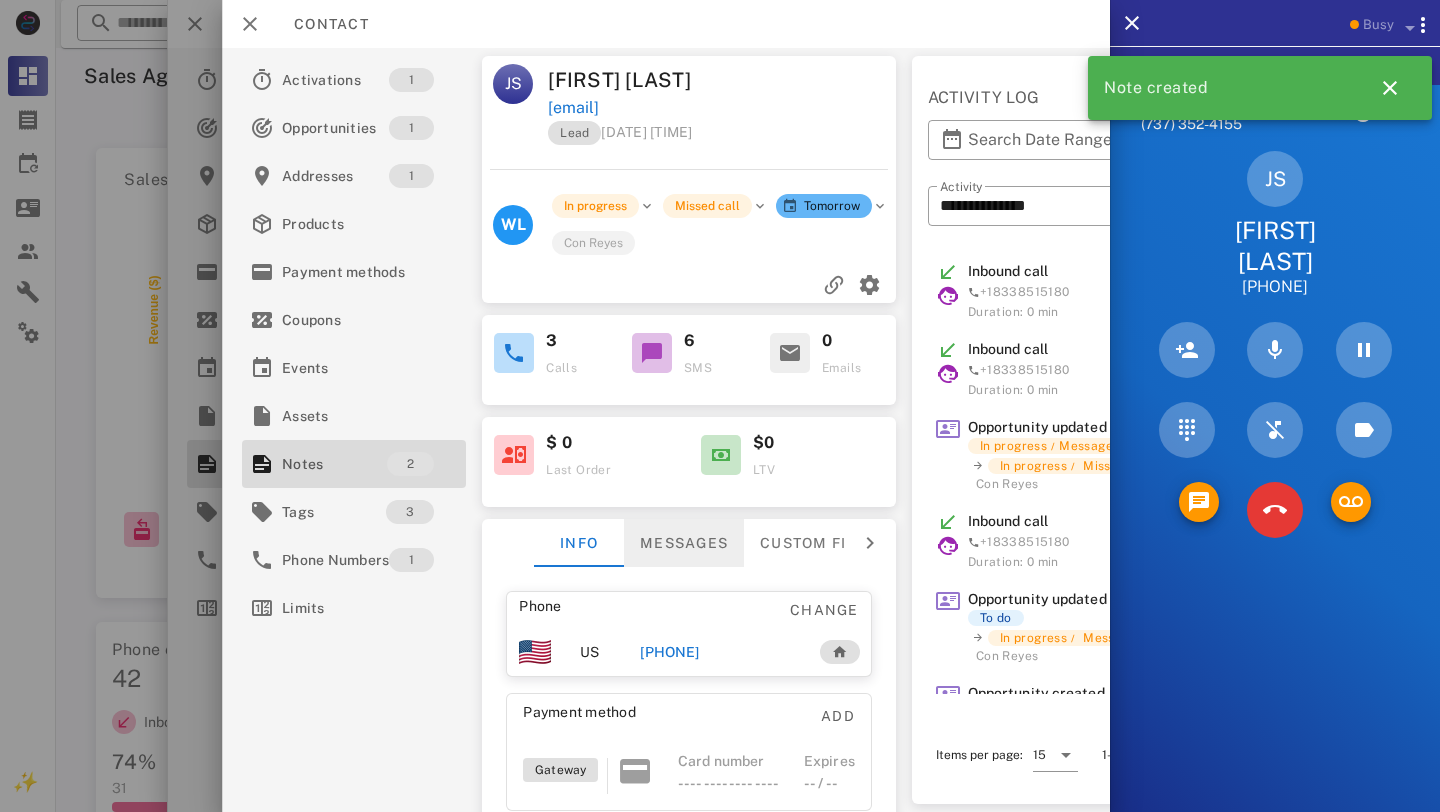 click on "Messages" at bounding box center (684, 543) 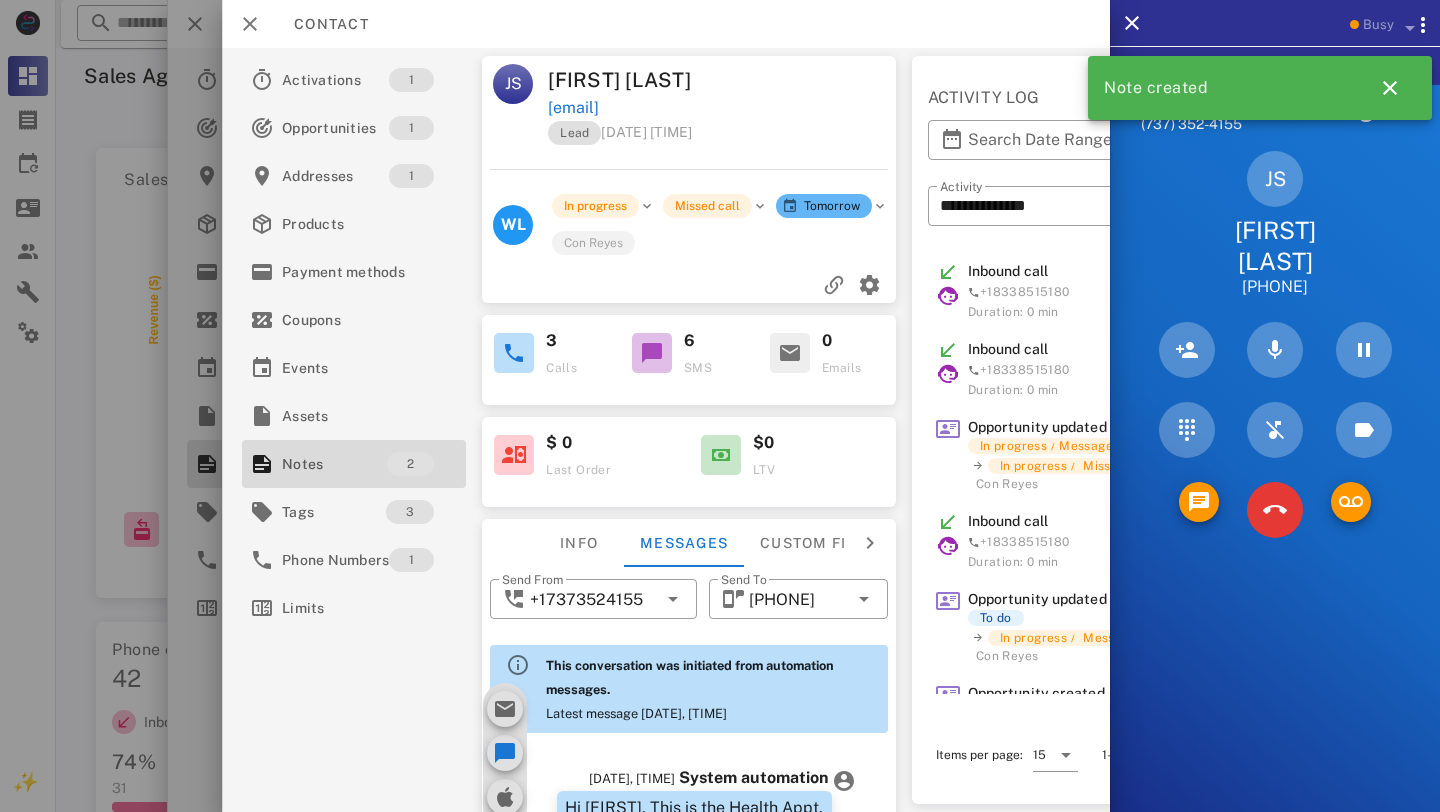 scroll, scrollTop: 284, scrollLeft: 0, axis: vertical 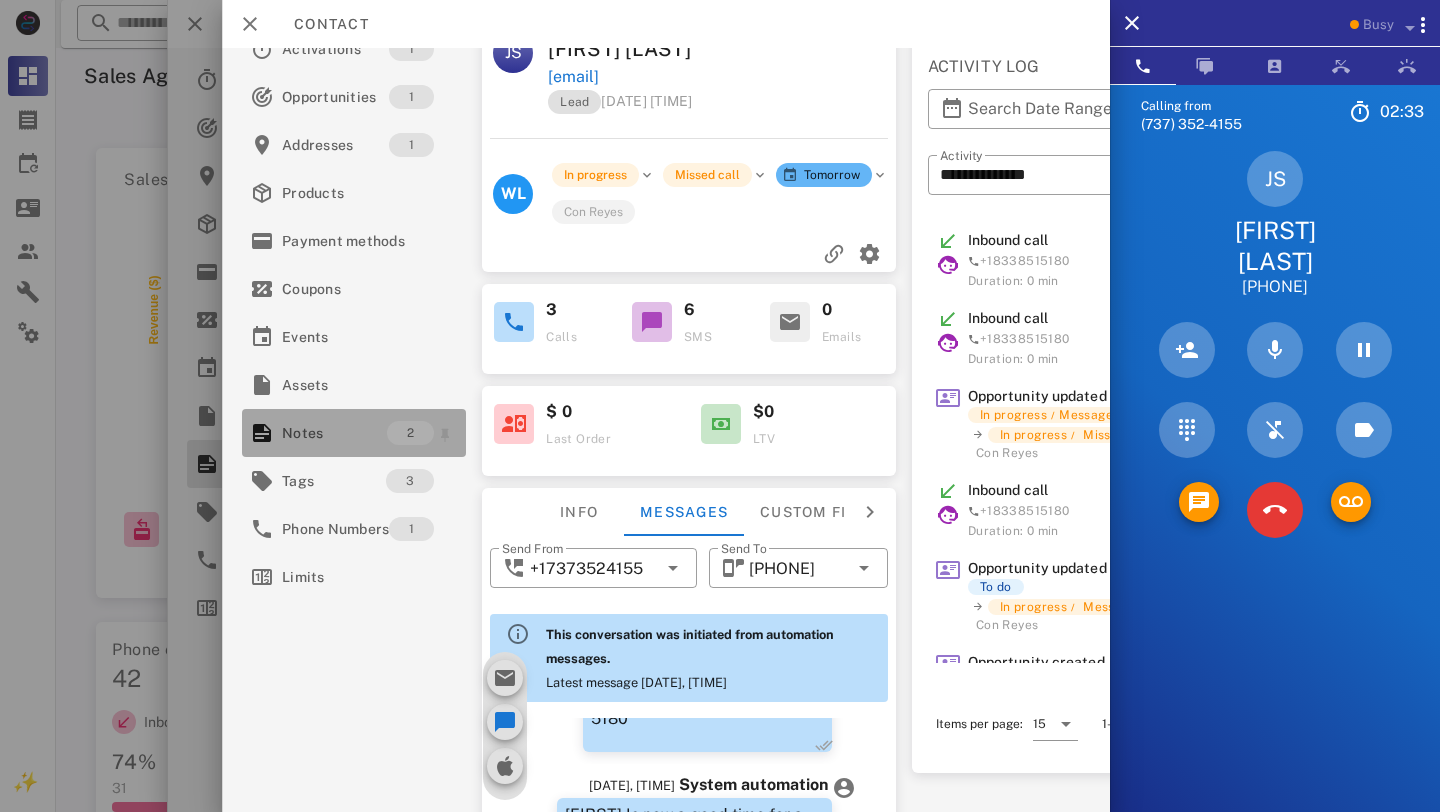 click on "Notes" at bounding box center [334, 433] 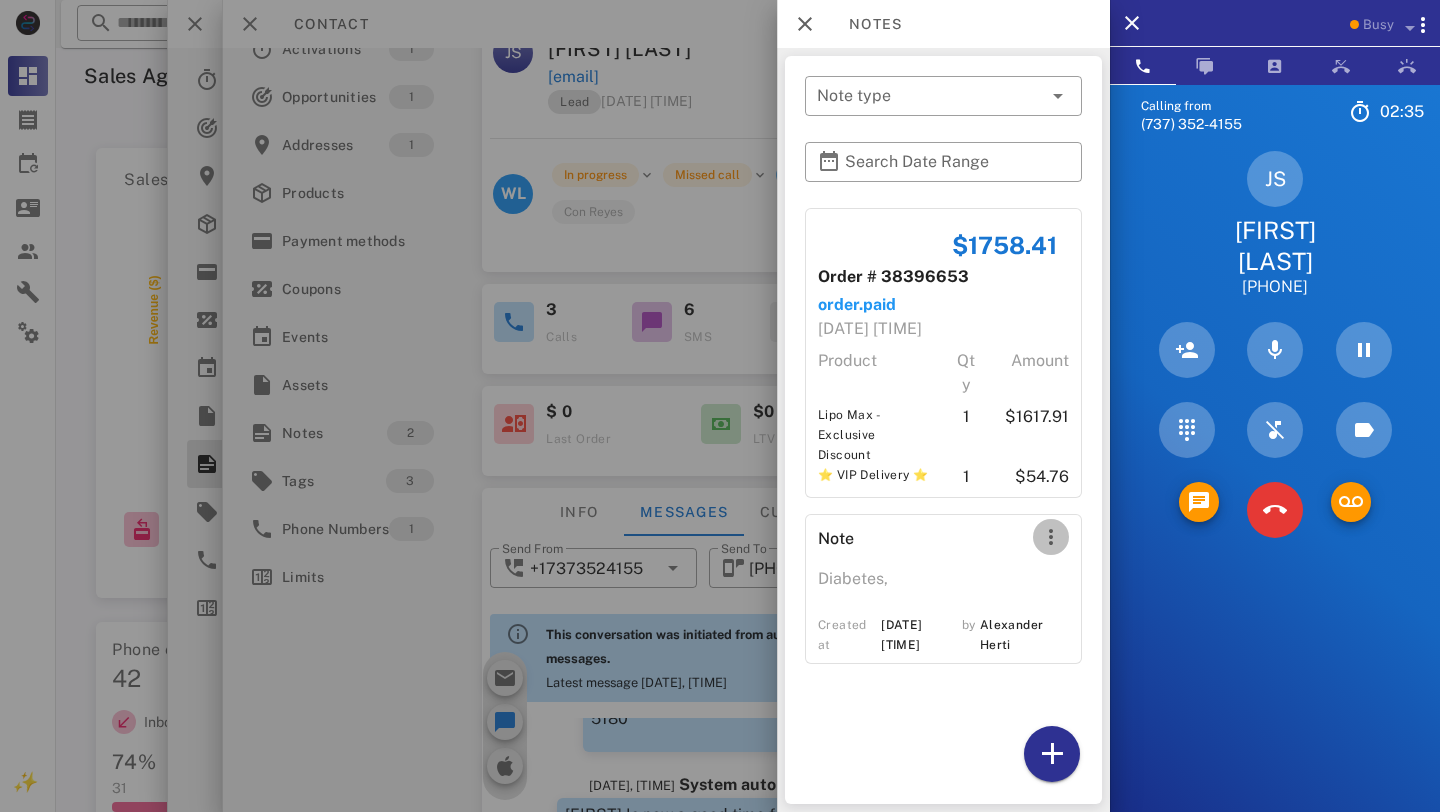 click at bounding box center (1051, 537) 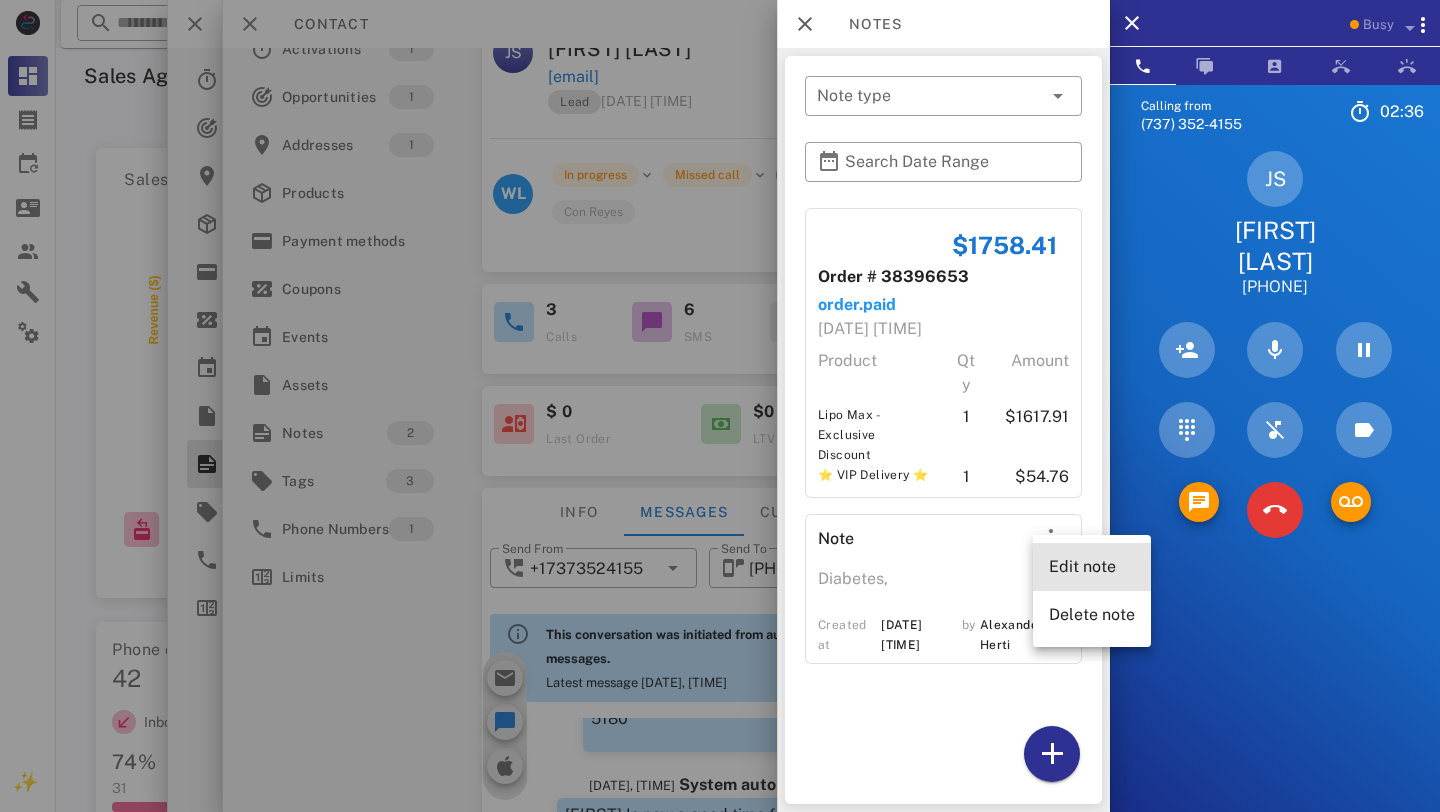click on "Edit note" at bounding box center [1092, 566] 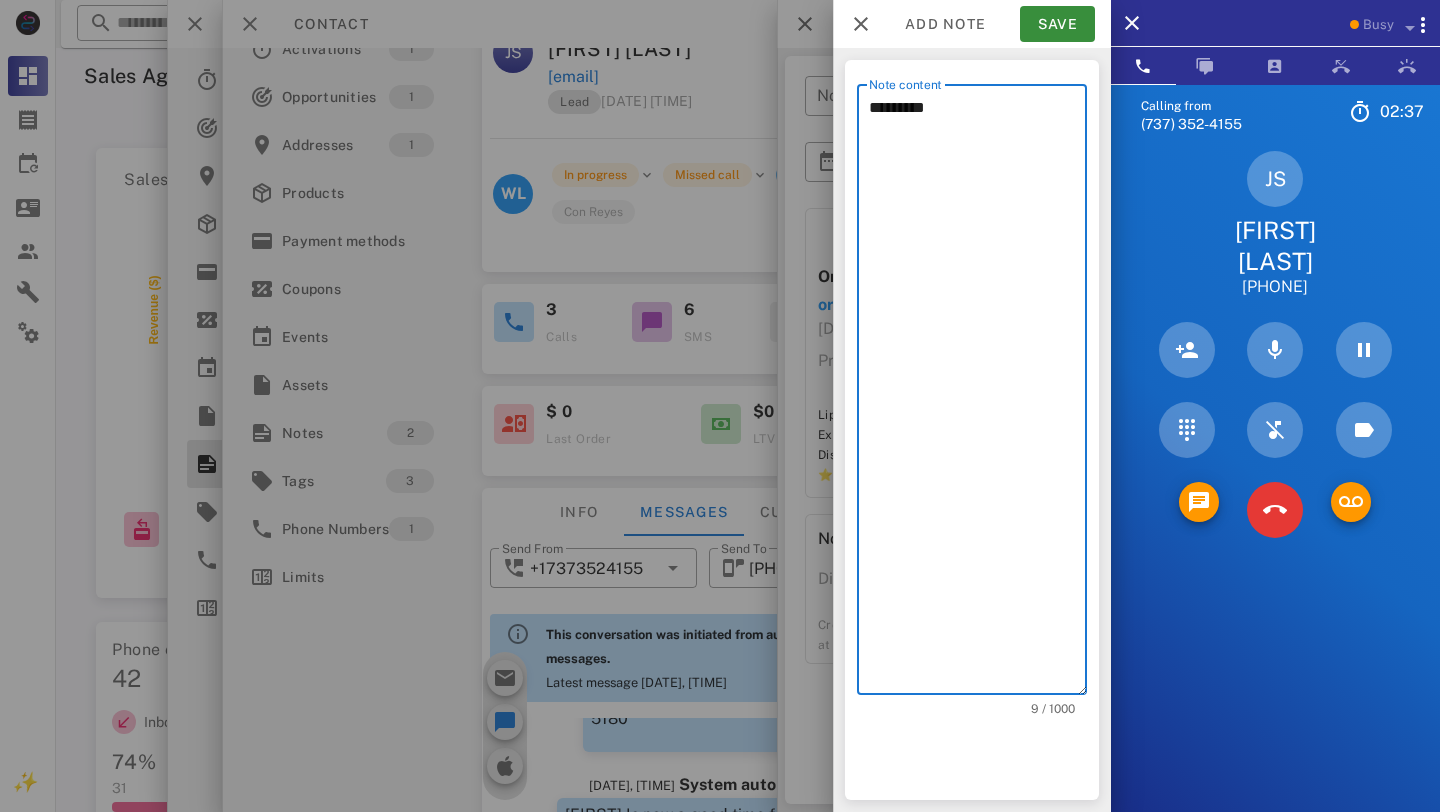 click on "*********" at bounding box center [978, 394] 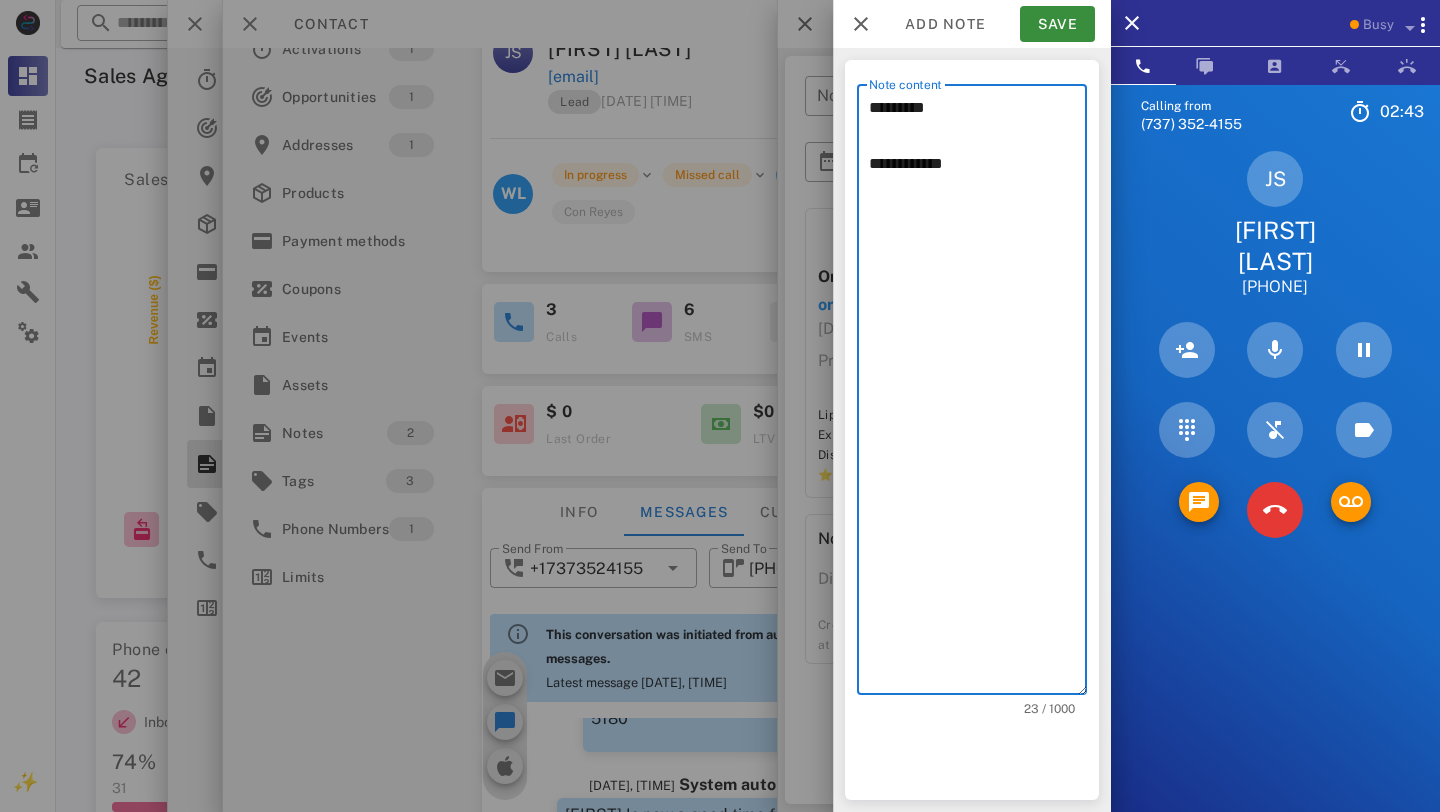 type on "**********" 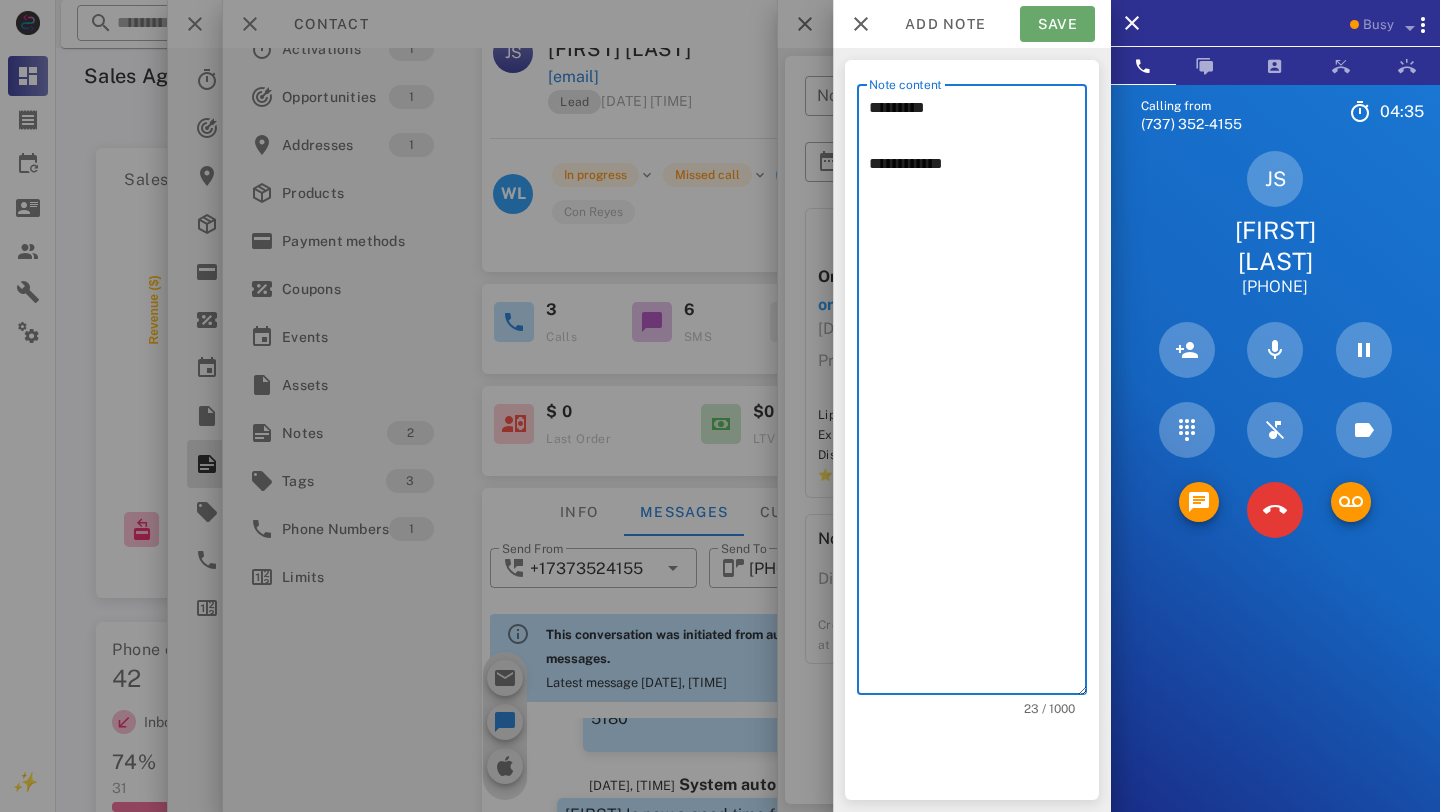 click on "Save" at bounding box center [1057, 24] 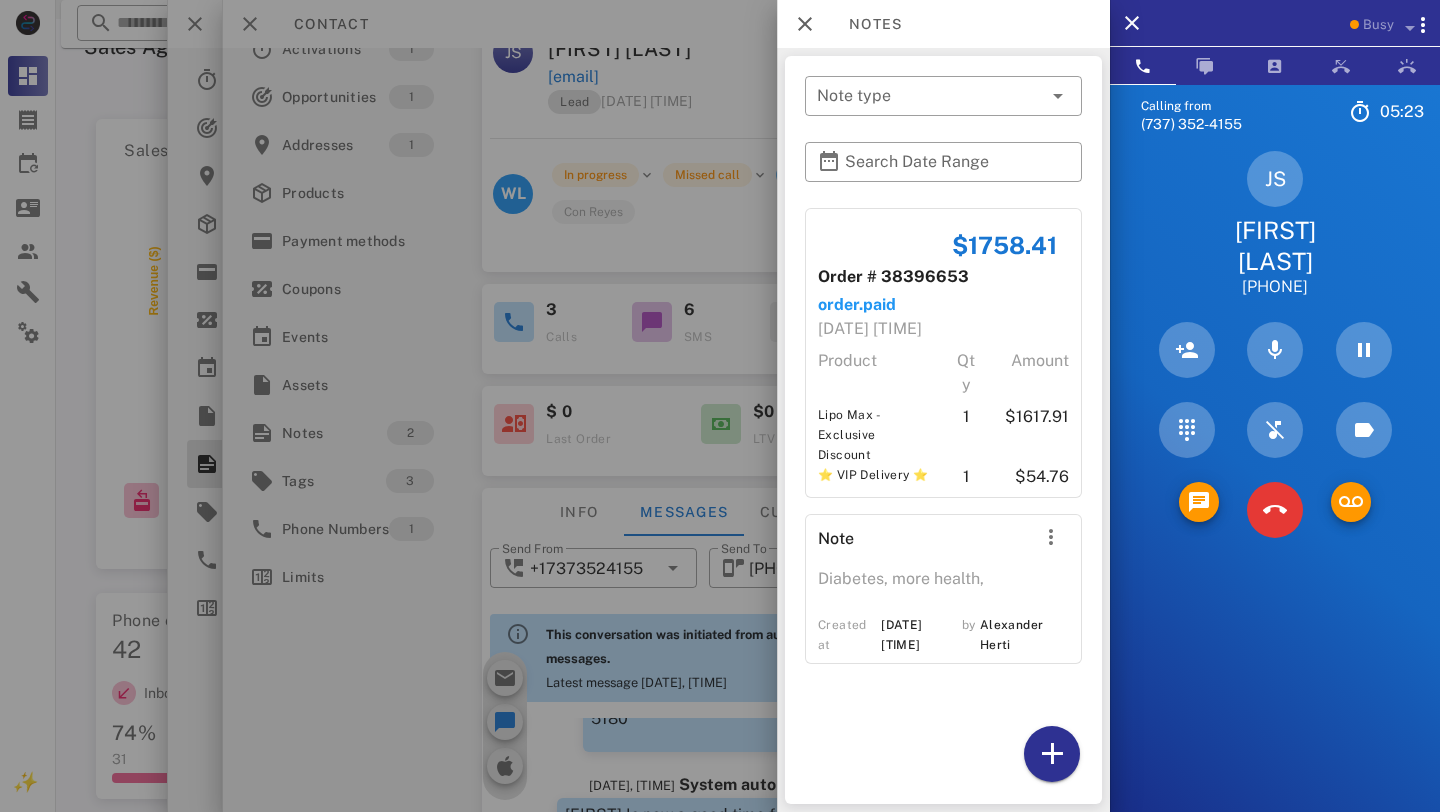 scroll, scrollTop: 0, scrollLeft: 0, axis: both 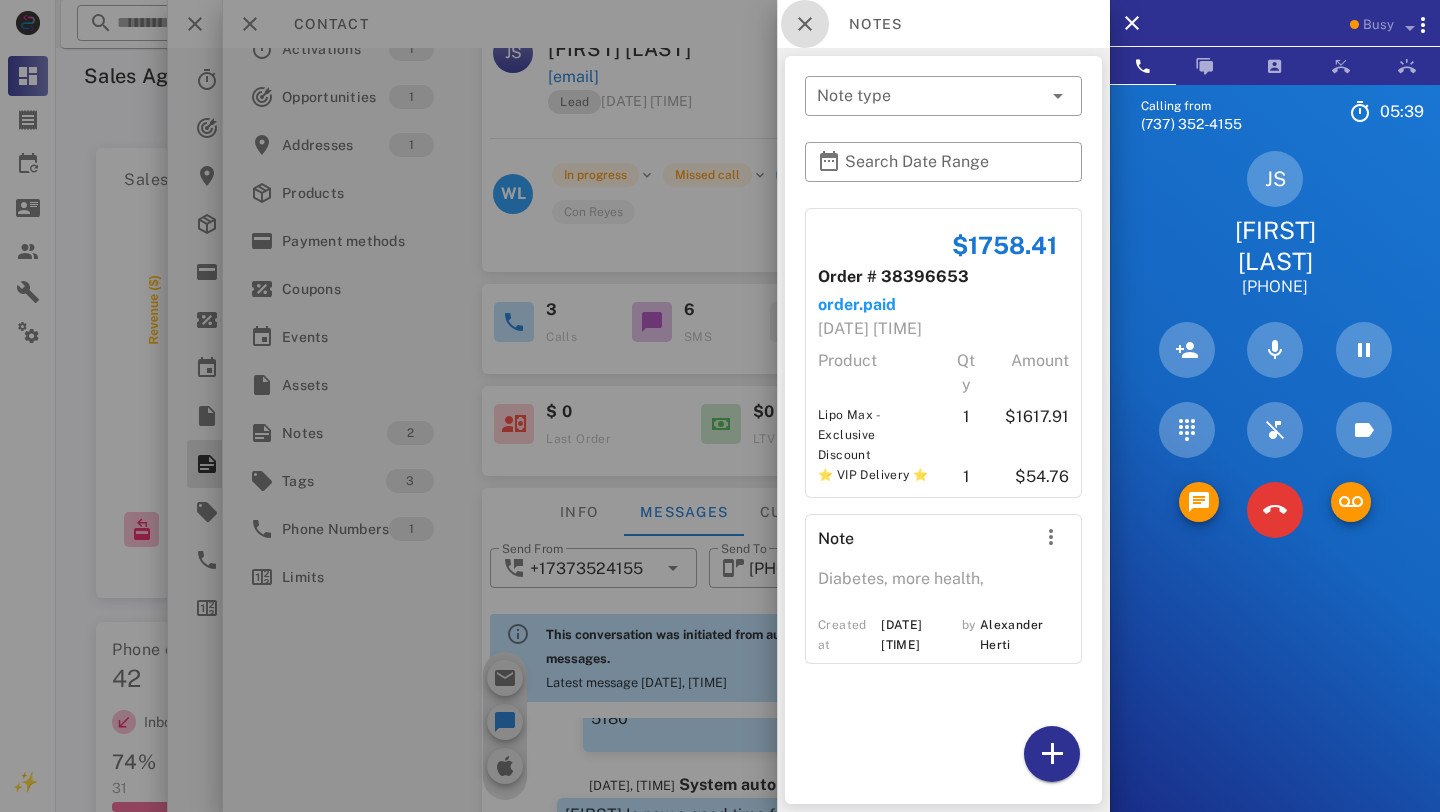 click at bounding box center (805, 24) 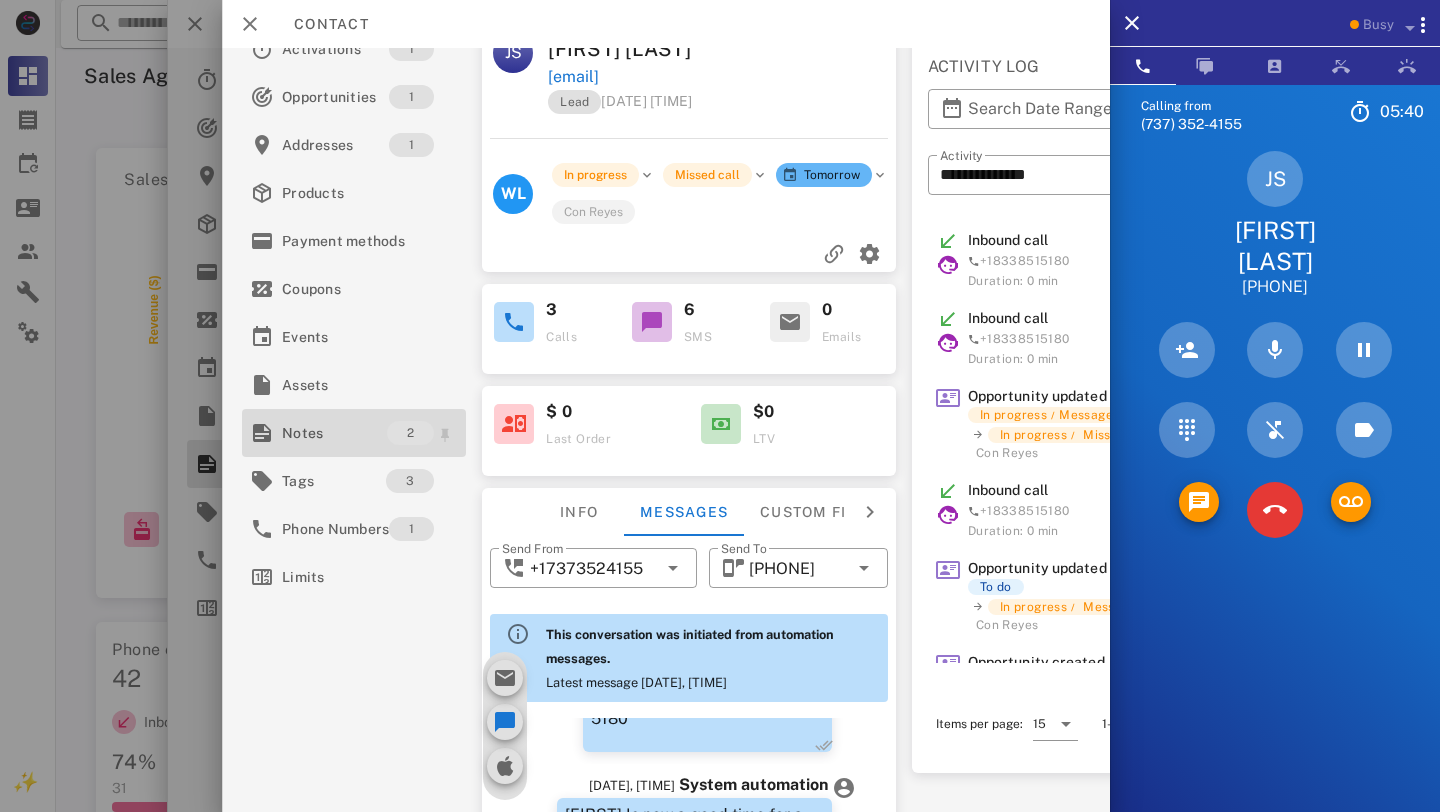 click on "Notes" at bounding box center [334, 433] 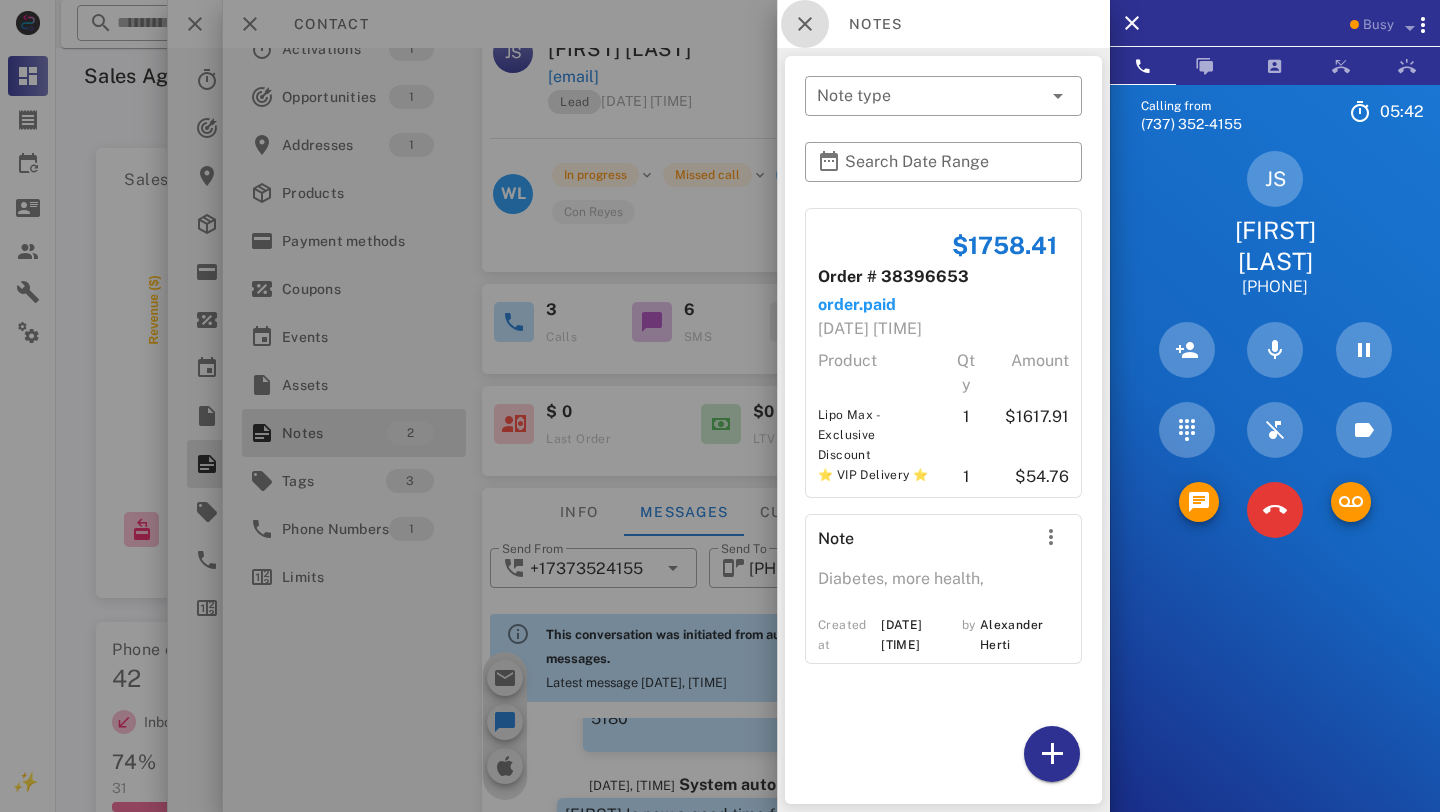 click at bounding box center [805, 24] 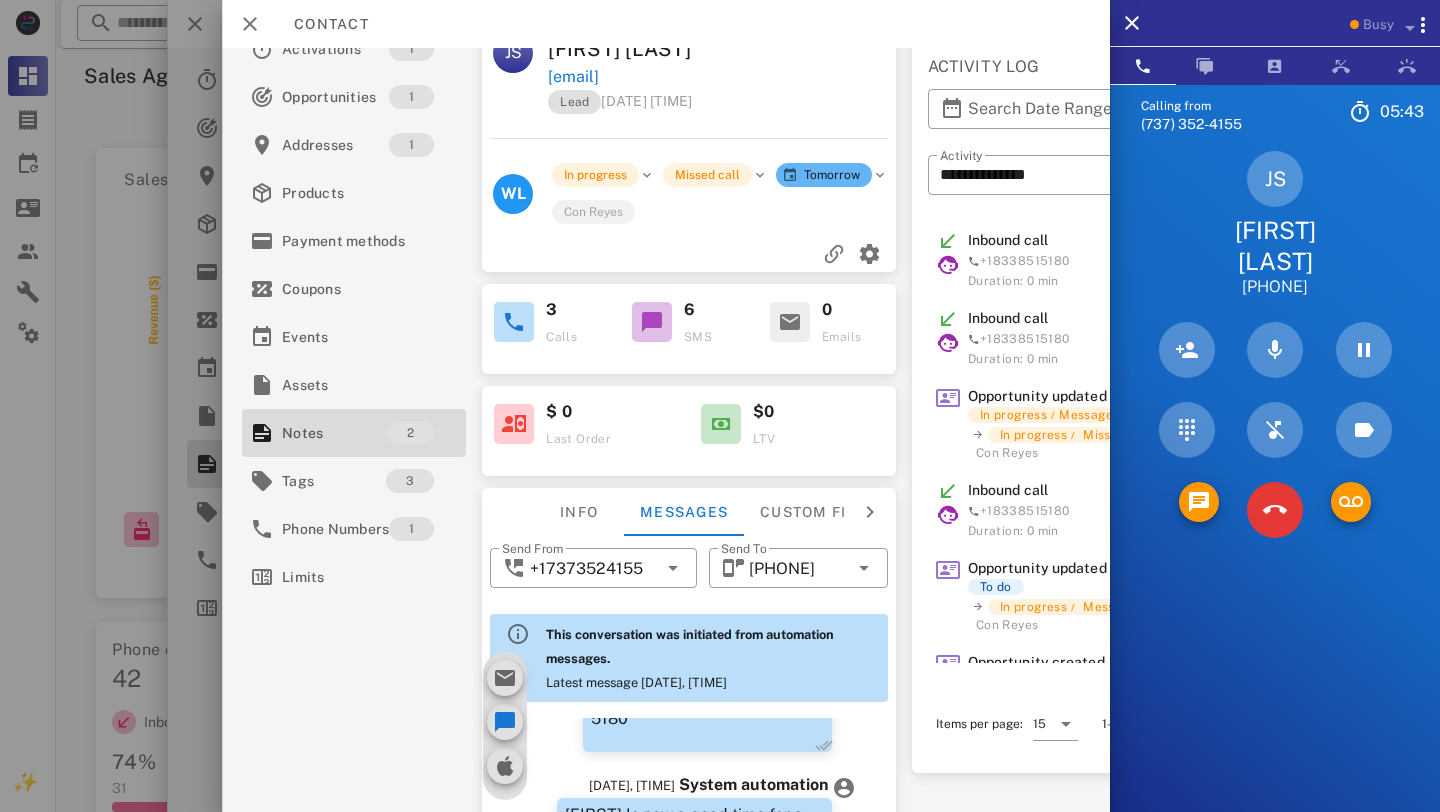 scroll, scrollTop: 0, scrollLeft: 0, axis: both 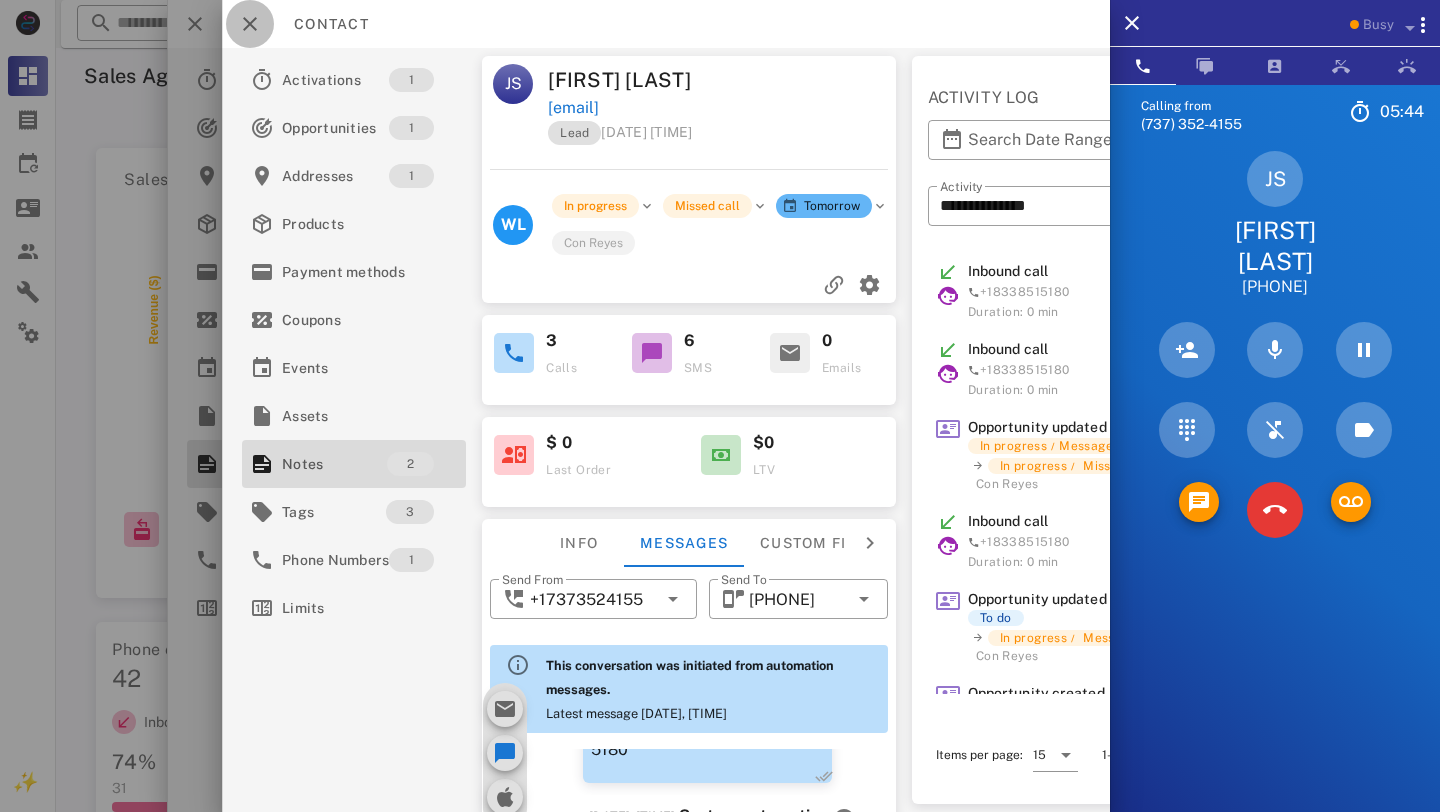 click at bounding box center (250, 24) 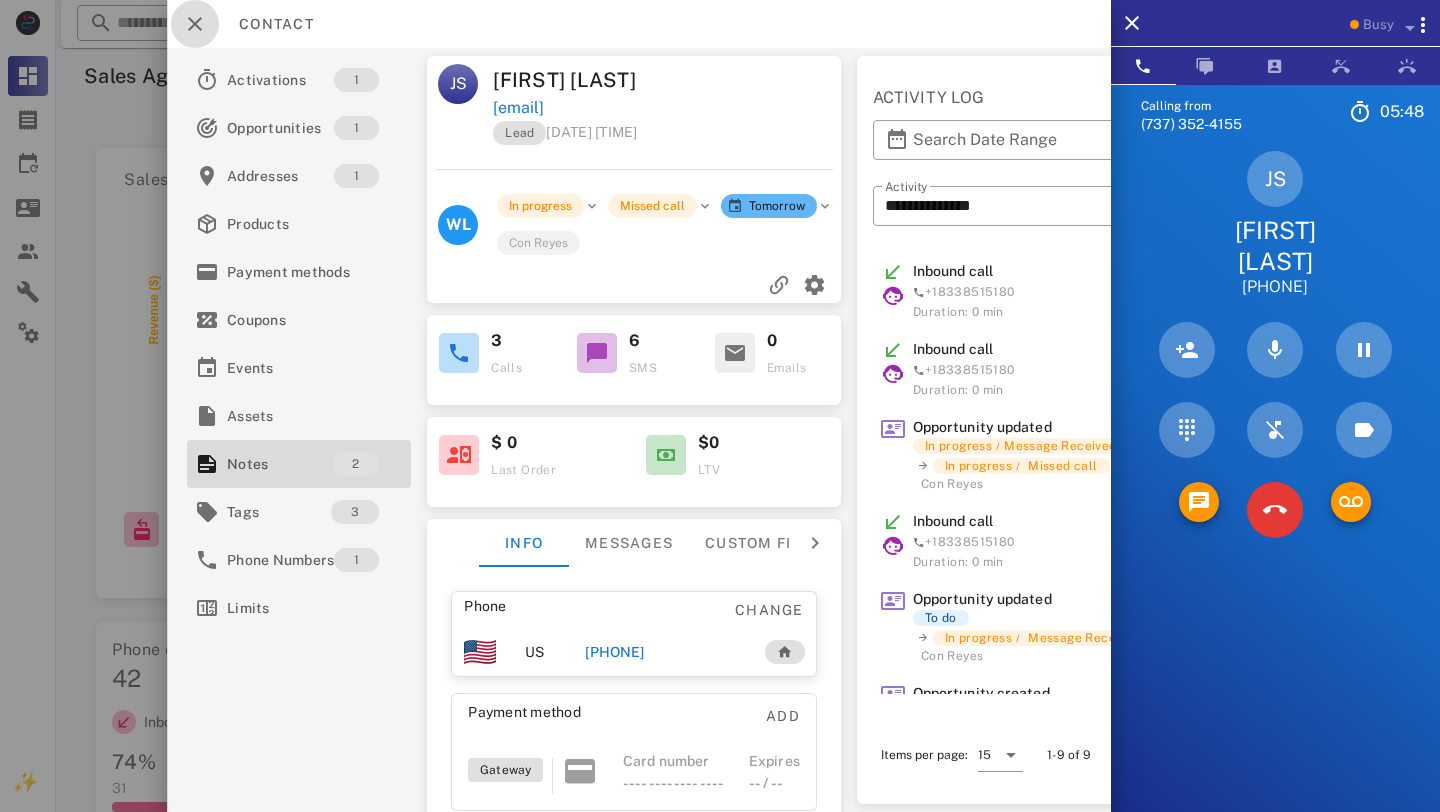 click at bounding box center [195, 24] 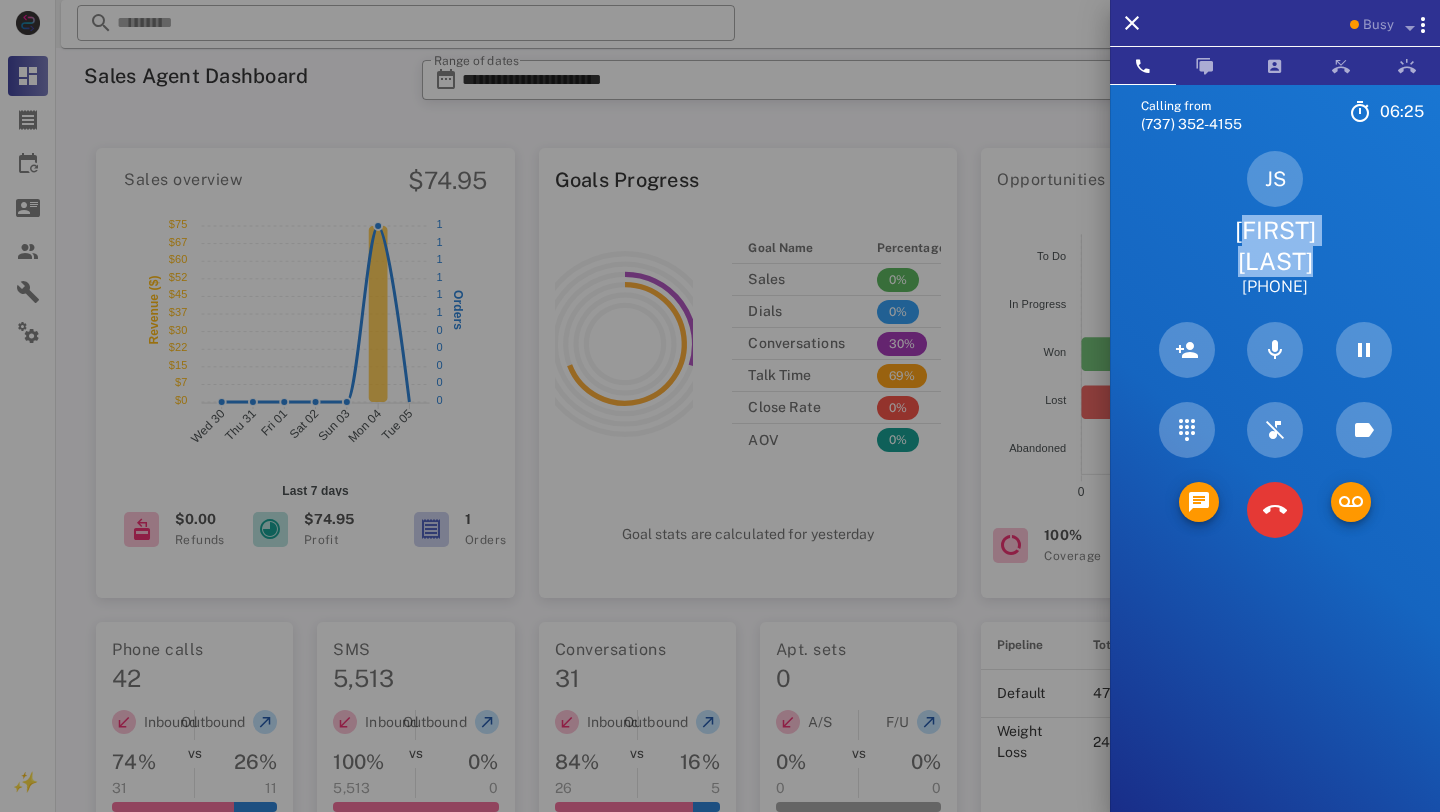 drag, startPoint x: 1357, startPoint y: 228, endPoint x: 1200, endPoint y: 228, distance: 157 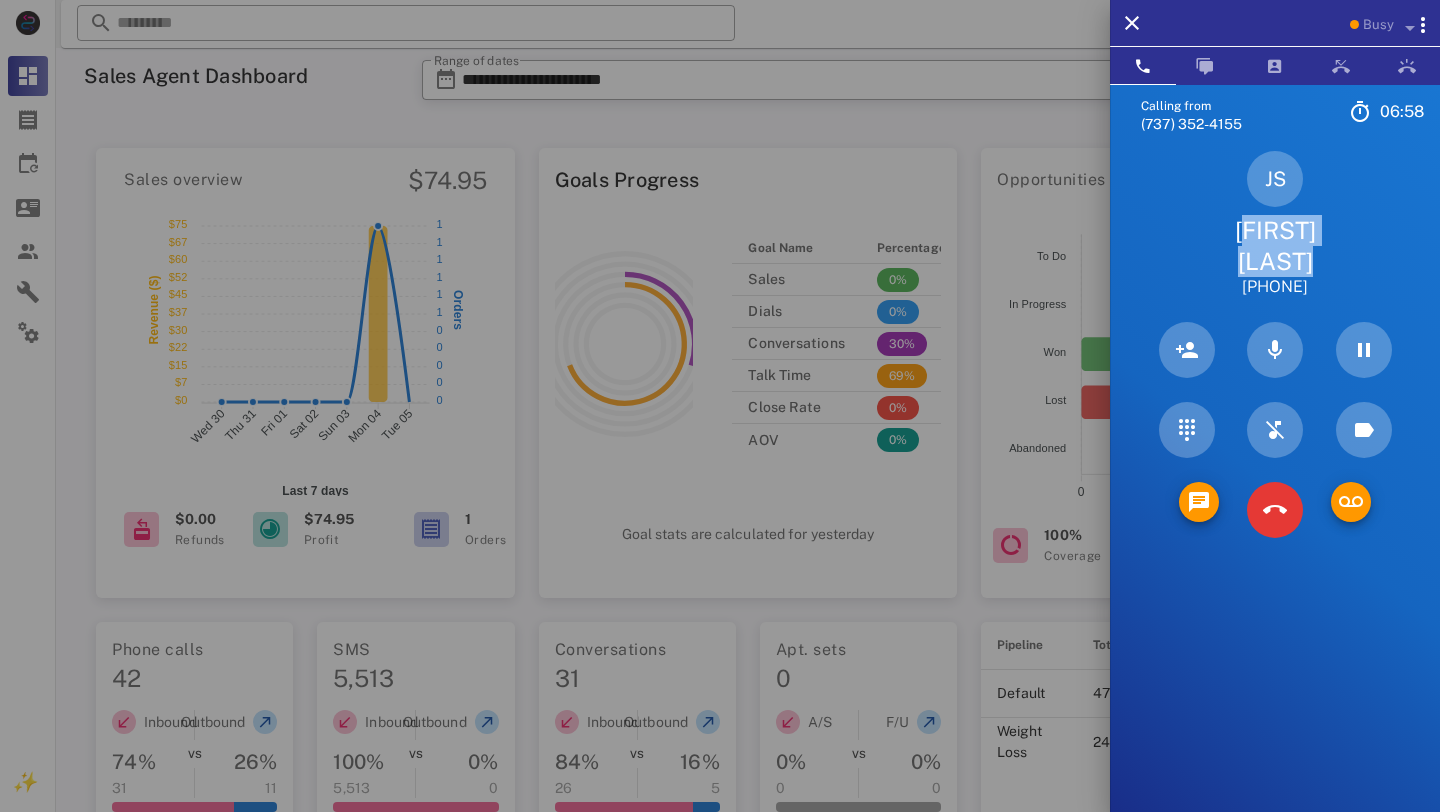 click on "Julieta Sison" at bounding box center (1275, 246) 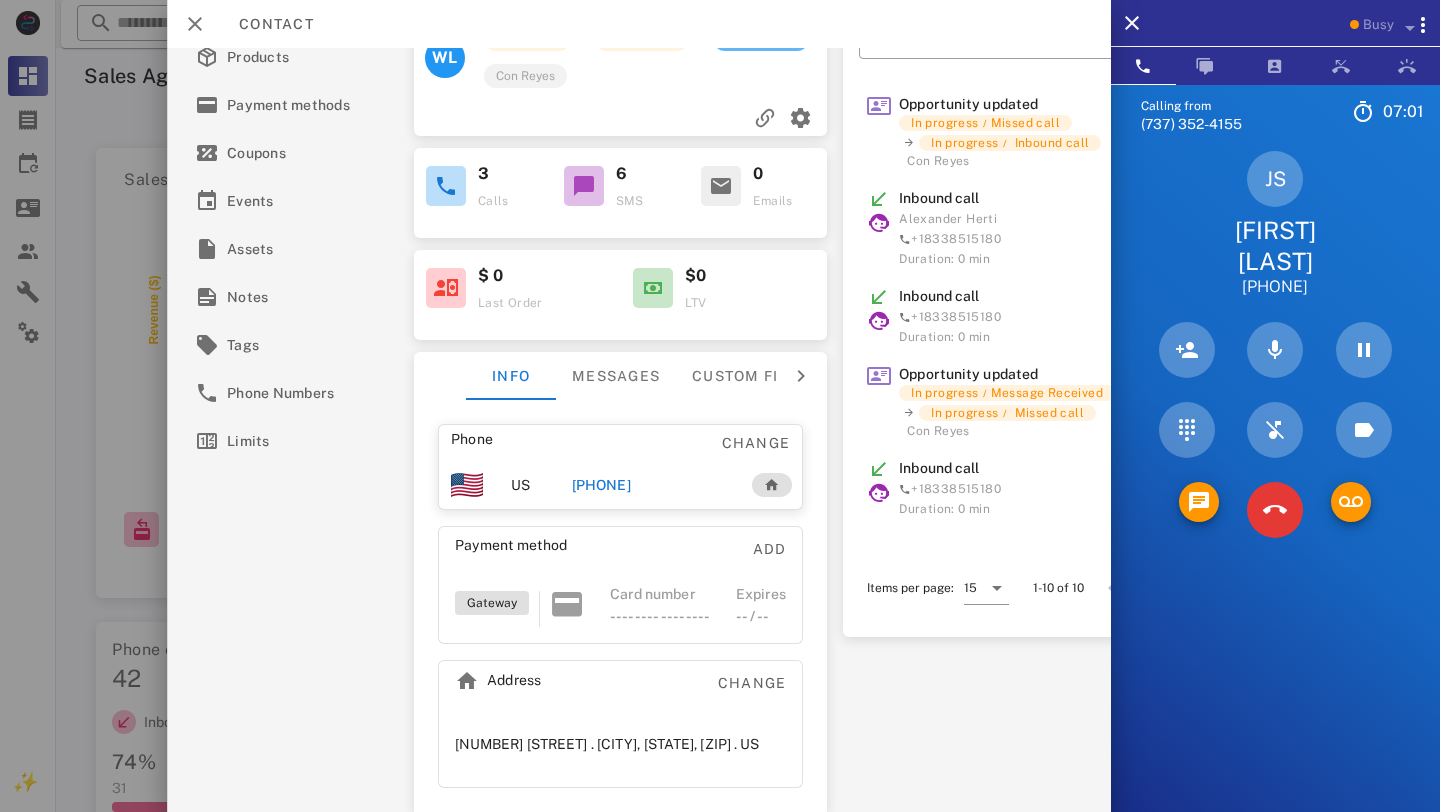 scroll, scrollTop: 151, scrollLeft: 0, axis: vertical 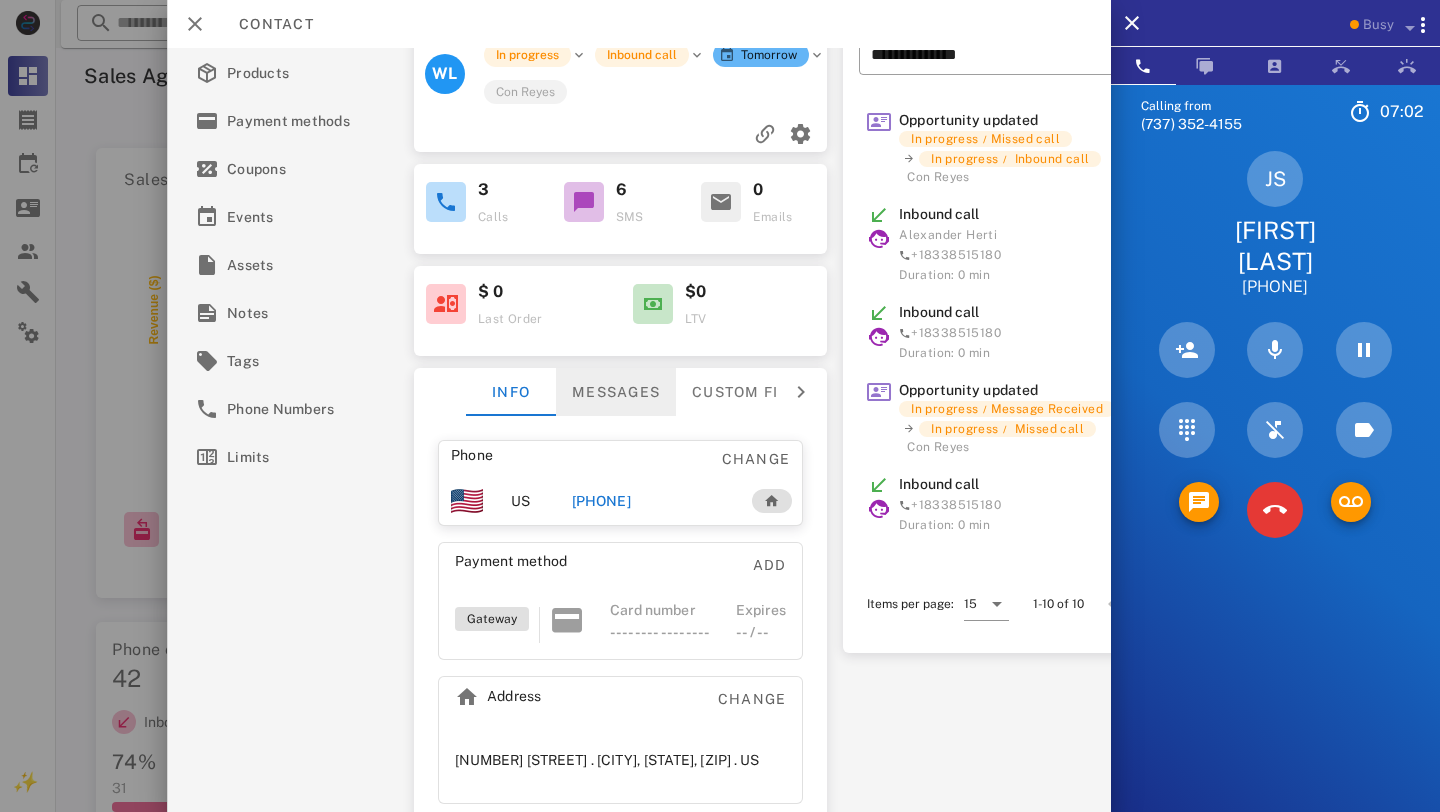 click on "Messages" at bounding box center (615, 392) 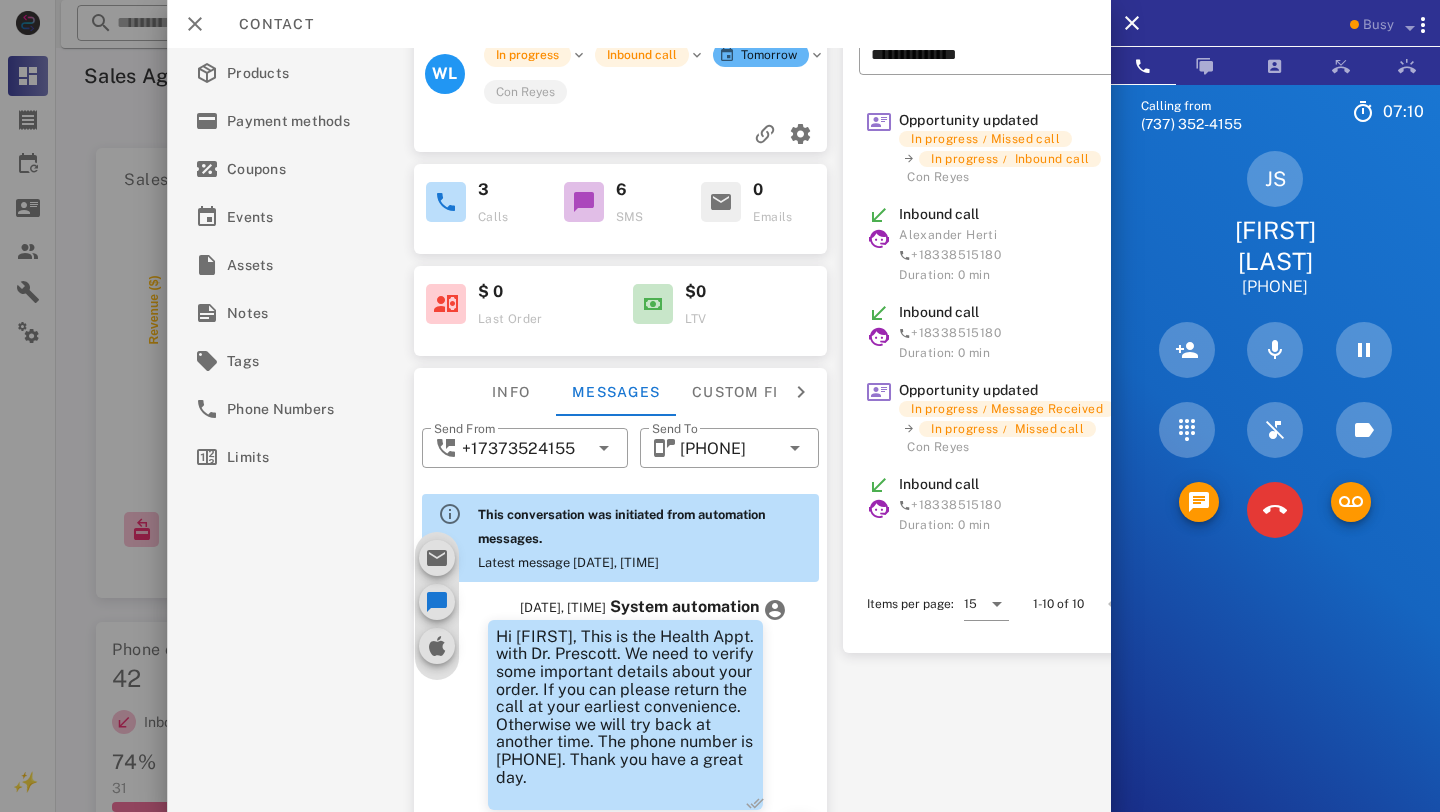 scroll, scrollTop: 0, scrollLeft: 0, axis: both 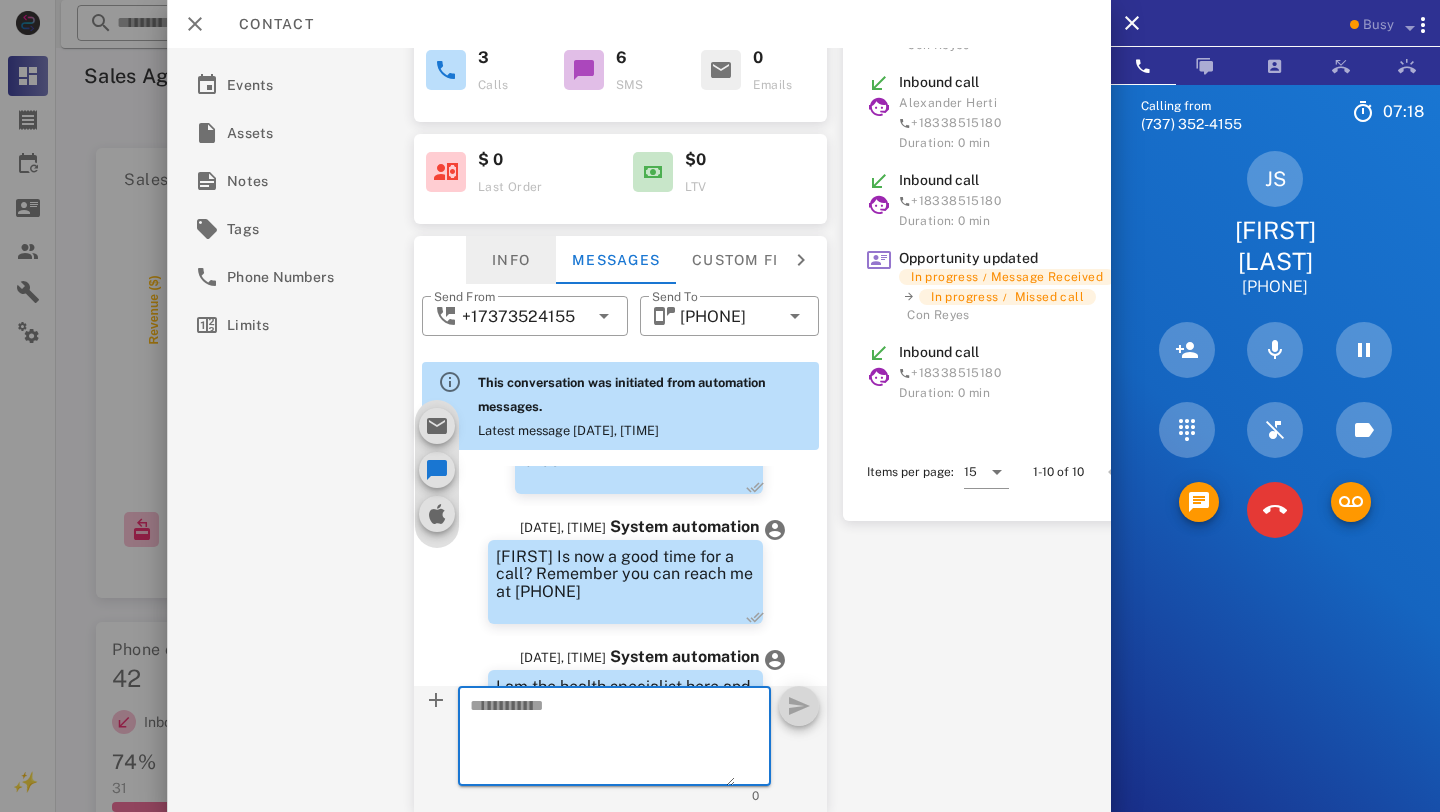 click on "Info" at bounding box center [510, 260] 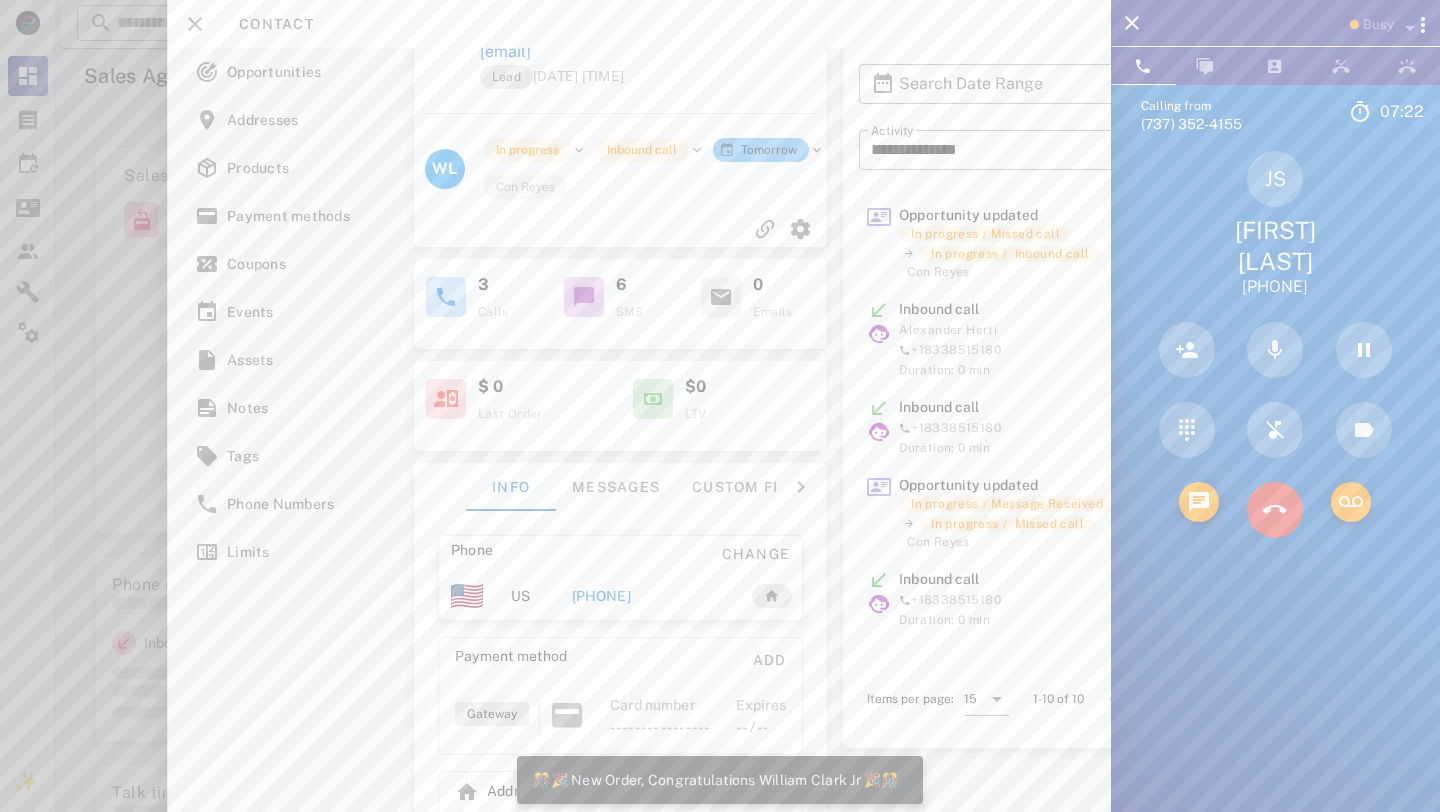 scroll, scrollTop: 0, scrollLeft: 0, axis: both 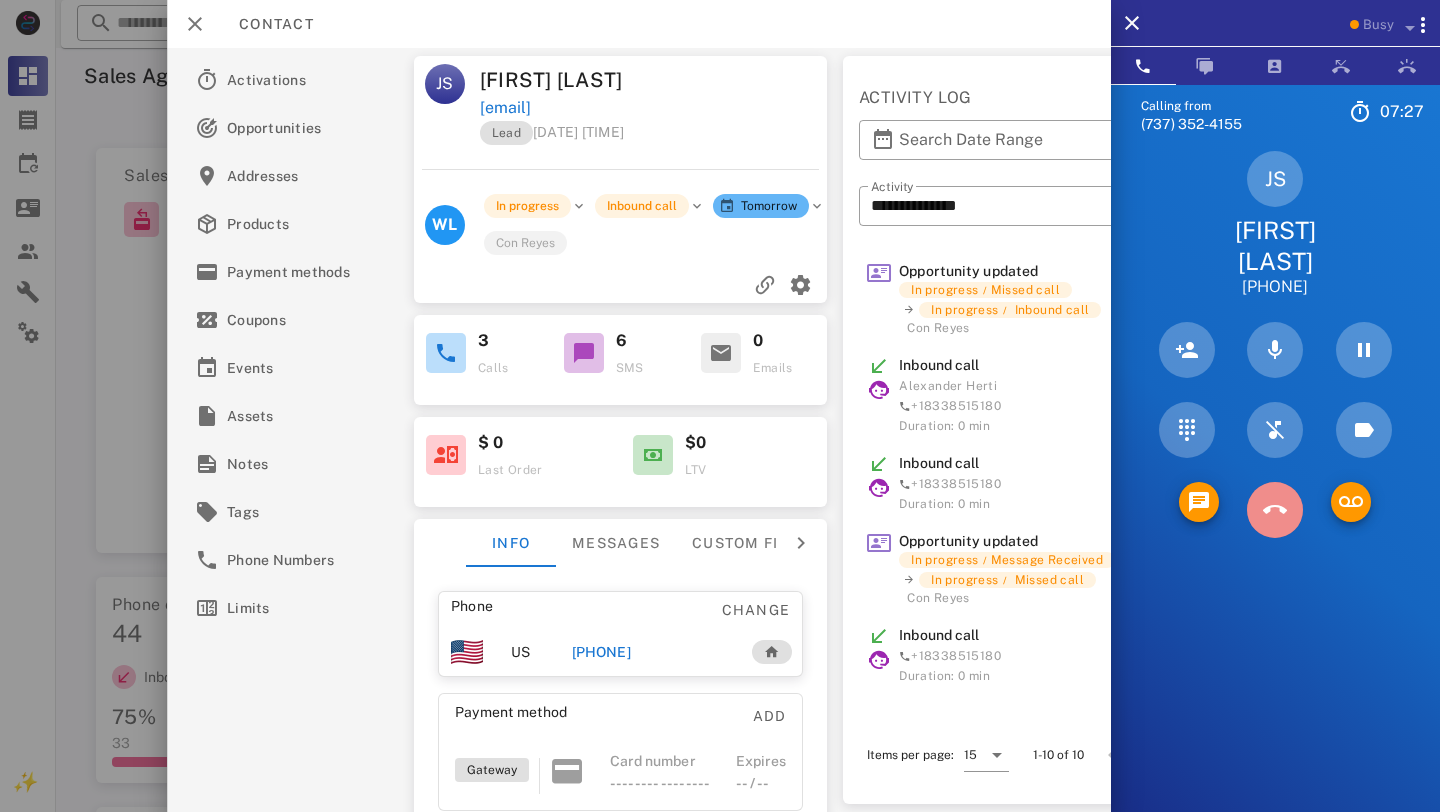 click at bounding box center [1275, 510] 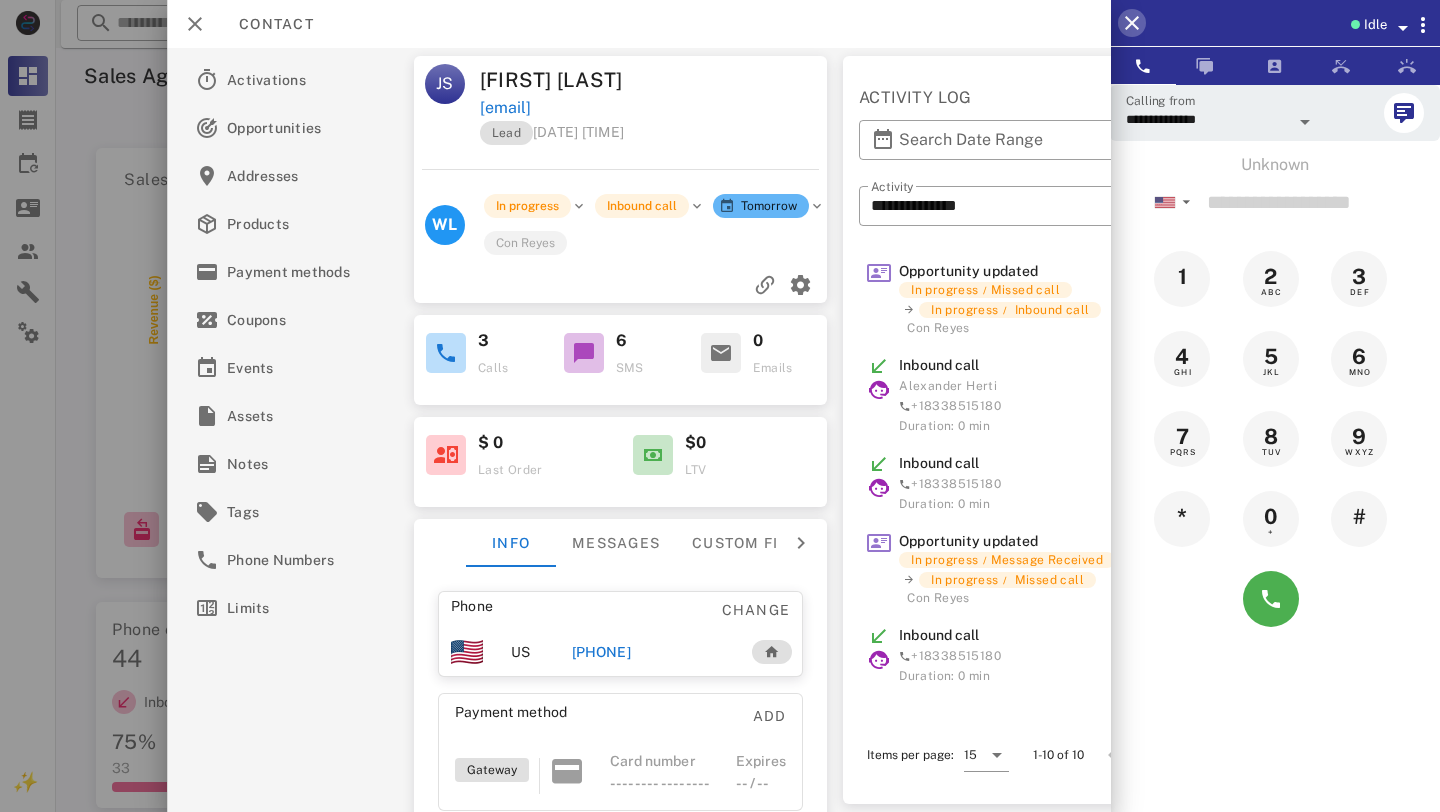 click at bounding box center (1132, 23) 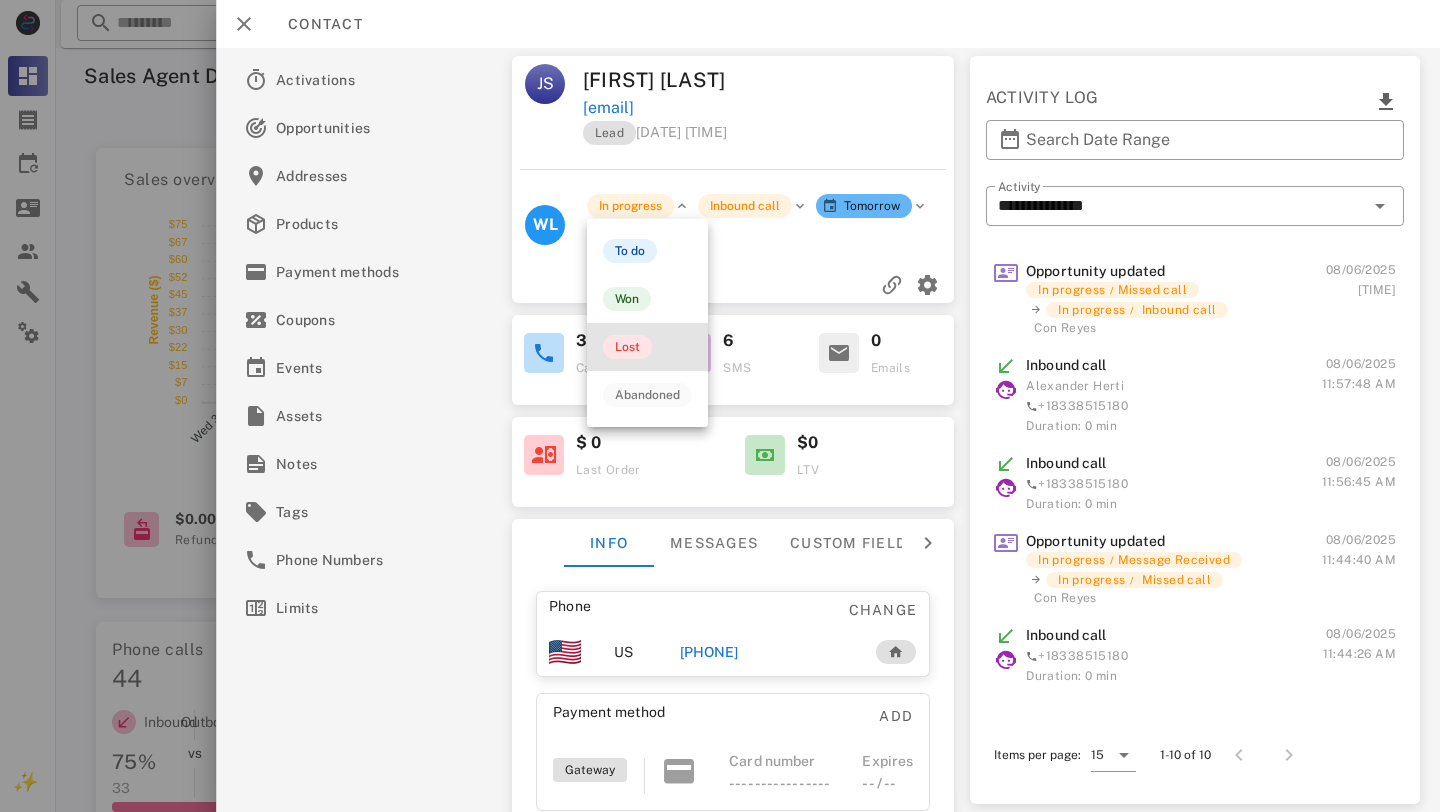 click on "Lost" at bounding box center (627, 347) 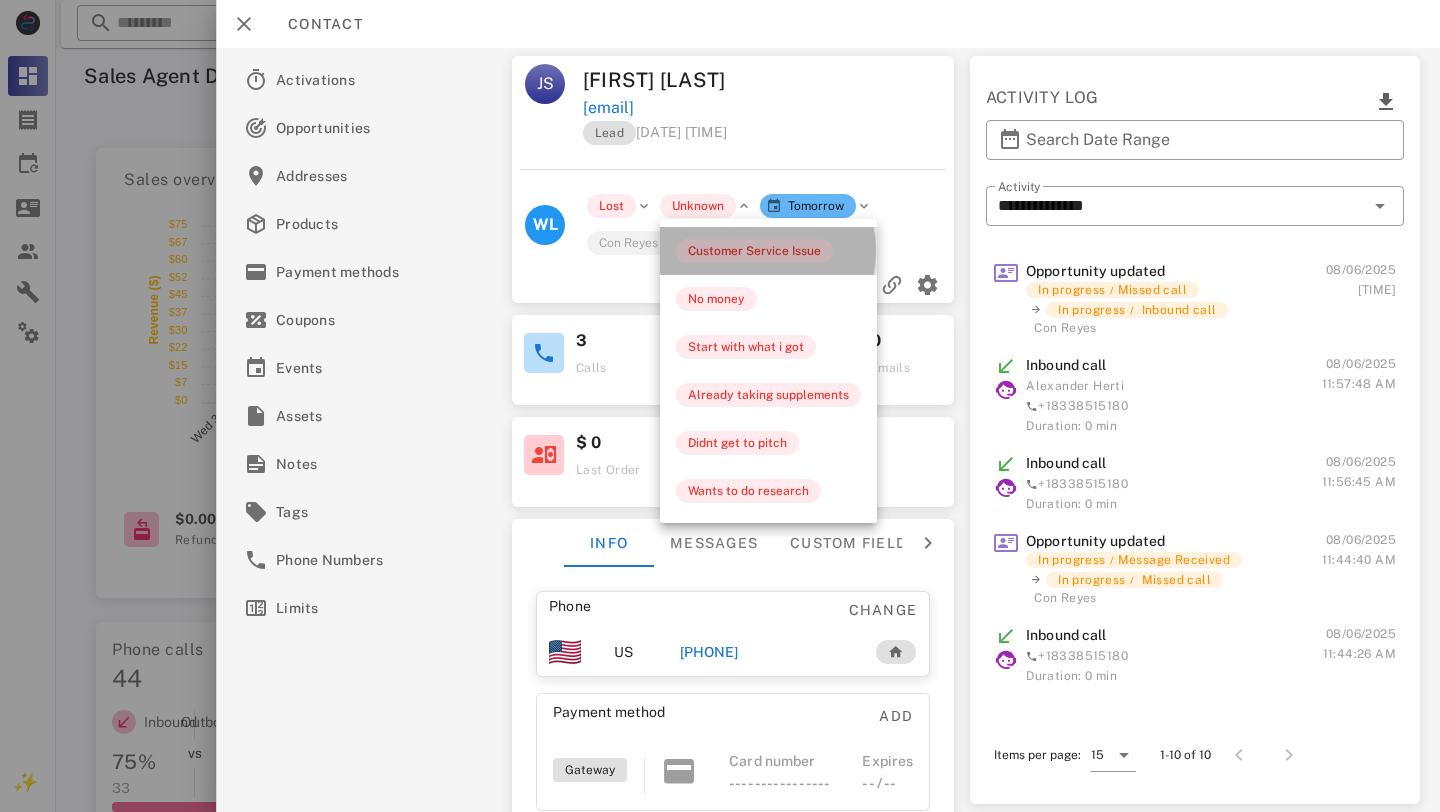 click on "Customer Service Issue" at bounding box center (754, 251) 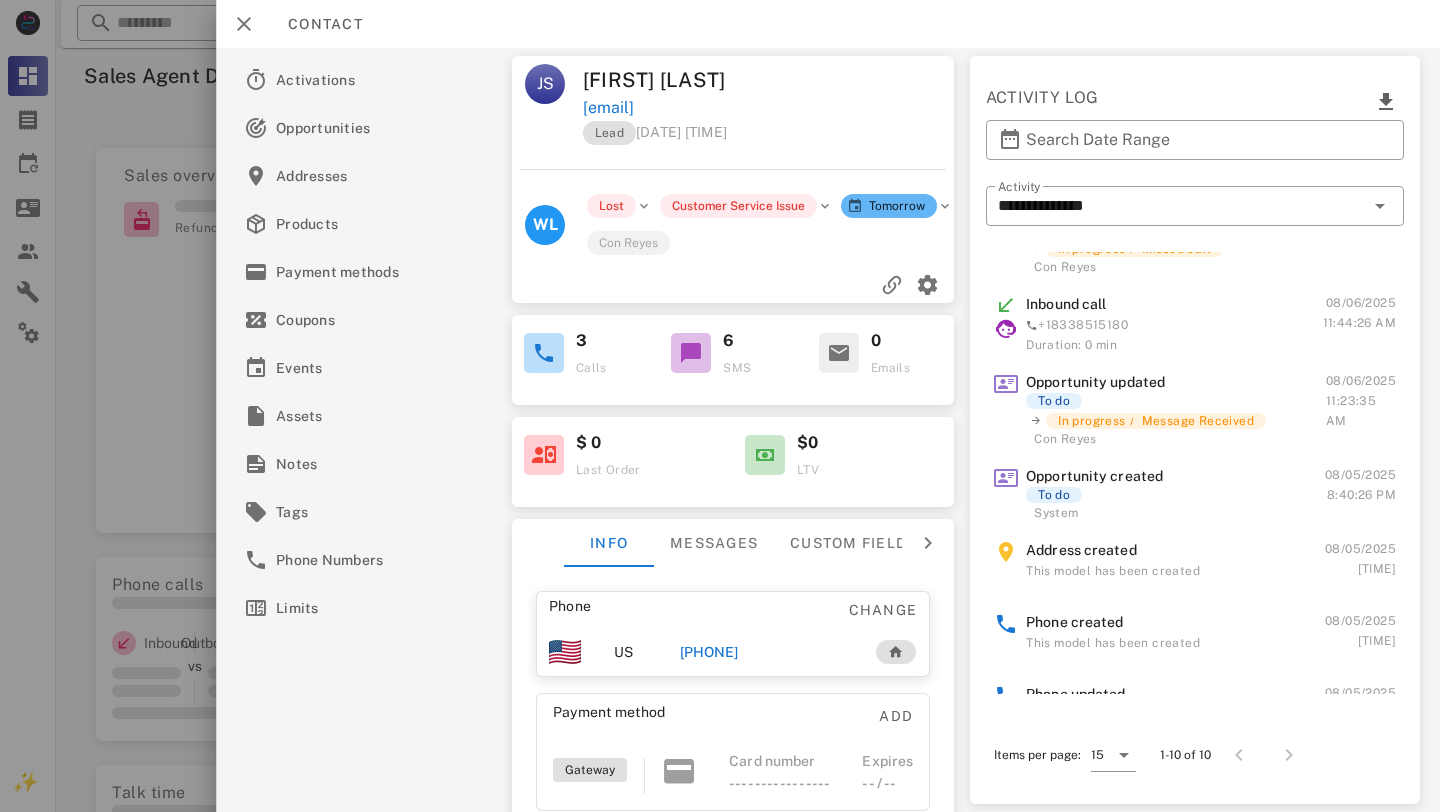 scroll, scrollTop: 384, scrollLeft: 0, axis: vertical 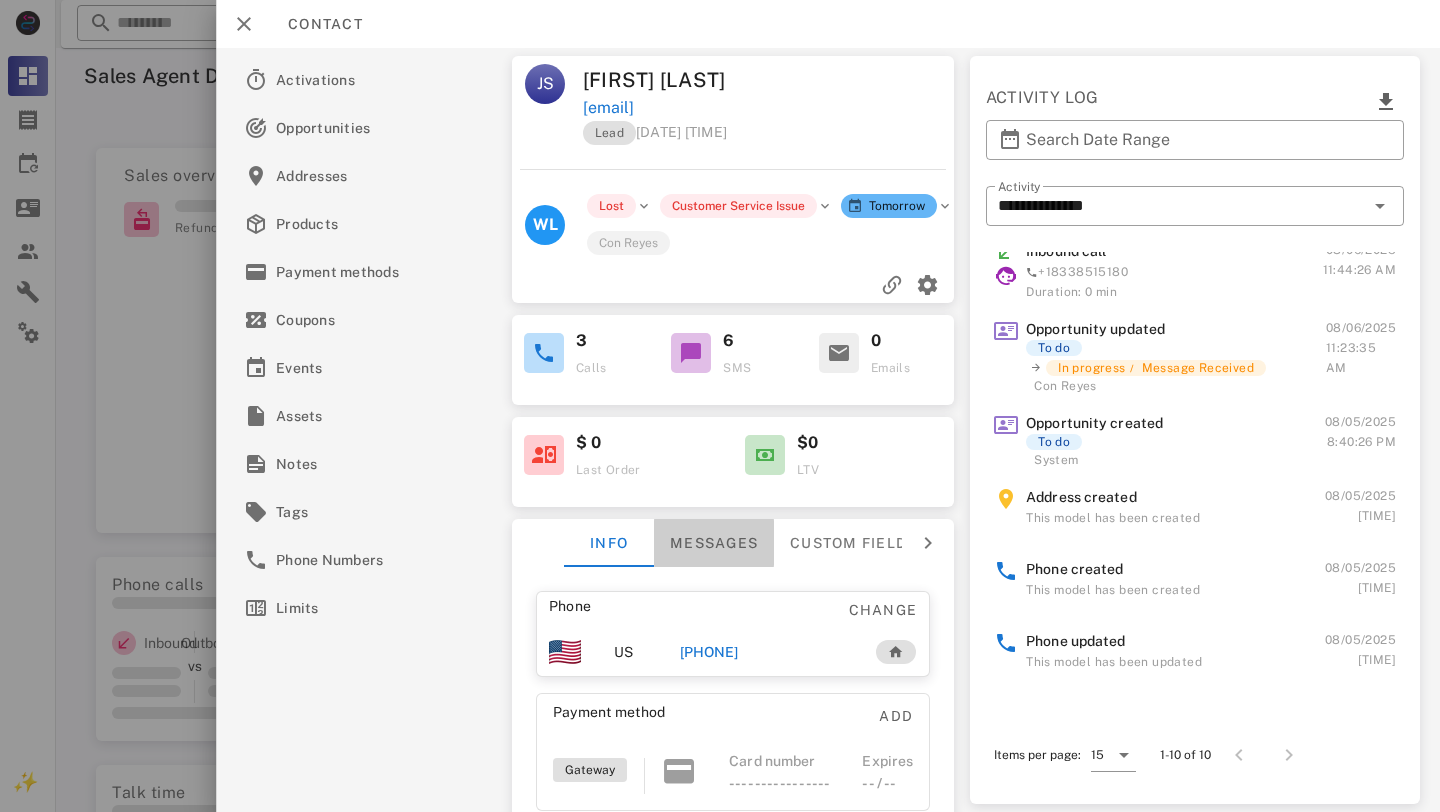 click on "Messages" at bounding box center (714, 543) 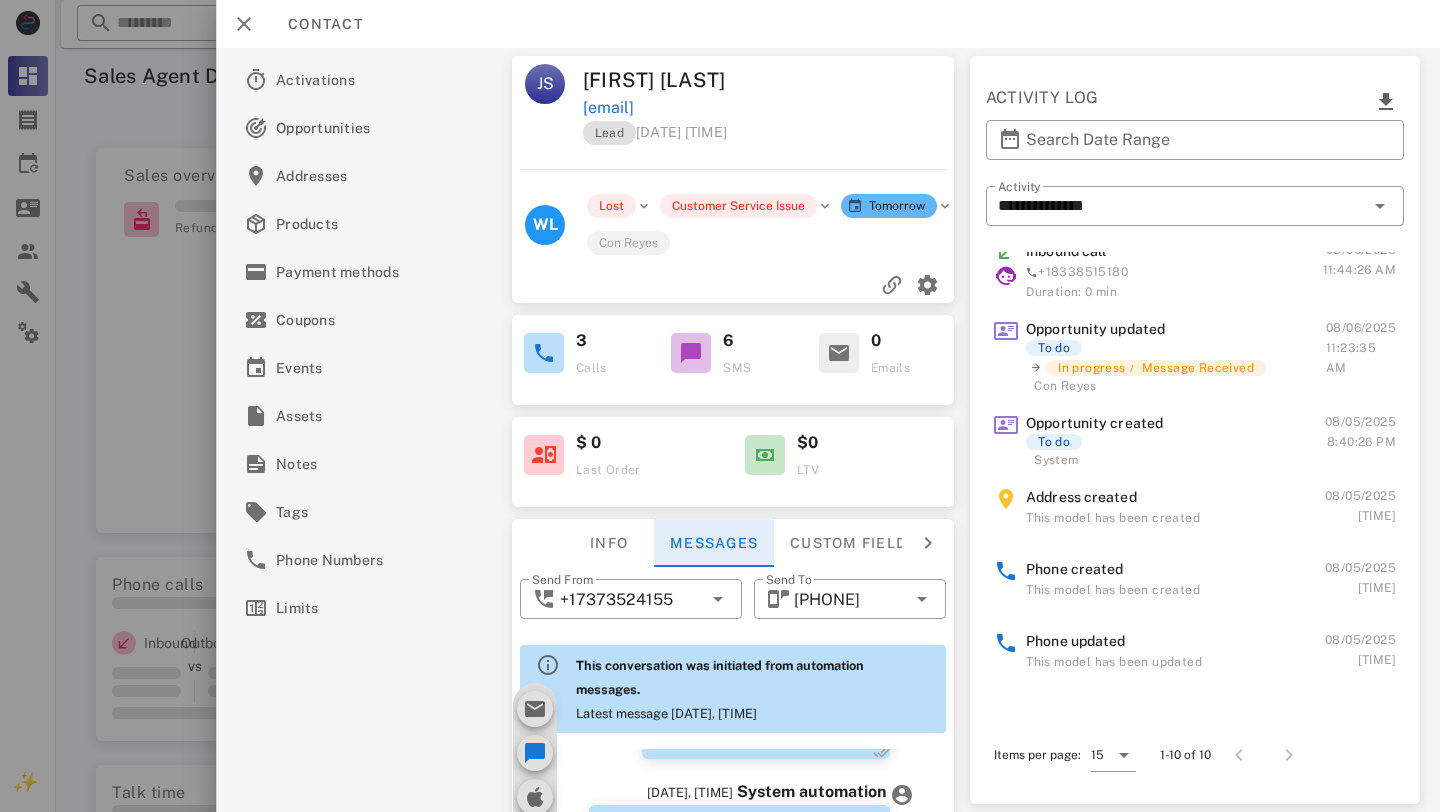 scroll, scrollTop: 284, scrollLeft: 0, axis: vertical 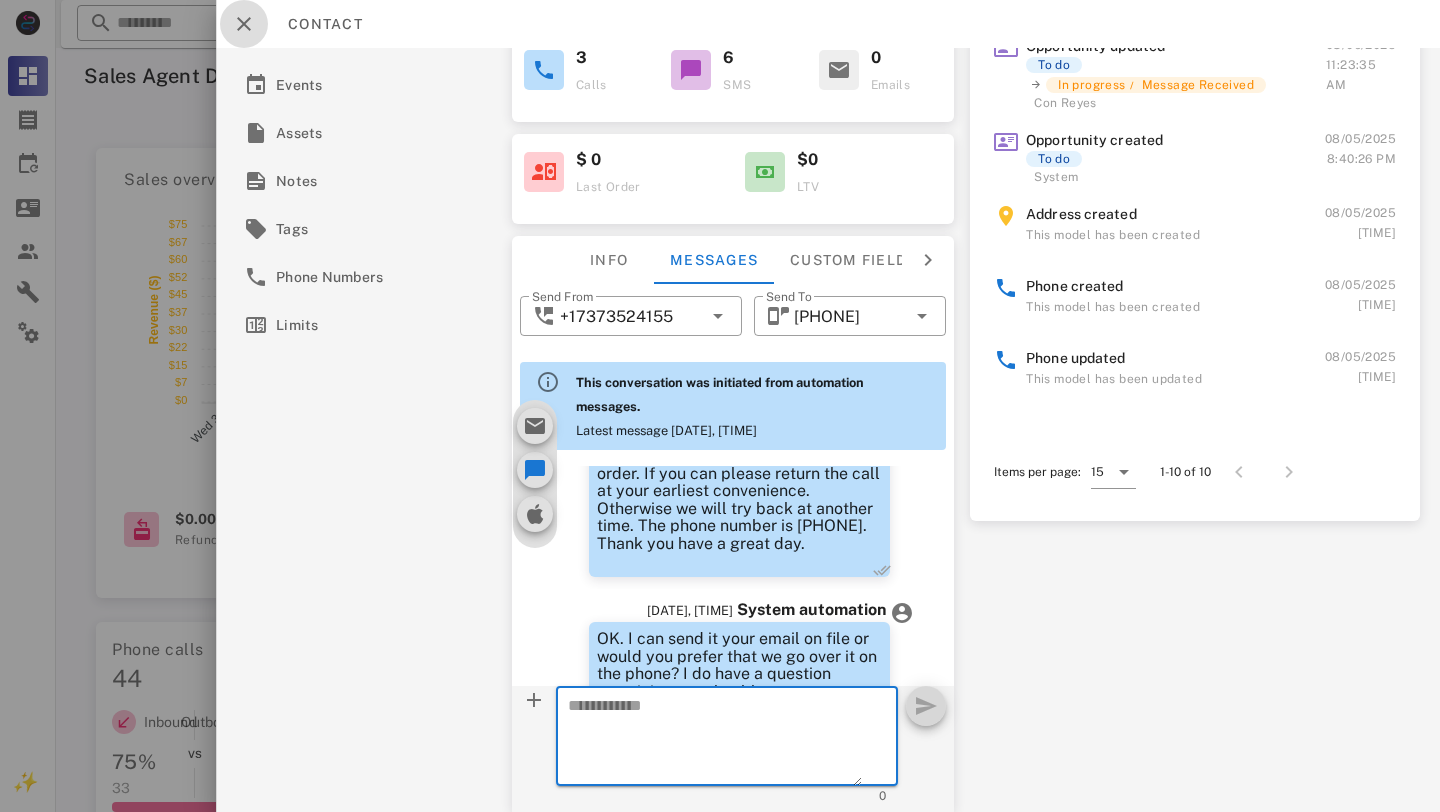 click at bounding box center [244, 24] 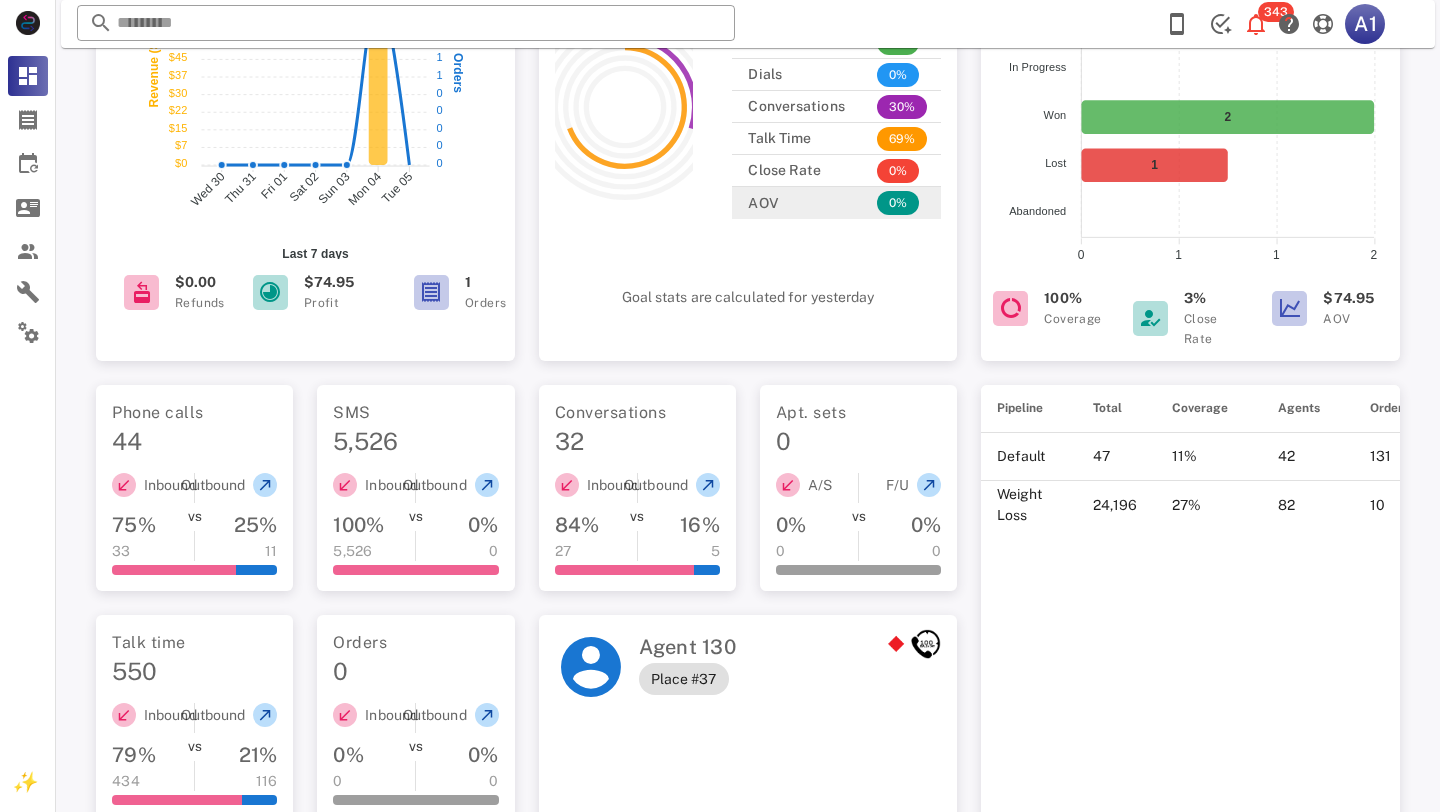 scroll, scrollTop: 0, scrollLeft: 0, axis: both 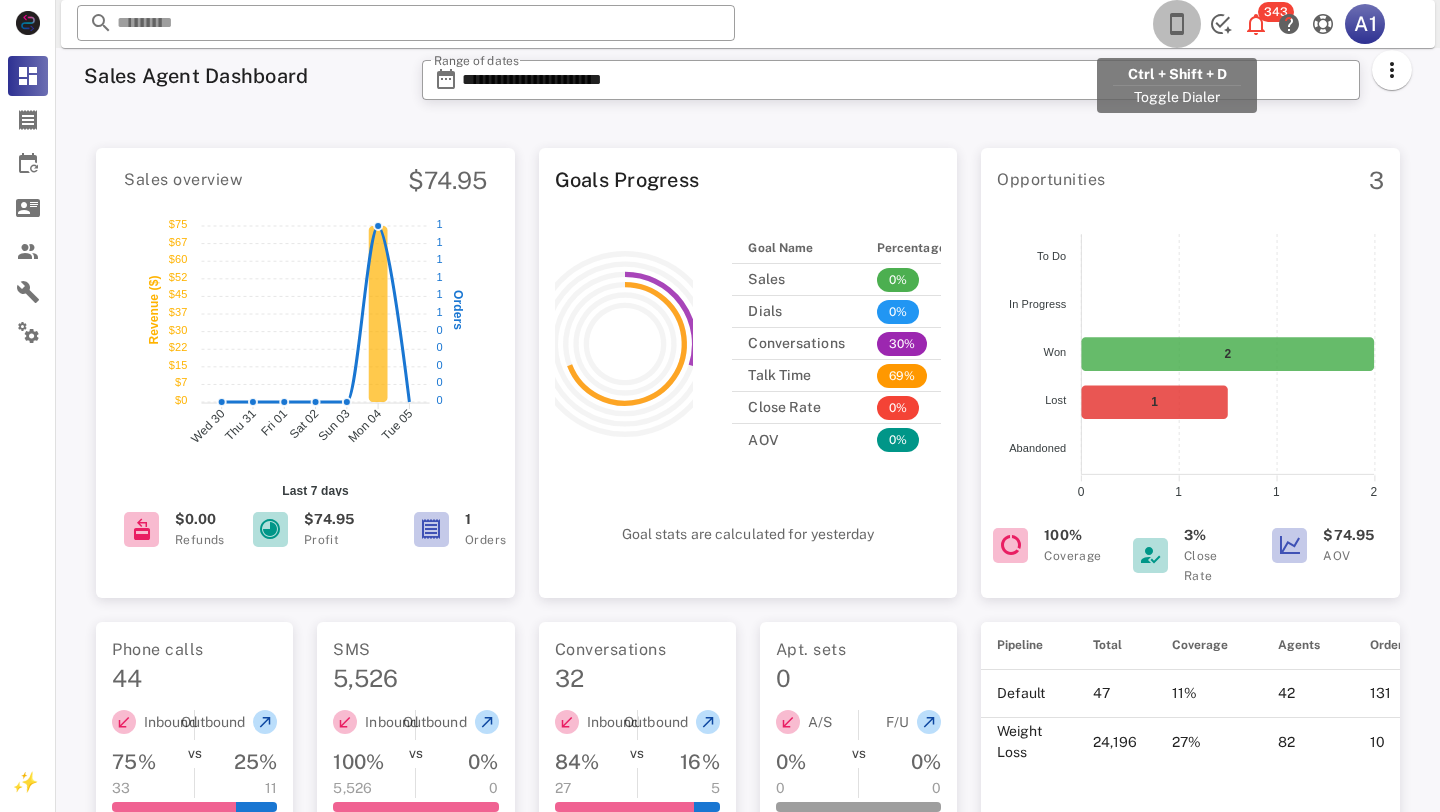 click at bounding box center [1177, 24] 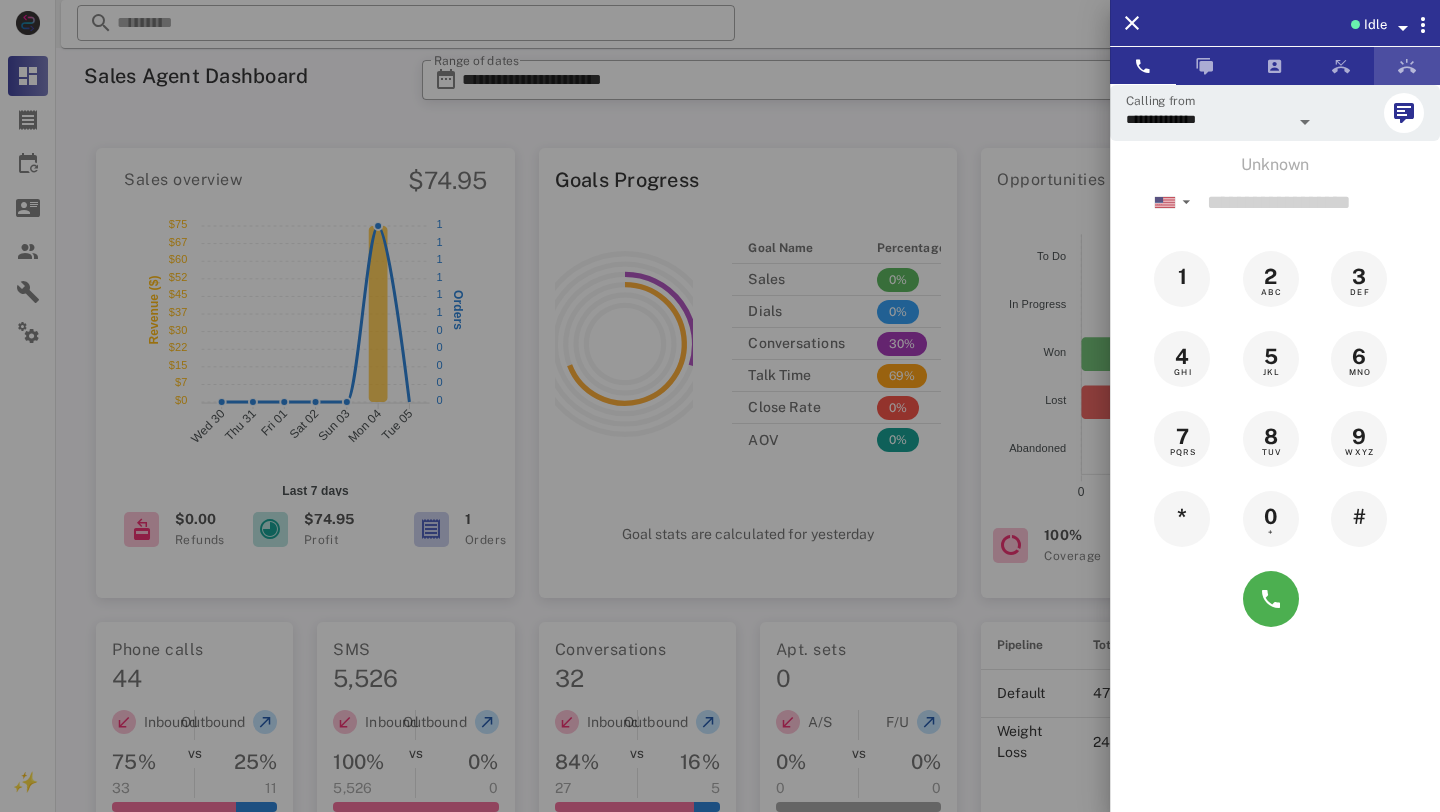 click at bounding box center (1407, 66) 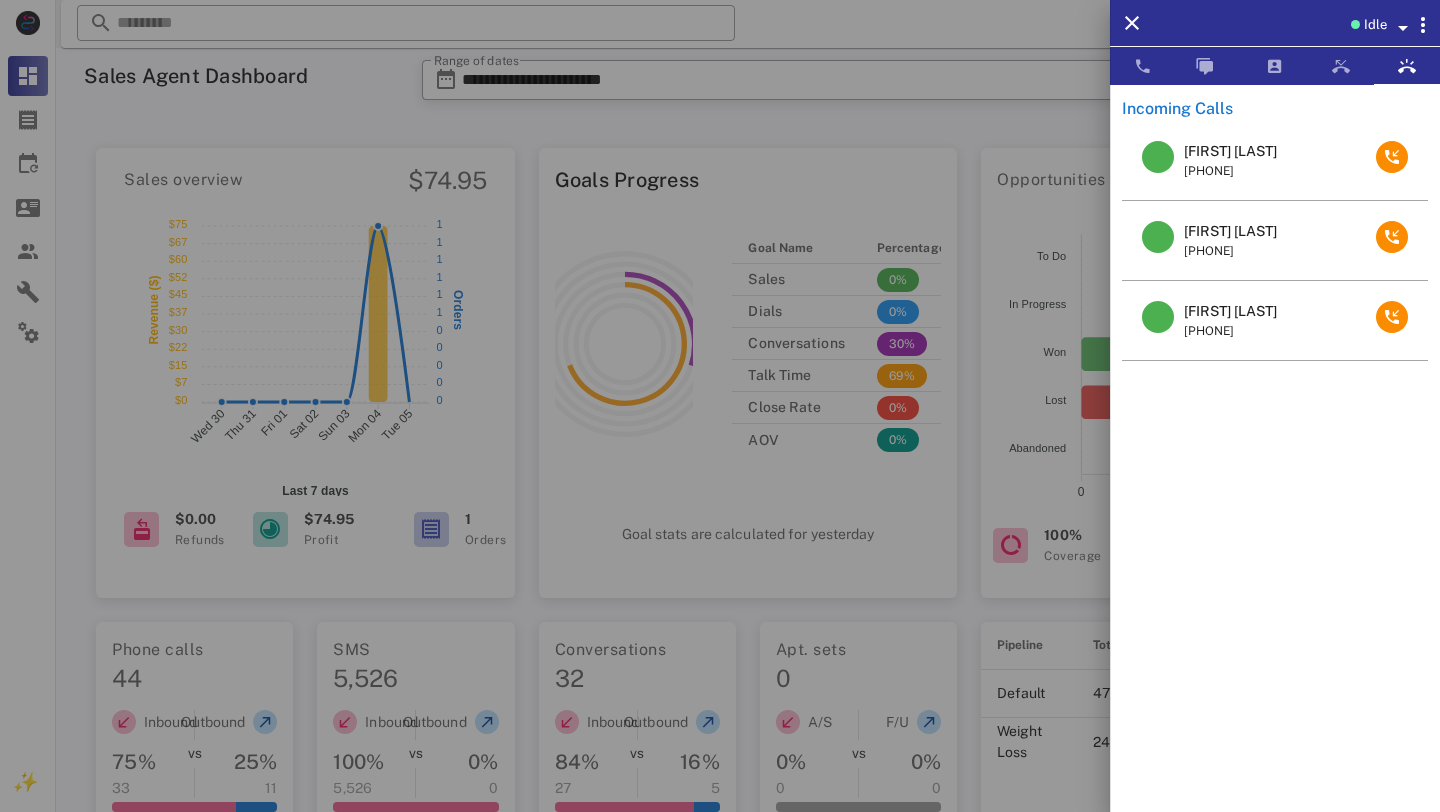 click on "Linda Brinkley   +14355990191" at bounding box center (1275, 161) 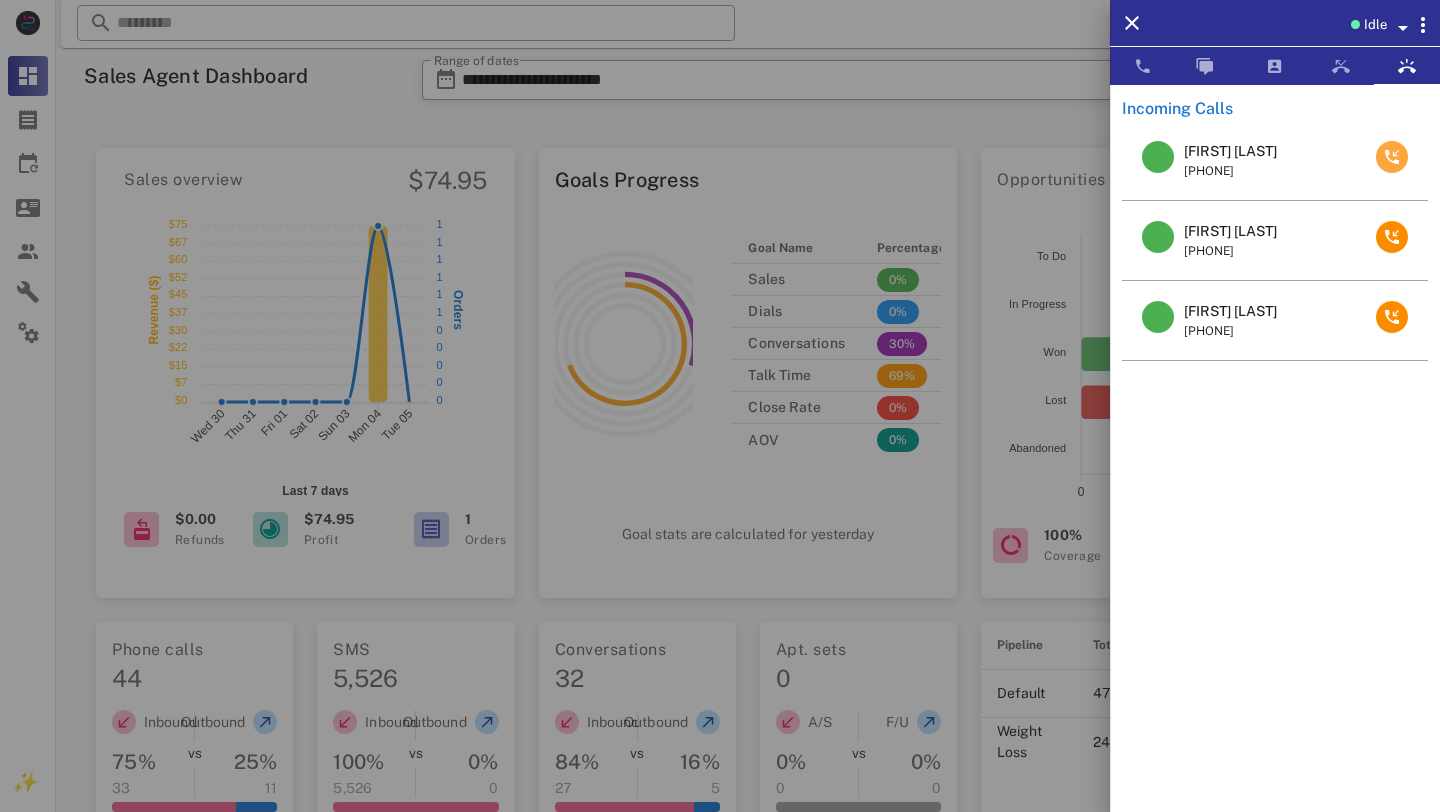 click at bounding box center [1392, 157] 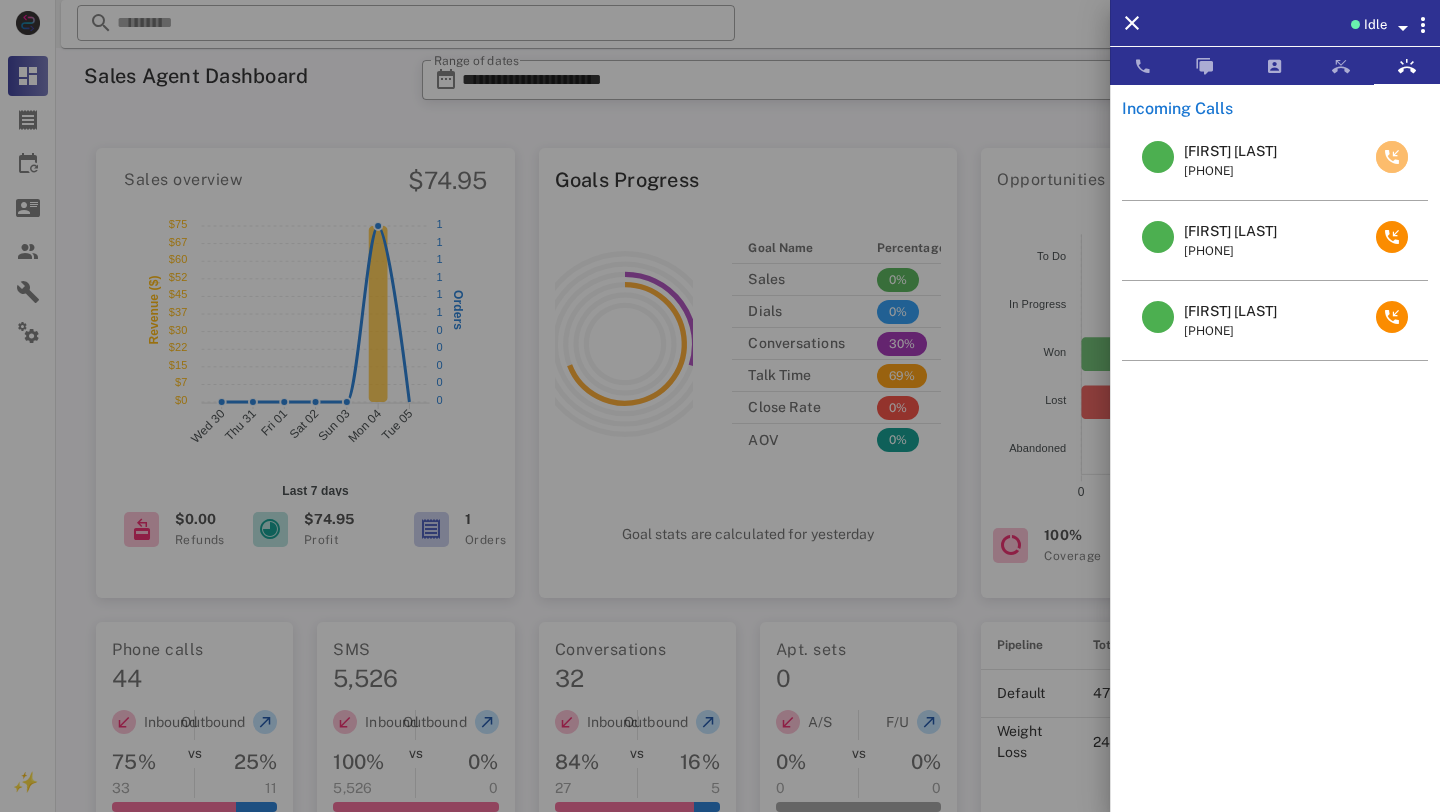 click at bounding box center [1392, 157] 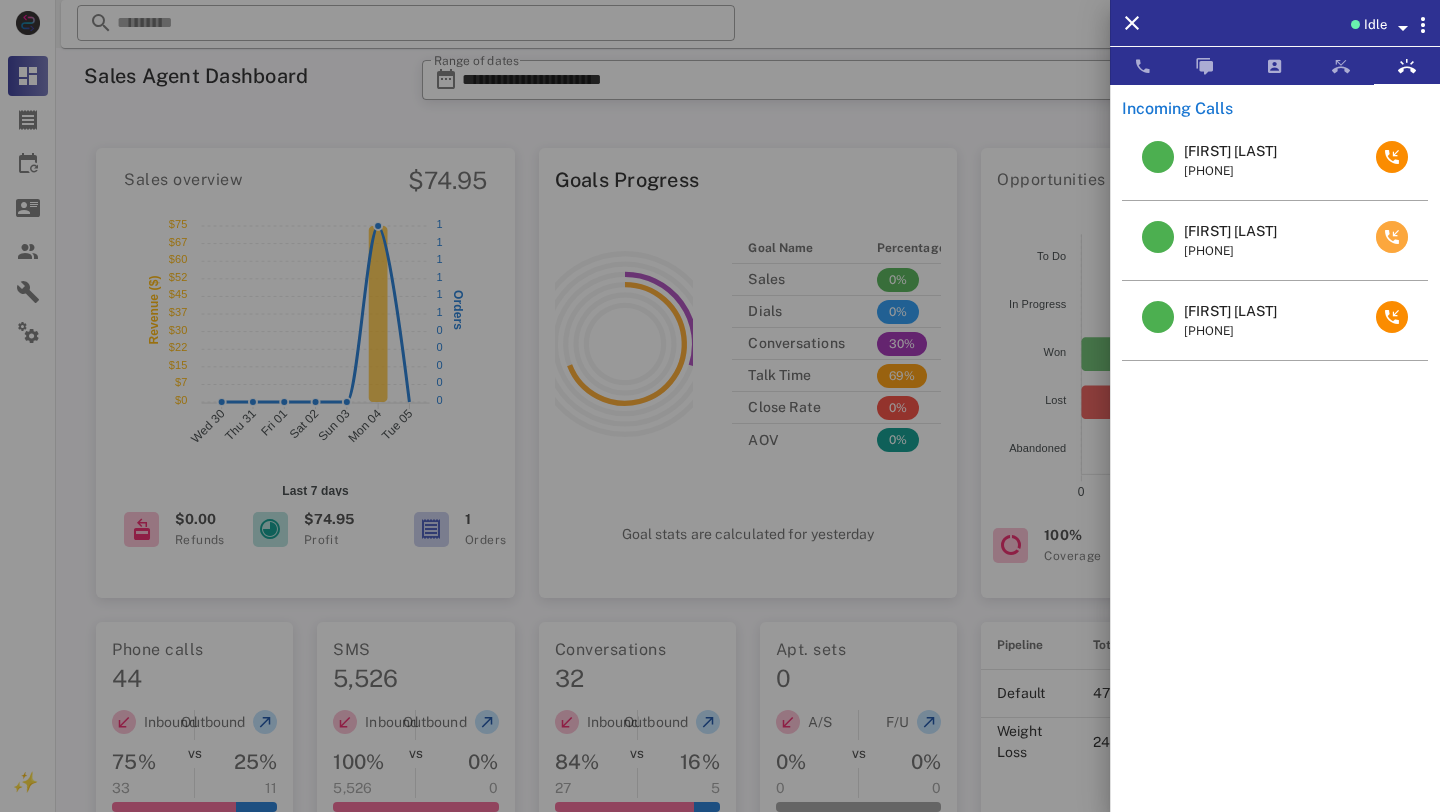 click at bounding box center [1392, 237] 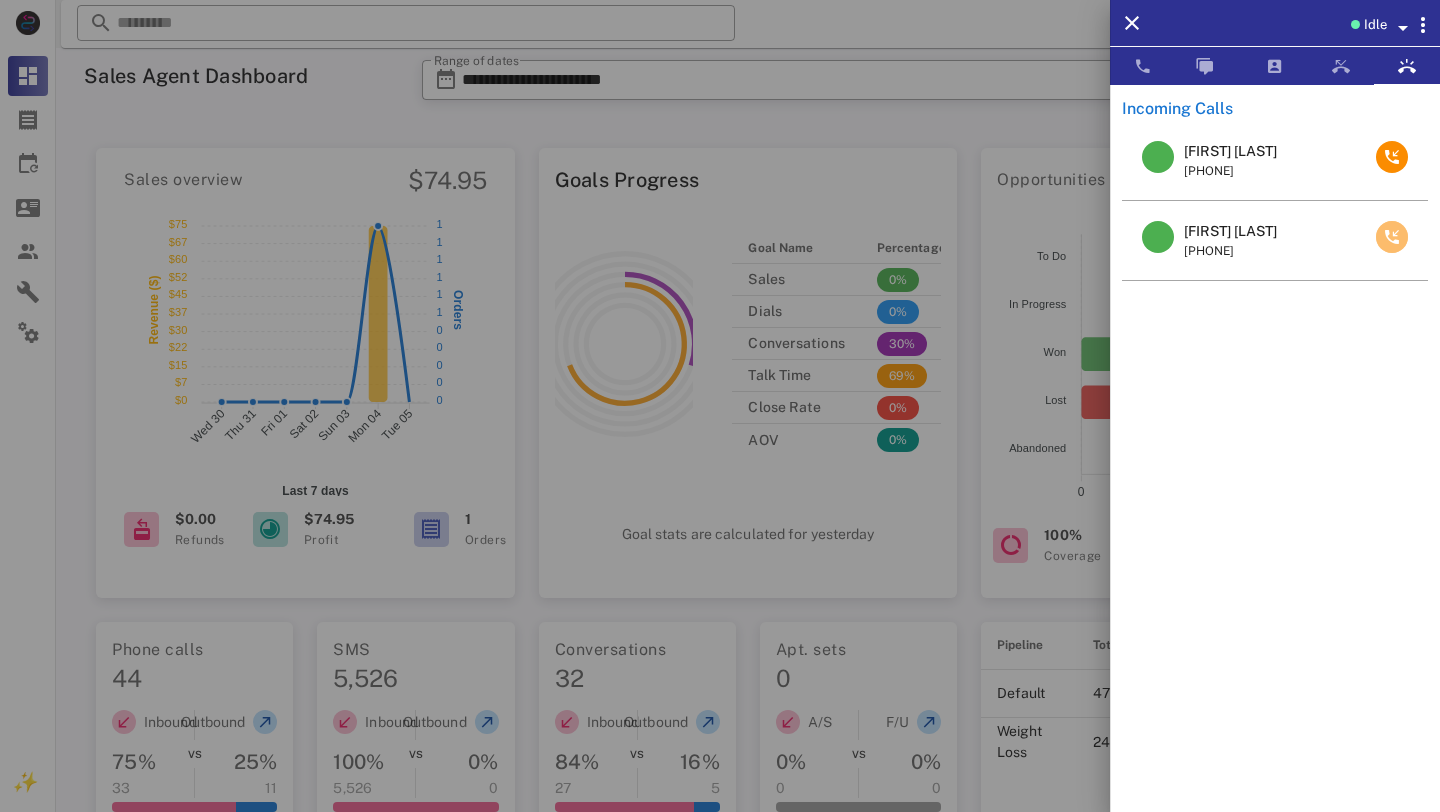 click at bounding box center [1392, 237] 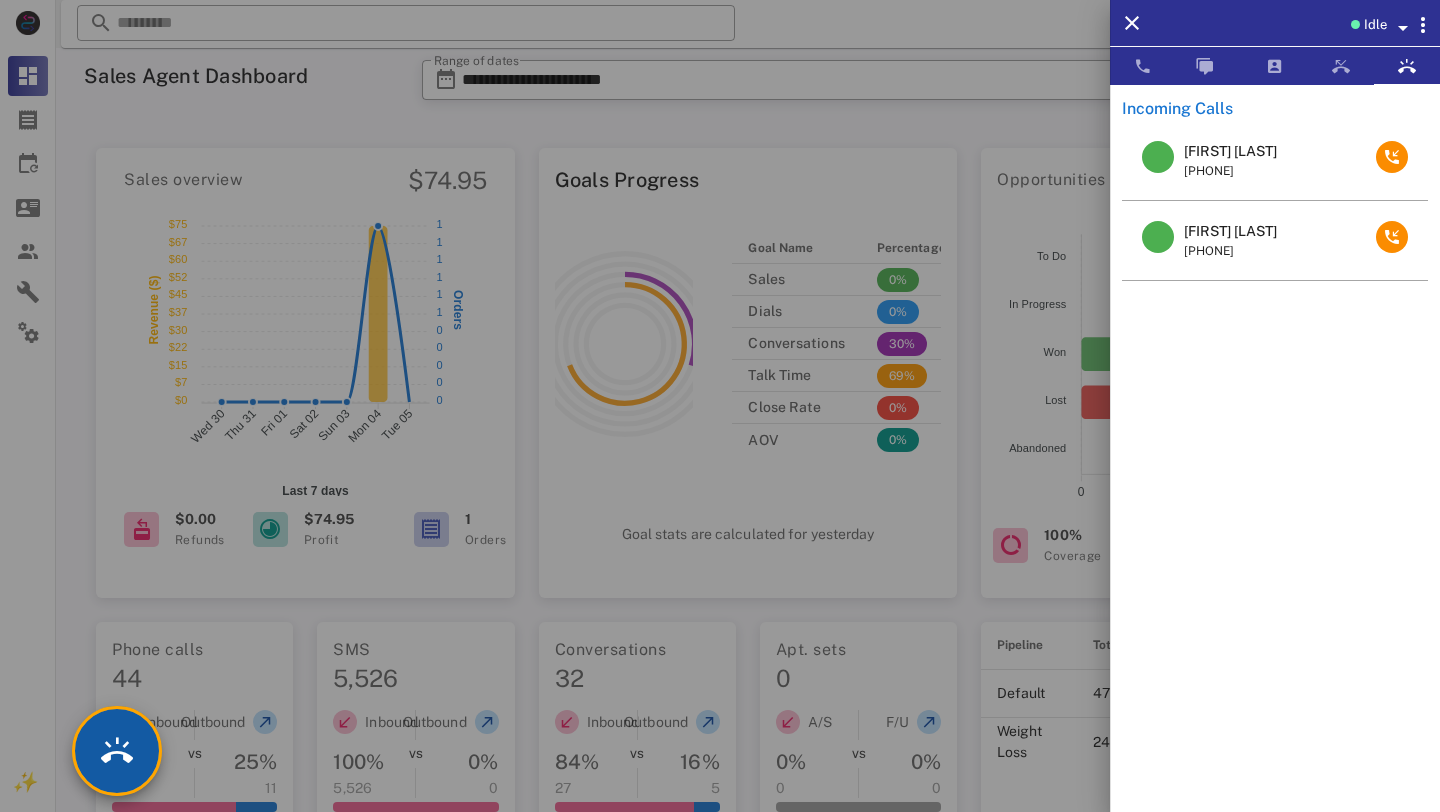 click at bounding box center (117, 751) 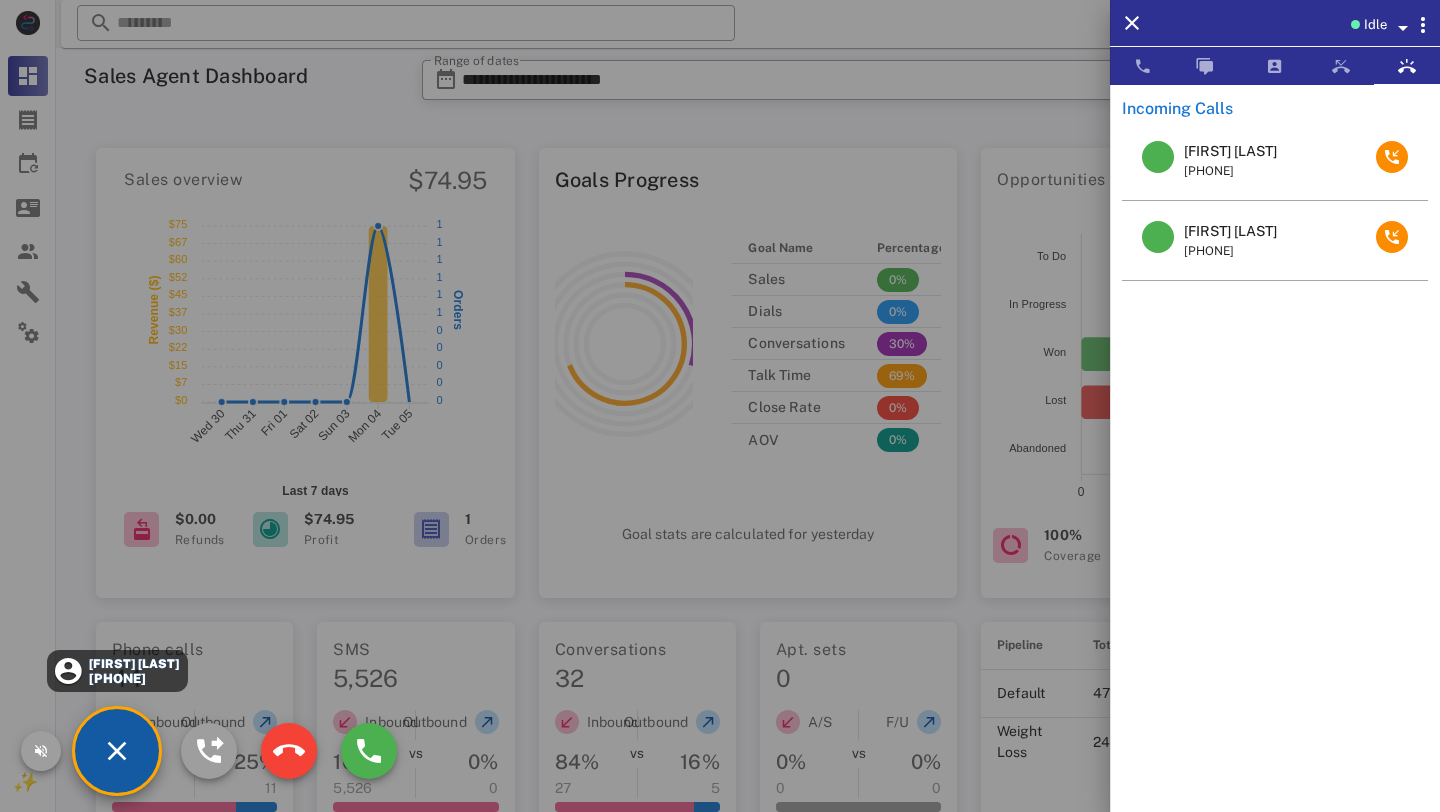 click on "+18636706529" at bounding box center [133, 678] 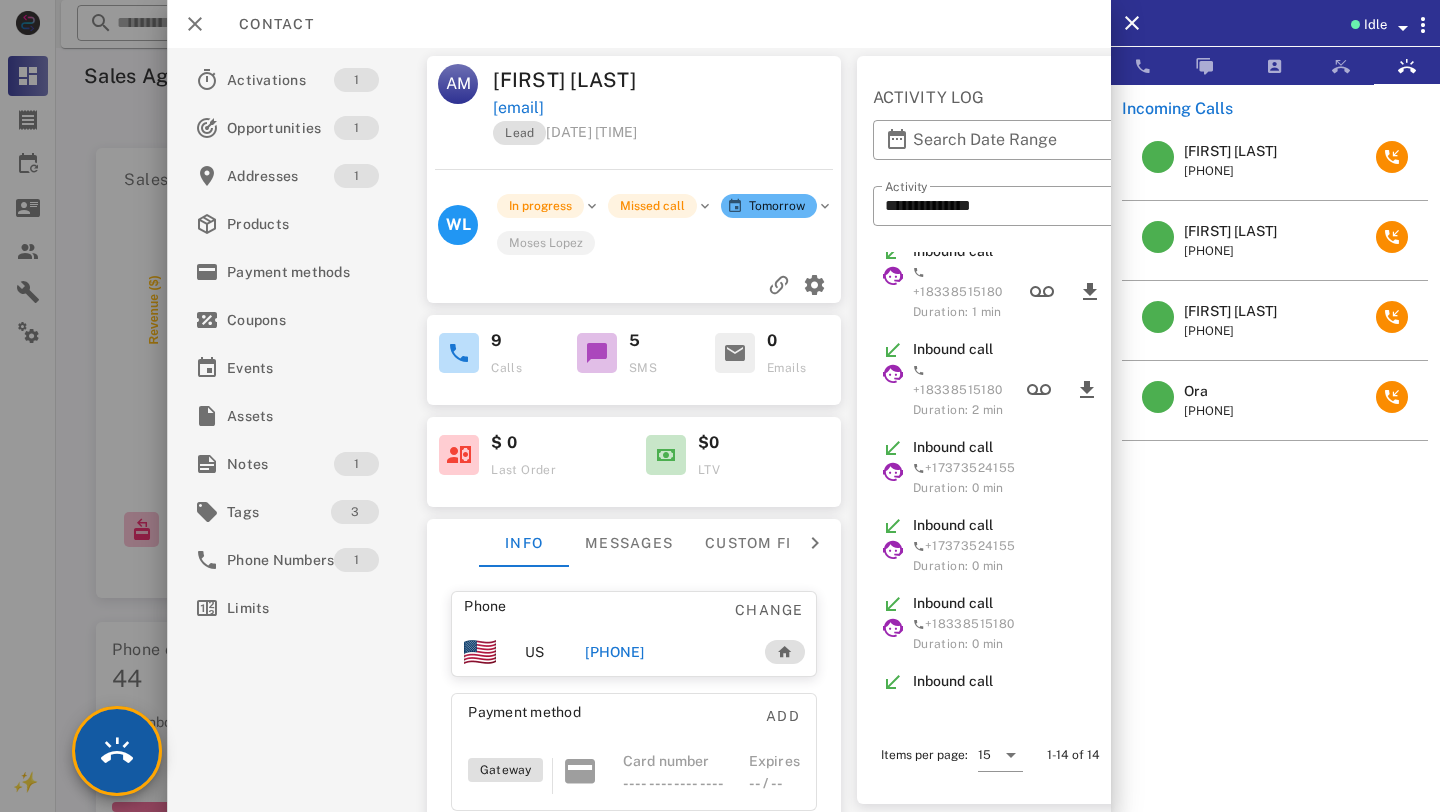 scroll, scrollTop: 0, scrollLeft: 0, axis: both 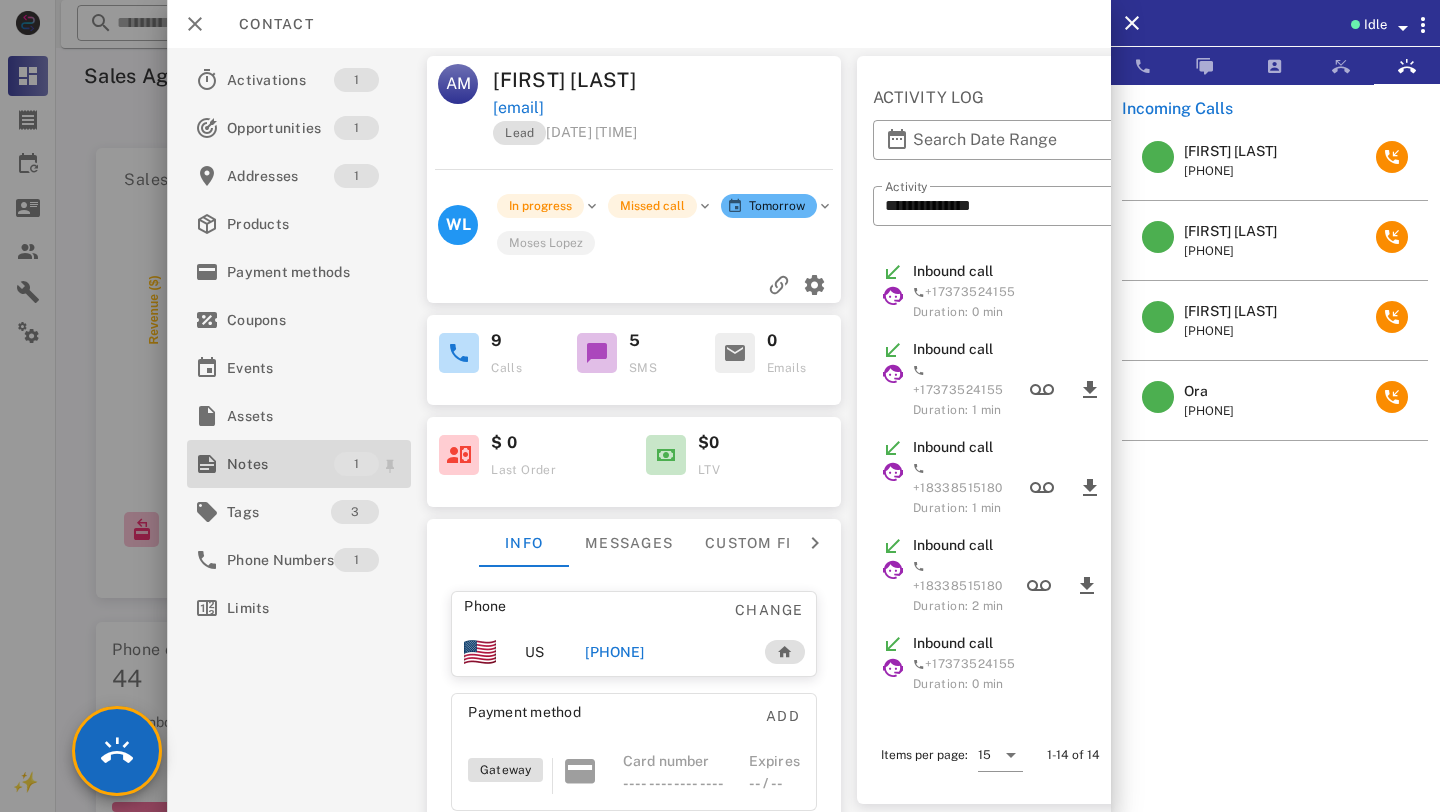 click on "Notes" at bounding box center [280, 464] 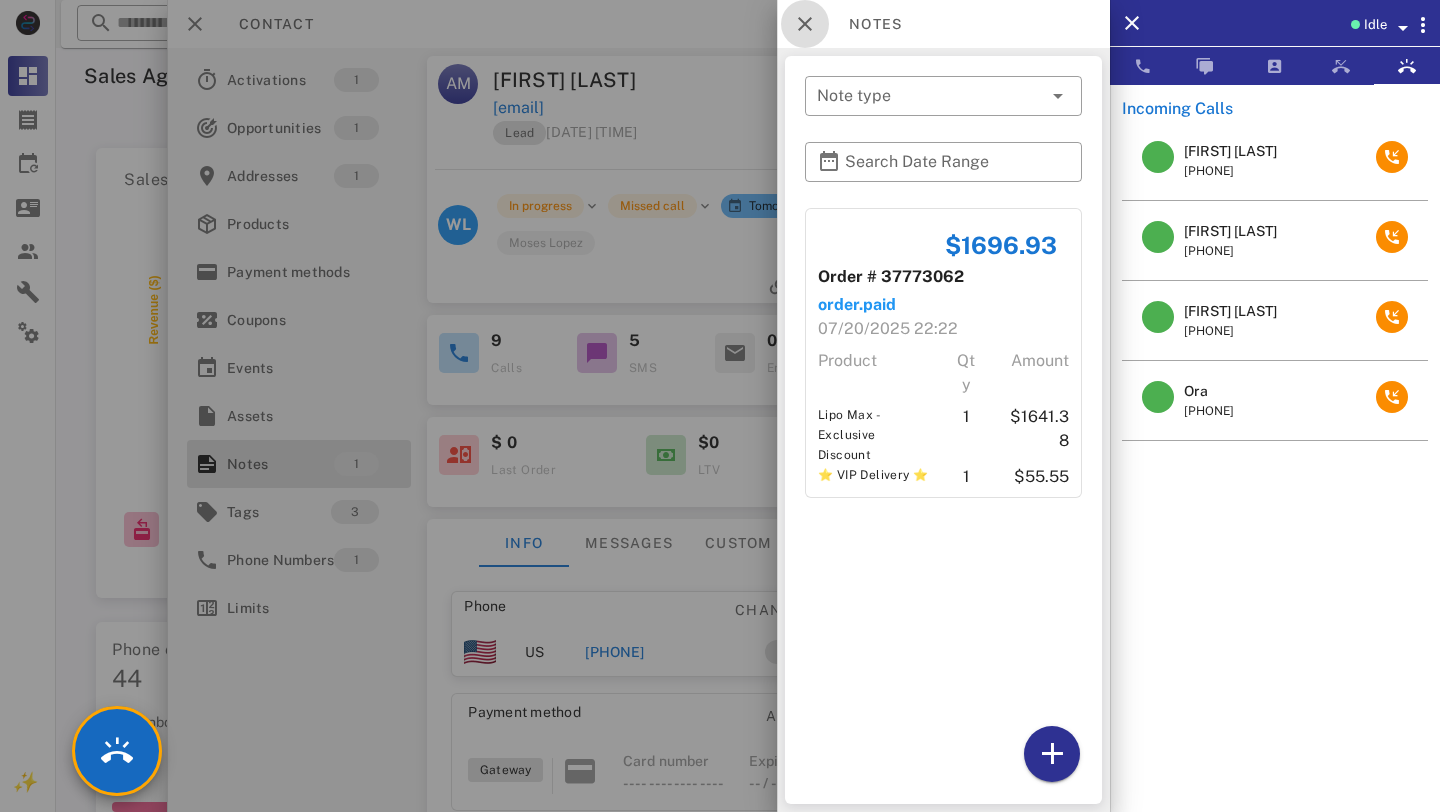 click at bounding box center (805, 24) 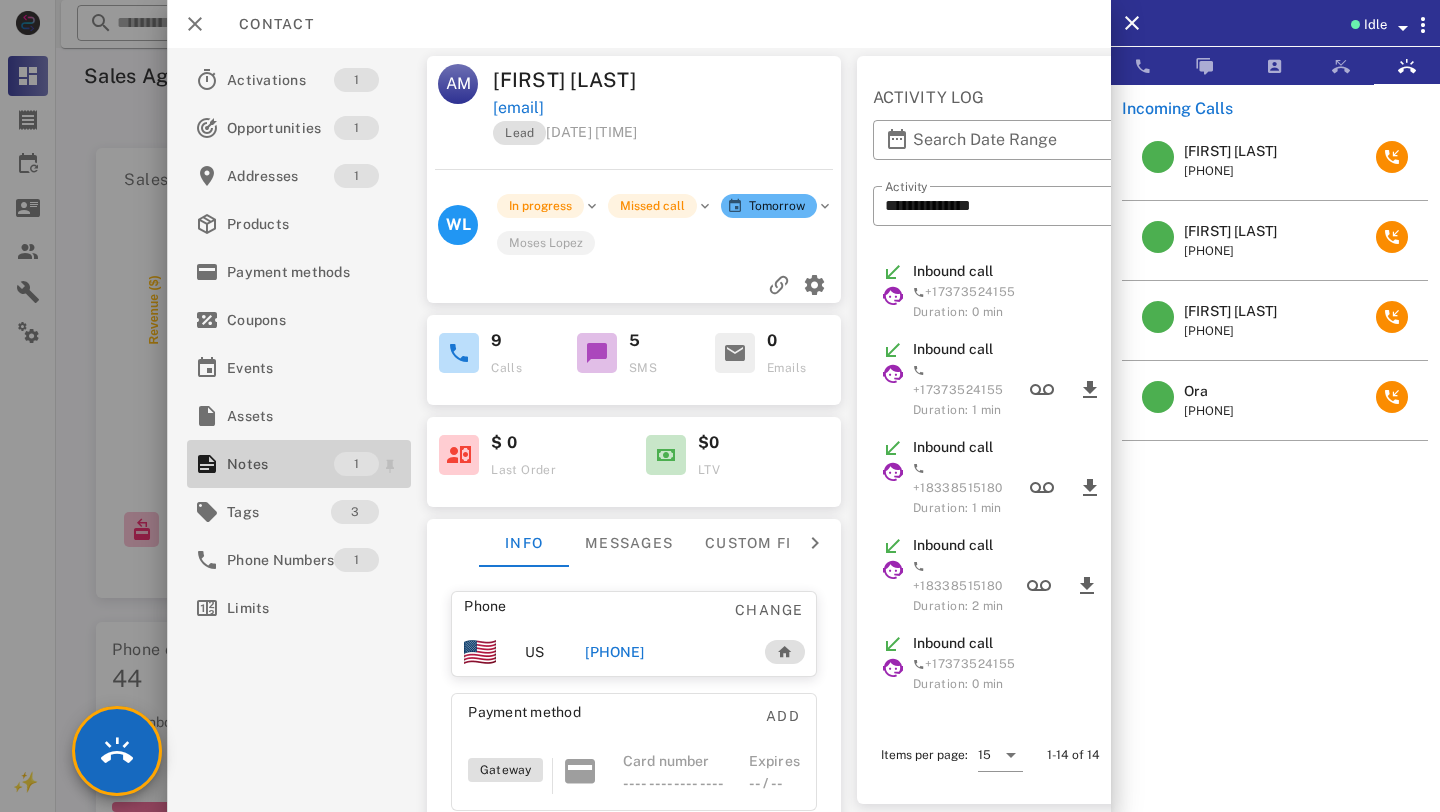 click on "Notes" at bounding box center (280, 464) 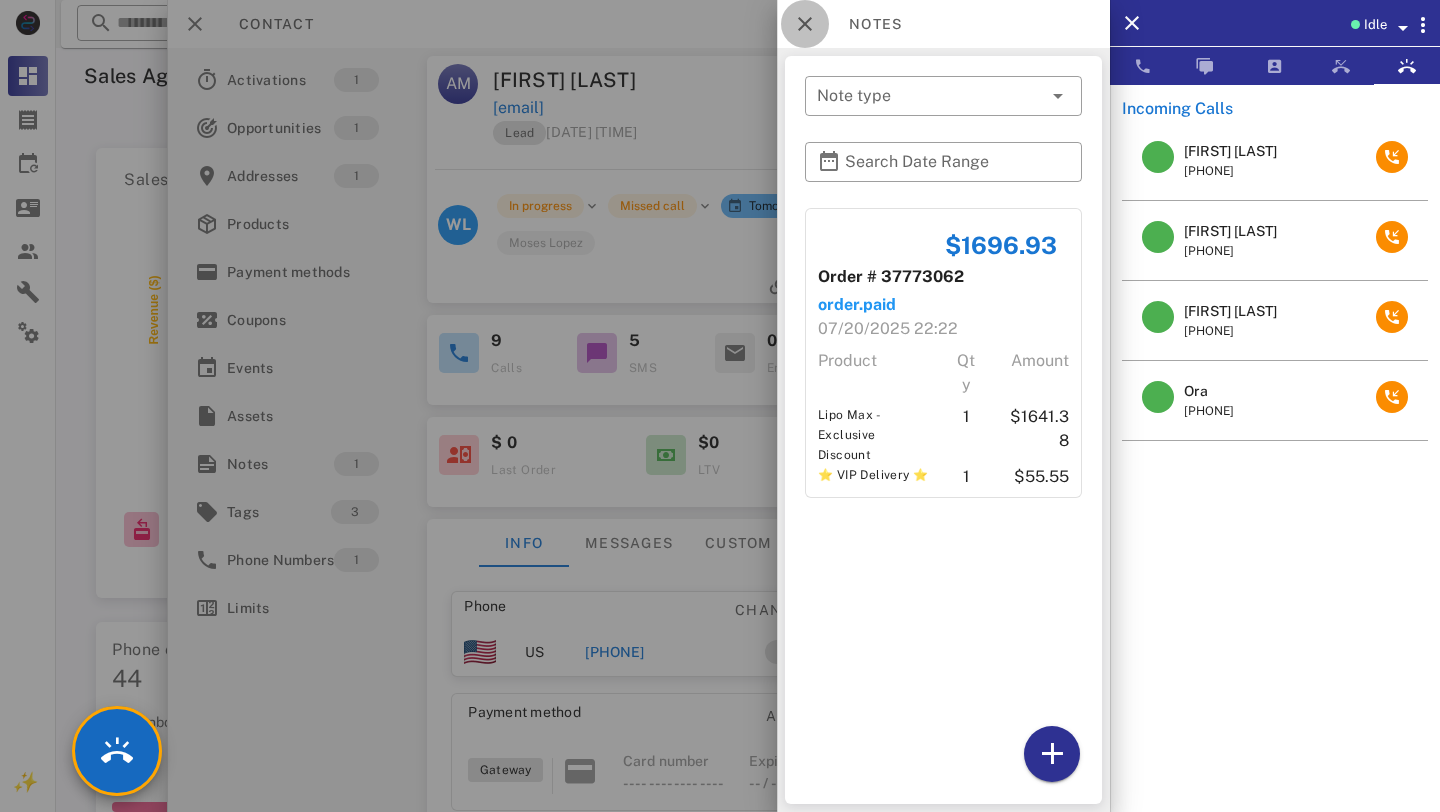 click at bounding box center [805, 24] 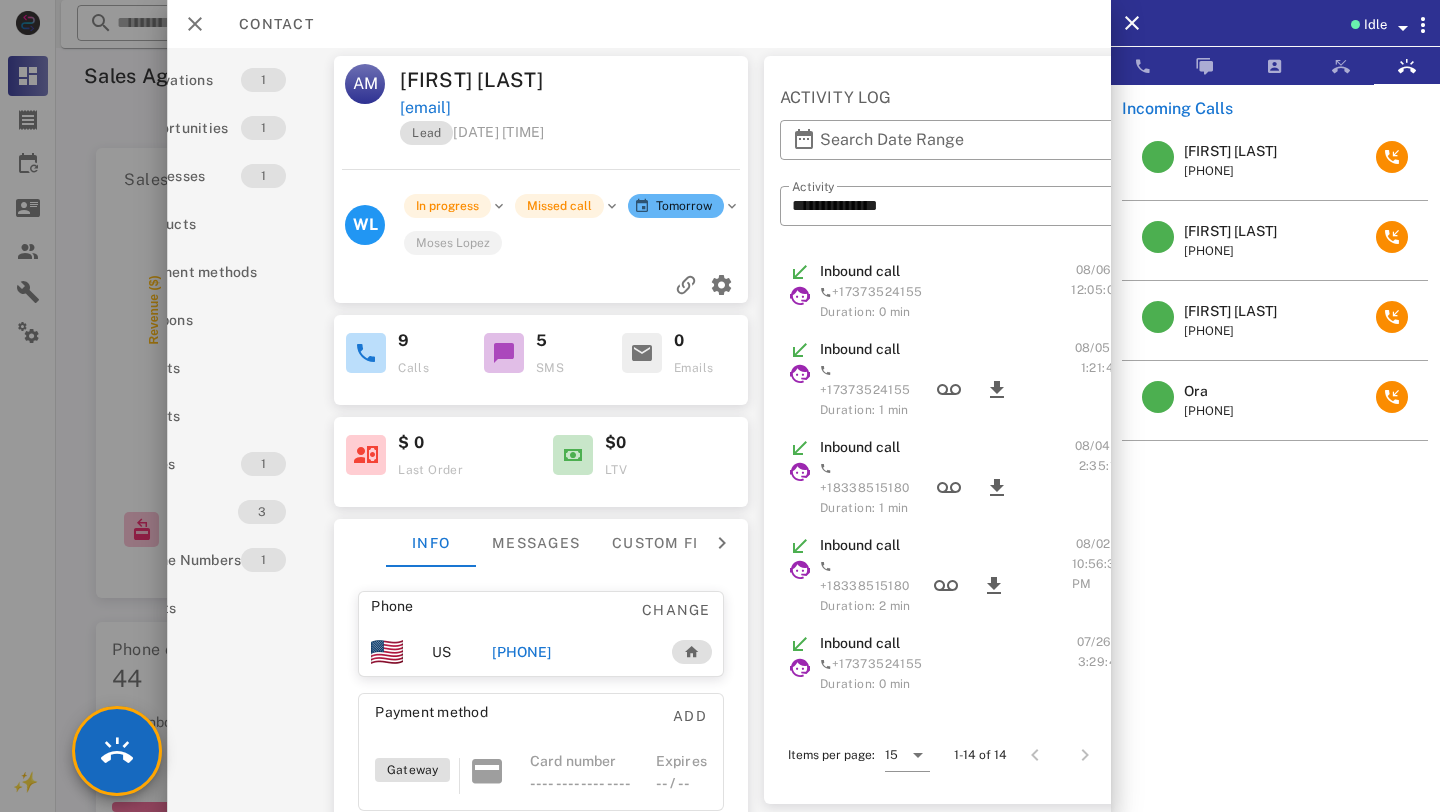 scroll, scrollTop: 0, scrollLeft: 151, axis: horizontal 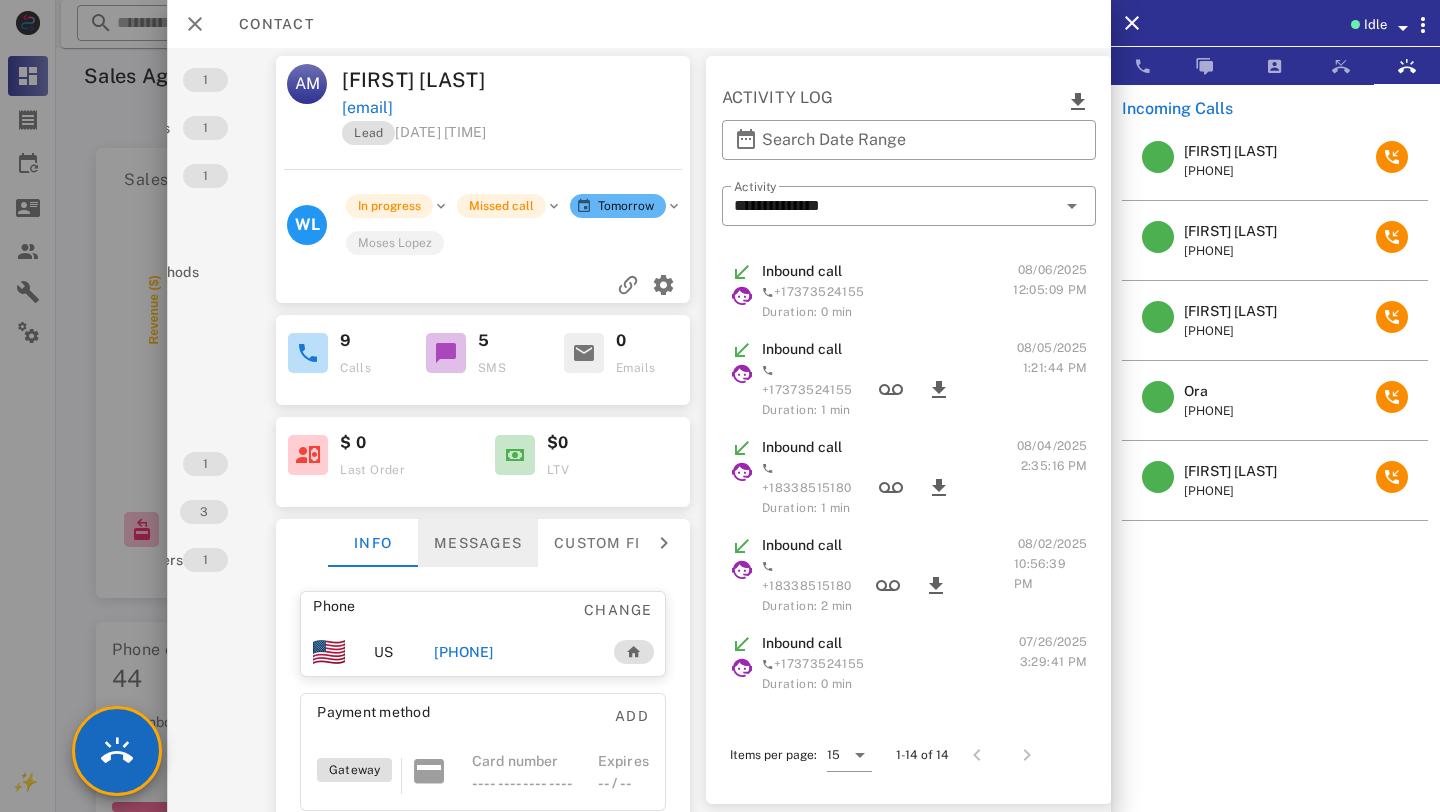 click on "Messages" at bounding box center [478, 543] 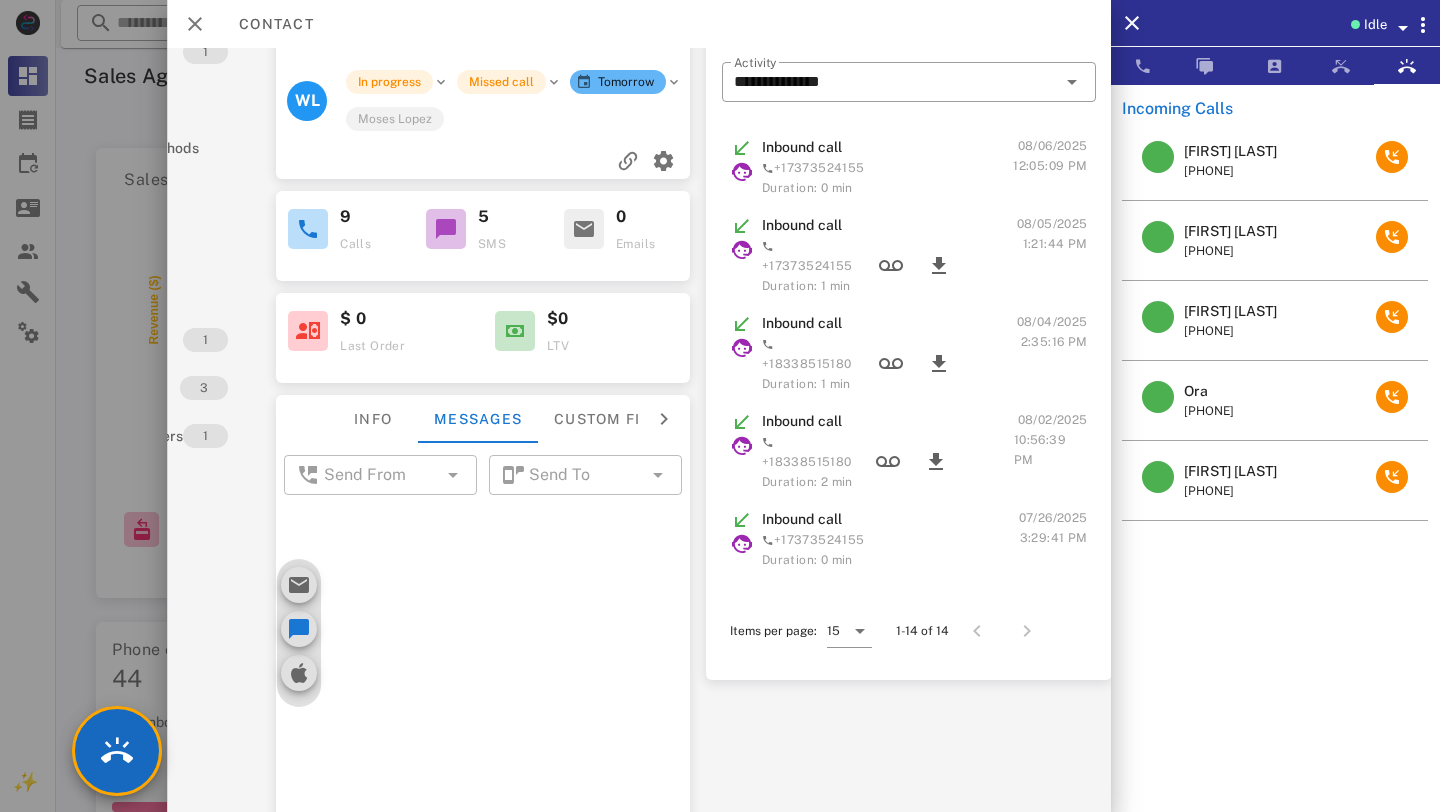 scroll, scrollTop: 284, scrollLeft: 151, axis: both 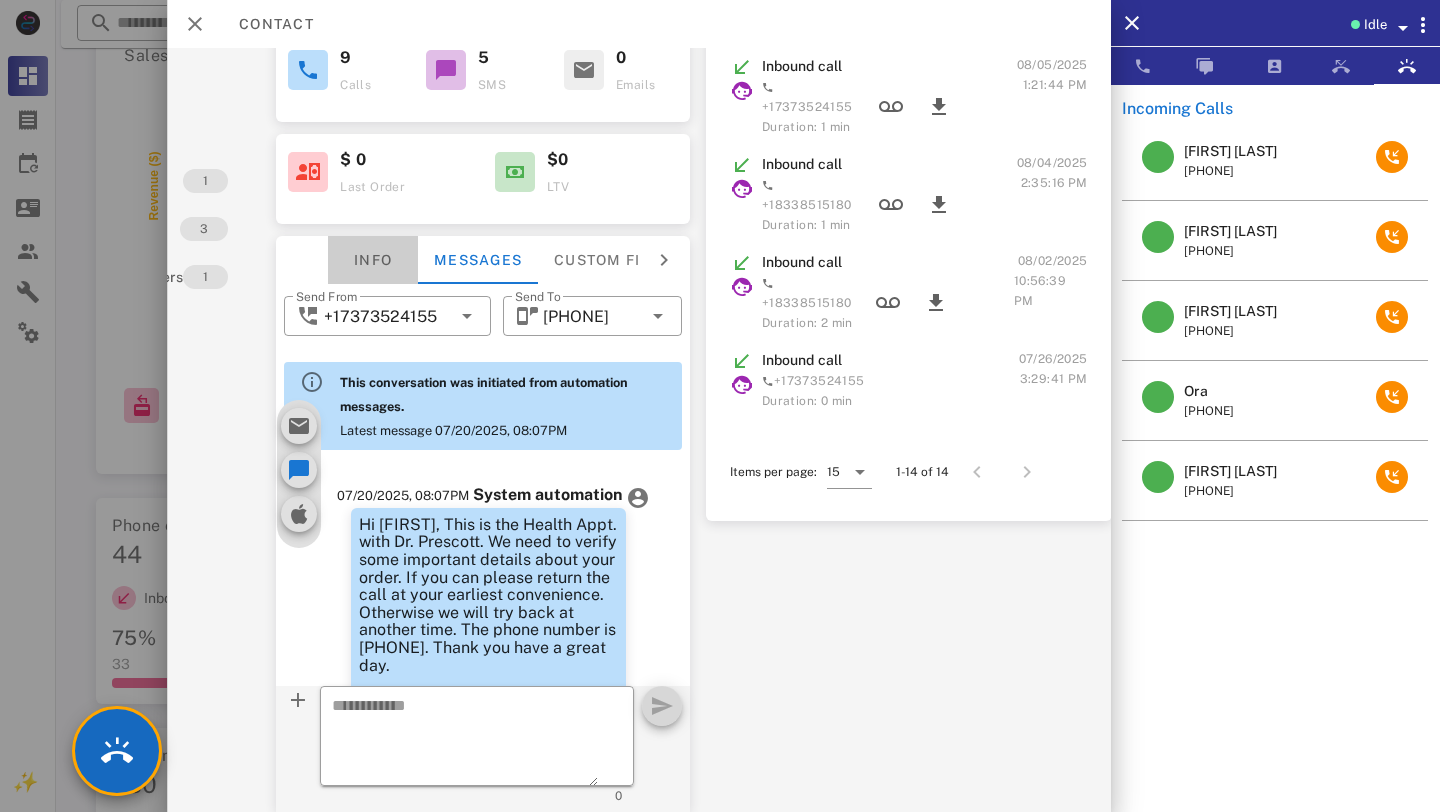 click on "Info" at bounding box center (373, 260) 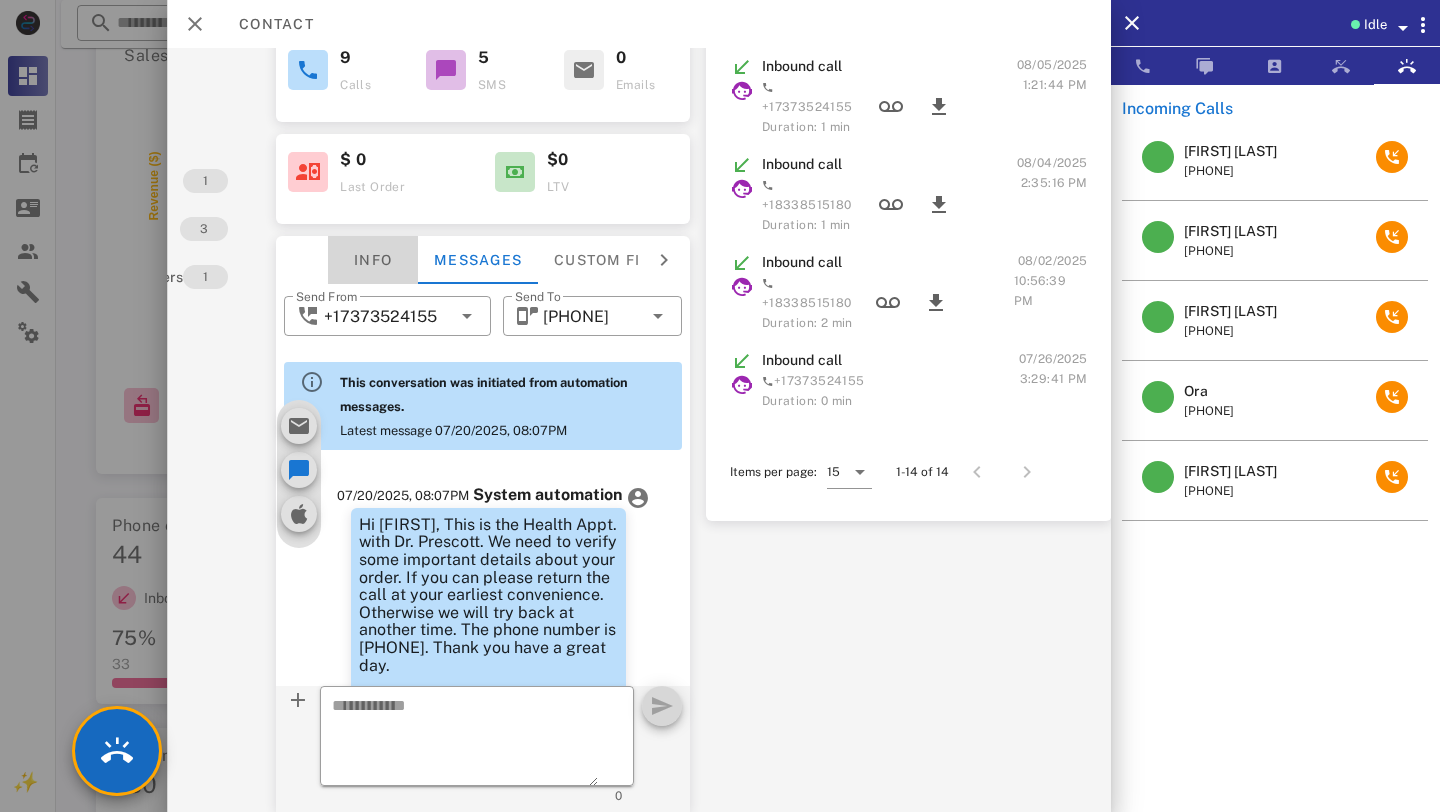 scroll, scrollTop: 168, scrollLeft: 151, axis: both 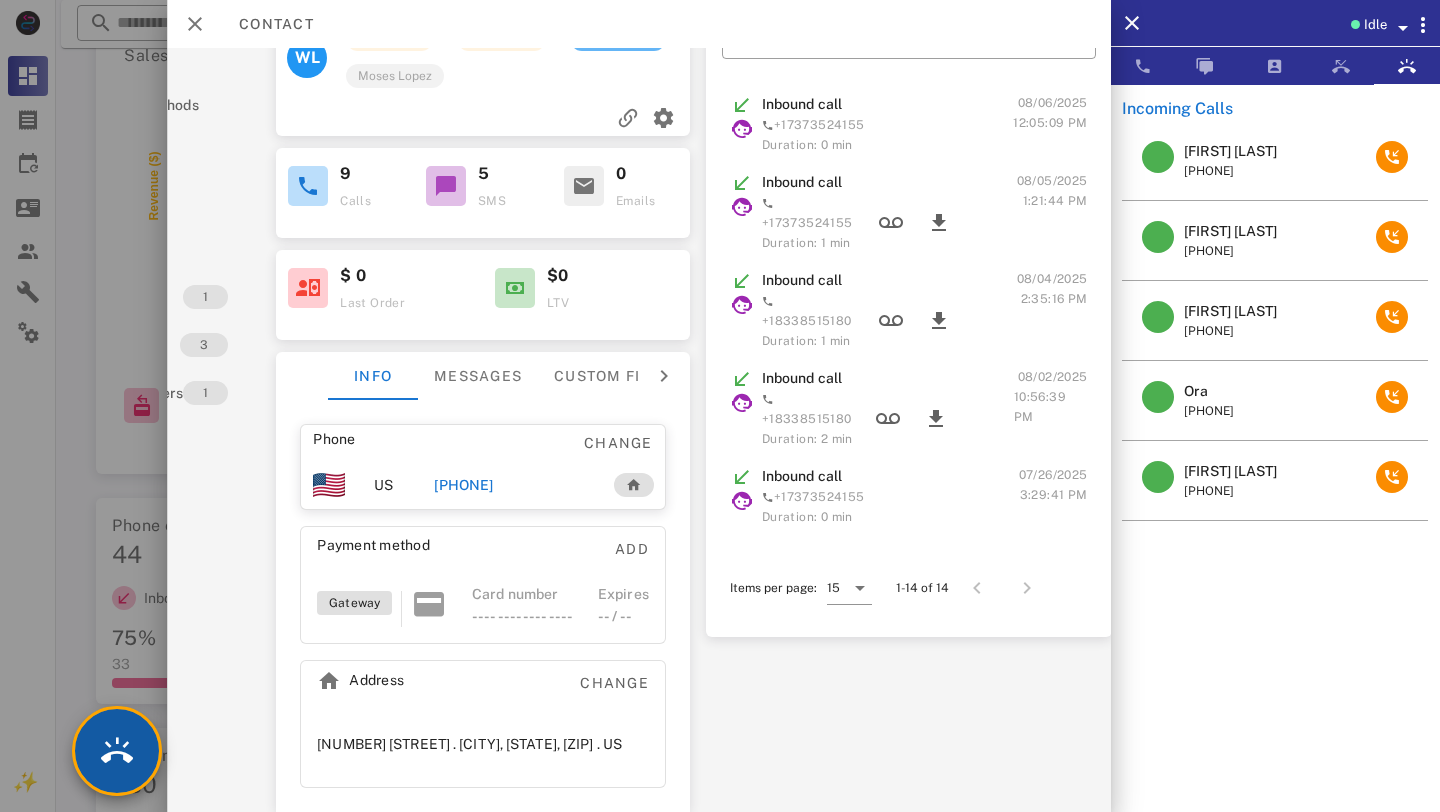 click at bounding box center (117, 751) 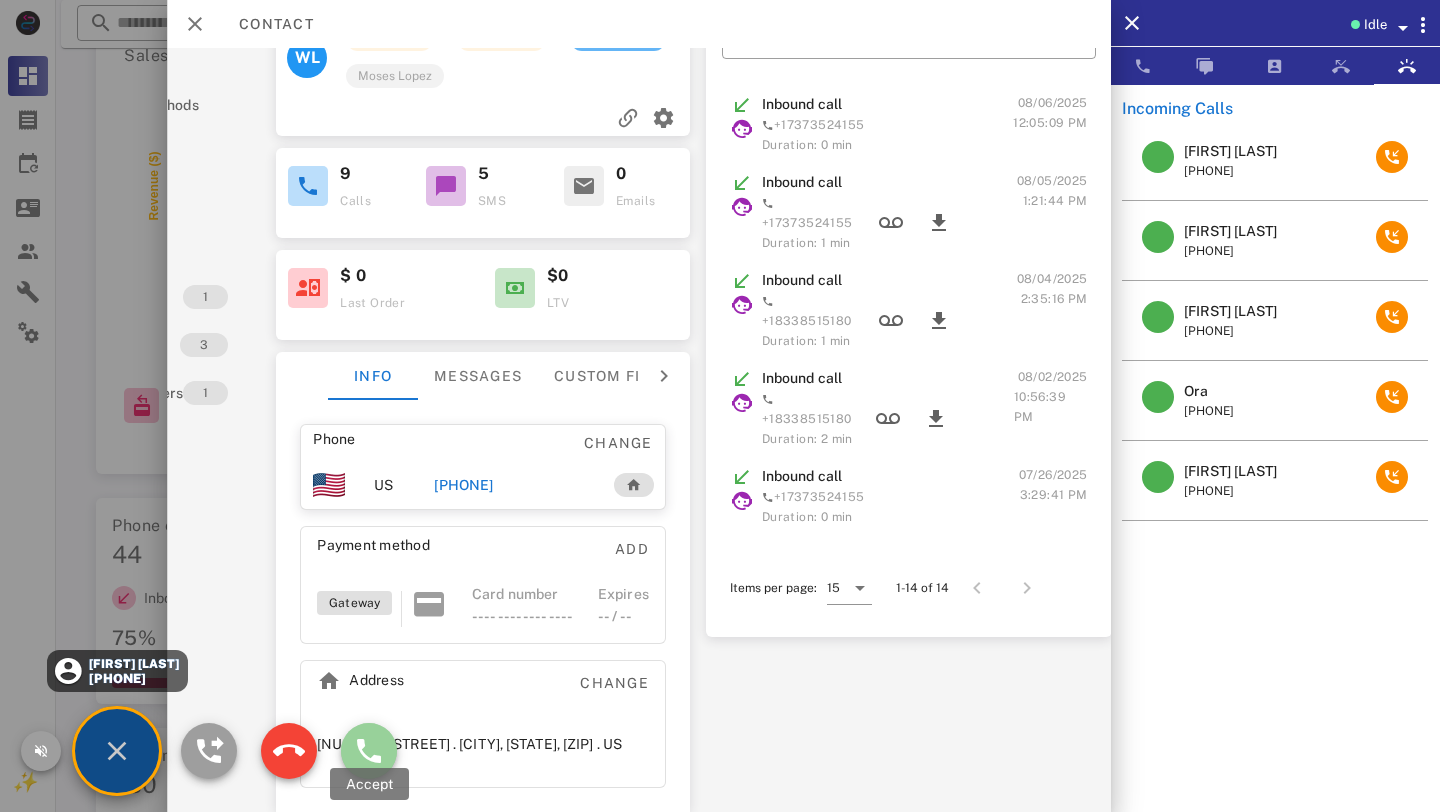 click at bounding box center [369, 751] 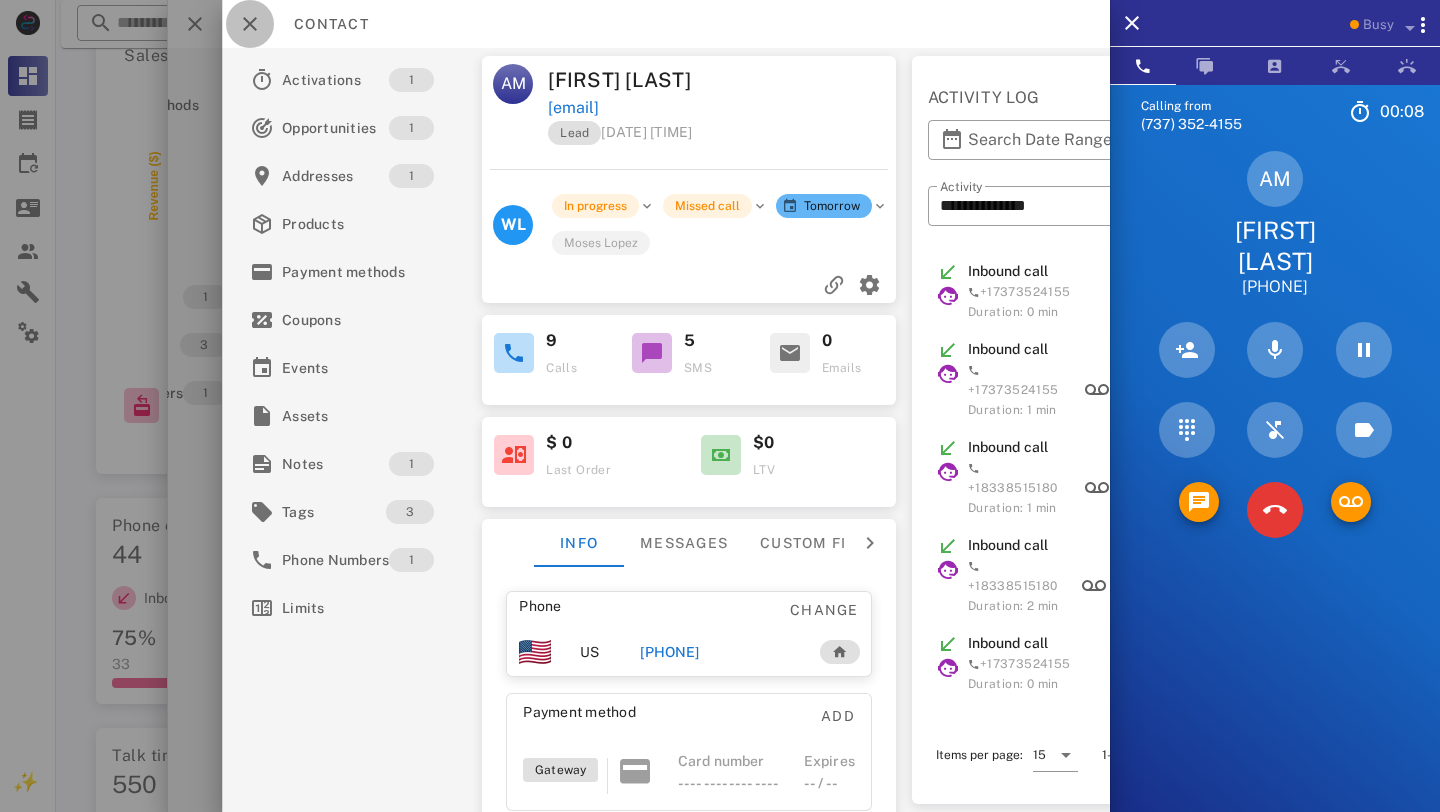 click at bounding box center [250, 24] 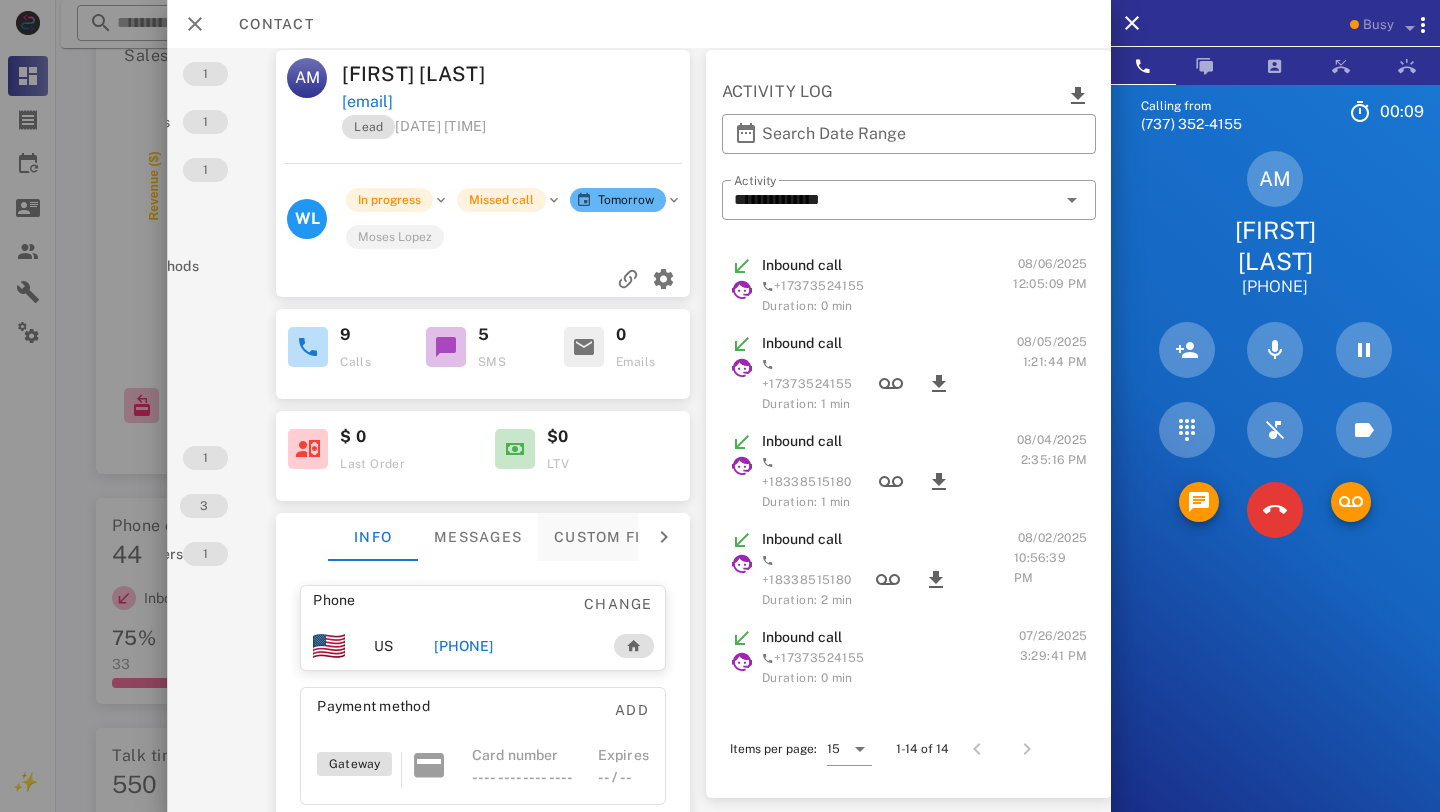 scroll, scrollTop: 0, scrollLeft: 151, axis: horizontal 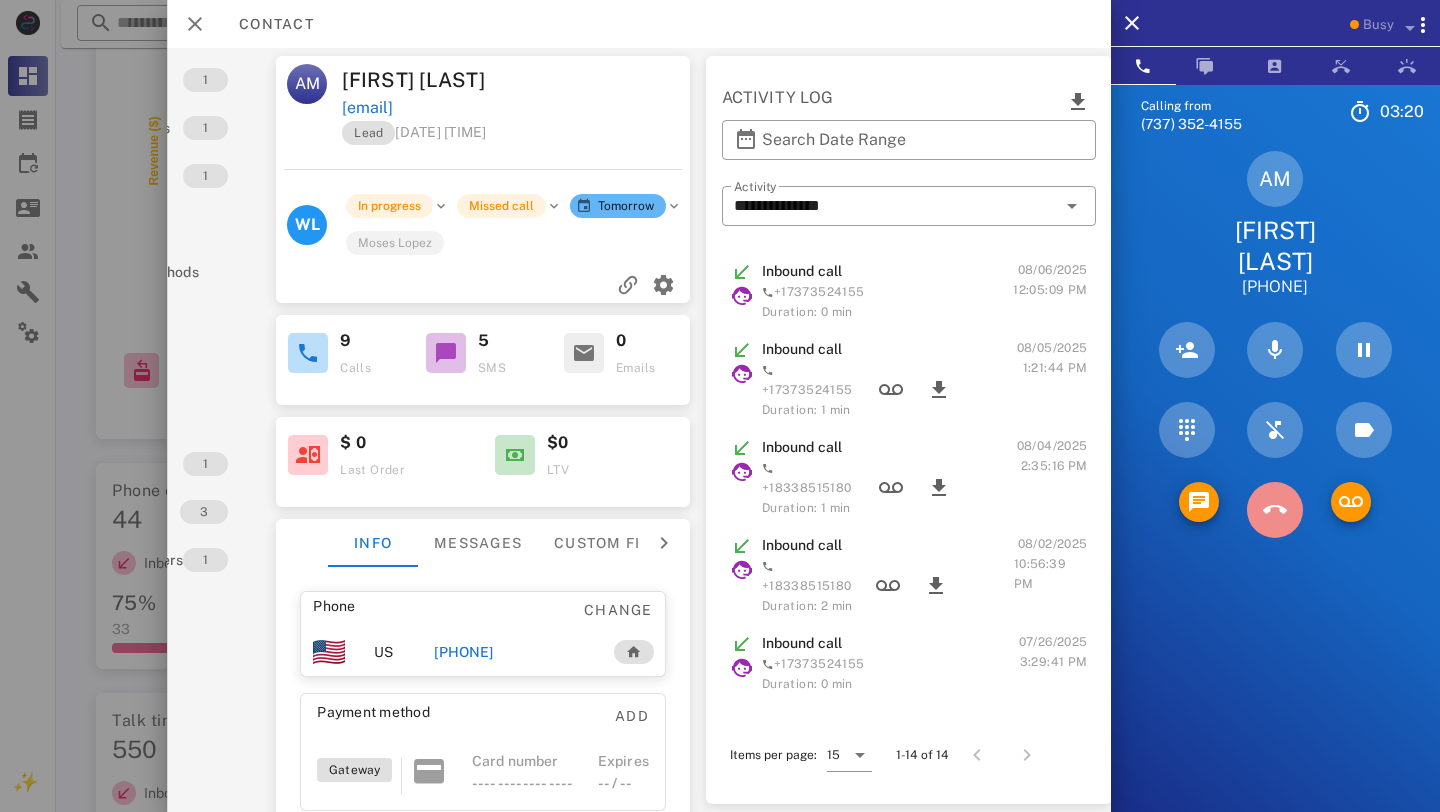 click at bounding box center [1275, 510] 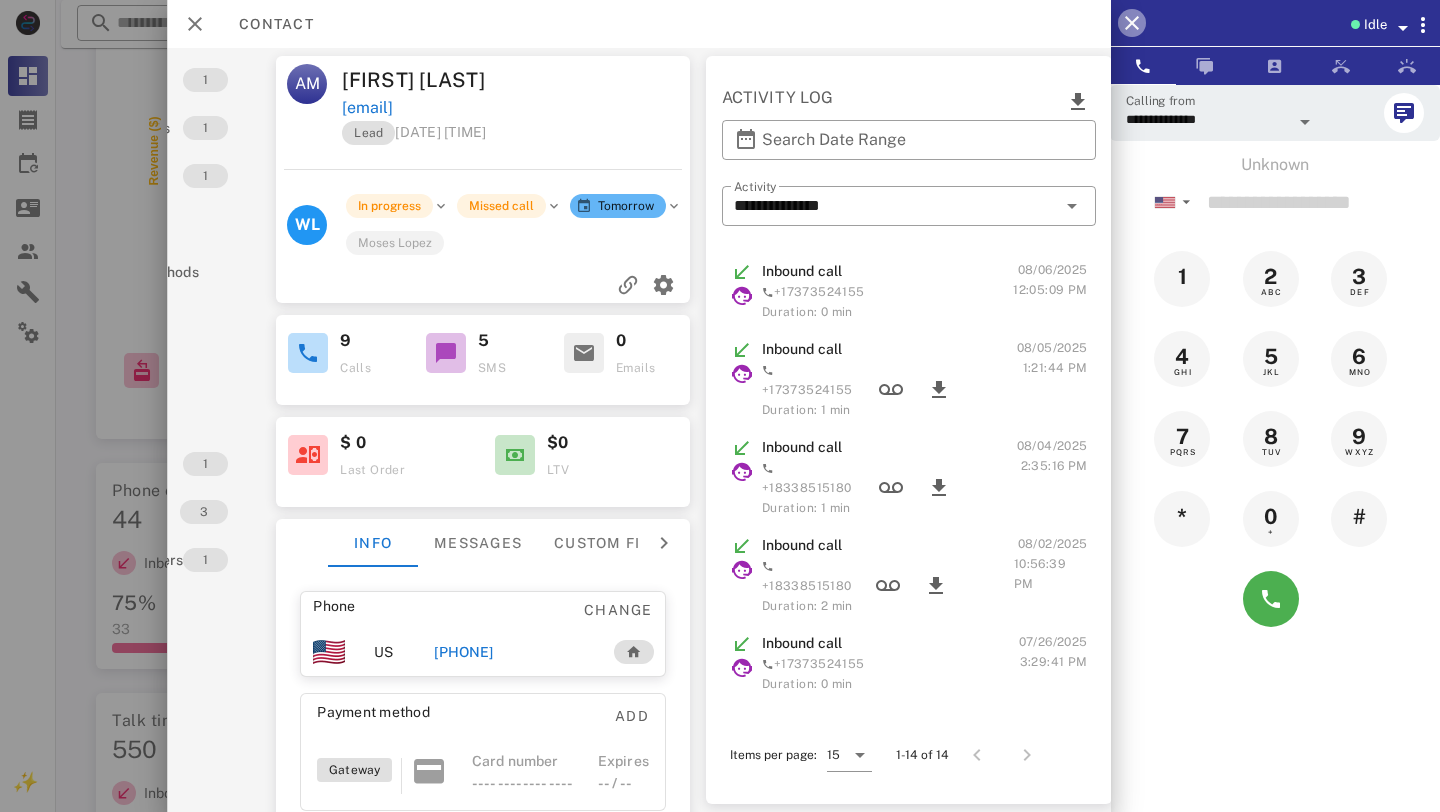 click at bounding box center [1132, 23] 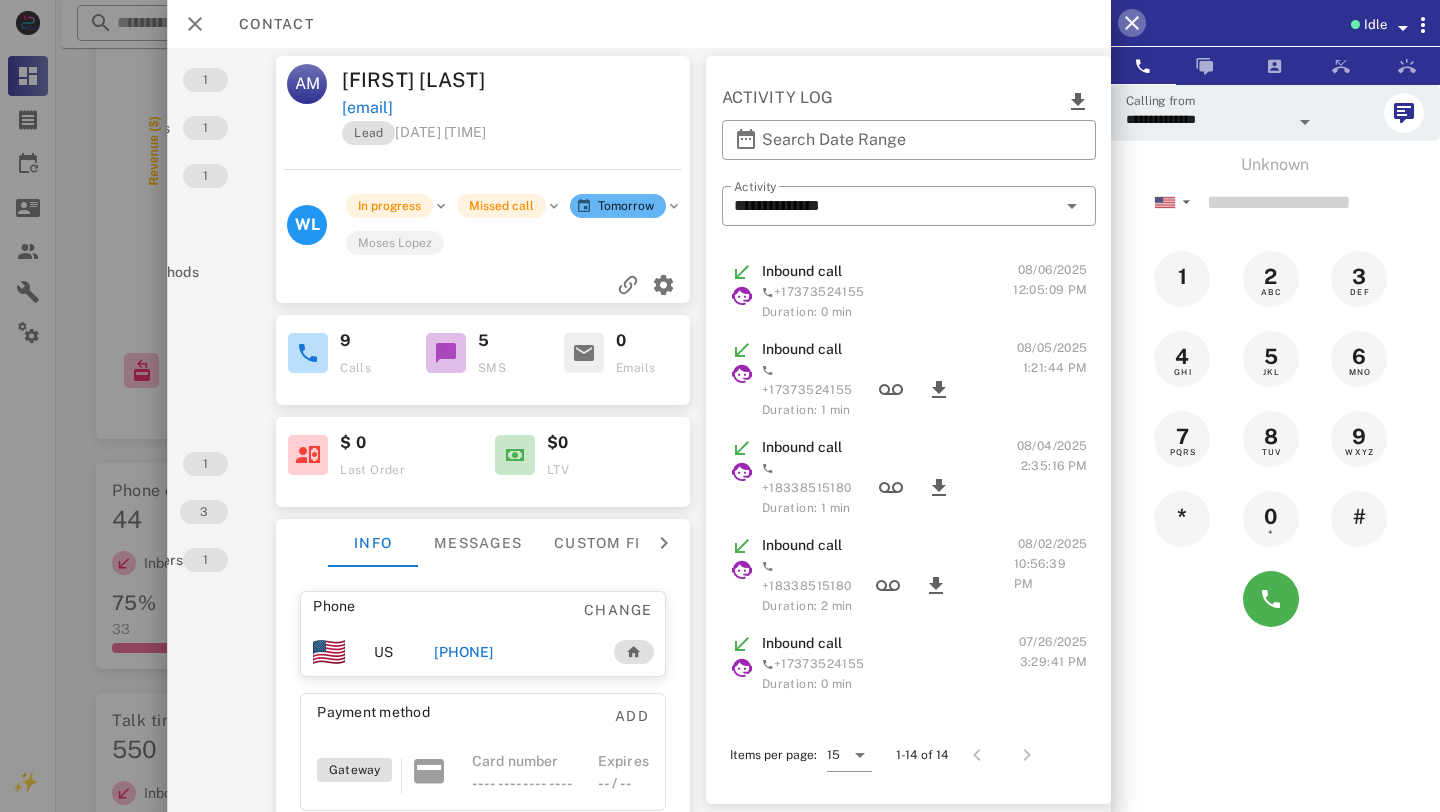 scroll, scrollTop: 0, scrollLeft: 0, axis: both 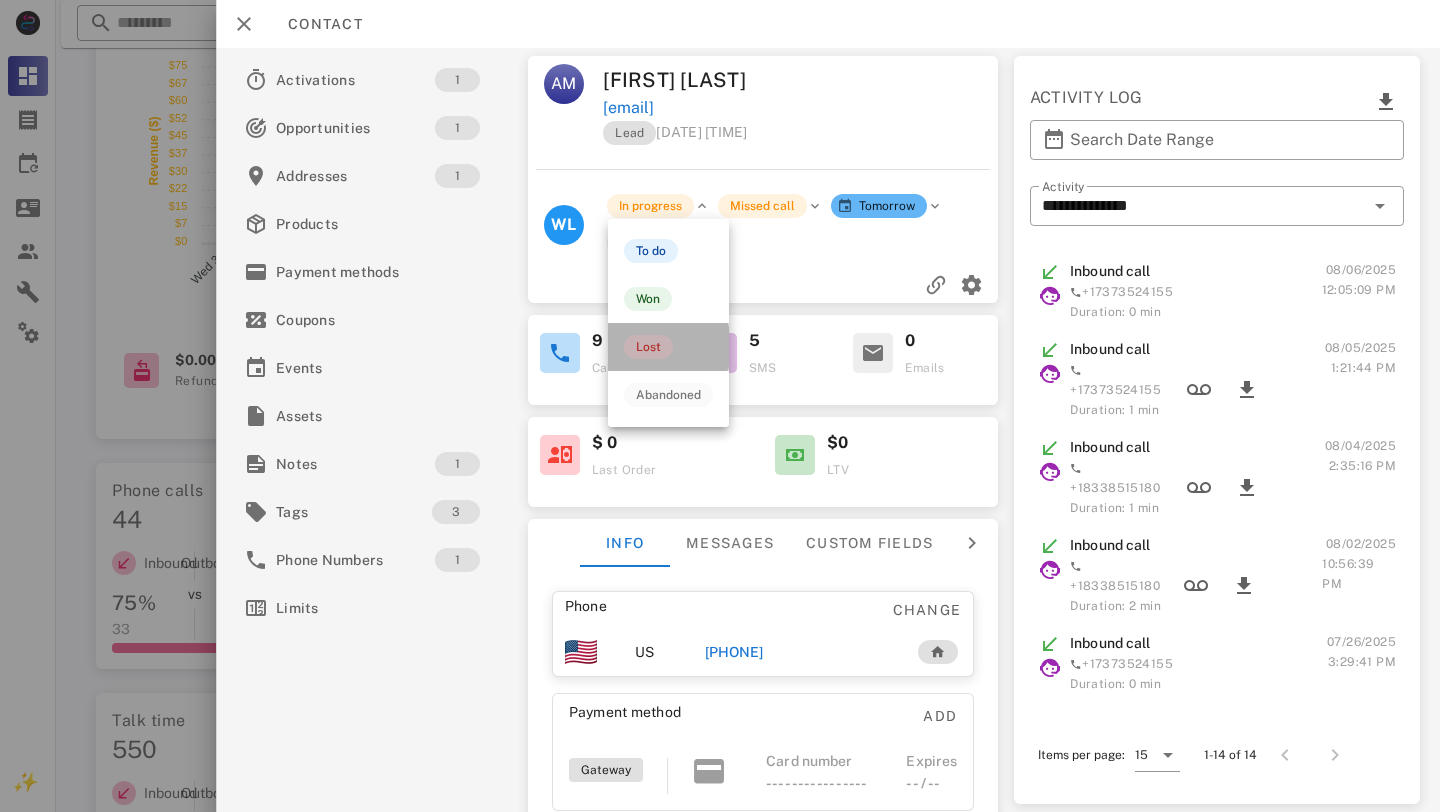 click on "Lost" at bounding box center (648, 347) 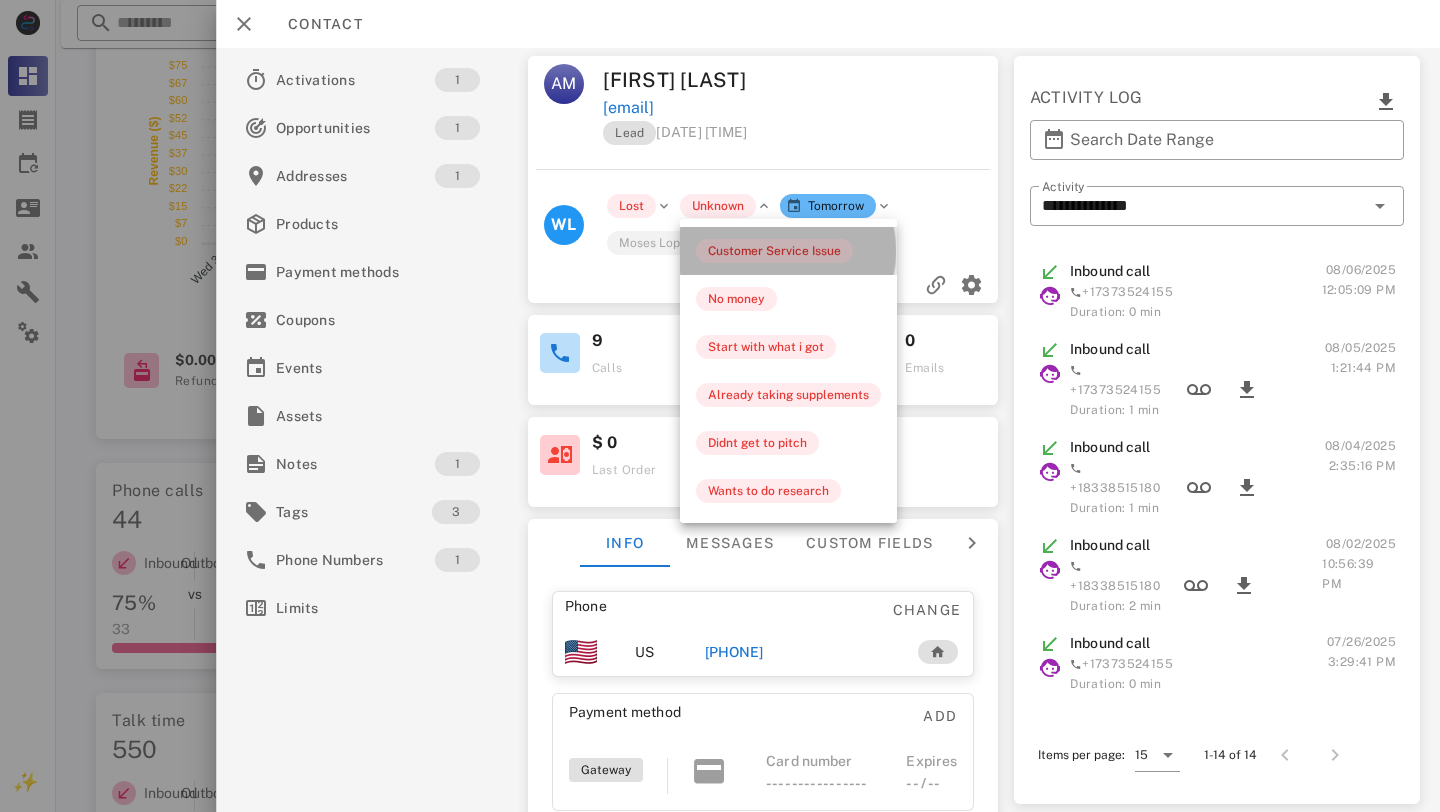 click on "Customer Service Issue" at bounding box center (774, 251) 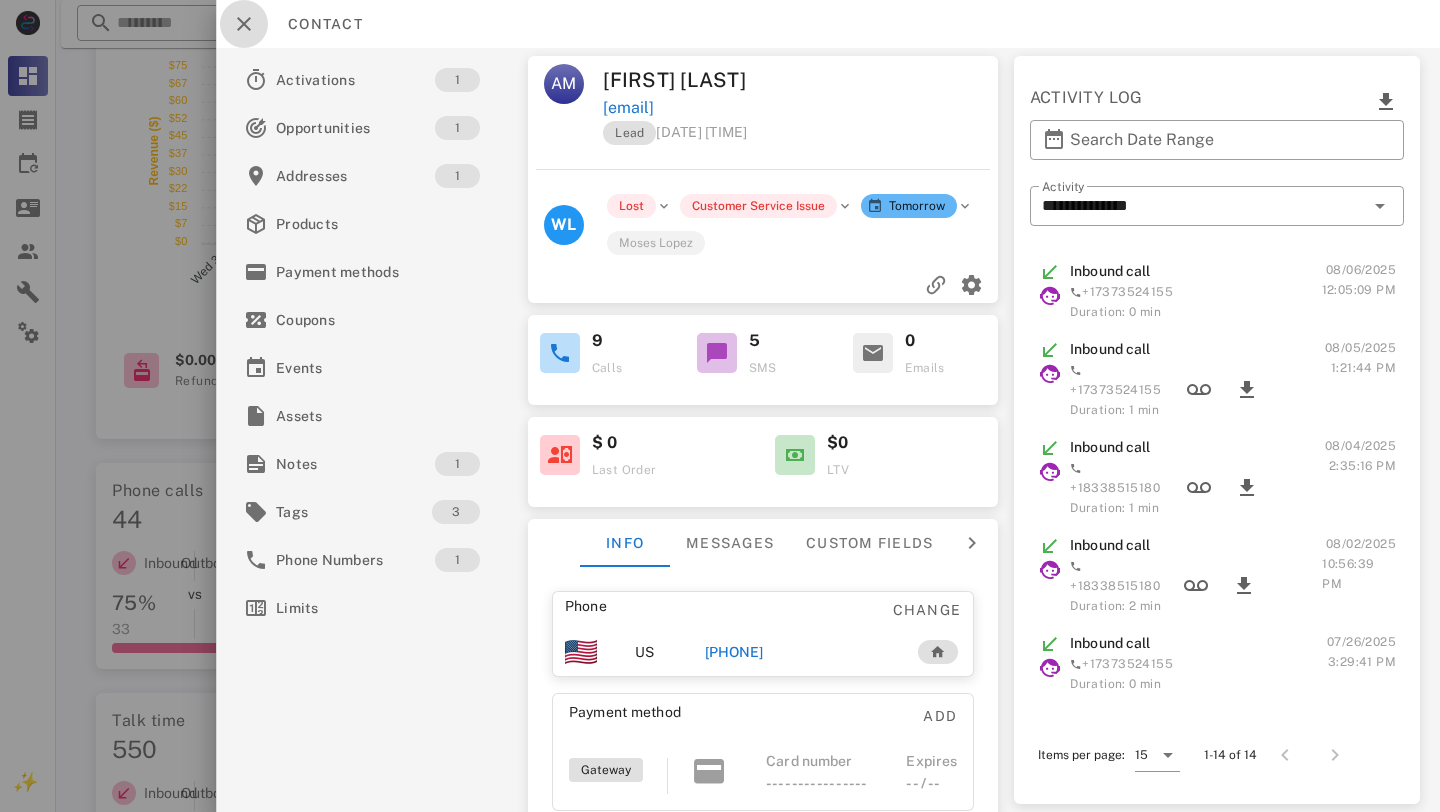 click at bounding box center [244, 24] 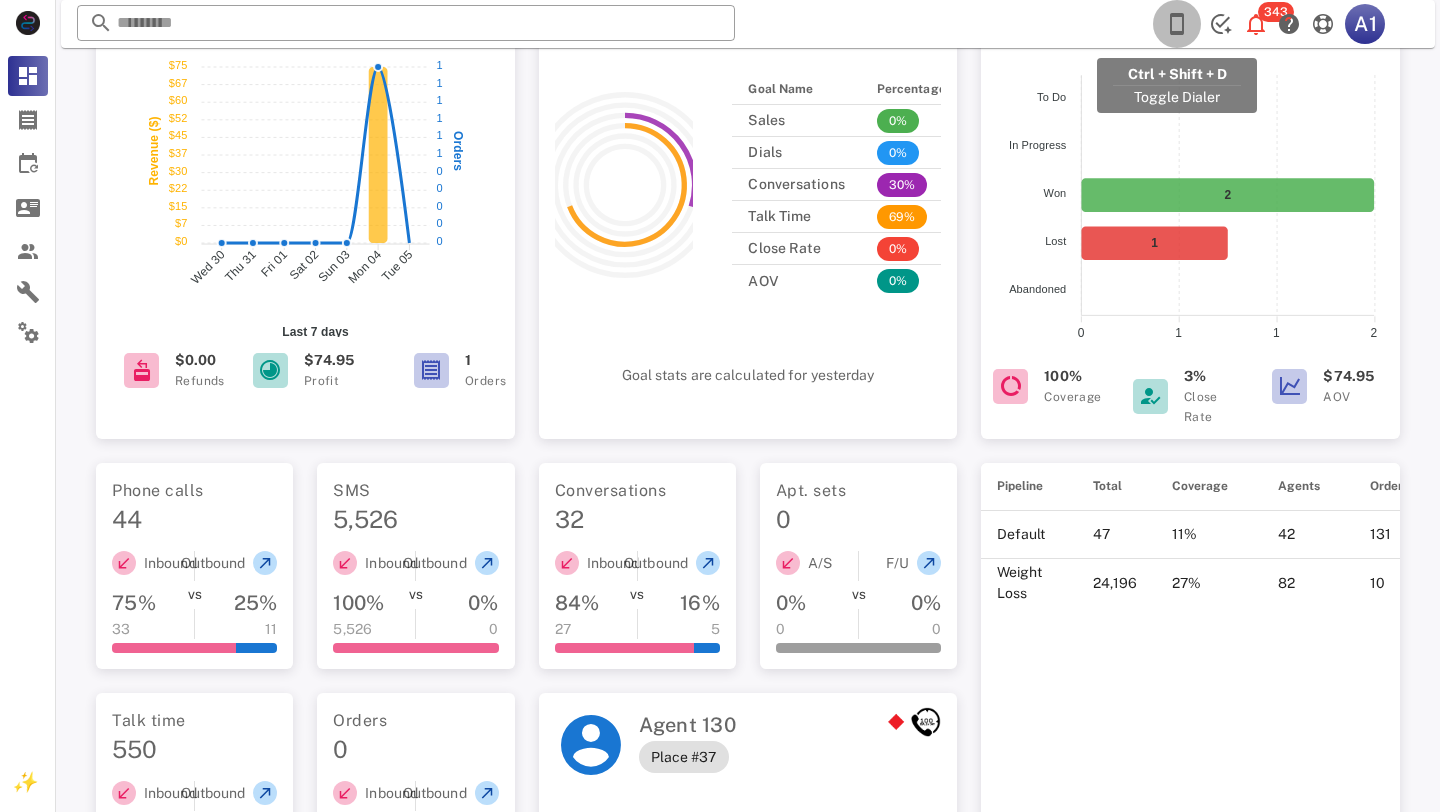 click at bounding box center (1177, 24) 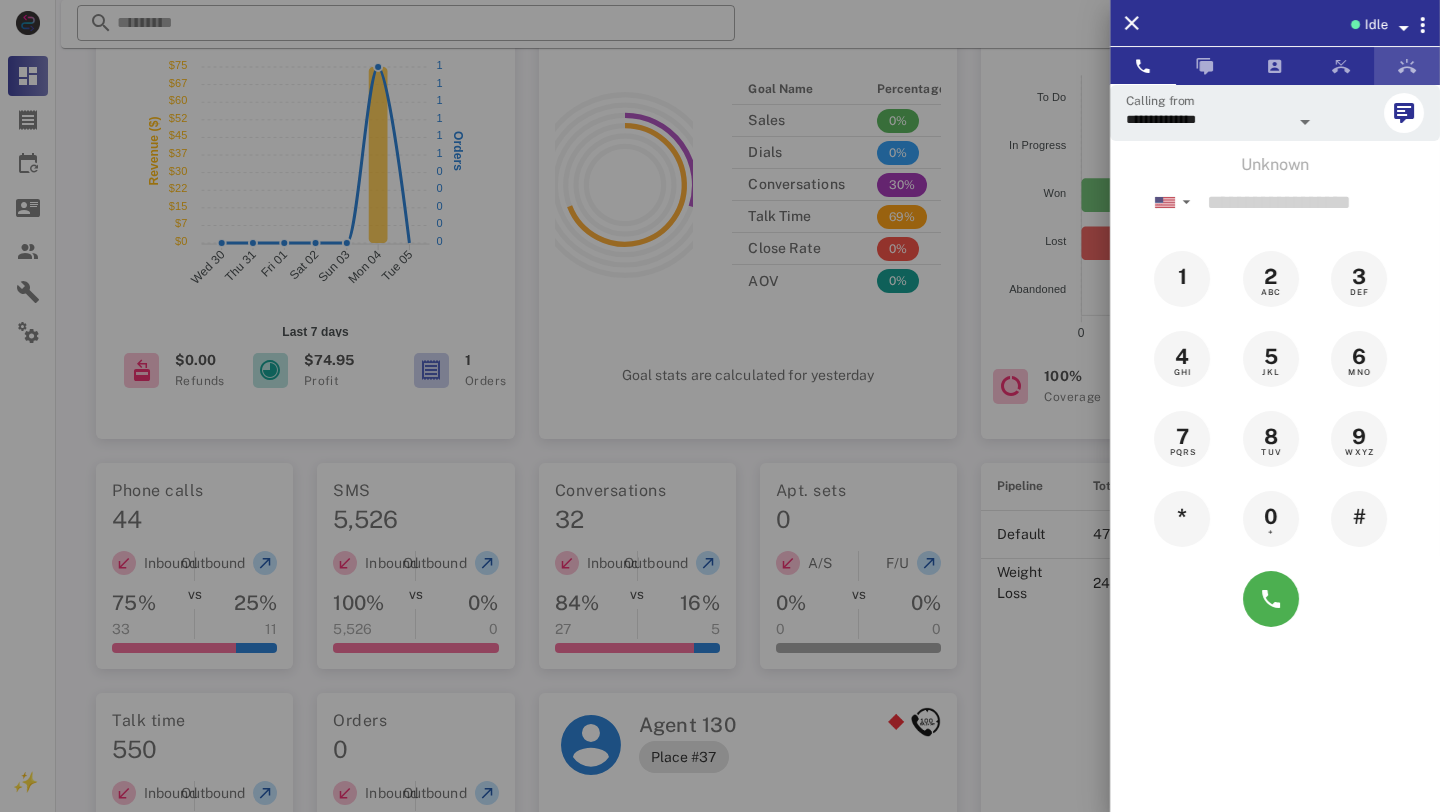 click at bounding box center [1407, 66] 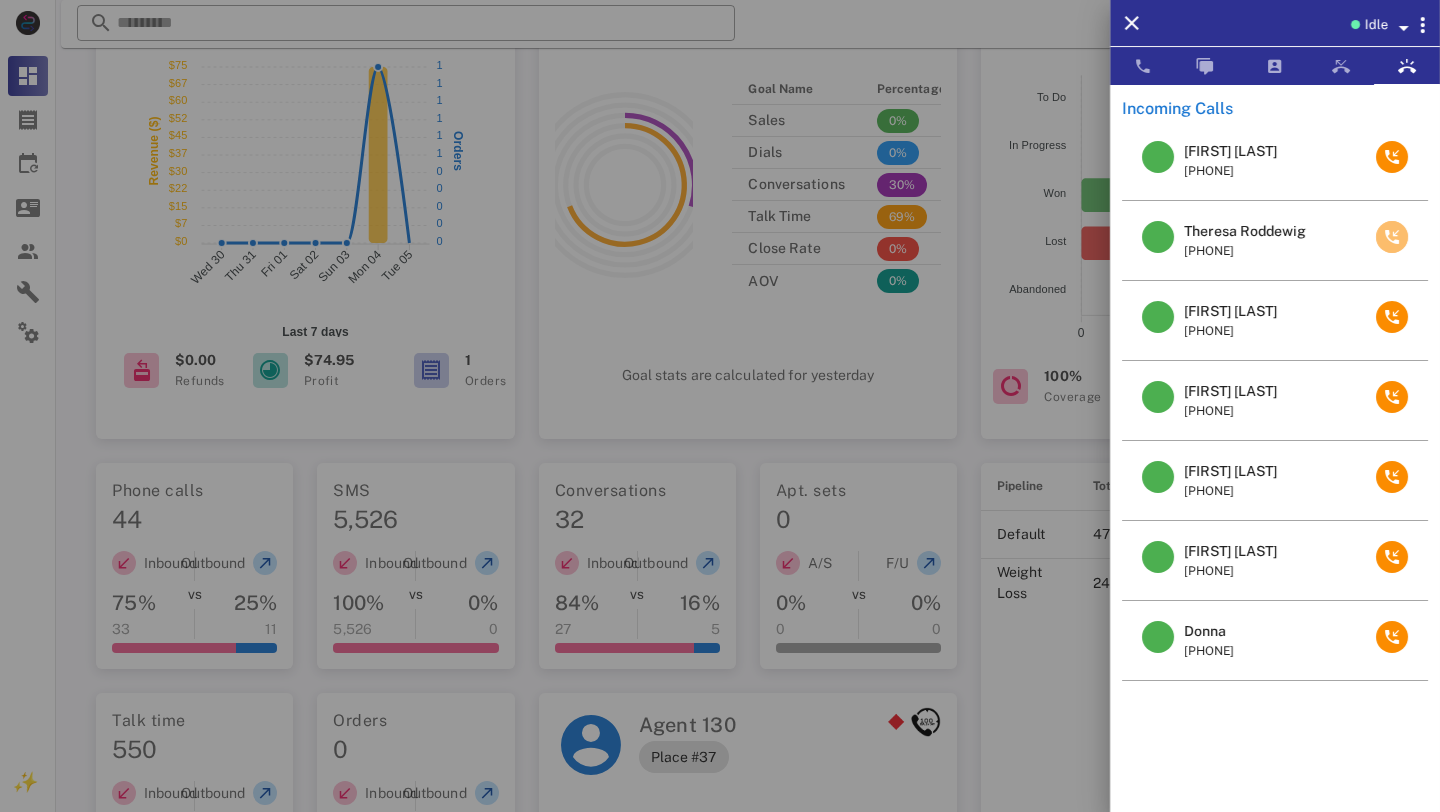 click at bounding box center [1392, 237] 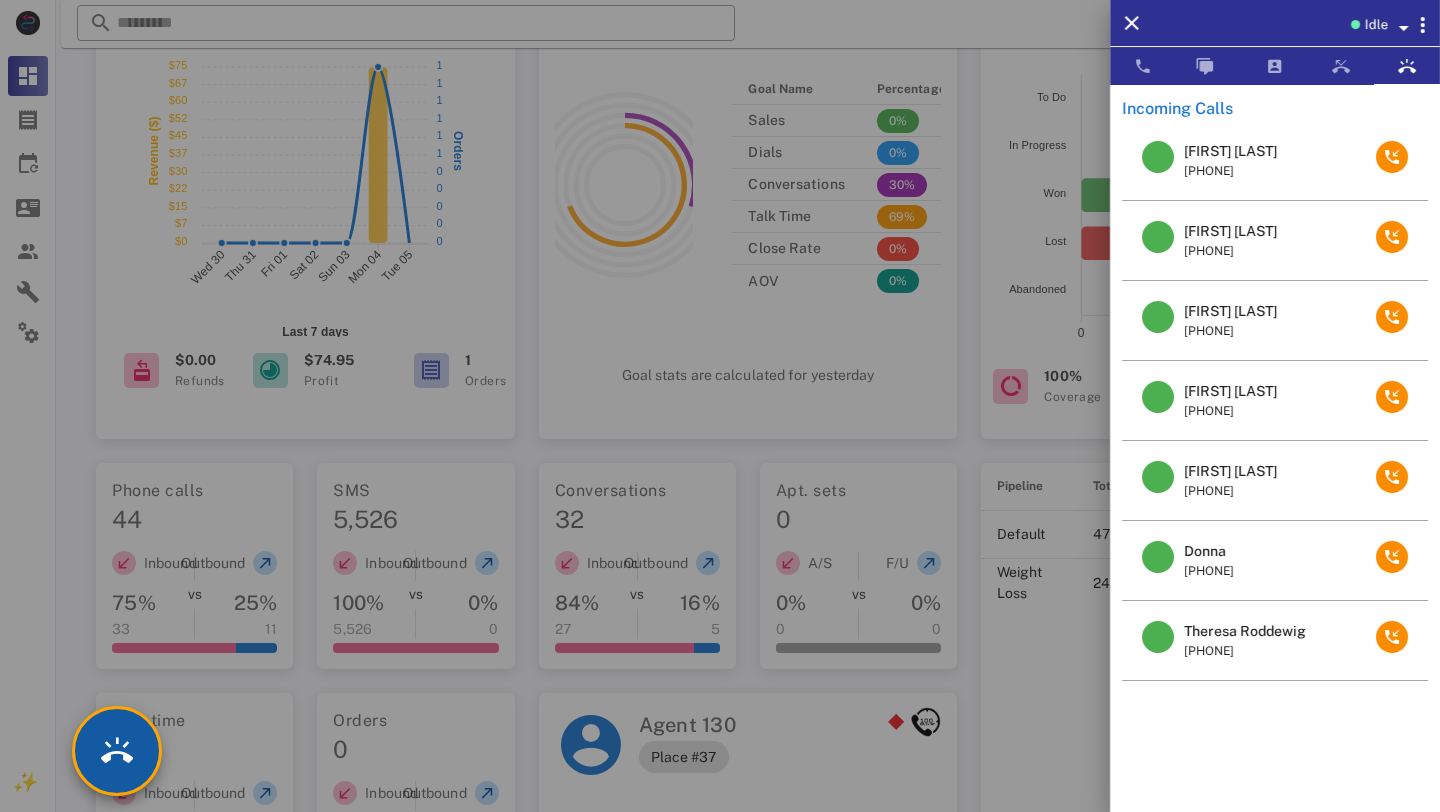 click at bounding box center [117, 751] 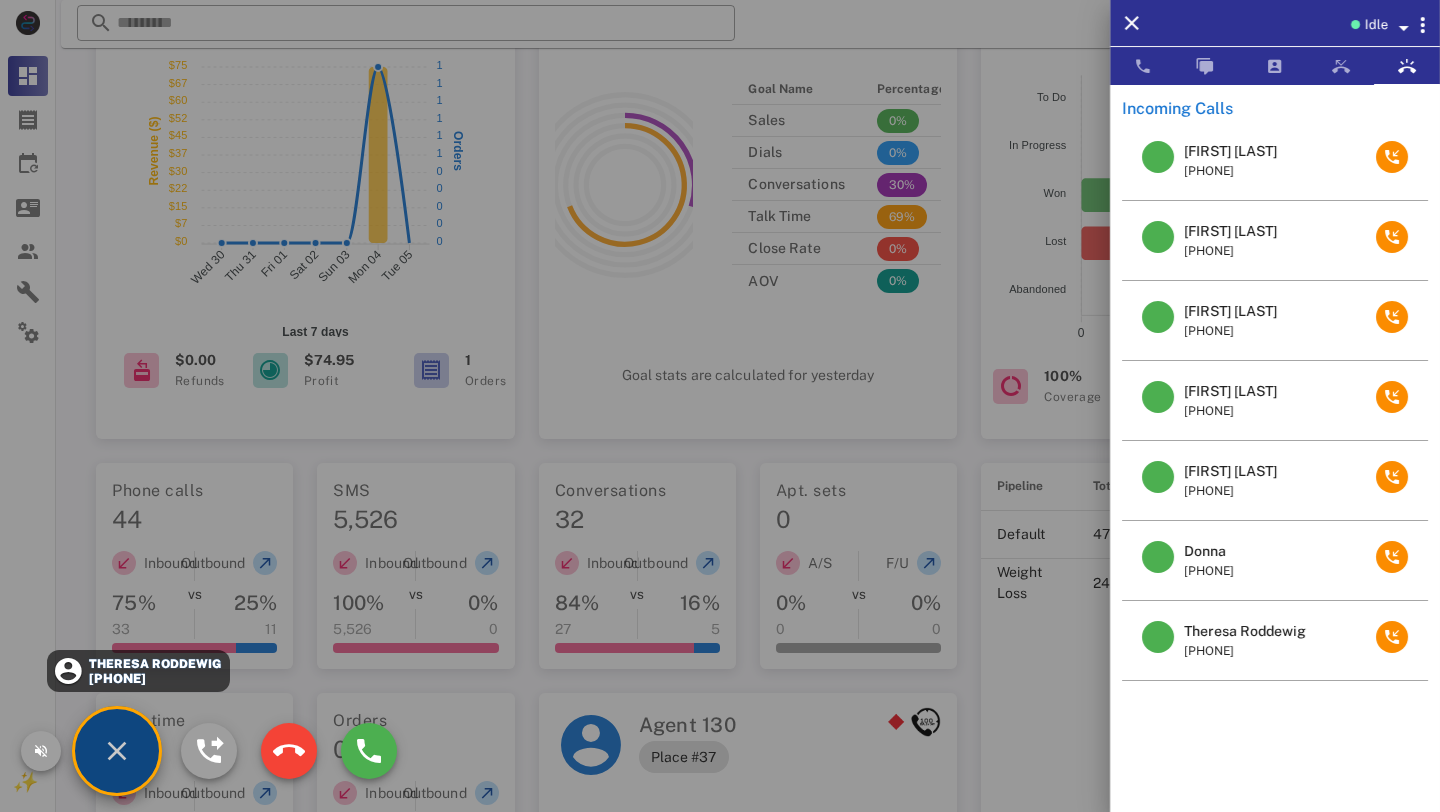 click on "Theresa Roddewig" at bounding box center (154, 664) 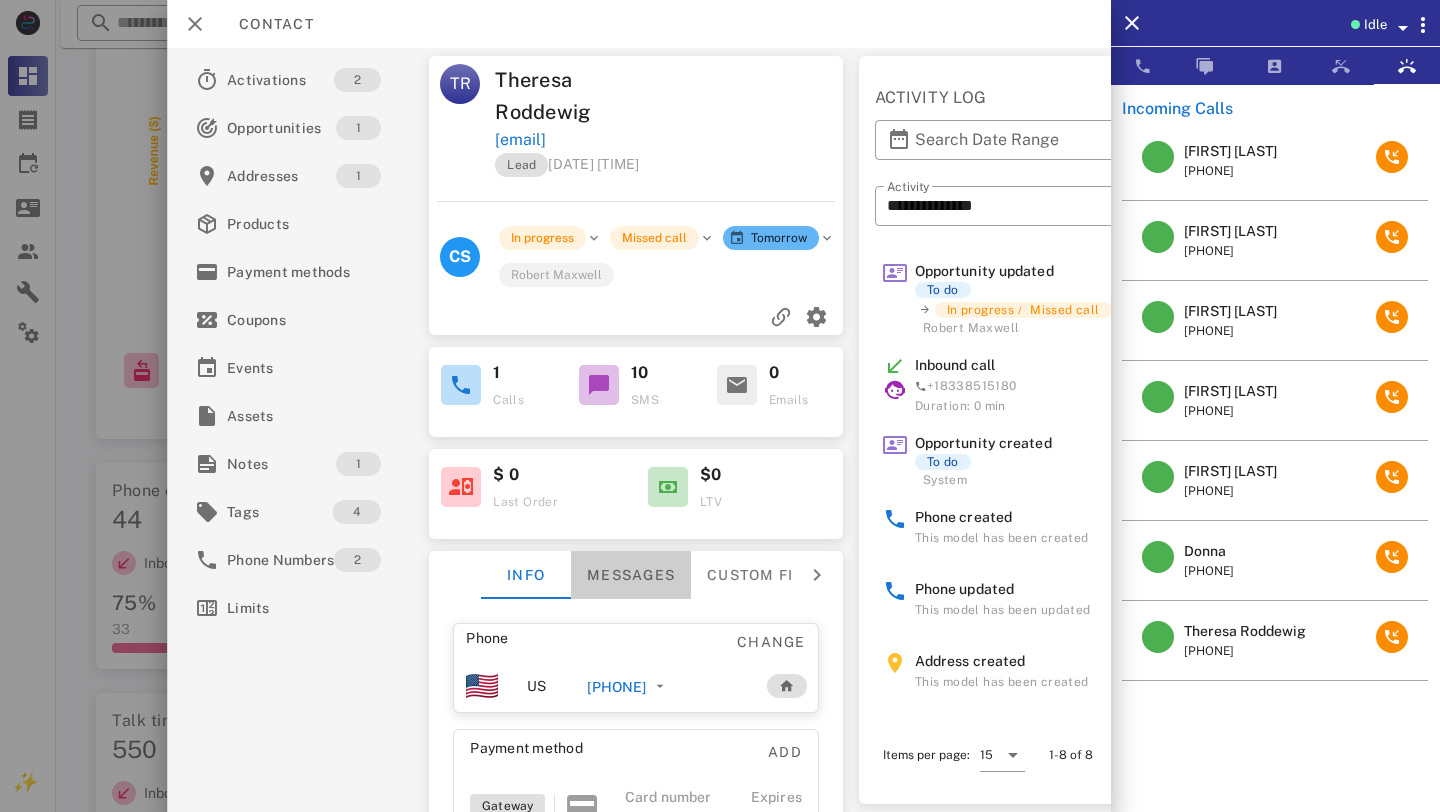click on "Messages" at bounding box center (631, 575) 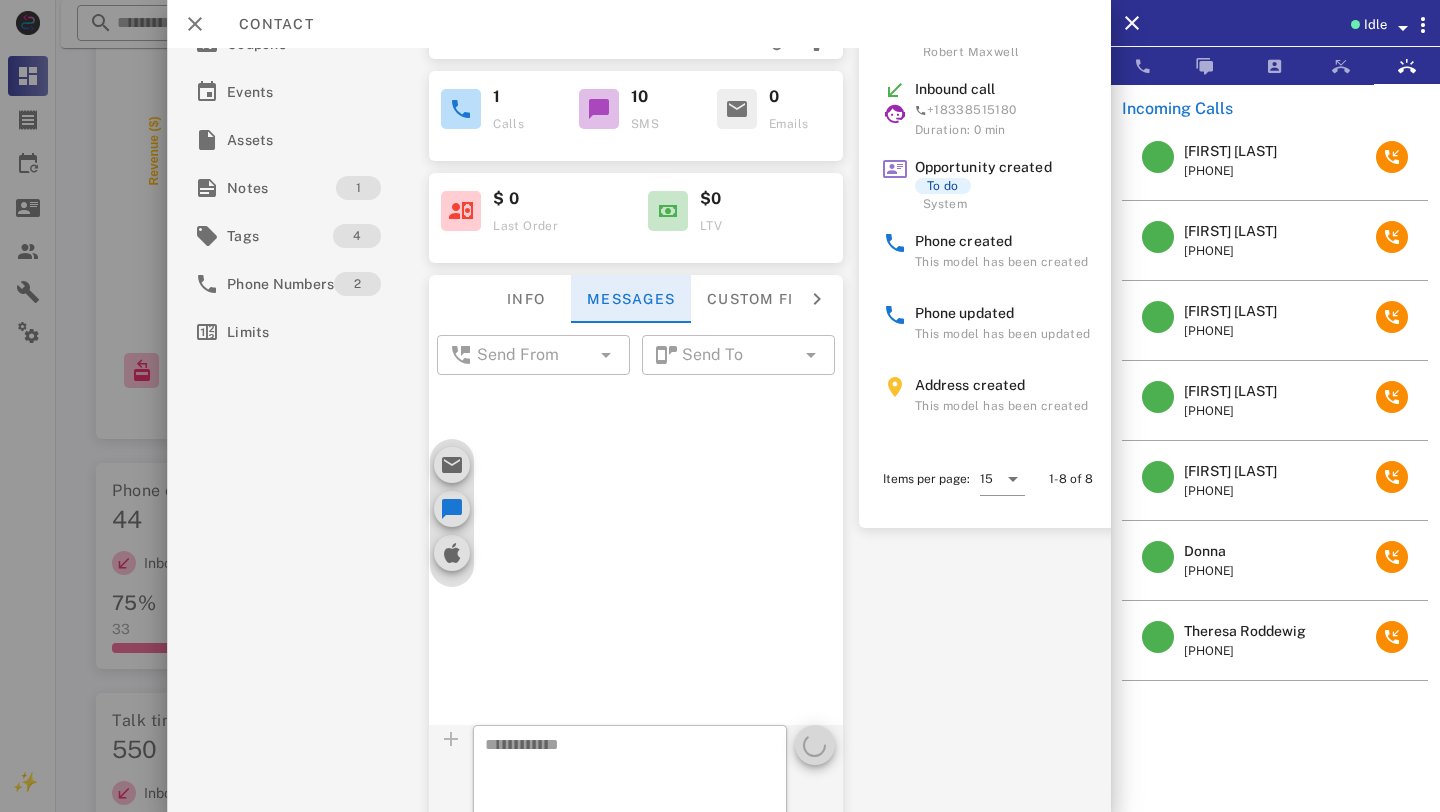 scroll, scrollTop: 316, scrollLeft: 0, axis: vertical 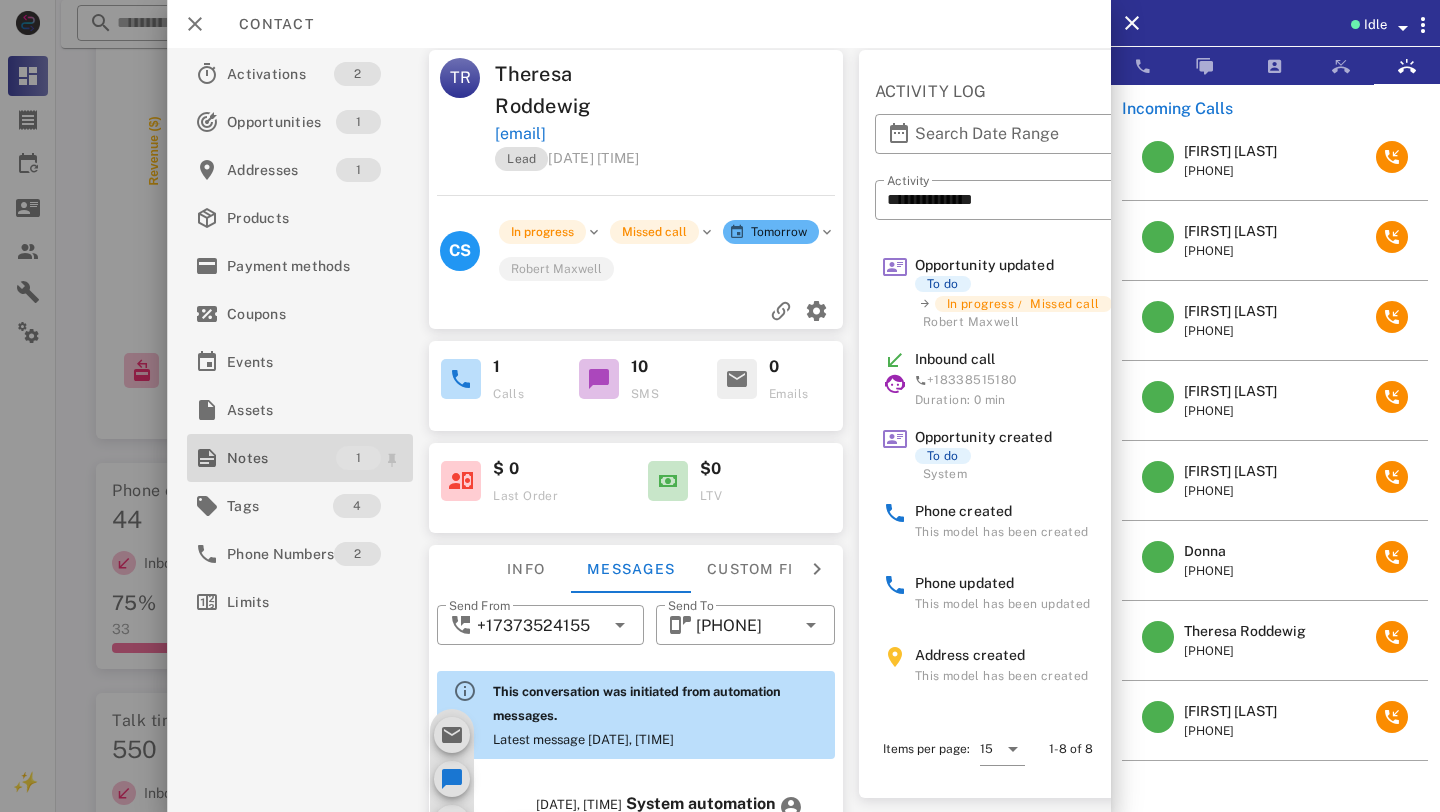 click on "Notes" at bounding box center [281, 458] 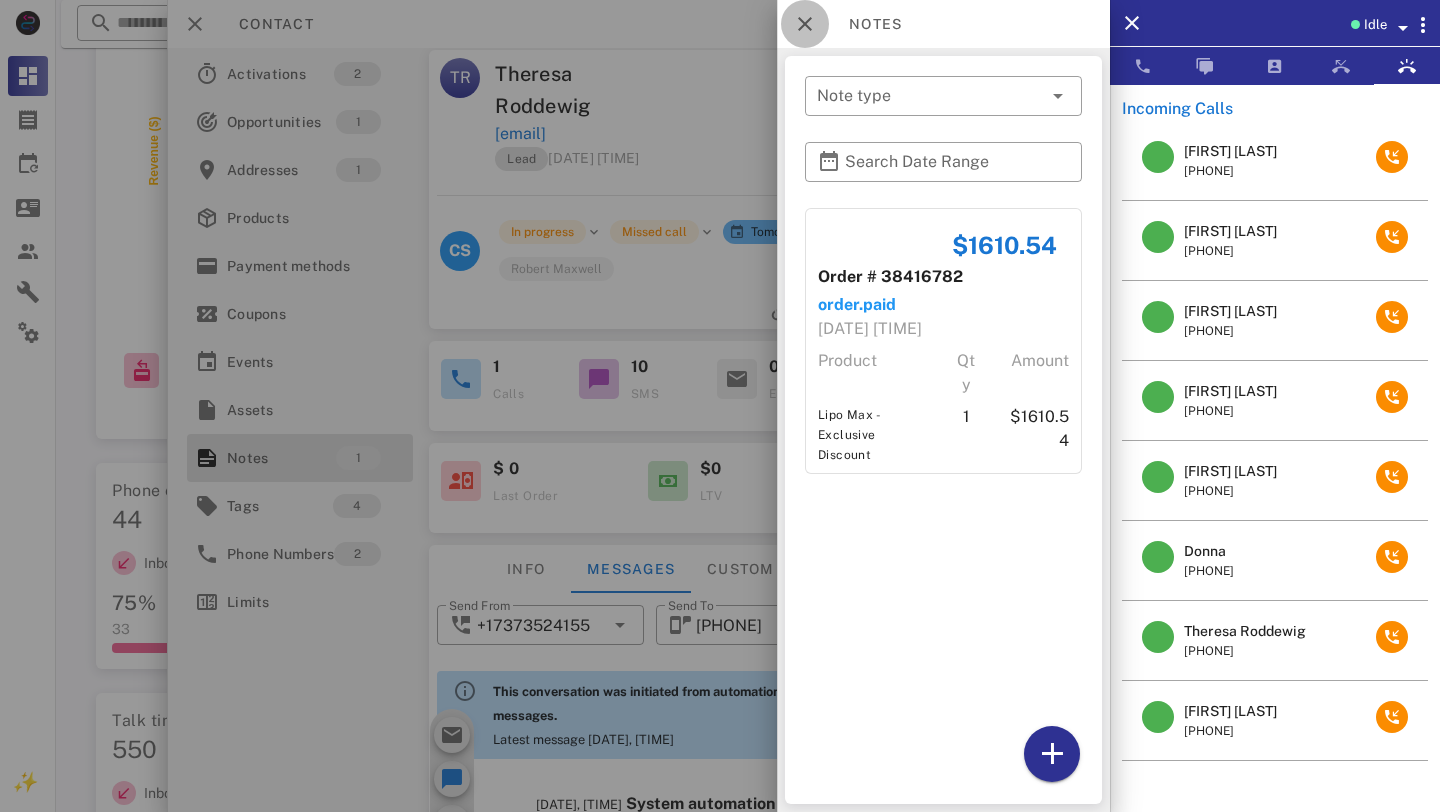 click at bounding box center (805, 24) 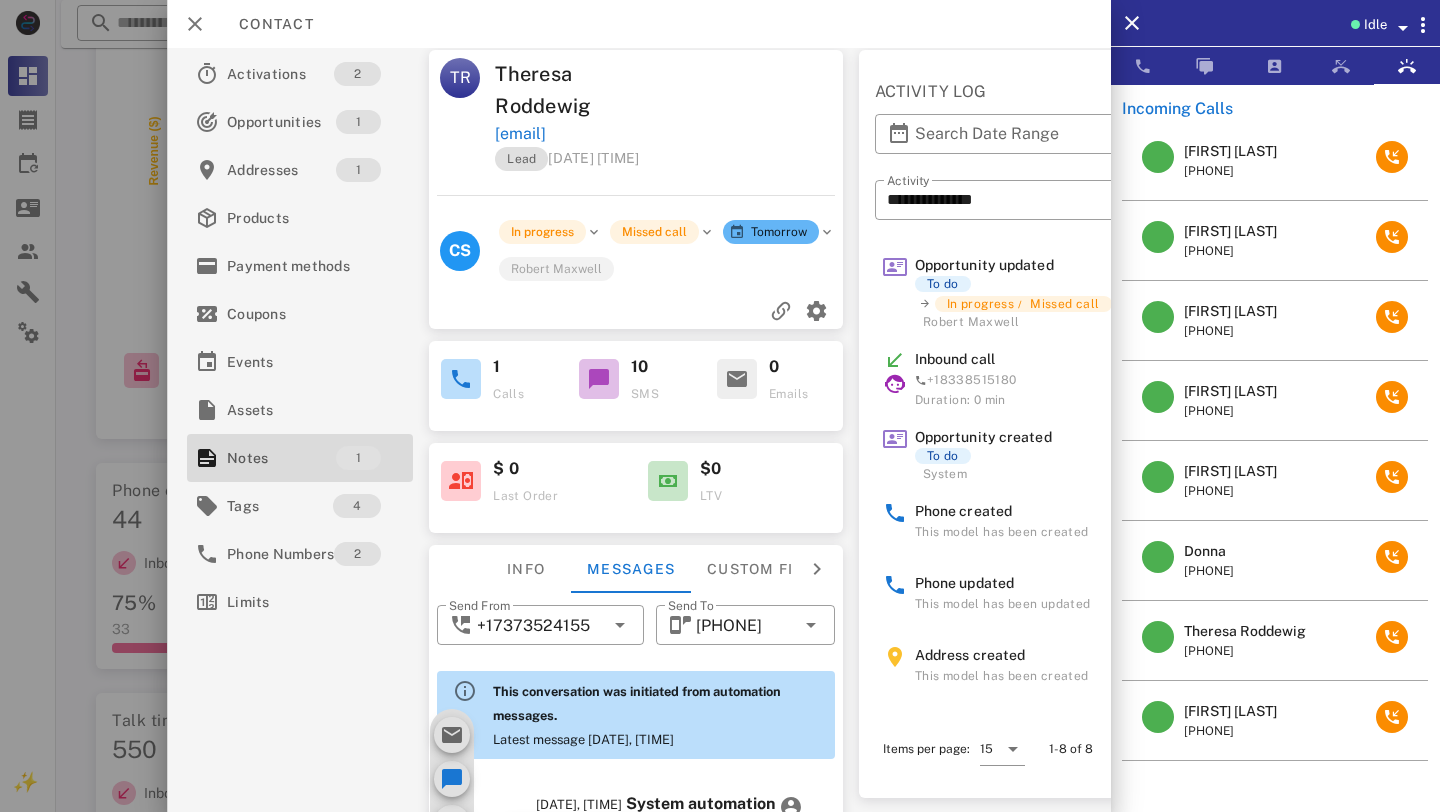 scroll, scrollTop: 0, scrollLeft: 0, axis: both 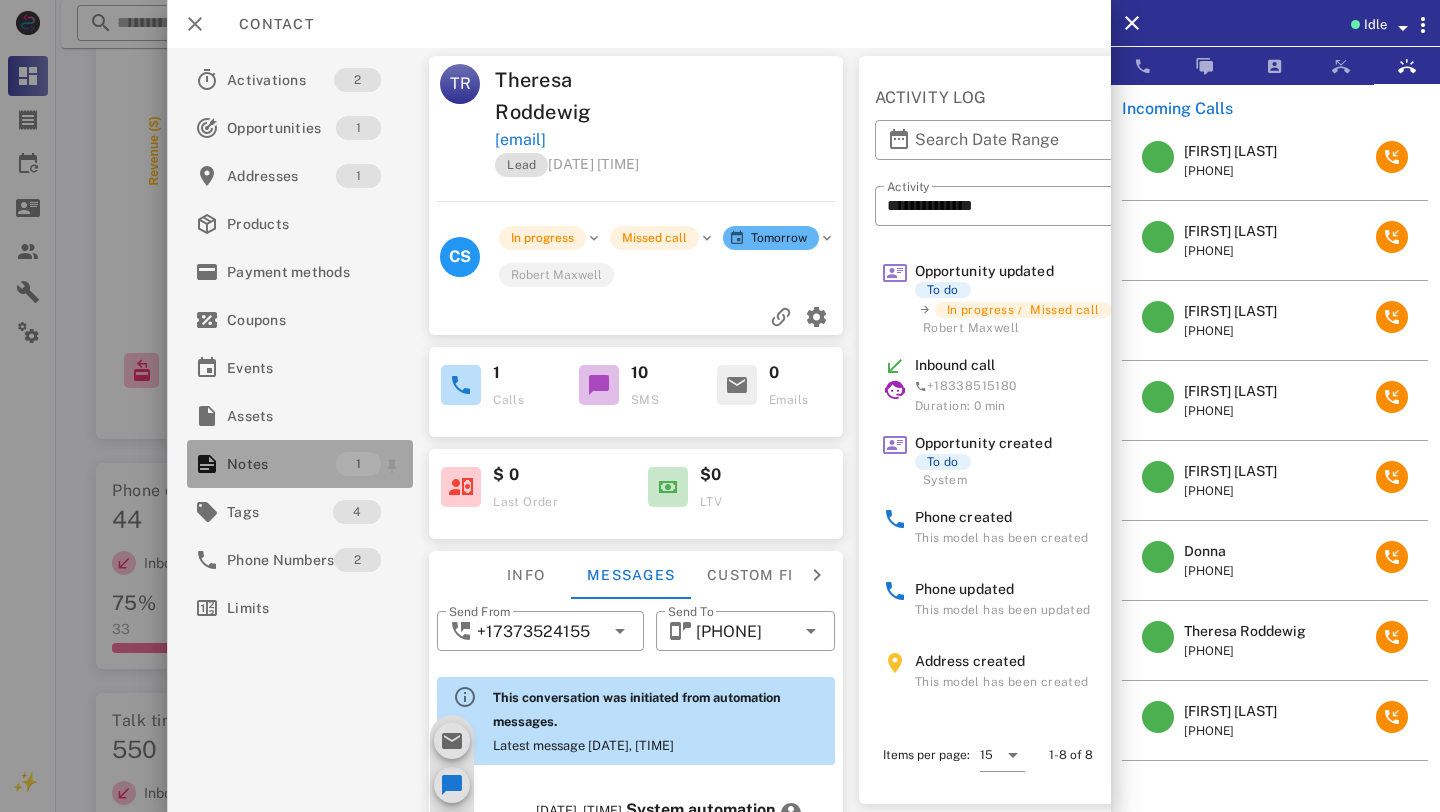 click on "Notes" at bounding box center [281, 464] 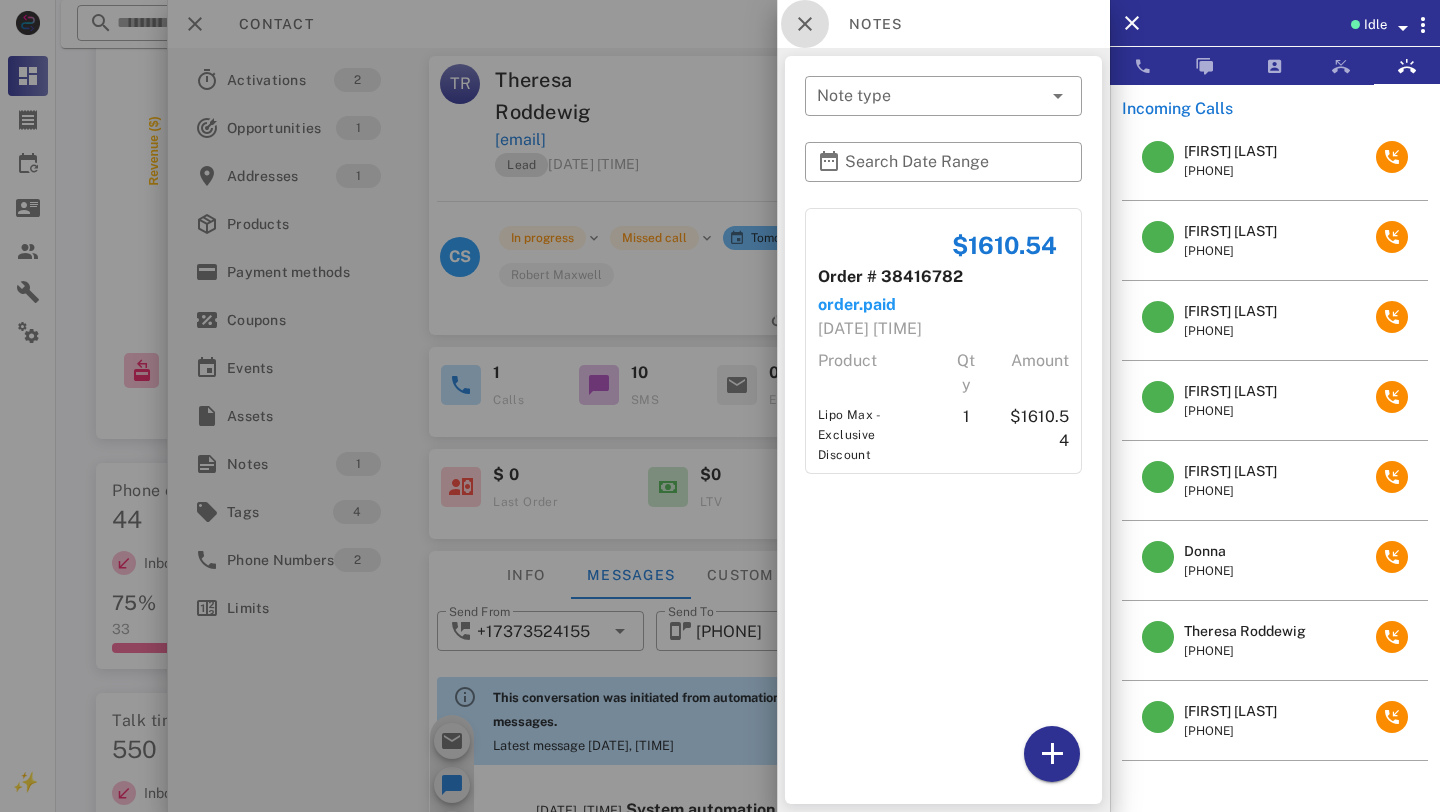 click at bounding box center (805, 24) 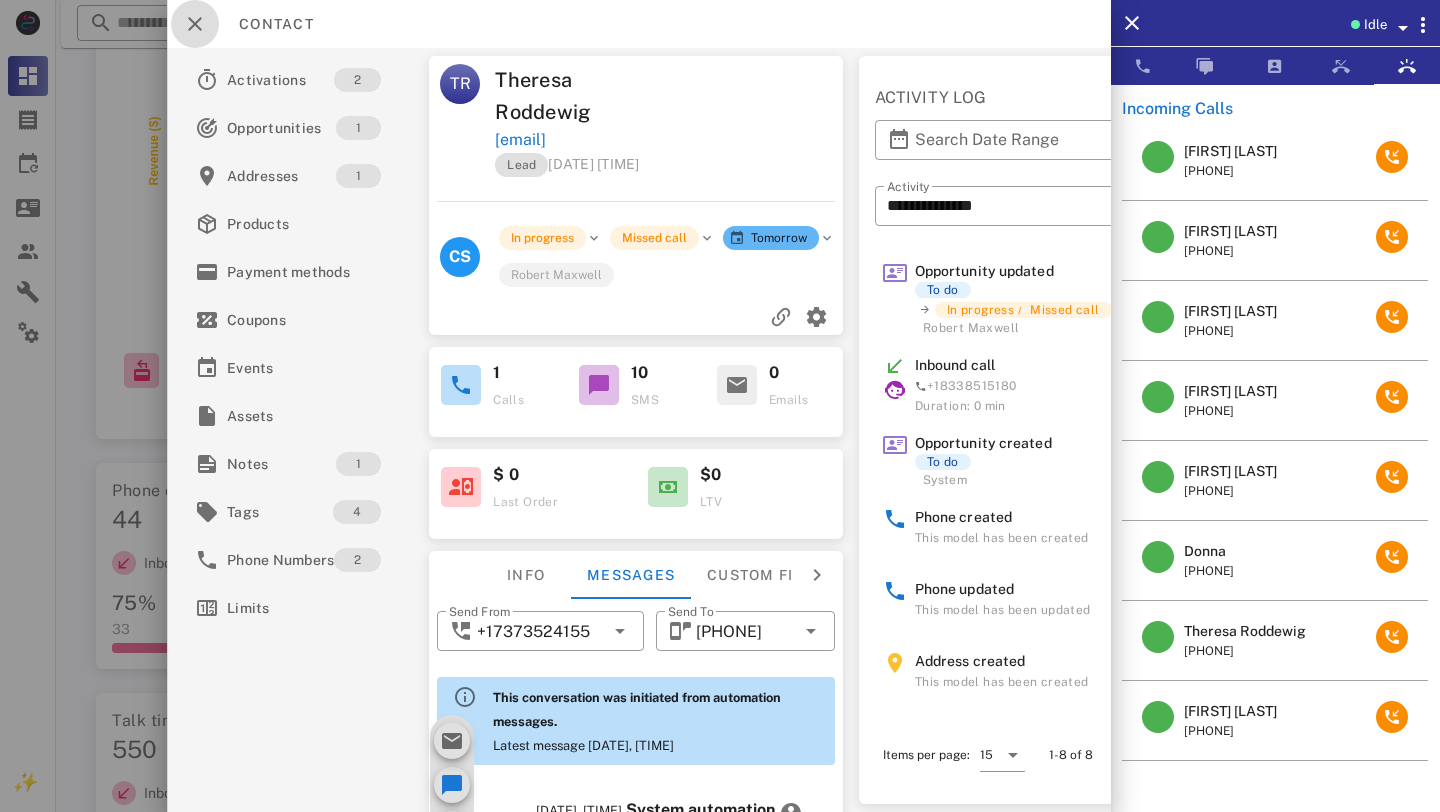 click at bounding box center [195, 24] 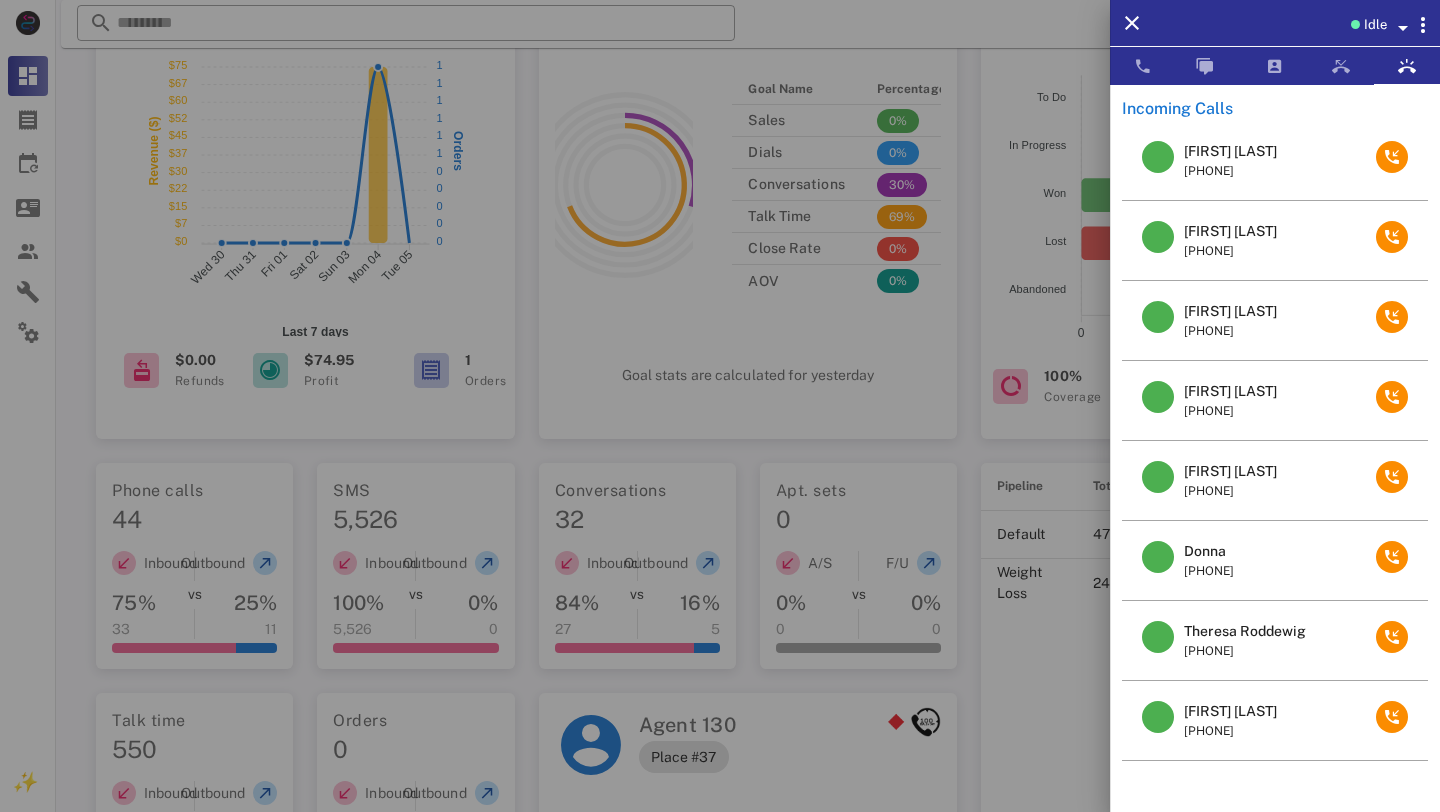 click at bounding box center [720, 406] 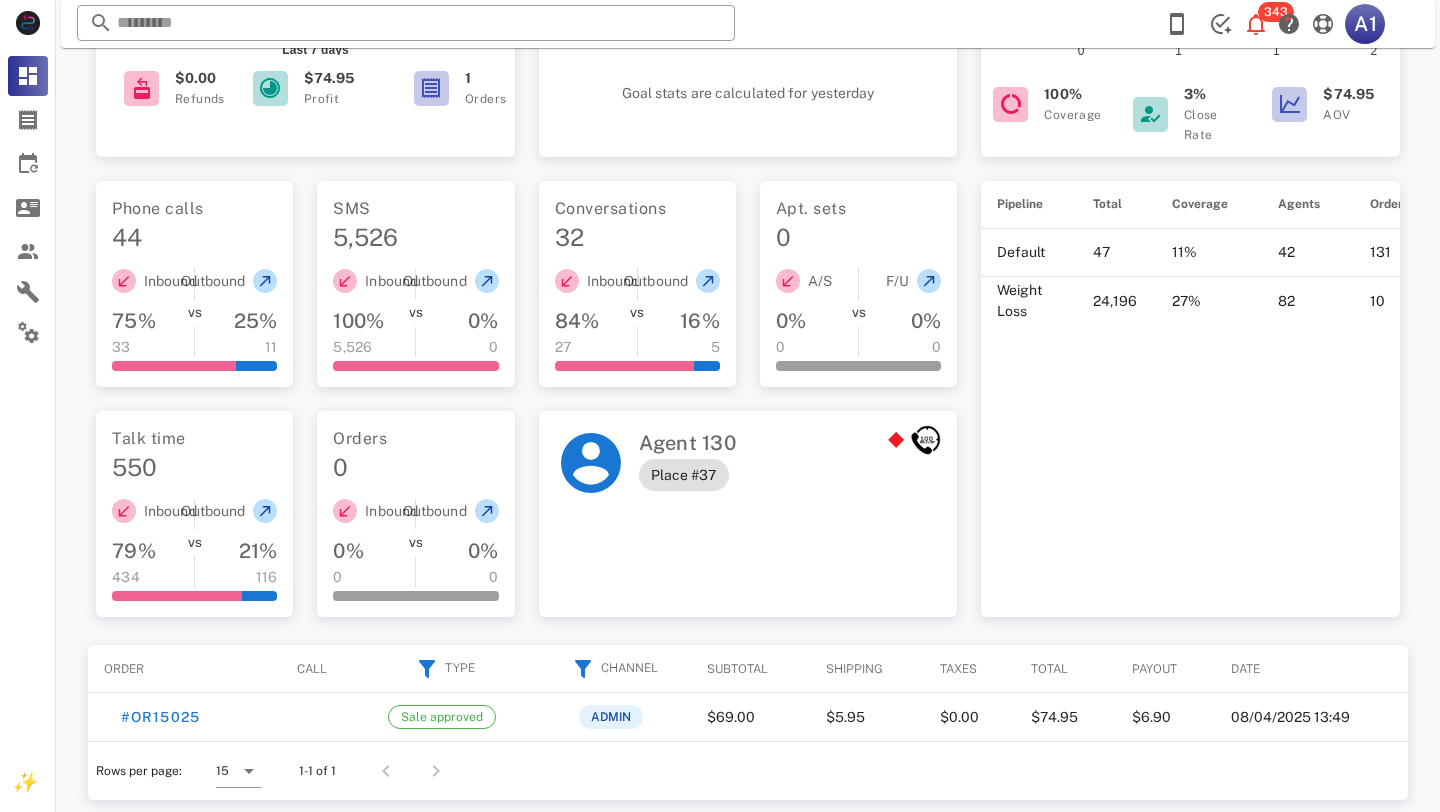 scroll, scrollTop: 0, scrollLeft: 0, axis: both 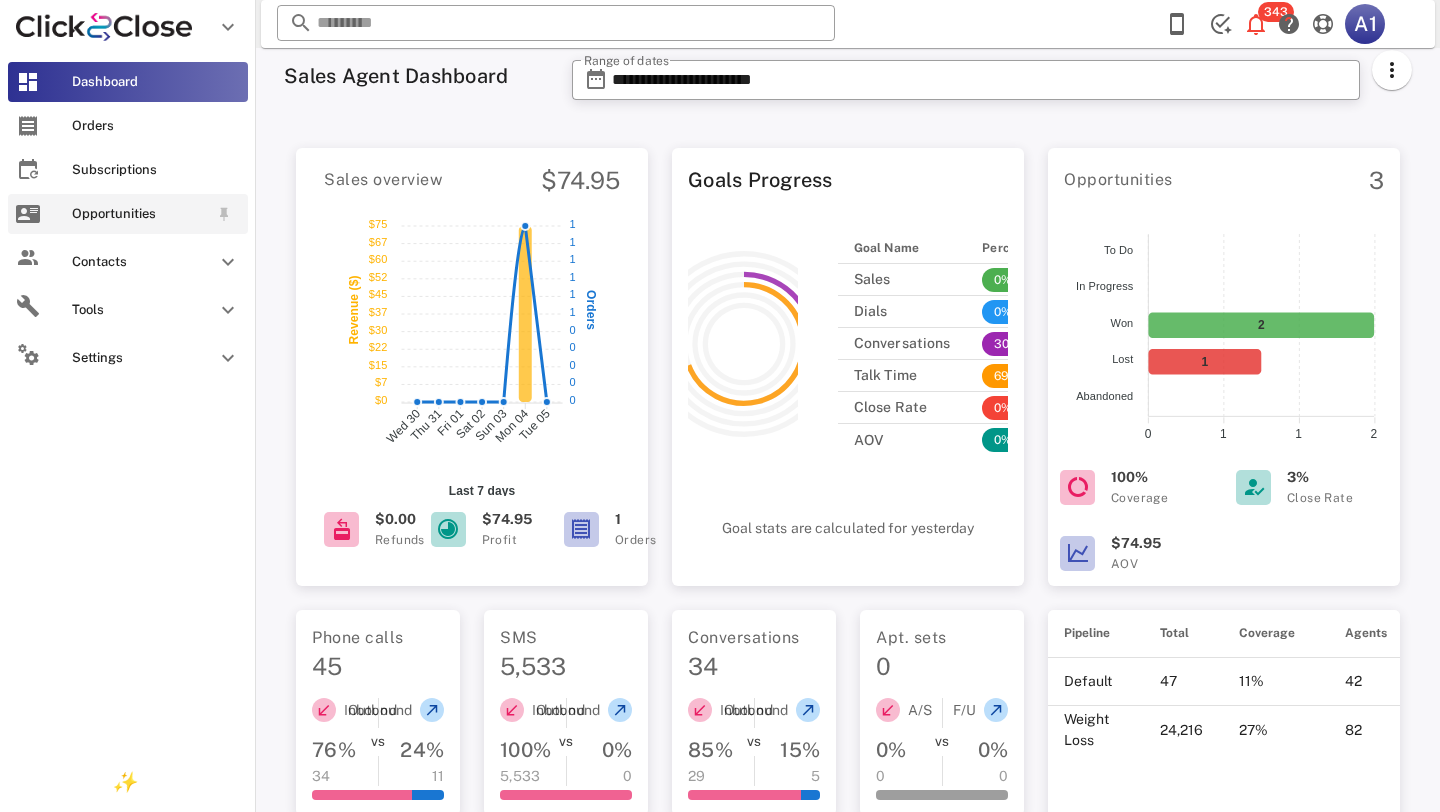 click at bounding box center [28, 214] 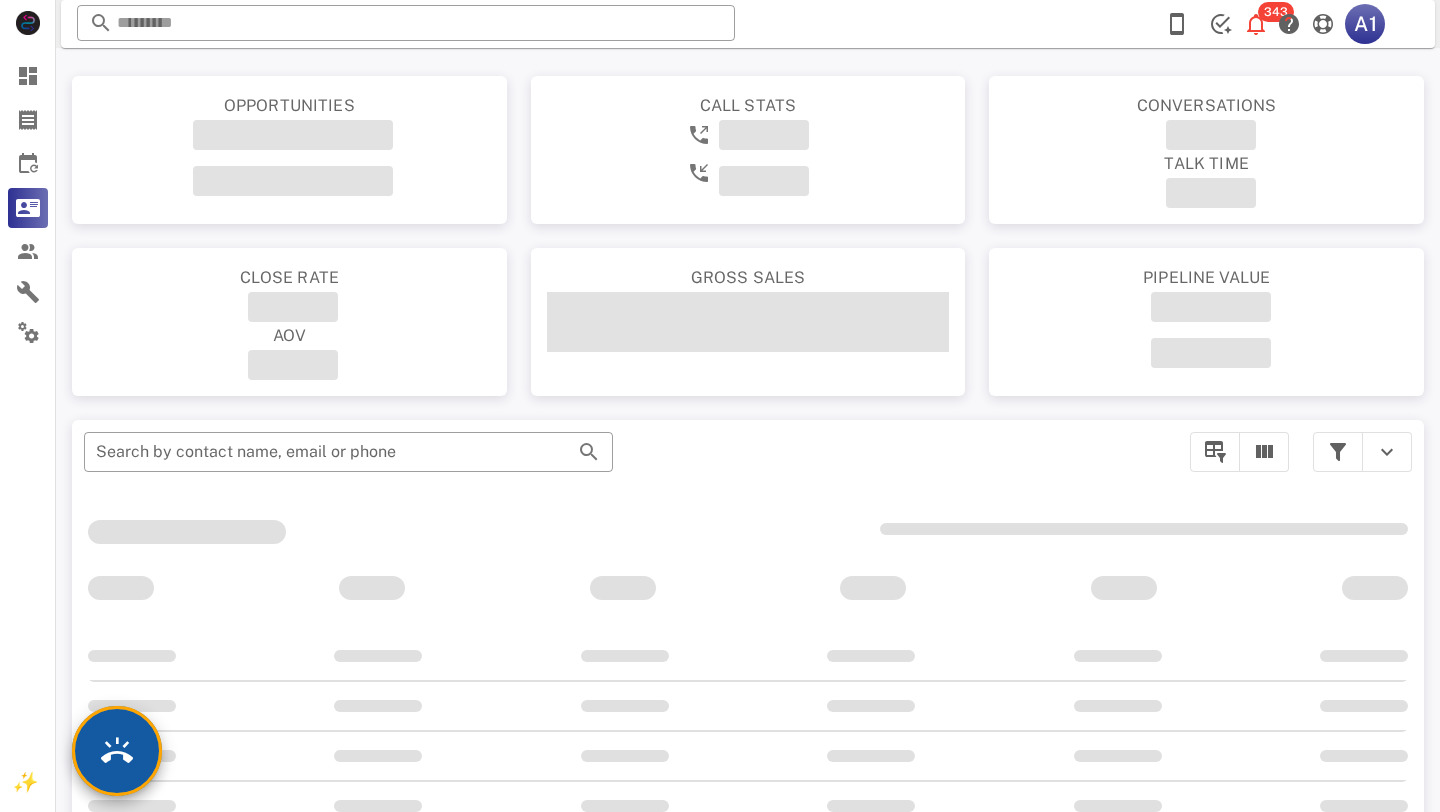 click at bounding box center (117, 751) 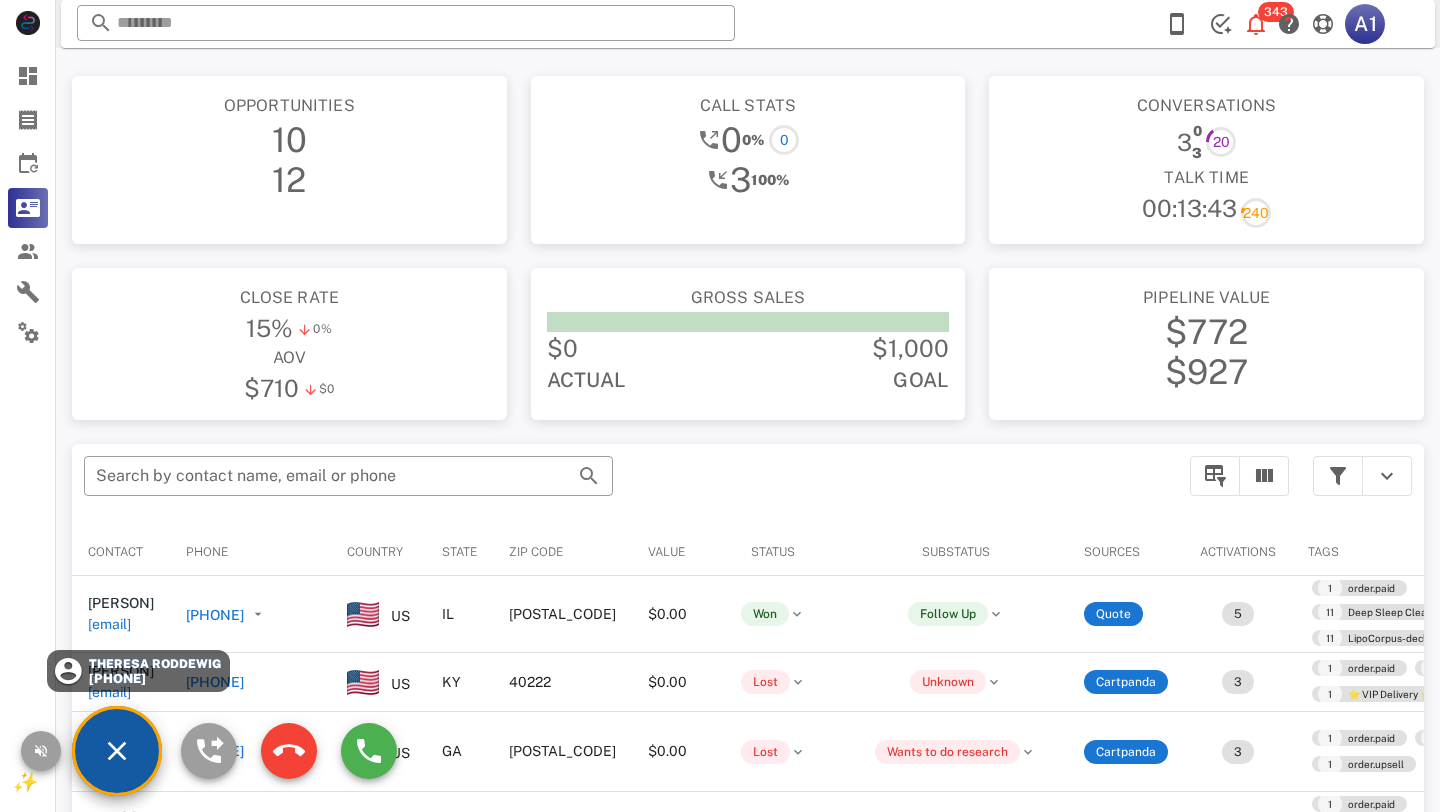click on "Theresa Roddewig" at bounding box center (154, 664) 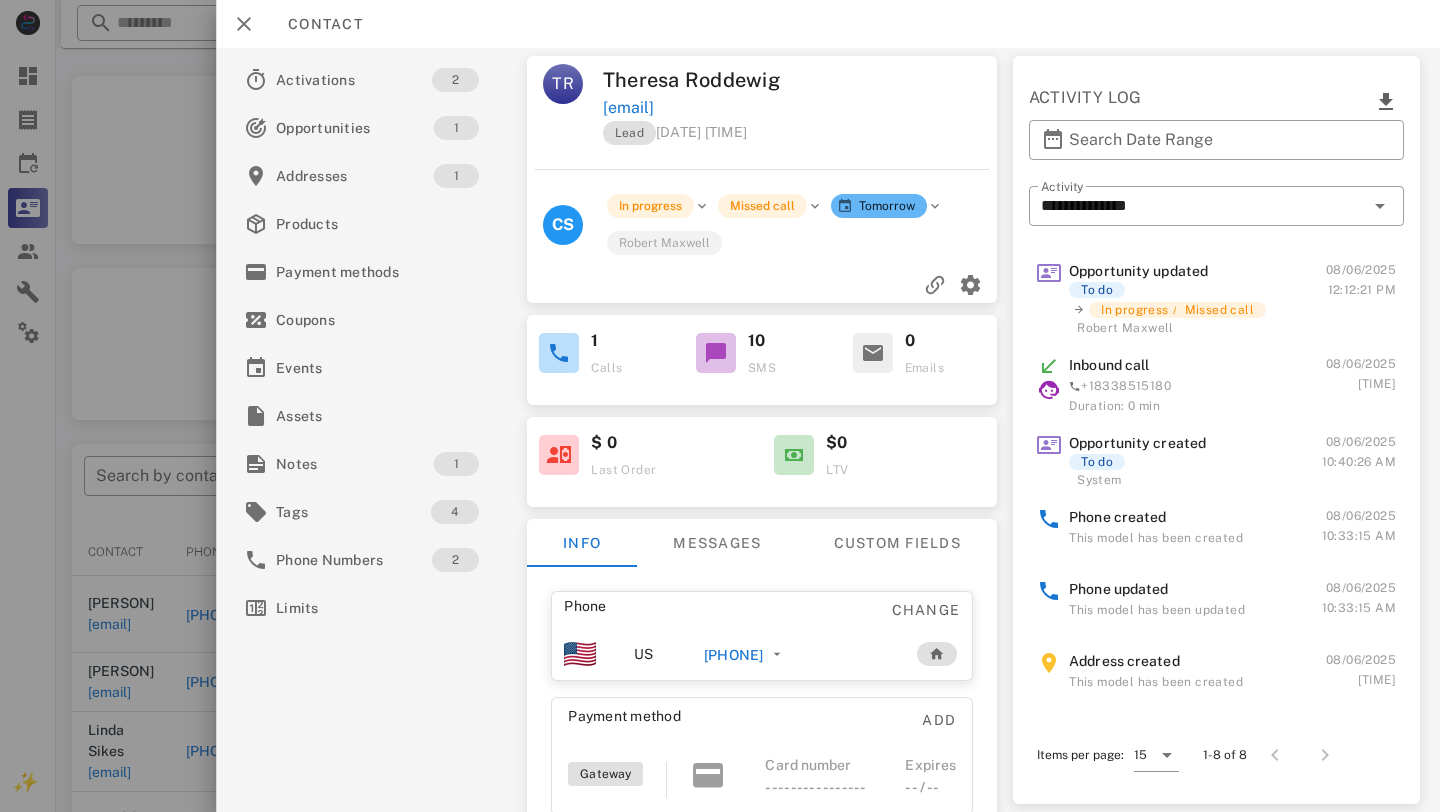 scroll, scrollTop: 164, scrollLeft: 0, axis: vertical 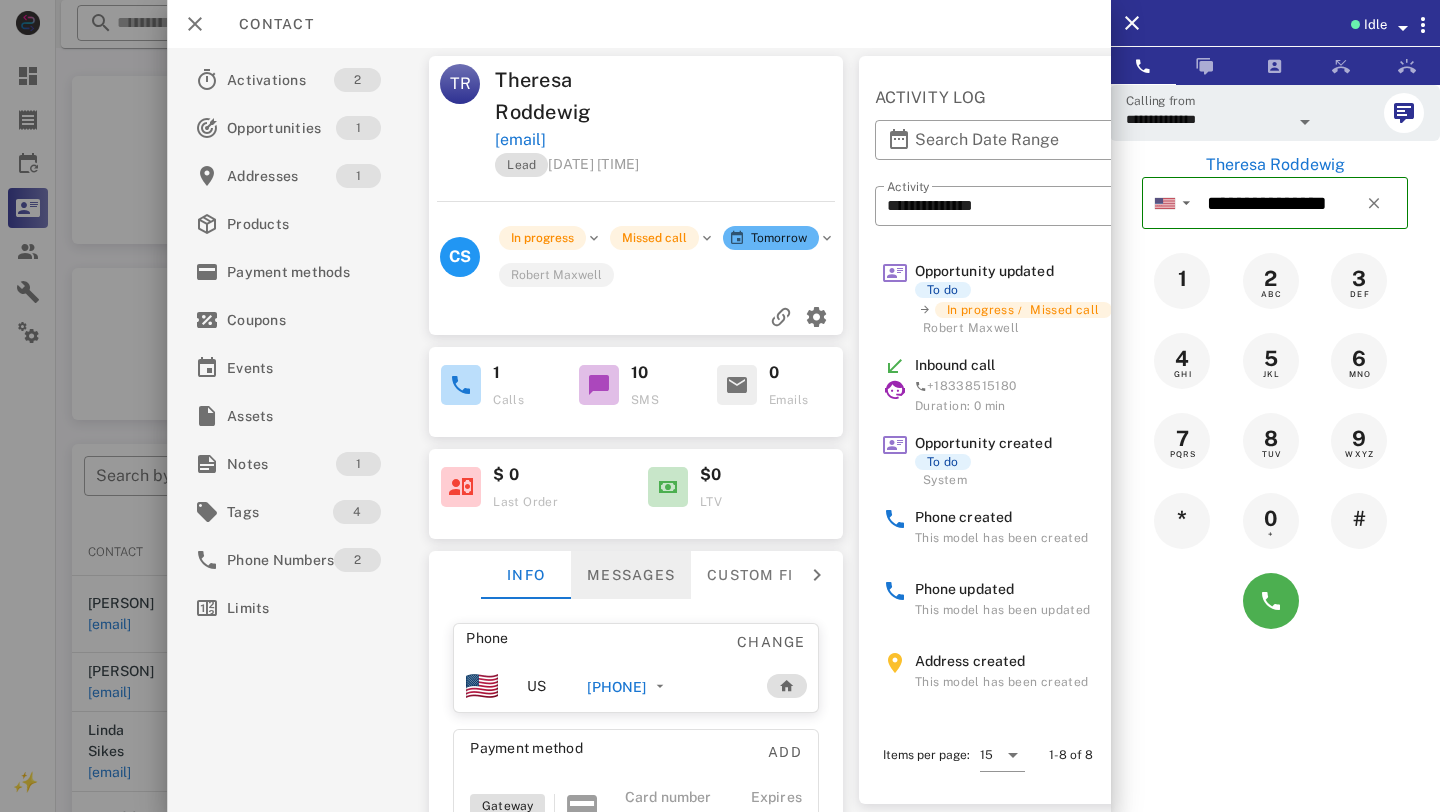 click on "Messages" at bounding box center (631, 575) 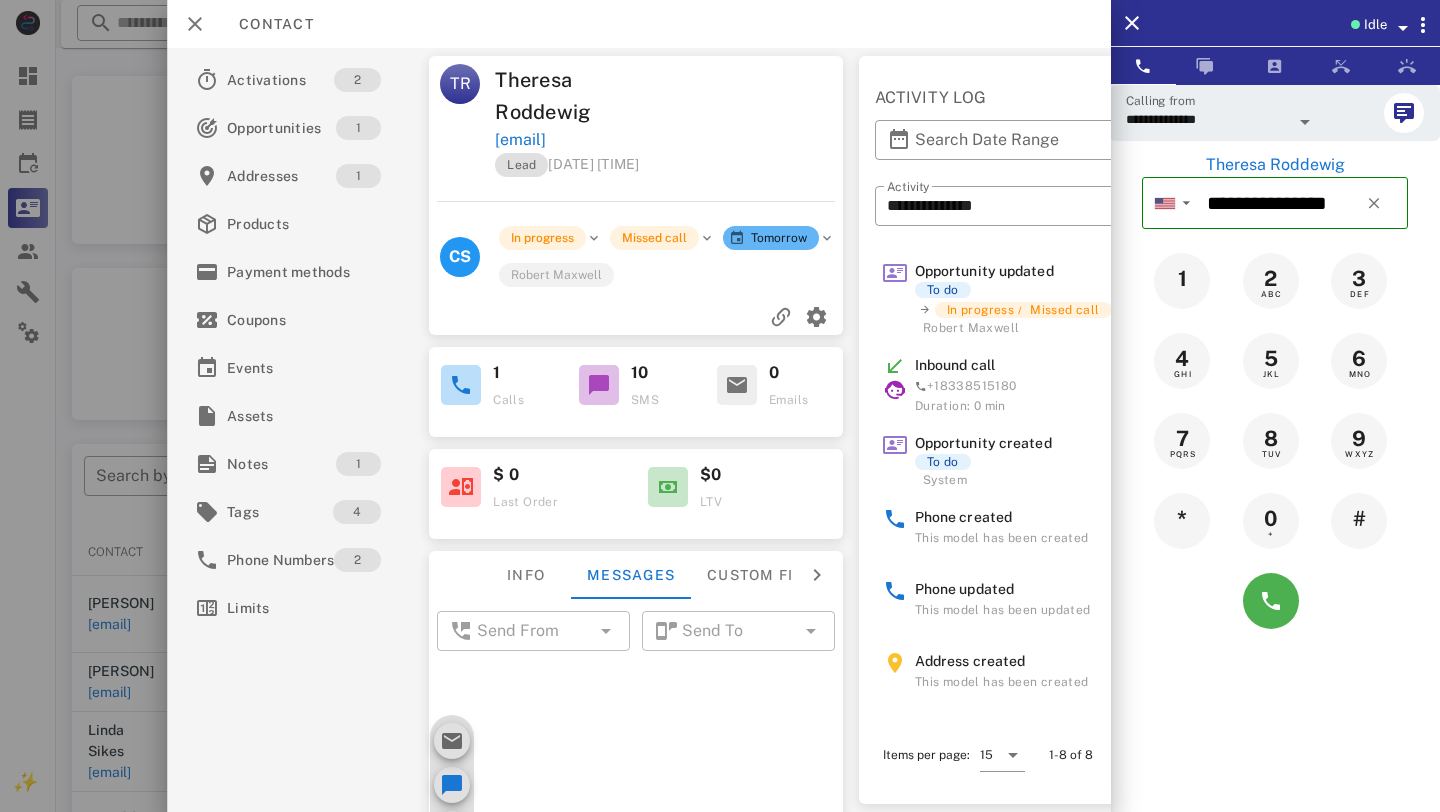 scroll, scrollTop: 44, scrollLeft: 0, axis: vertical 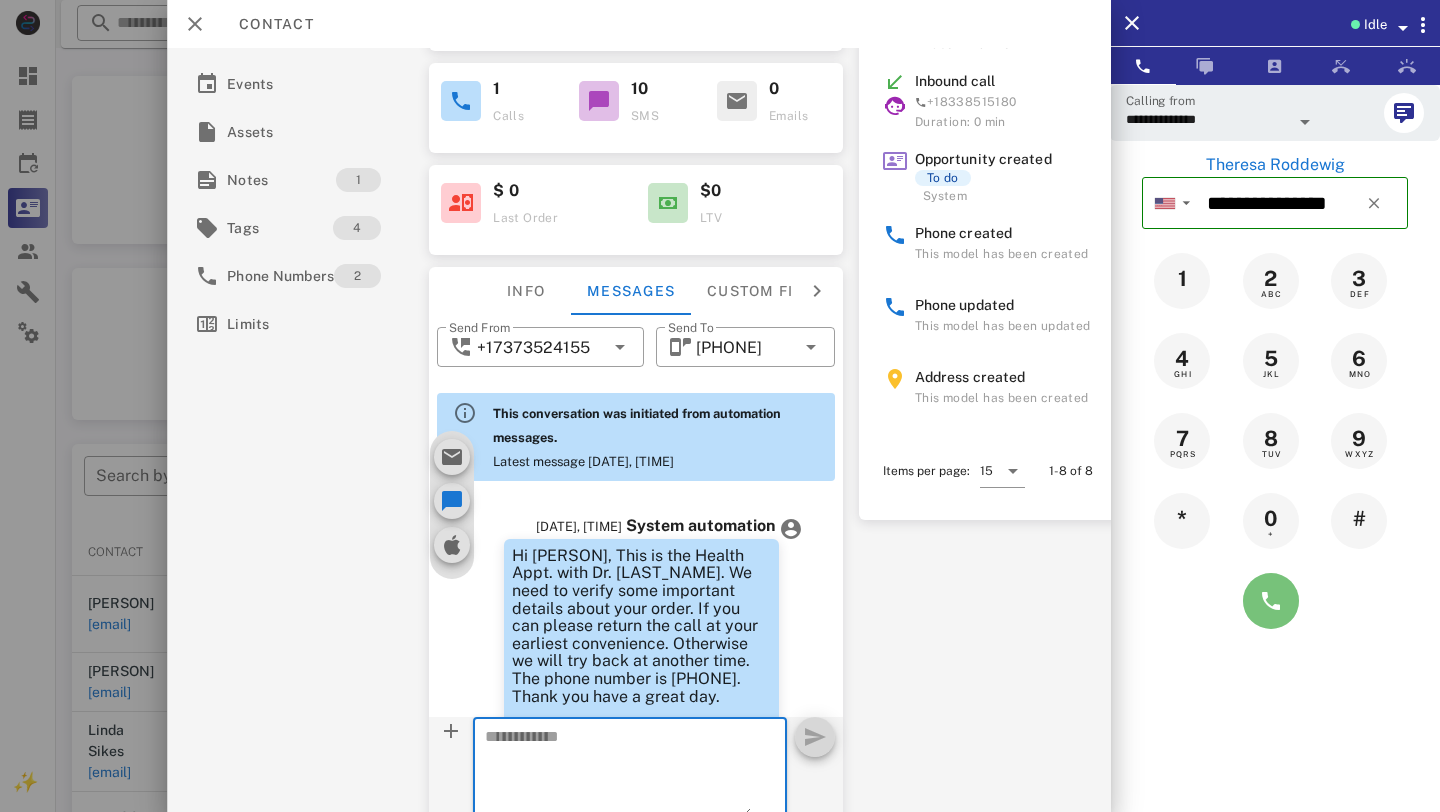 click at bounding box center [1271, 601] 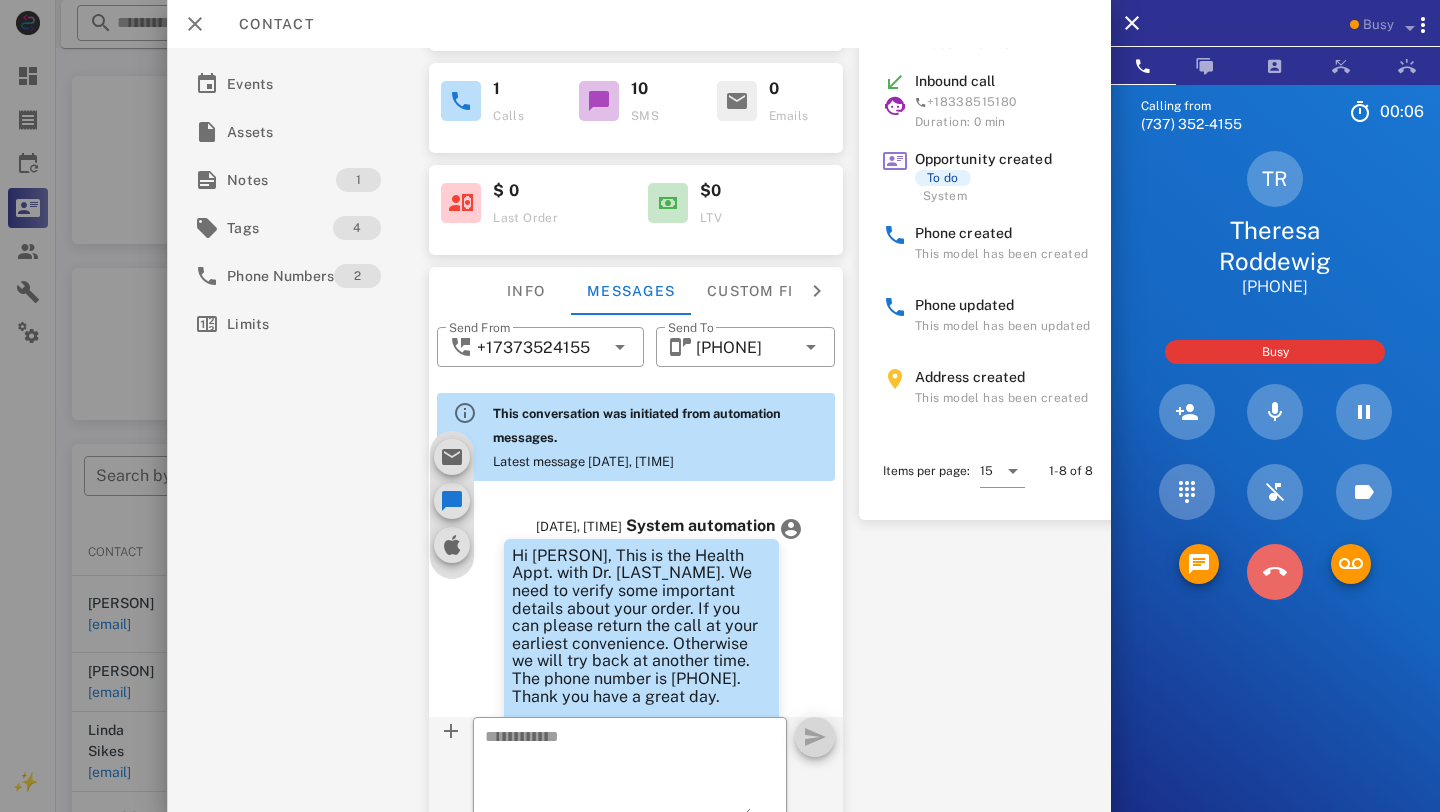 click at bounding box center [1275, 572] 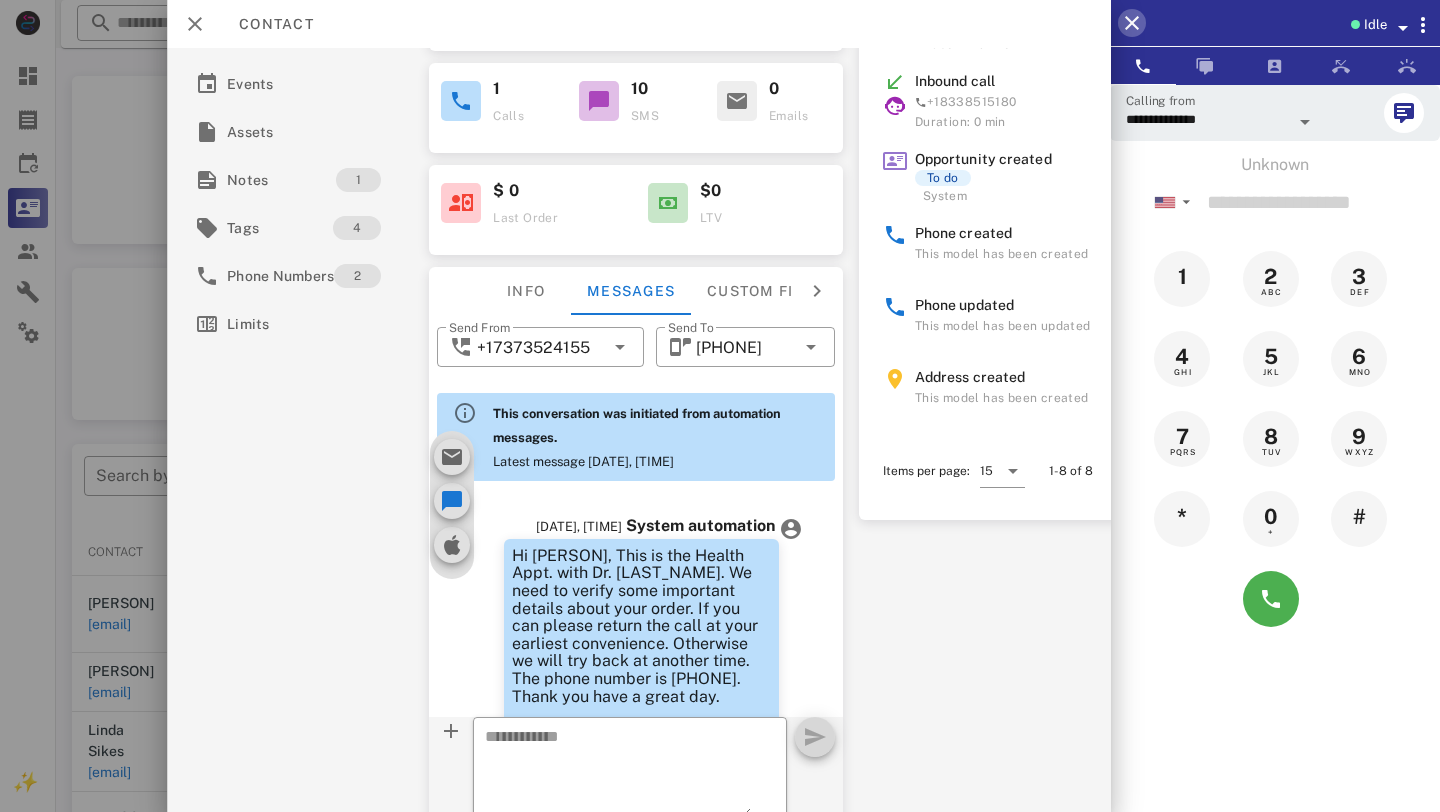 click at bounding box center (1132, 23) 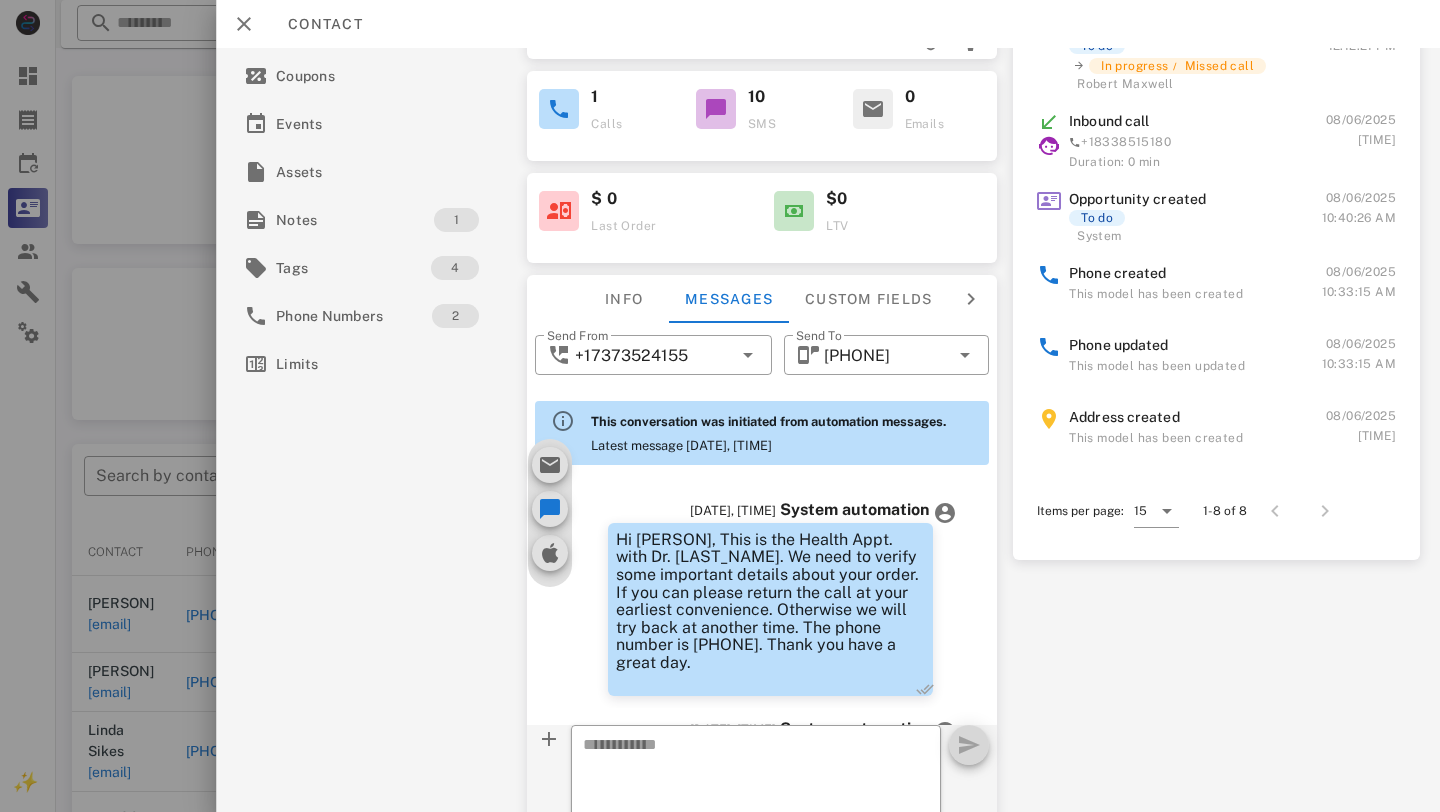 scroll, scrollTop: 0, scrollLeft: 0, axis: both 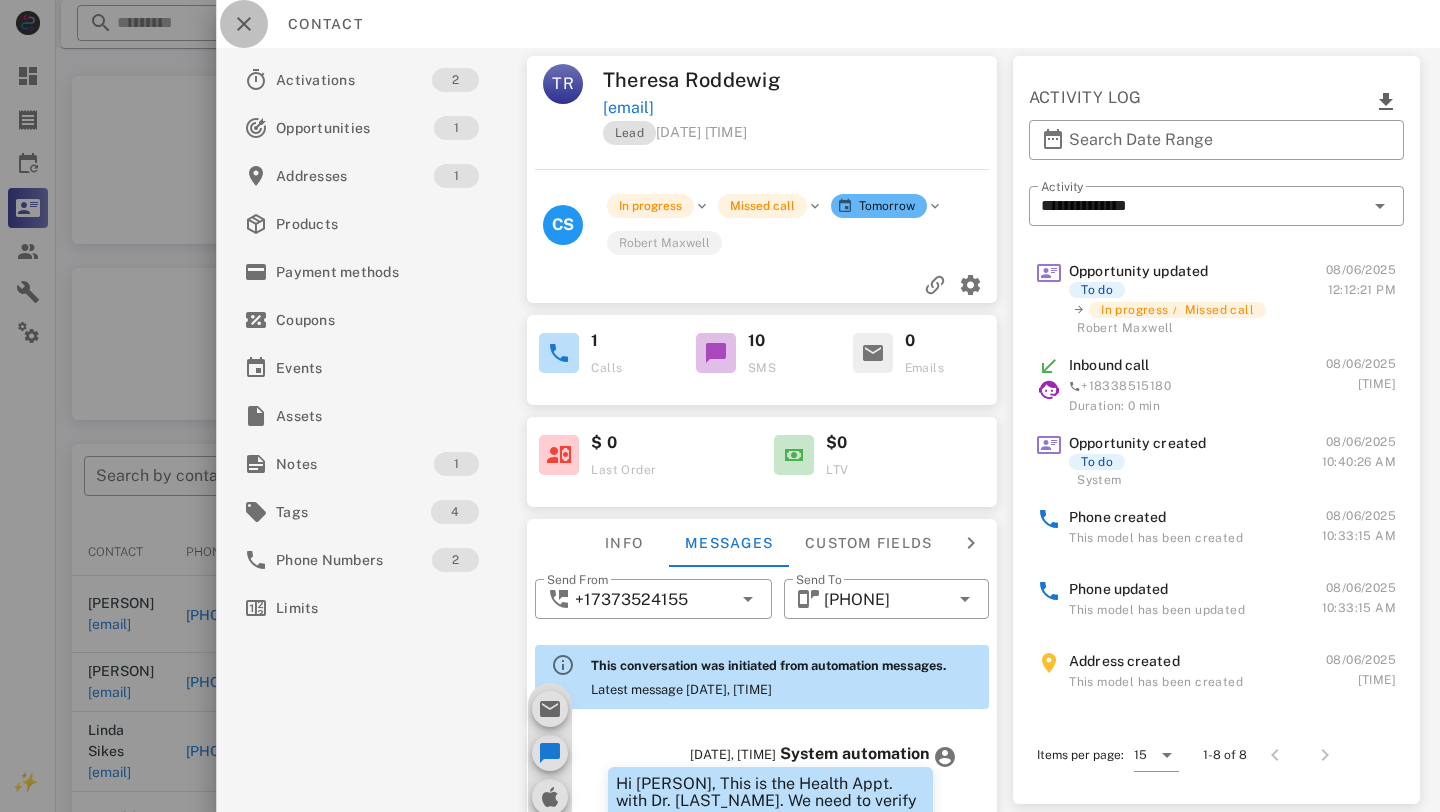 click at bounding box center (244, 24) 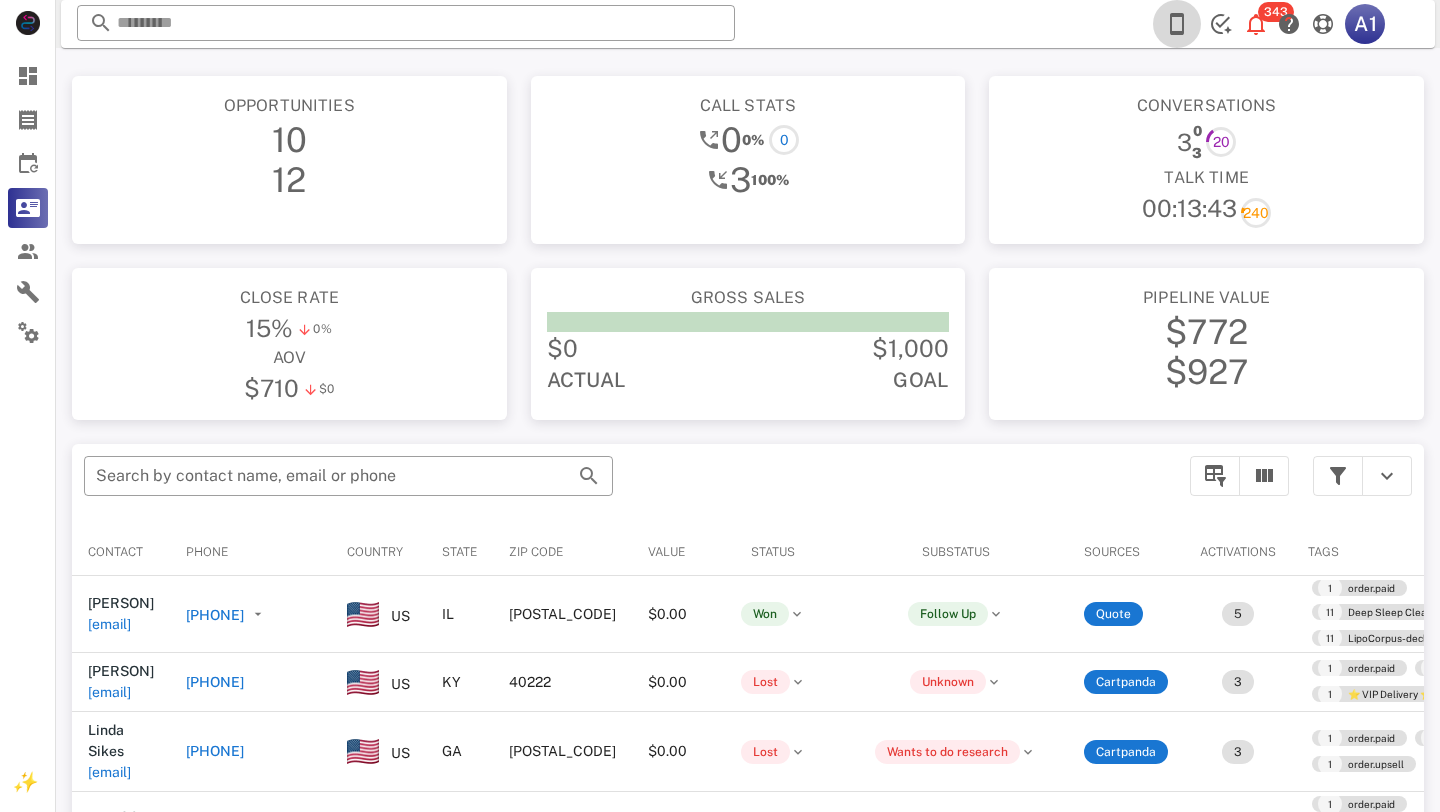 click at bounding box center [1177, 24] 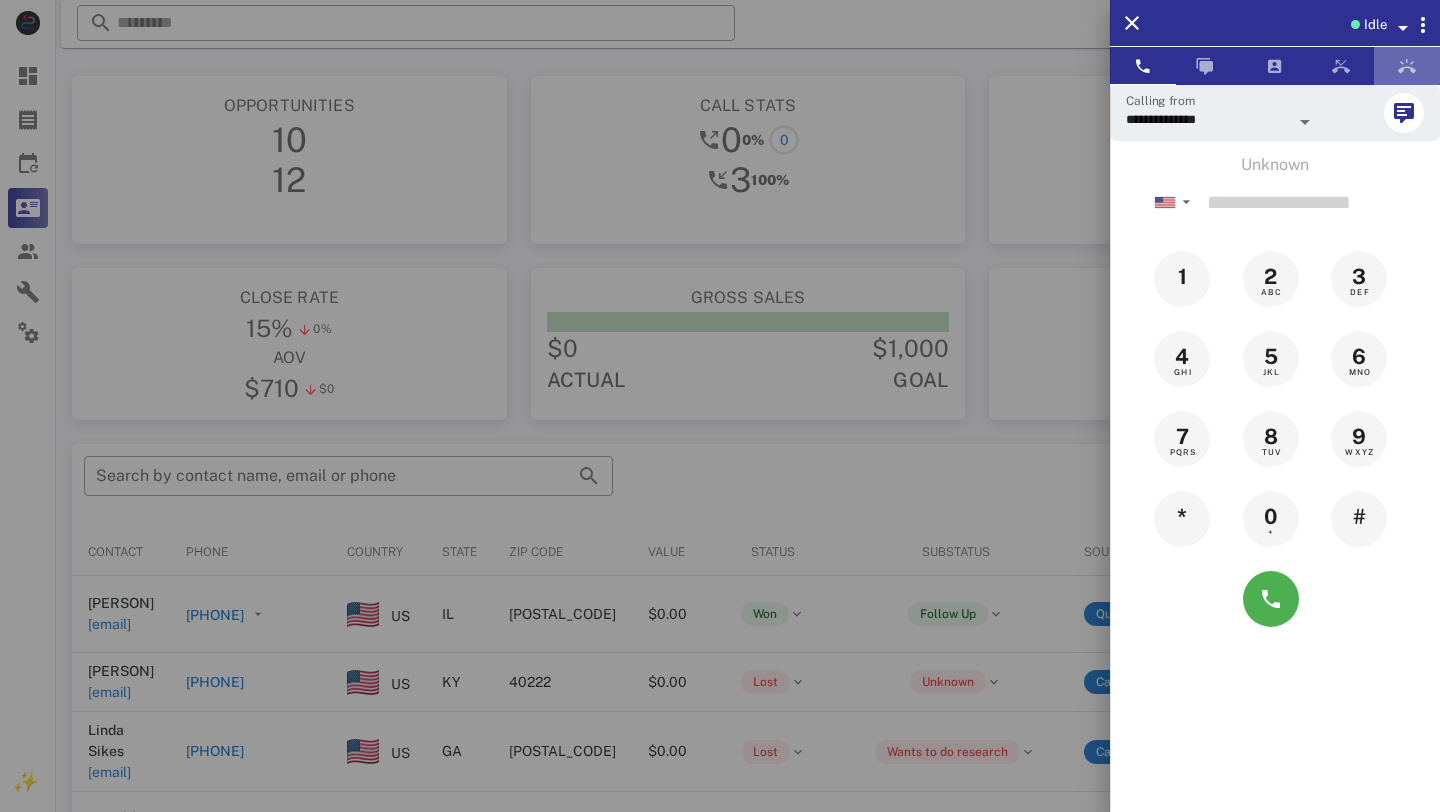 click at bounding box center [1407, 66] 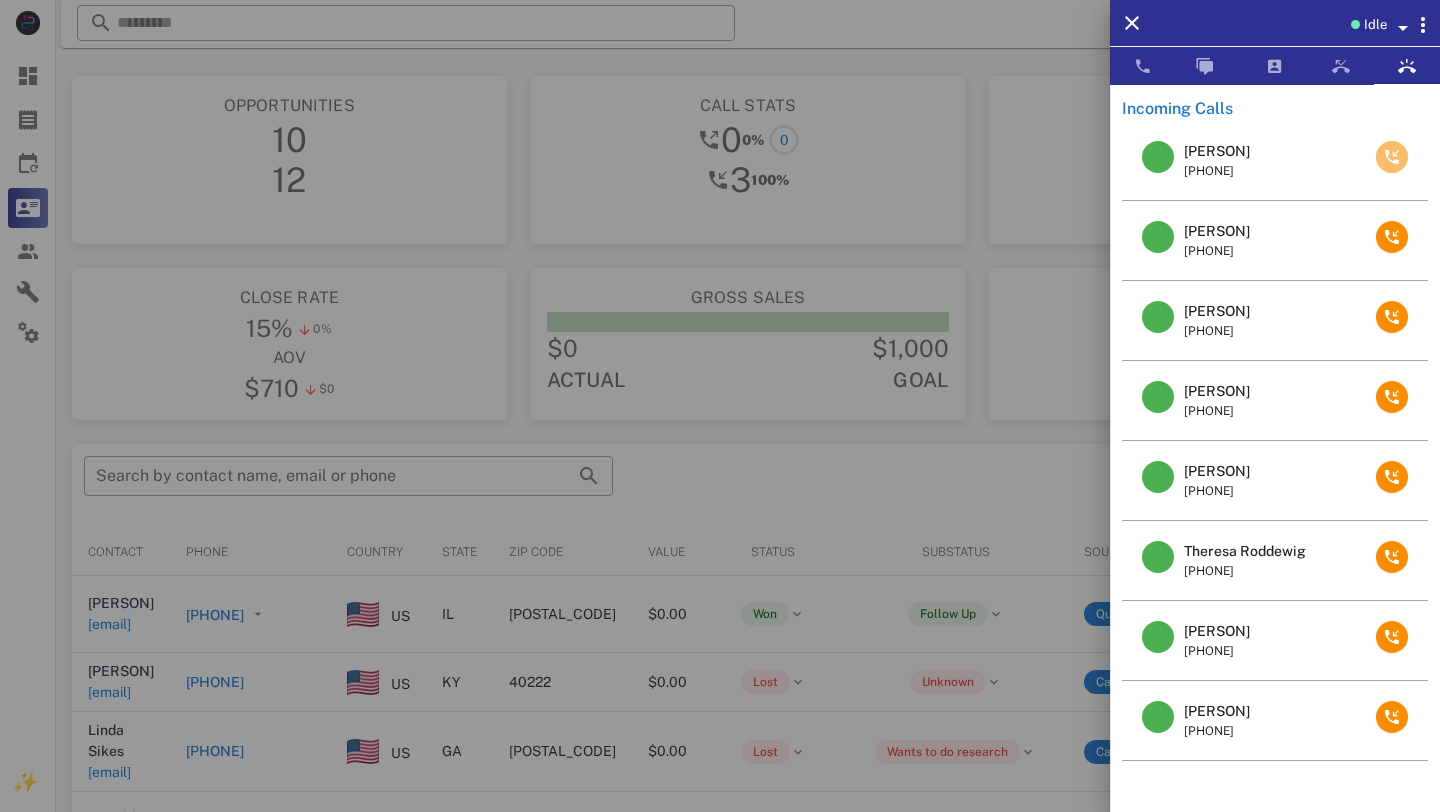 click at bounding box center [1392, 157] 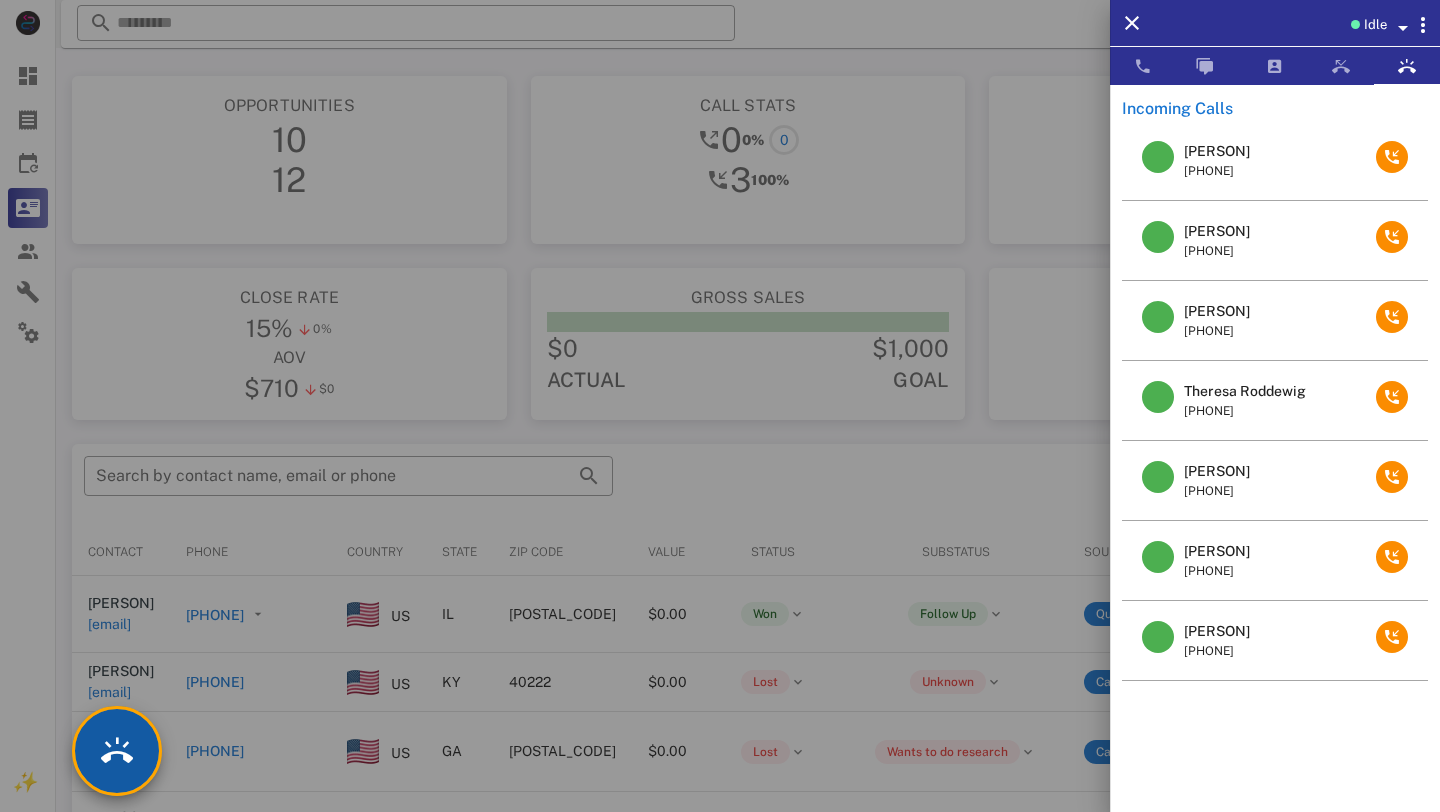 click at bounding box center (117, 751) 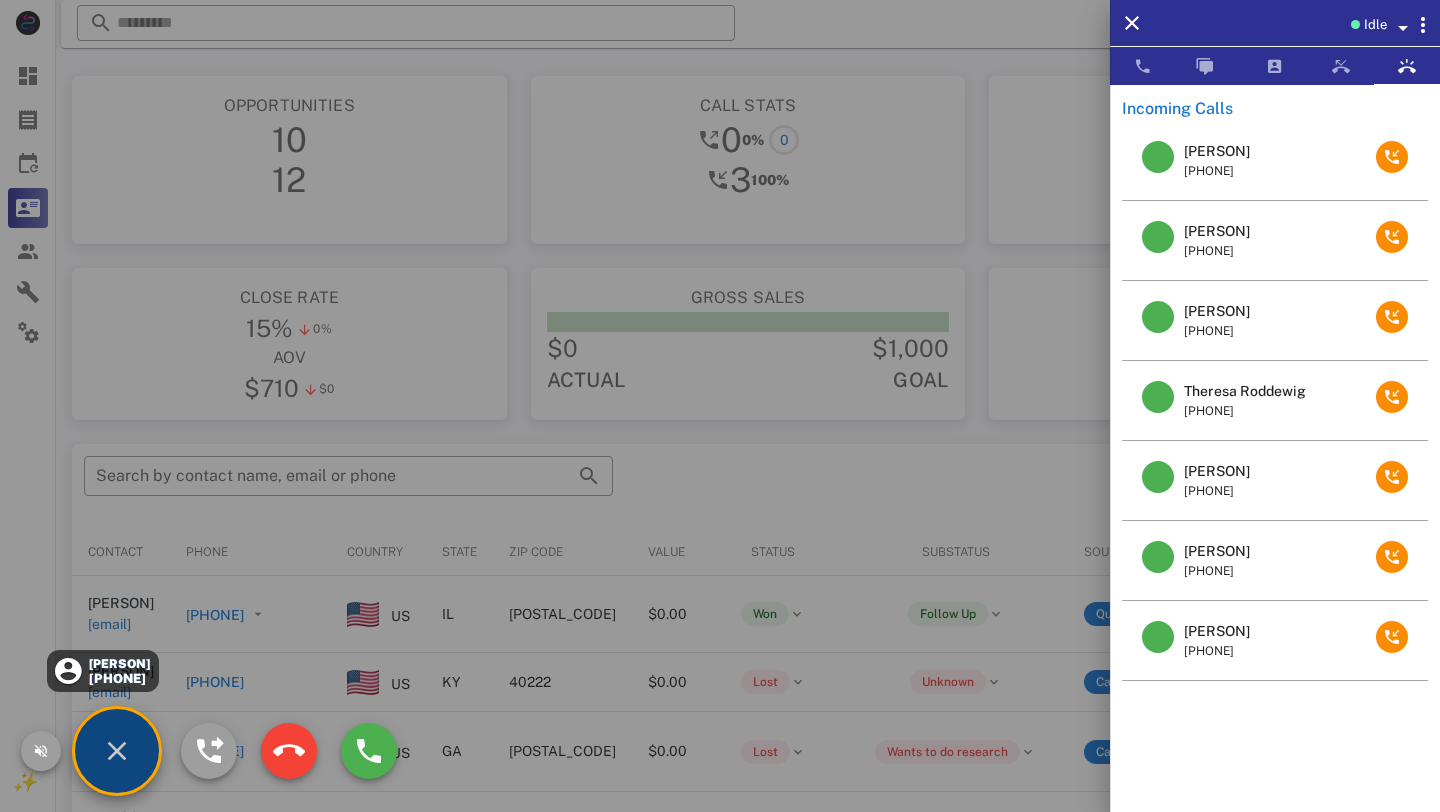click on "Sue Dayton" at bounding box center [119, 664] 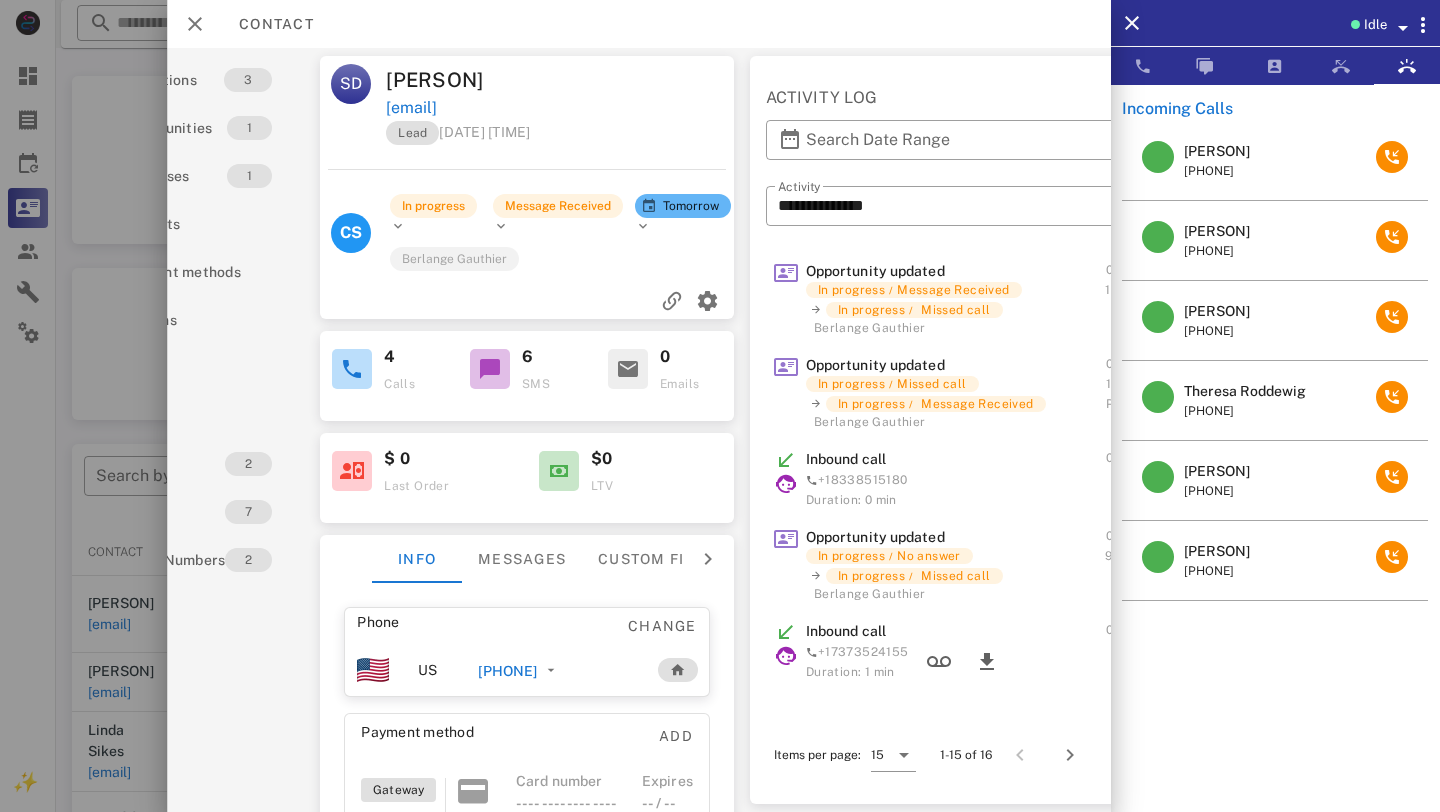 scroll, scrollTop: 0, scrollLeft: 112, axis: horizontal 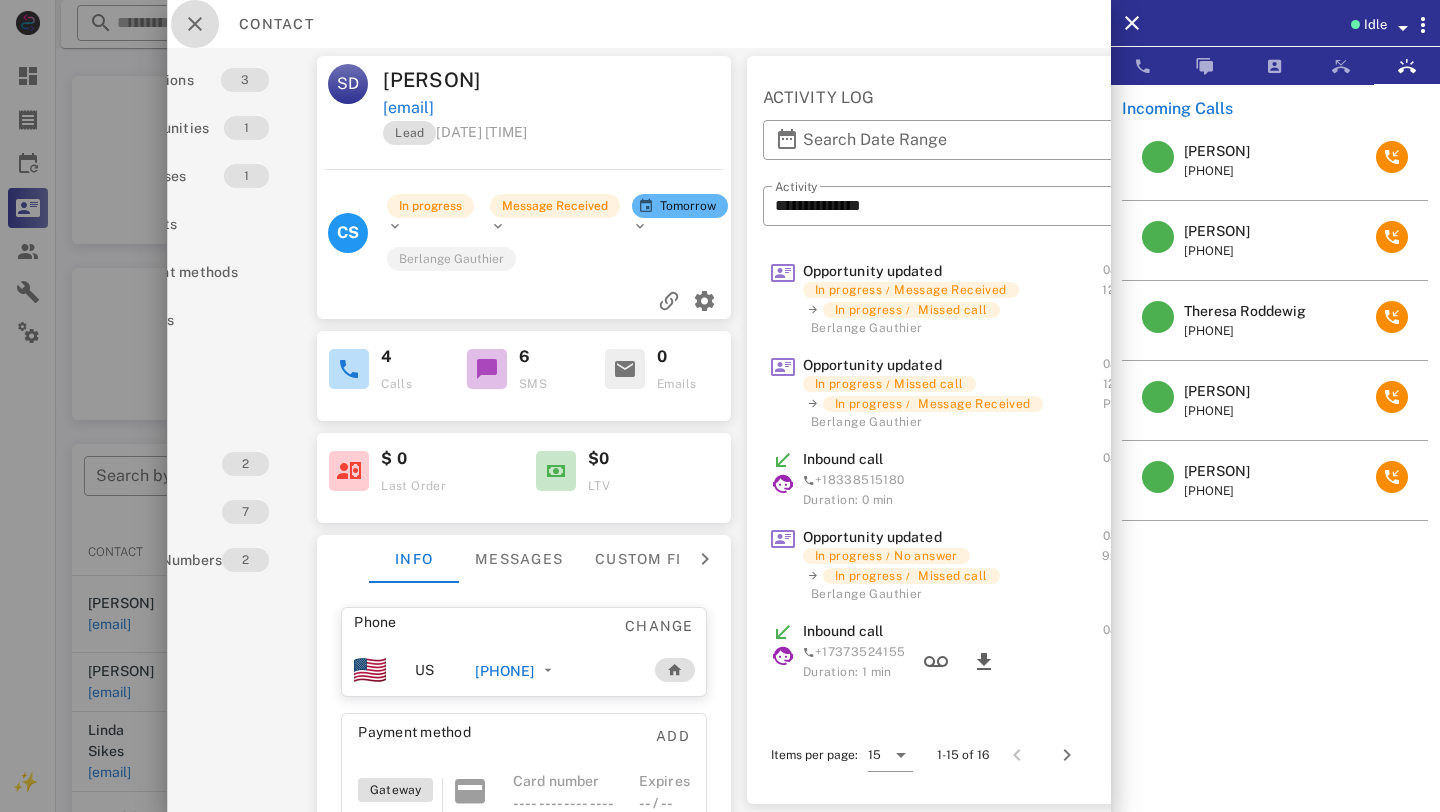 click at bounding box center [195, 24] 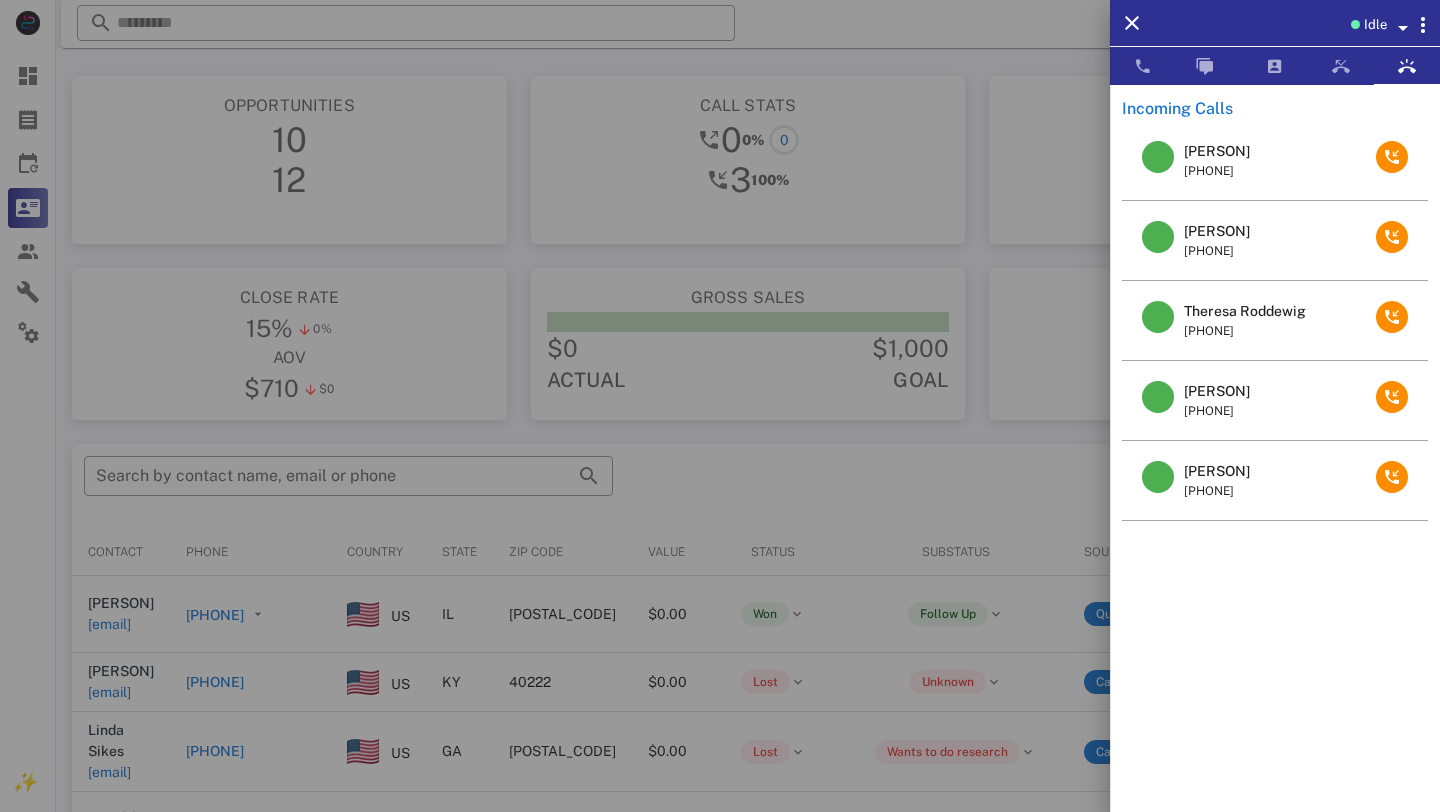 click on "Brenda Ahrens   +18176374879   Ruth Baumann   +19202850927   Theresa Roddewig   +13033040497   Suzanne Marie Gordon   +17343550601   Gerri Rasmussen   +12067194959" at bounding box center (1275, 450) 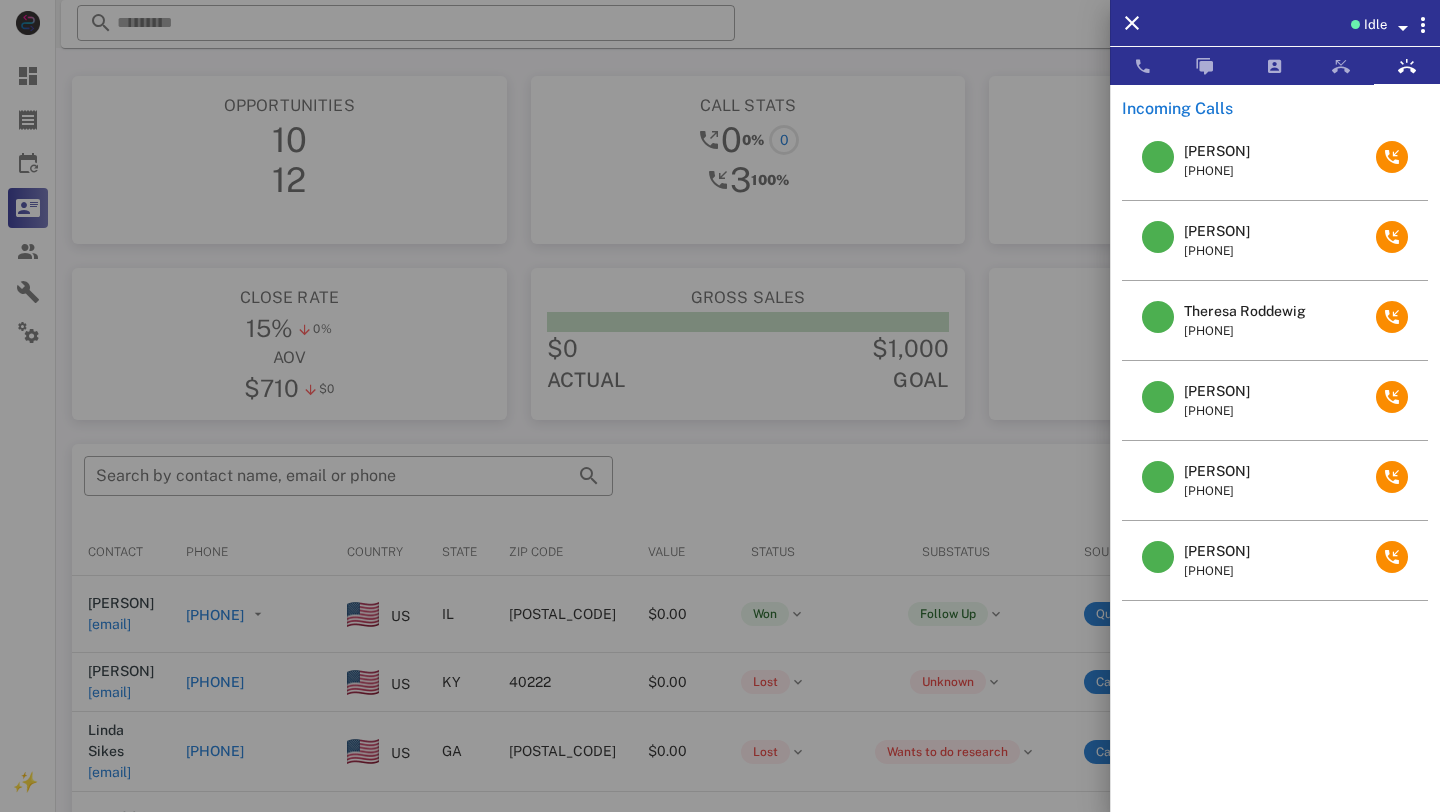 click at bounding box center [1392, 160] 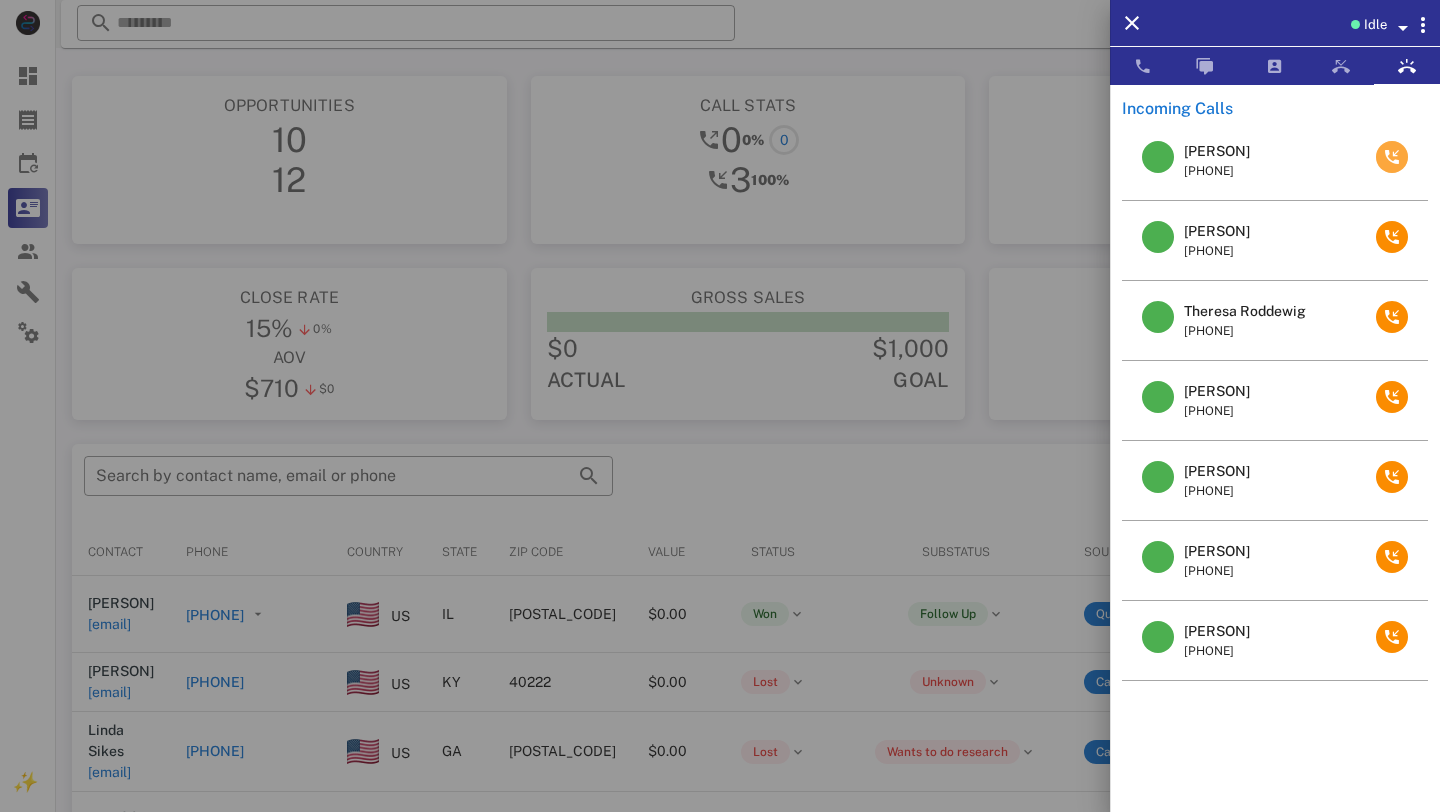 click at bounding box center (1392, 157) 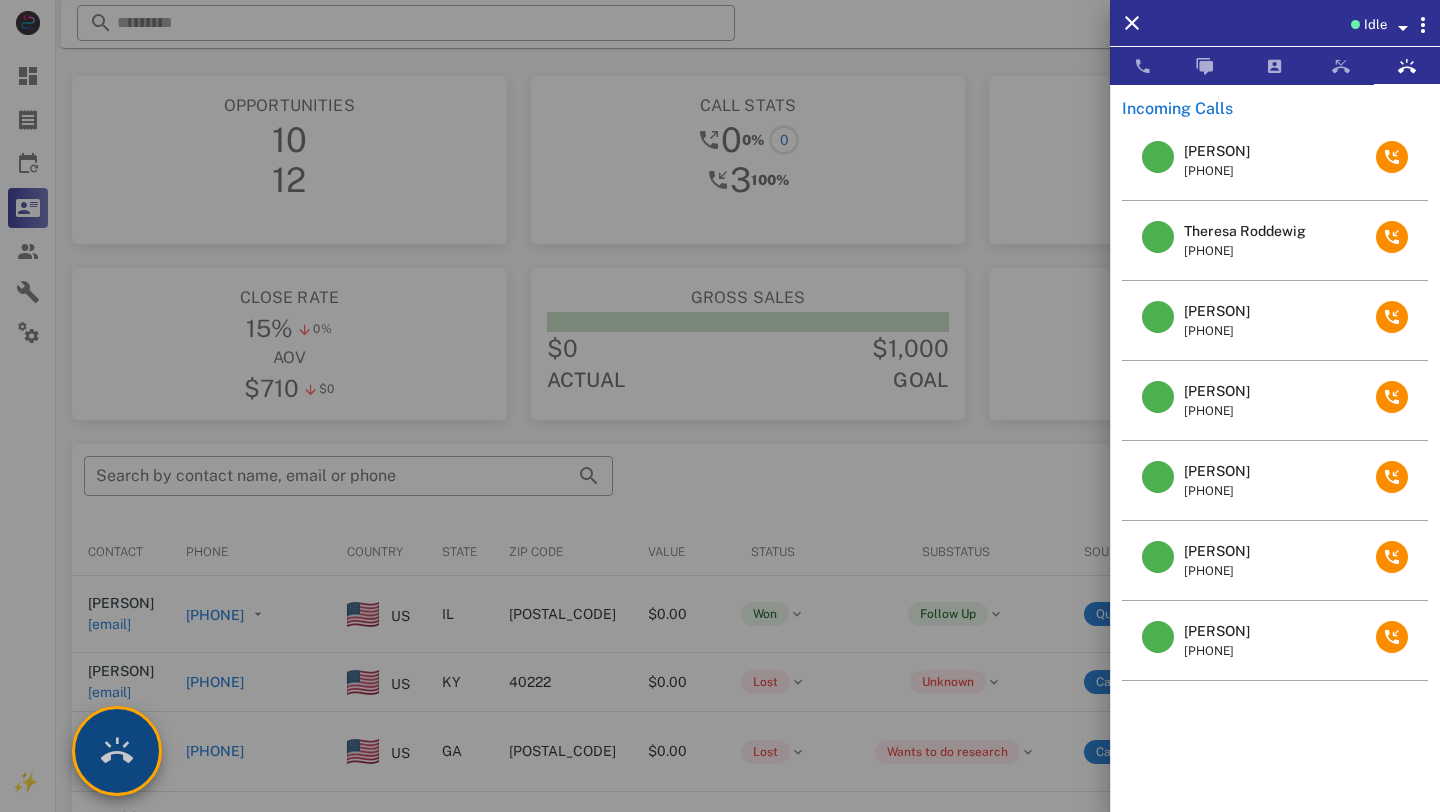 click at bounding box center [117, 751] 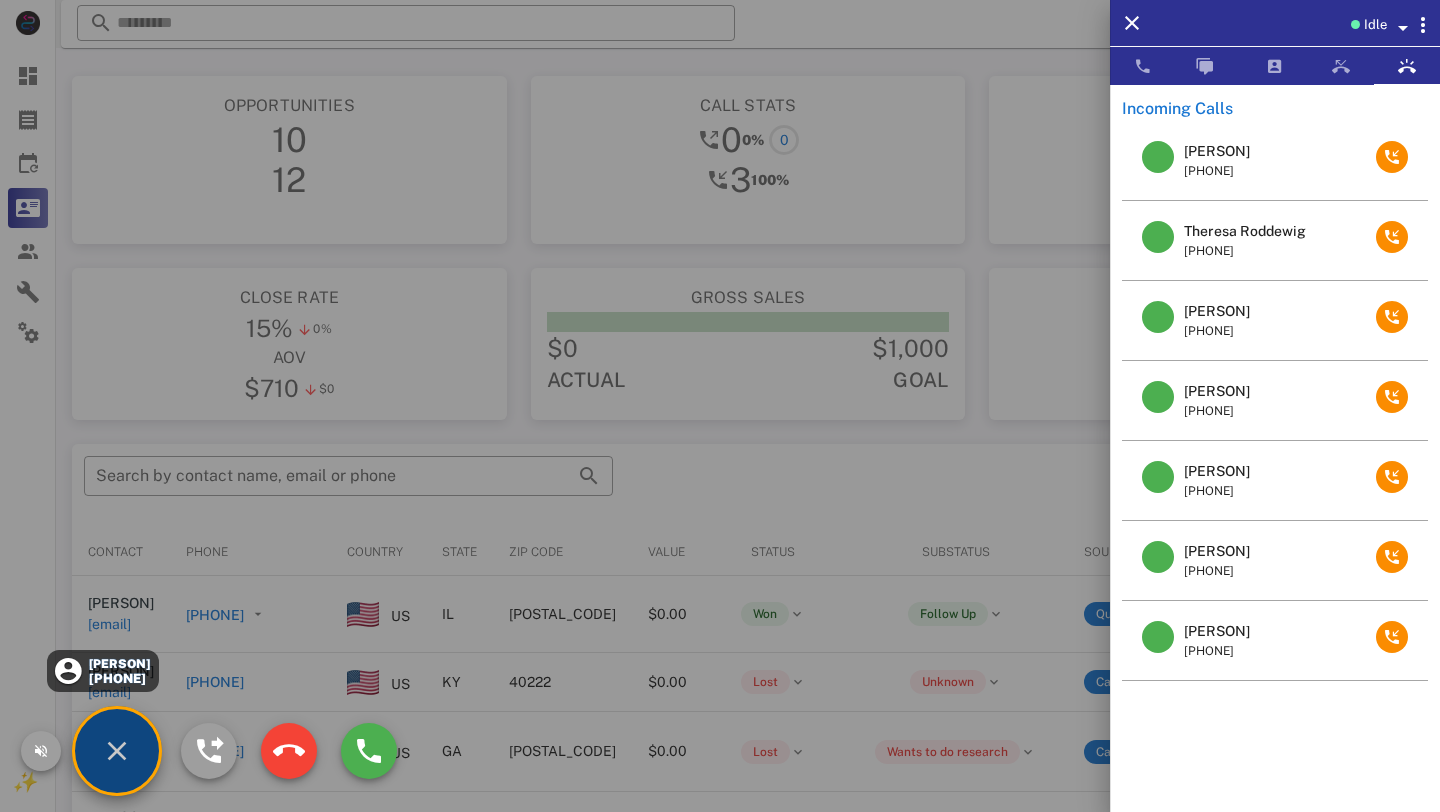 click on "Brenda Ahrens +18176374879" at bounding box center (103, 671) 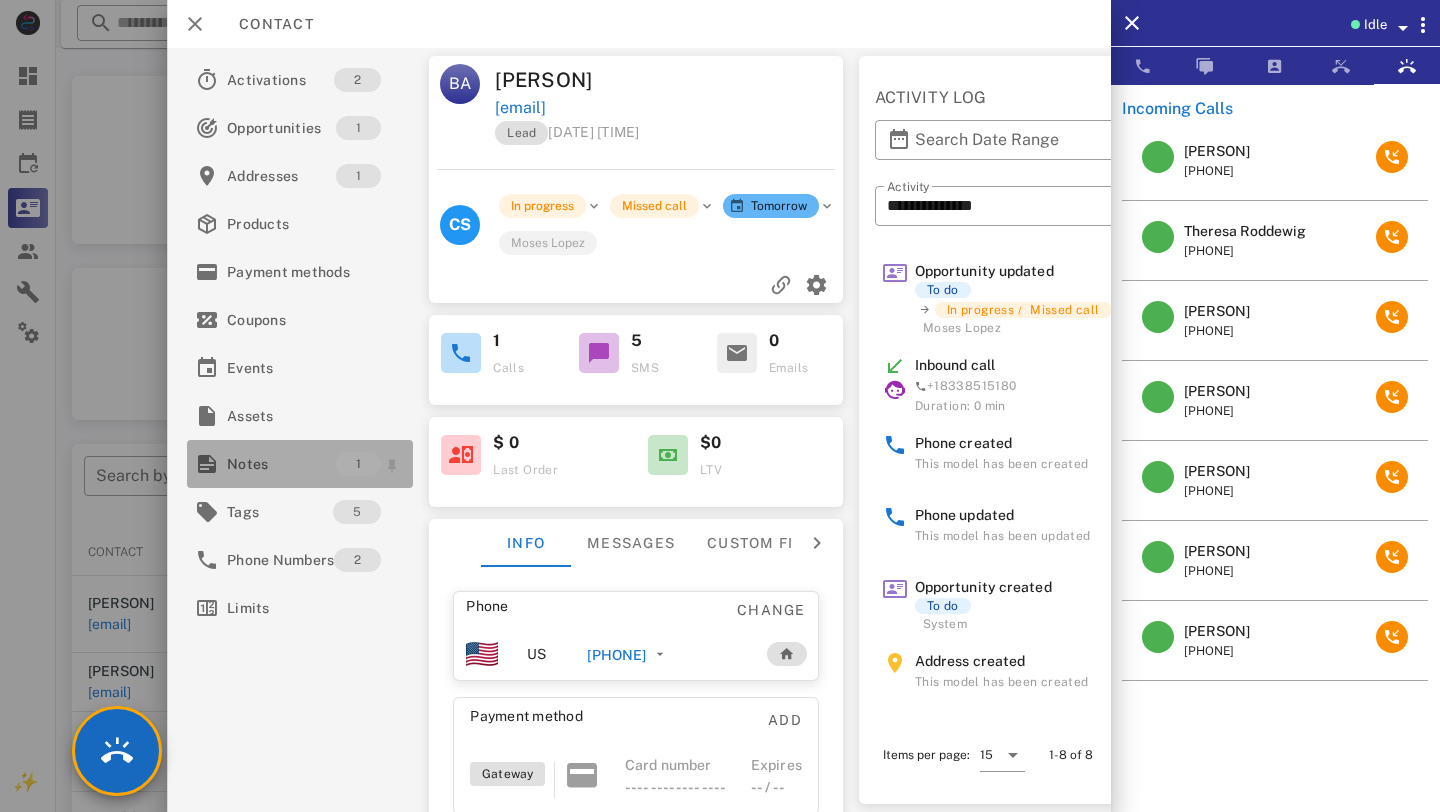 click on "Notes" at bounding box center (281, 464) 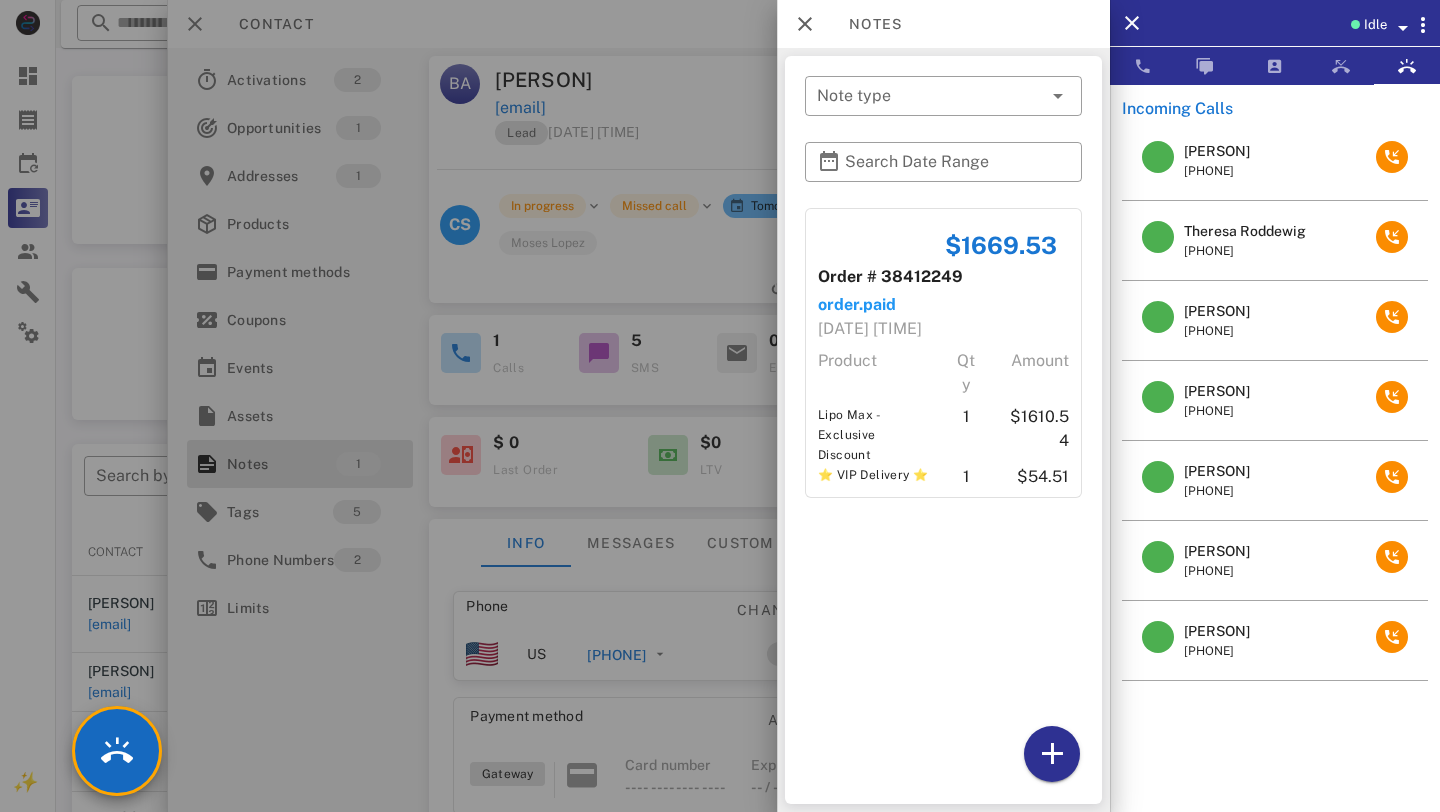 click on "**********" at bounding box center (748, 620) 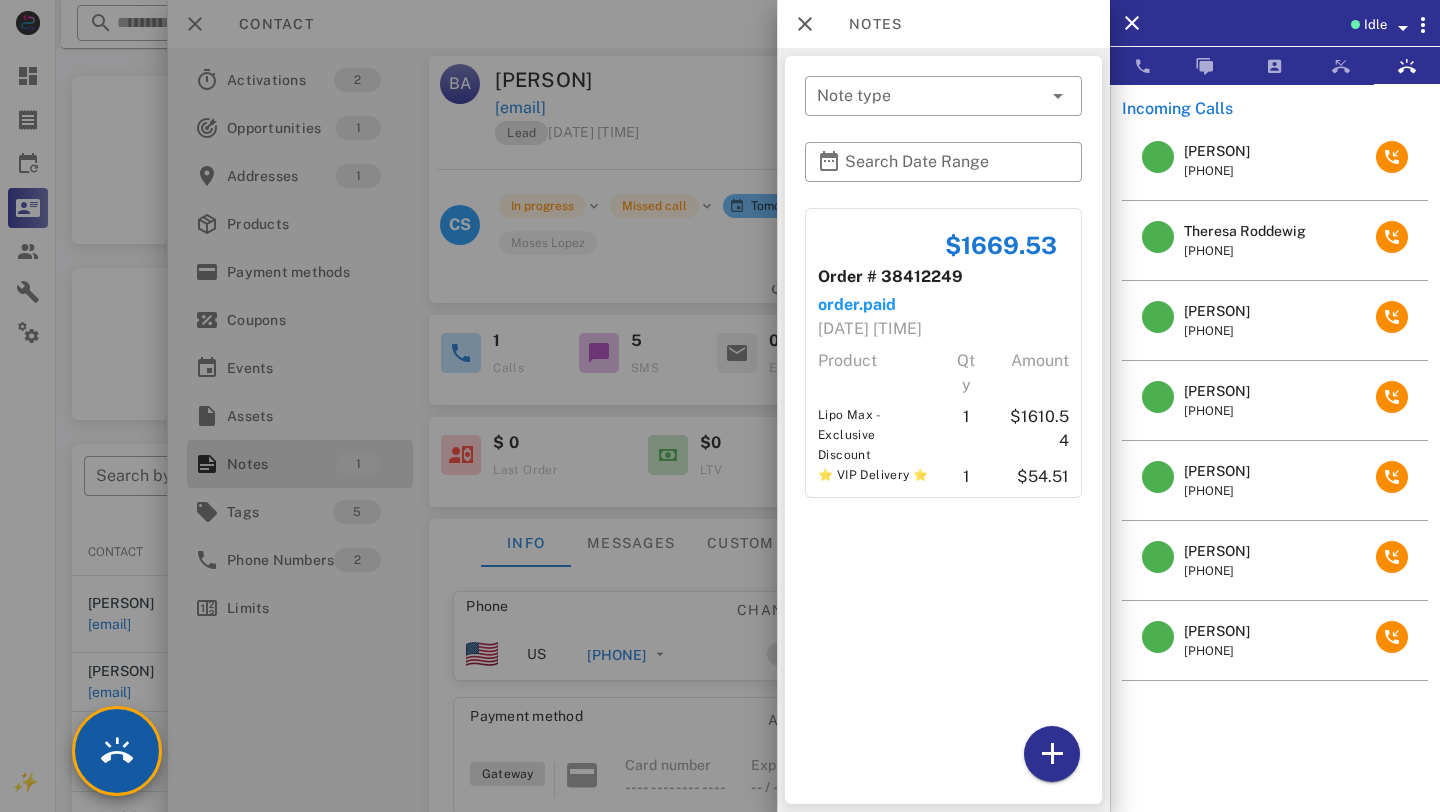 click at bounding box center [117, 751] 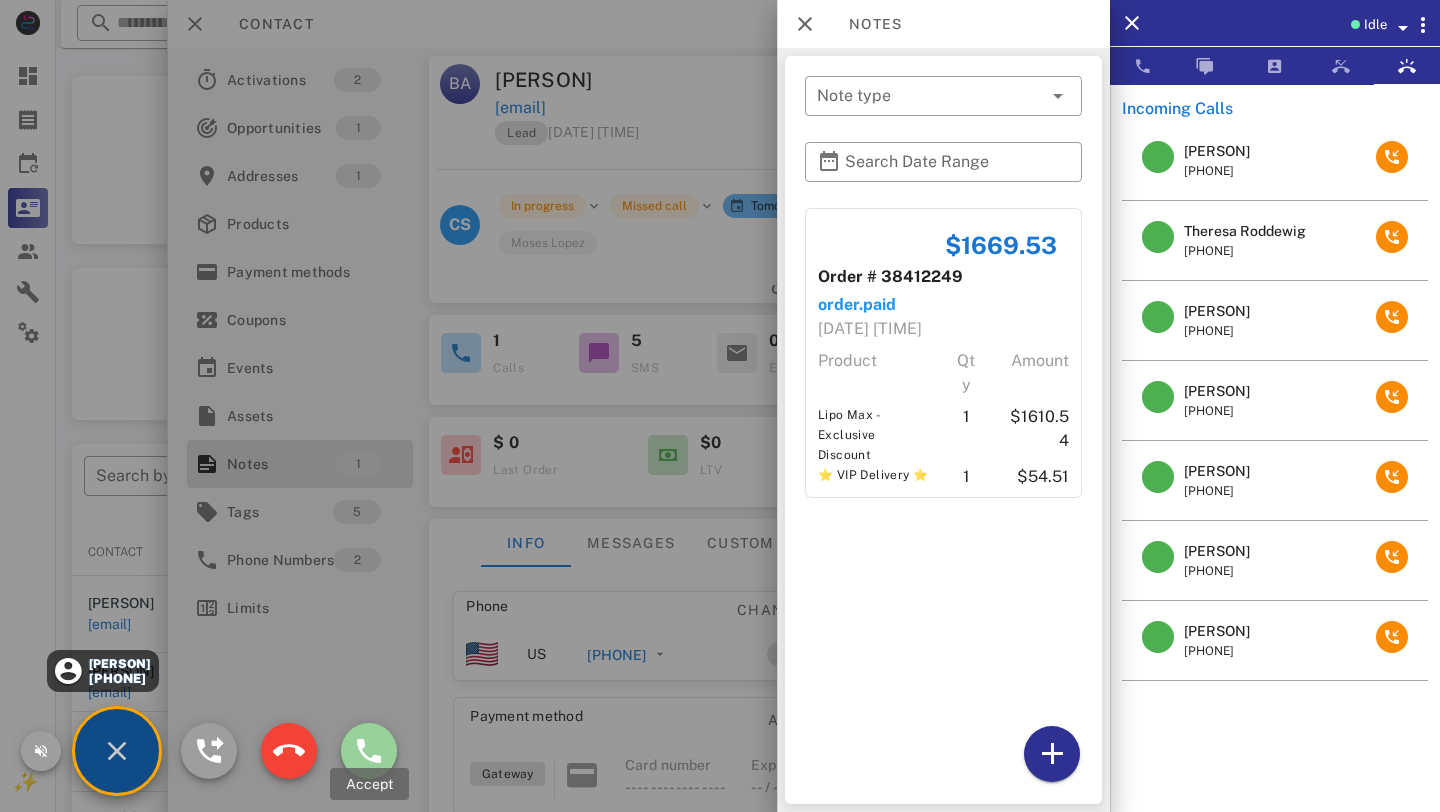 click at bounding box center [369, 751] 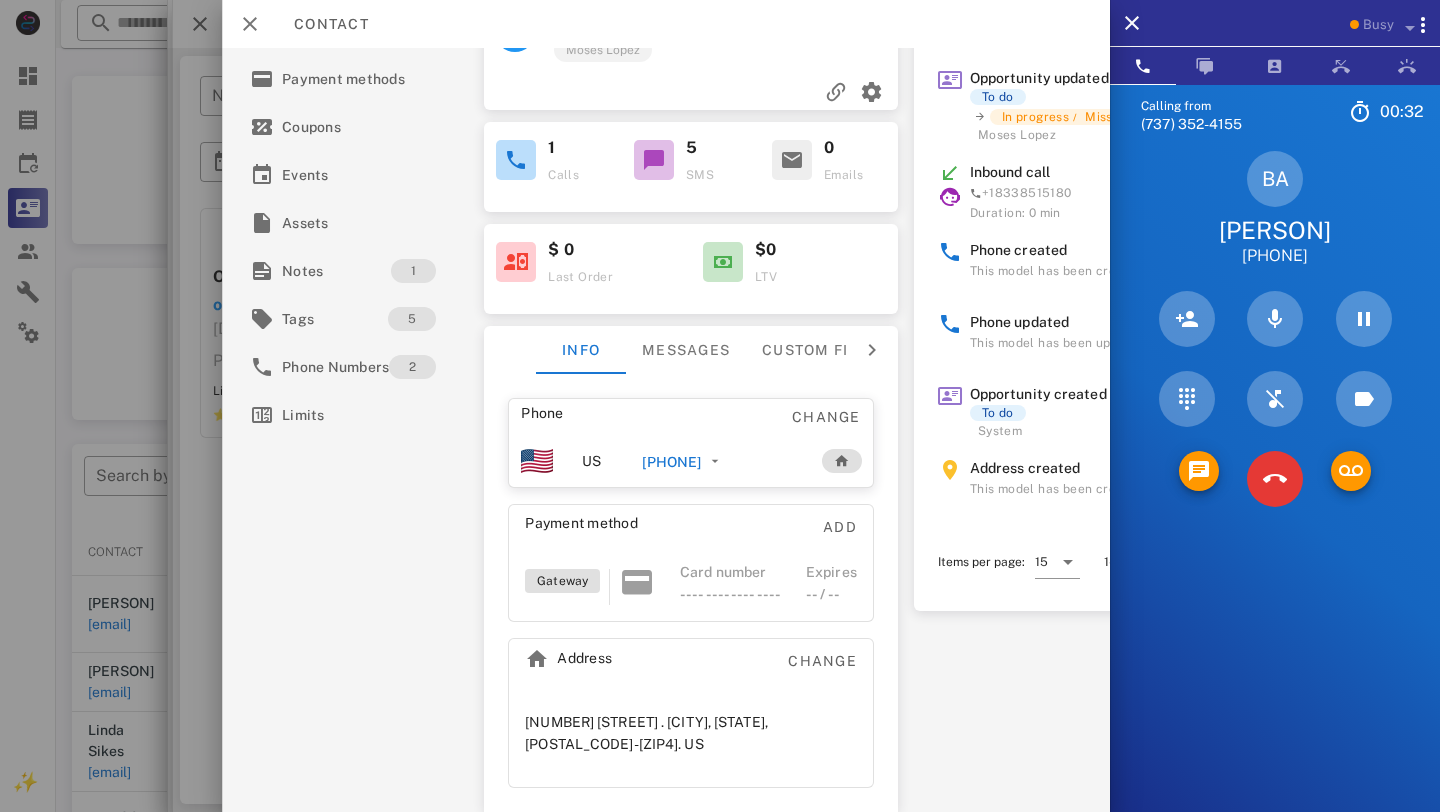 scroll, scrollTop: 0, scrollLeft: 0, axis: both 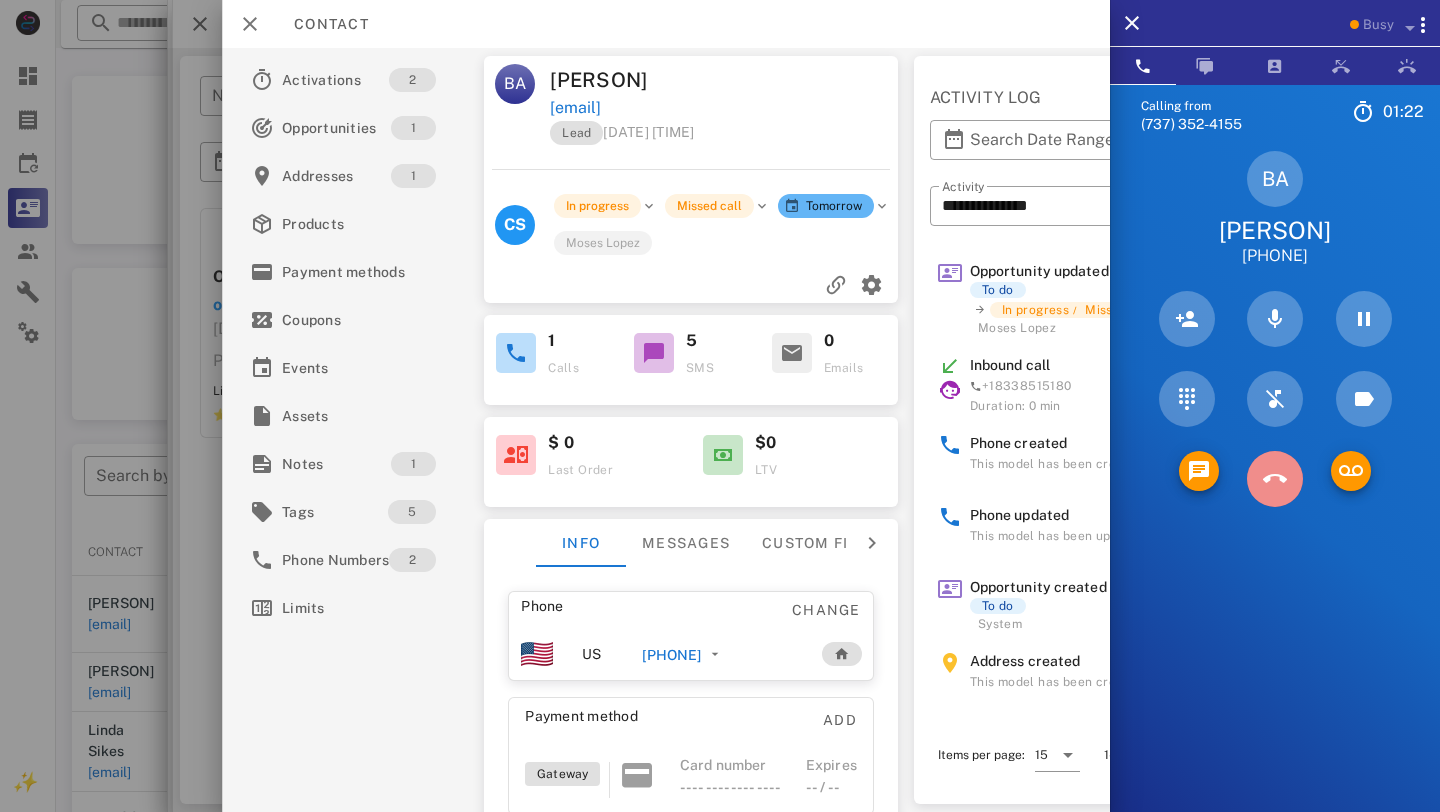 click at bounding box center [1275, 479] 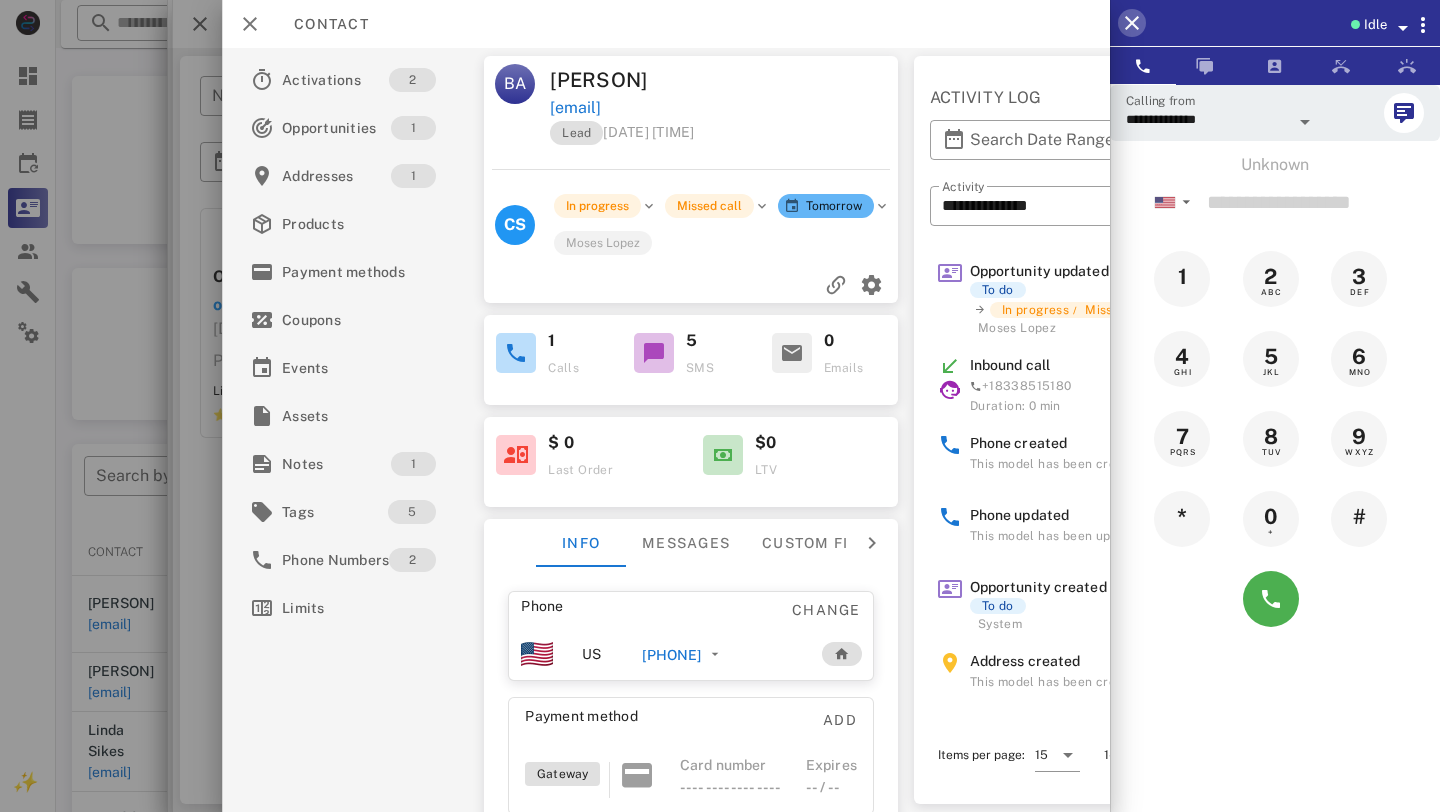 click at bounding box center (1132, 23) 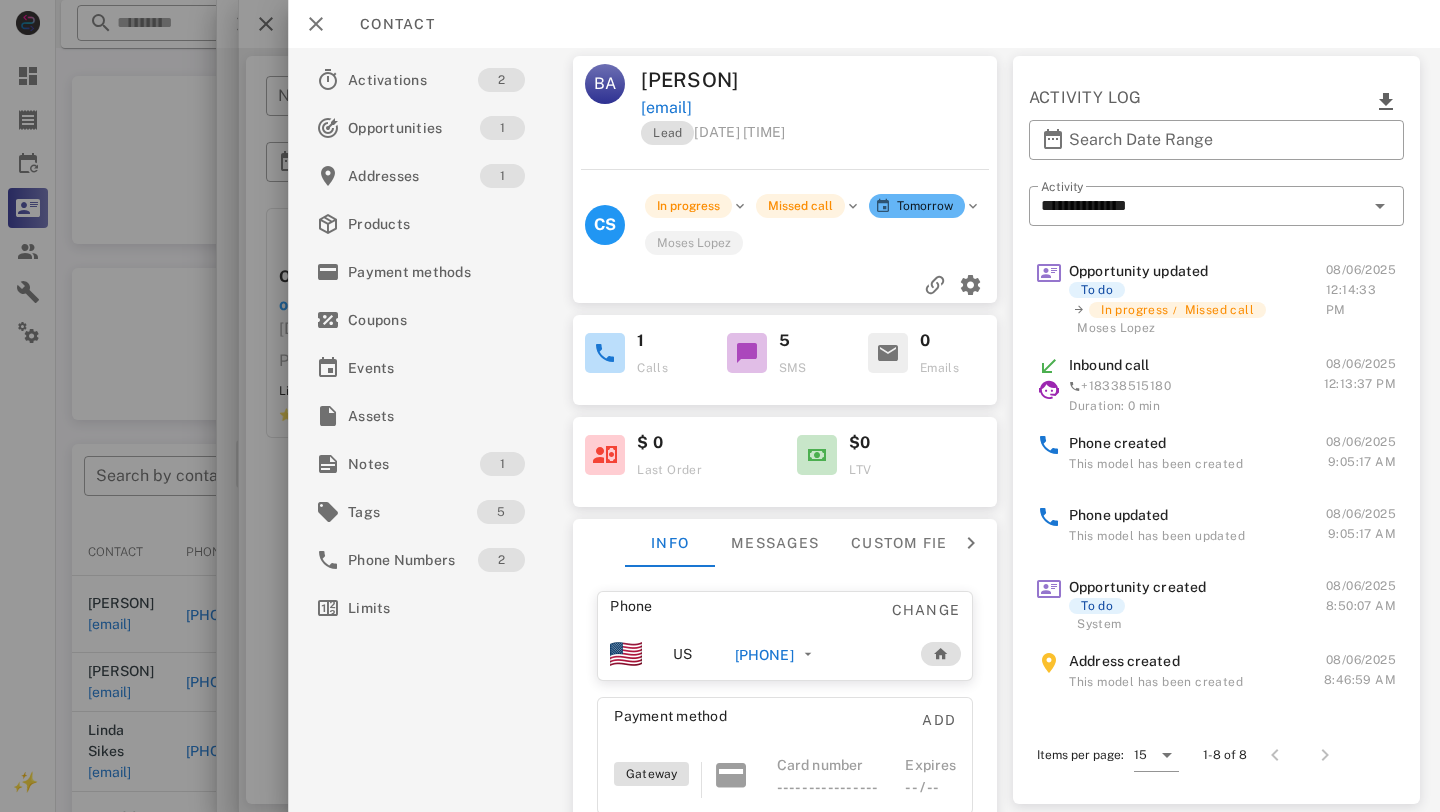 drag, startPoint x: 820, startPoint y: 75, endPoint x: 643, endPoint y: 76, distance: 177.00282 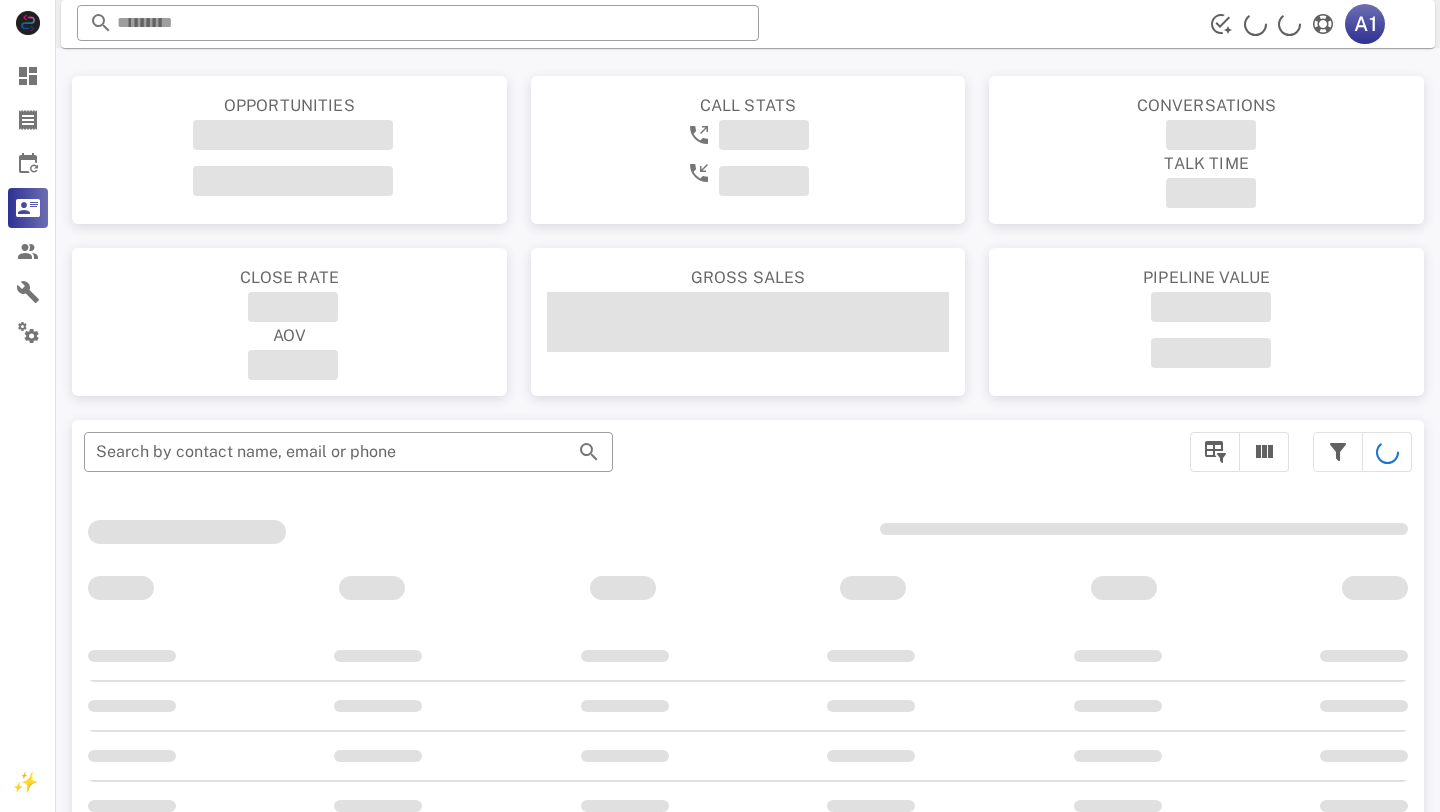 scroll, scrollTop: 0, scrollLeft: 0, axis: both 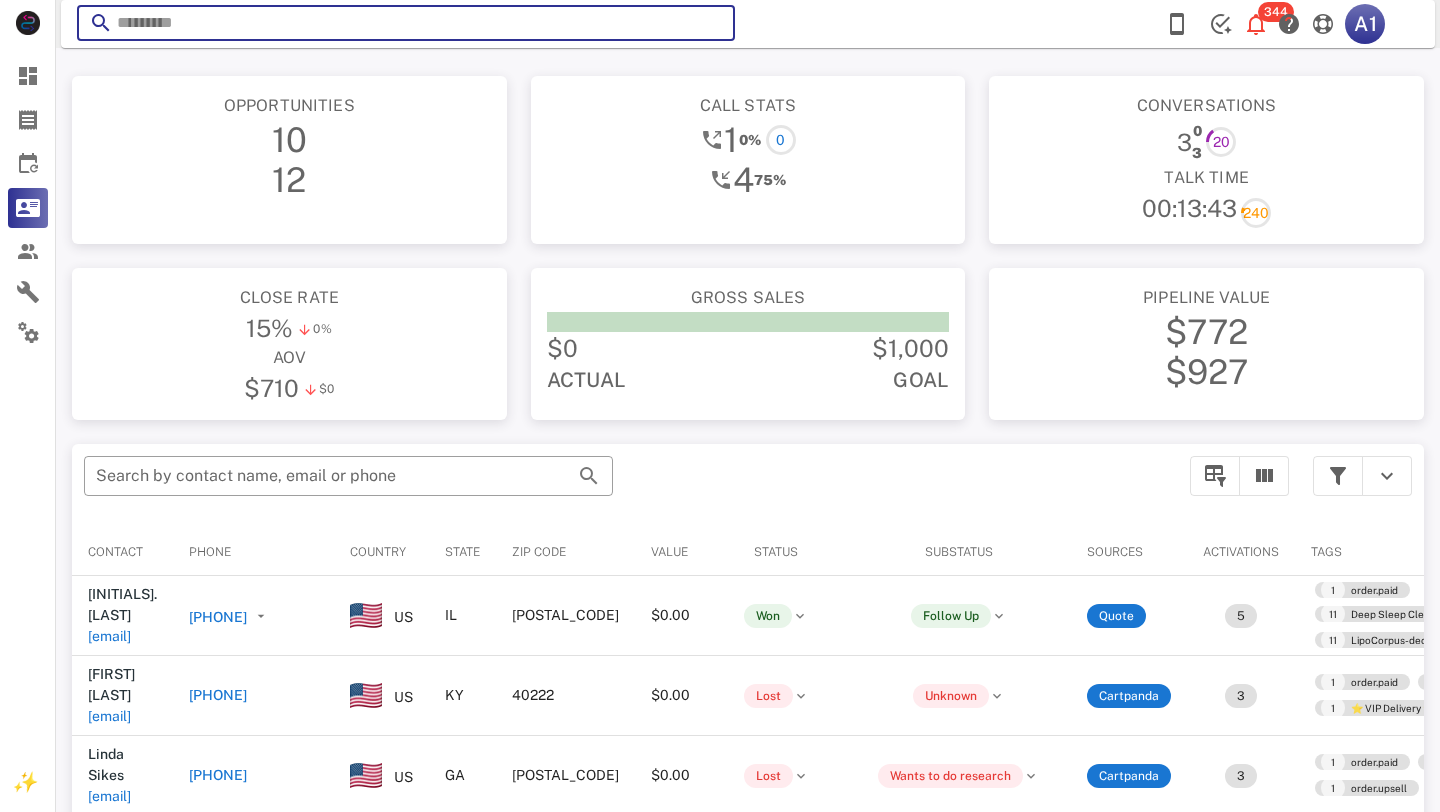 click at bounding box center (406, 23) 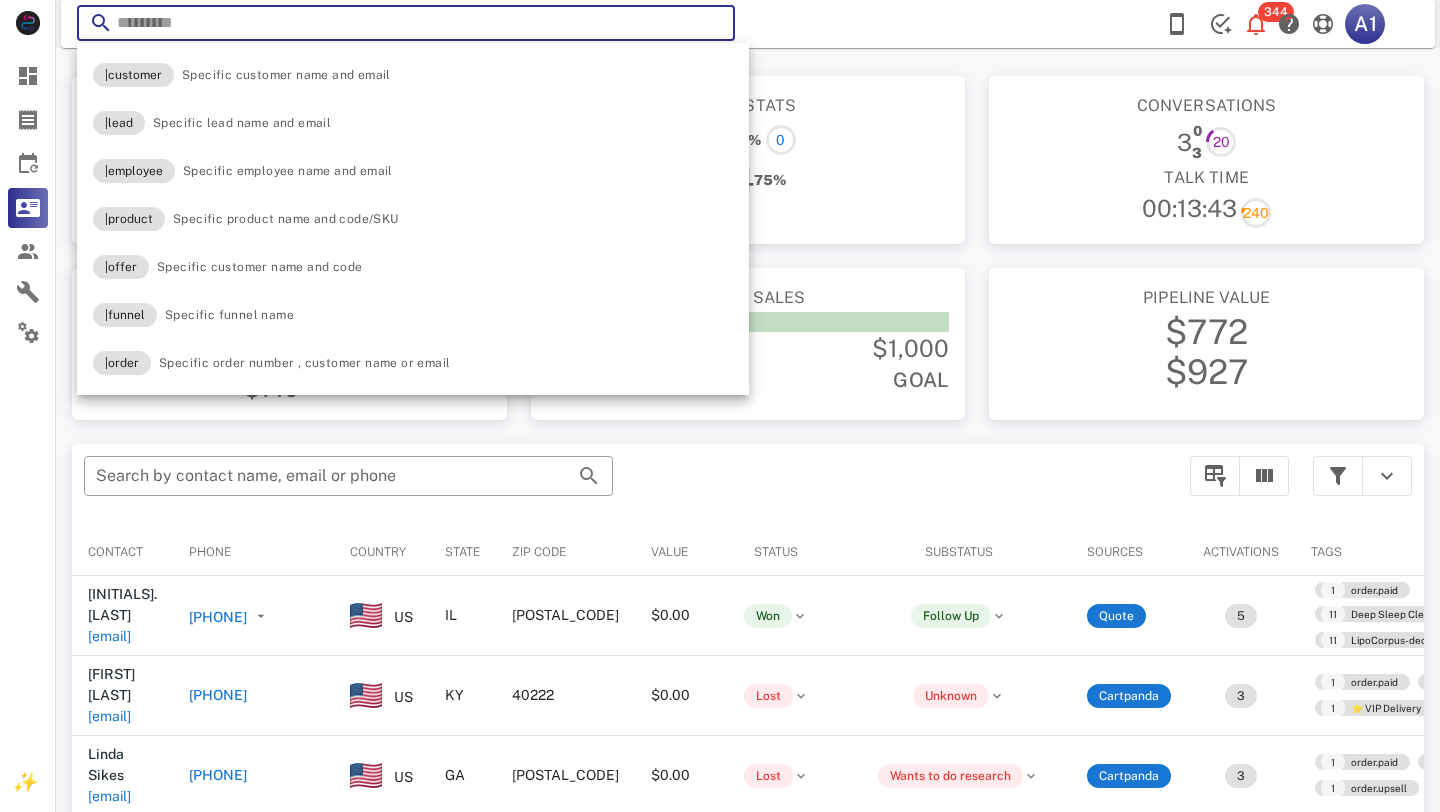 paste on "**********" 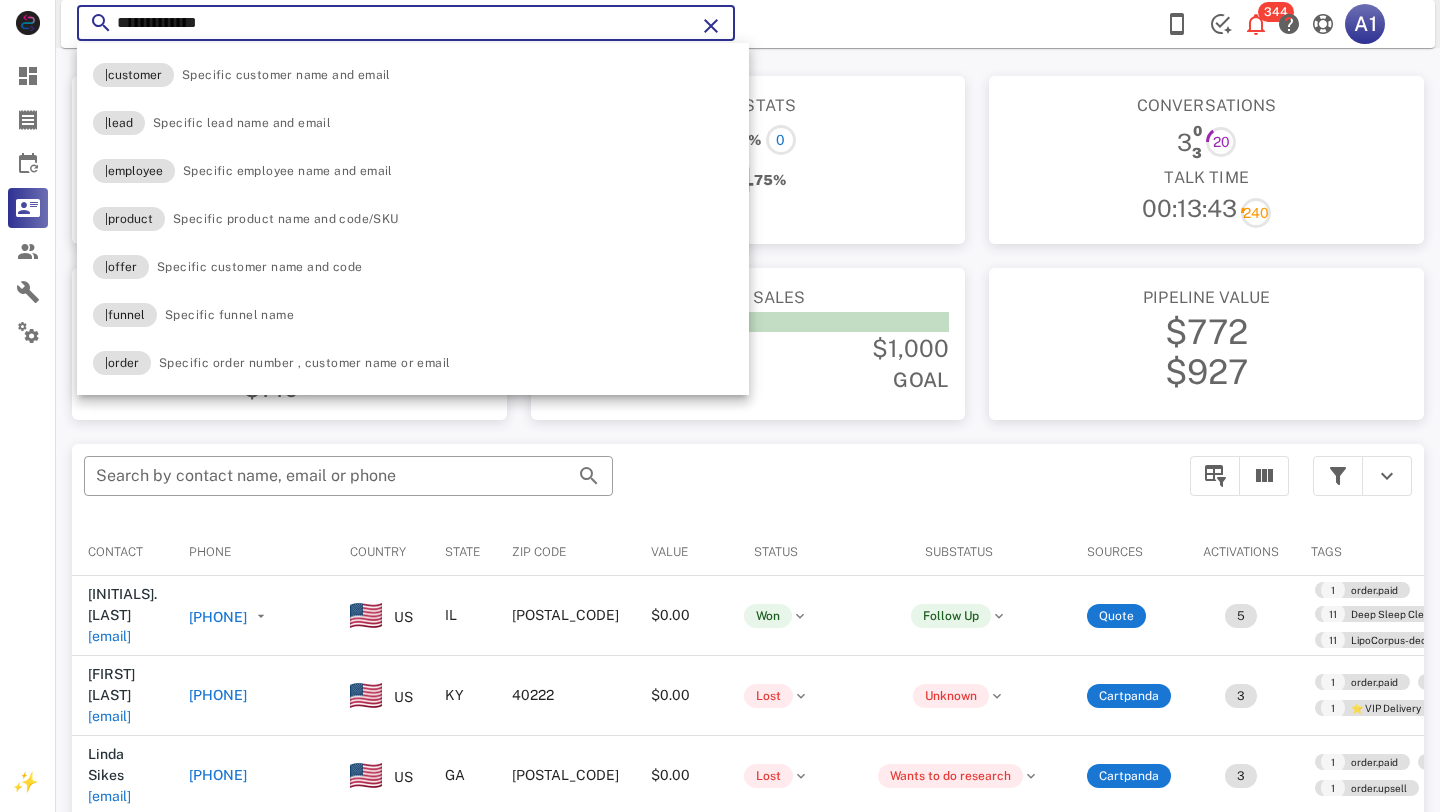 type on "**********" 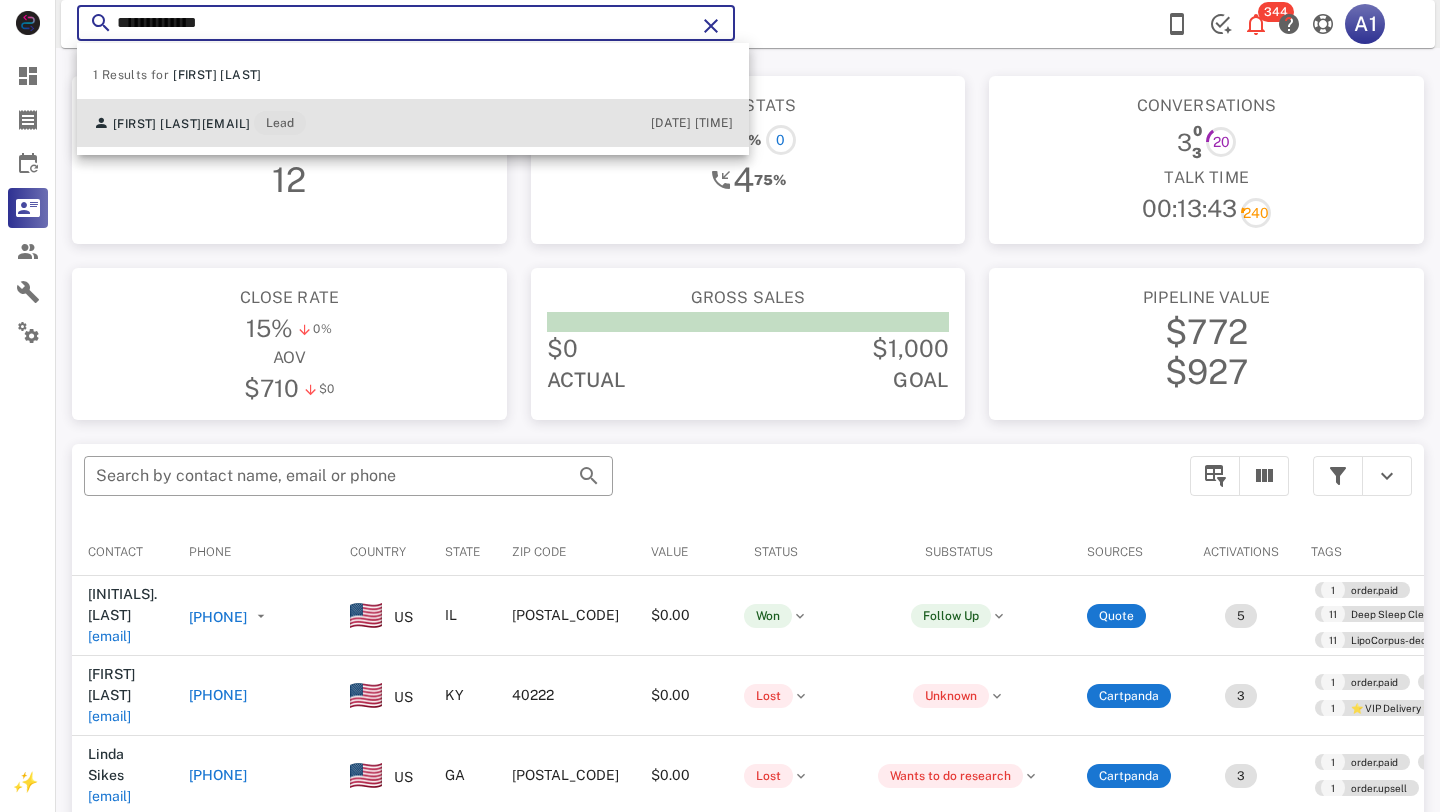 click on "bjhahrens@gmail.com" at bounding box center [226, 124] 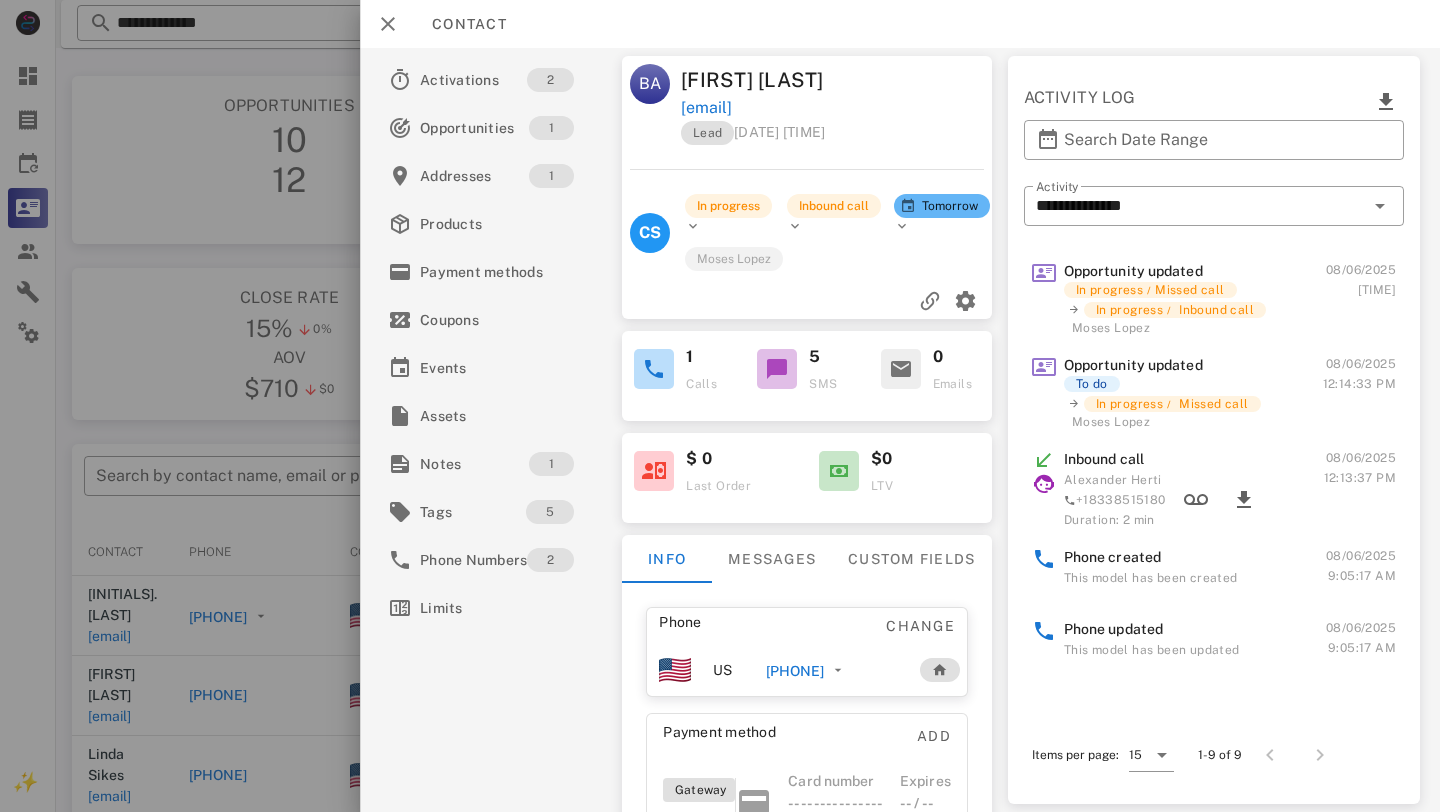click on "+18176374879" at bounding box center (795, 671) 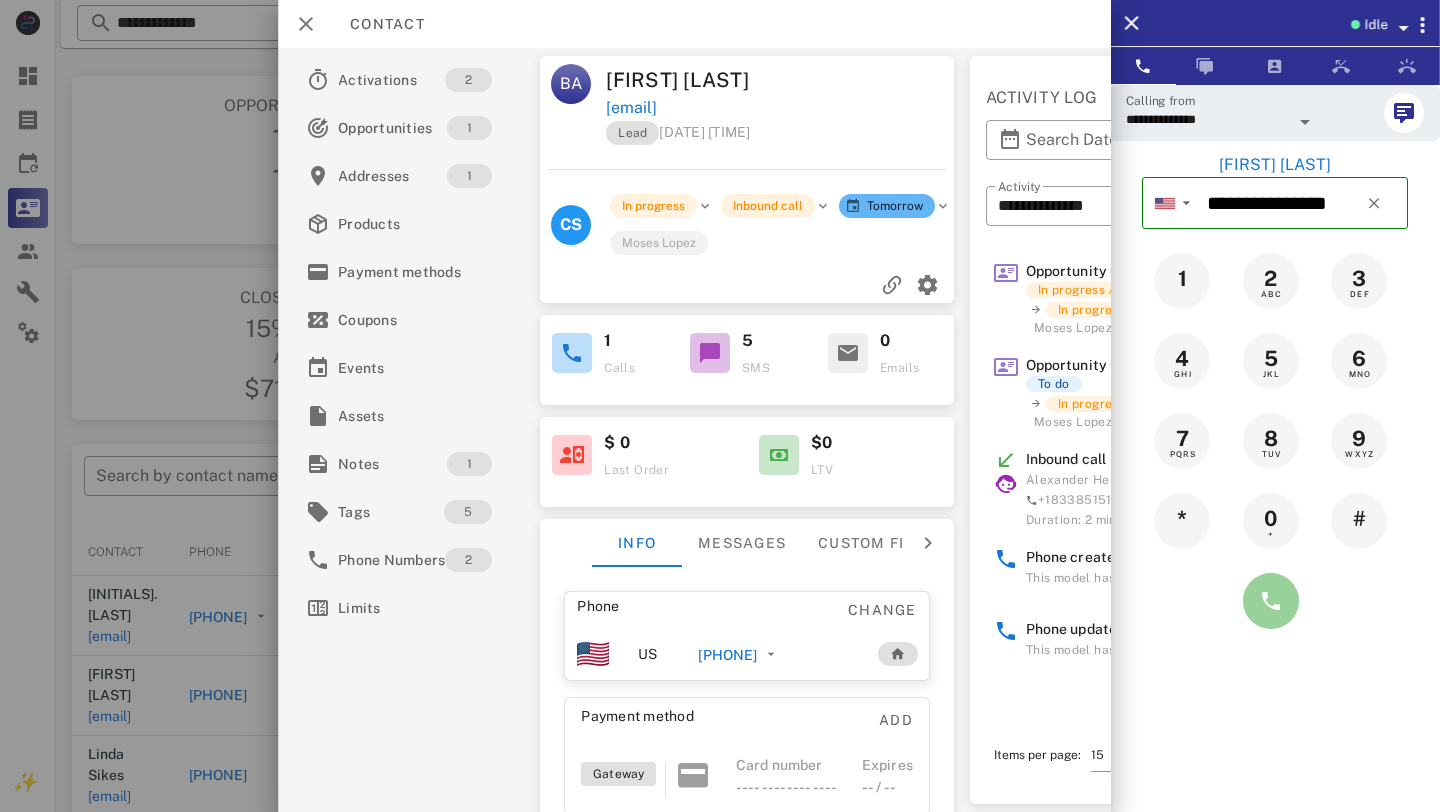 click at bounding box center (1271, 601) 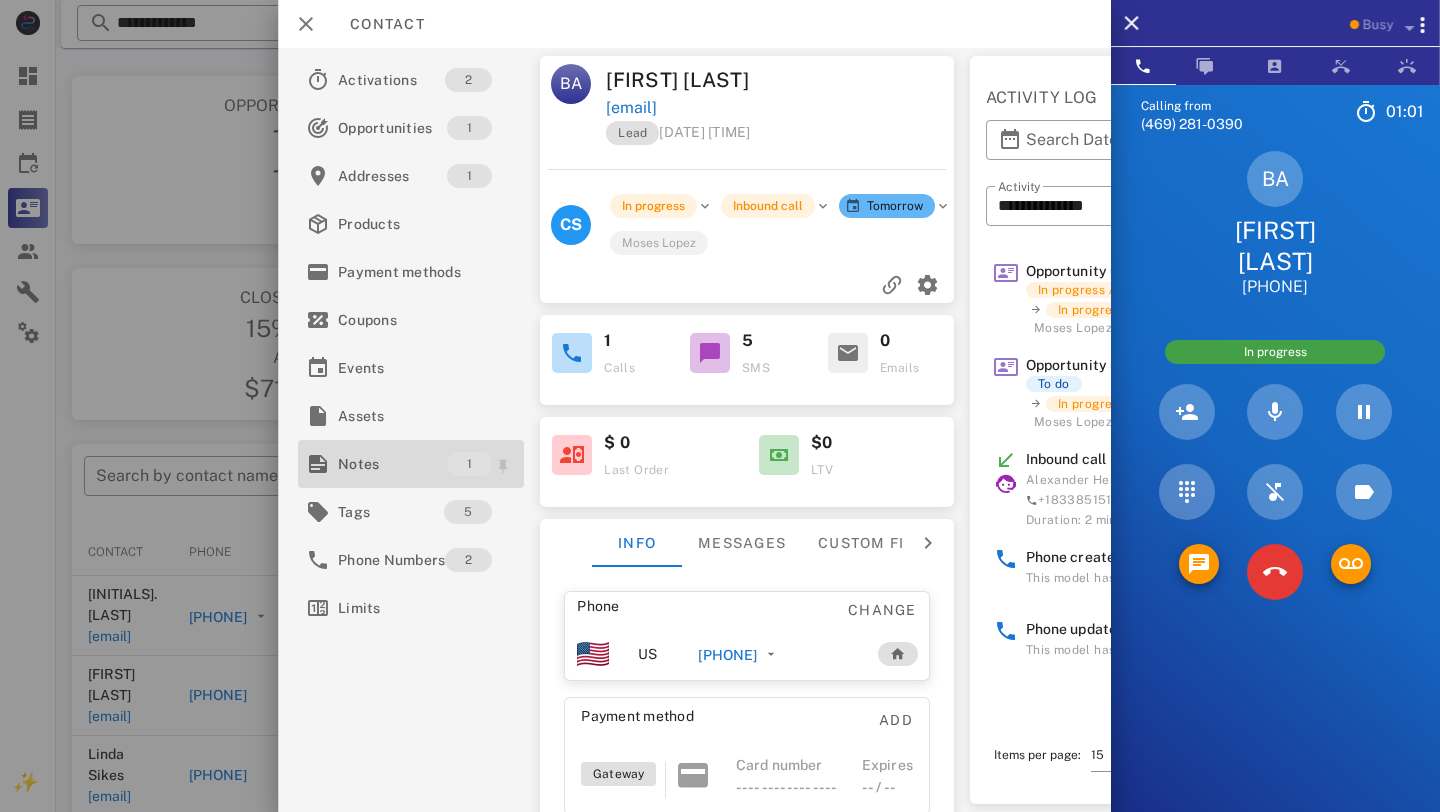 click on "Notes" at bounding box center (392, 464) 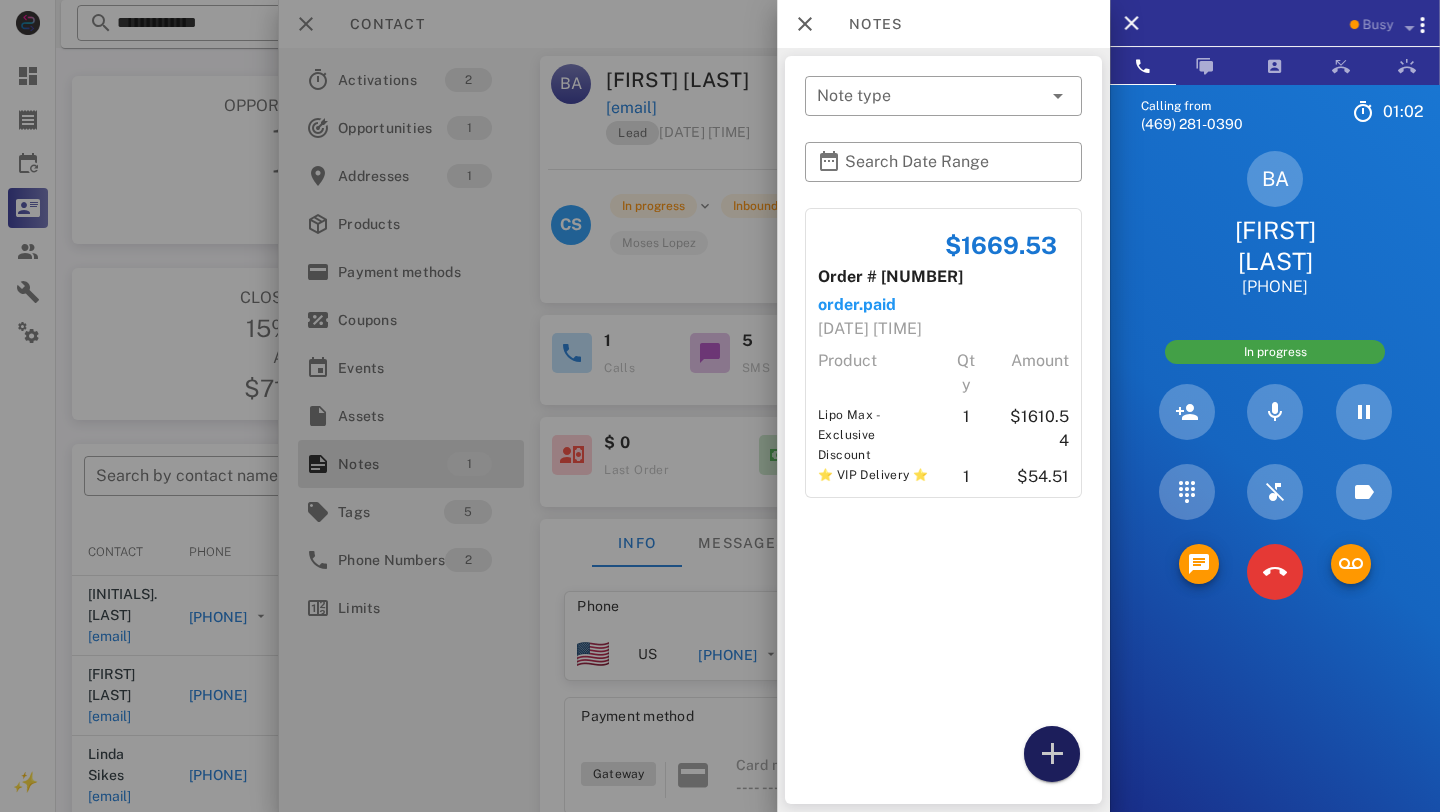 click at bounding box center [1052, 754] 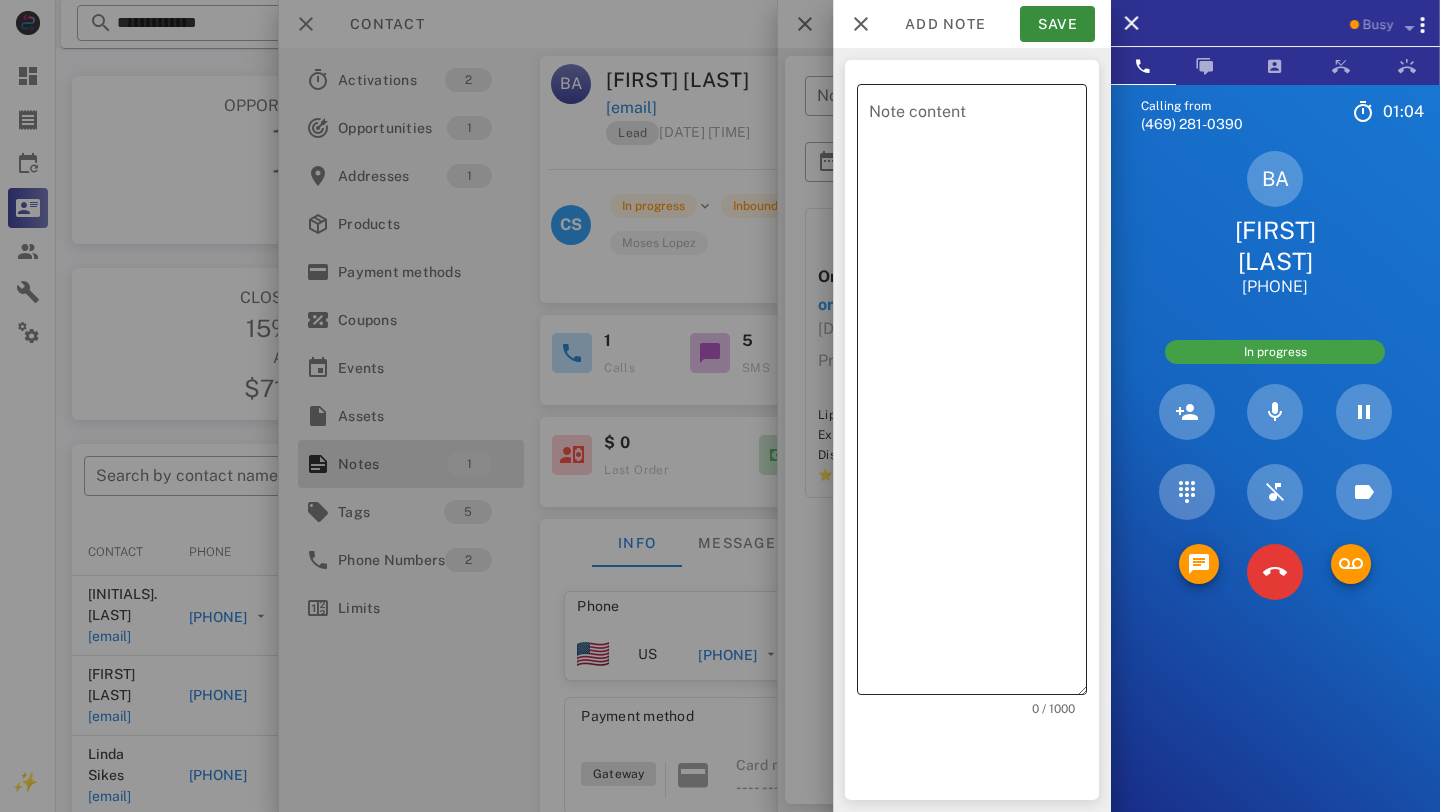 click on "Note content" at bounding box center [978, 394] 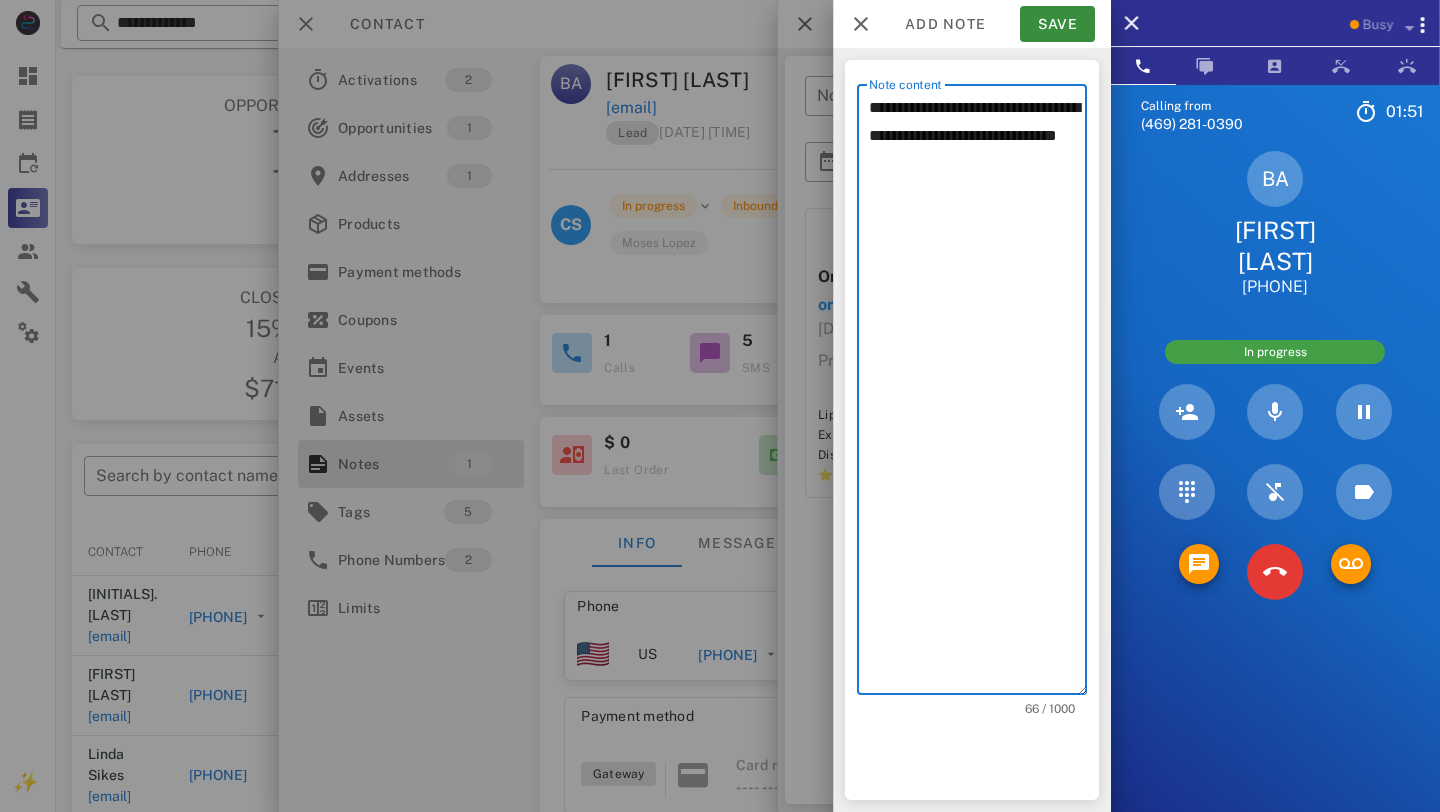 click on "**********" at bounding box center [978, 394] 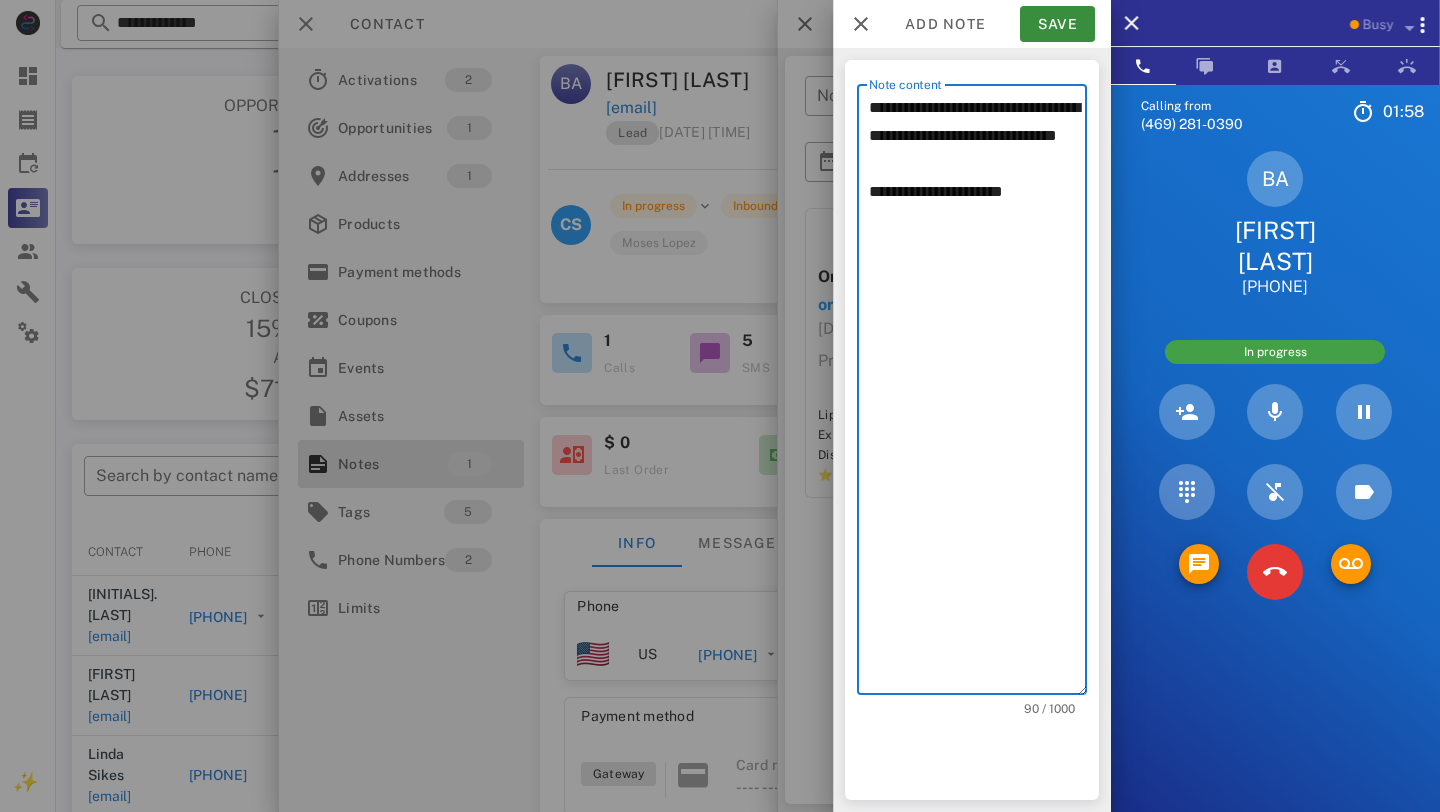 paste on "*********" 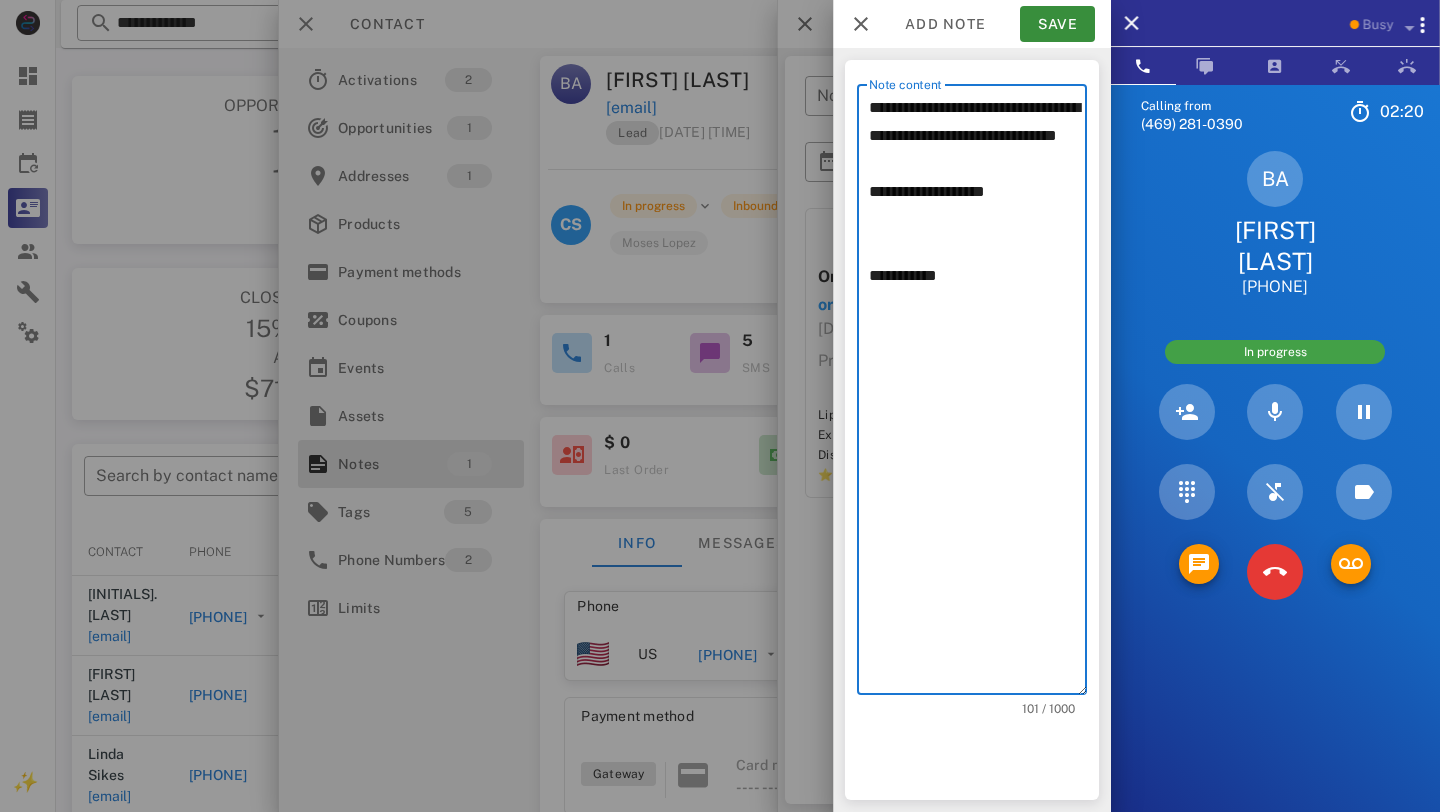 paste on "*********" 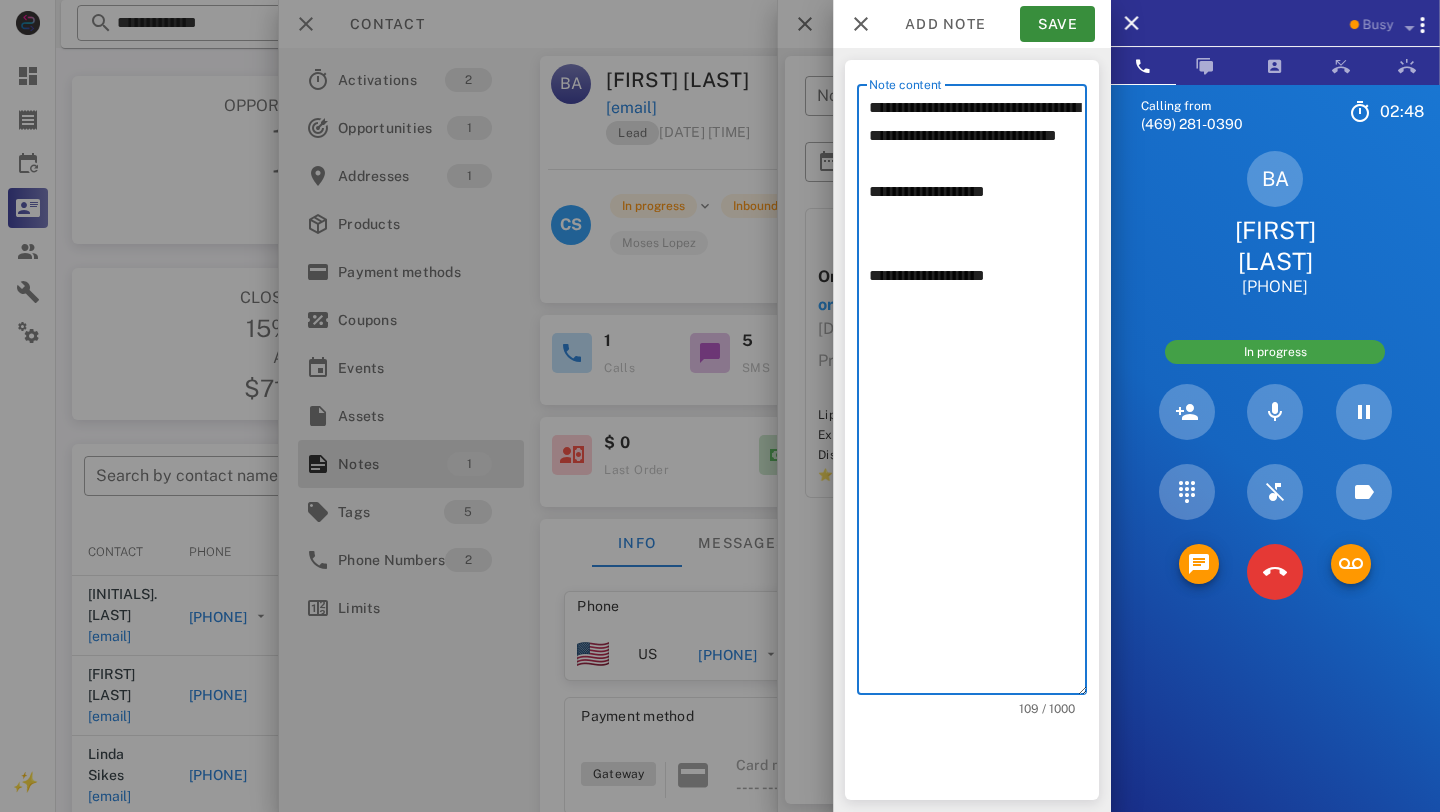 click on "**********" at bounding box center [978, 394] 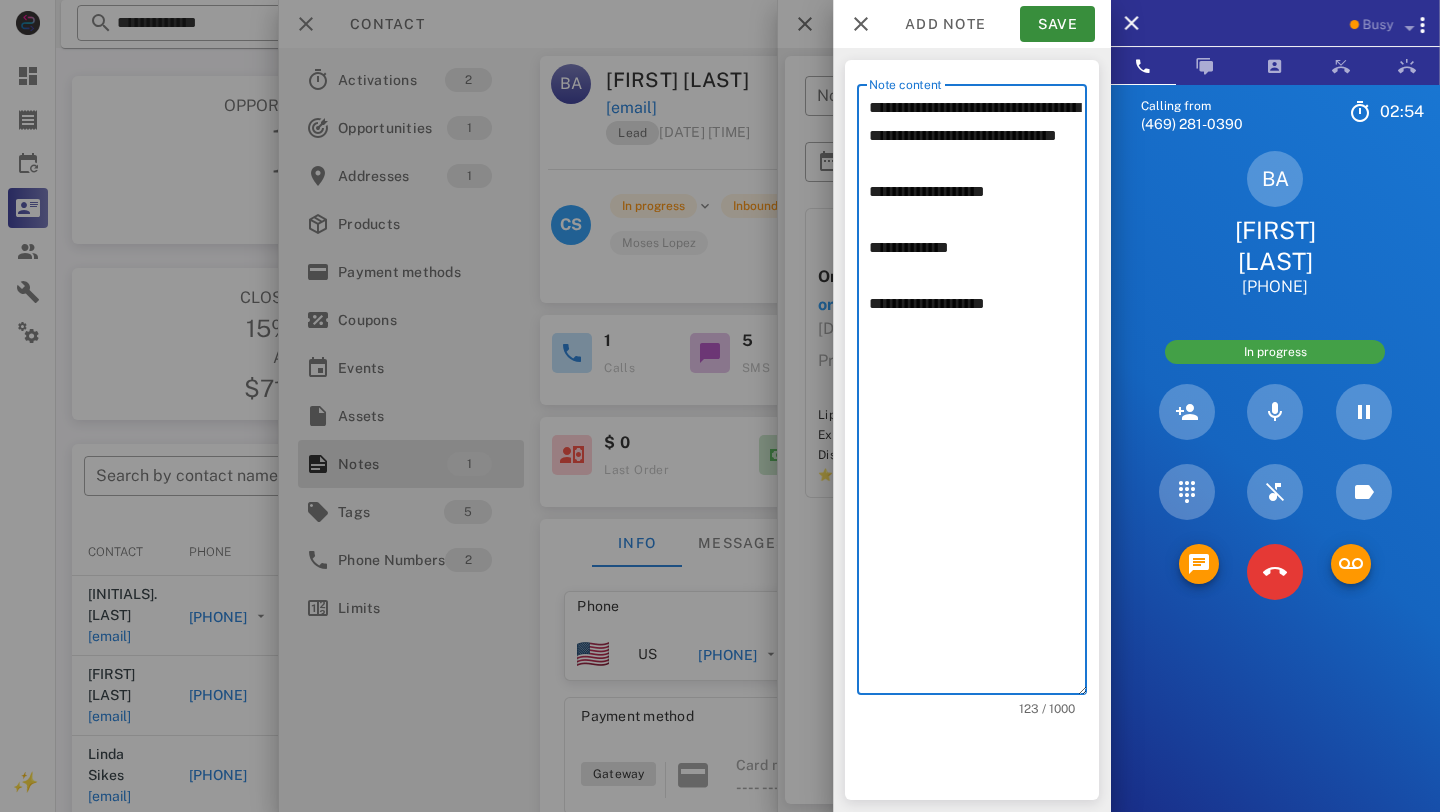 click on "**********" at bounding box center [978, 394] 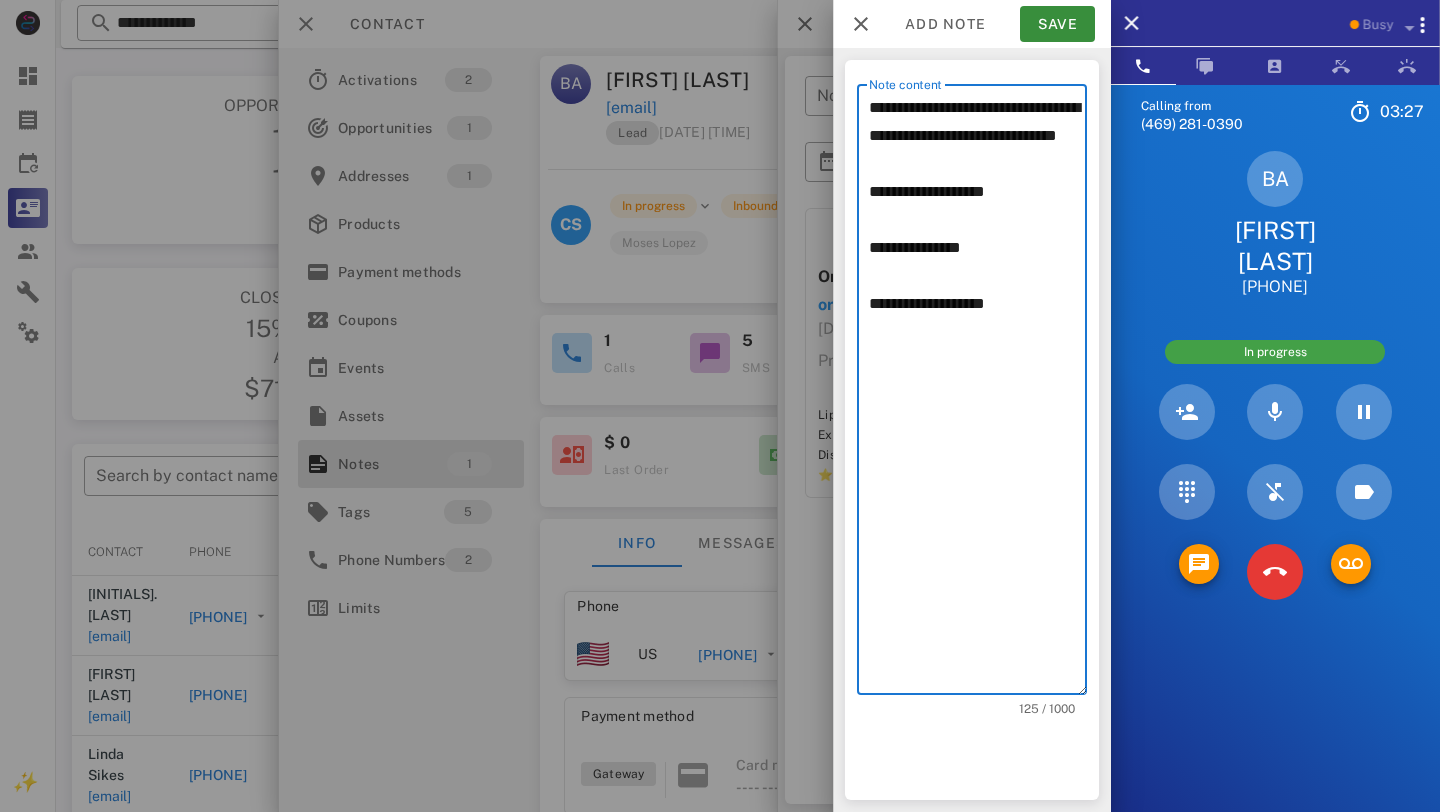 click on "**********" at bounding box center (978, 394) 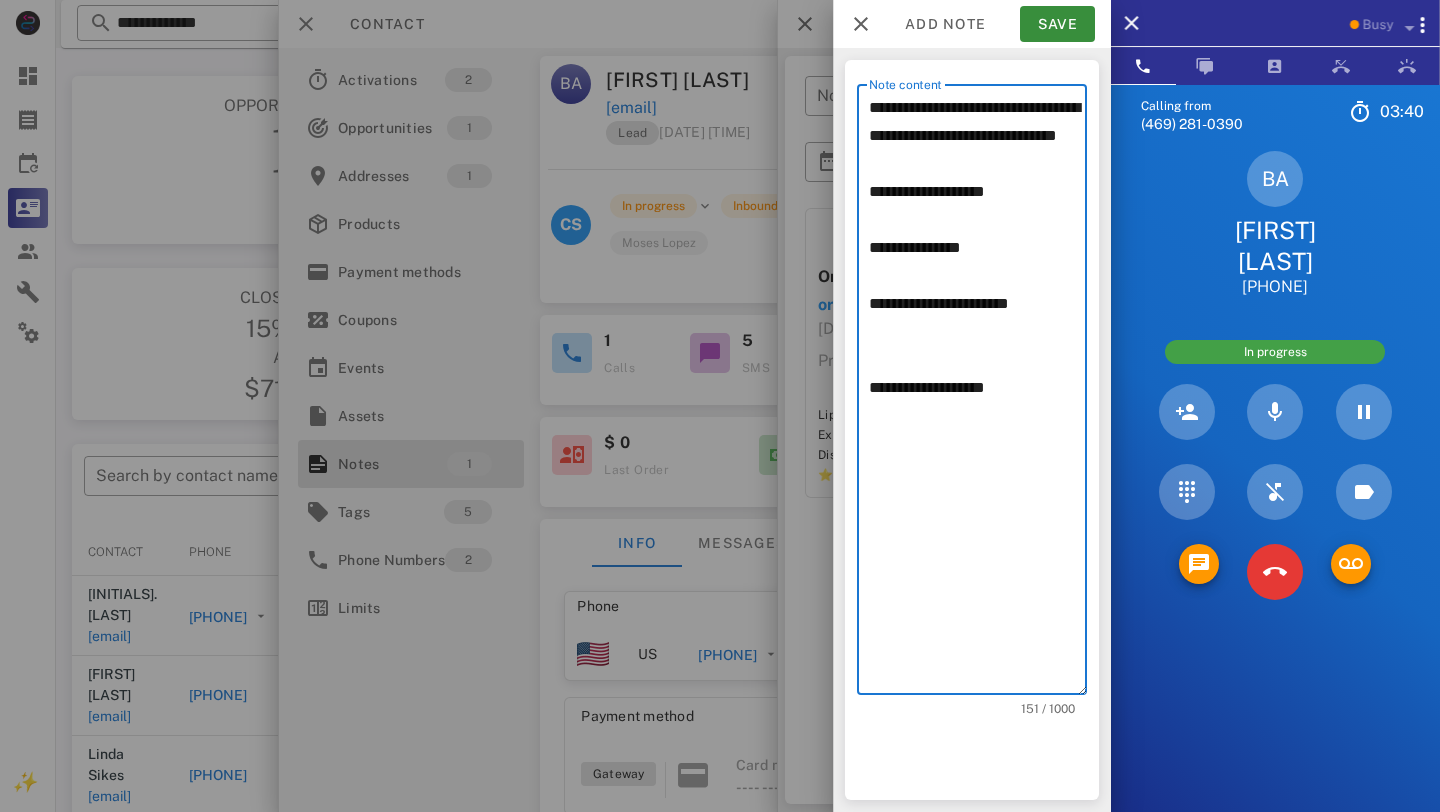 click on "**********" at bounding box center [978, 394] 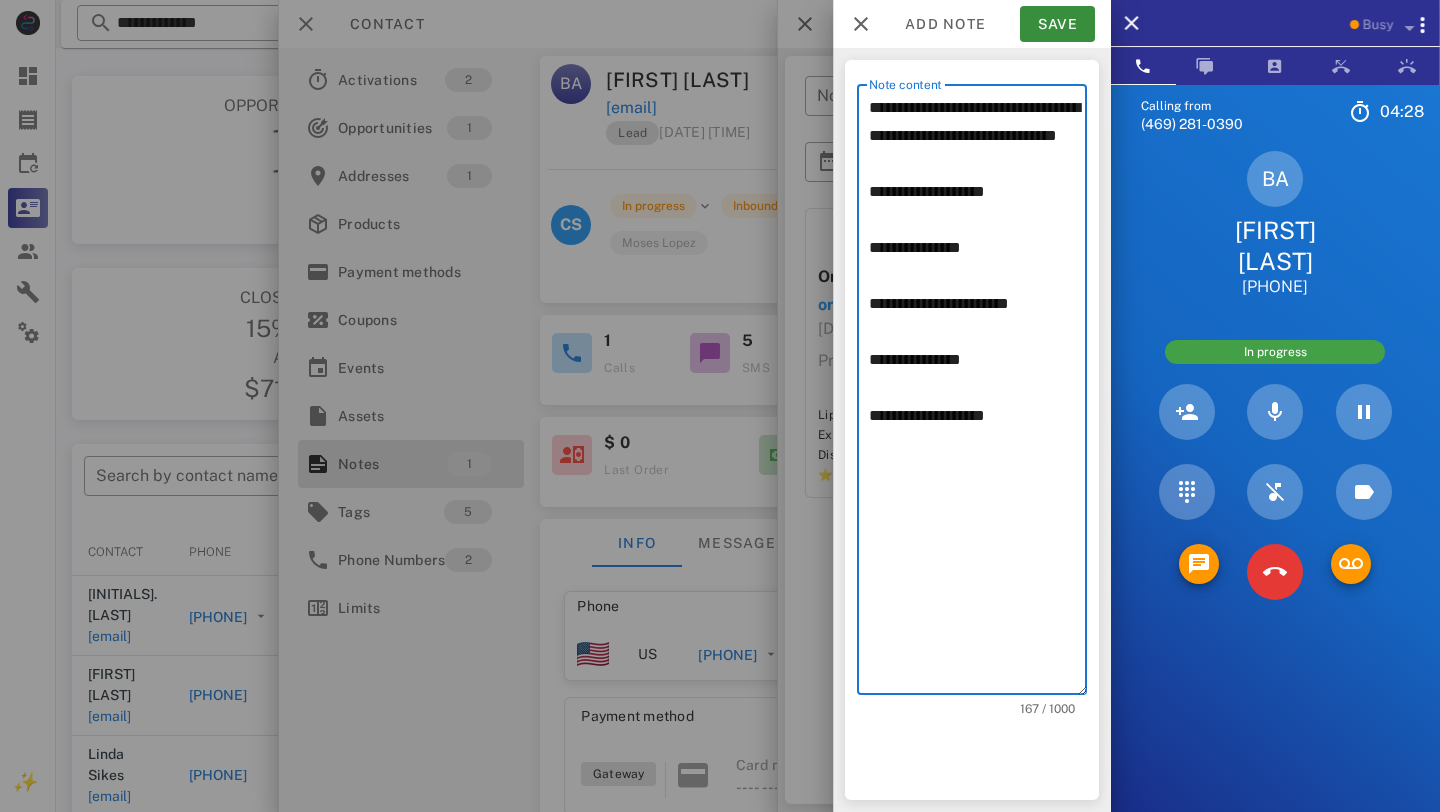 click on "**********" at bounding box center [978, 394] 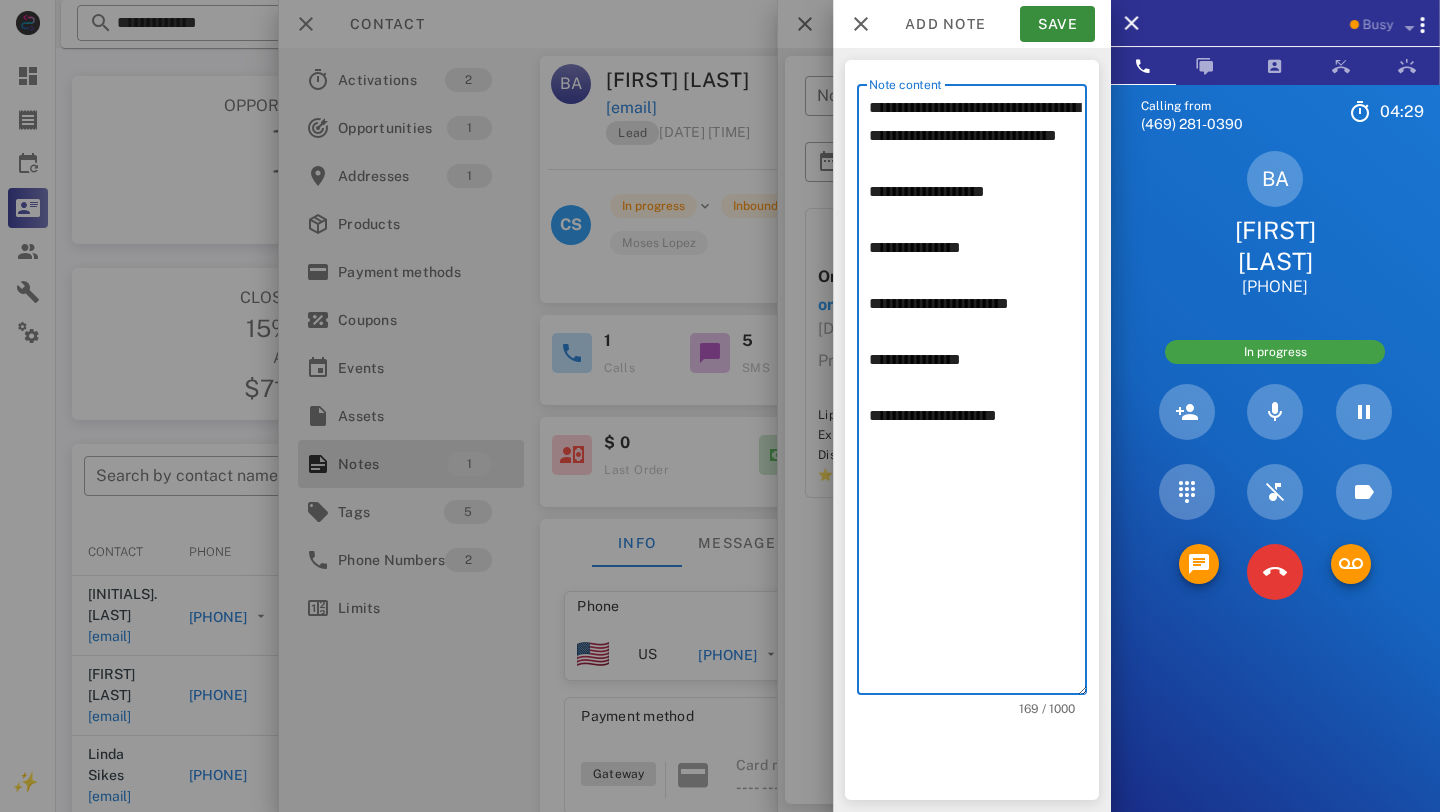 paste on "**********" 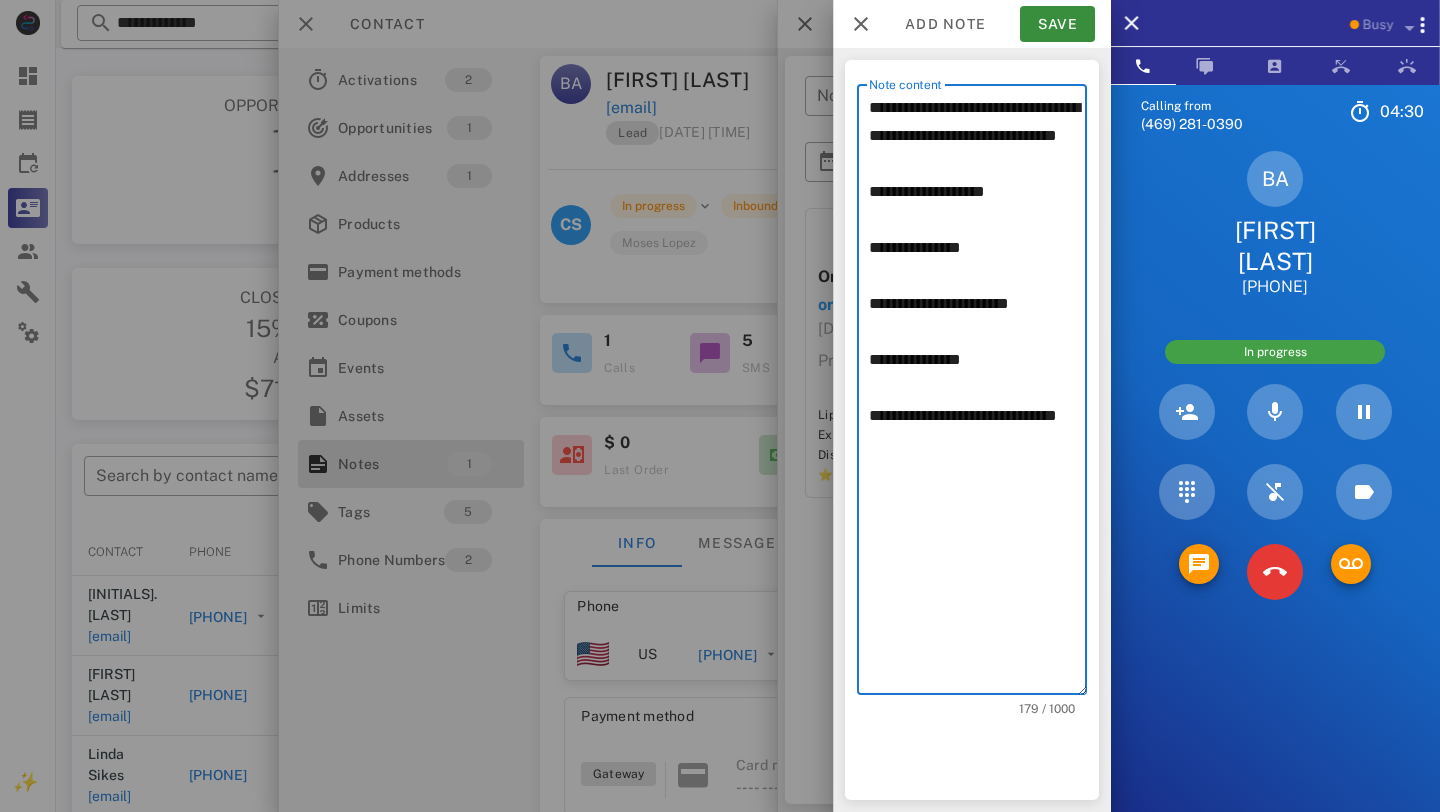 click on "**********" at bounding box center [978, 394] 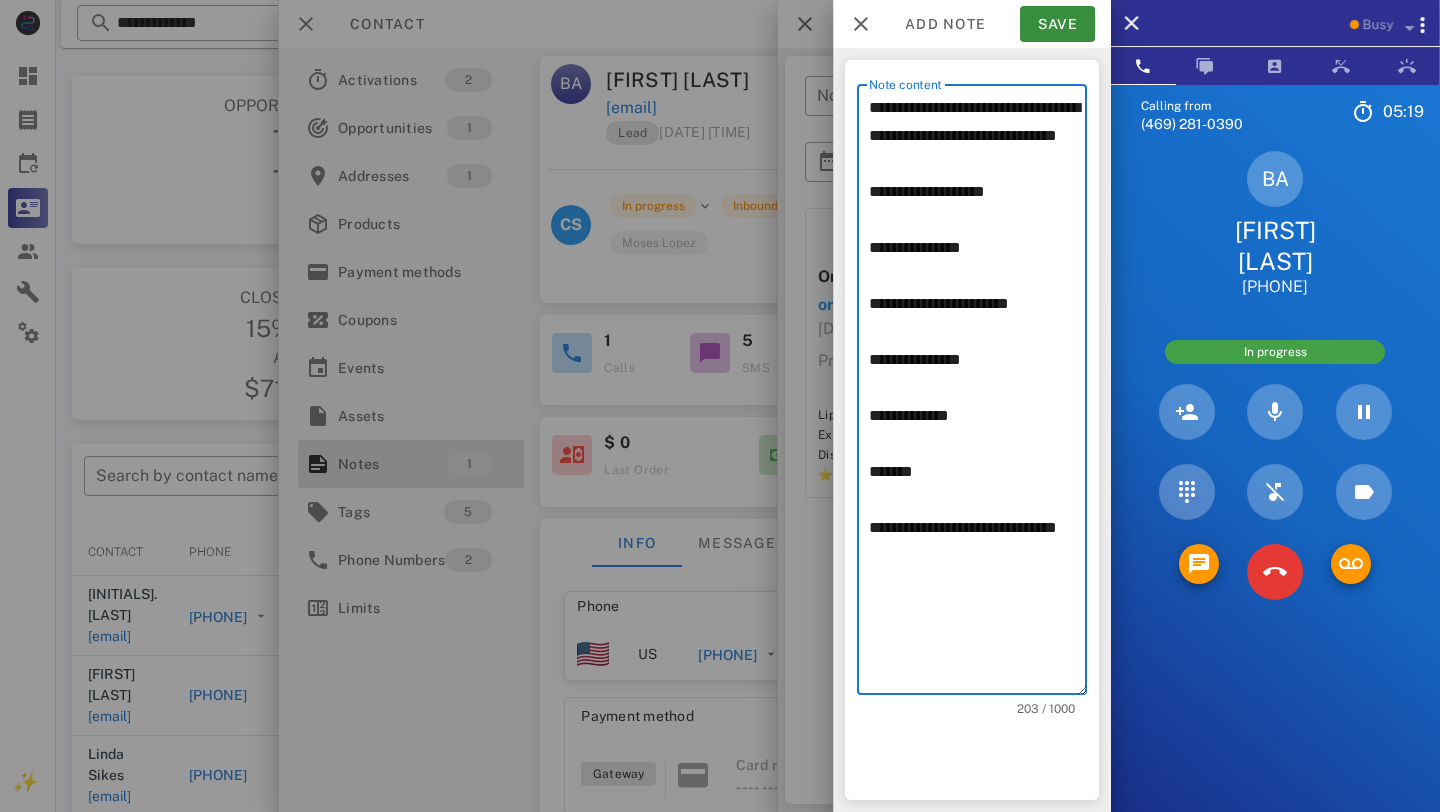 click on "**********" at bounding box center (978, 394) 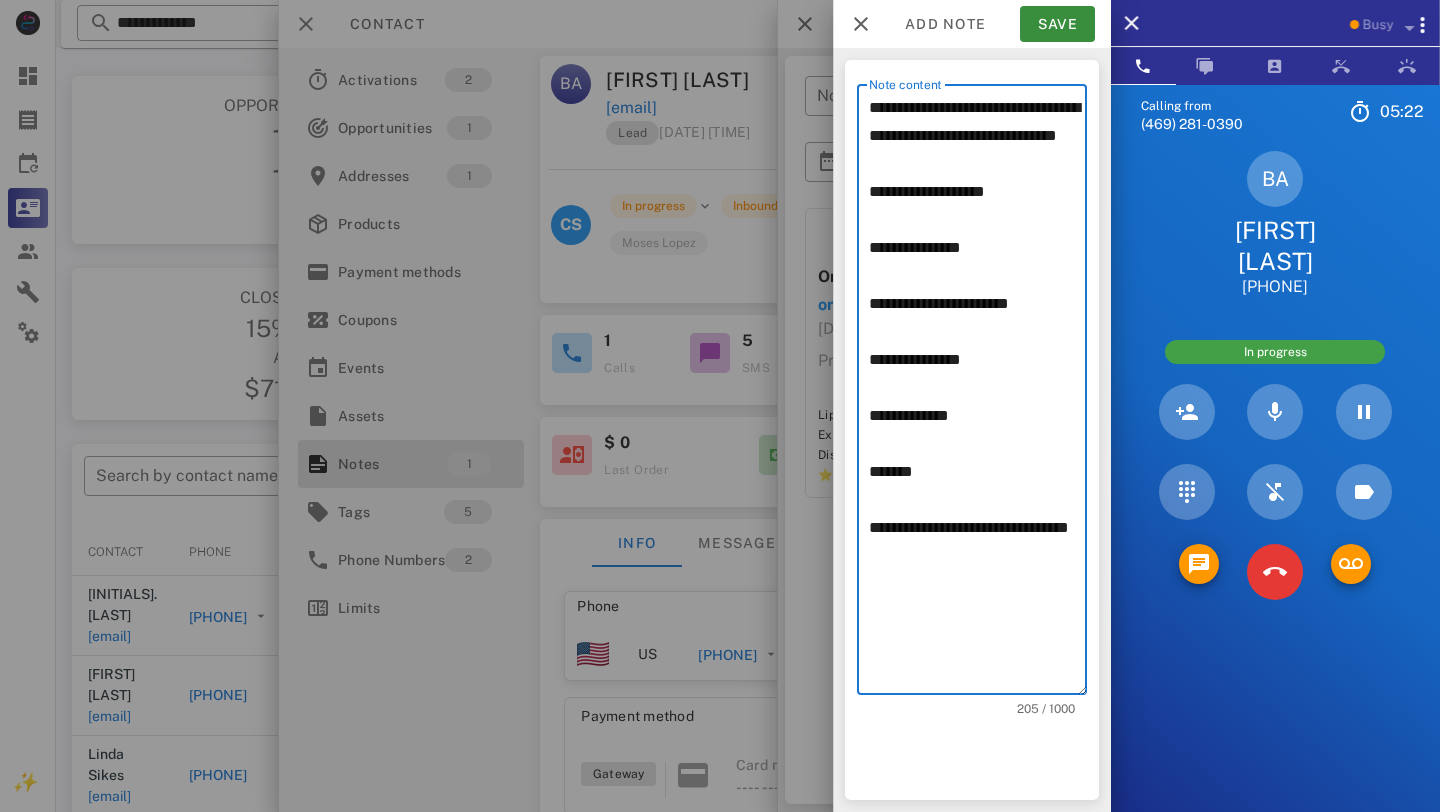 paste on "**********" 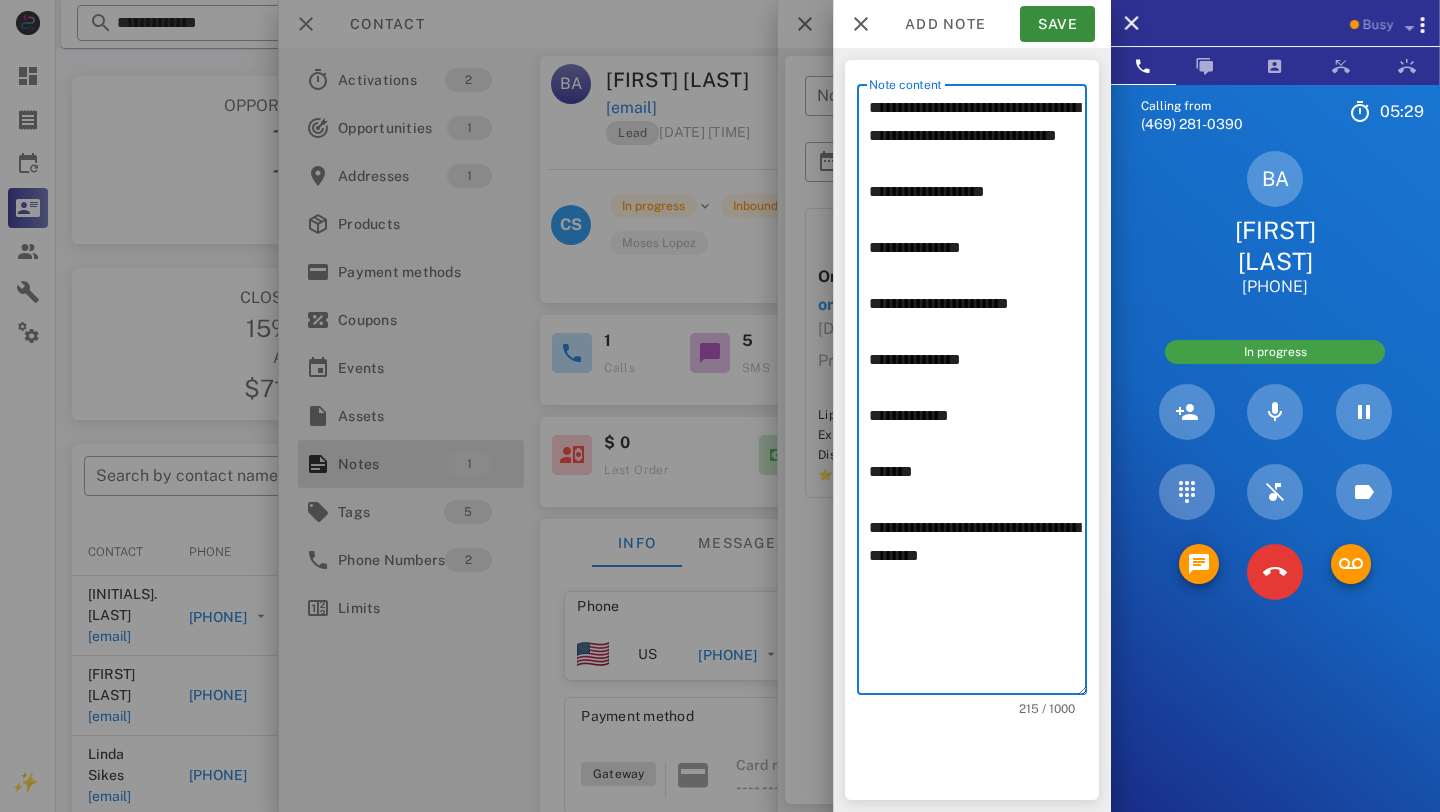 click on "**********" at bounding box center [978, 394] 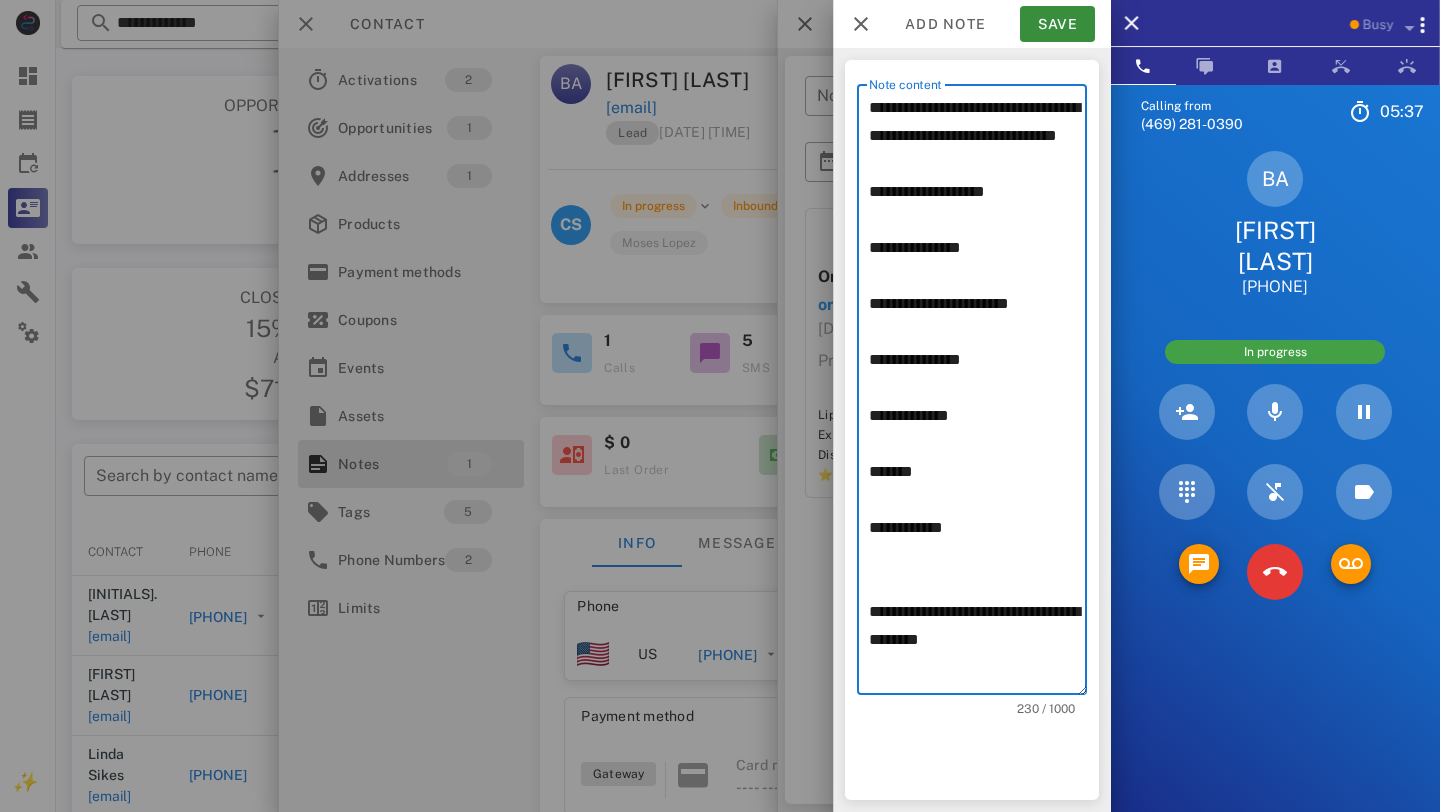 type on "**********" 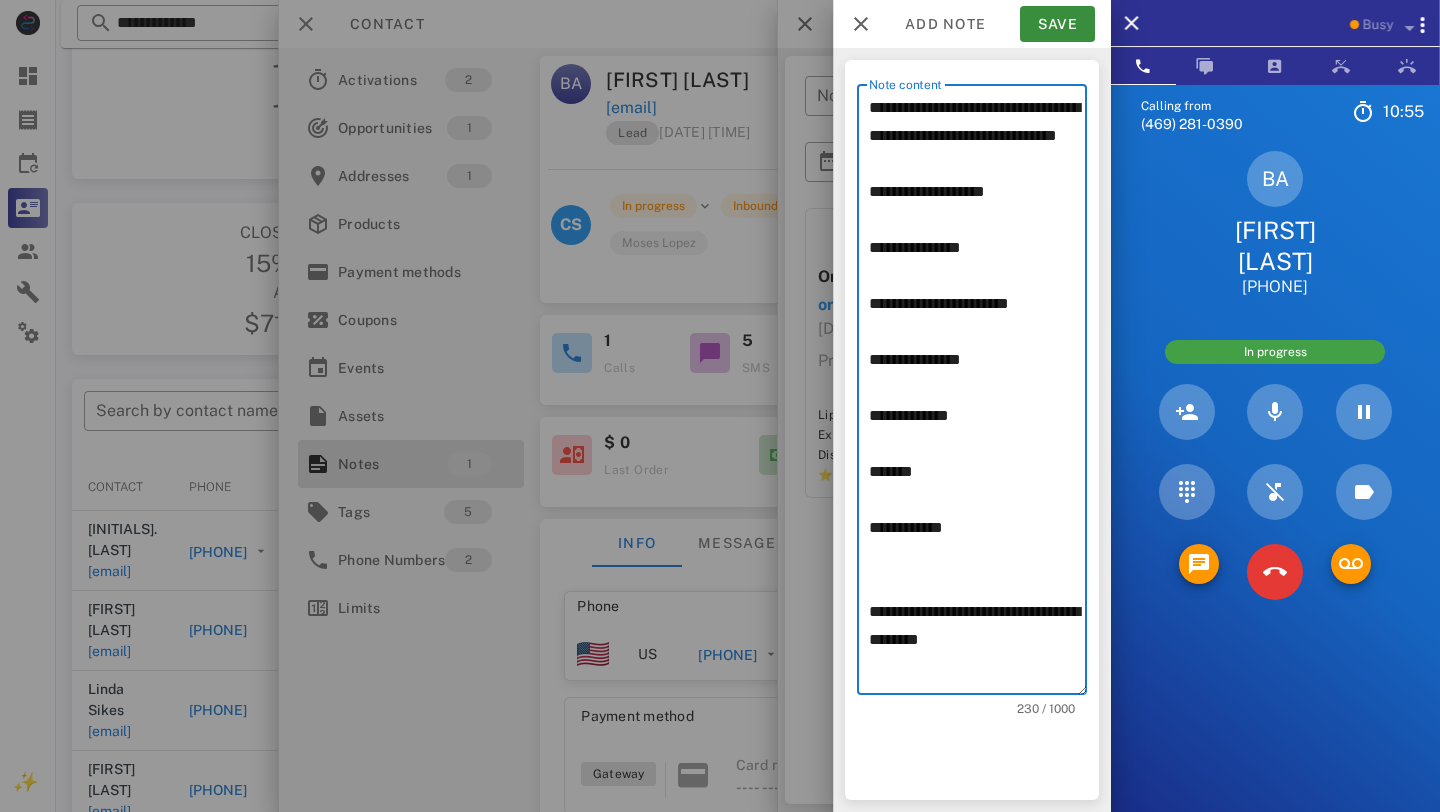 scroll, scrollTop: 76, scrollLeft: 0, axis: vertical 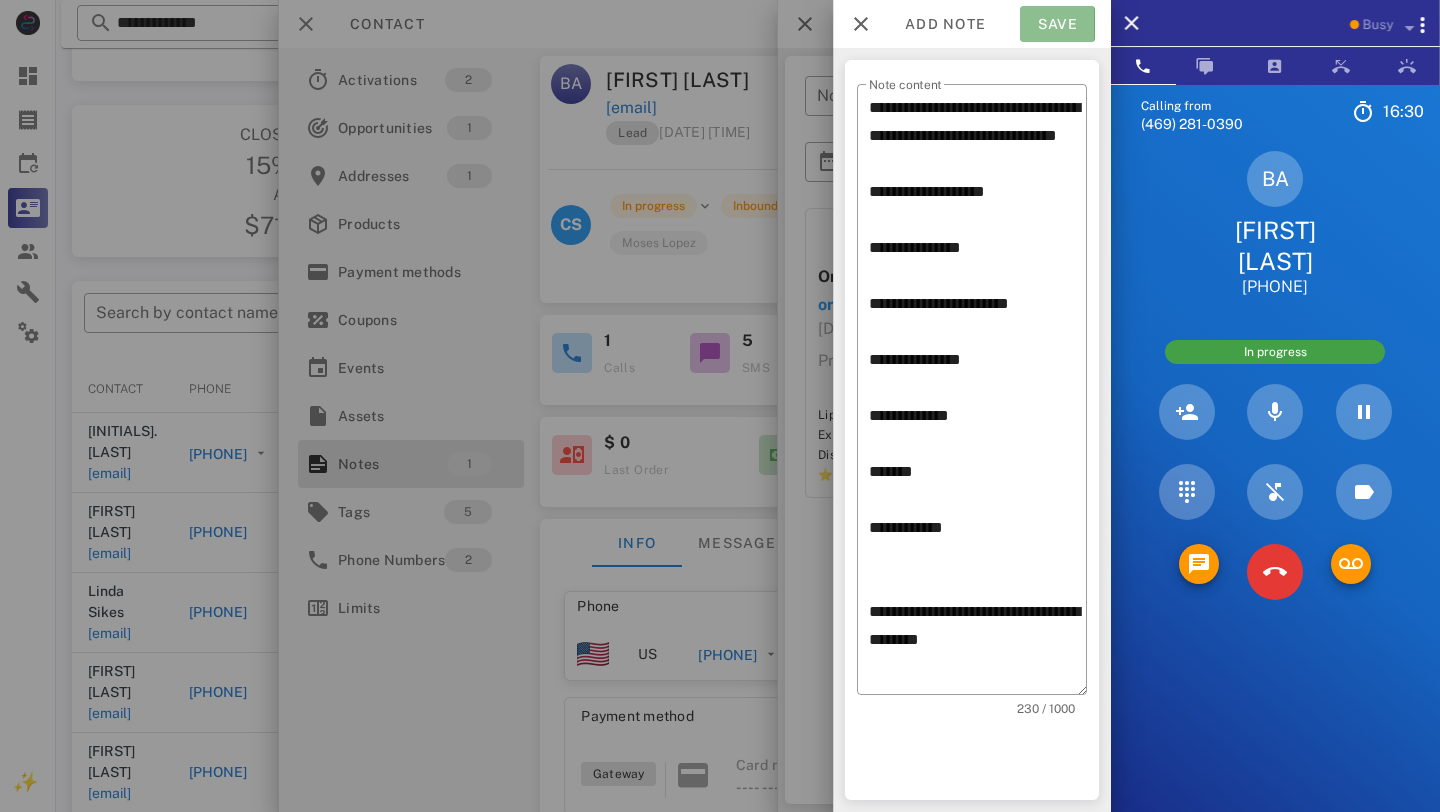 click on "Save" at bounding box center [1057, 24] 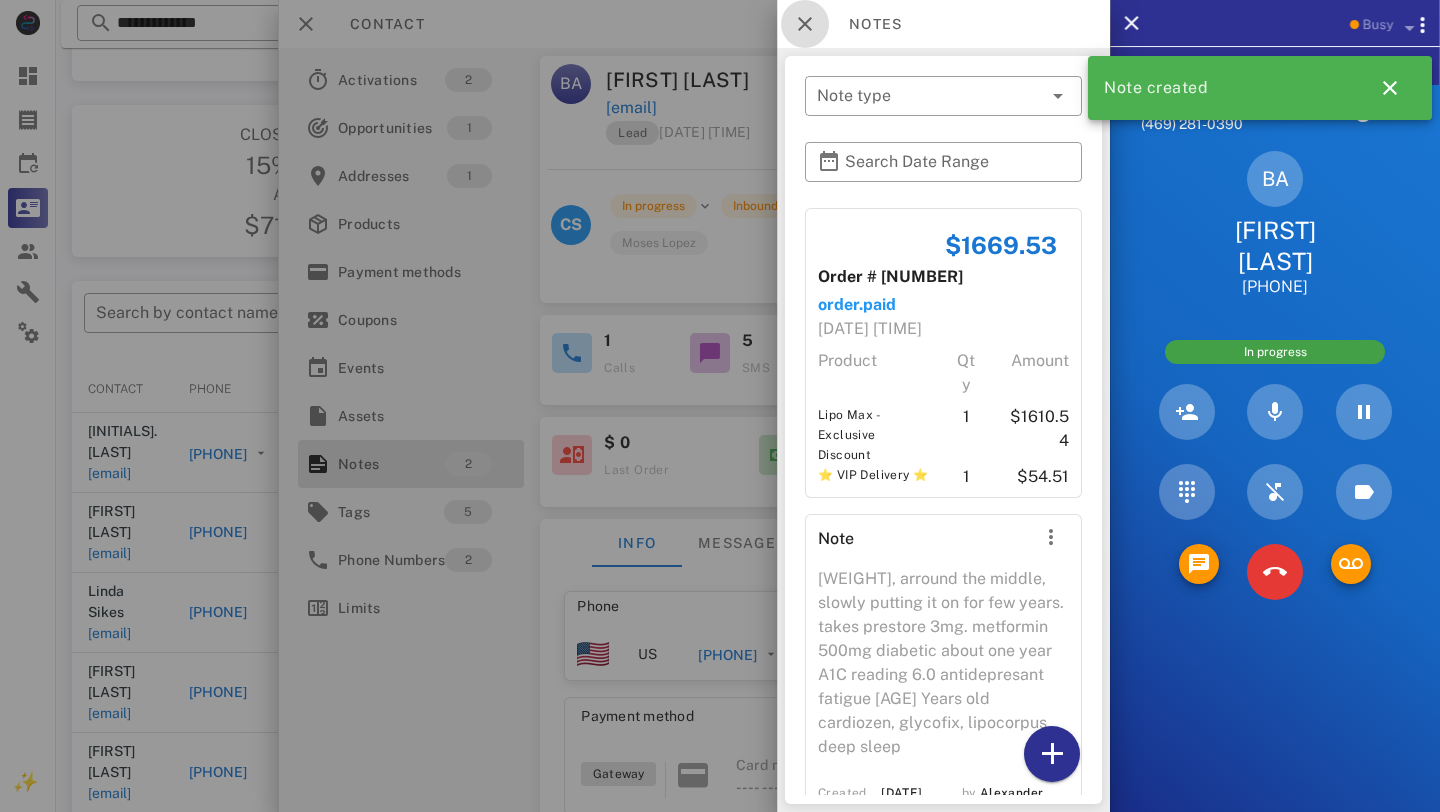 click at bounding box center (805, 24) 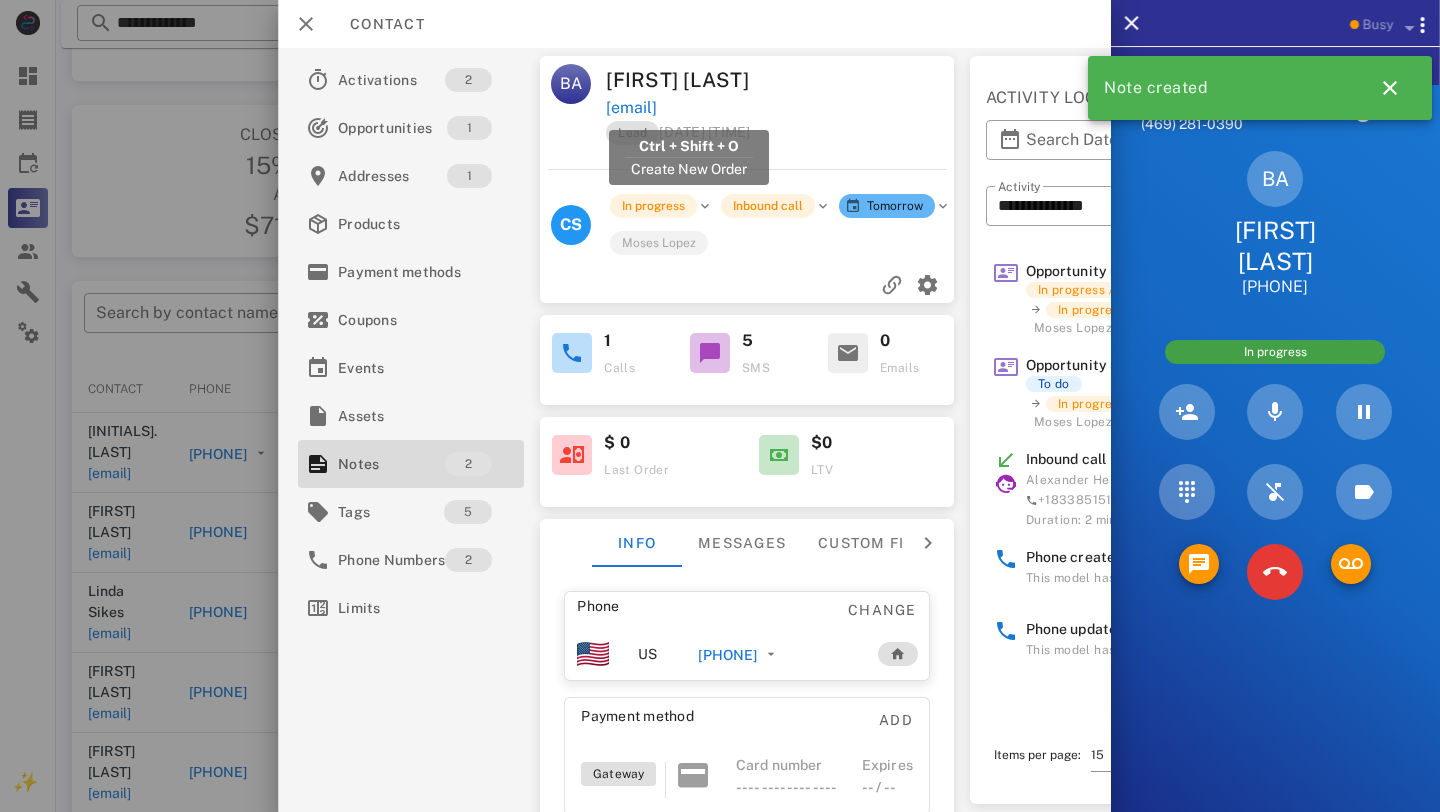 click on "[EMAIL]" at bounding box center [631, 108] 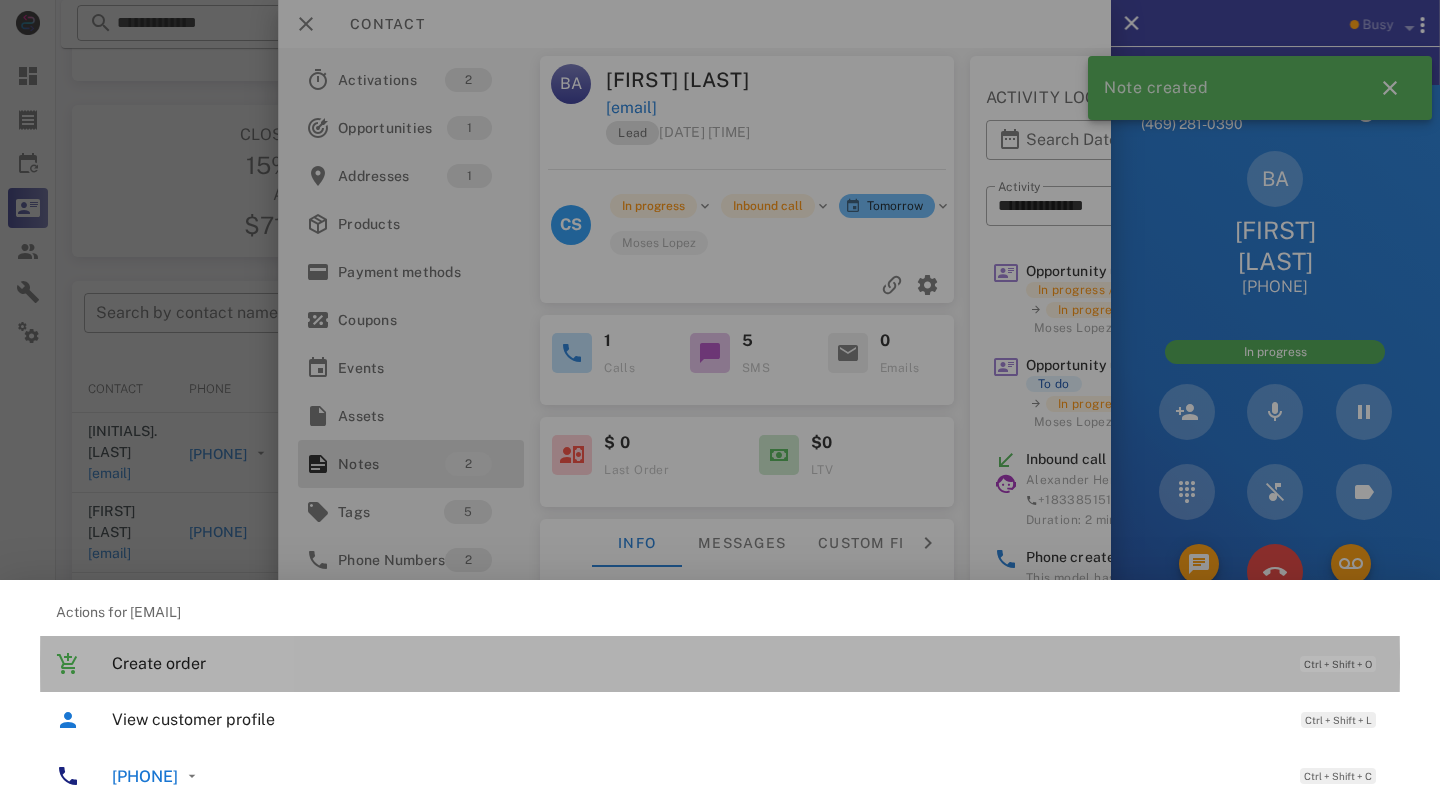 click on "Create order" at bounding box center (696, 663) 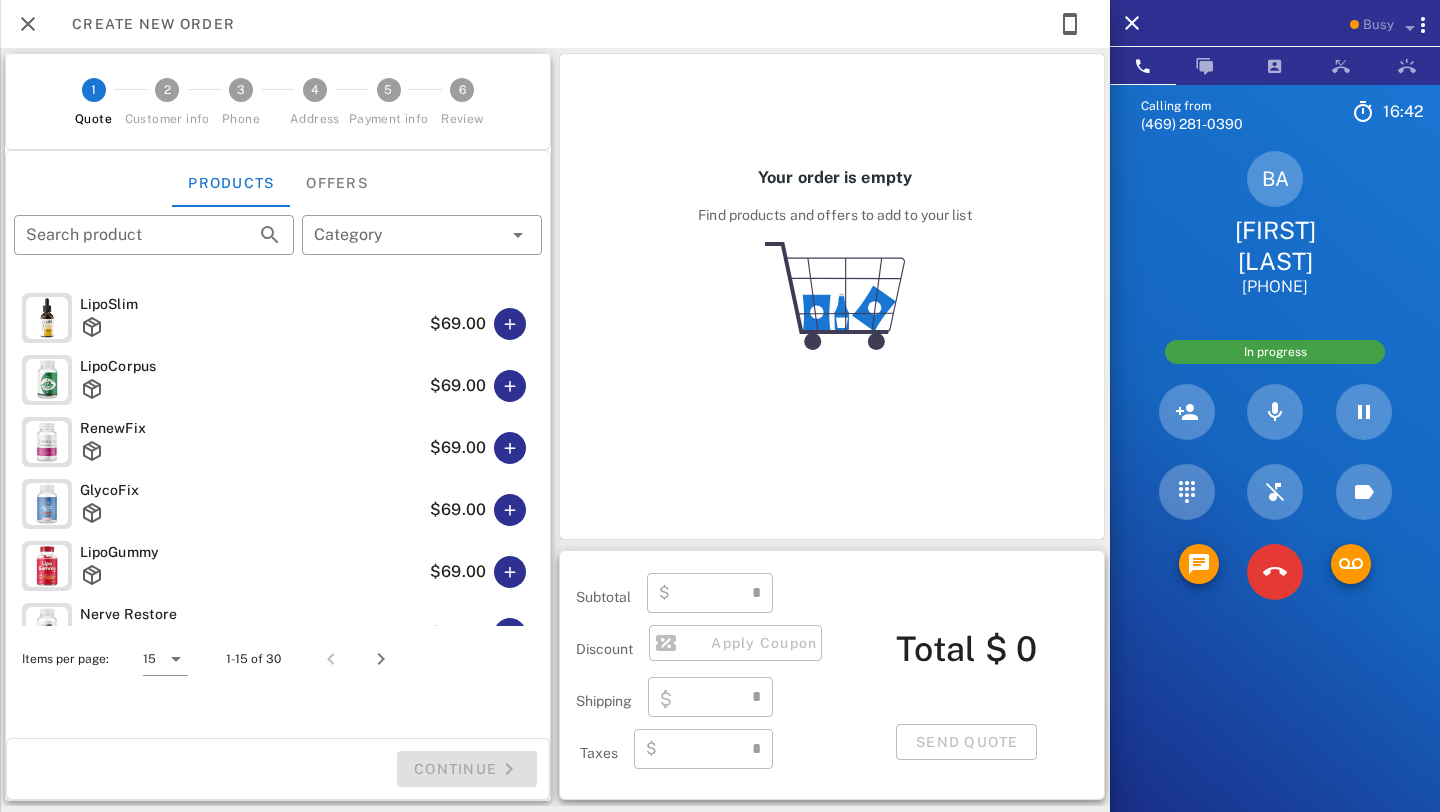 type on "**********" 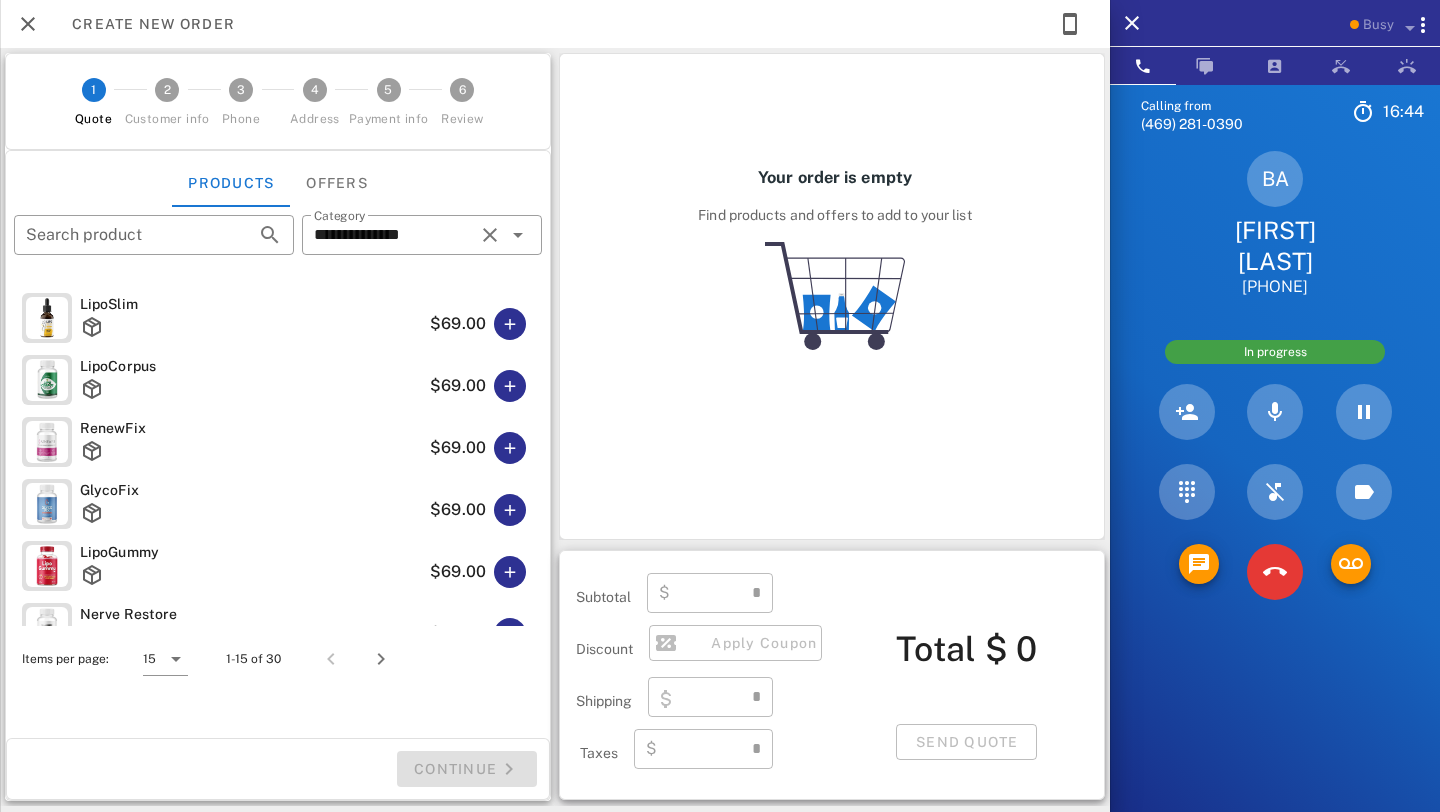 type on "****" 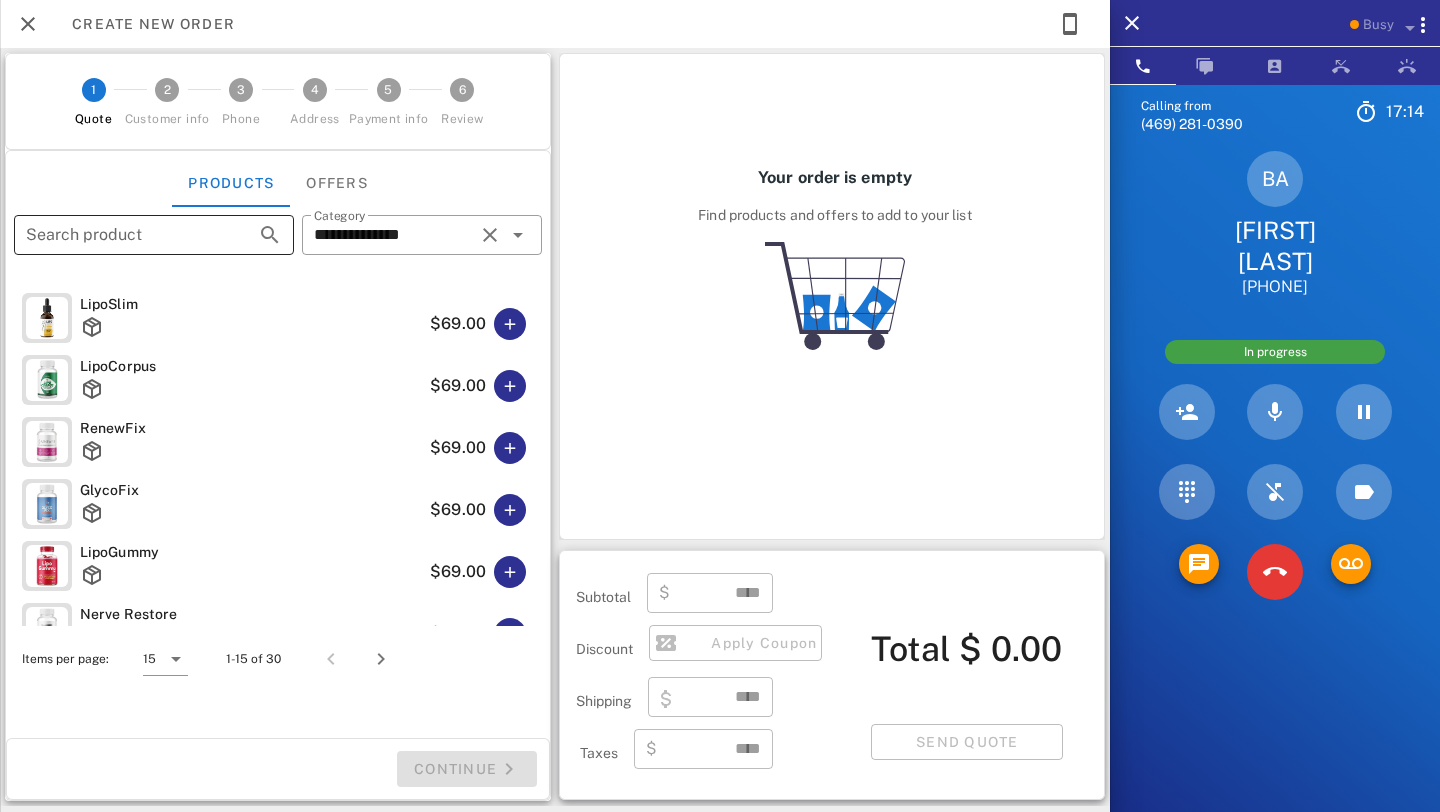 click at bounding box center [240, 235] 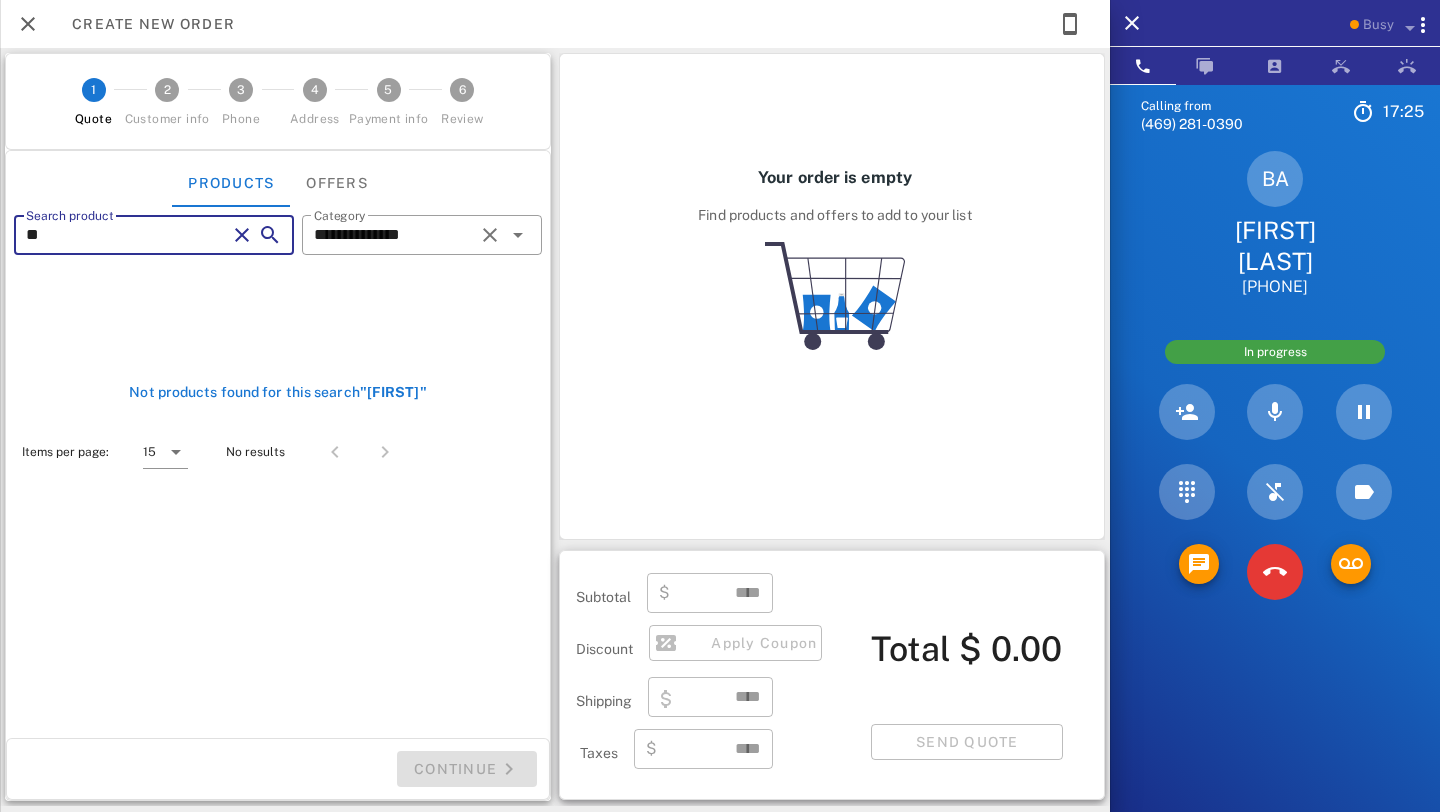 type on "**" 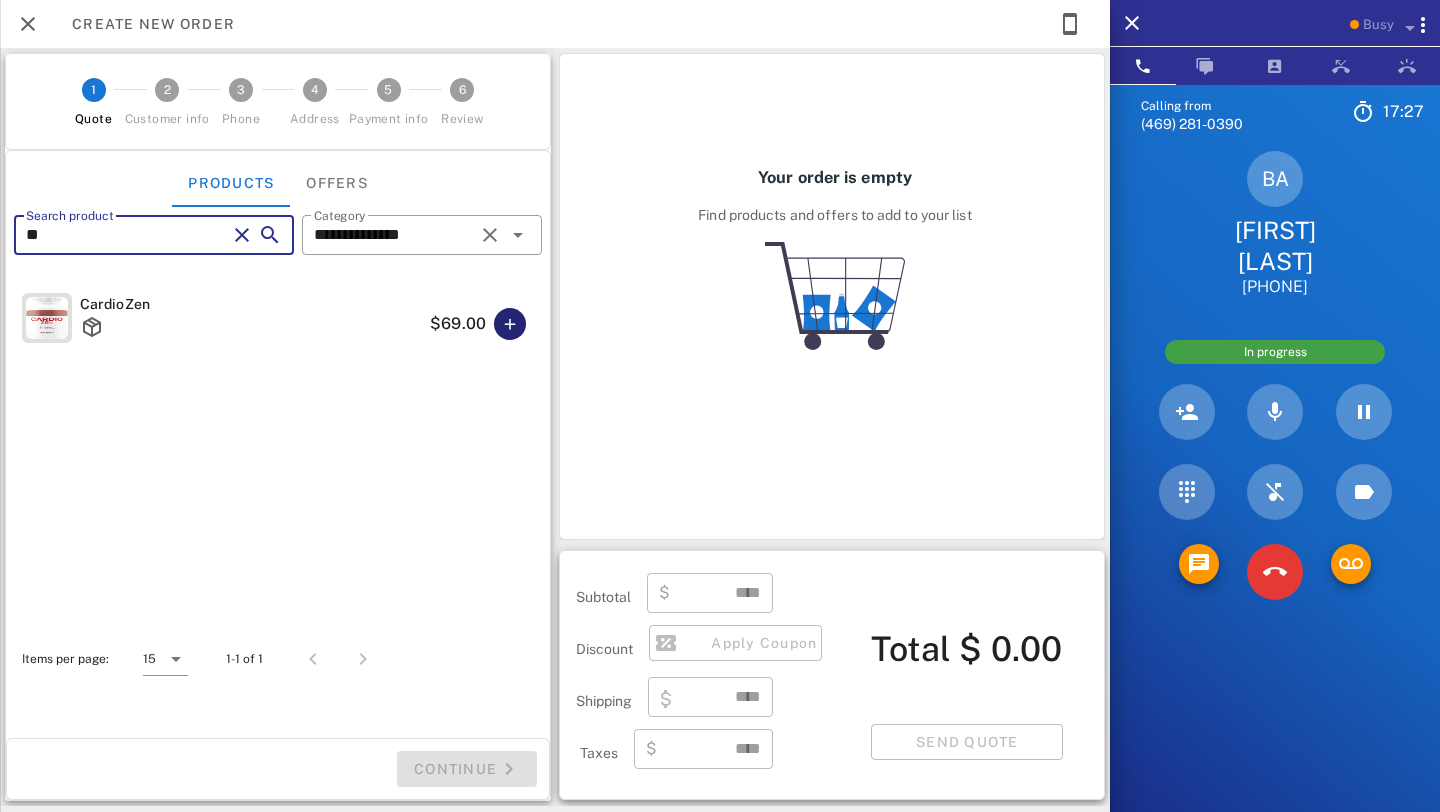 click at bounding box center (510, 324) 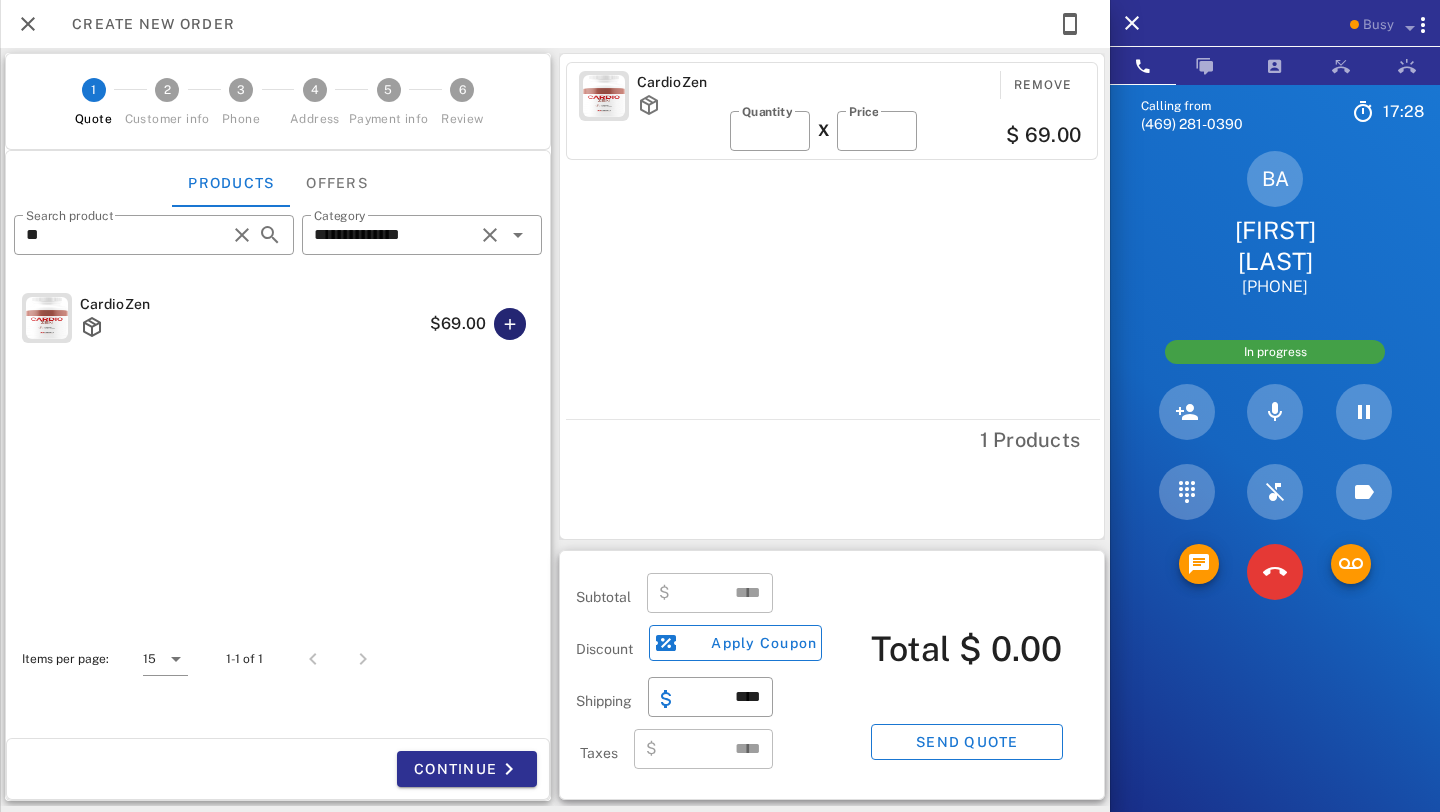 type on "*****" 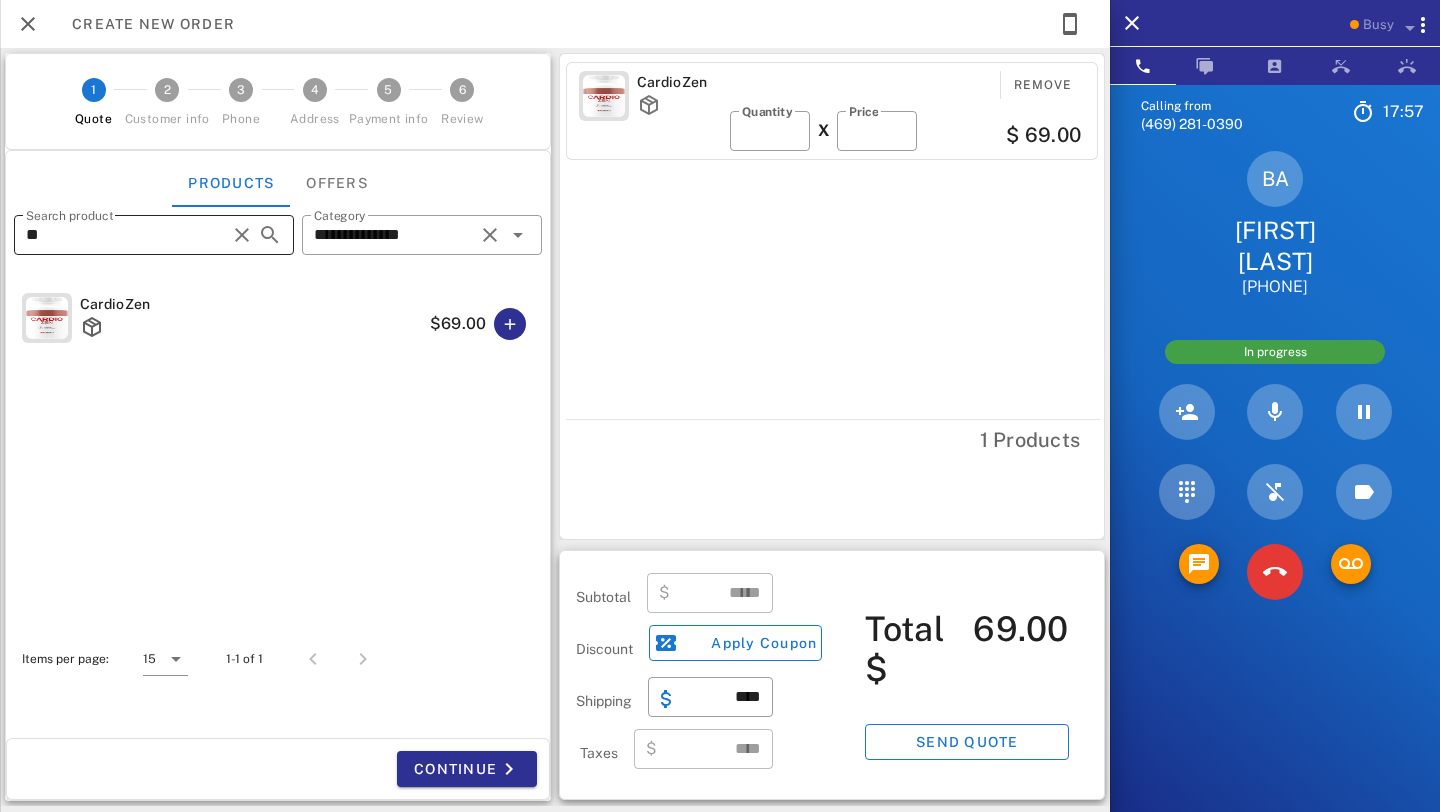 click on "**" at bounding box center [126, 235] 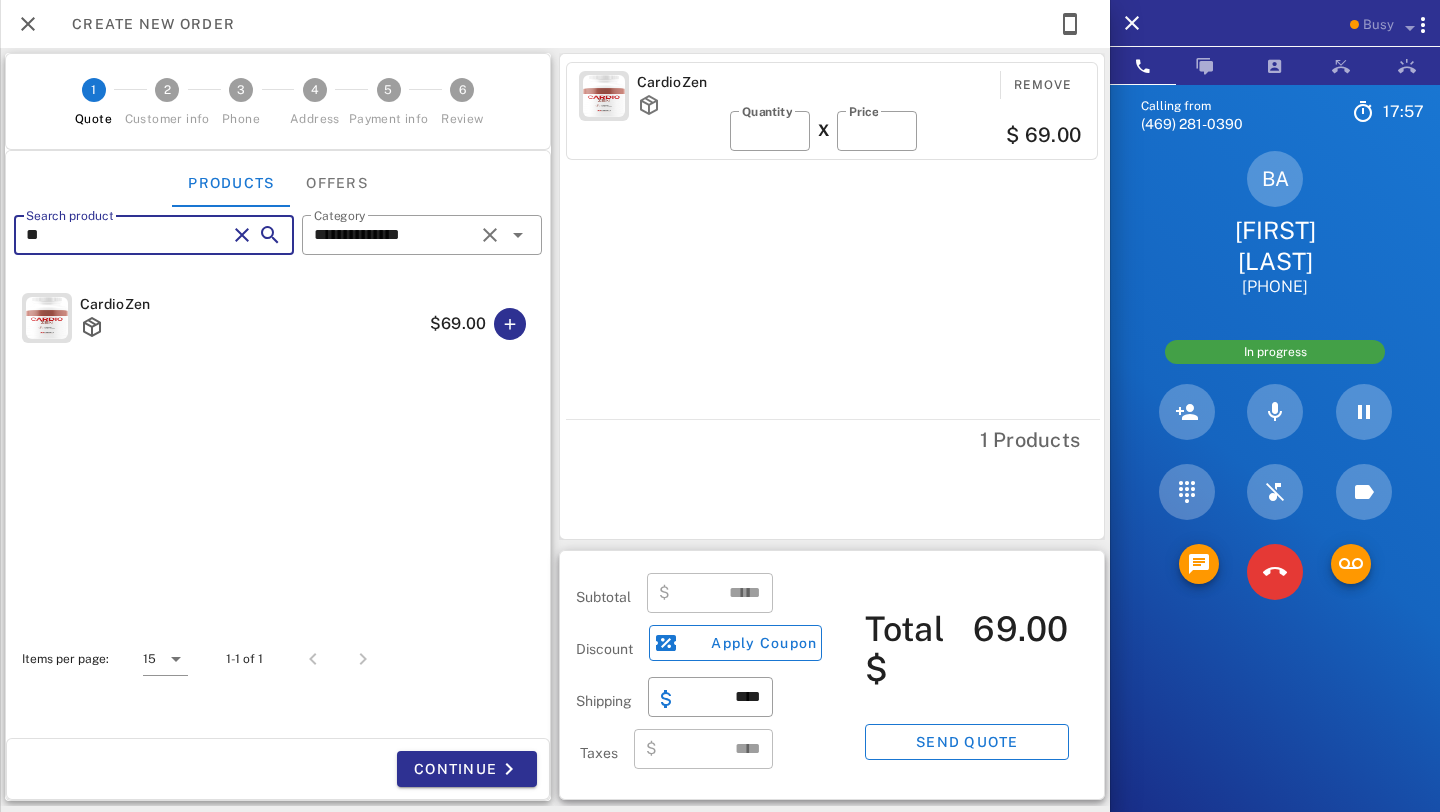click on "**" at bounding box center [126, 235] 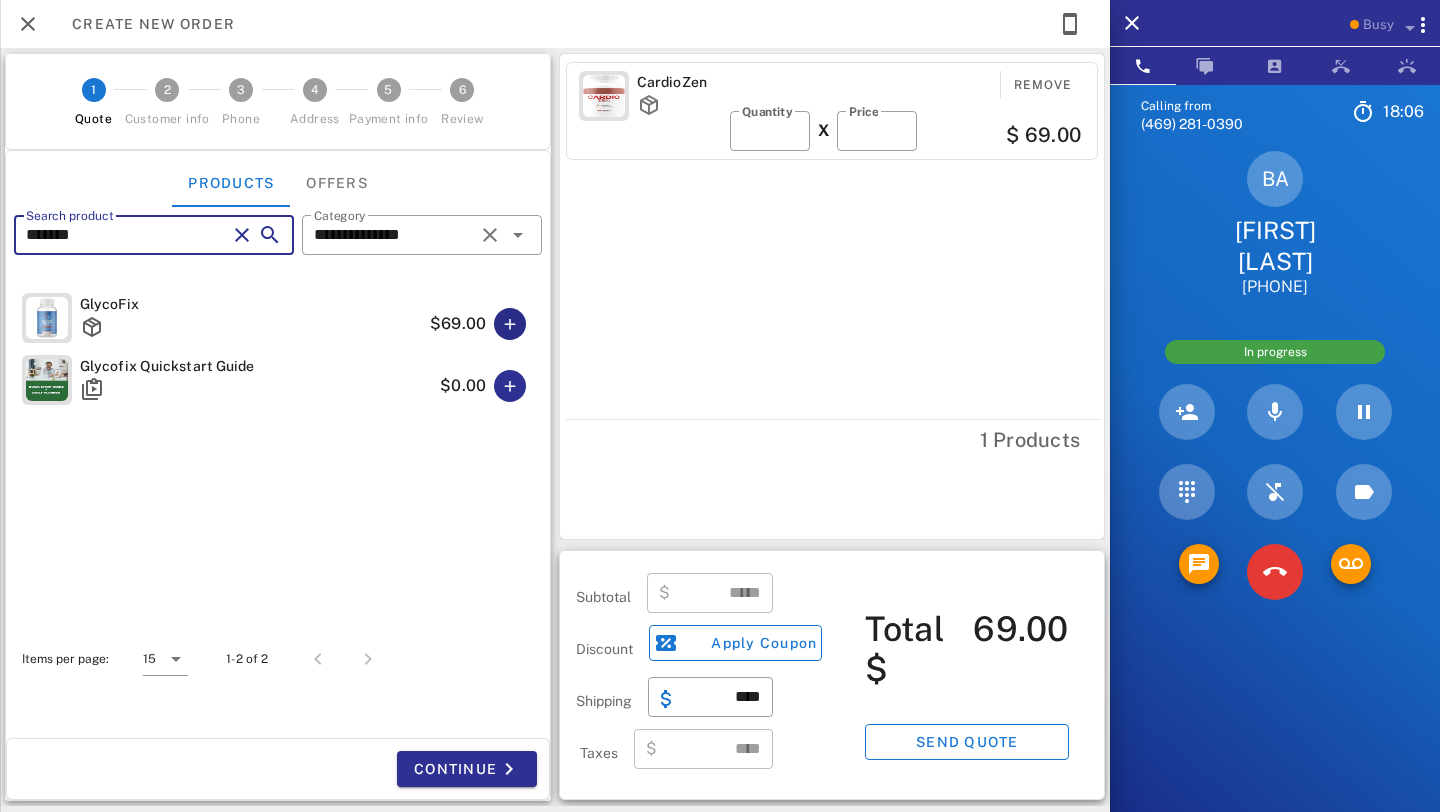 type on "*******" 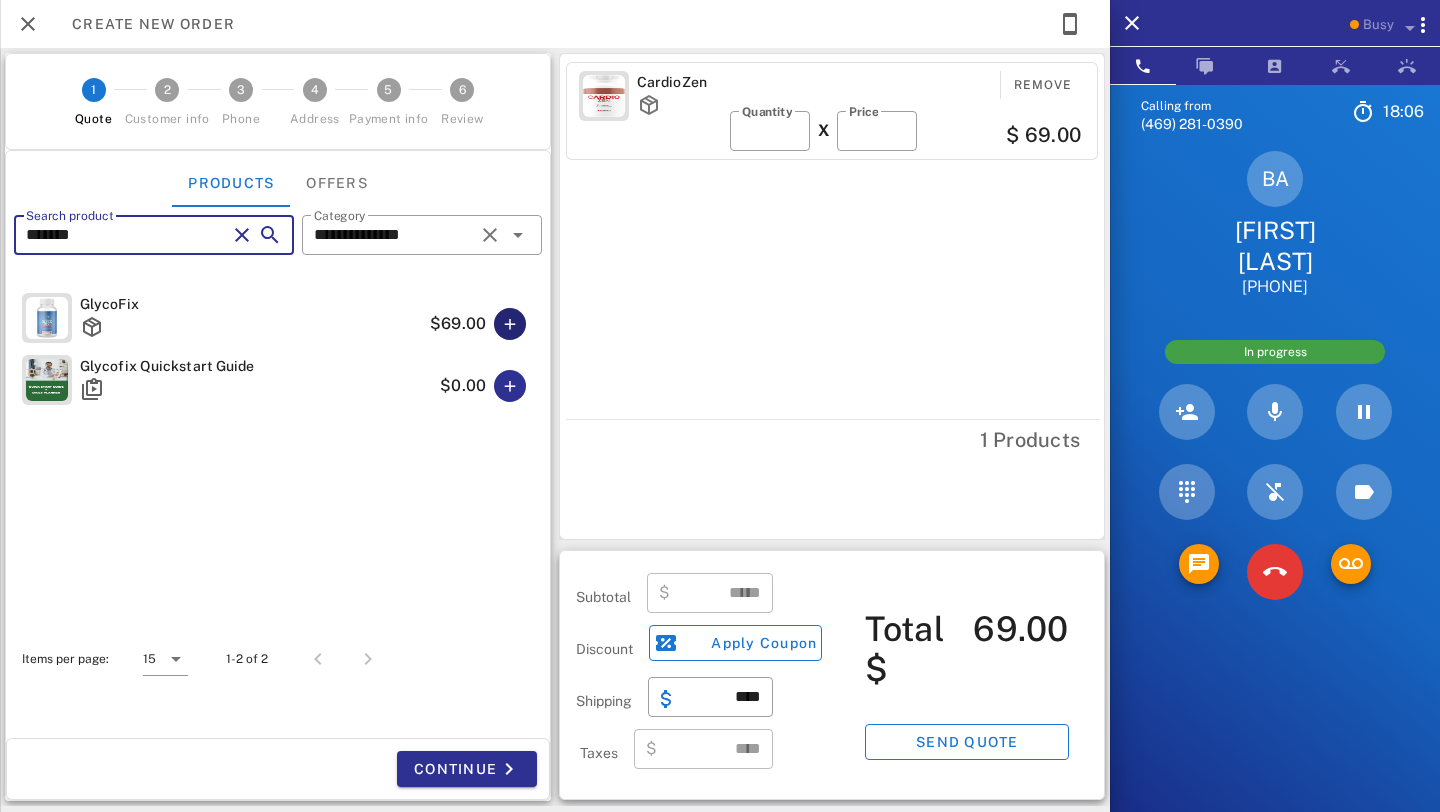 click at bounding box center [510, 324] 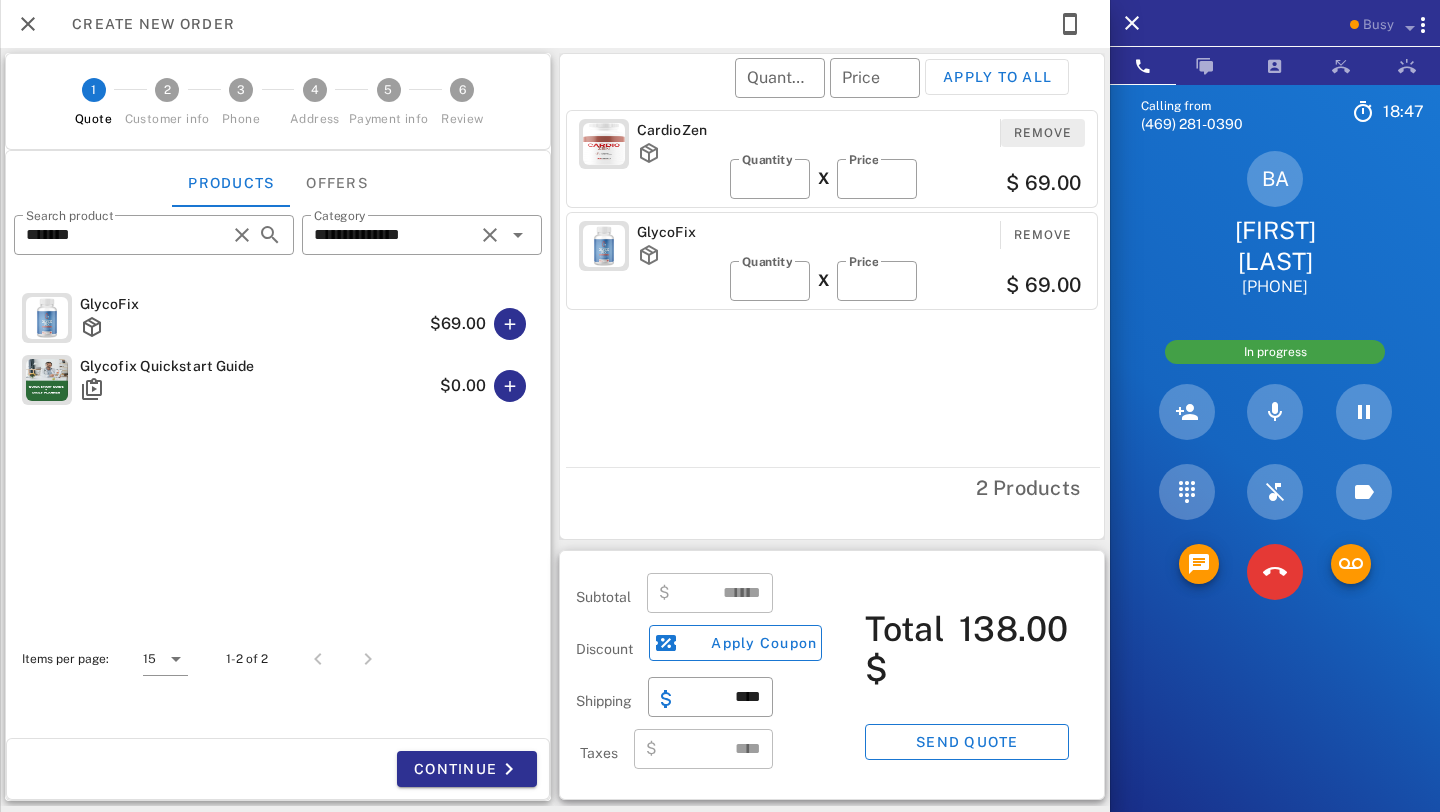 click on "Remove" at bounding box center (1043, 133) 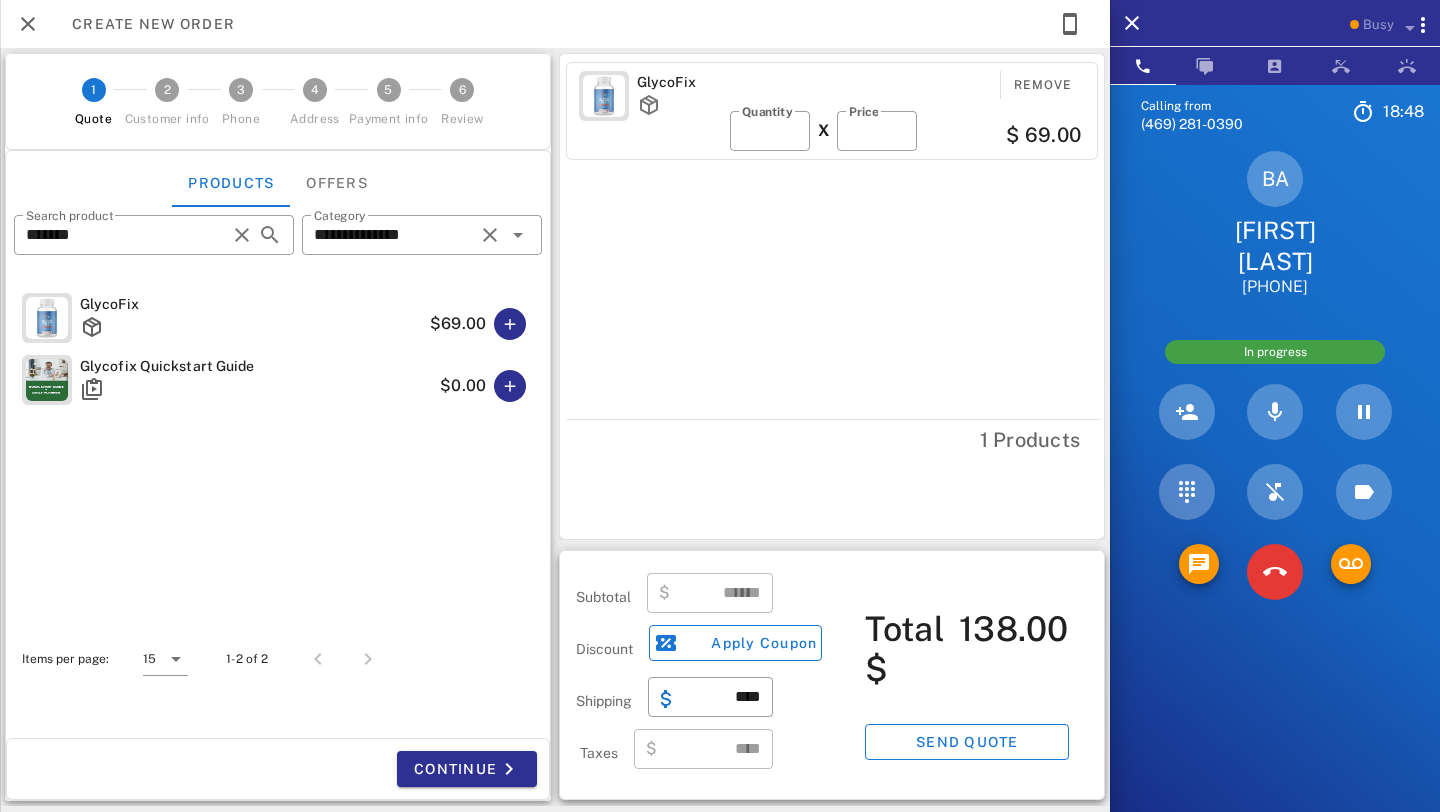 type on "*****" 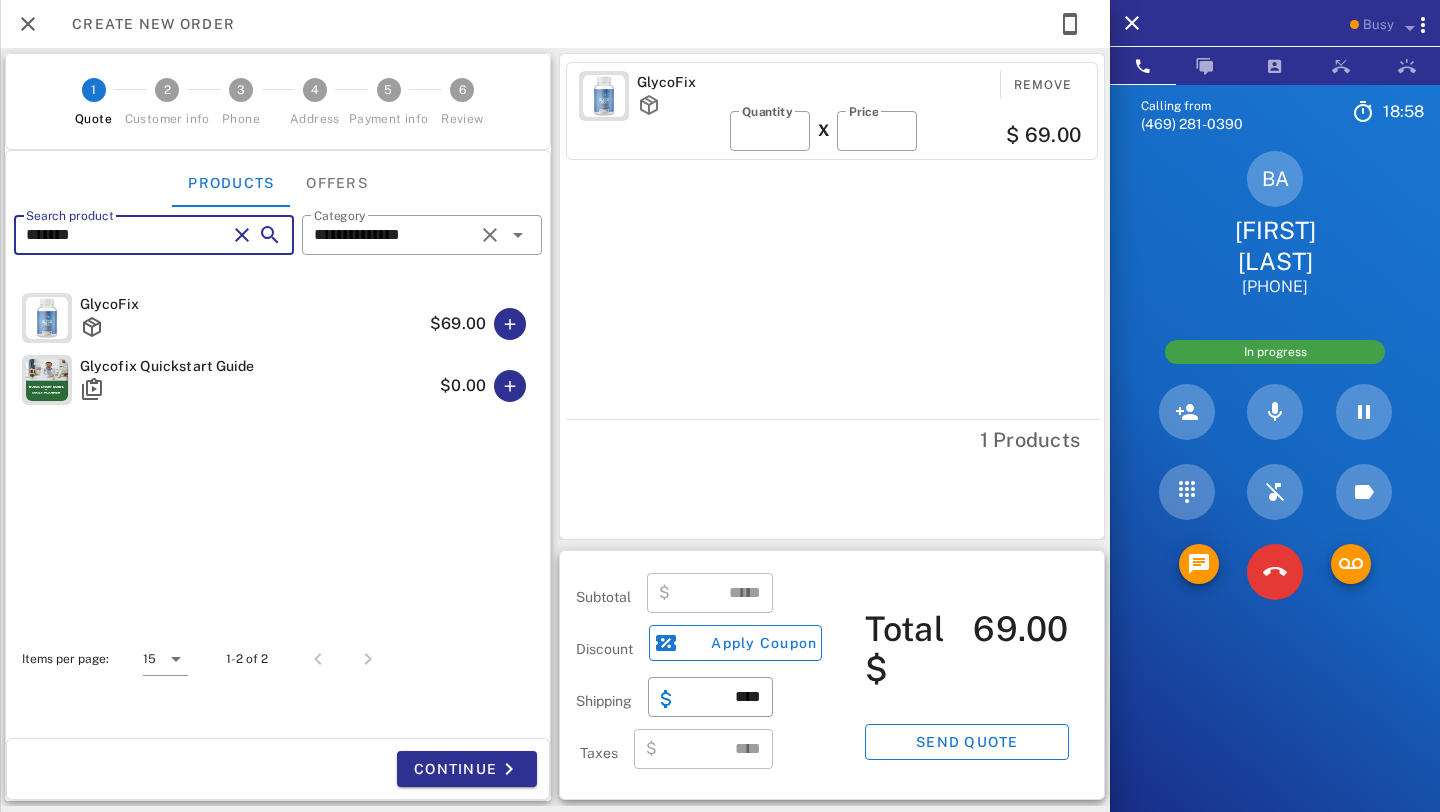 click on "*******" at bounding box center (126, 235) 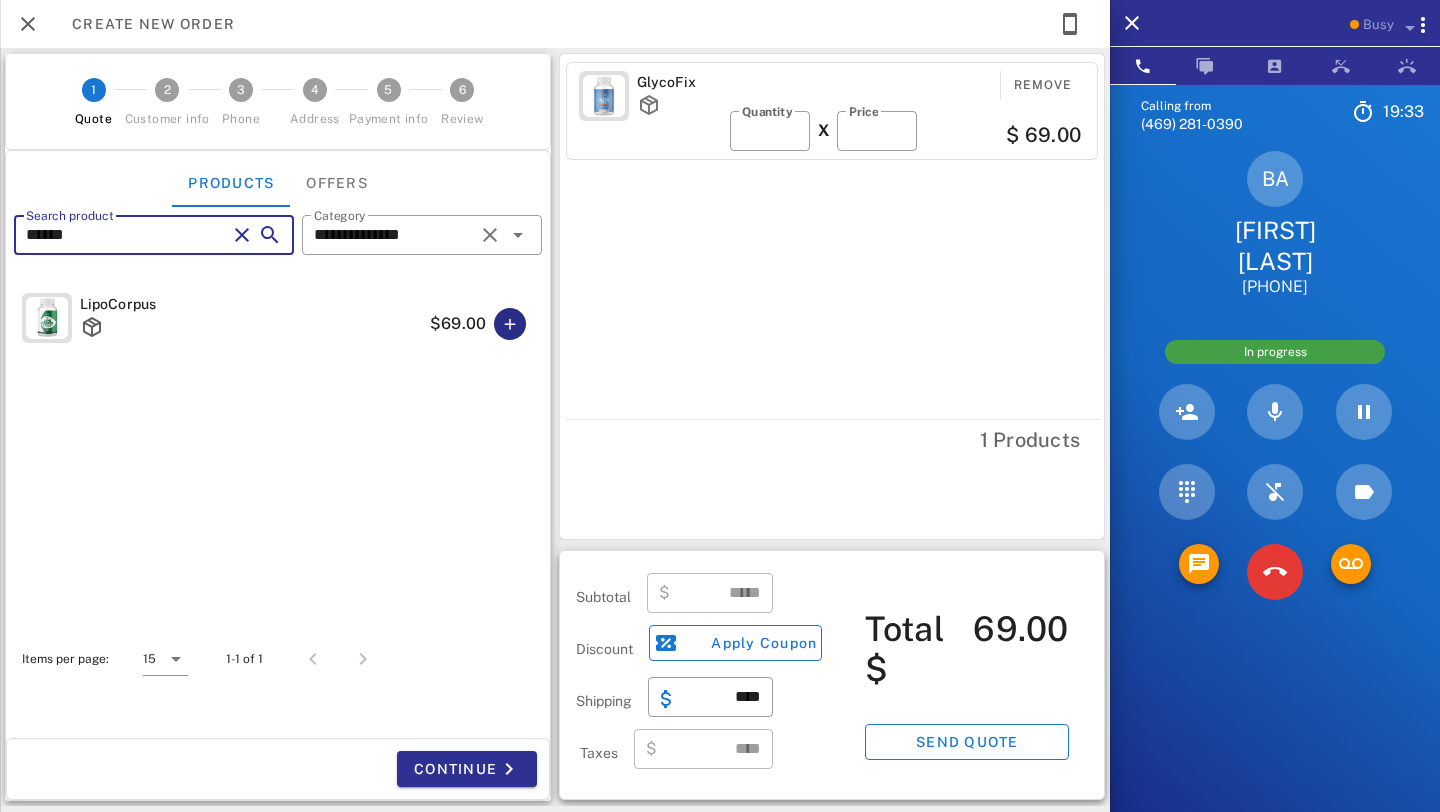 type on "******" 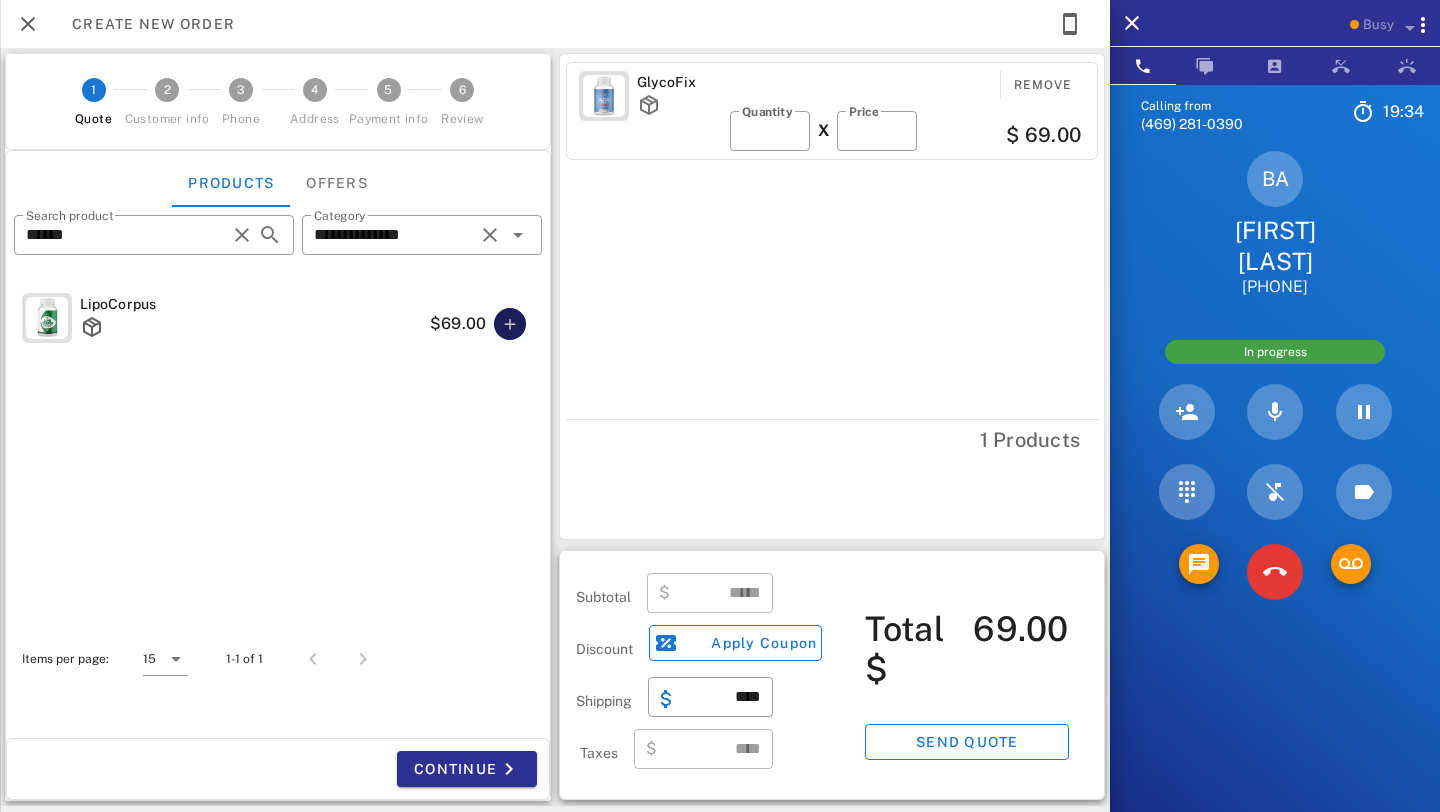 click at bounding box center (510, 324) 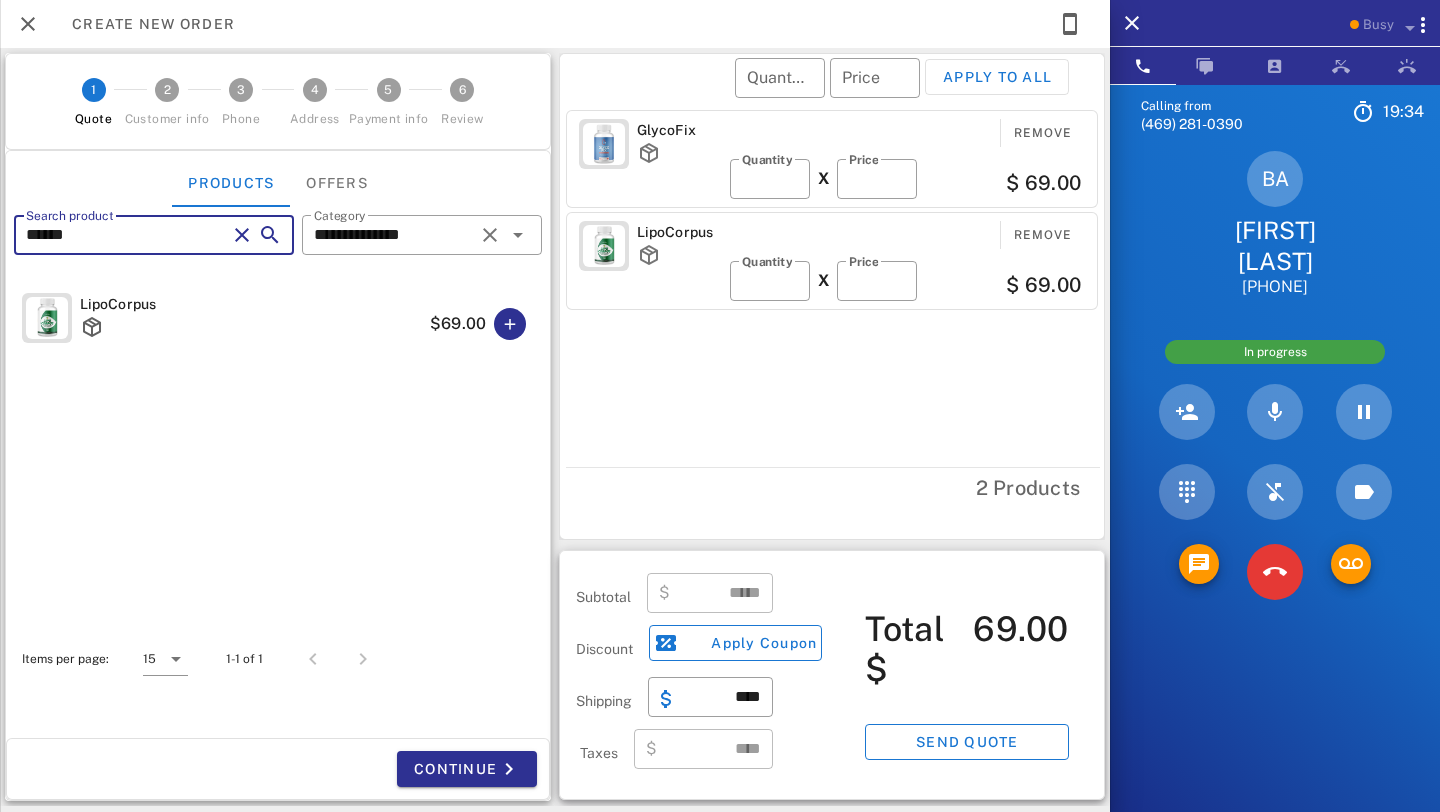 click on "******" at bounding box center (126, 235) 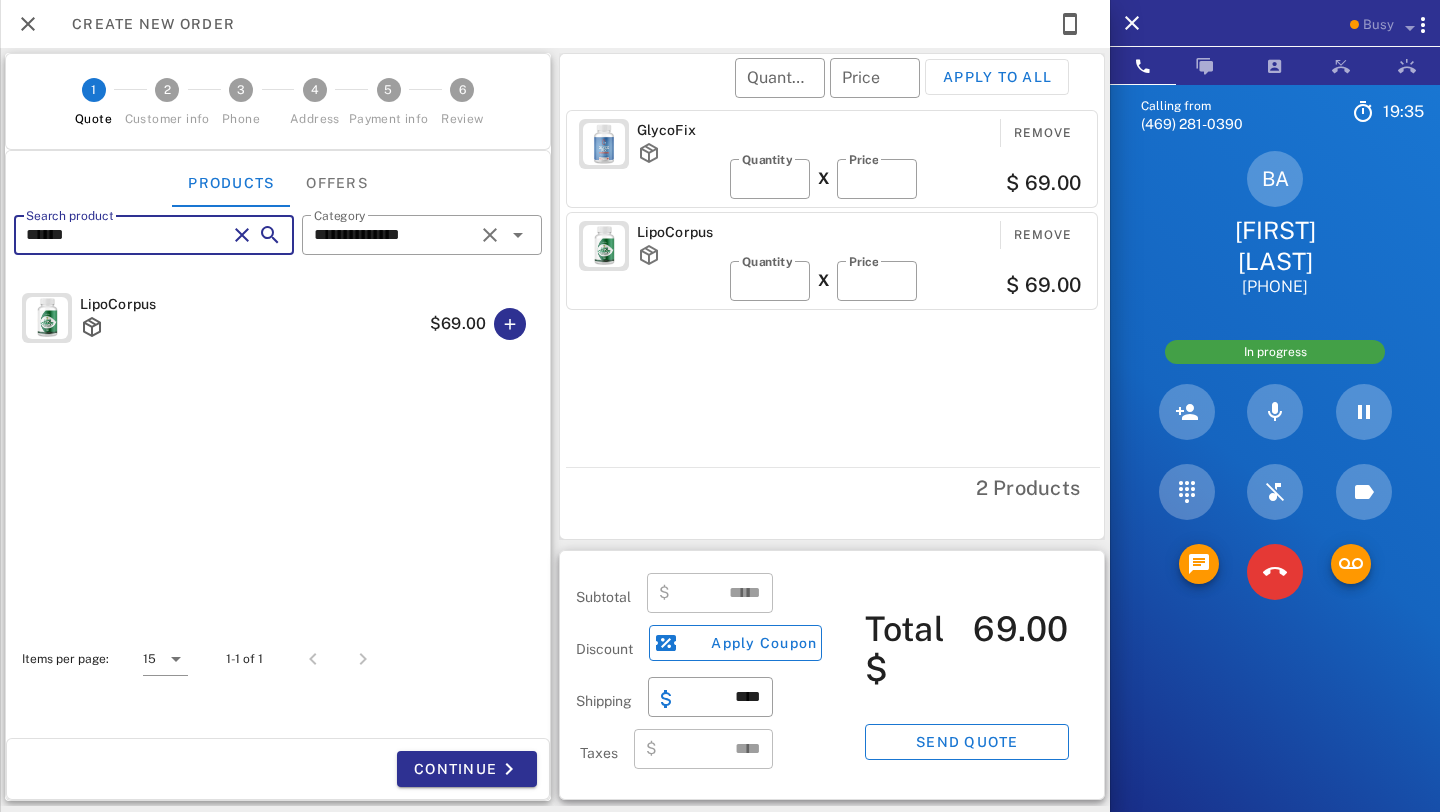 type on "******" 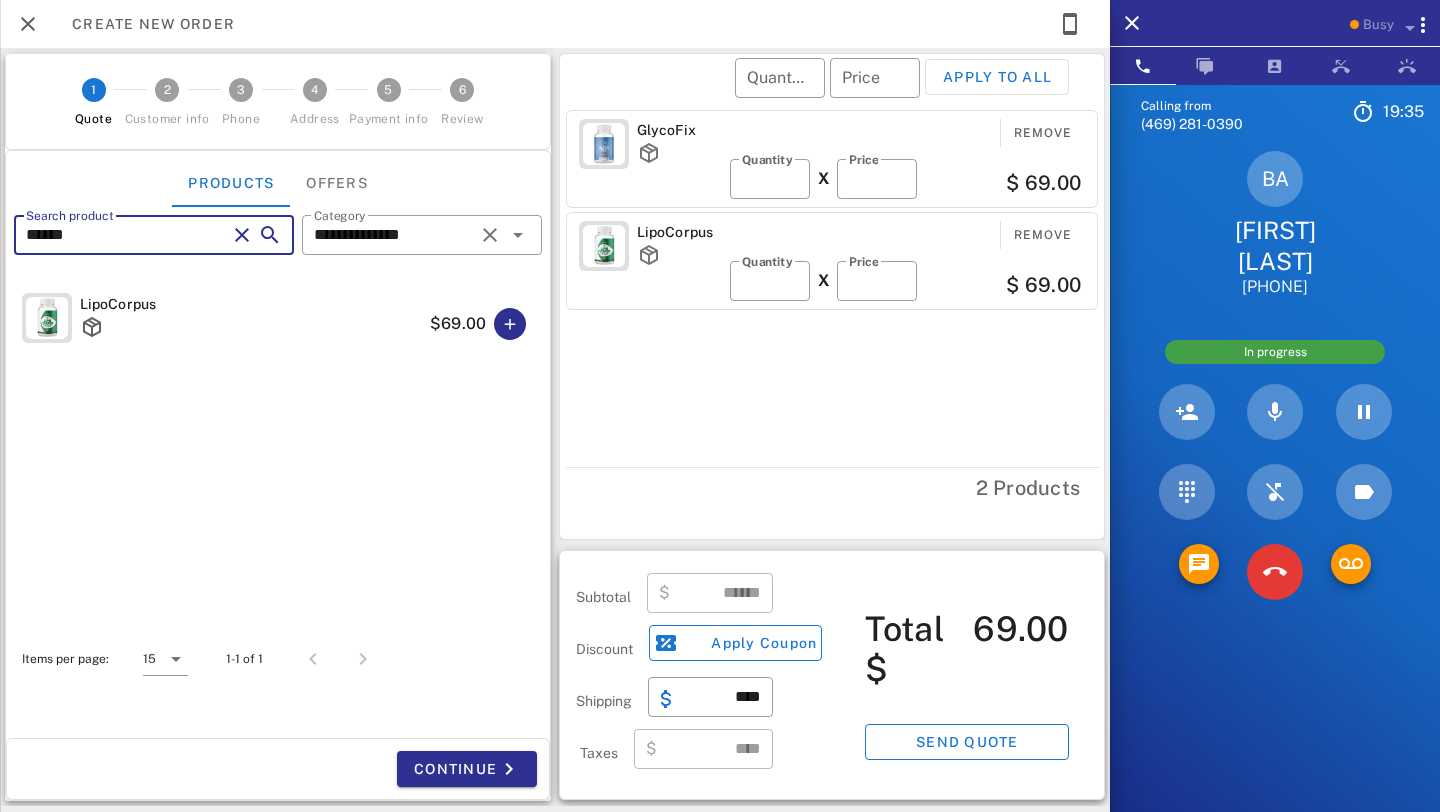 click on "******" at bounding box center (126, 235) 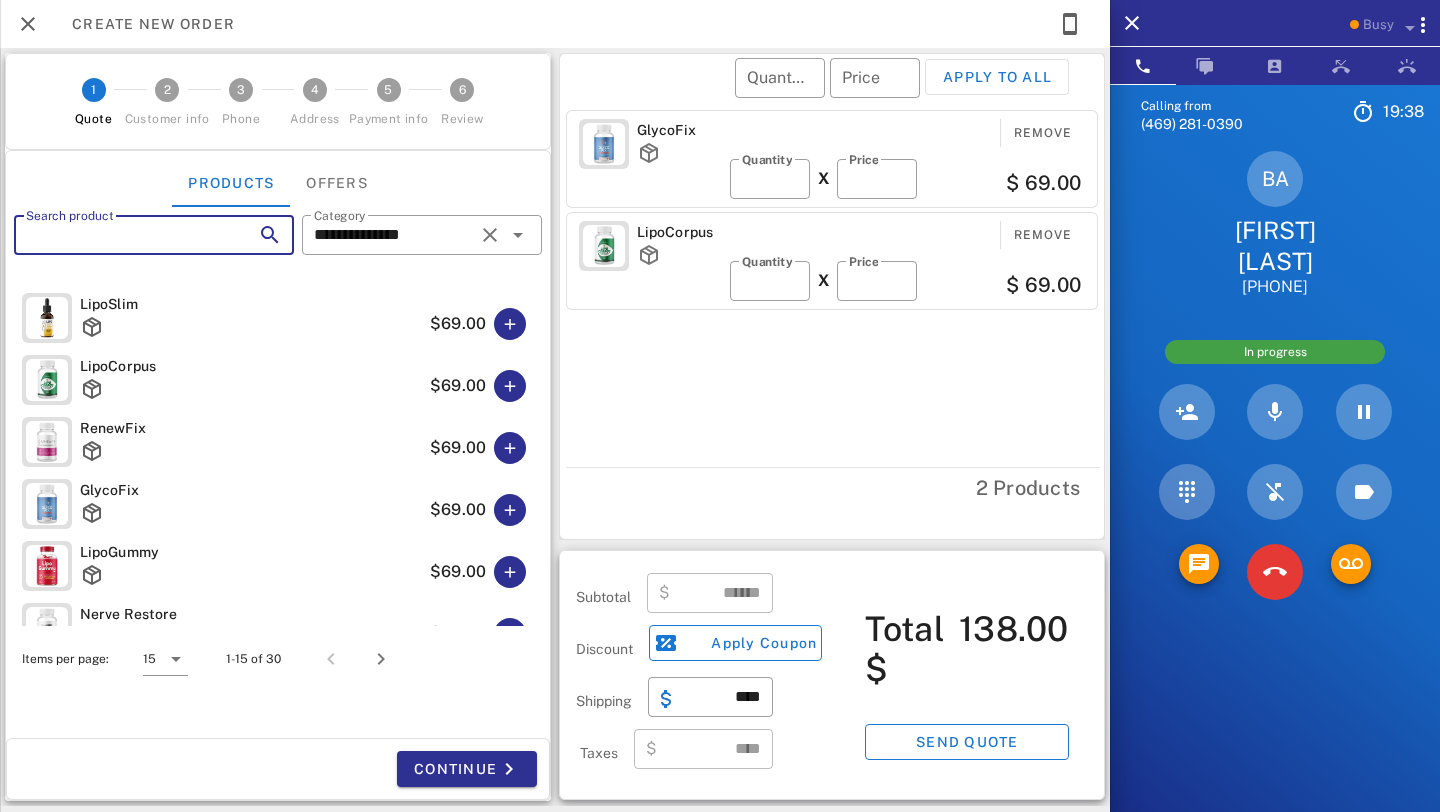 type 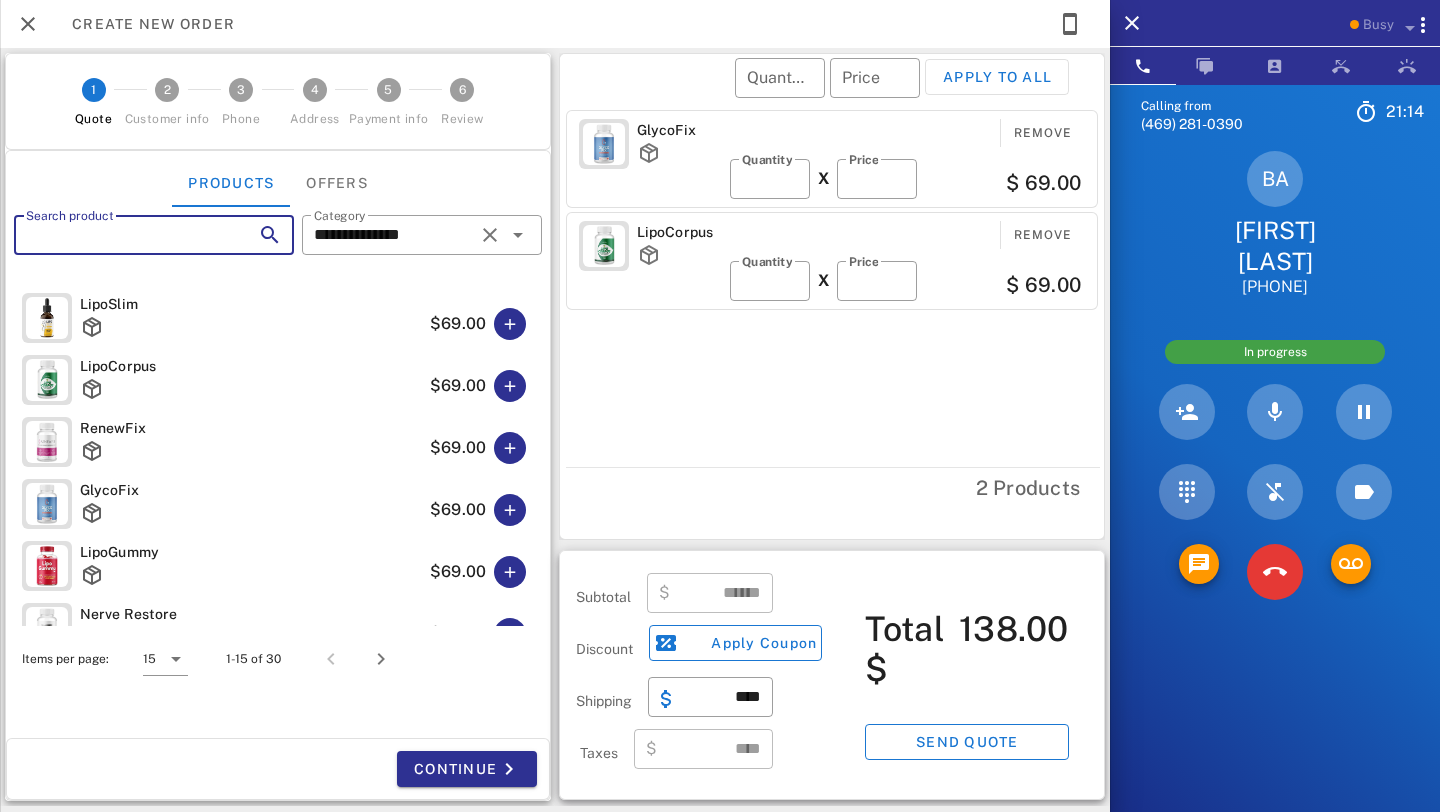 click at bounding box center [240, 235] 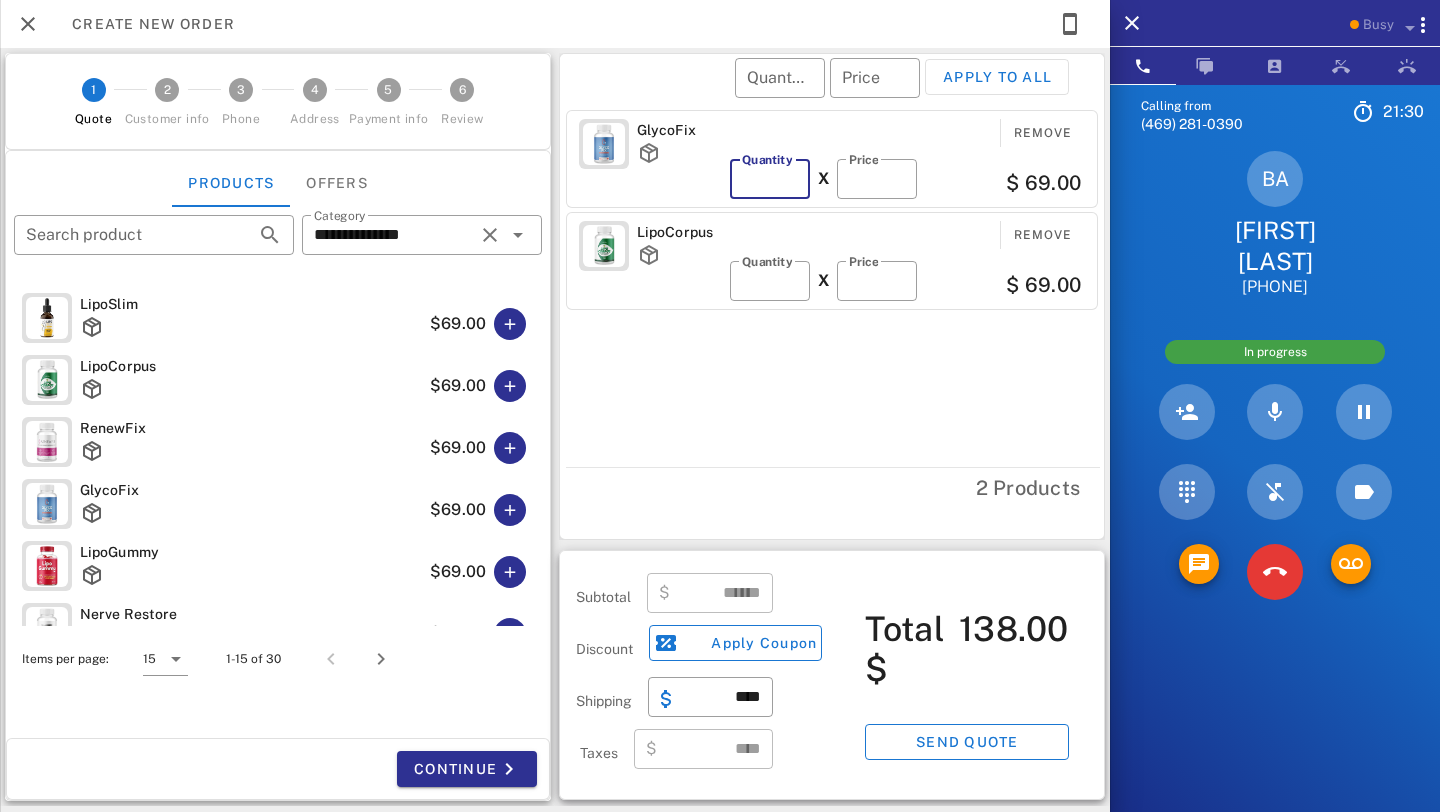 drag, startPoint x: 775, startPoint y: 186, endPoint x: 721, endPoint y: 180, distance: 54.33231 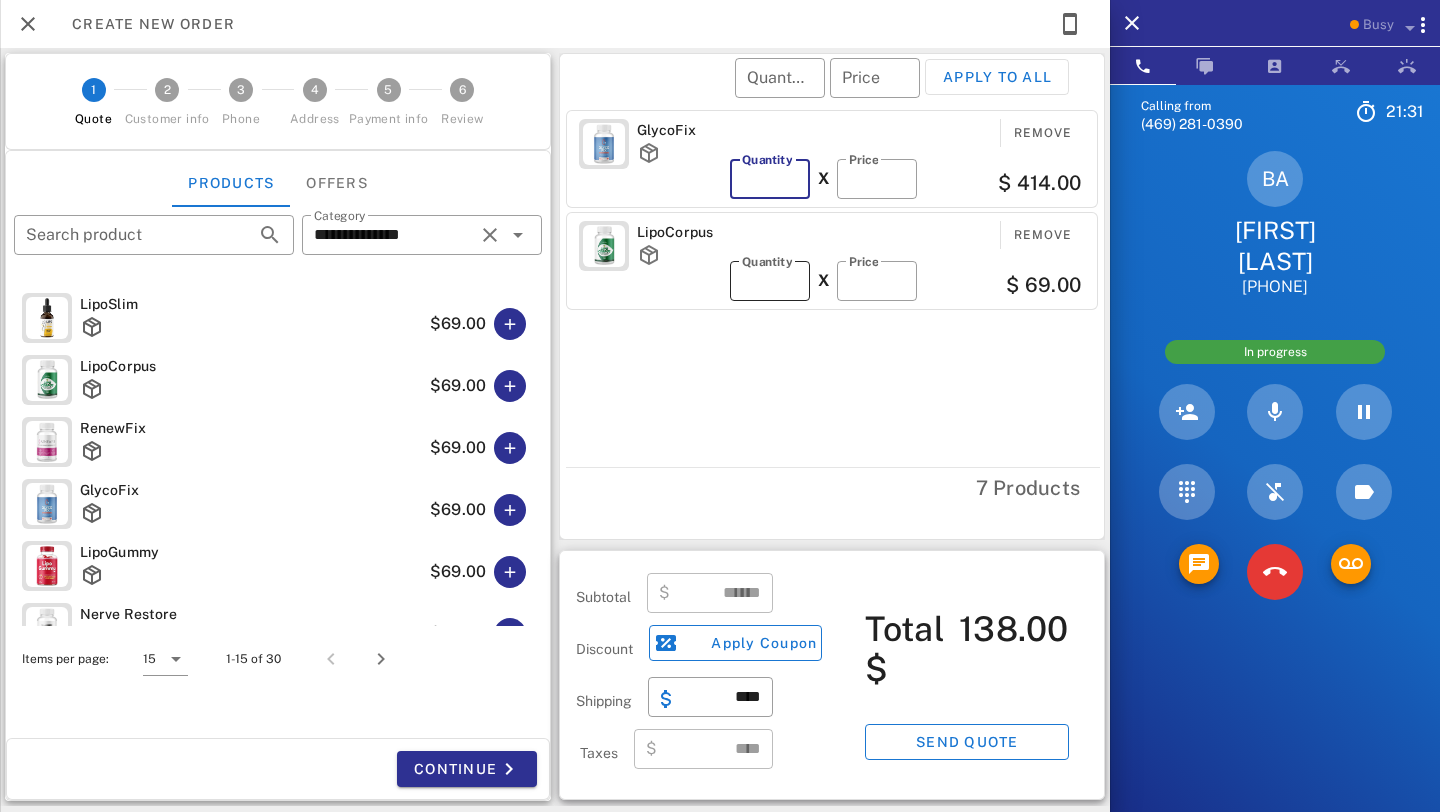 type on "******" 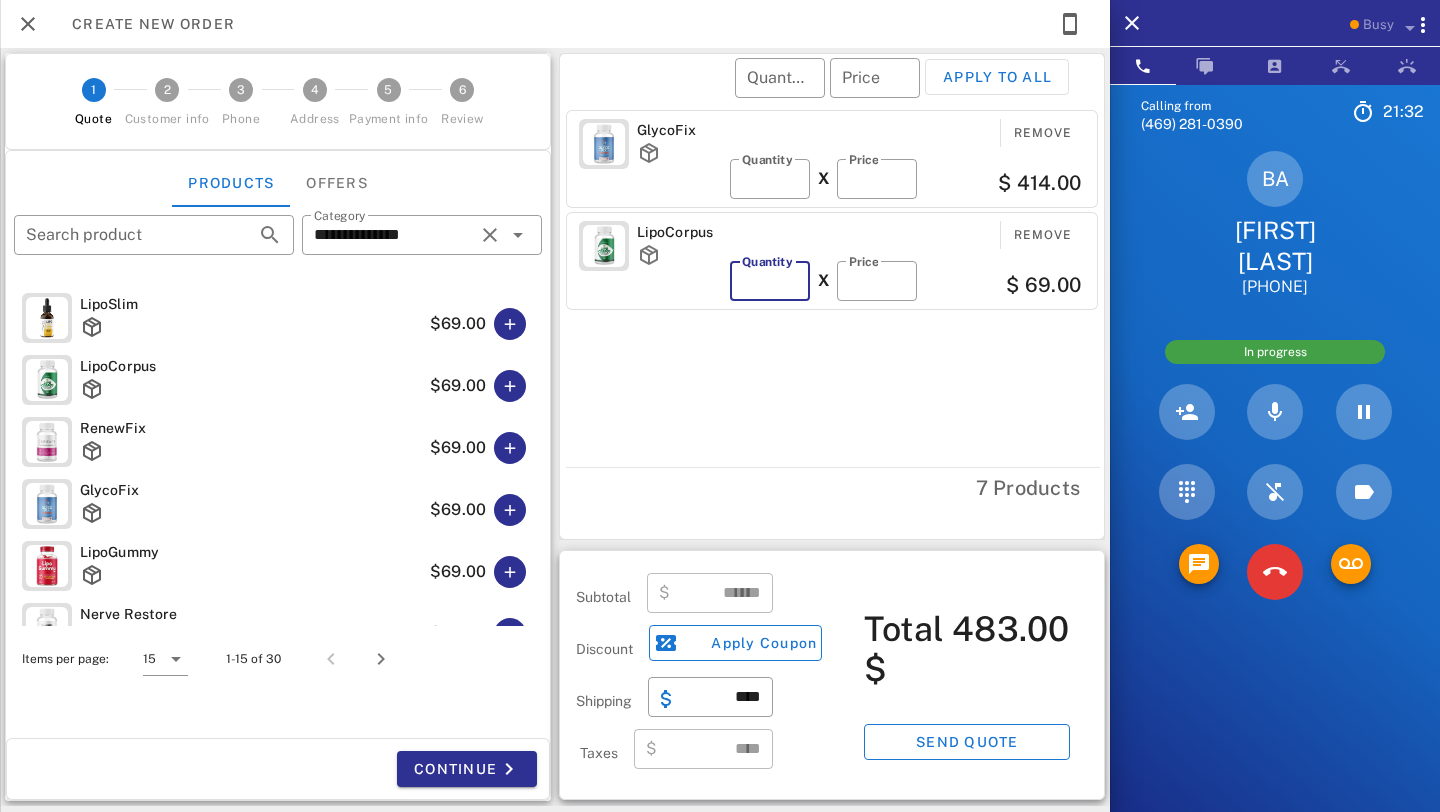 drag, startPoint x: 763, startPoint y: 291, endPoint x: 702, endPoint y: 291, distance: 61 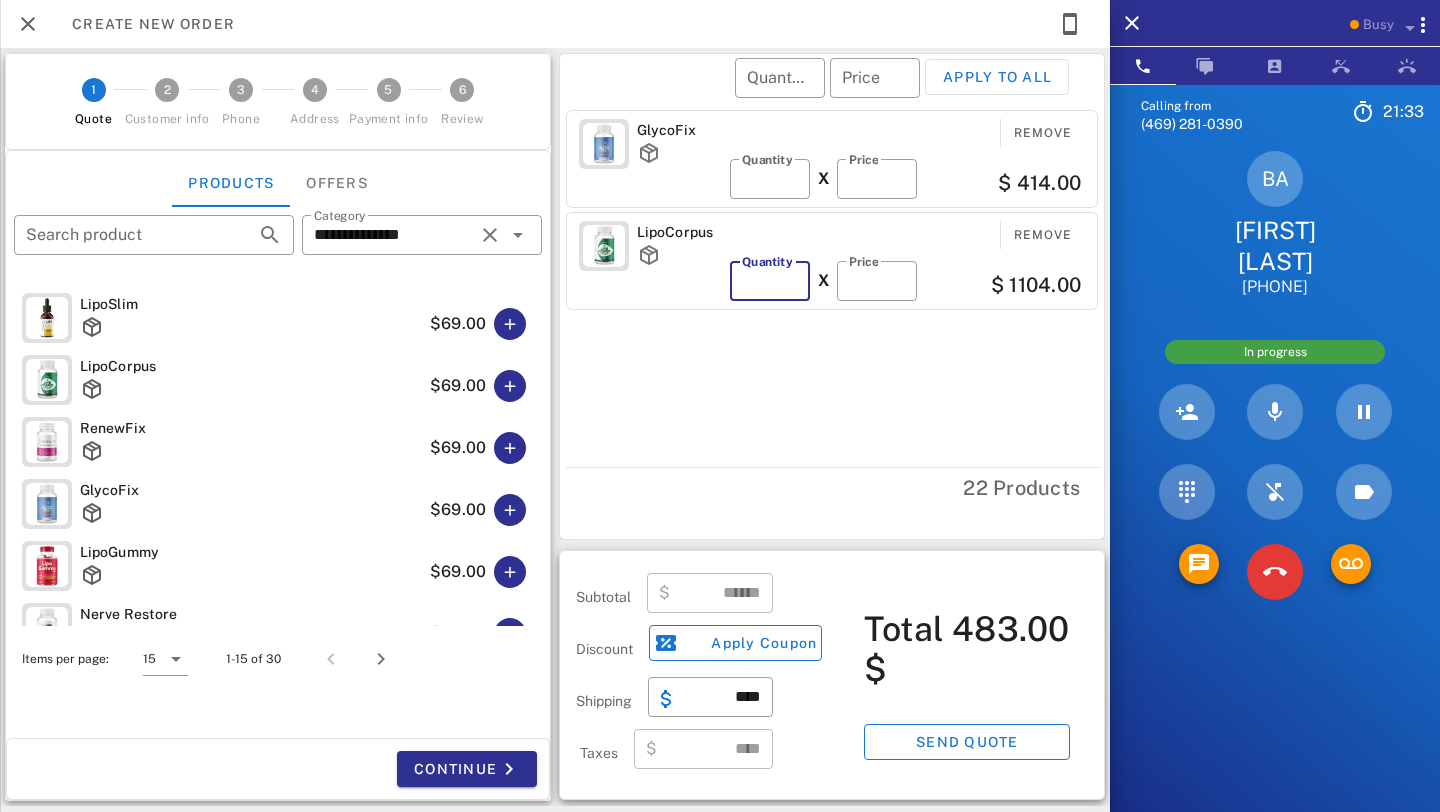type on "*******" 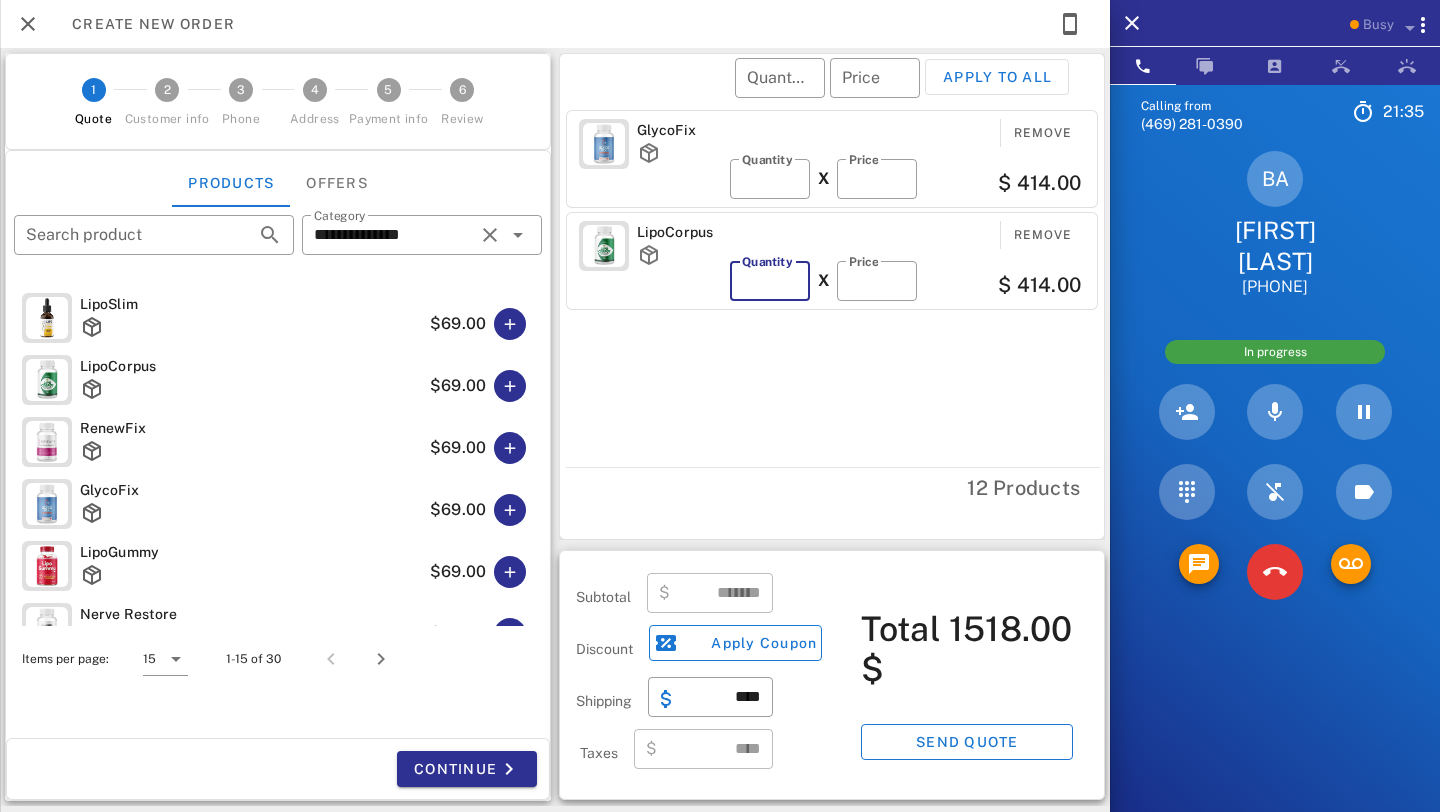 type on "*" 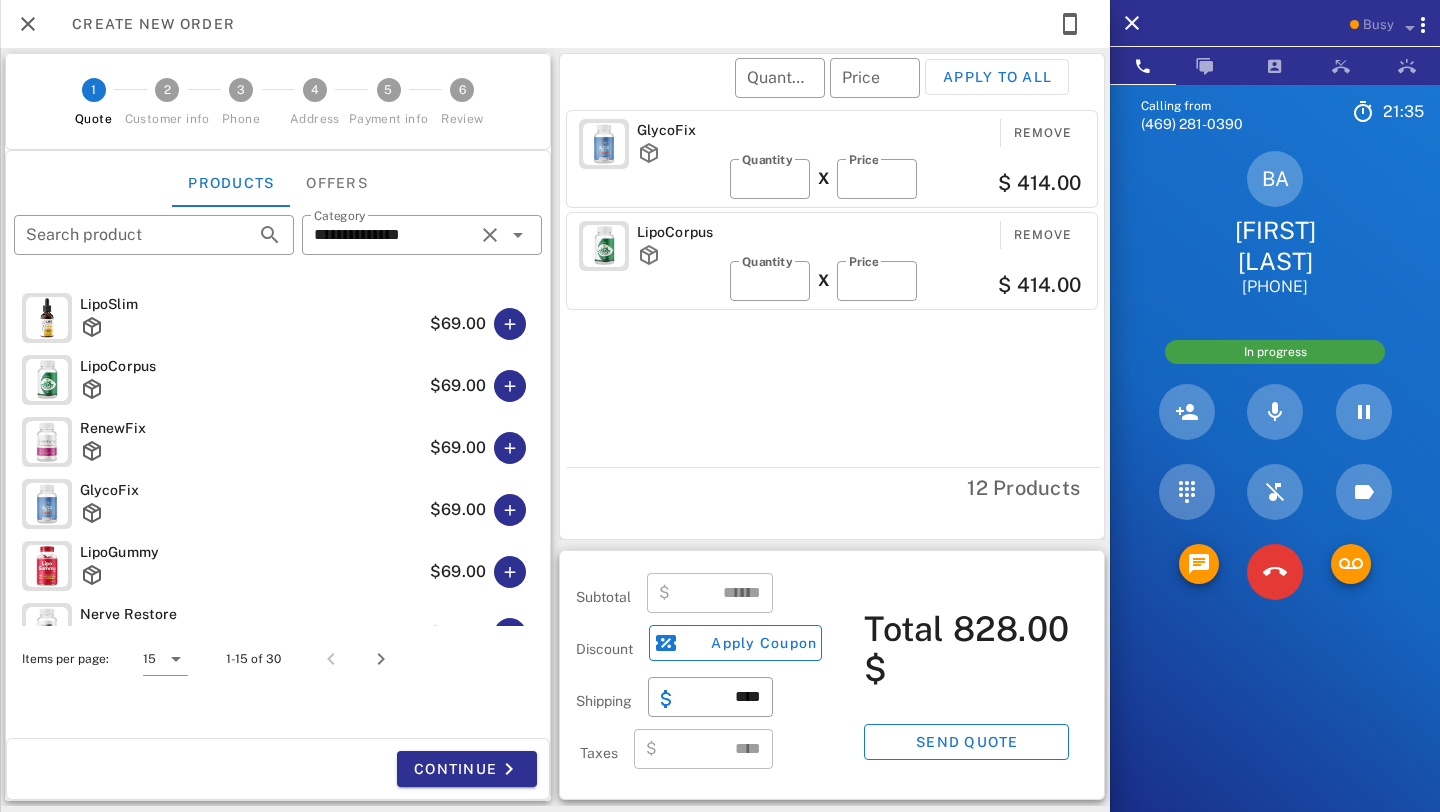 click on "GlycoFix  Remove  ​ Quantity * X ​ Price **  $ 414.00  LipoCorpus  Remove  ​ Quantity * X ​ Price **  $ 414.00" at bounding box center [835, 284] 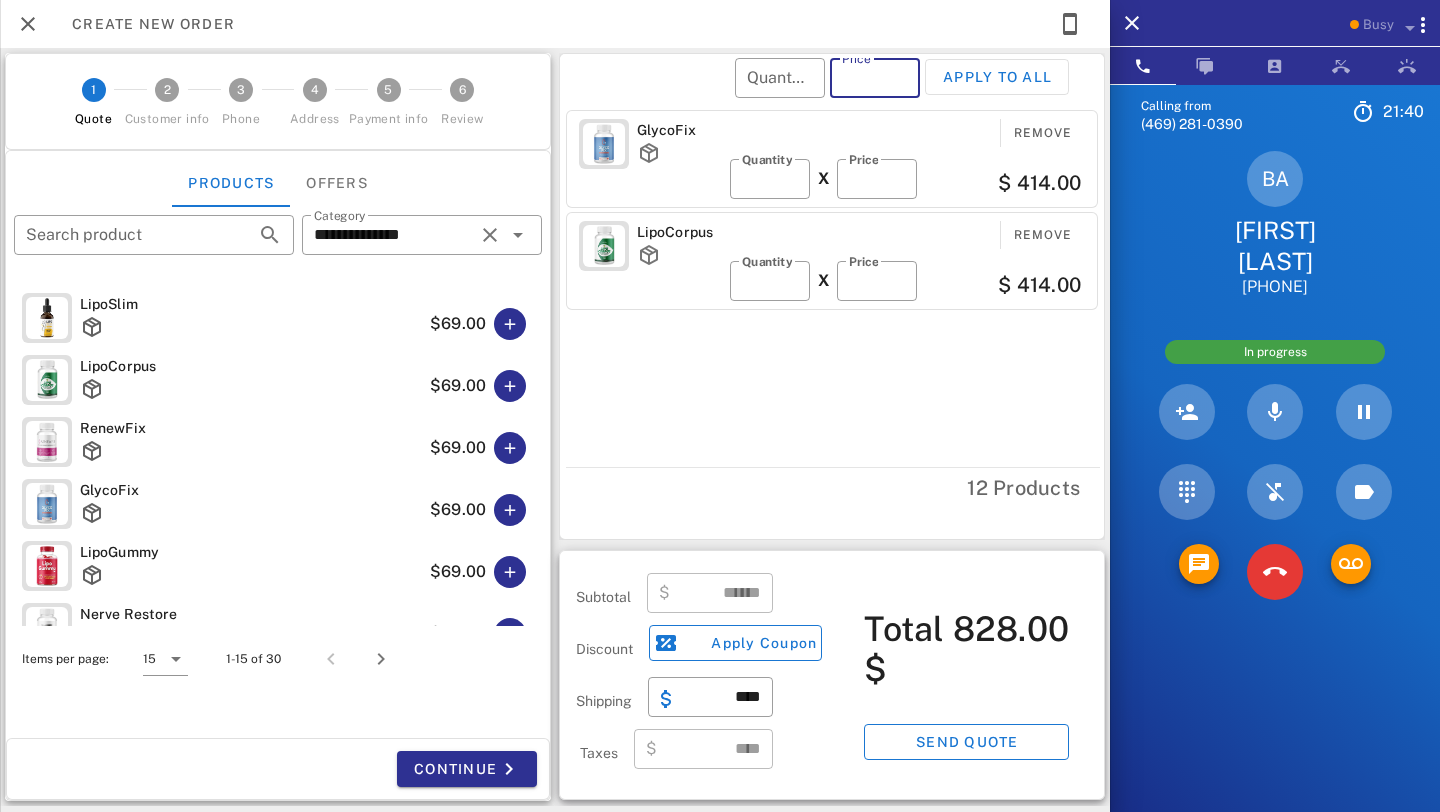 click on "Price" at bounding box center (875, 78) 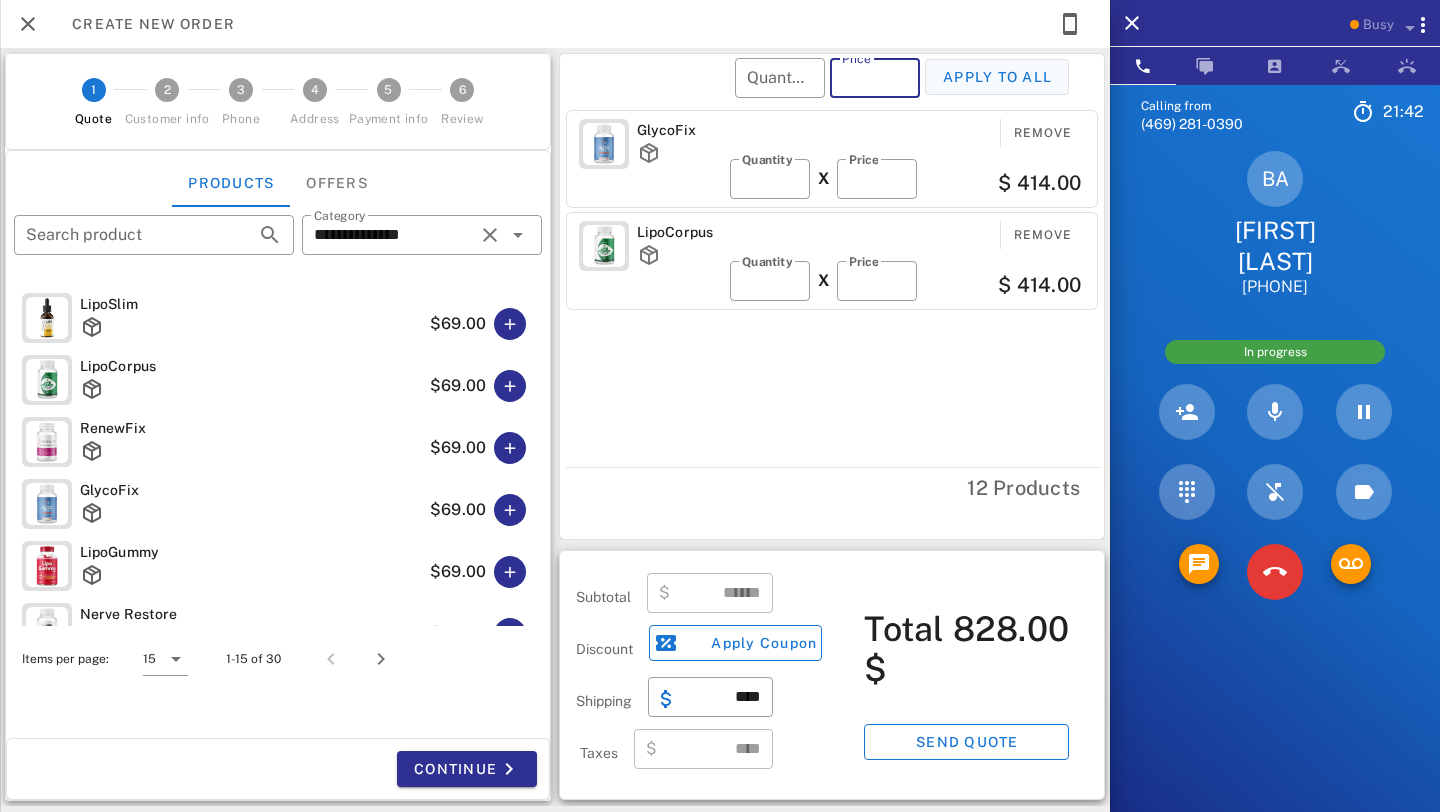 type on "**" 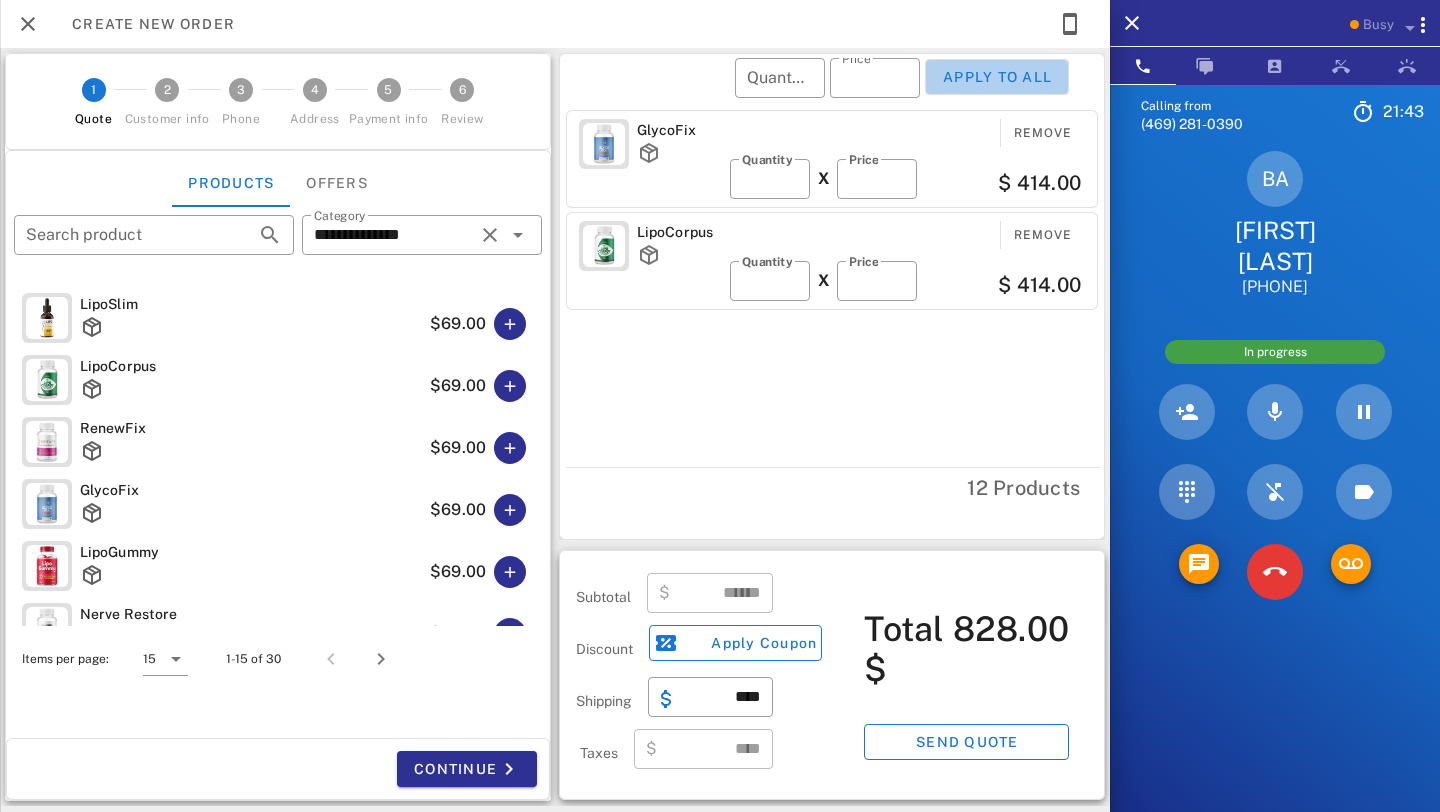 click on "Apply to all" at bounding box center (997, 77) 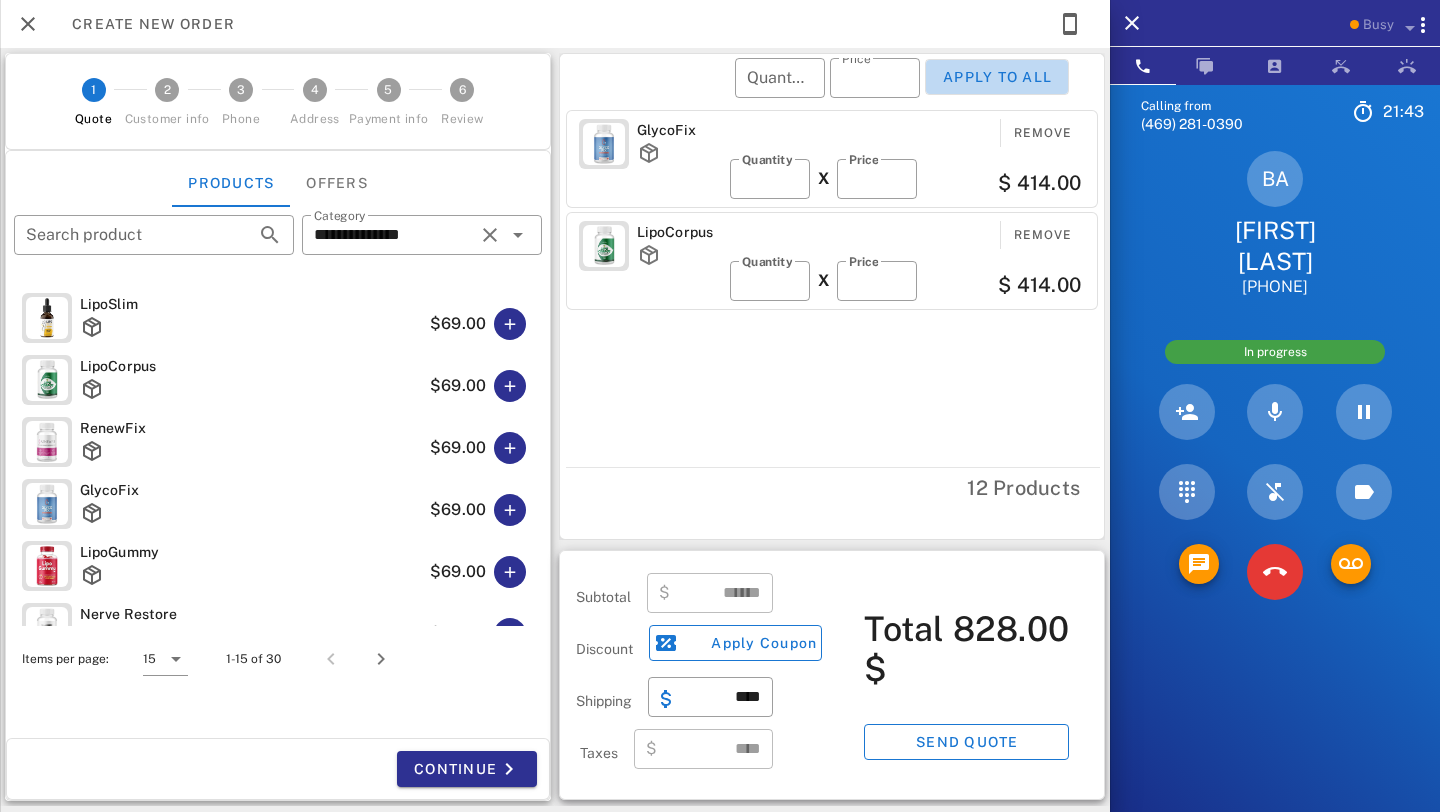 type on "**" 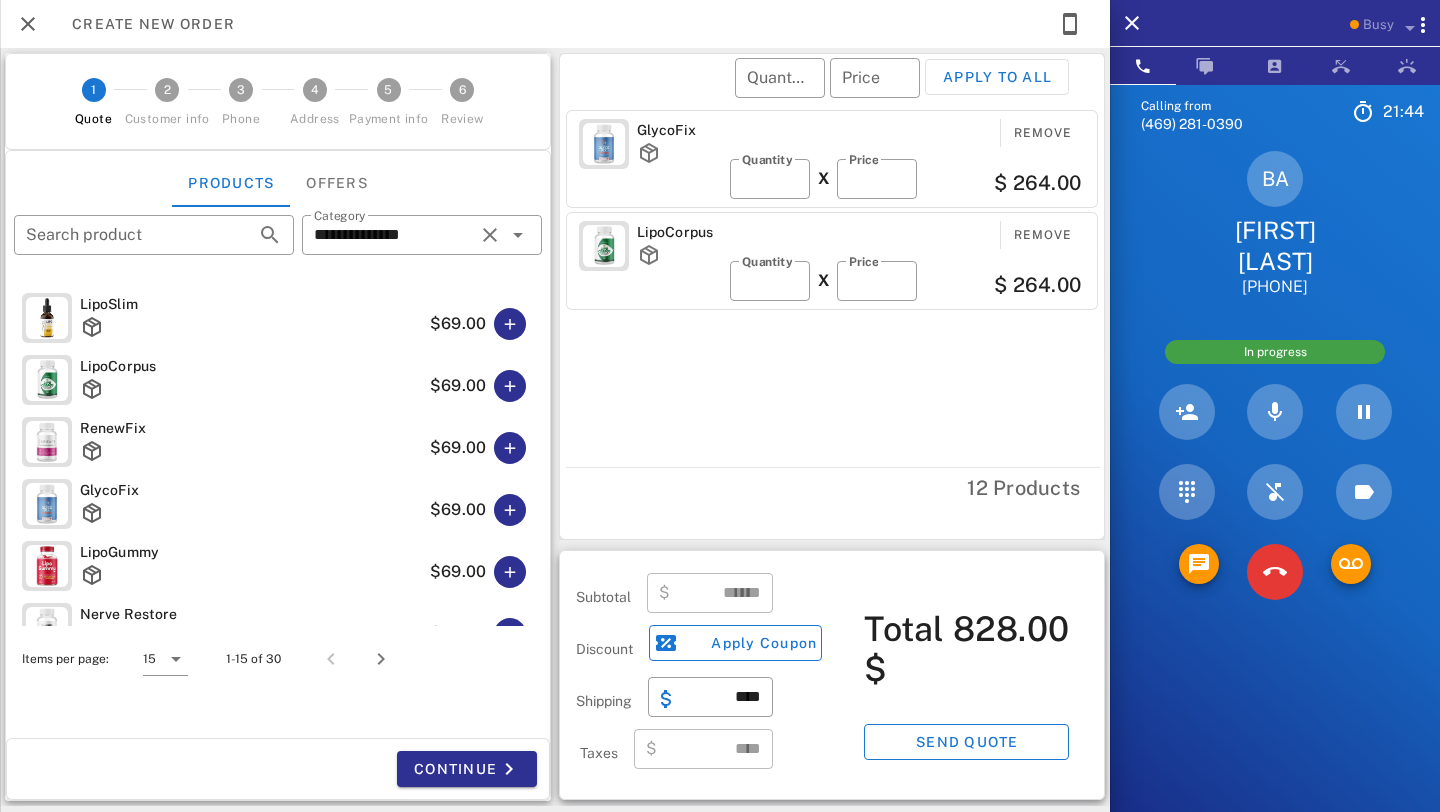 type on "******" 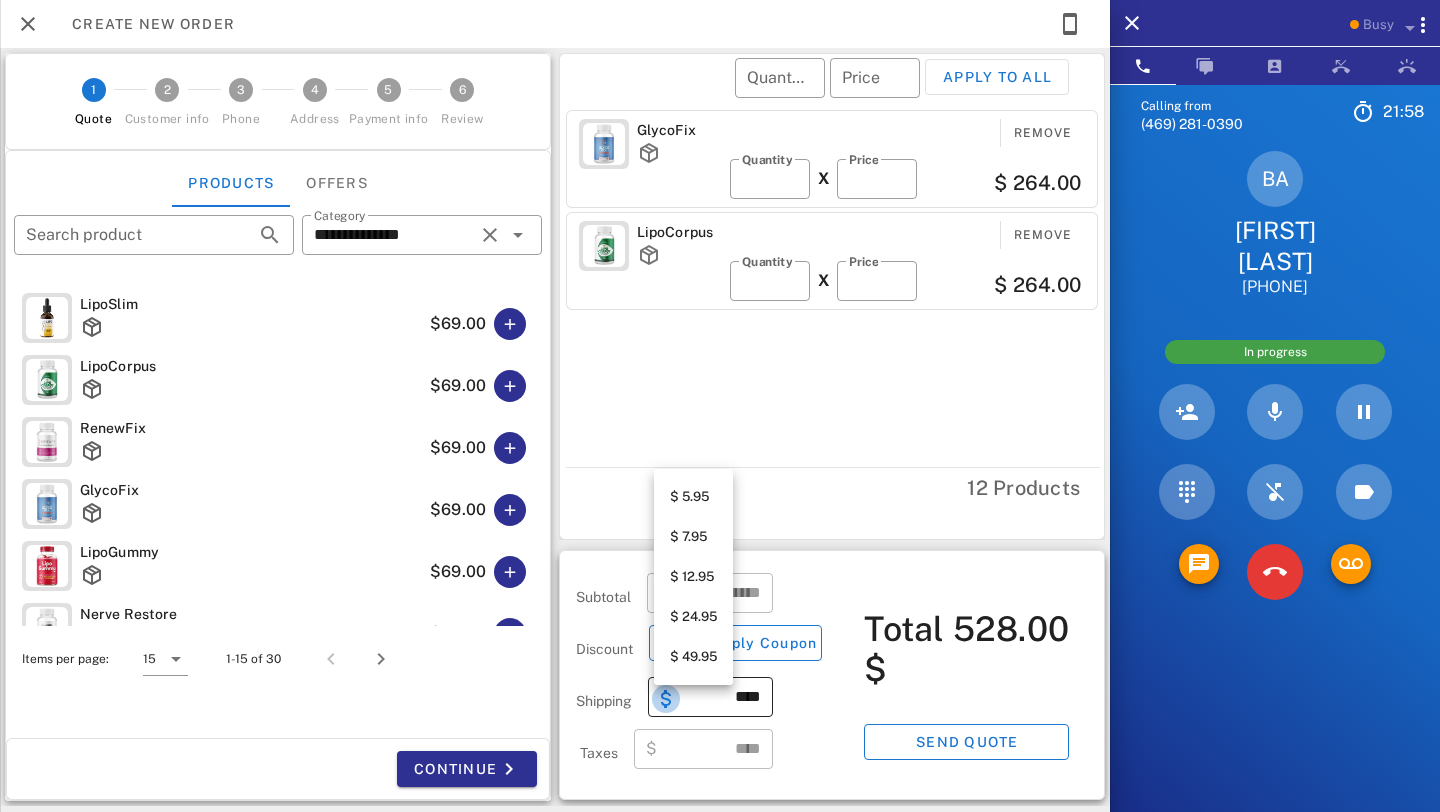 click at bounding box center (666, 699) 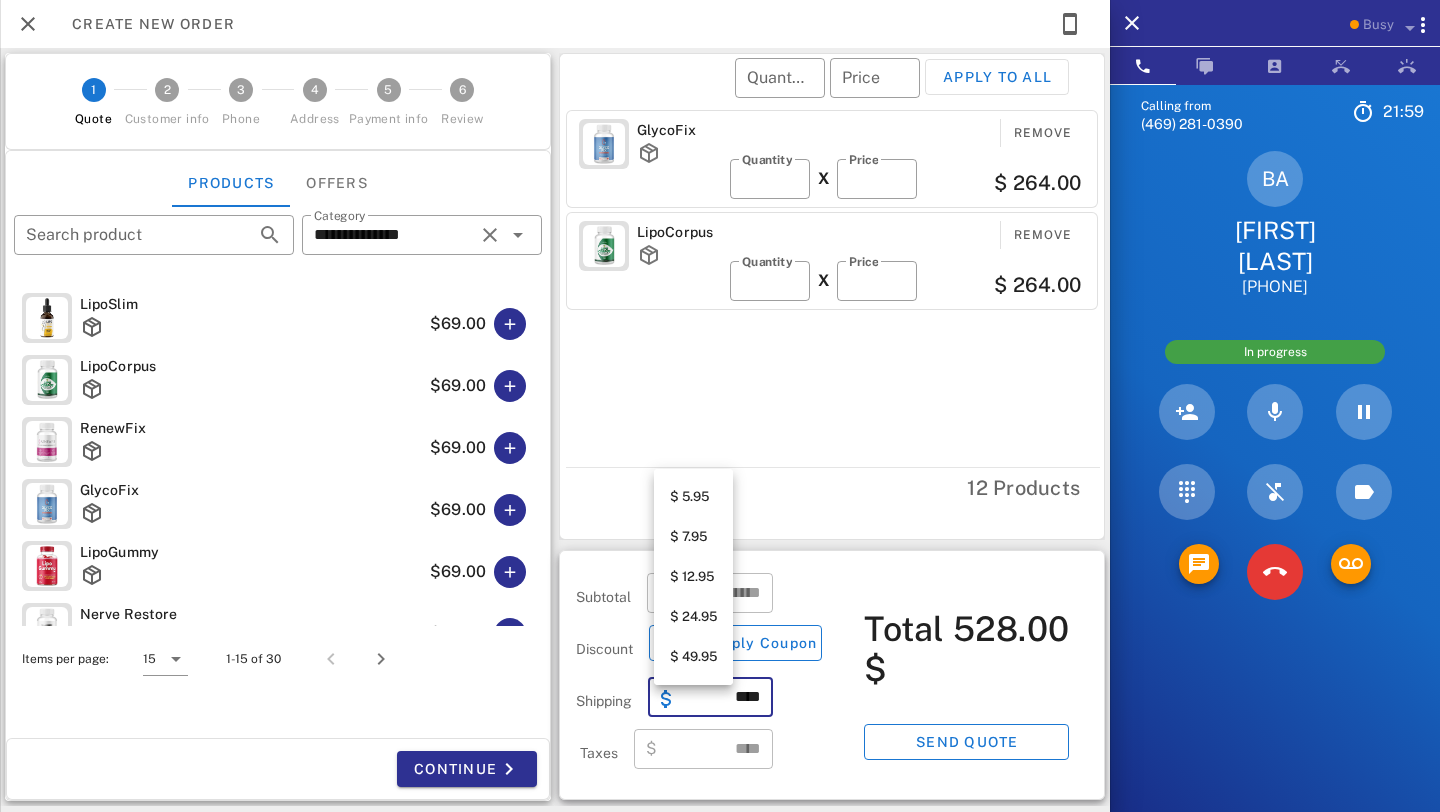 click on "$ 24.95" at bounding box center [693, 617] 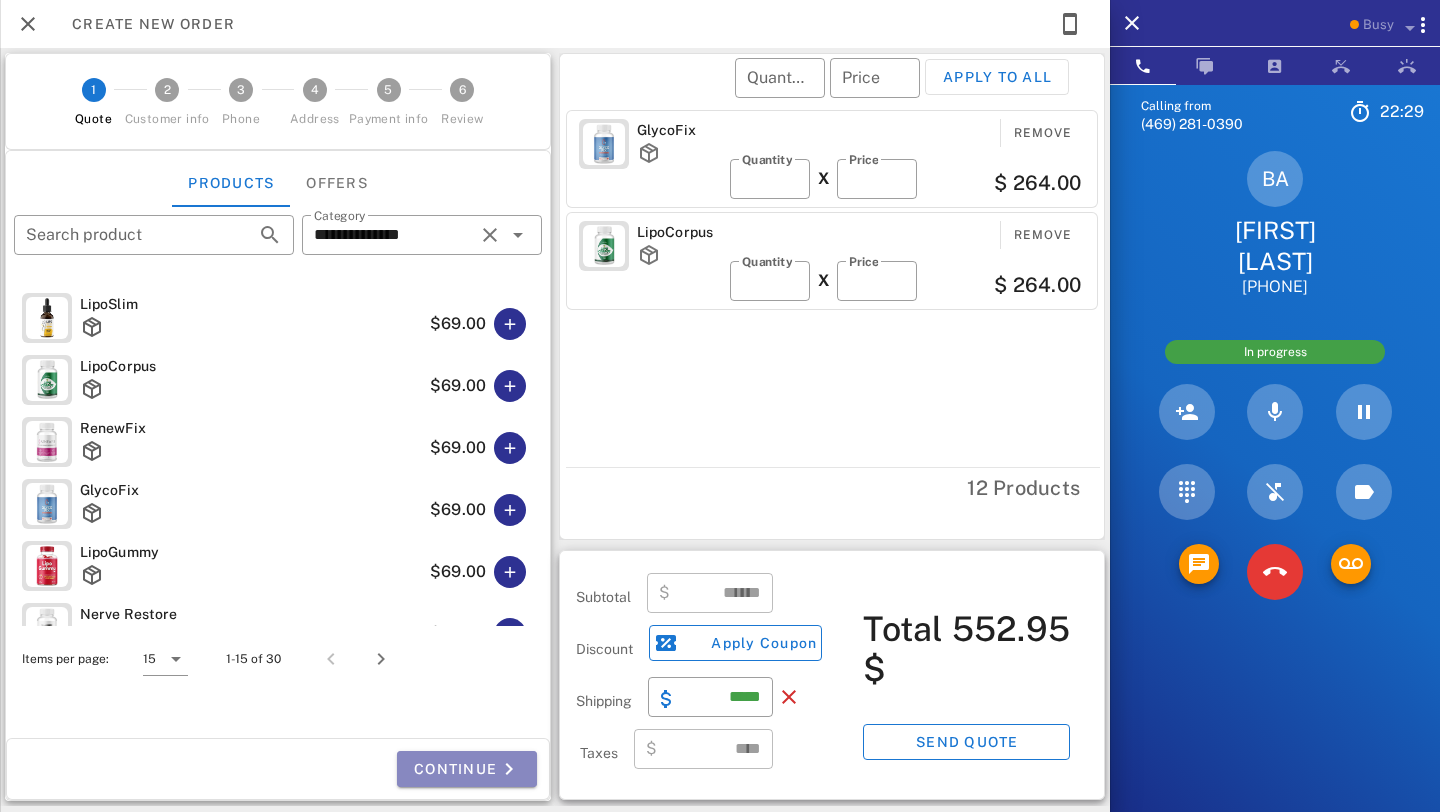 click at bounding box center (509, 769) 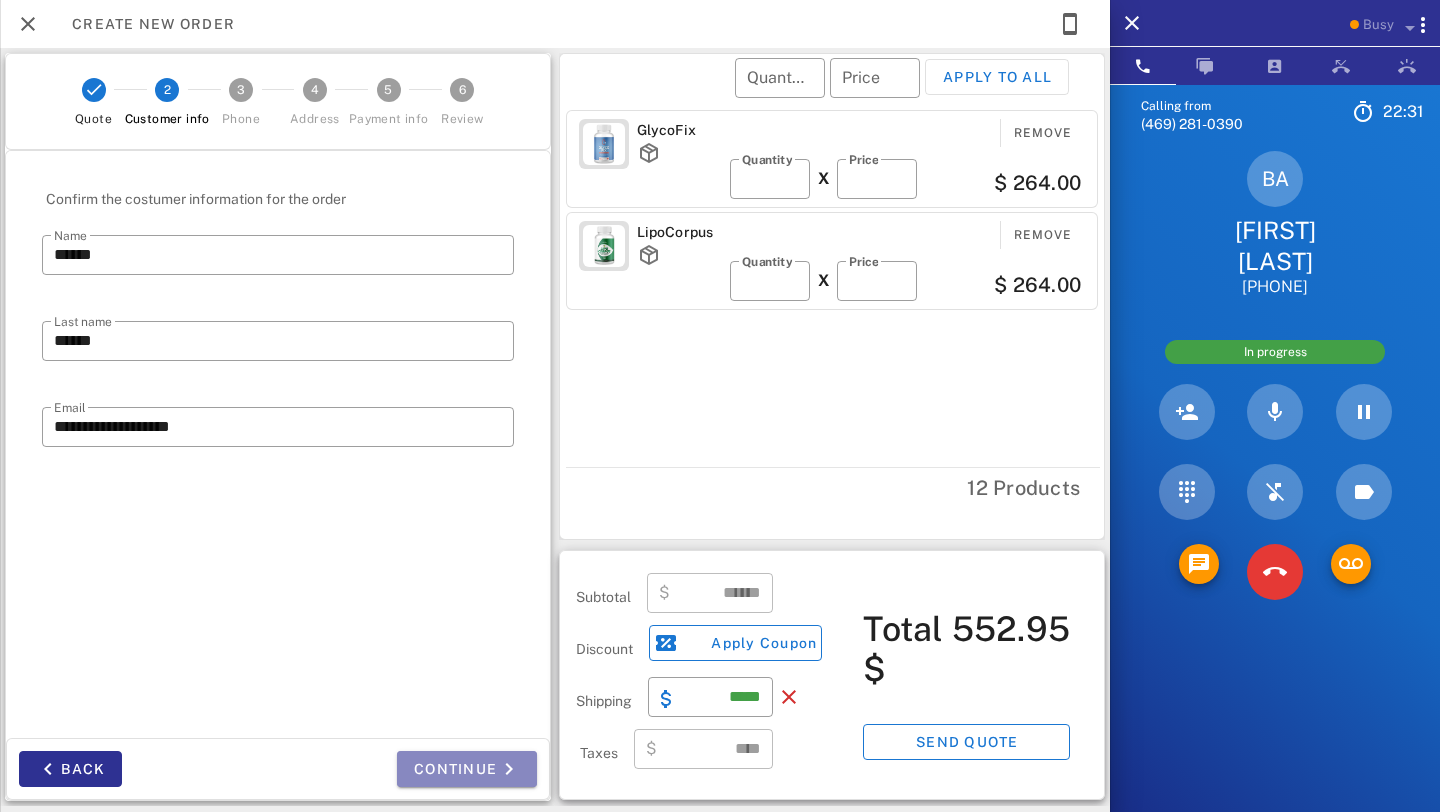 click on "Continue" at bounding box center (467, 769) 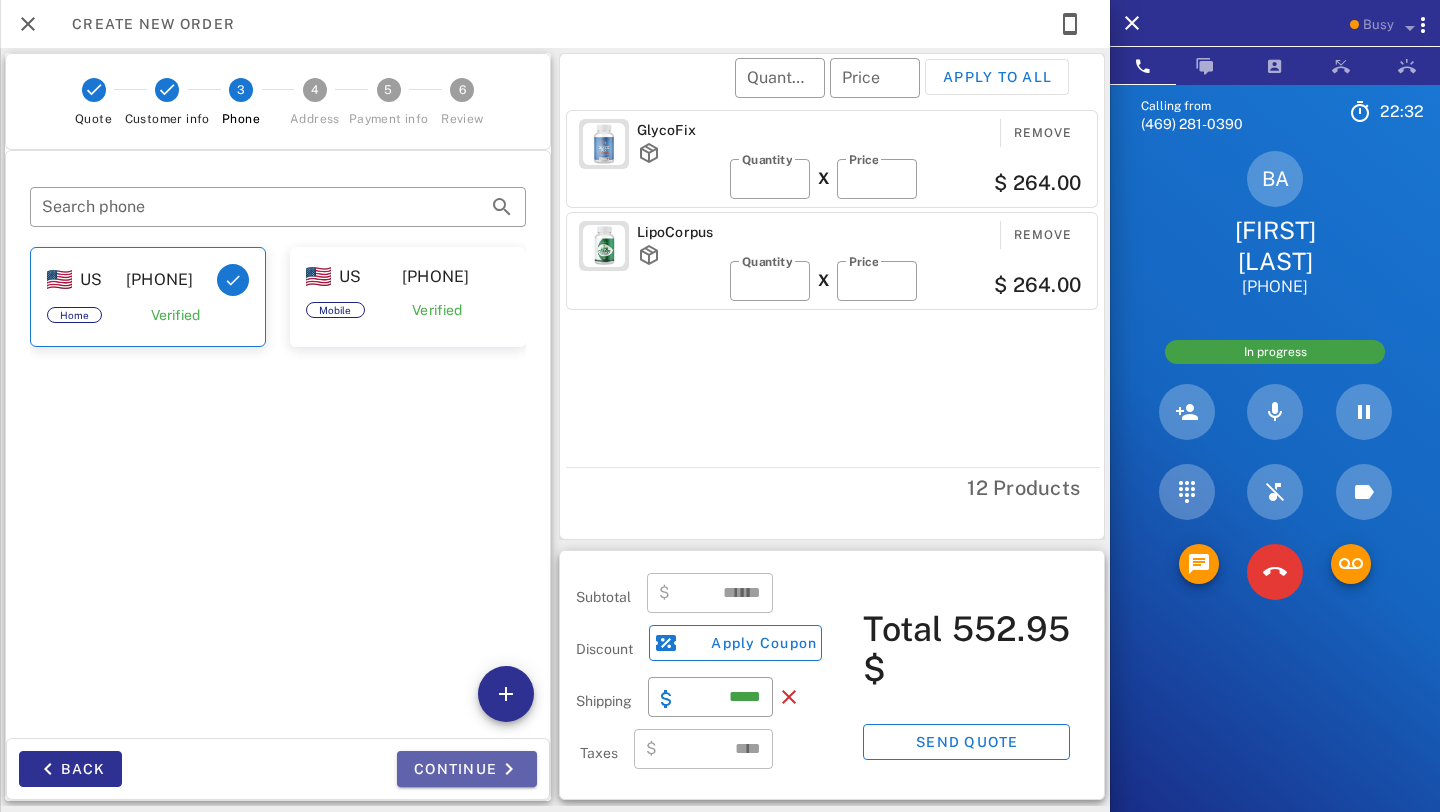 click on "Continue" at bounding box center [467, 769] 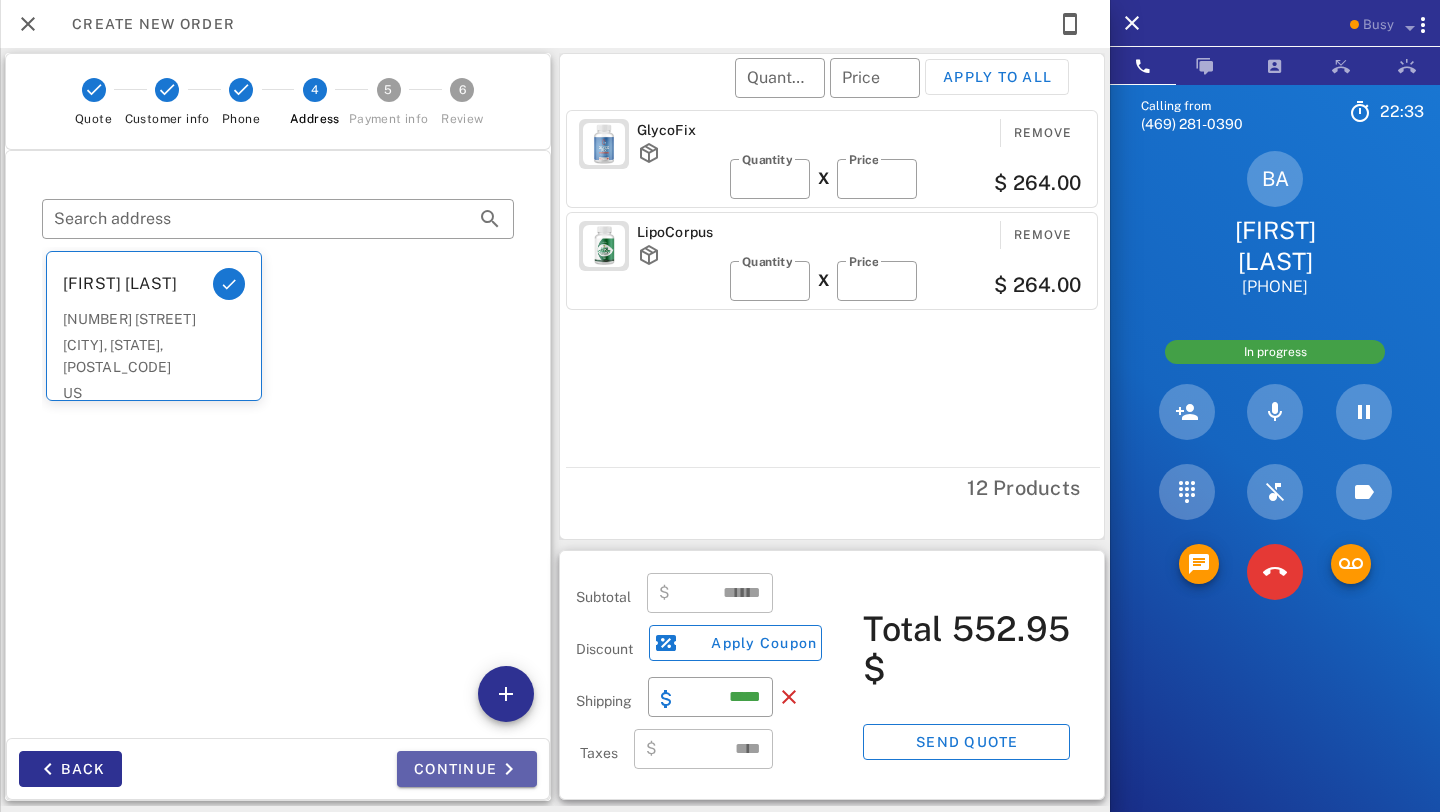 click on "Continue" at bounding box center (467, 769) 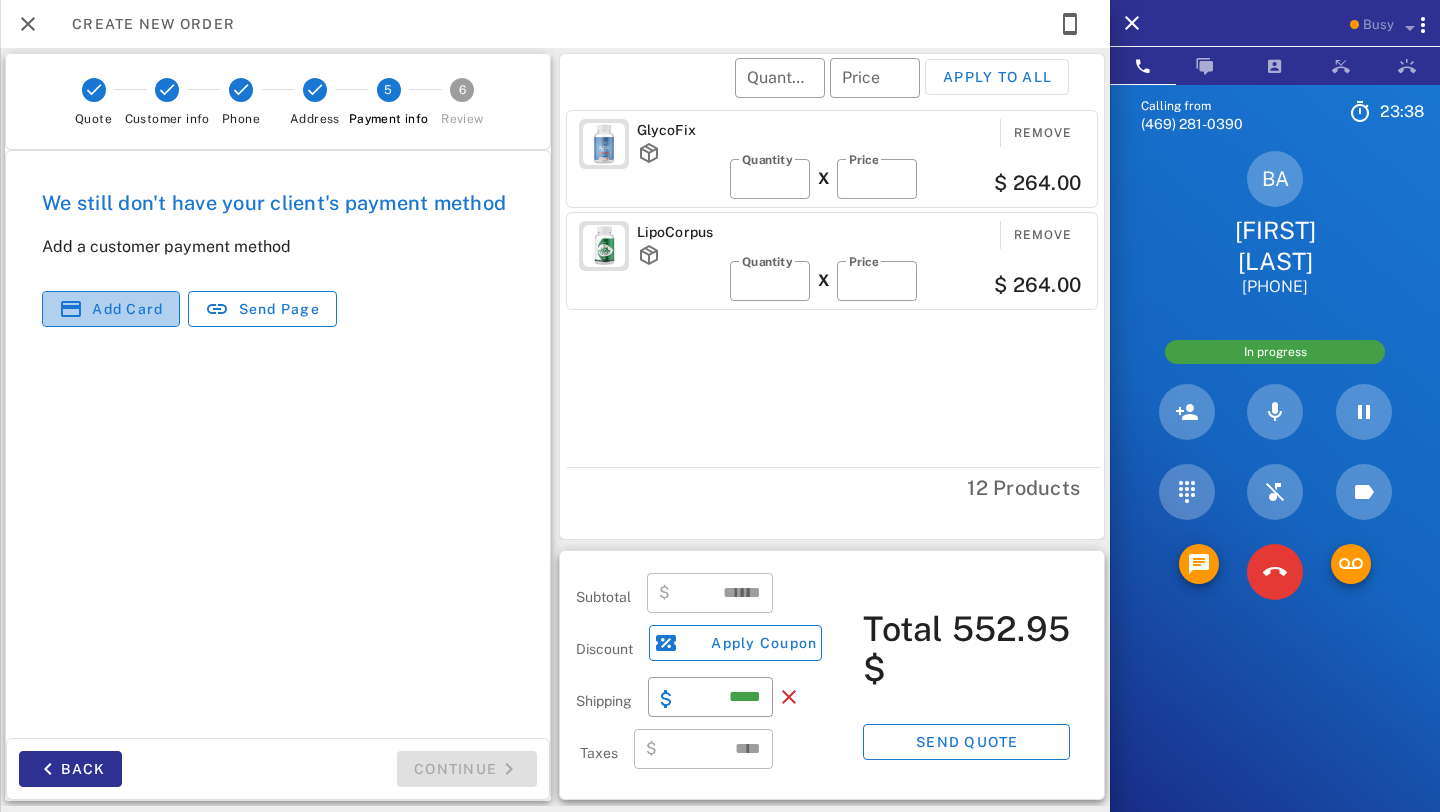 click at bounding box center [71, 309] 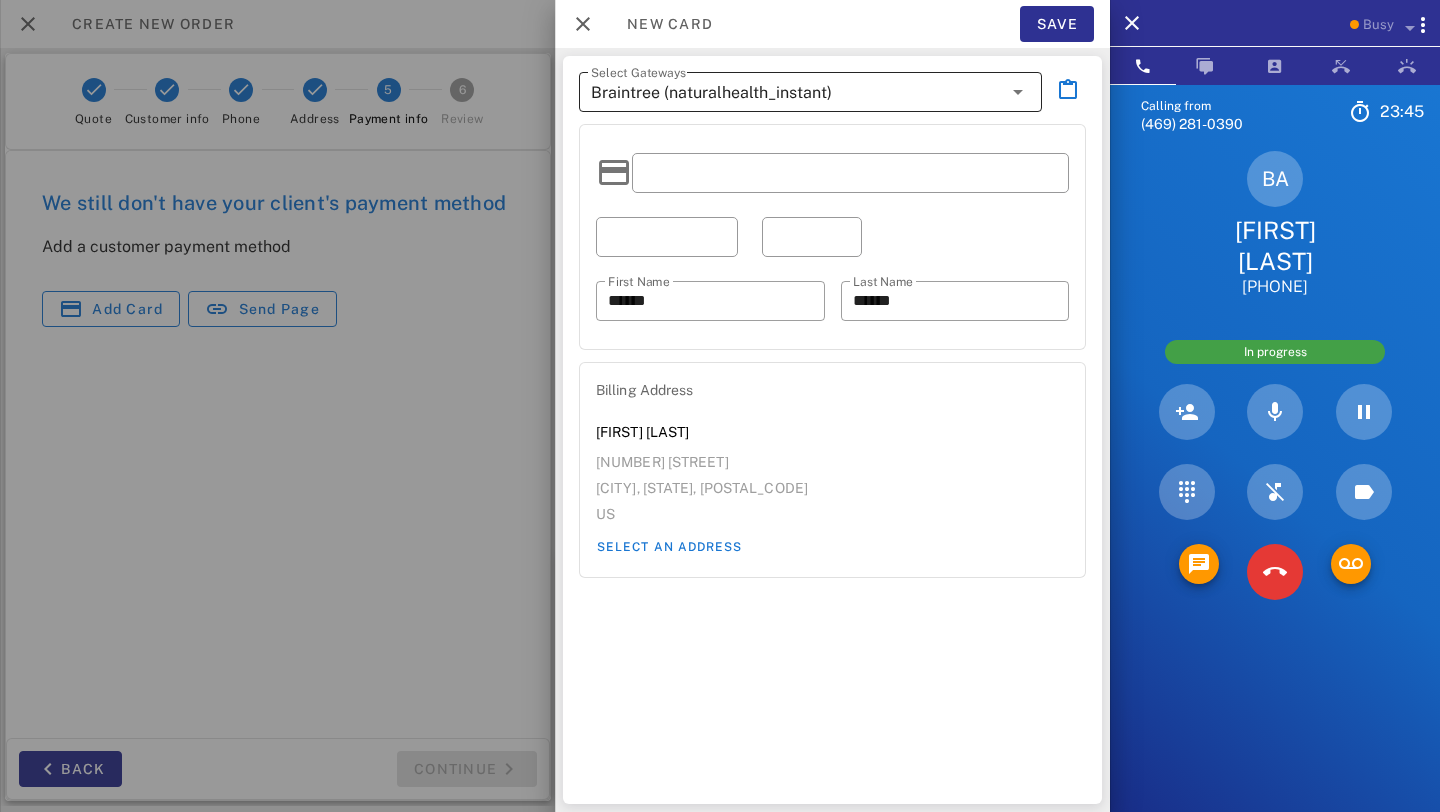click on "Braintree (naturalhealth_instant)" at bounding box center [711, 93] 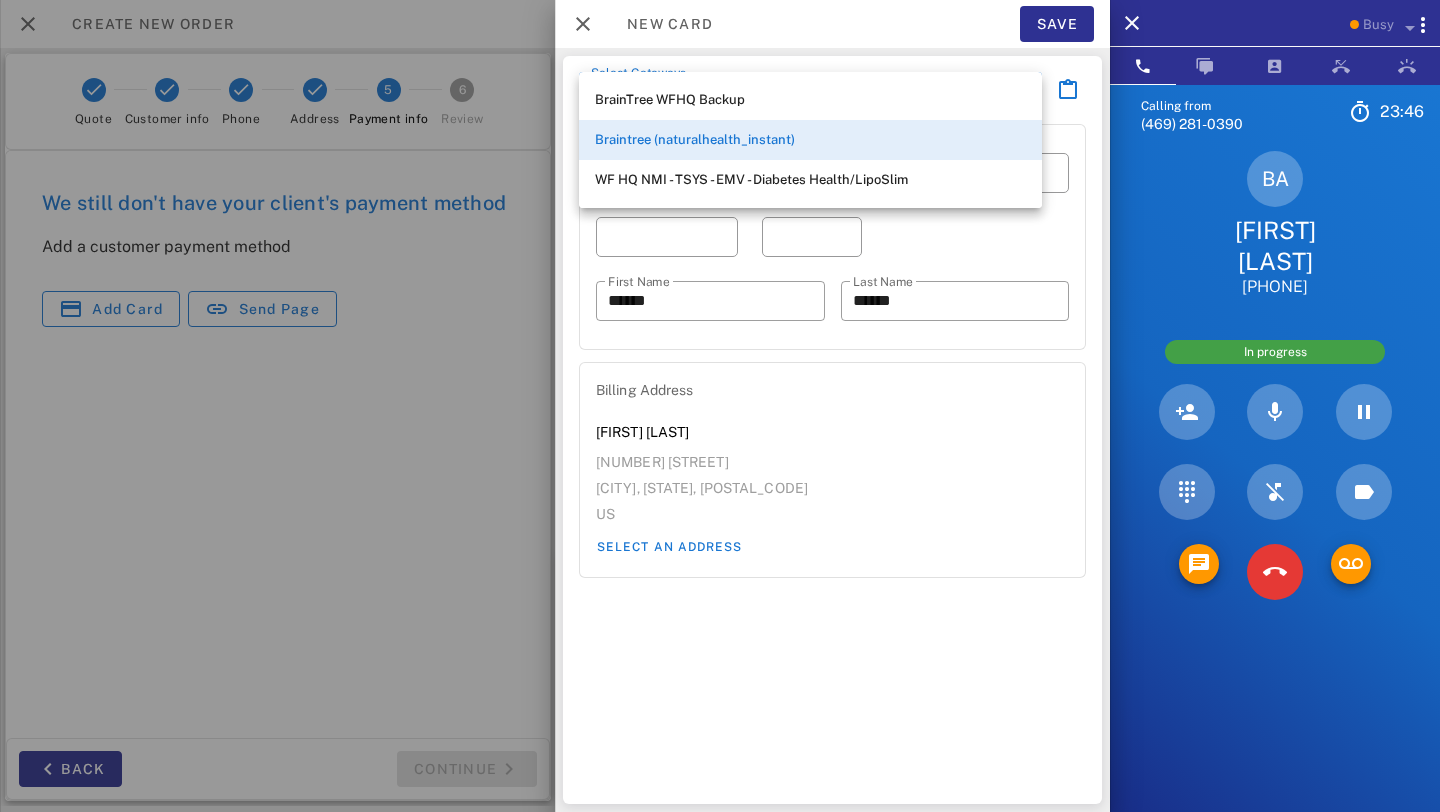 click on "​ First Name ****** ​ Last Name ******" at bounding box center (832, 237) 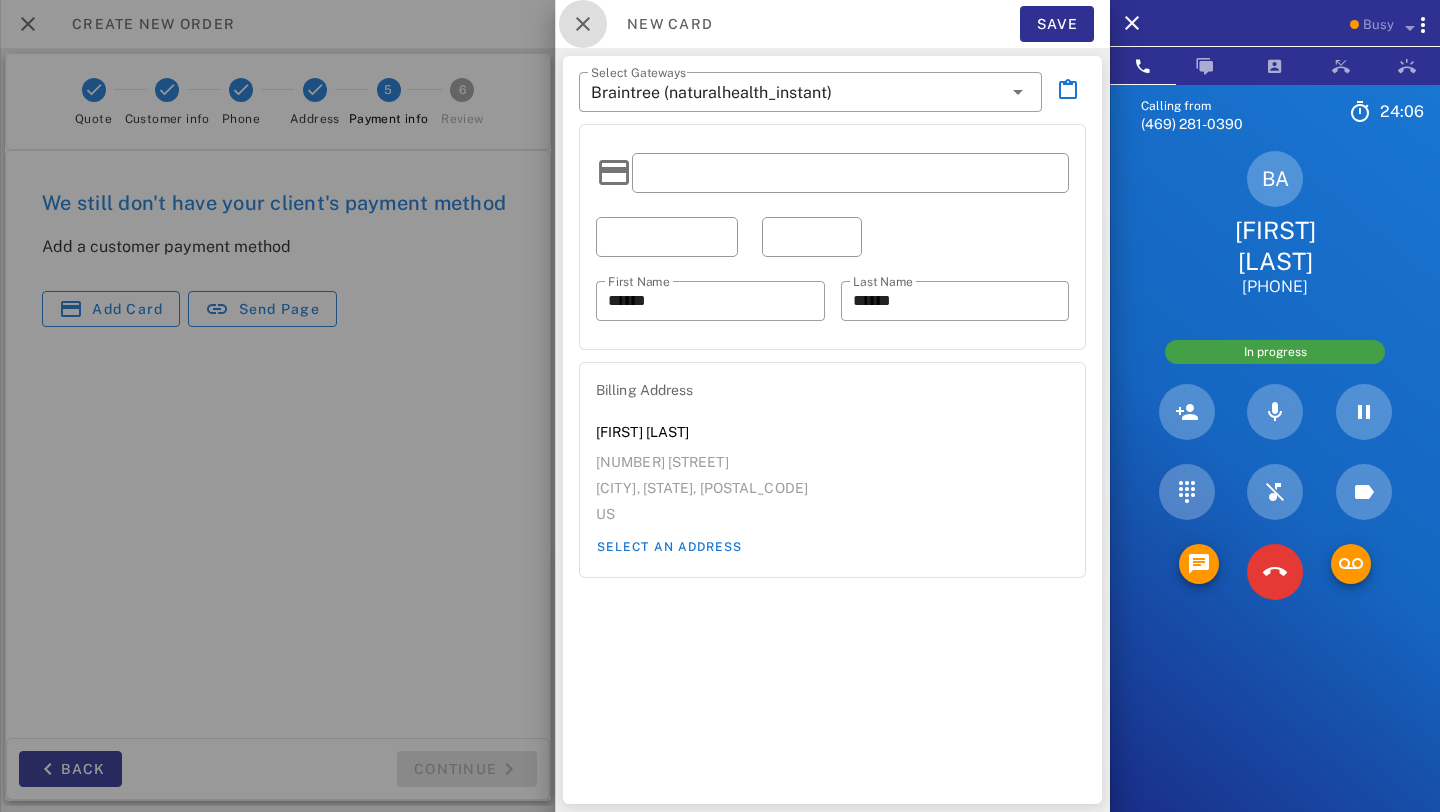 click at bounding box center [583, 24] 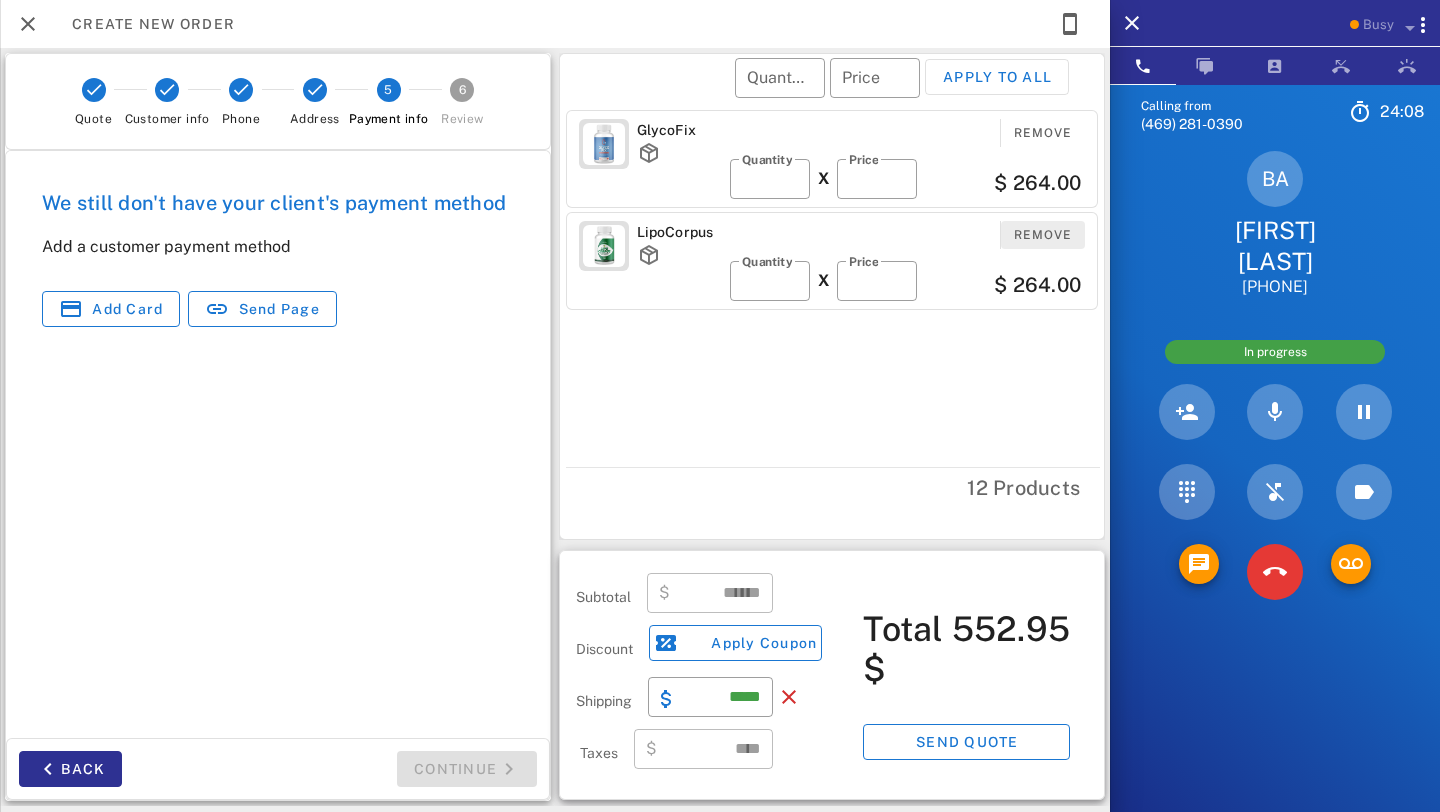 click on "Remove" at bounding box center [1043, 235] 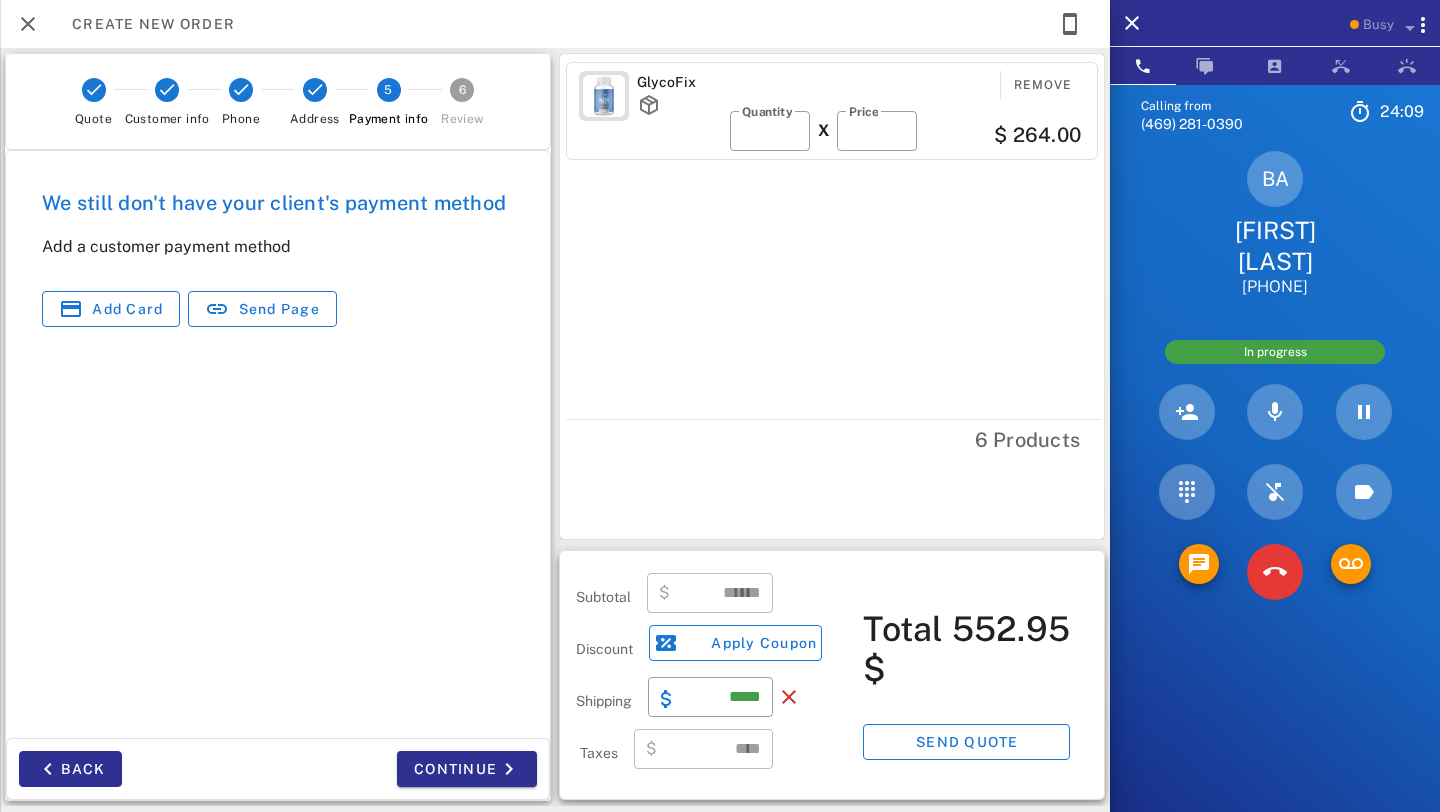 type on "******" 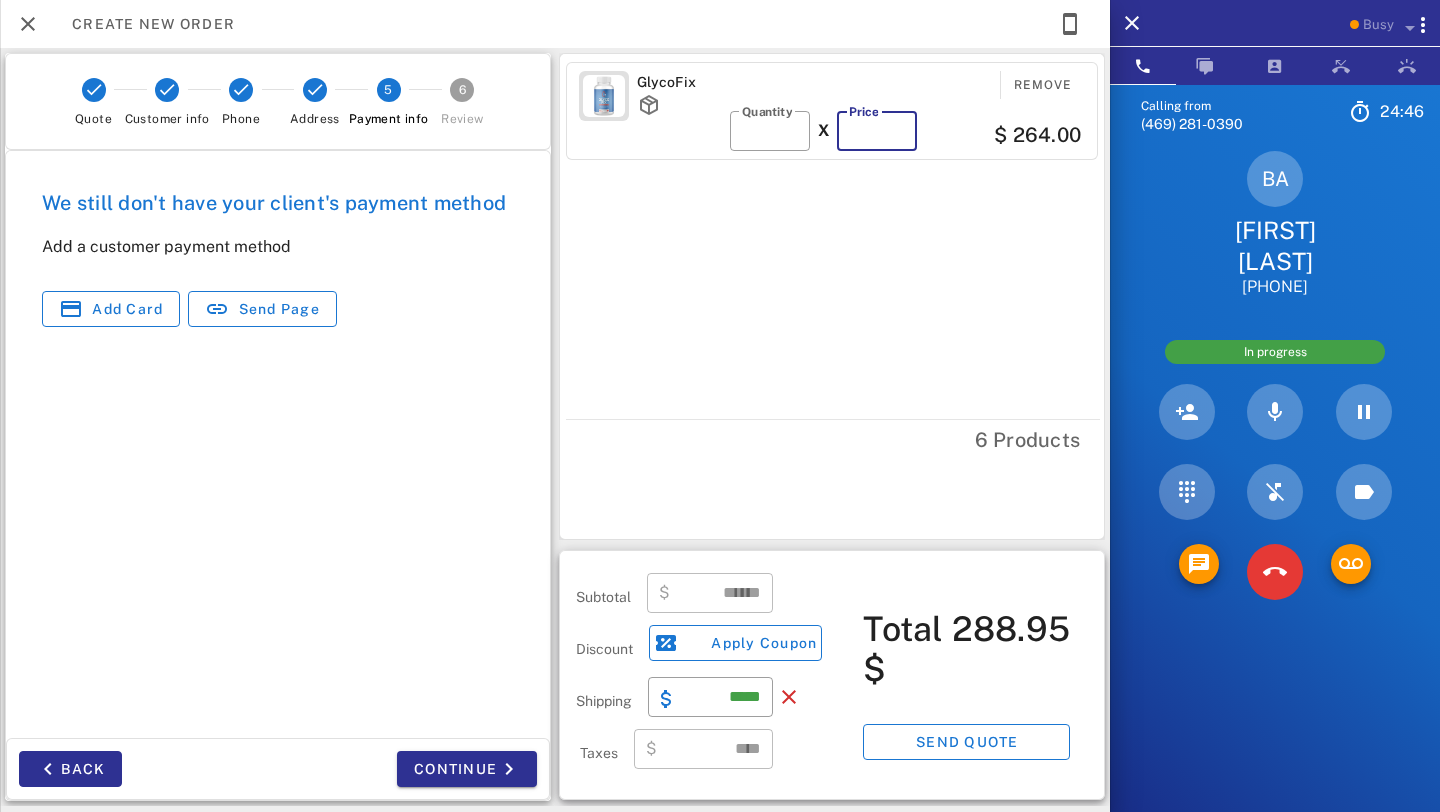 click on "**" at bounding box center [877, 131] 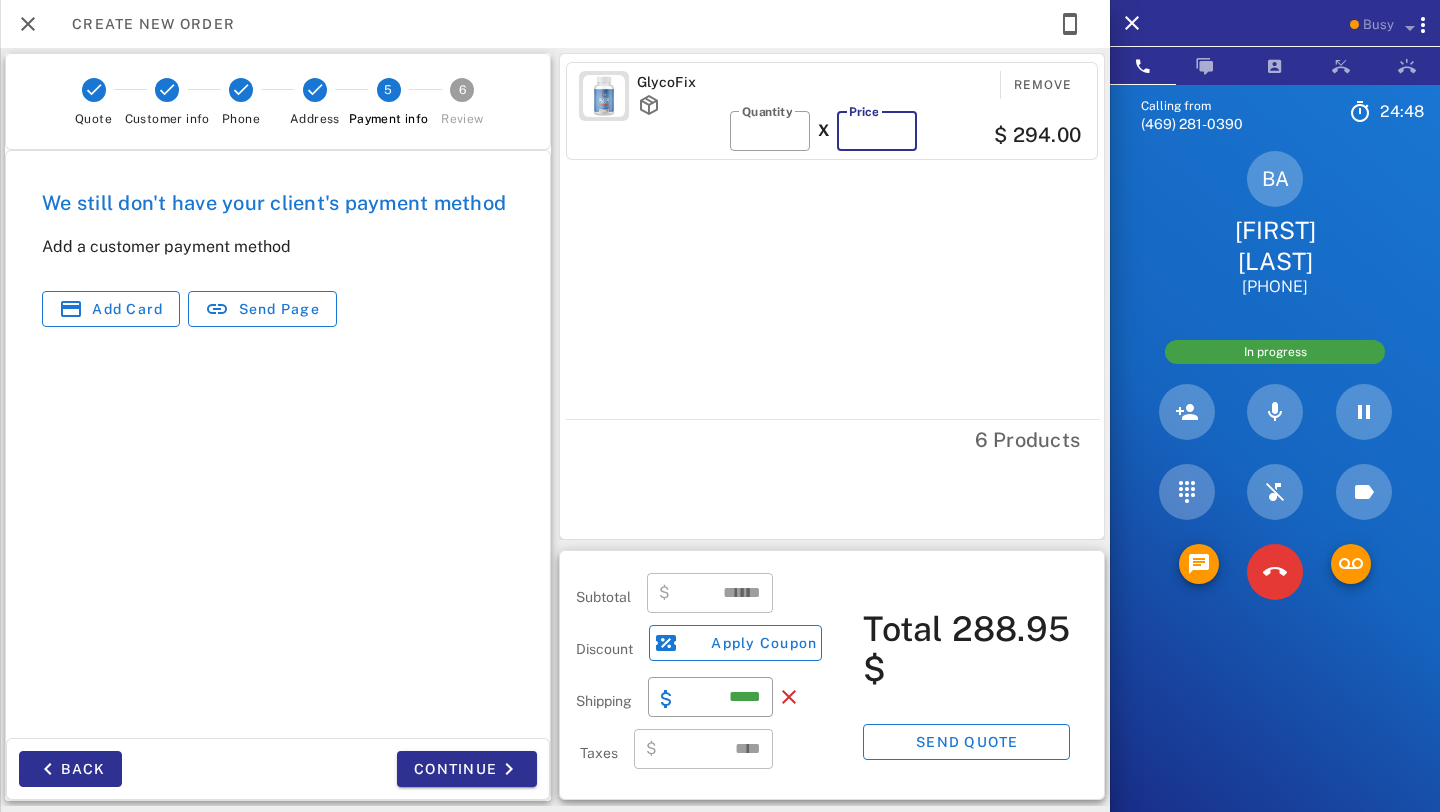 type on "**" 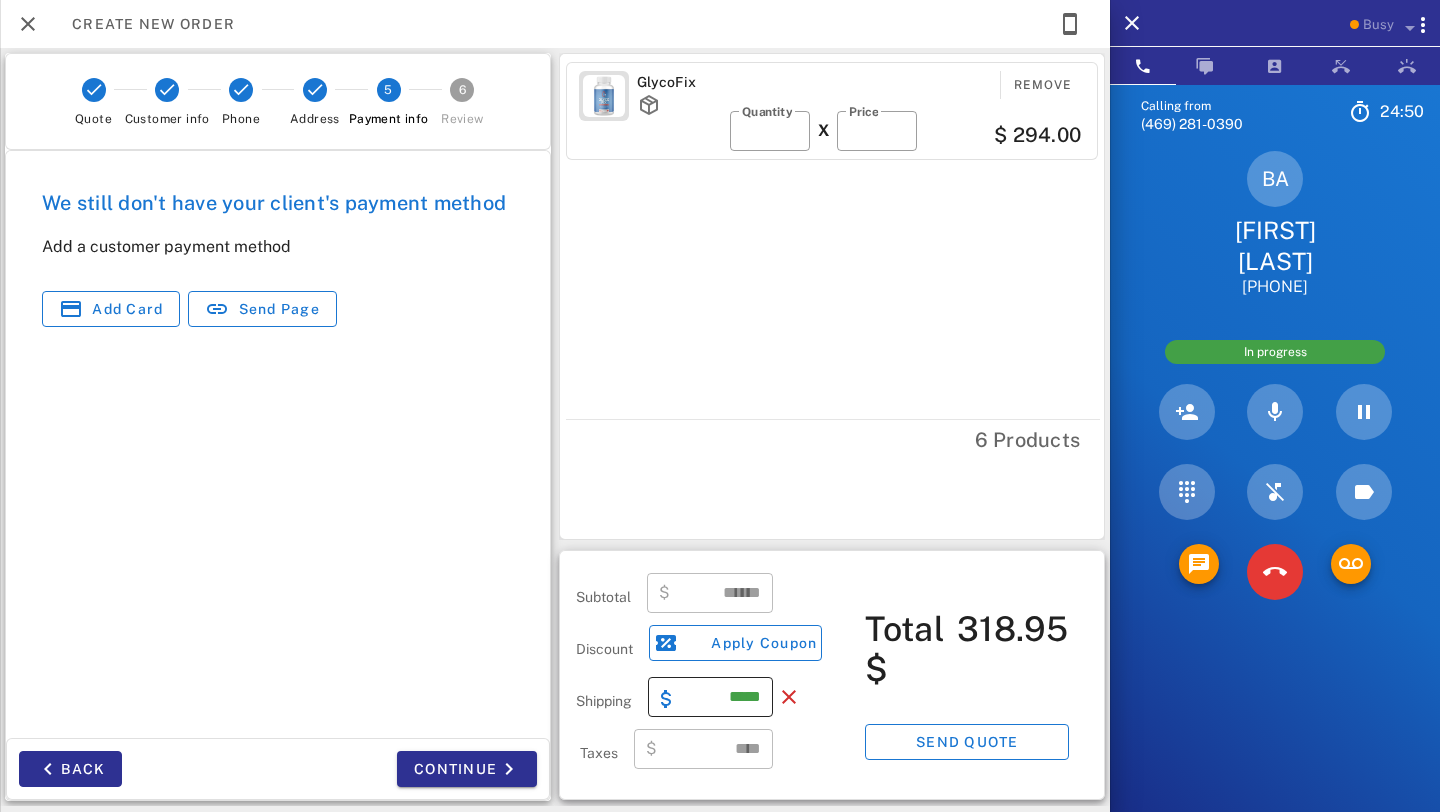 click on "*****" at bounding box center (722, 697) 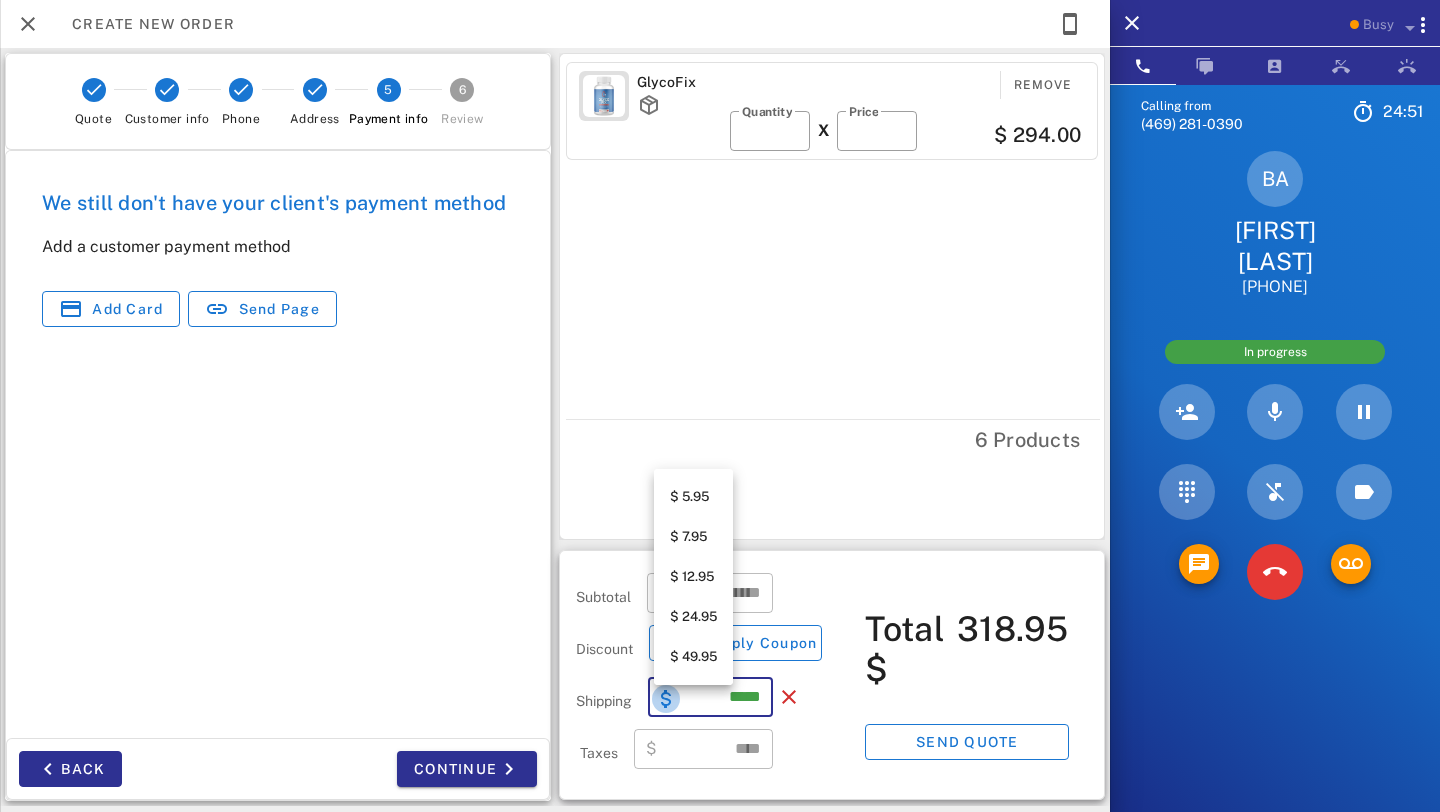 click at bounding box center [666, 699] 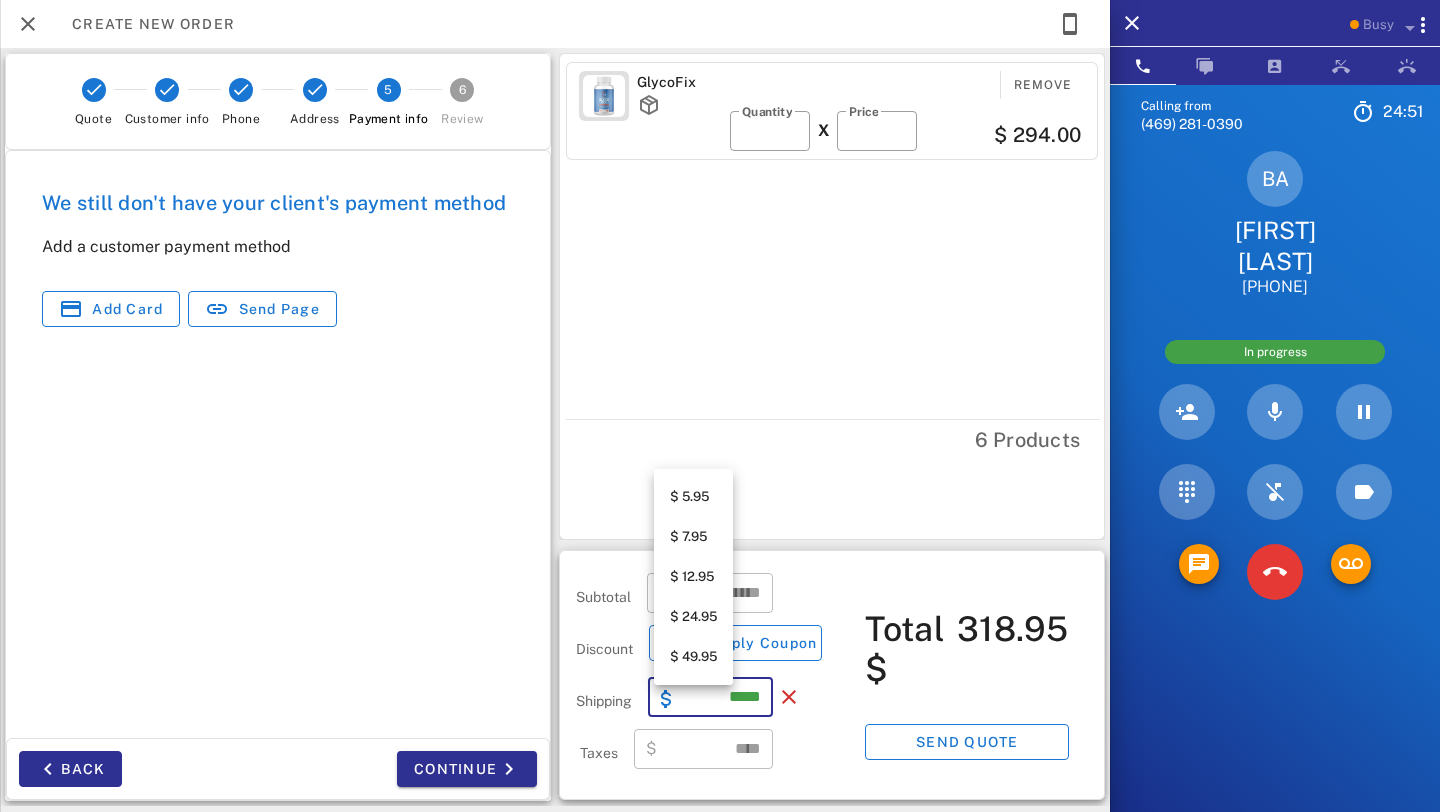 click on "$ 12.95" at bounding box center (693, 577) 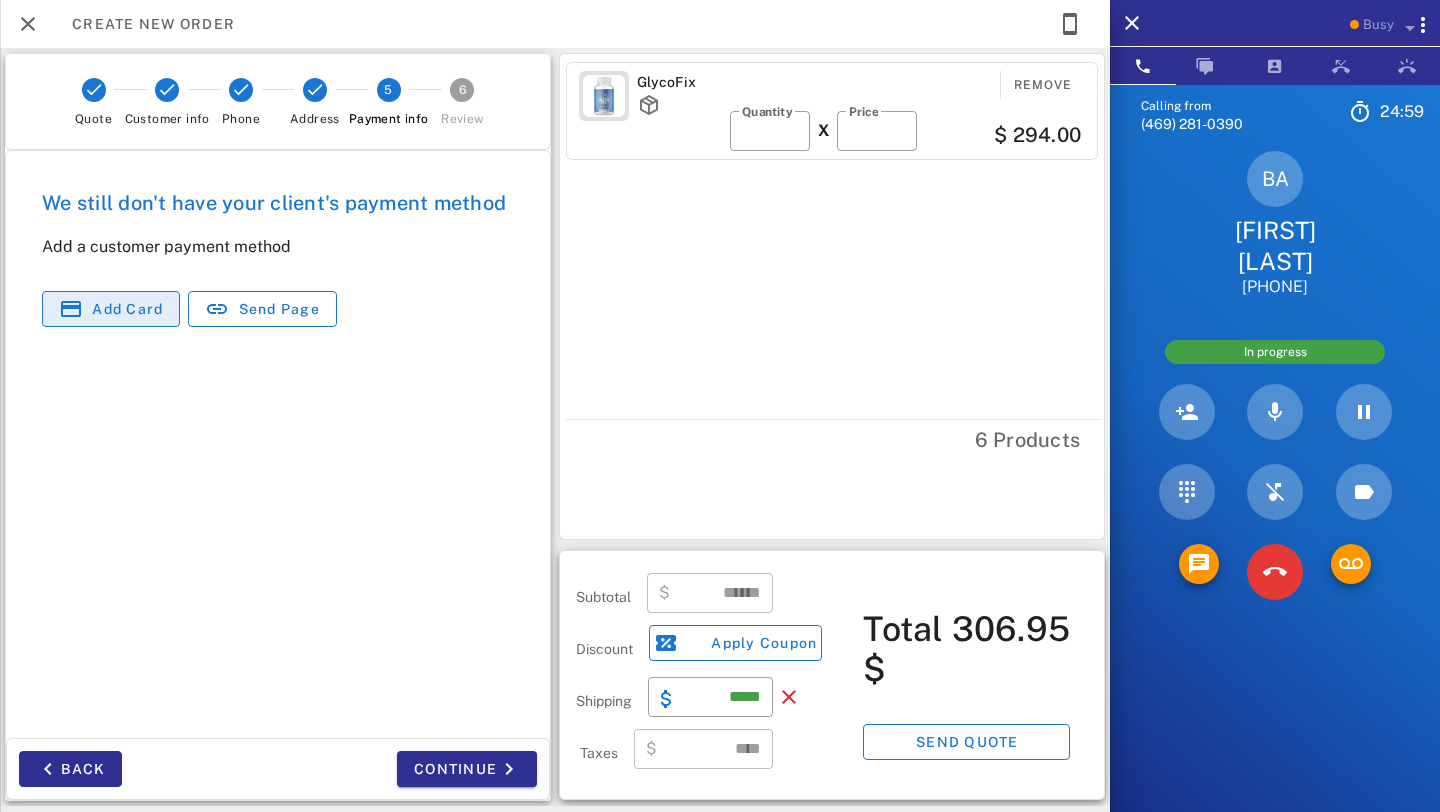 click on "Add card" at bounding box center [111, 309] 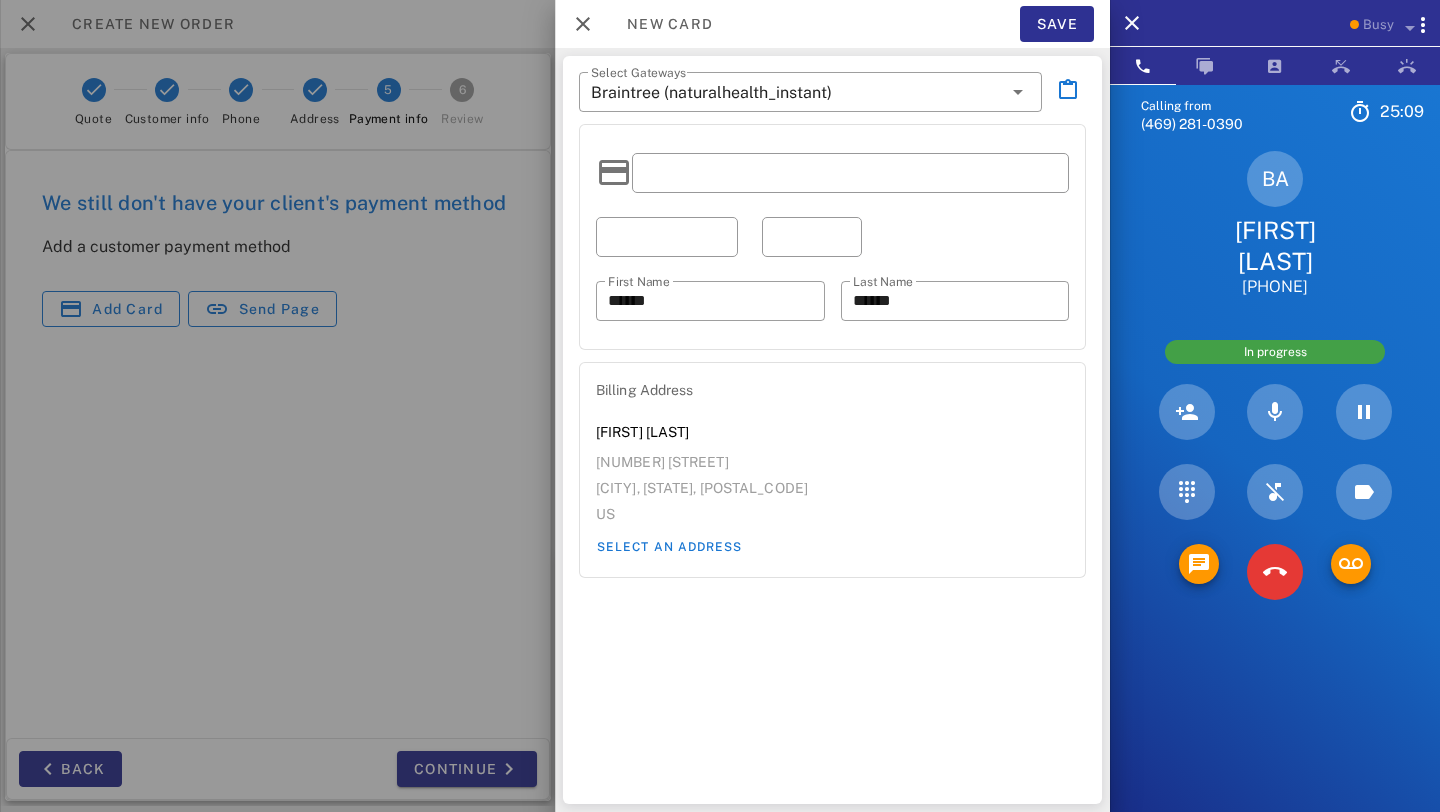 click on "​ First Name ****** ​ Last Name ******" at bounding box center (832, 237) 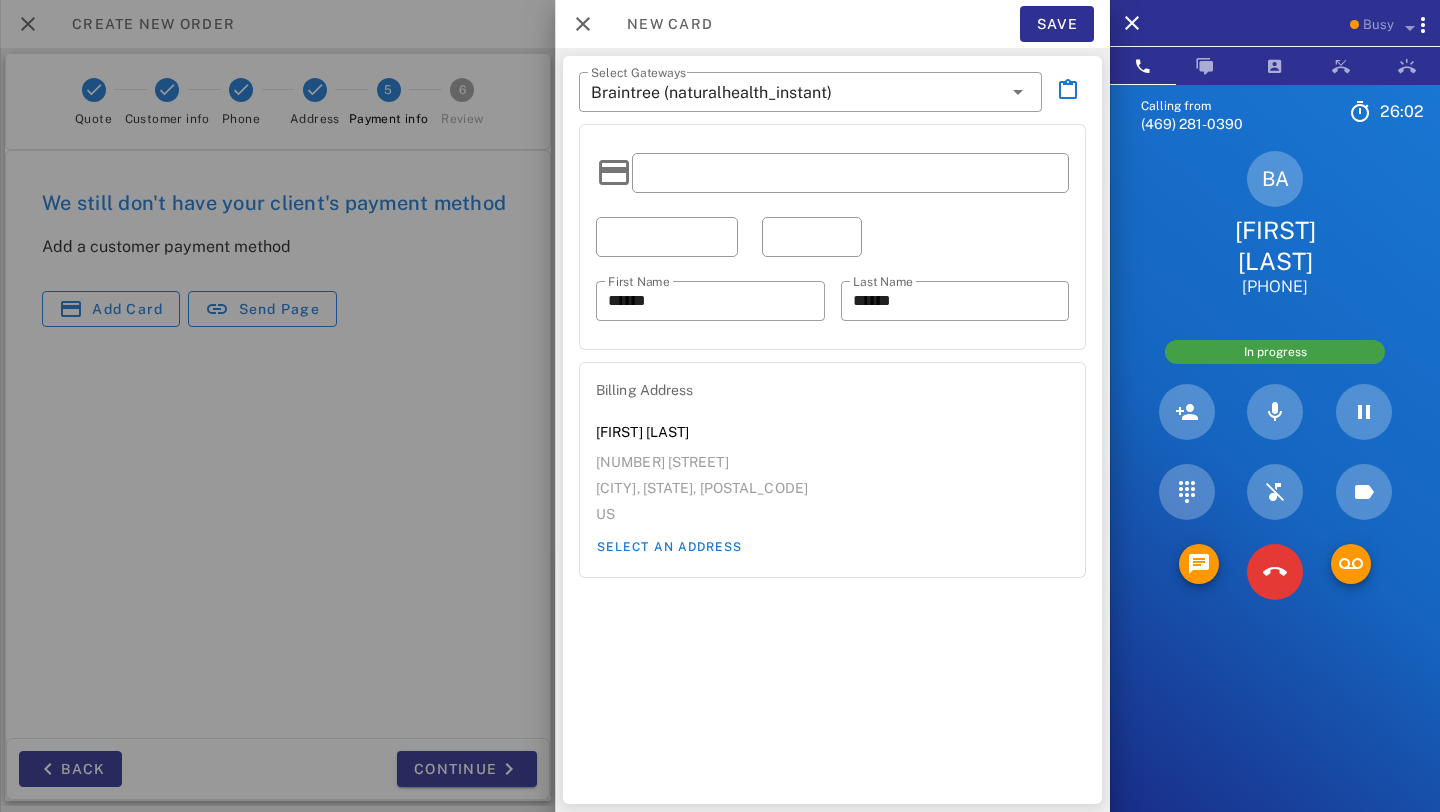 click on "​ First Name ****** ​ Last Name ******" at bounding box center [832, 237] 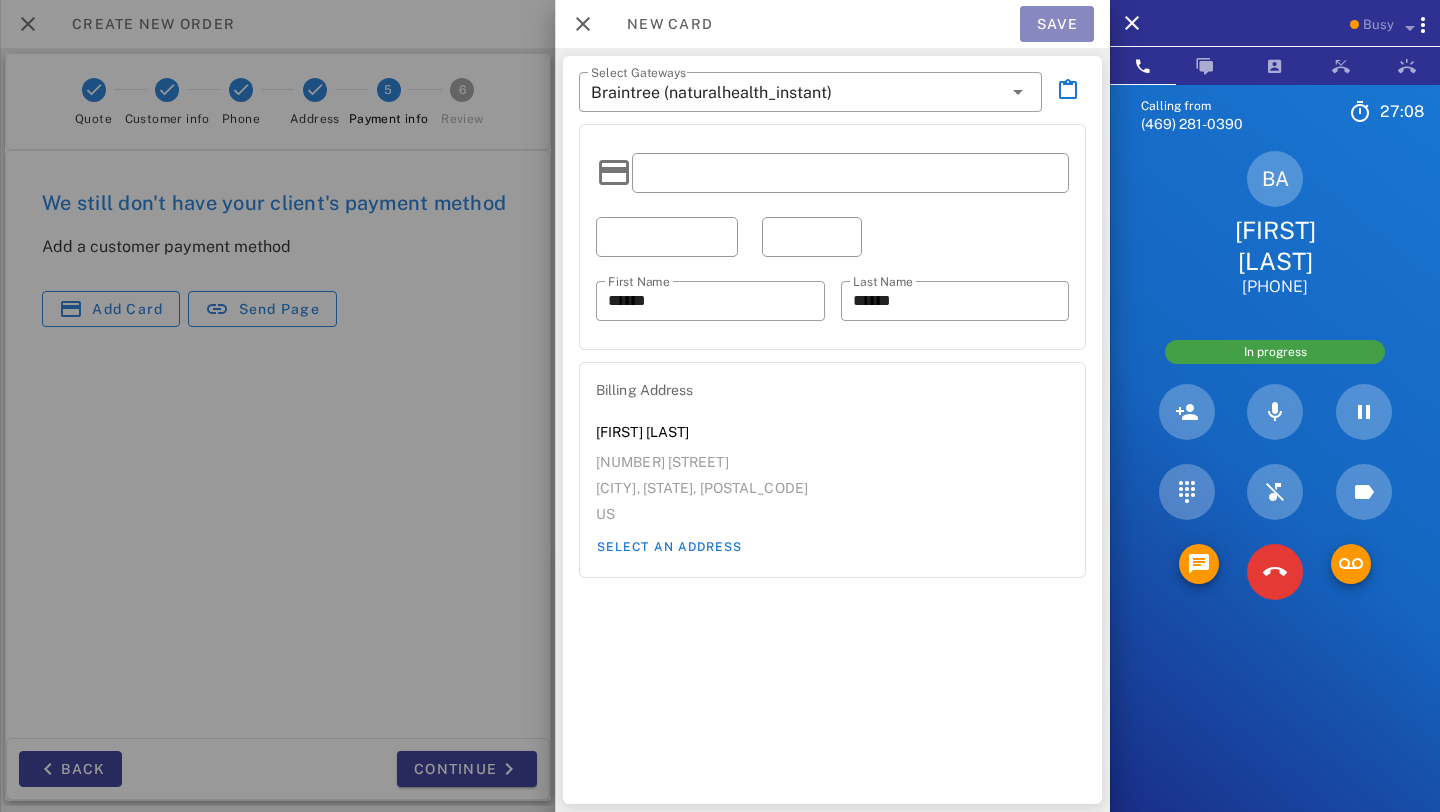 click on "Save" at bounding box center [1057, 24] 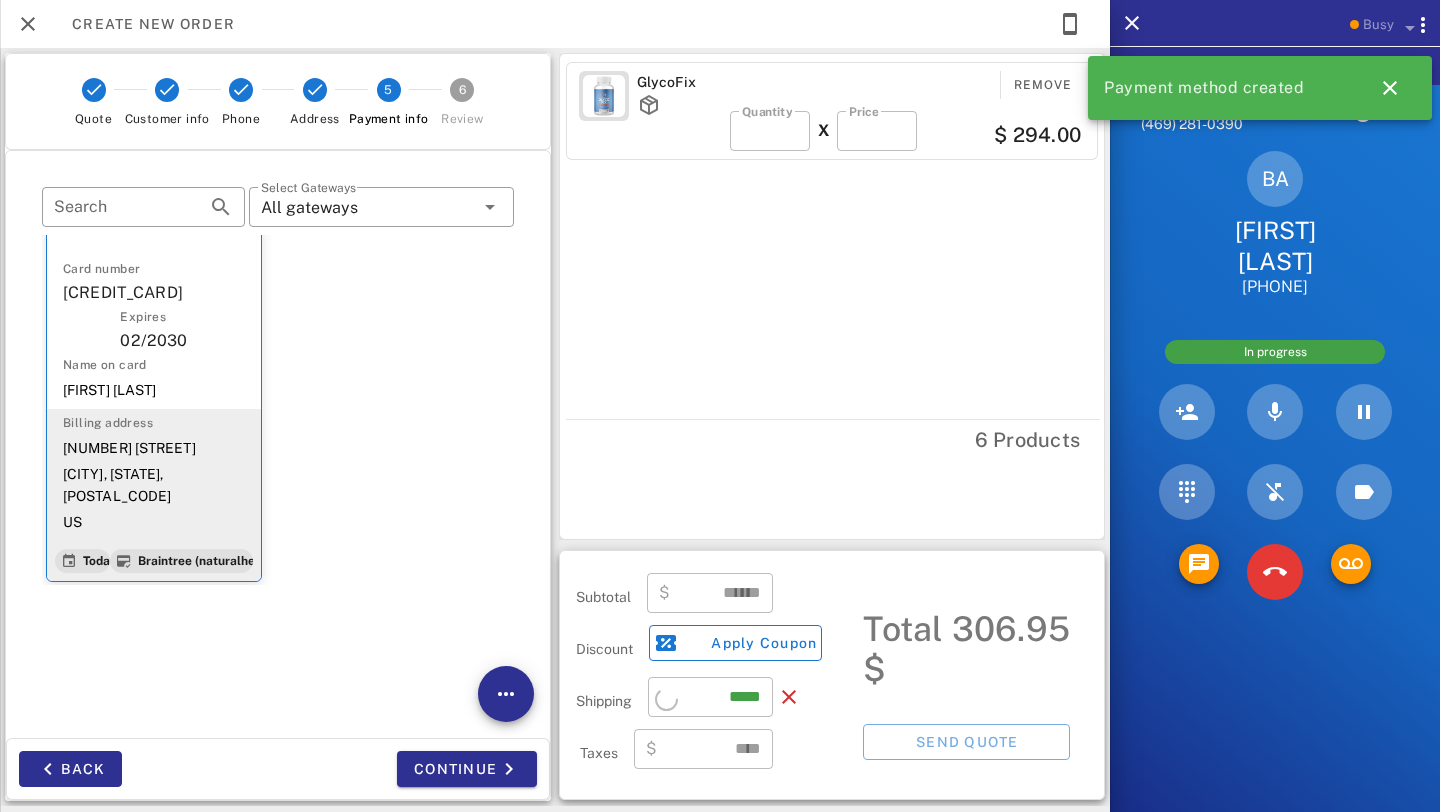 scroll, scrollTop: 70, scrollLeft: 0, axis: vertical 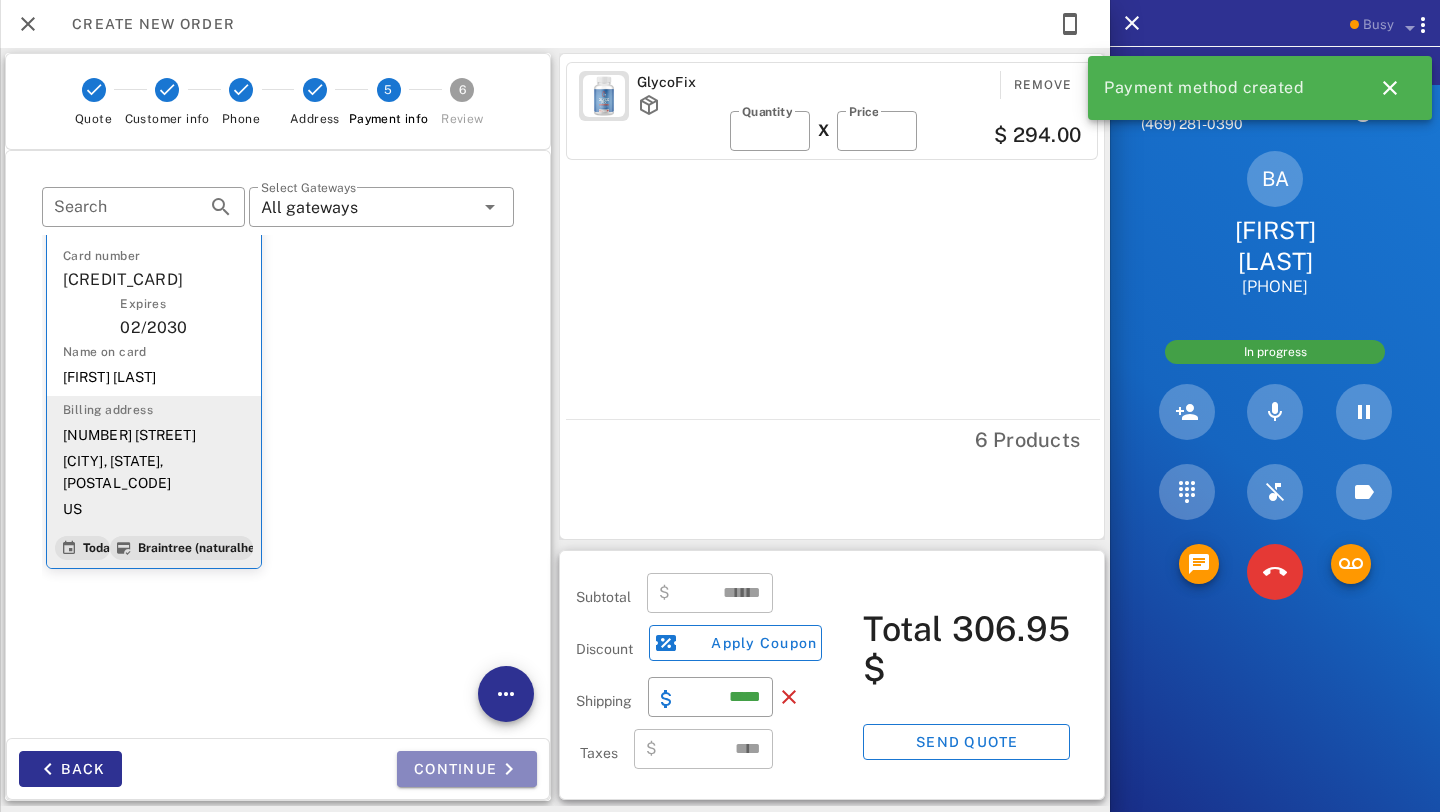 click on "Continue" at bounding box center (467, 769) 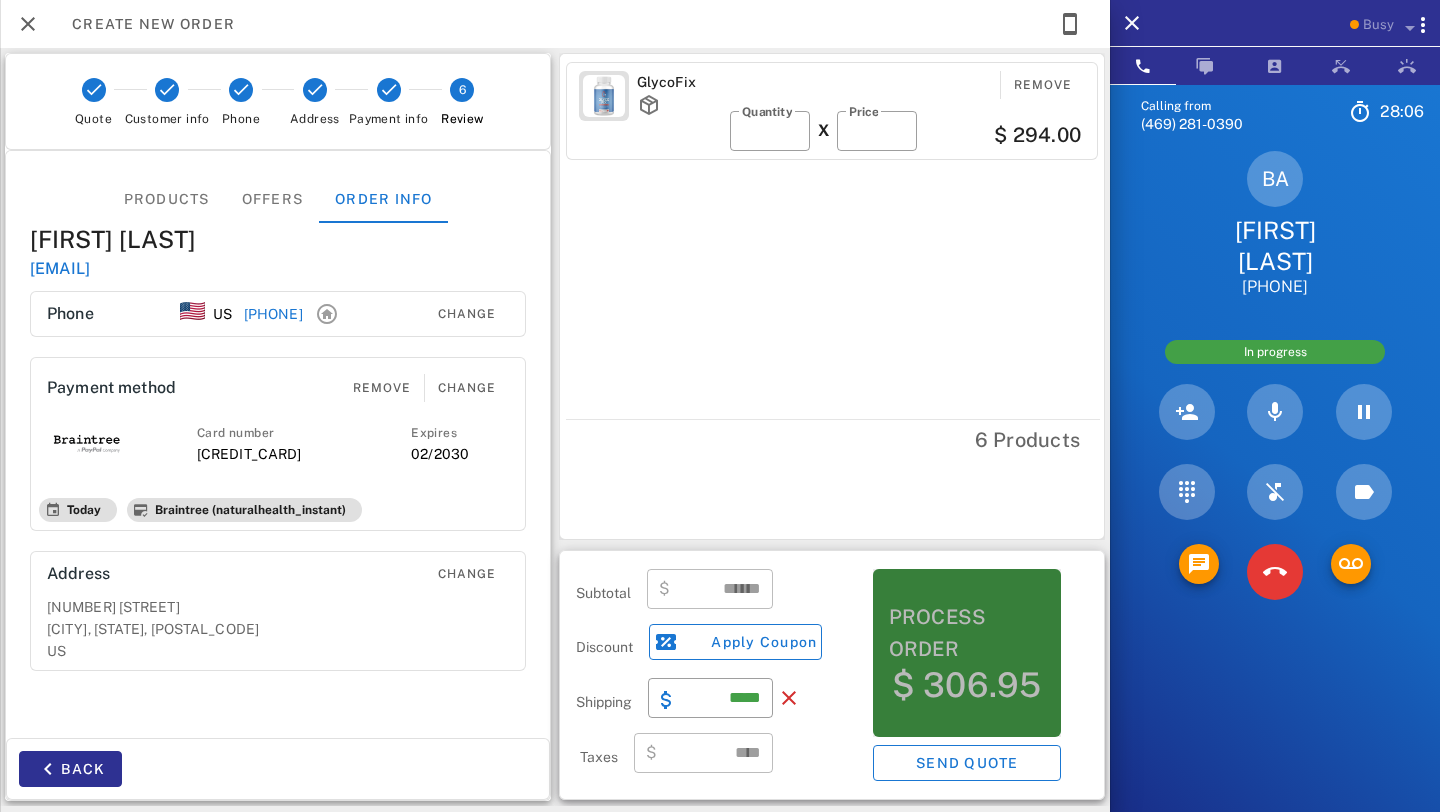 click on "Process order" at bounding box center [967, 633] 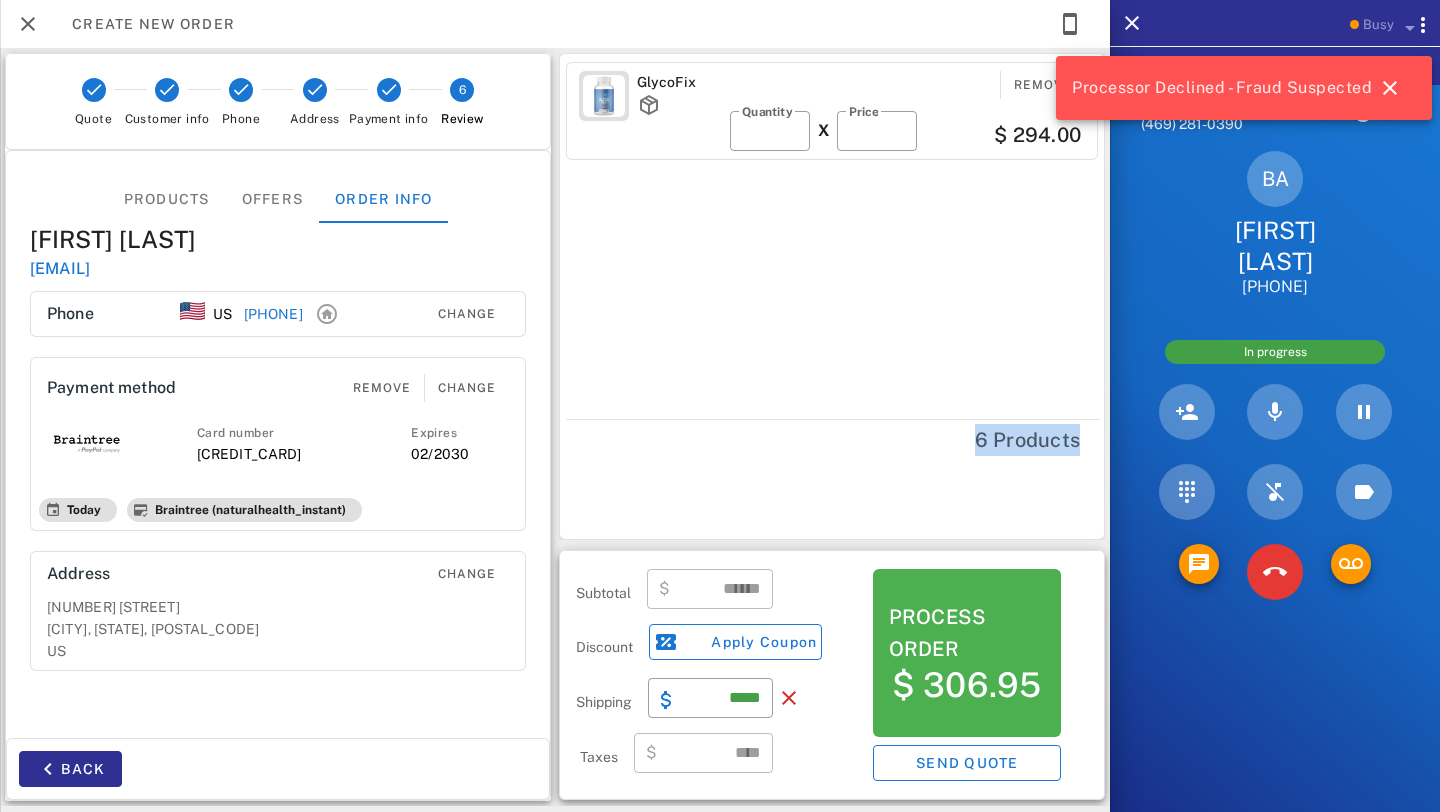 drag, startPoint x: 959, startPoint y: 432, endPoint x: 1080, endPoint y: 444, distance: 121.59358 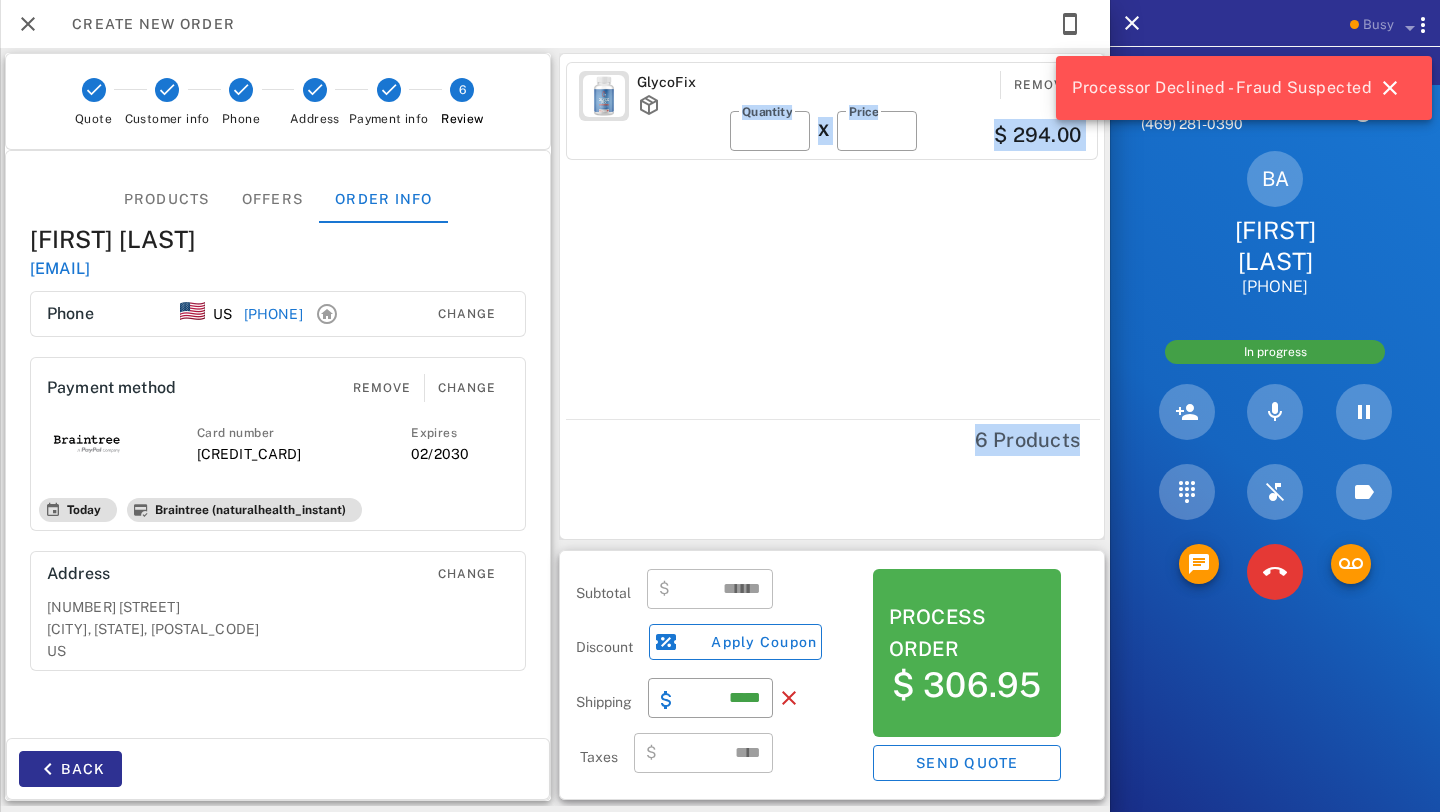 drag, startPoint x: 1080, startPoint y: 444, endPoint x: 793, endPoint y: 204, distance: 374.1243 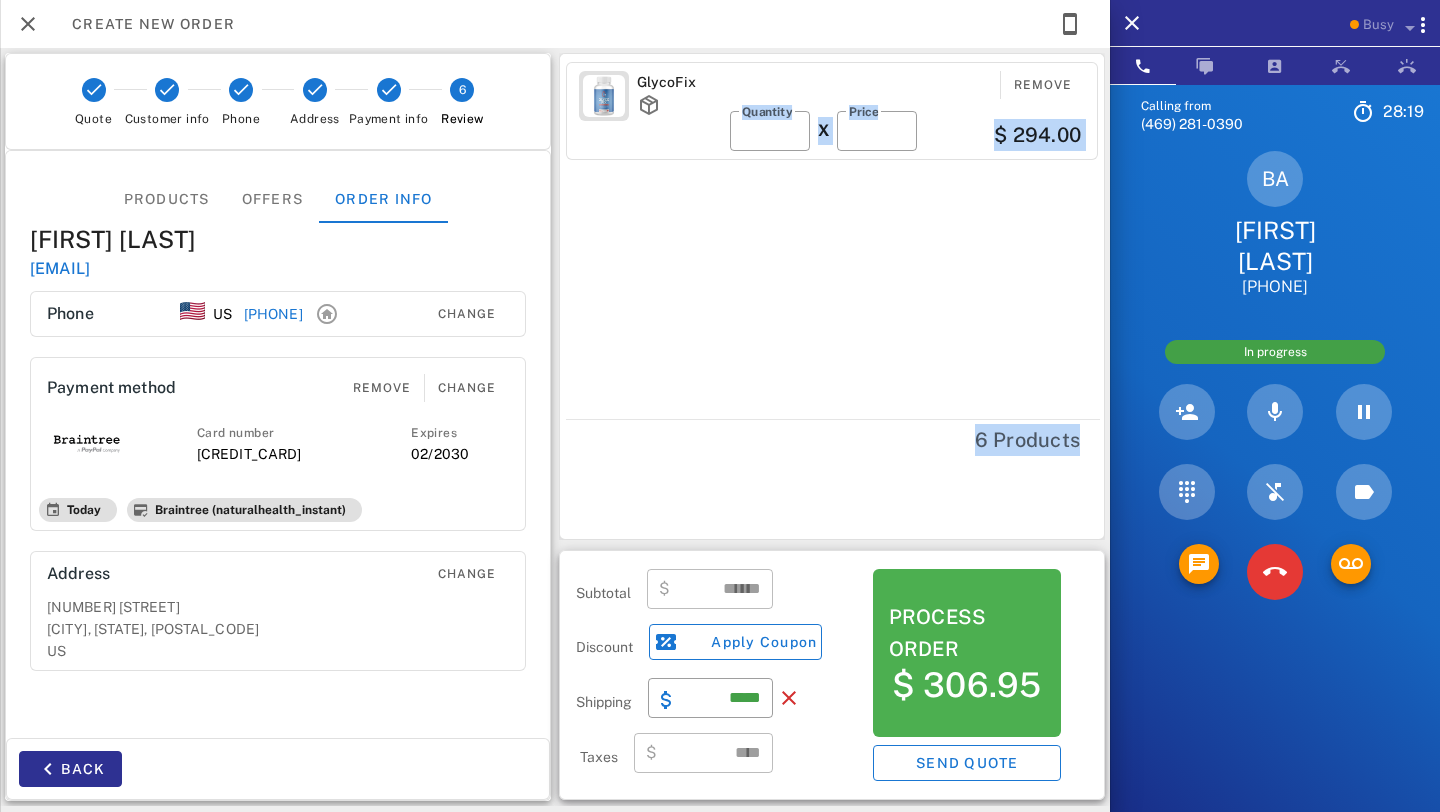 click on "GlycoFix  Remove  ​ Quantity * X ​ Price **  $ 294.00" at bounding box center [835, 236] 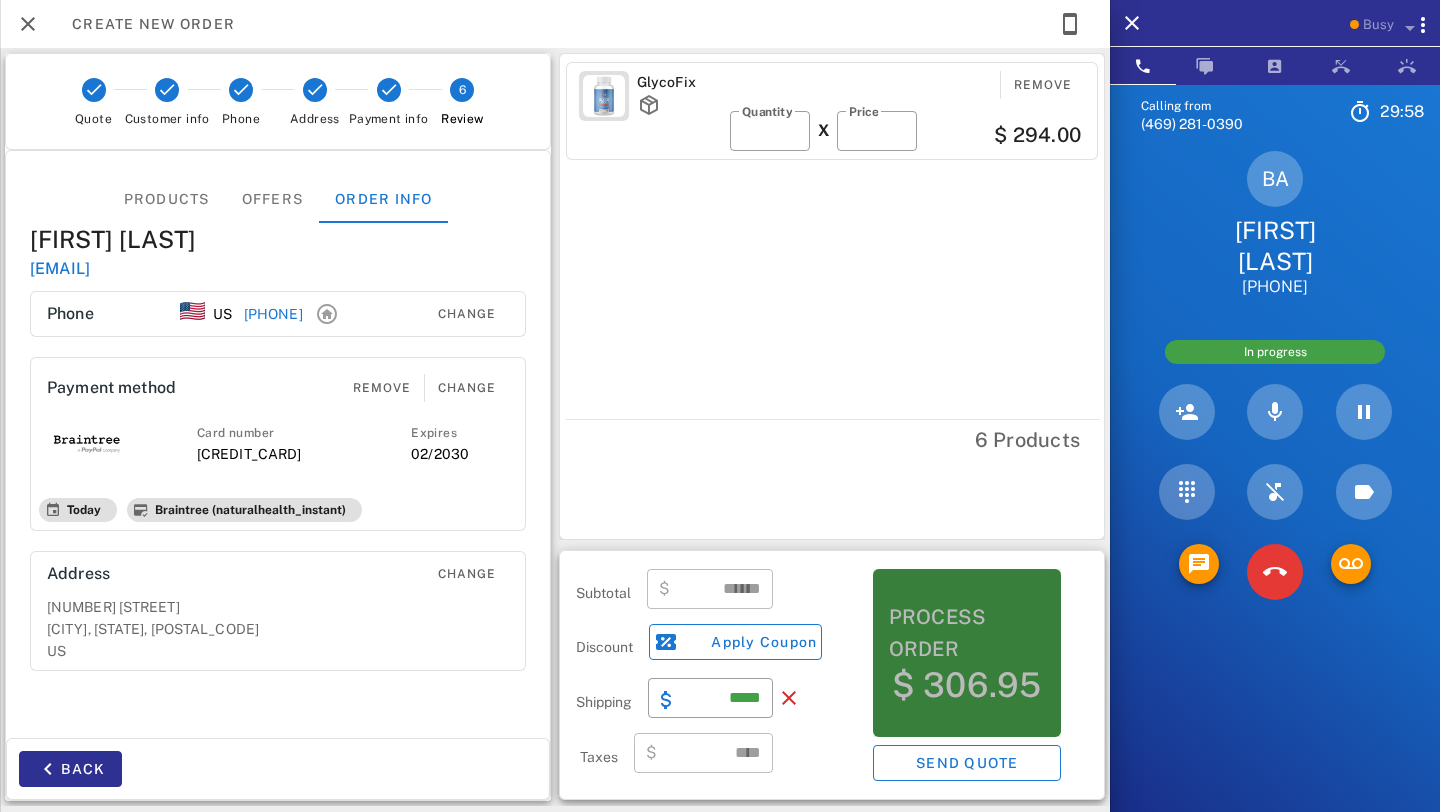 click on "Process order" at bounding box center (967, 633) 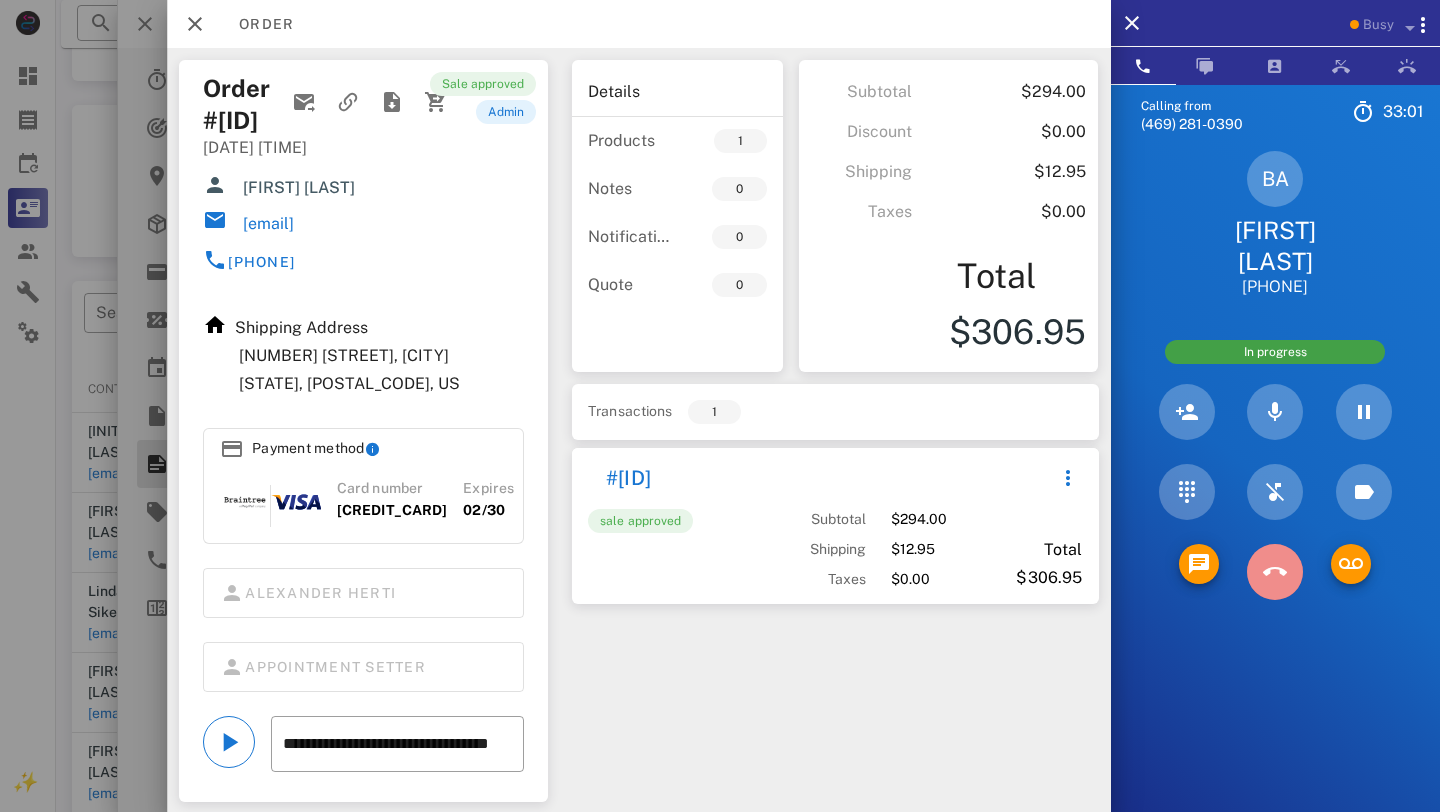 click at bounding box center [1275, 572] 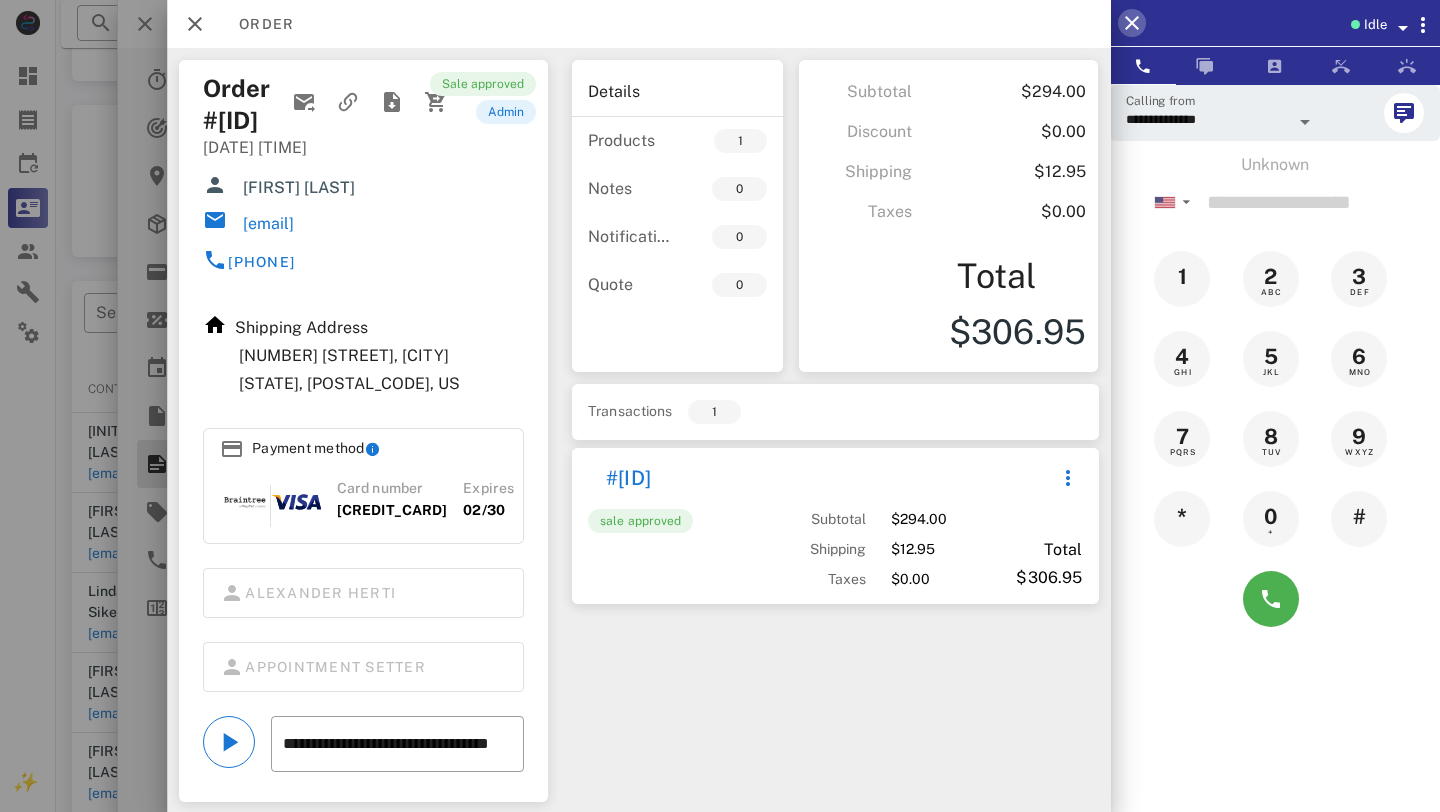 click at bounding box center [1132, 23] 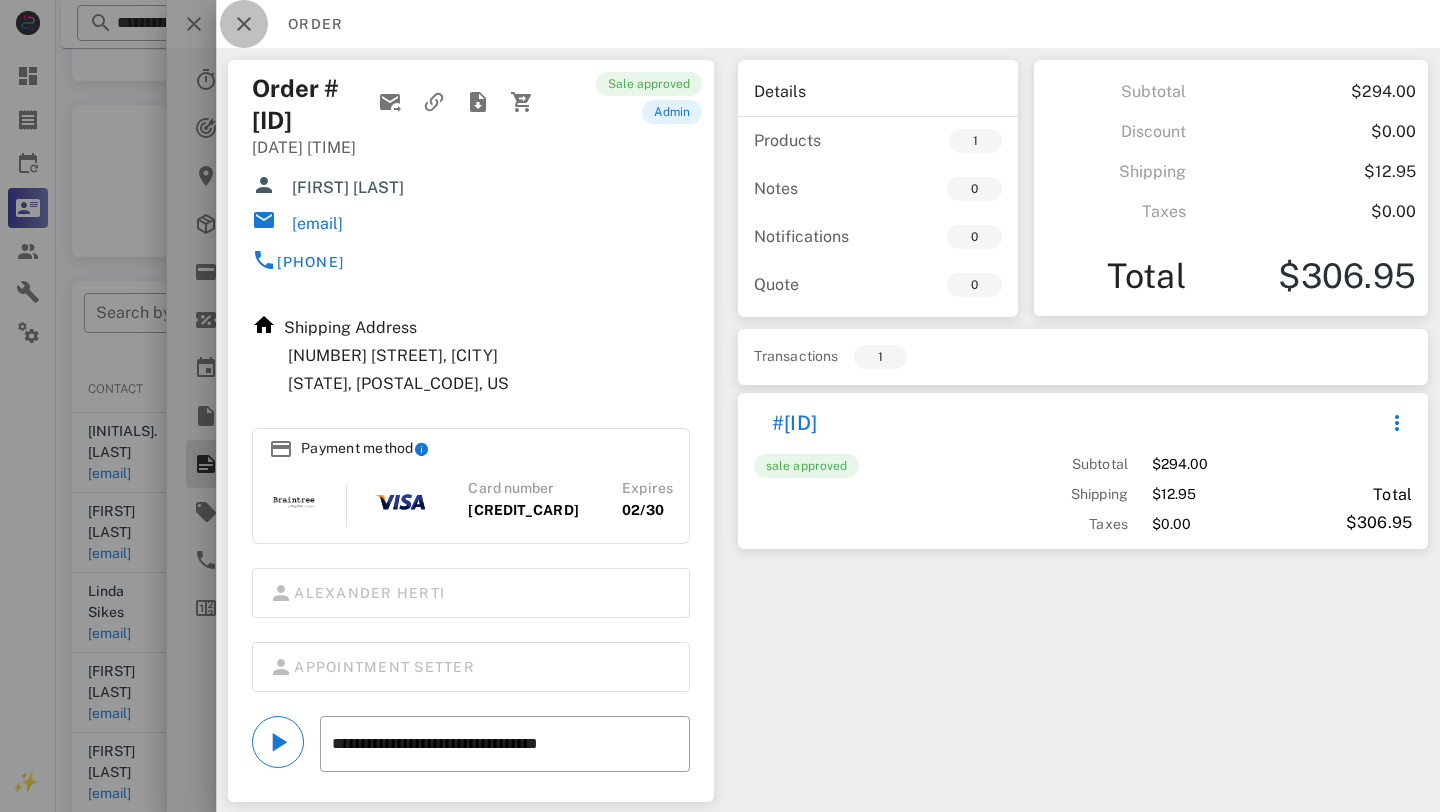 click at bounding box center [244, 24] 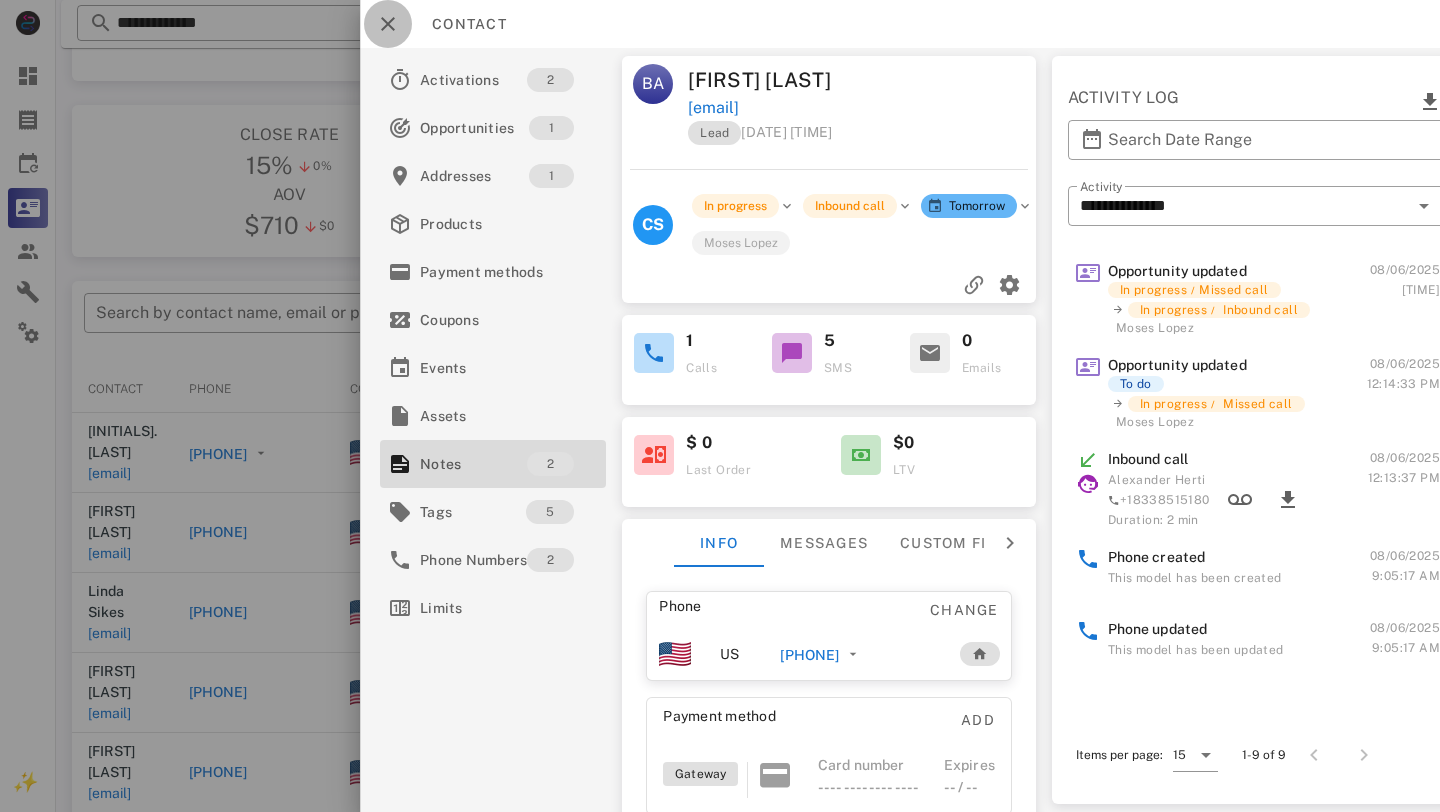 click at bounding box center [388, 24] 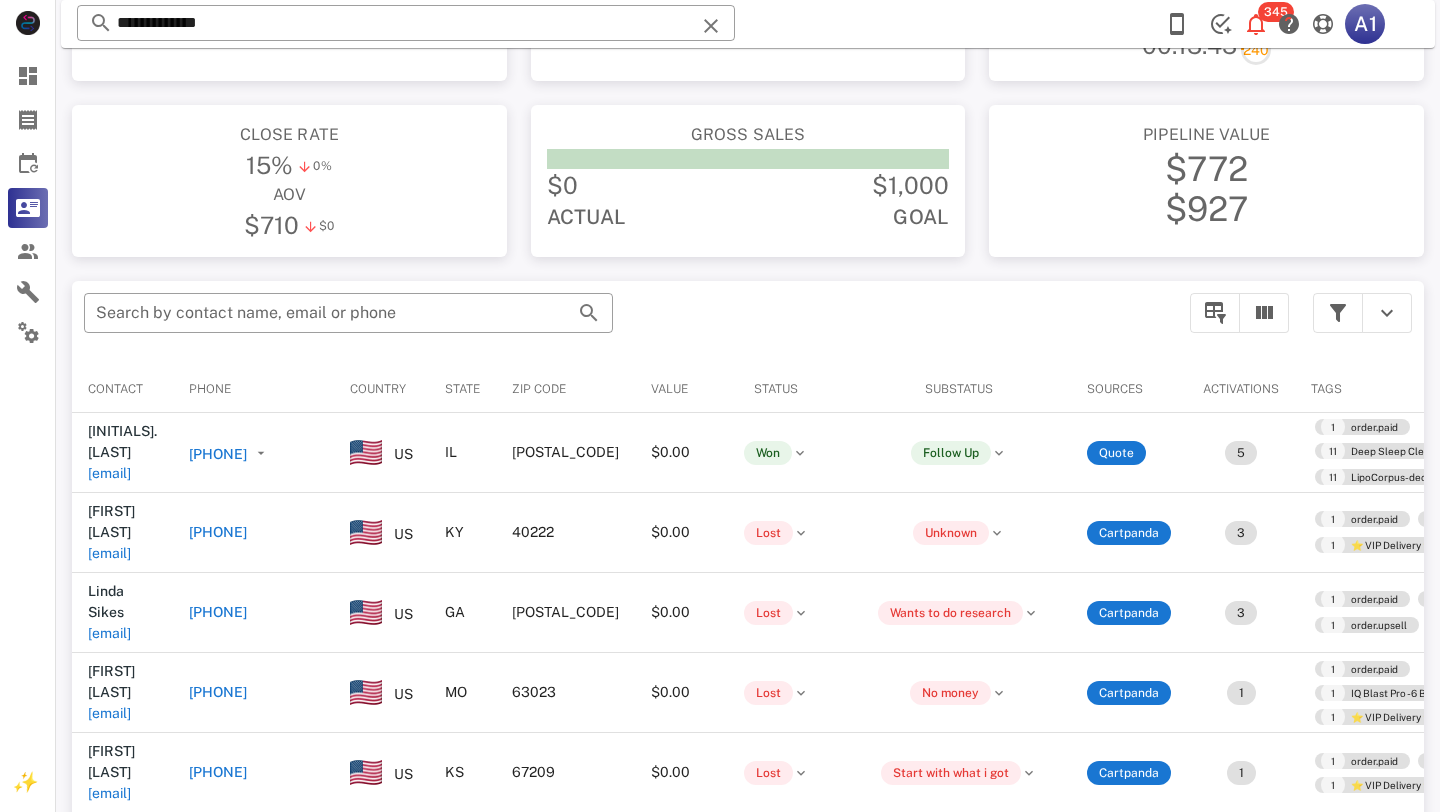 scroll, scrollTop: 0, scrollLeft: 0, axis: both 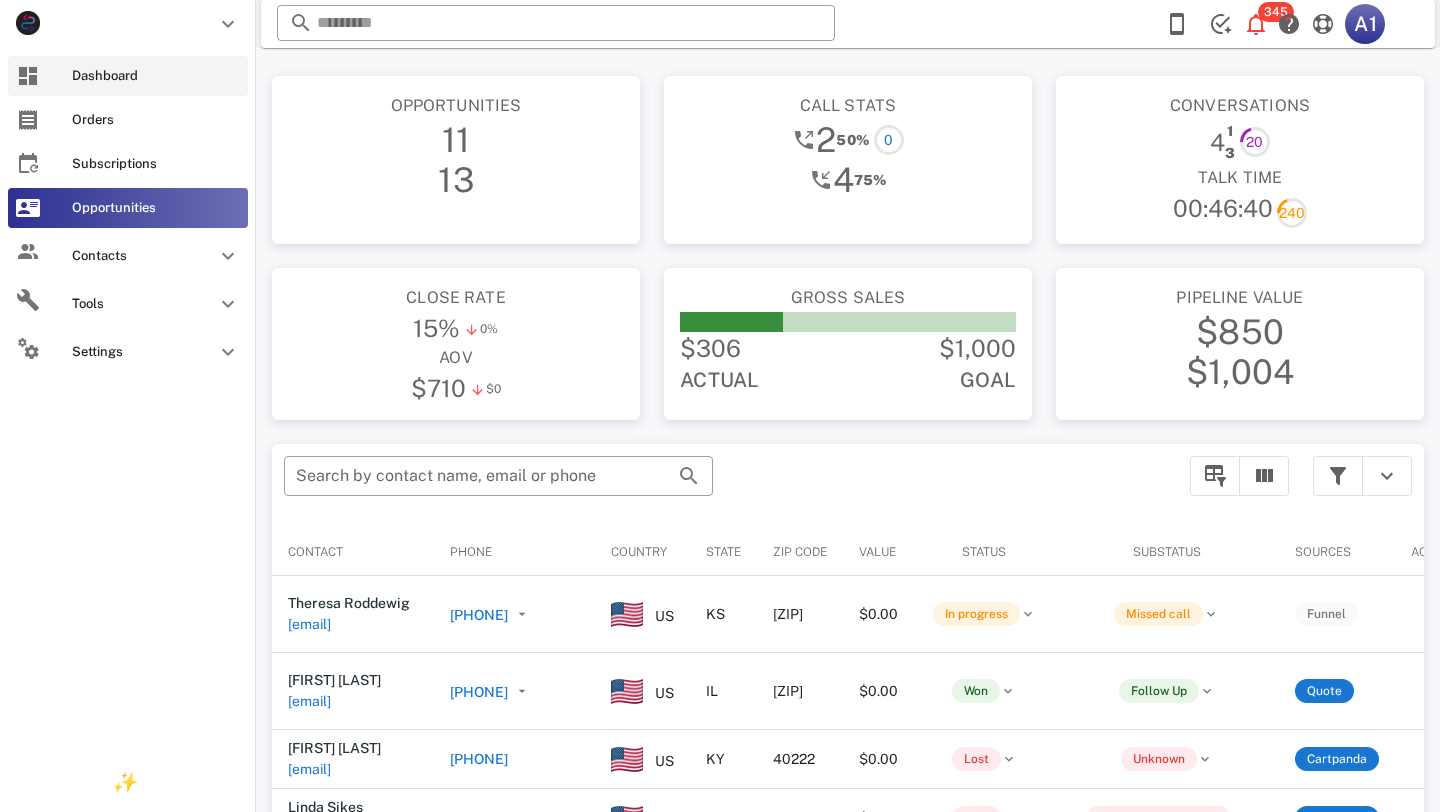 click at bounding box center (28, 76) 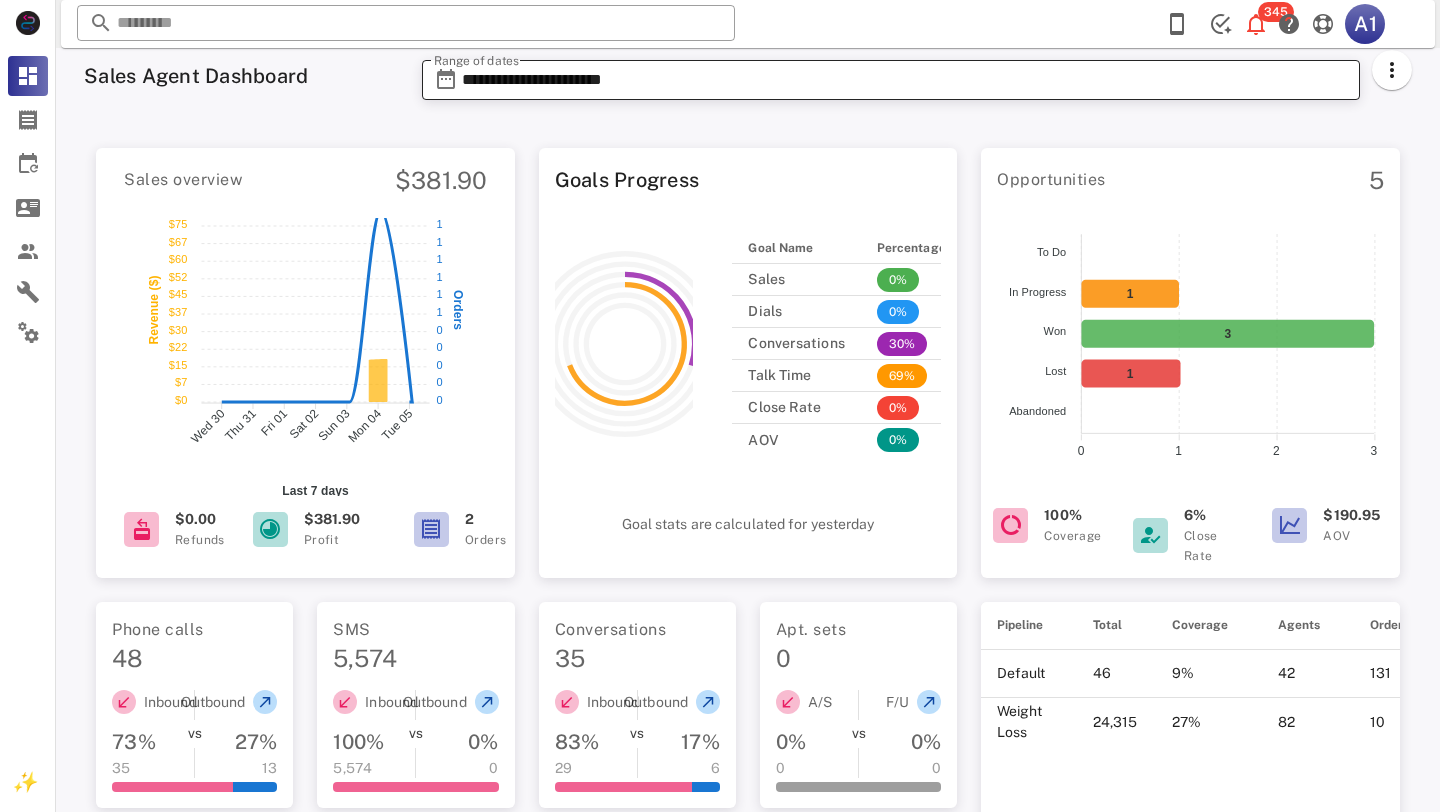 click on "**********" at bounding box center (905, 80) 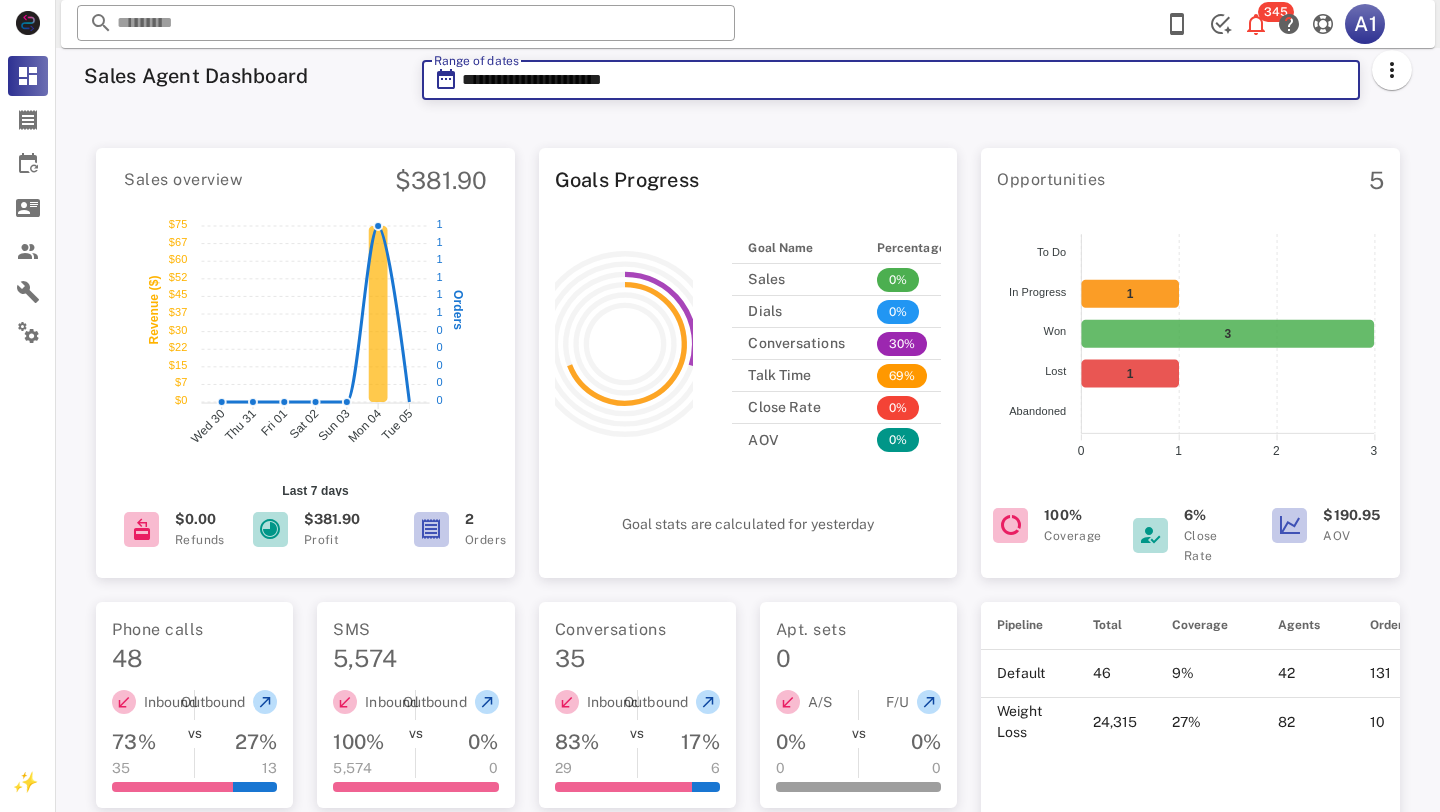 click on "**********" at bounding box center (905, 80) 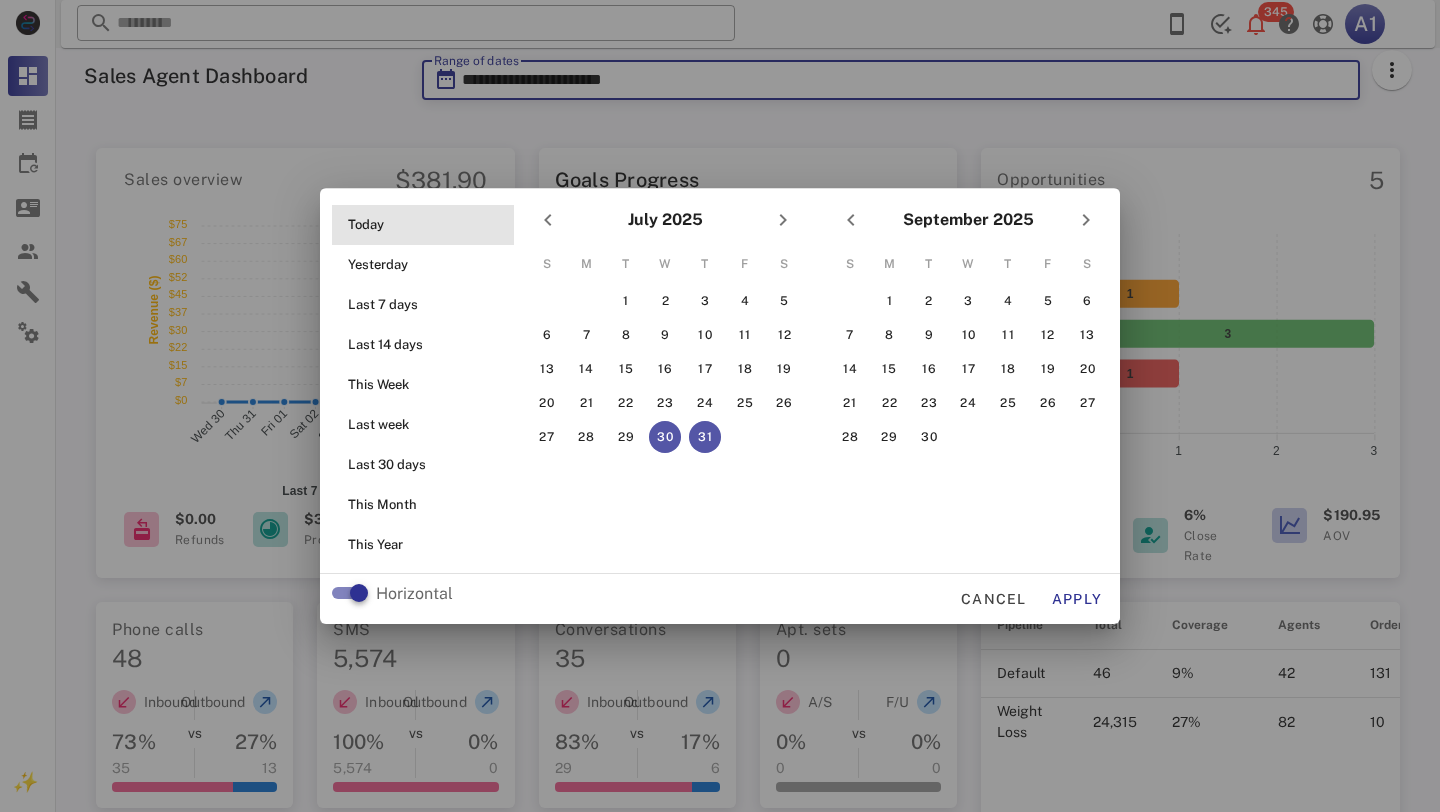 click on "Today" at bounding box center (429, 225) 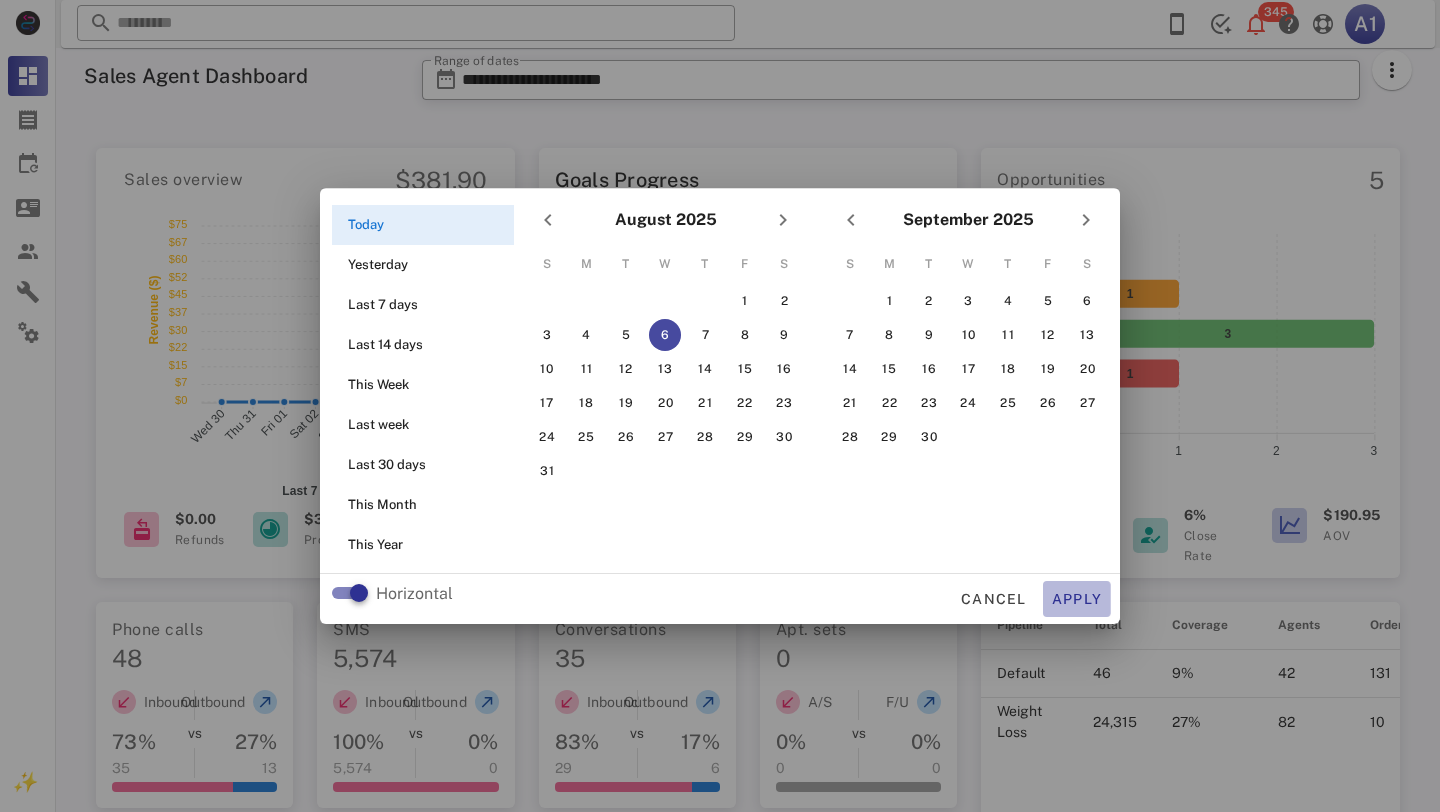 click on "Apply" at bounding box center (1077, 599) 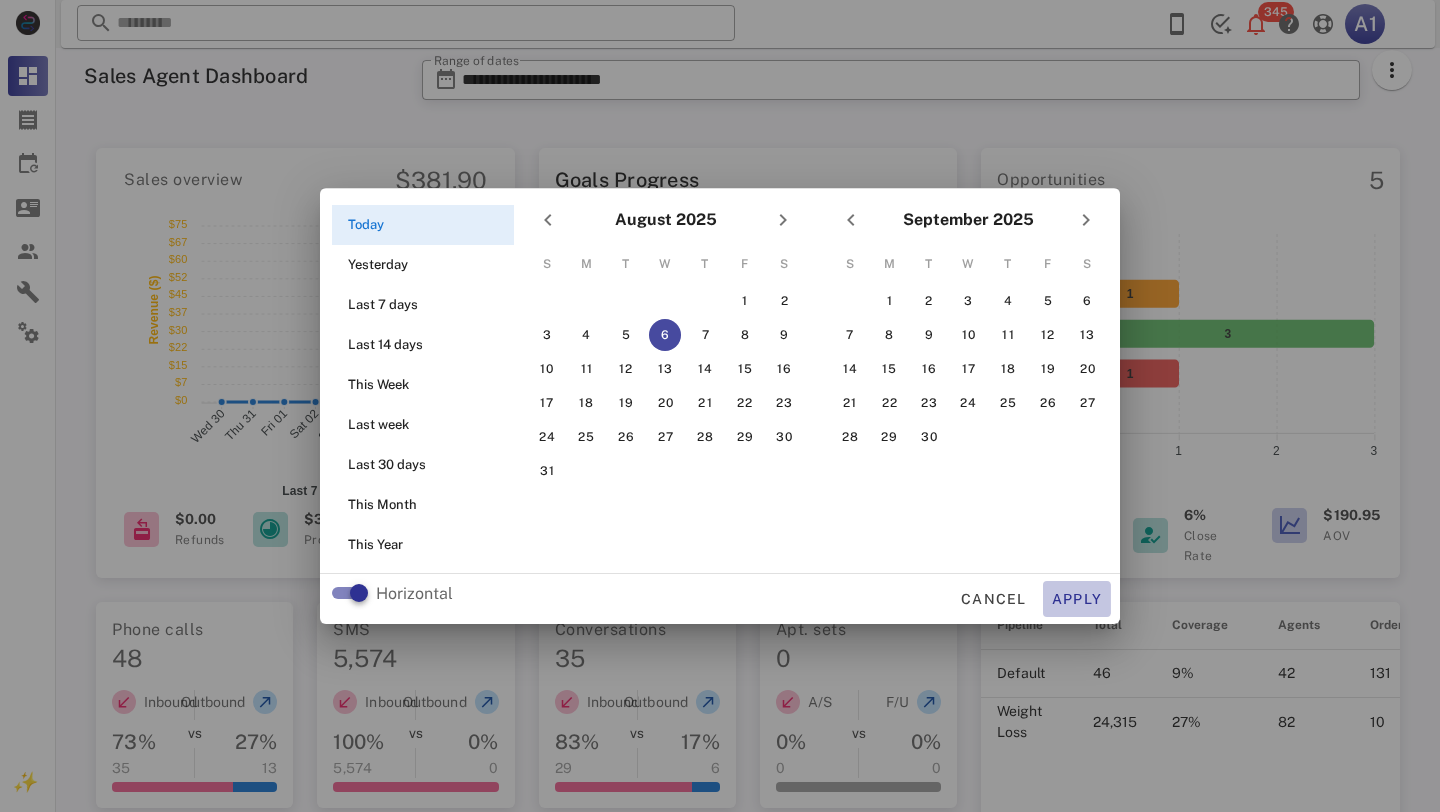 type on "**********" 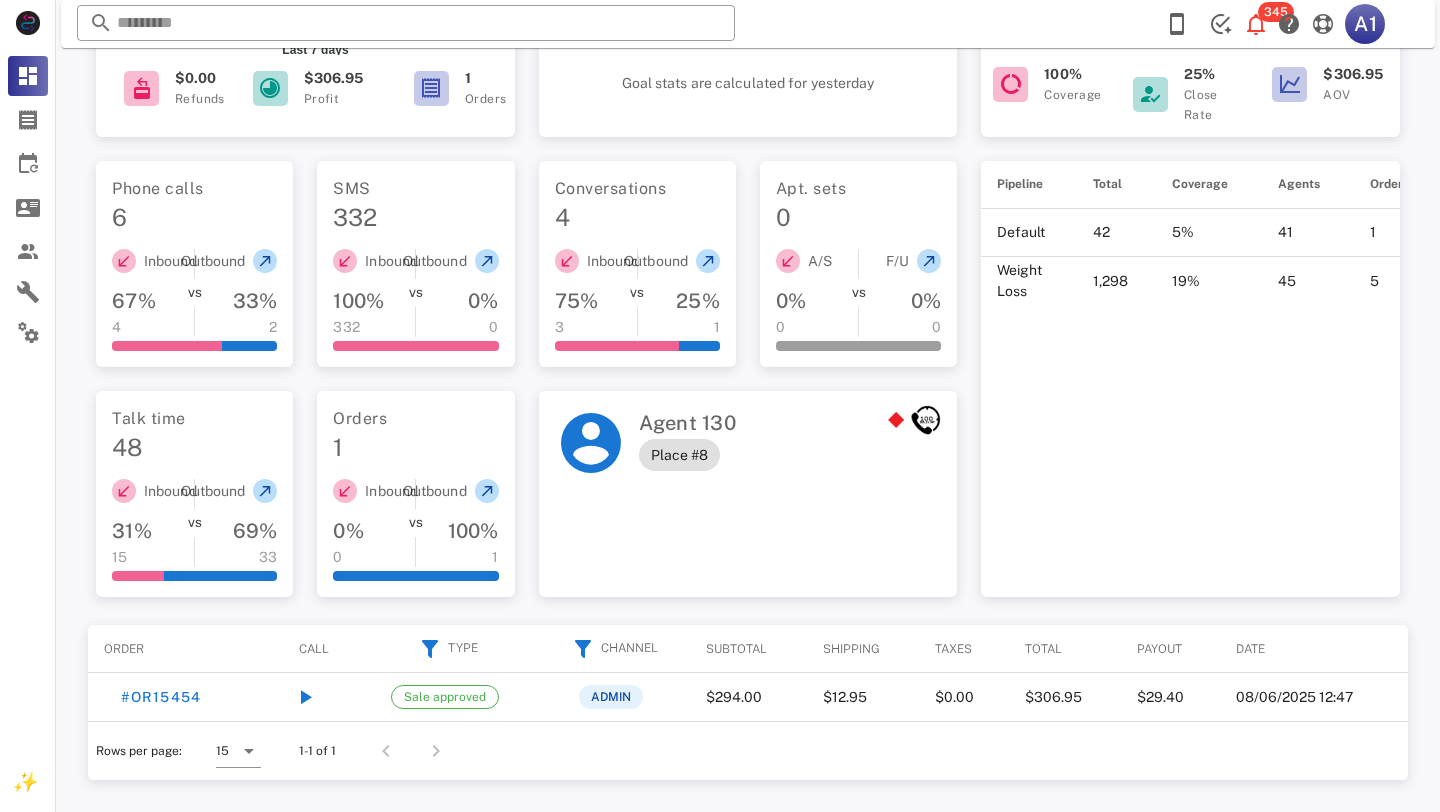 scroll, scrollTop: 0, scrollLeft: 0, axis: both 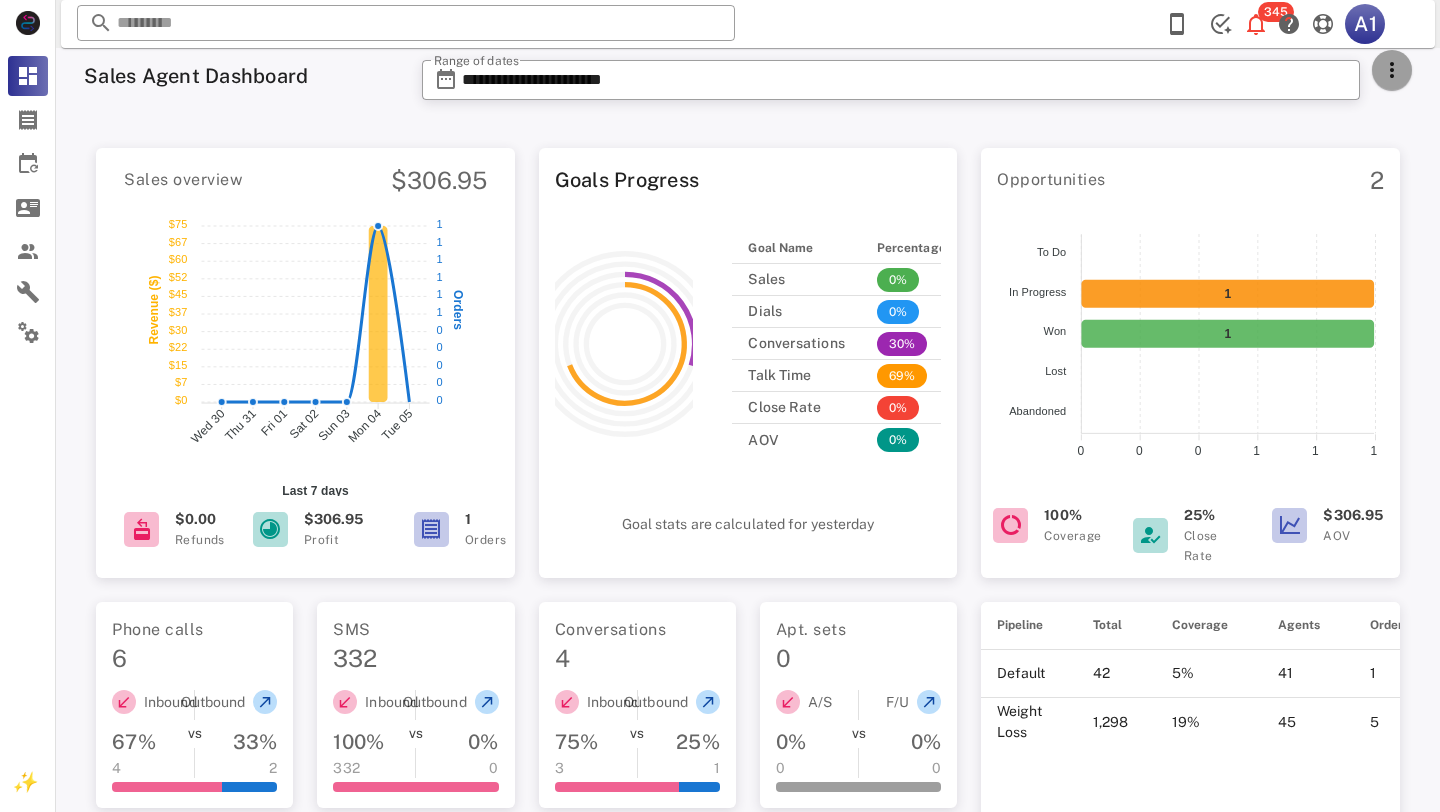 click at bounding box center (1392, 70) 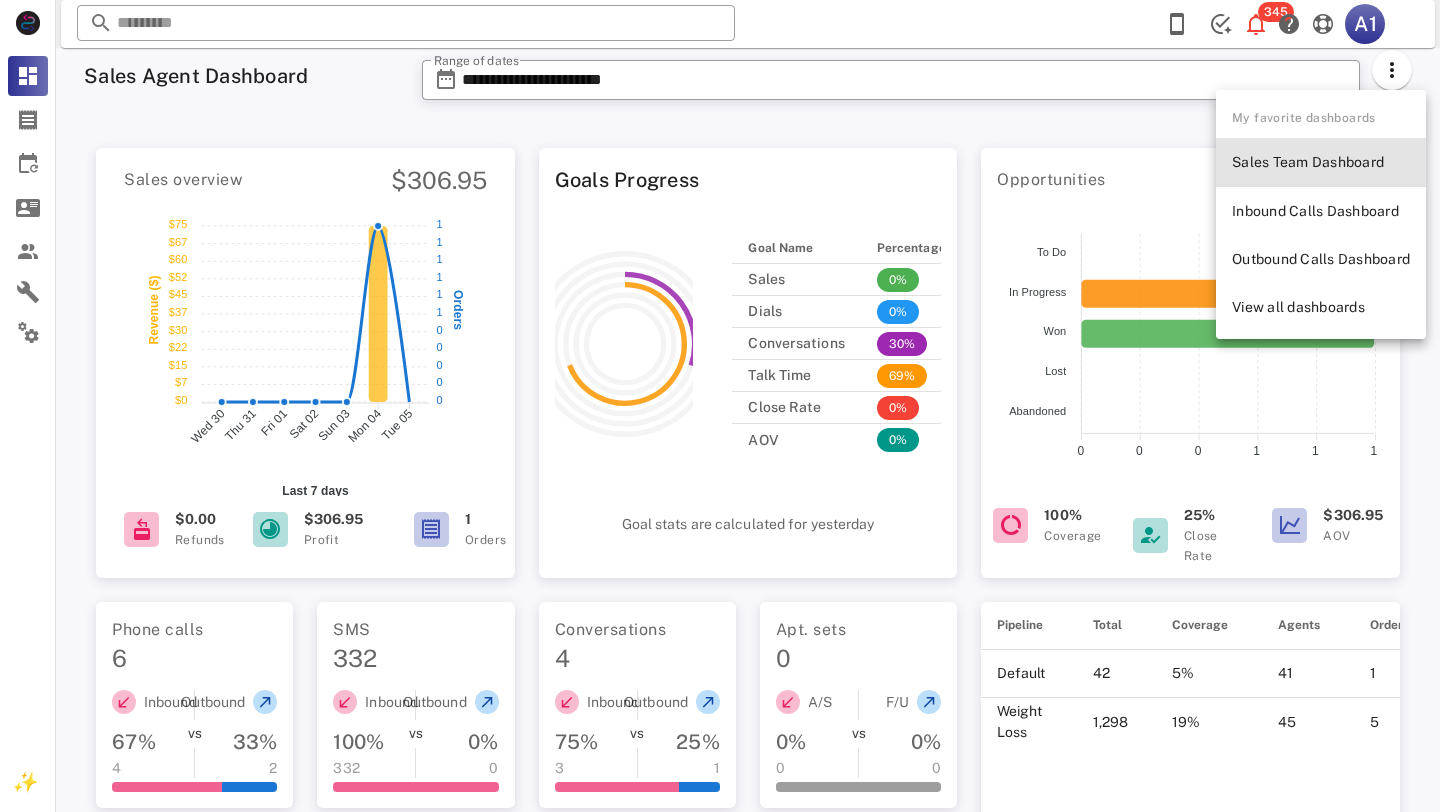 click on "Sales Team Dashboard" at bounding box center (1321, 162) 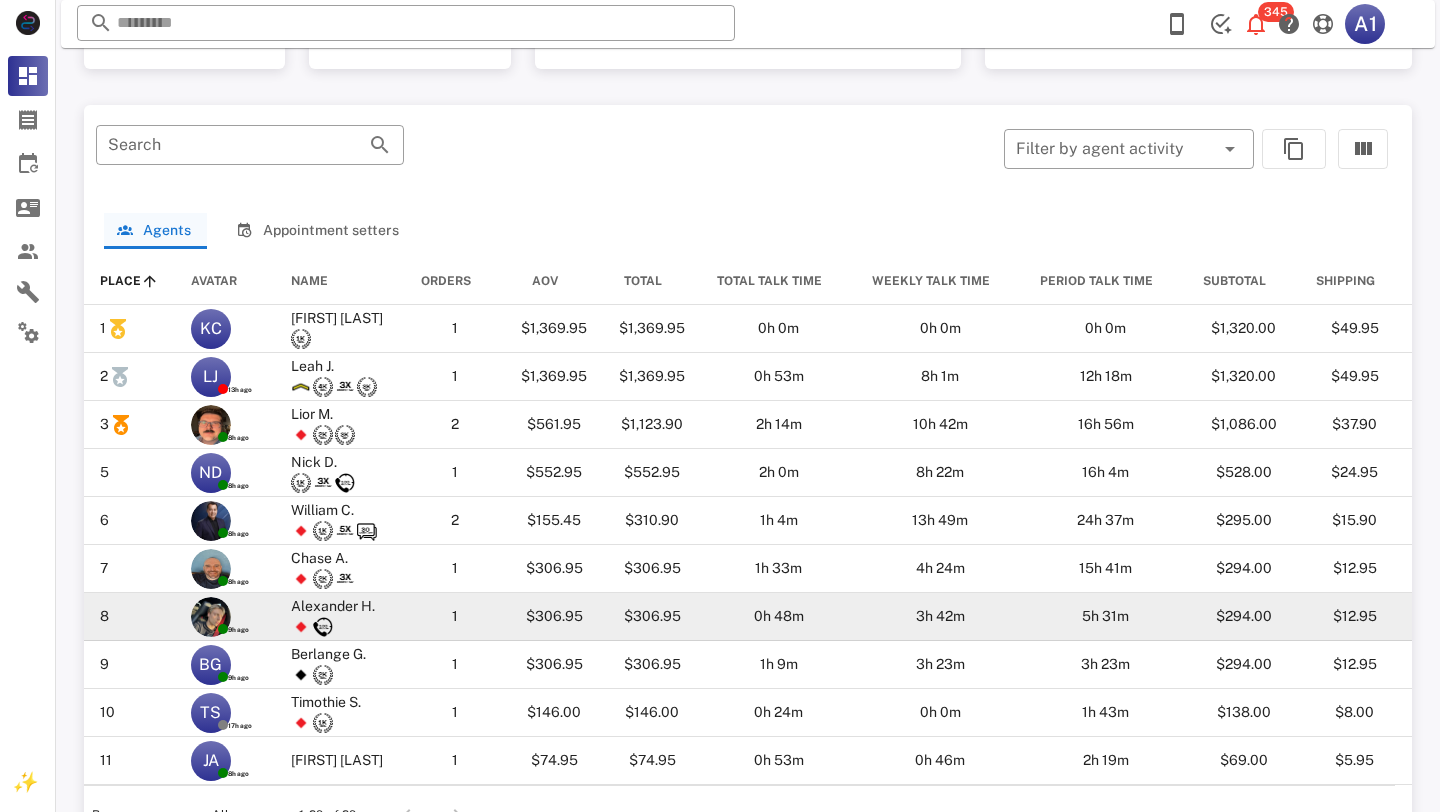 scroll, scrollTop: 1001, scrollLeft: 0, axis: vertical 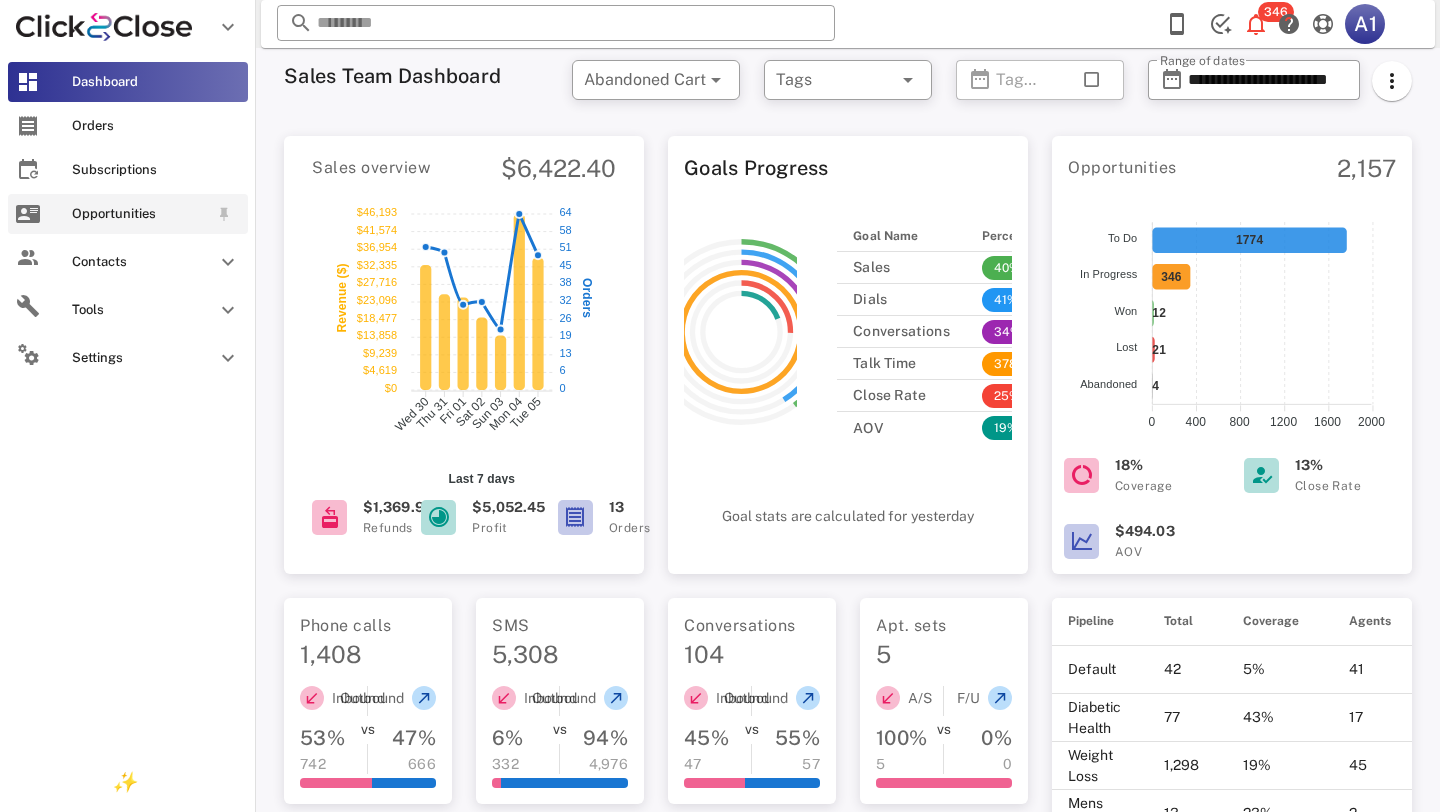 click on "Opportunities" at bounding box center (128, 214) 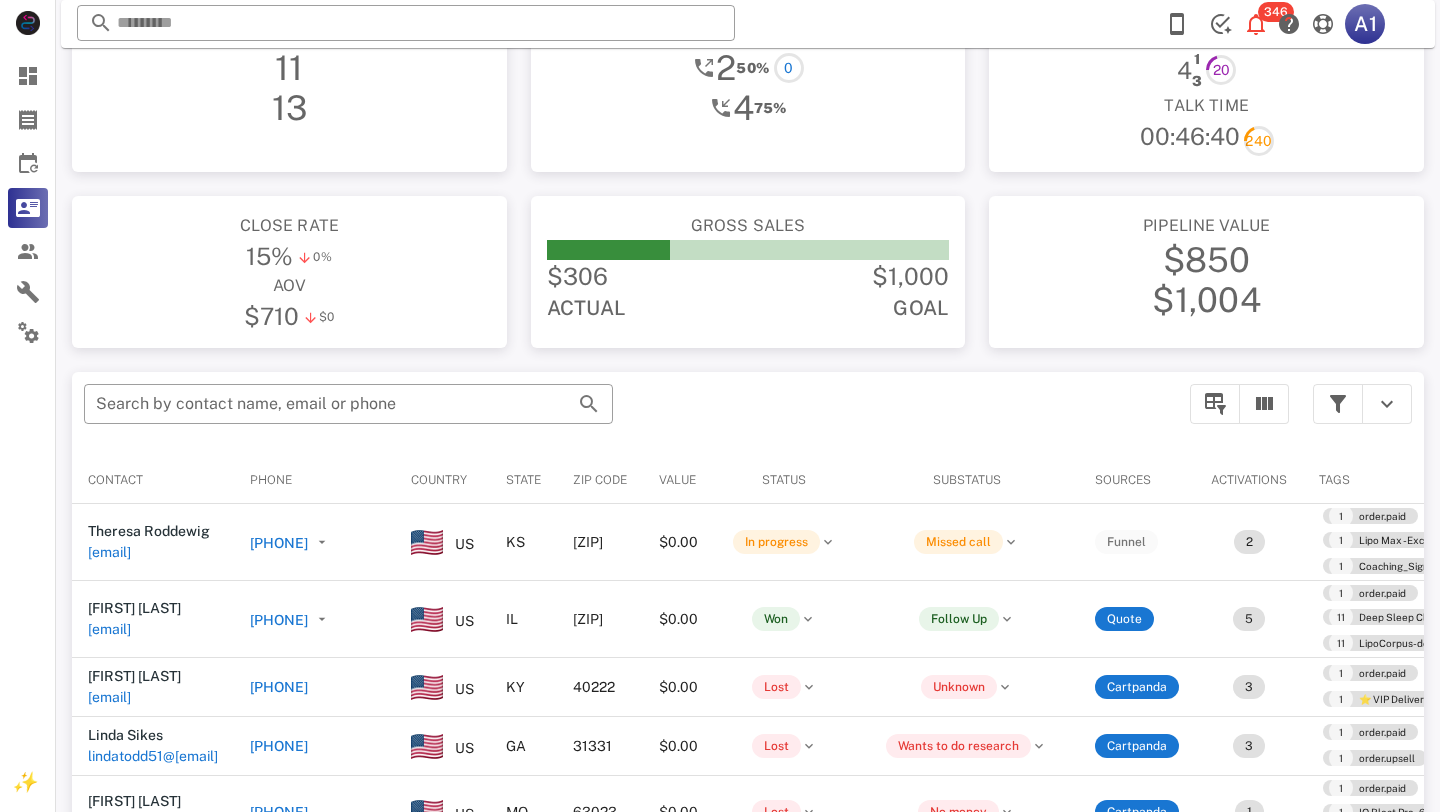 scroll, scrollTop: 0, scrollLeft: 0, axis: both 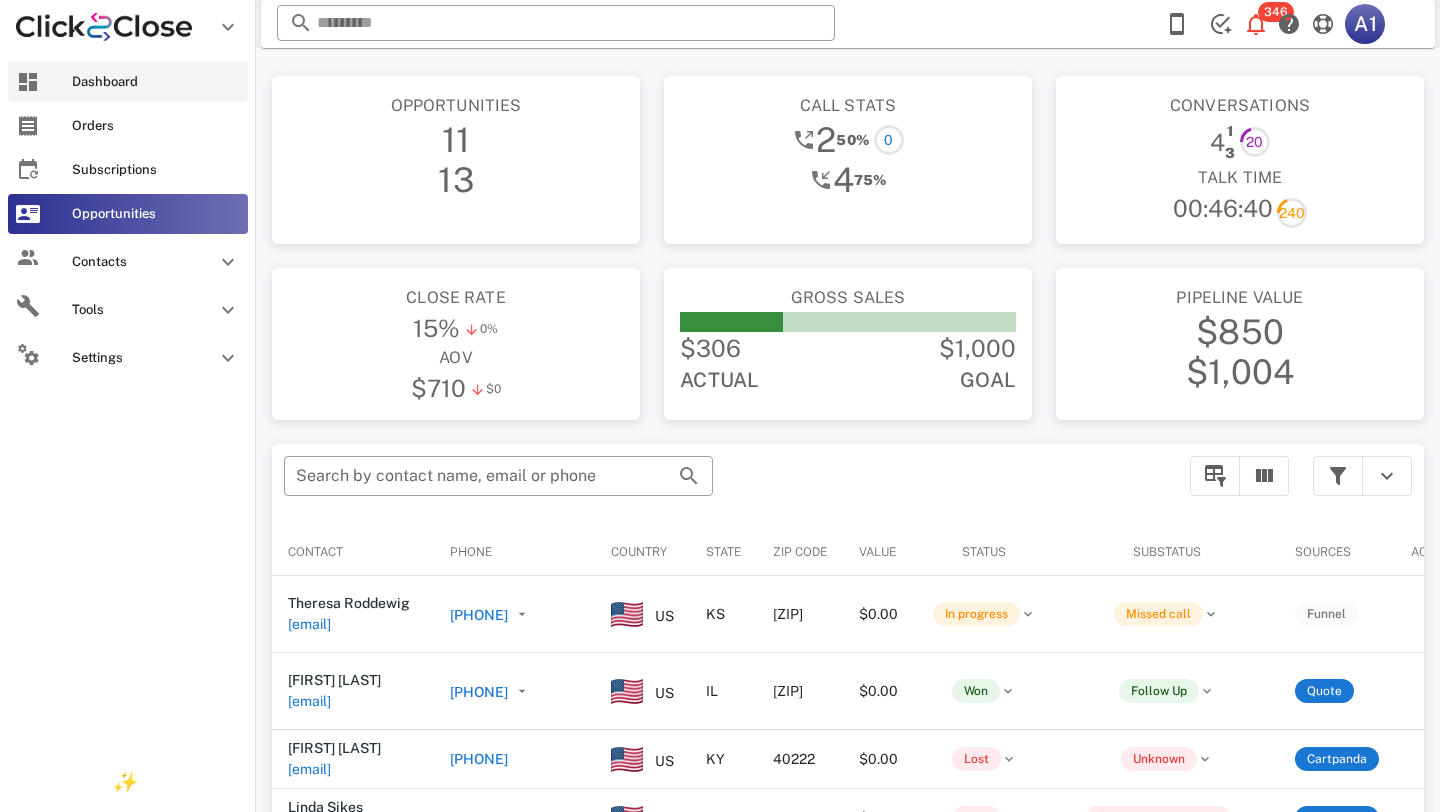 click on "Dashboard" at bounding box center (156, 82) 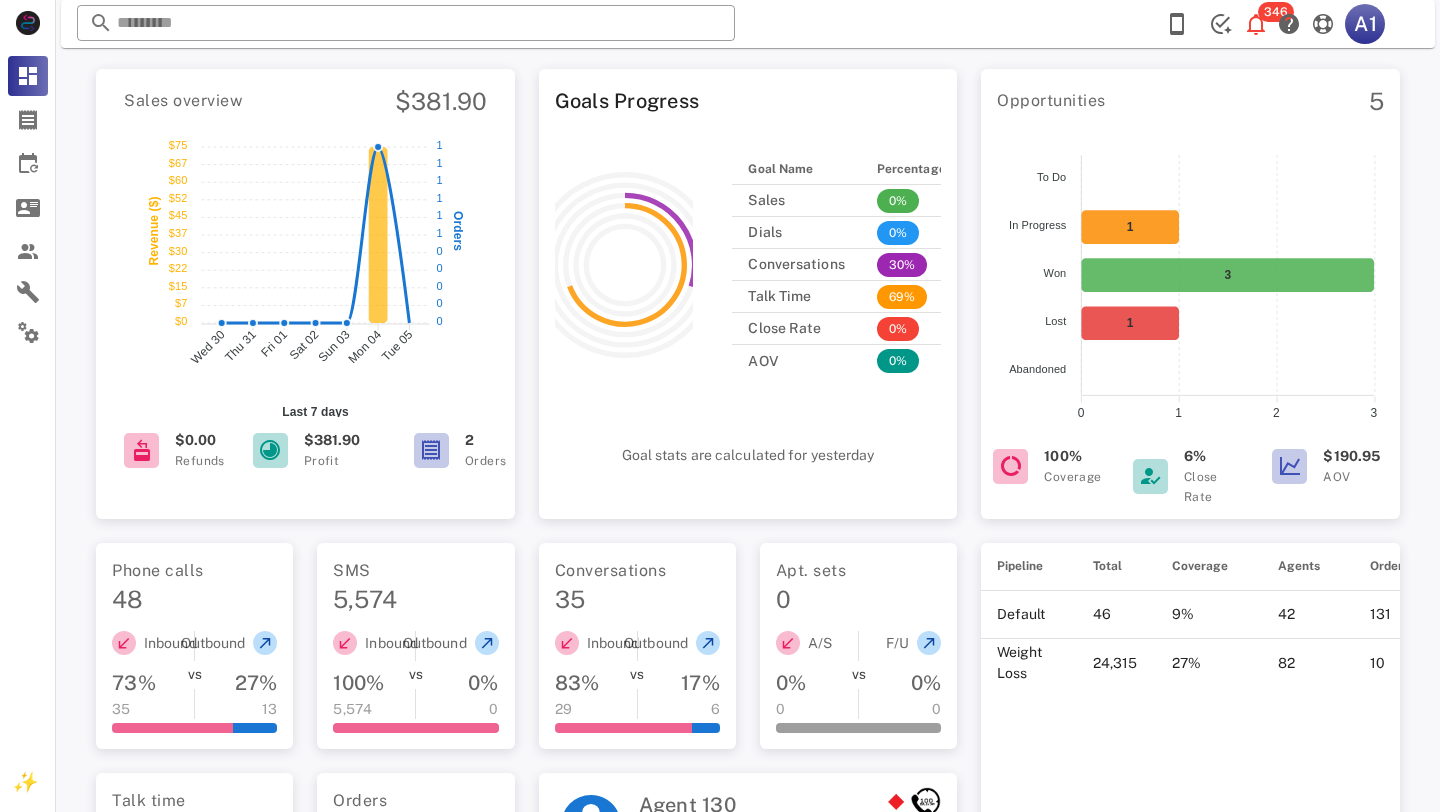 scroll, scrollTop: 0, scrollLeft: 0, axis: both 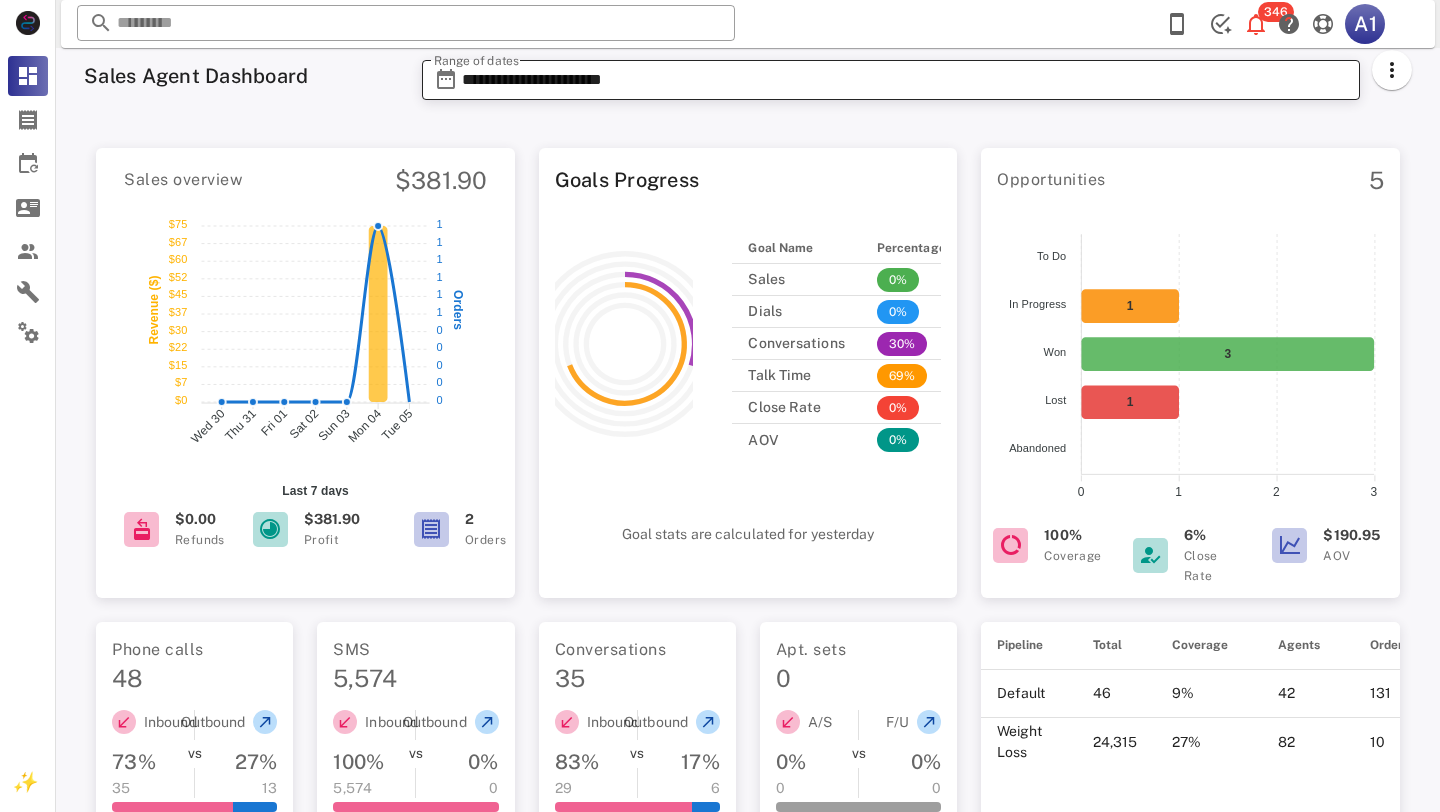 click on "**********" at bounding box center [905, 80] 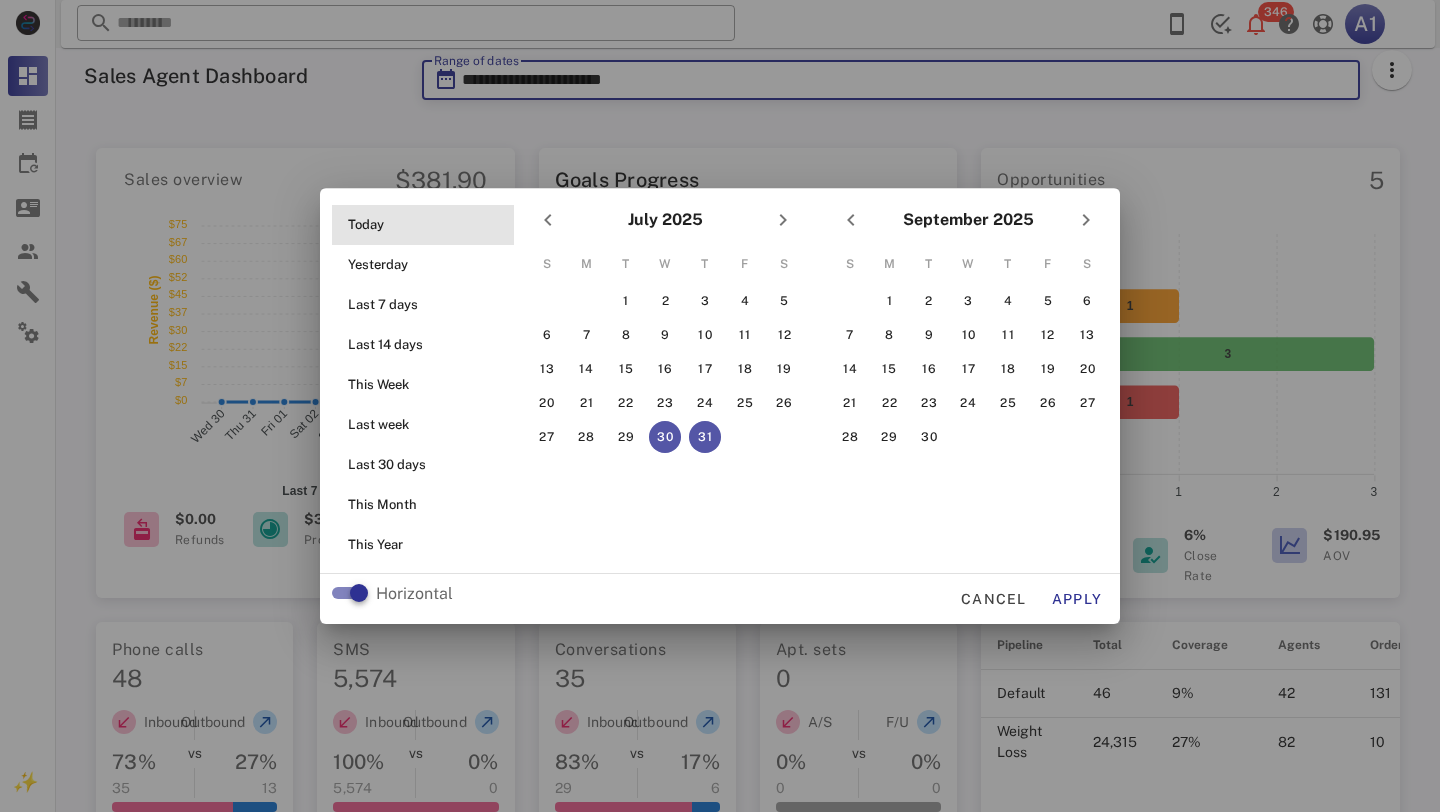 click on "Today" at bounding box center [429, 225] 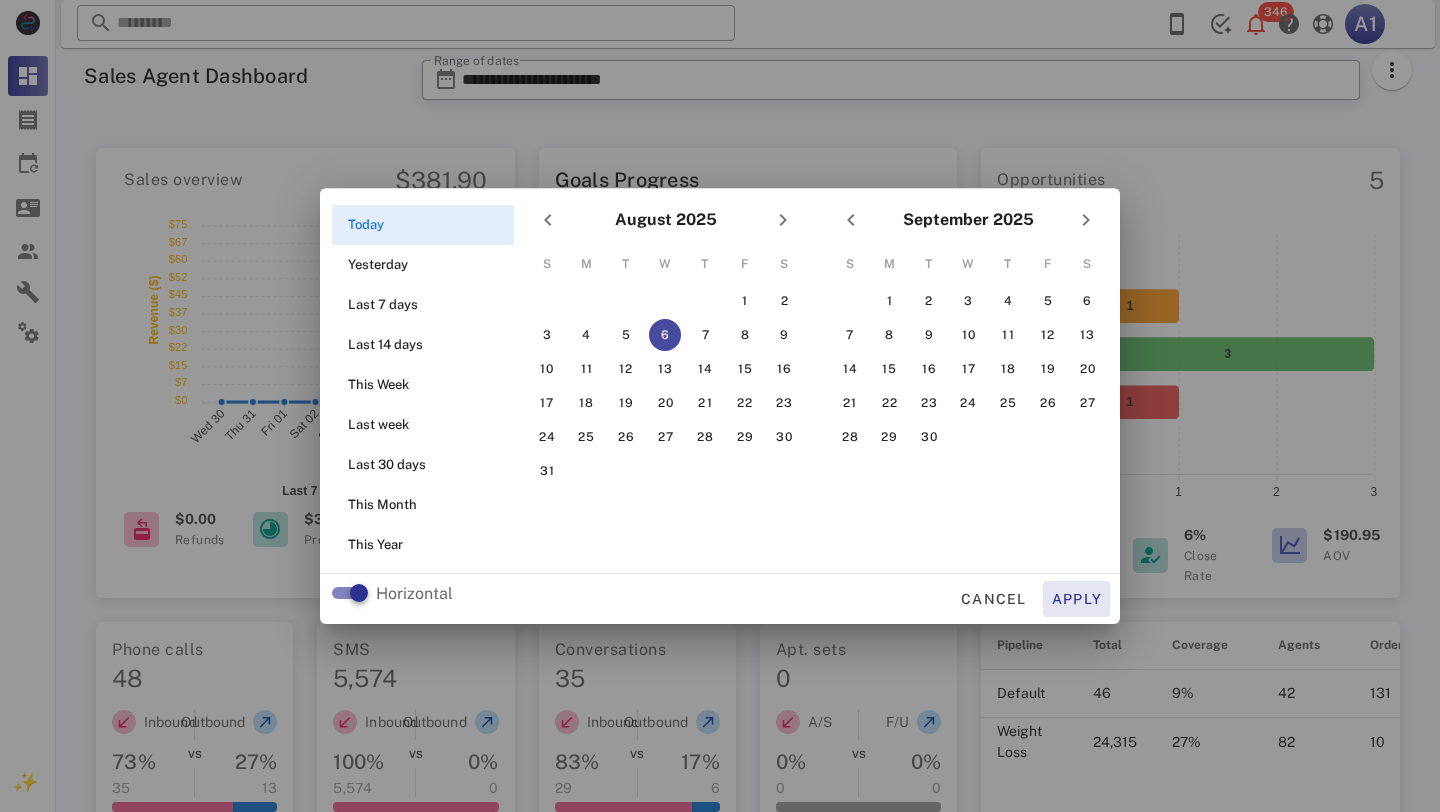 click on "Apply" at bounding box center [1077, 599] 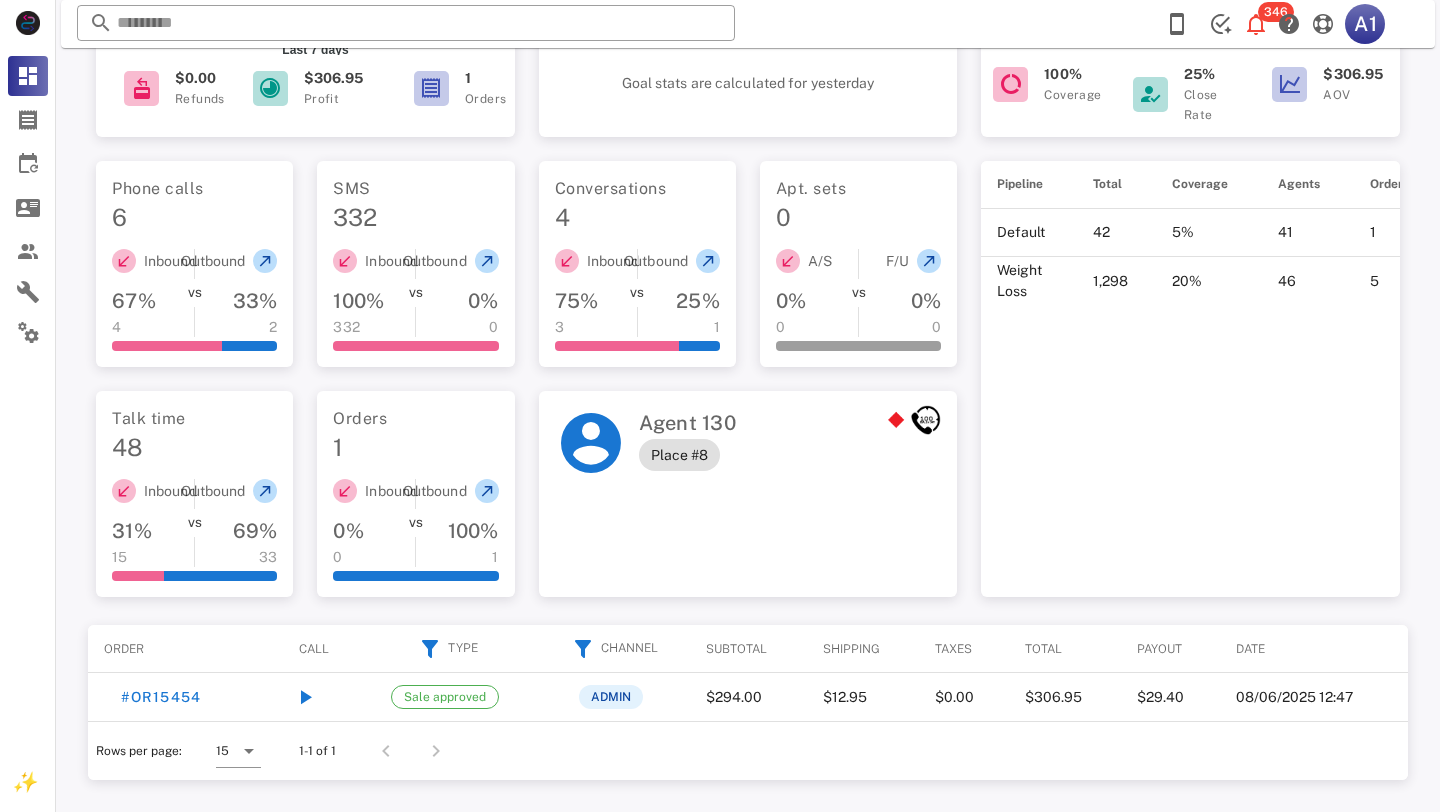 scroll, scrollTop: 0, scrollLeft: 0, axis: both 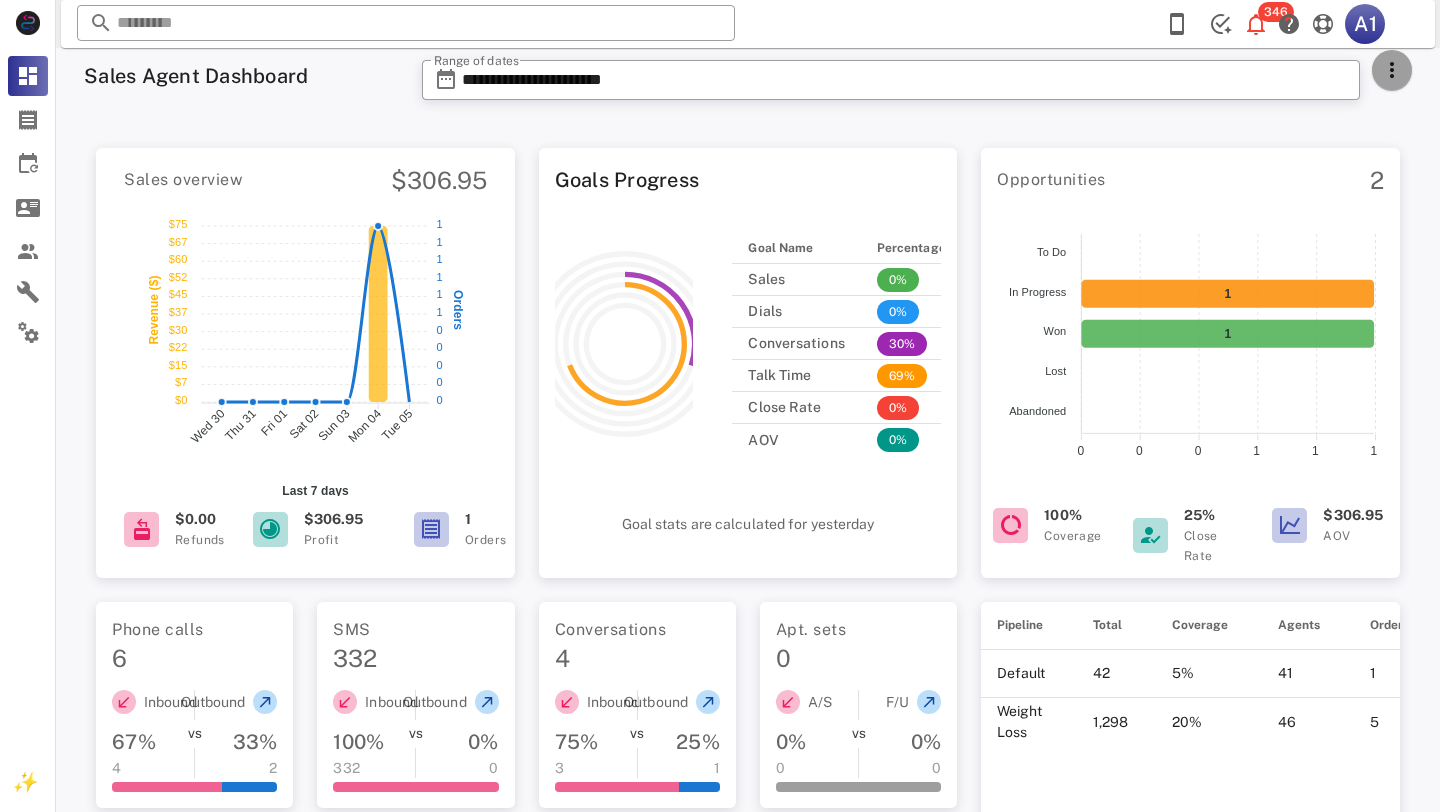 click at bounding box center (1392, 70) 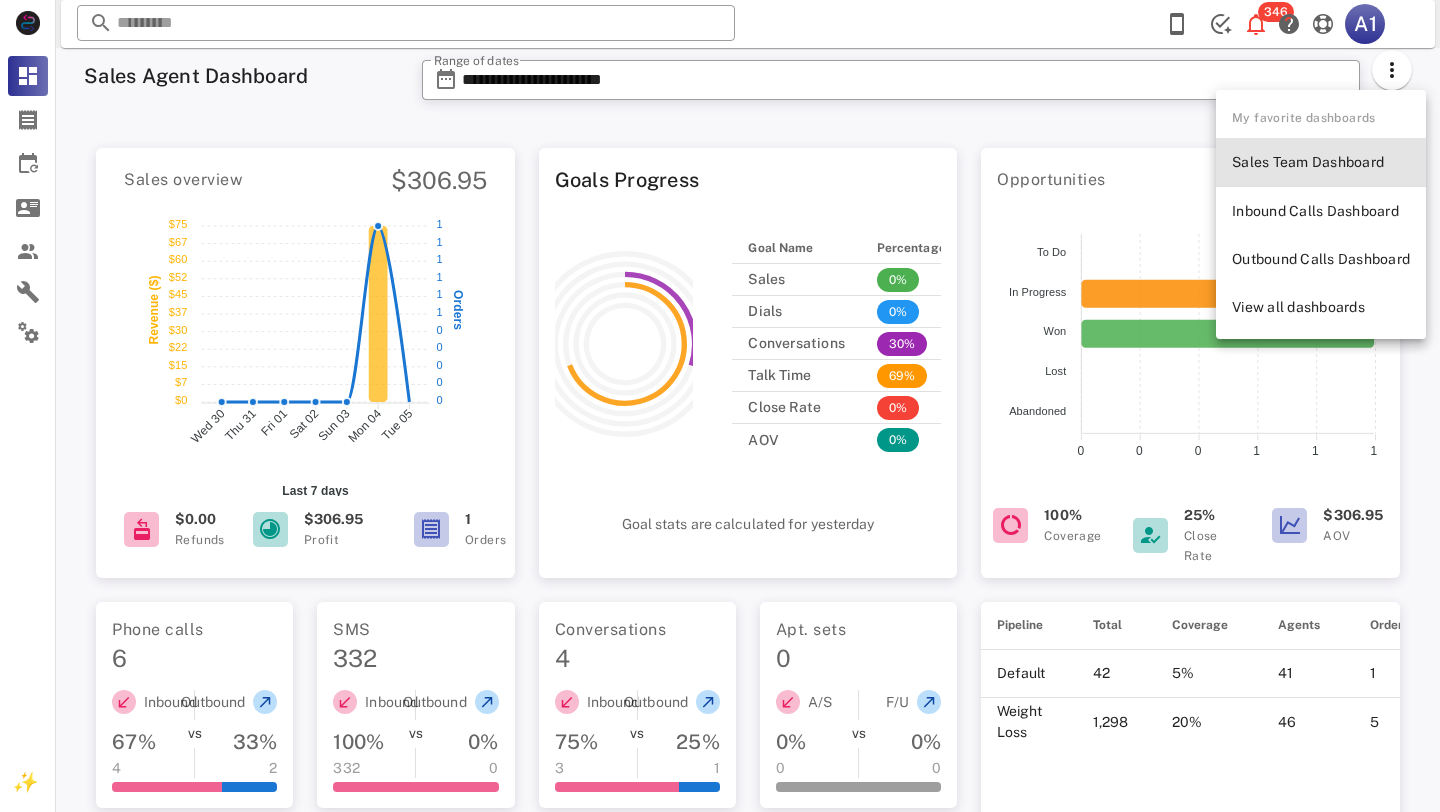click on "Sales Team Dashboard" at bounding box center [1321, 162] 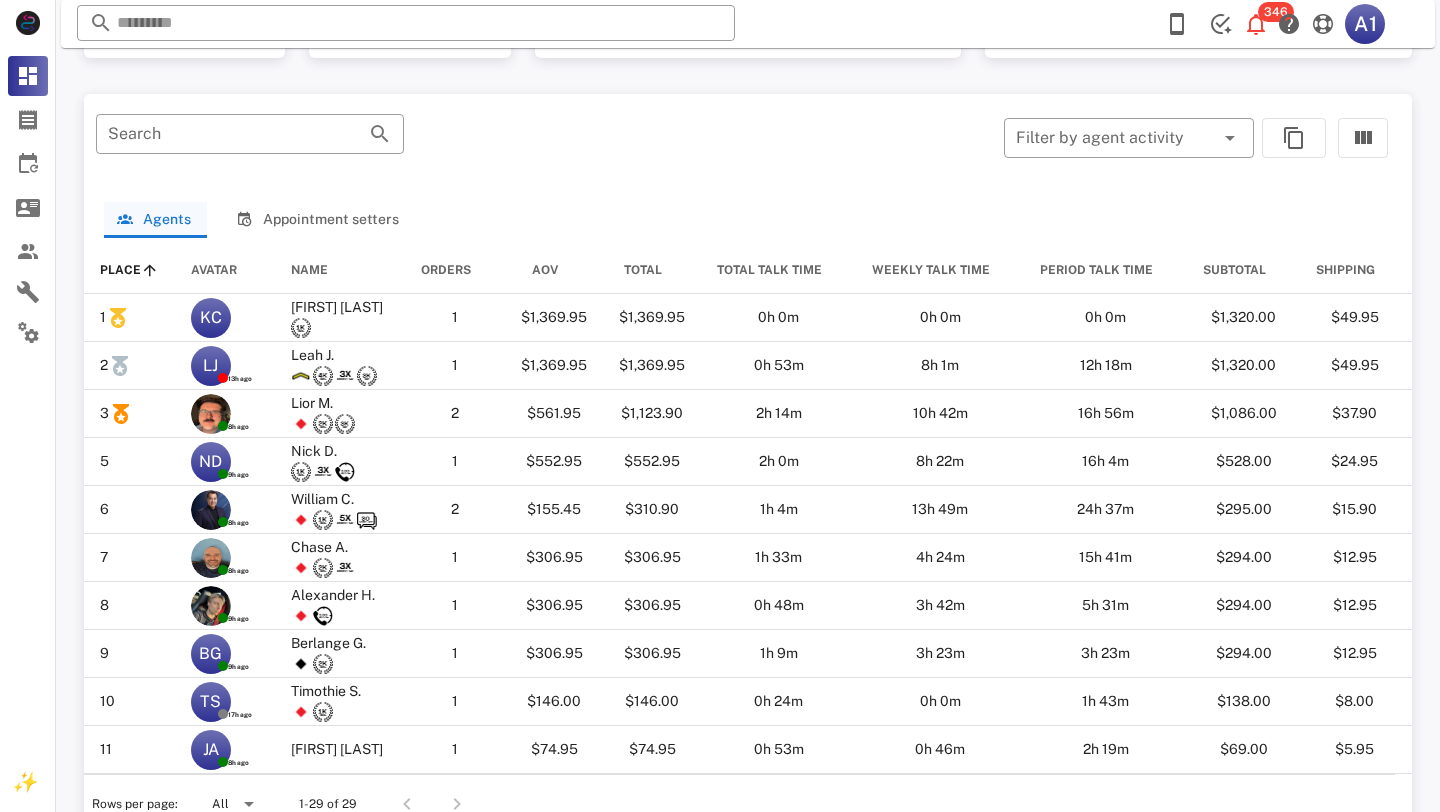 scroll, scrollTop: 1031, scrollLeft: 0, axis: vertical 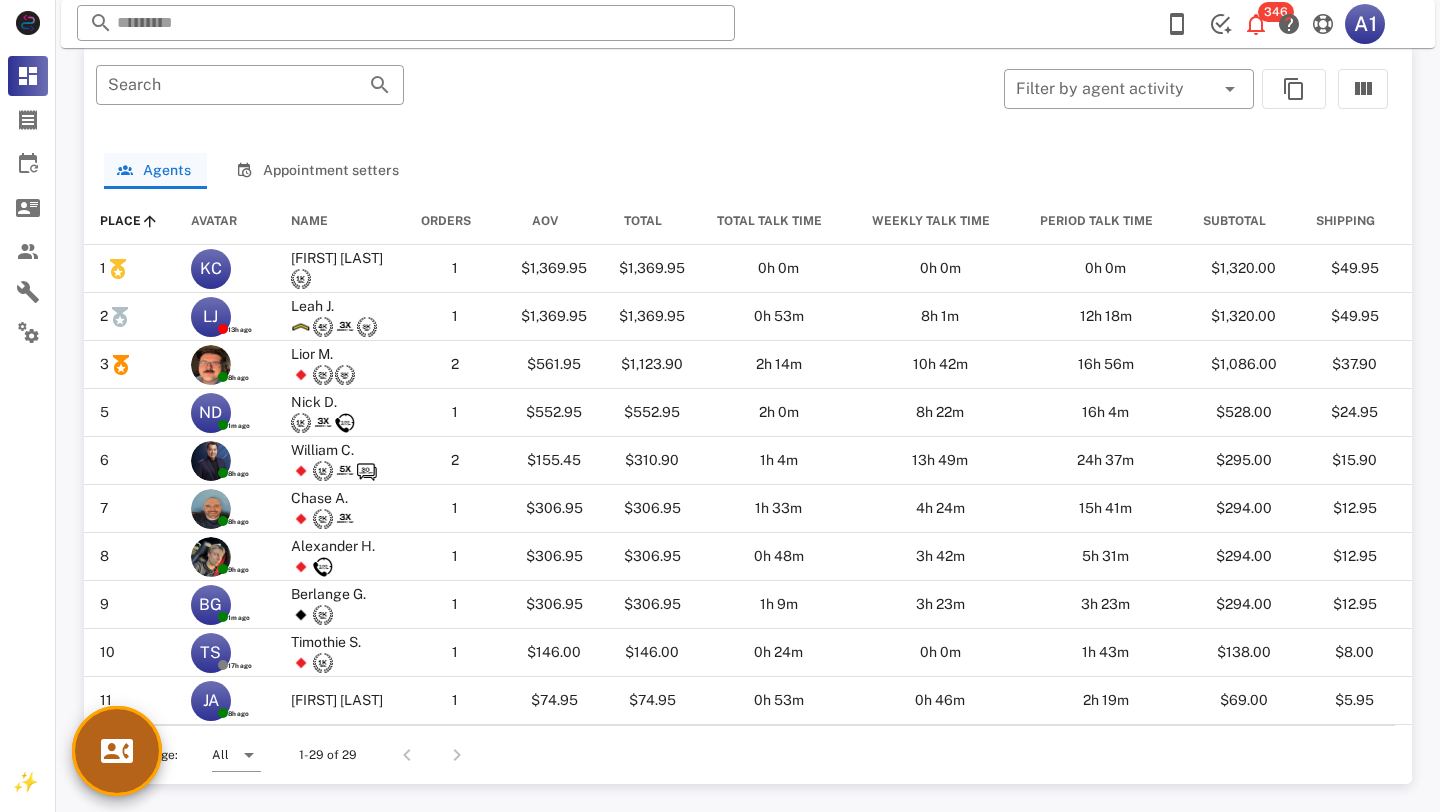 click at bounding box center [117, 751] 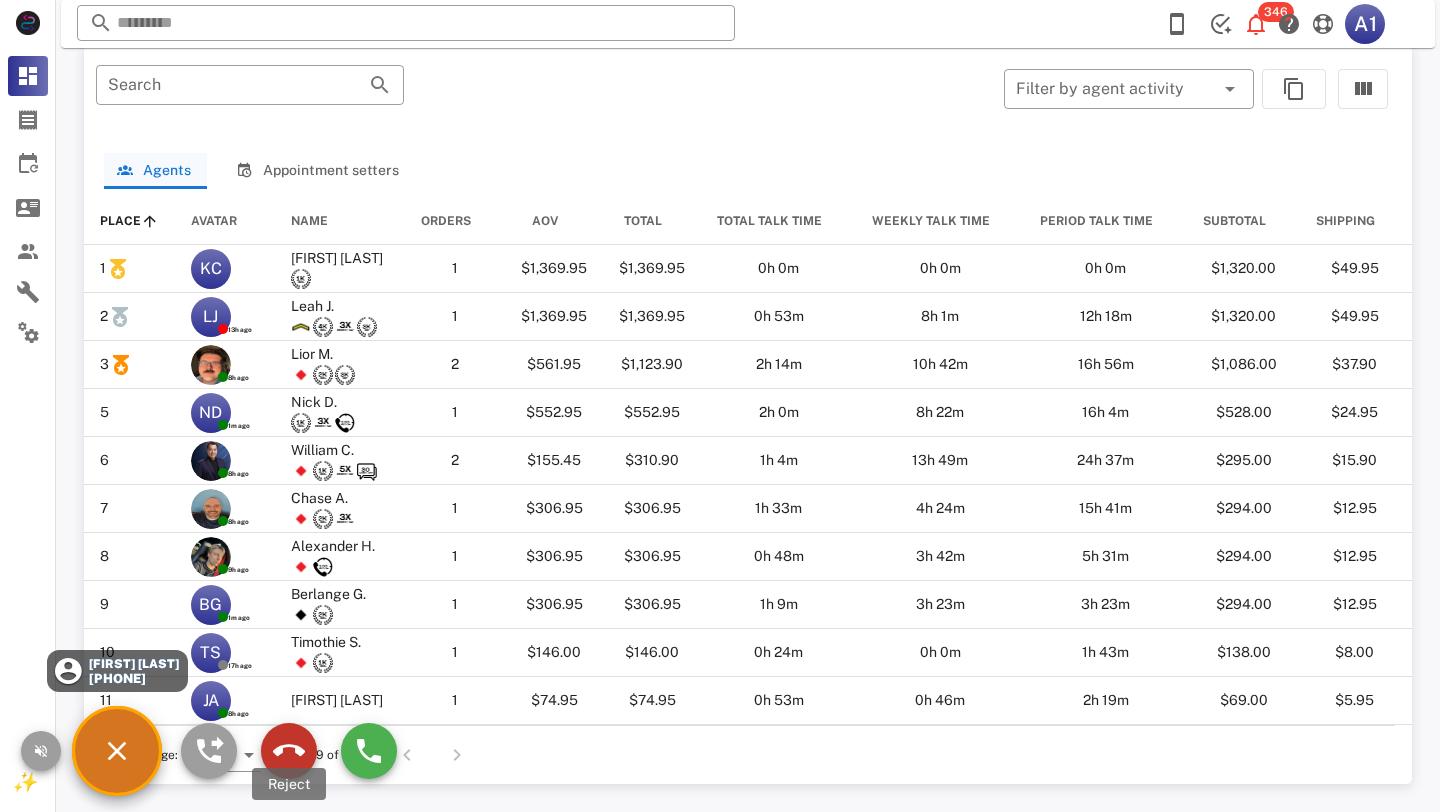 click at bounding box center [289, 751] 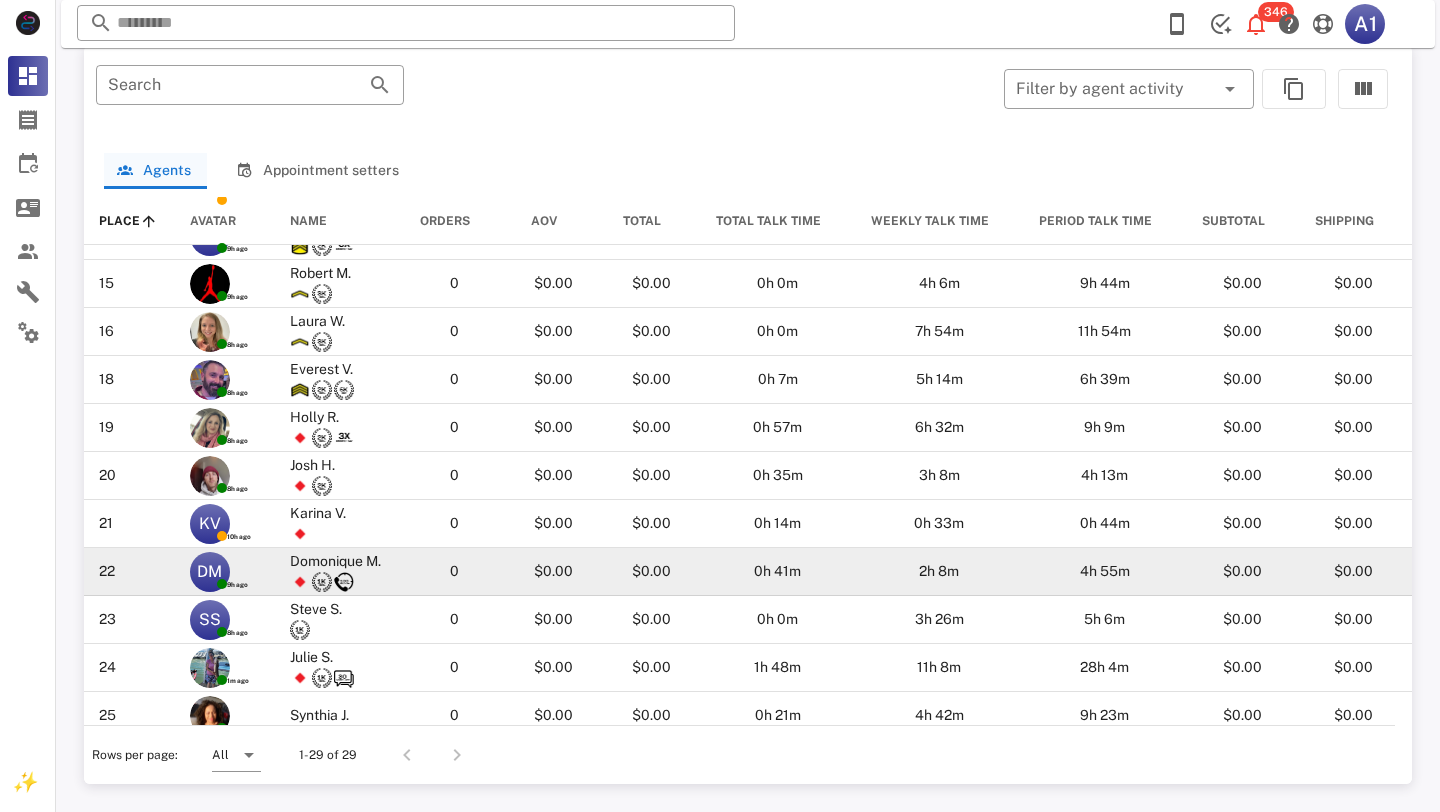 scroll, scrollTop: 611, scrollLeft: 1, axis: both 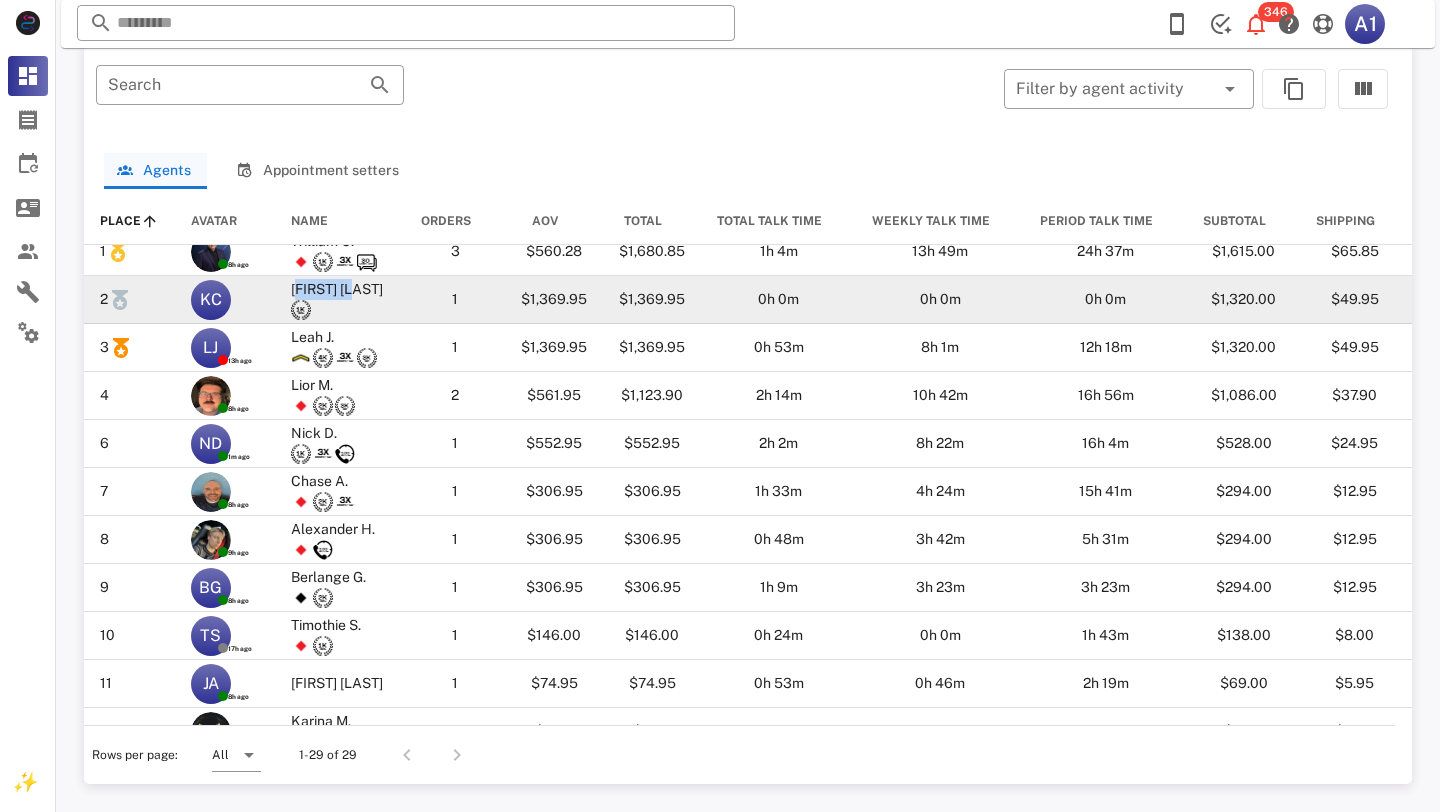 drag, startPoint x: 350, startPoint y: 288, endPoint x: 276, endPoint y: 289, distance: 74.00676 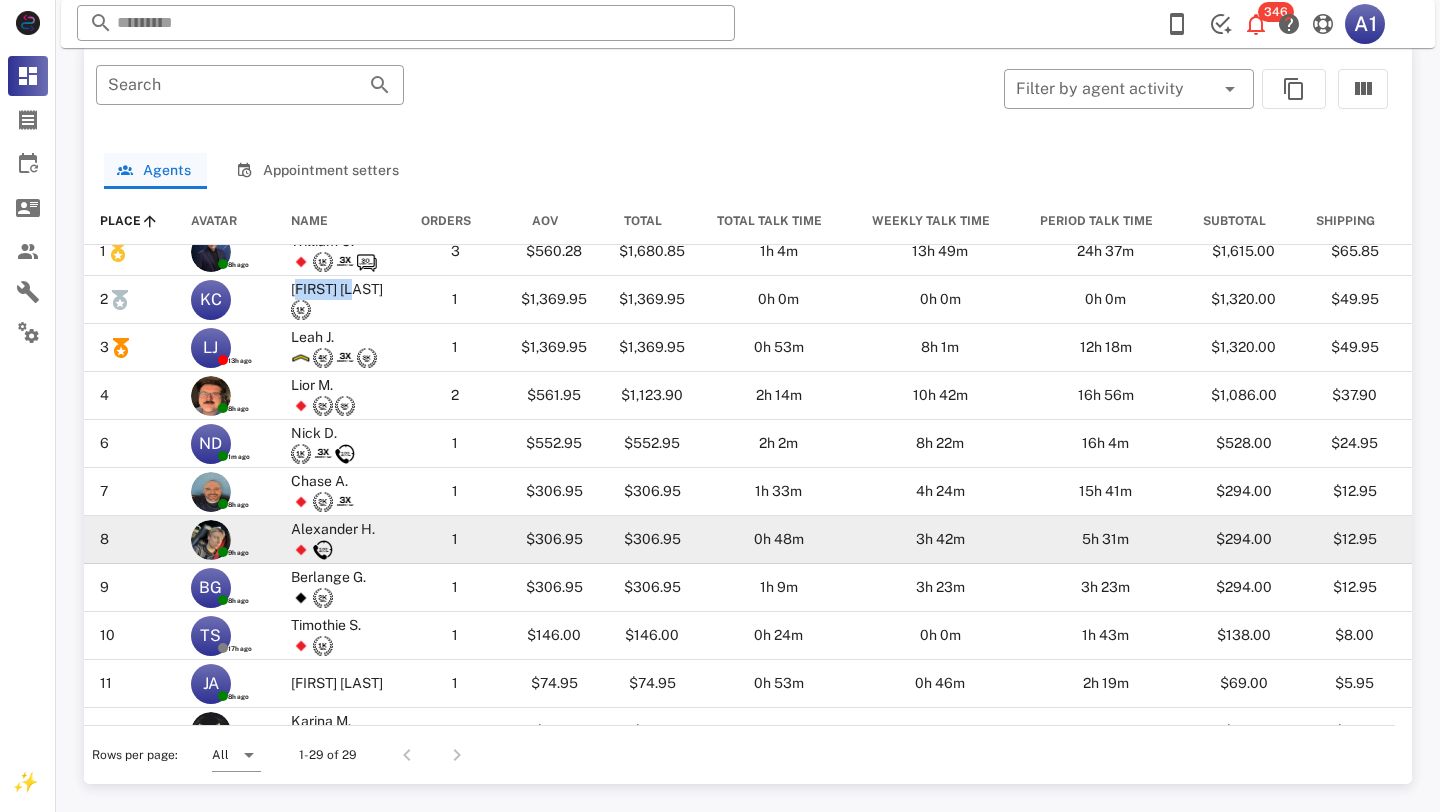 scroll, scrollTop: 0, scrollLeft: 0, axis: both 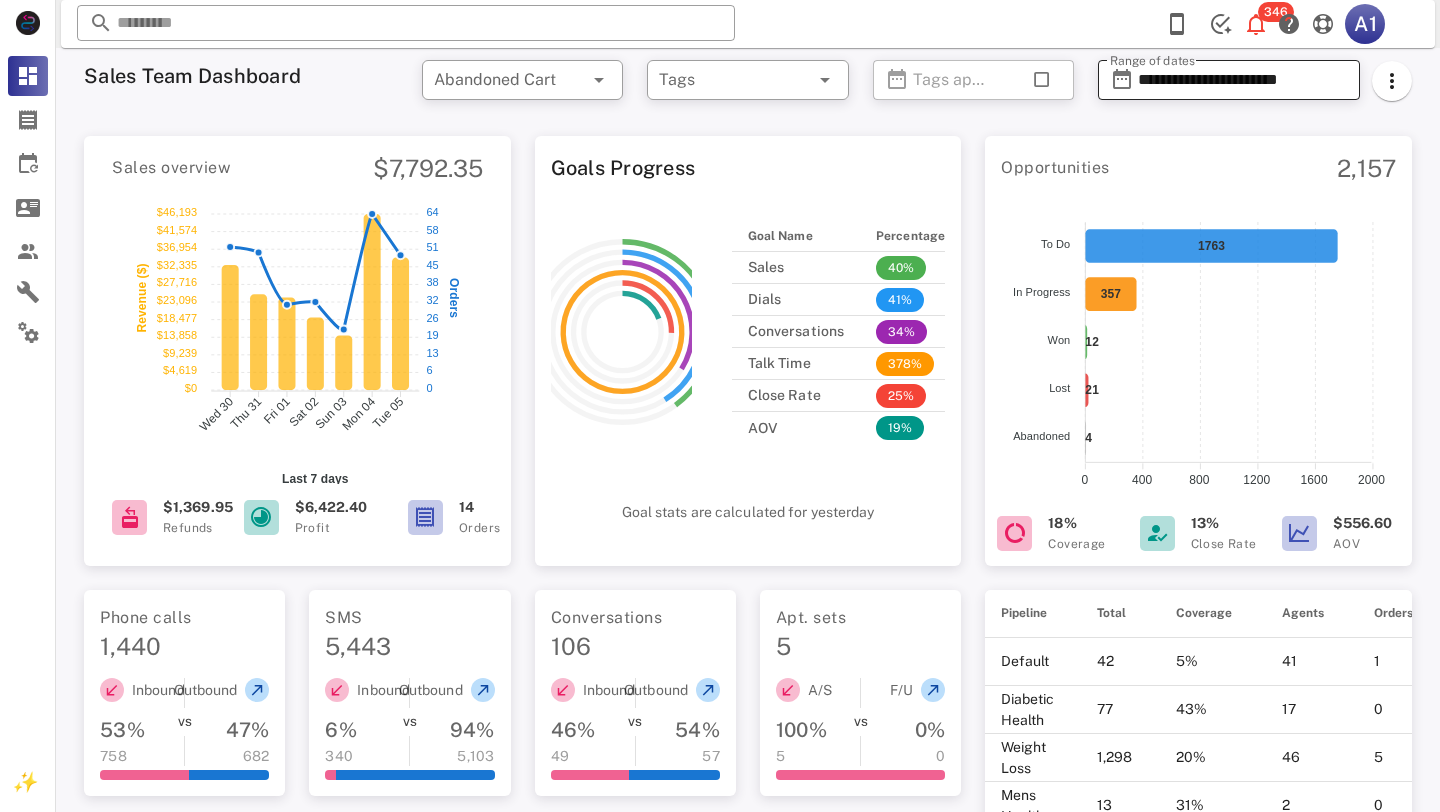 click on "**********" at bounding box center [1243, 80] 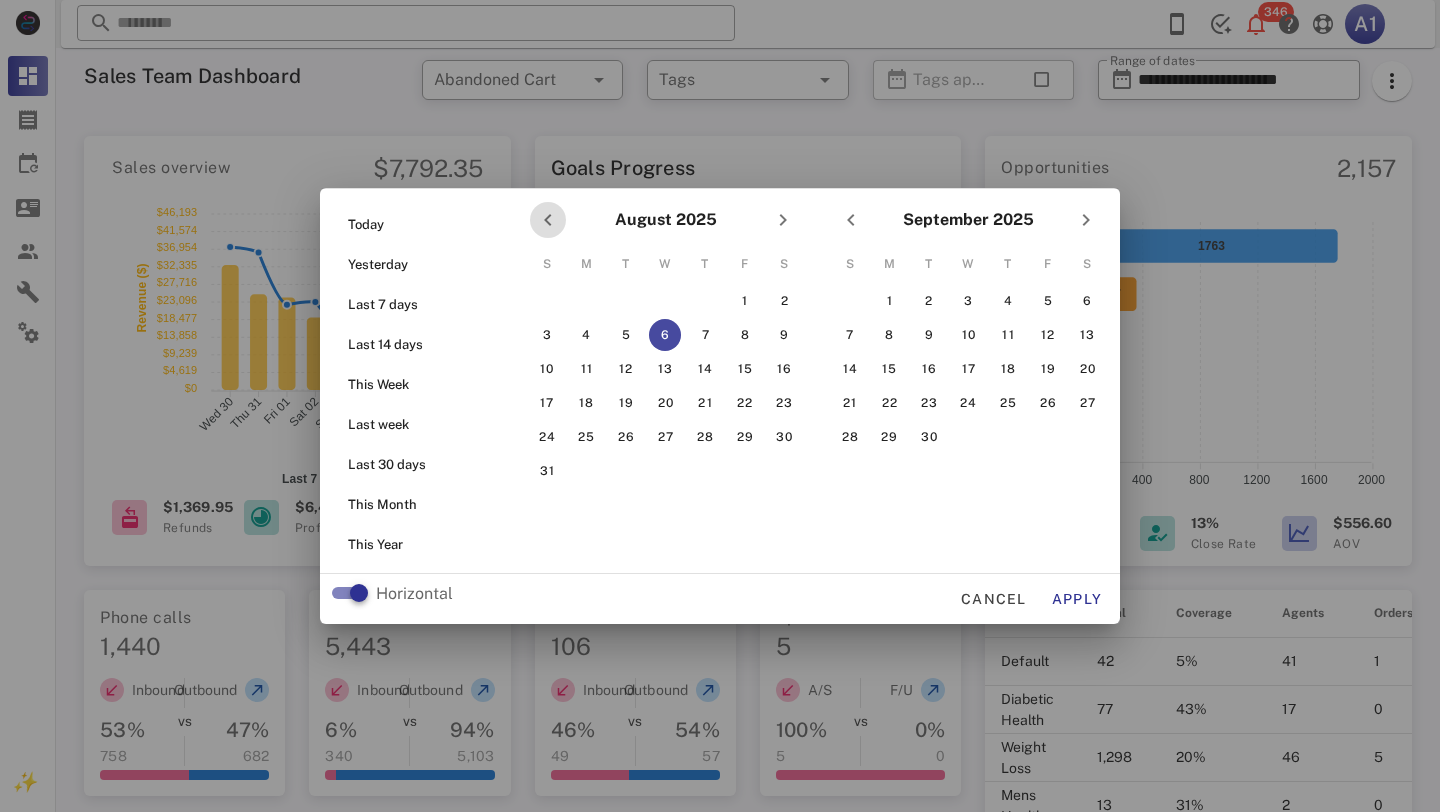 click at bounding box center (548, 220) 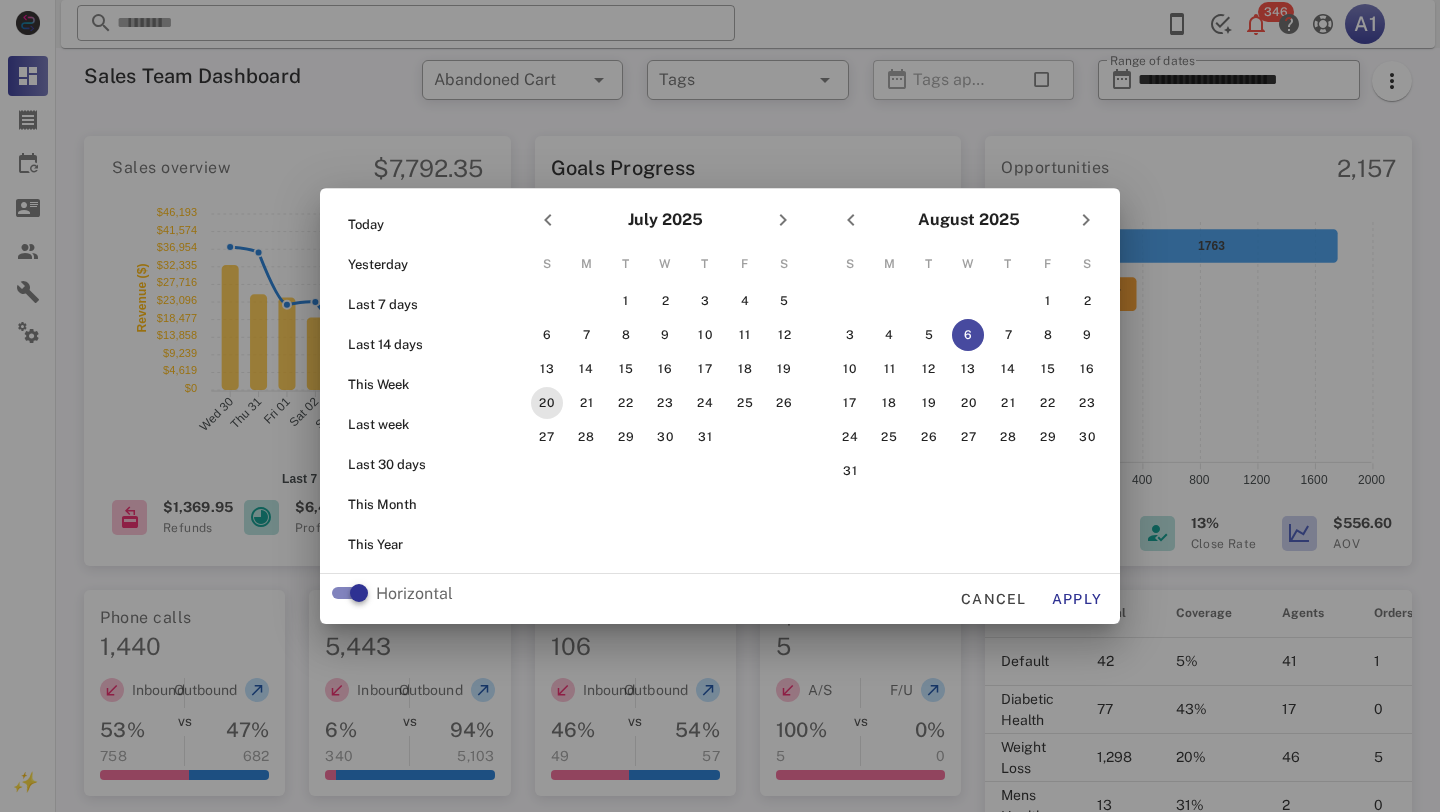 click on "20" at bounding box center (547, 403) 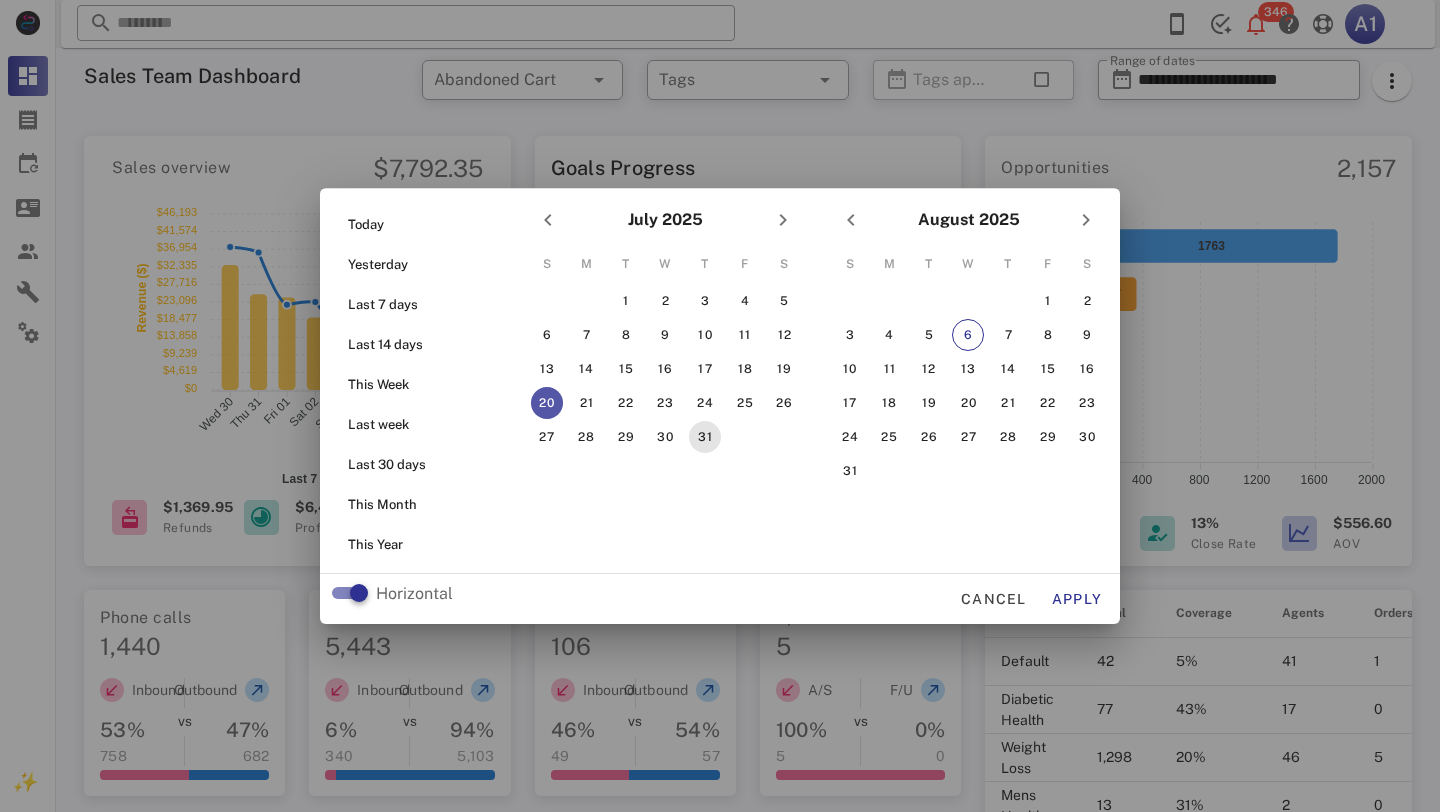 click on "31" at bounding box center [705, 437] 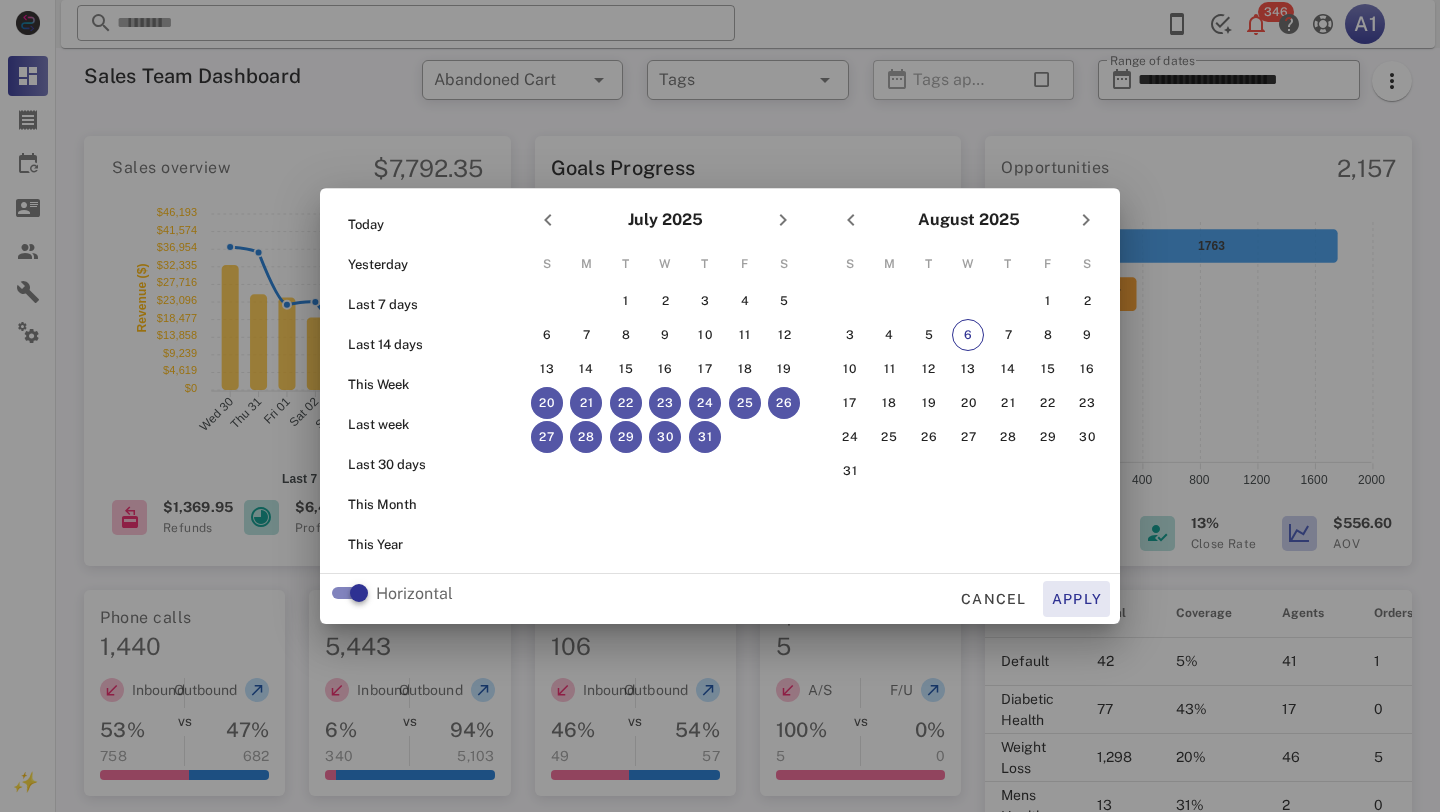 click on "Apply" at bounding box center [1077, 599] 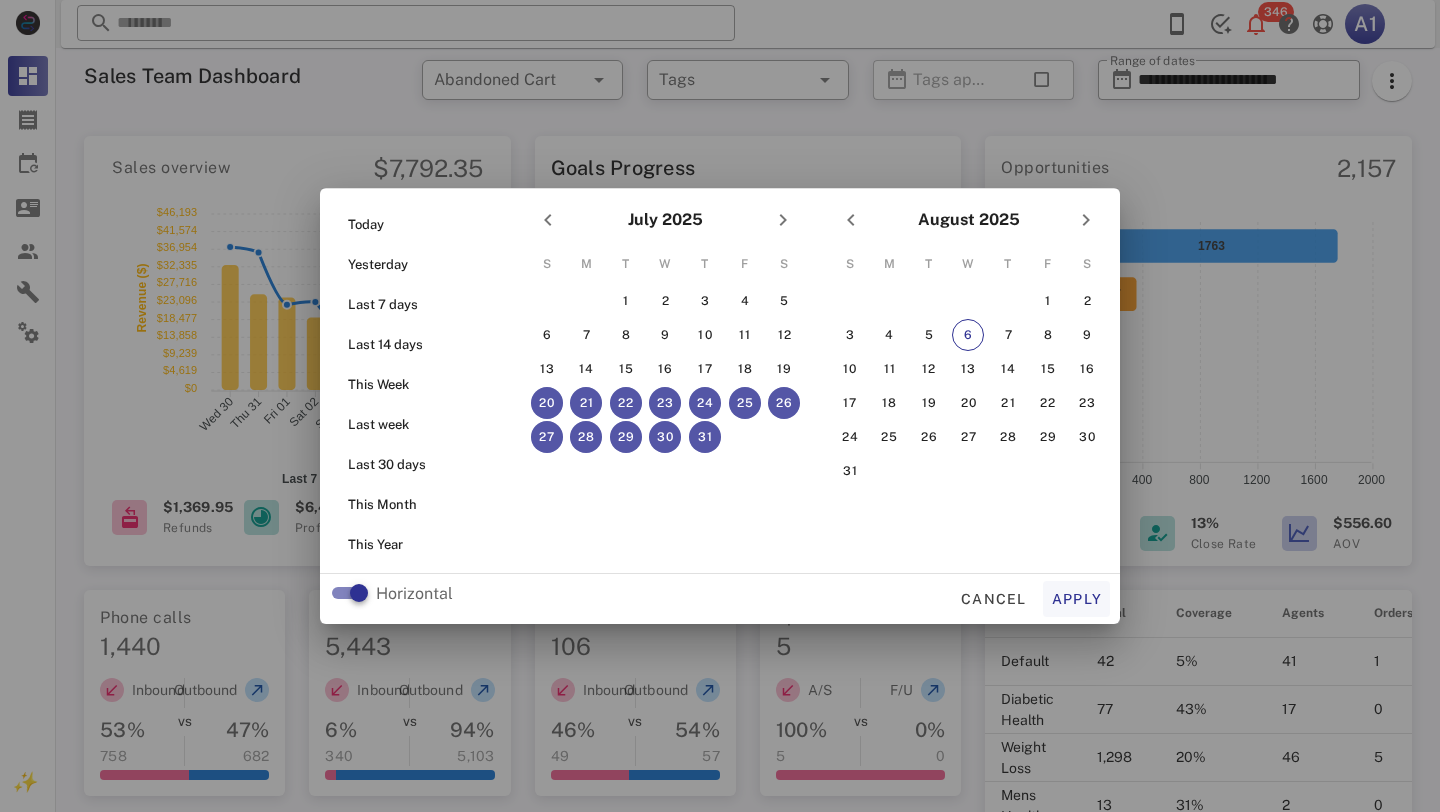 type on "**********" 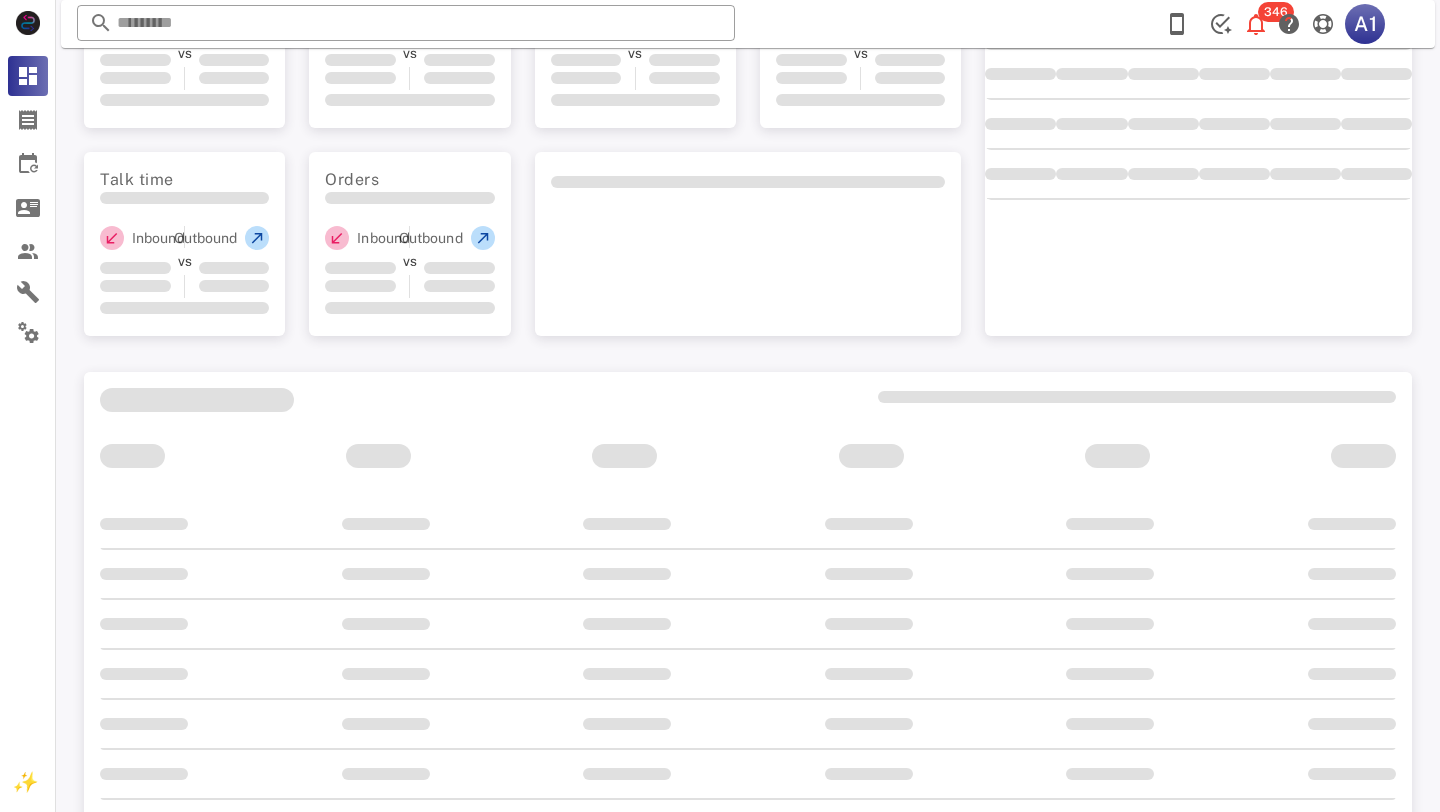 scroll, scrollTop: 646, scrollLeft: 0, axis: vertical 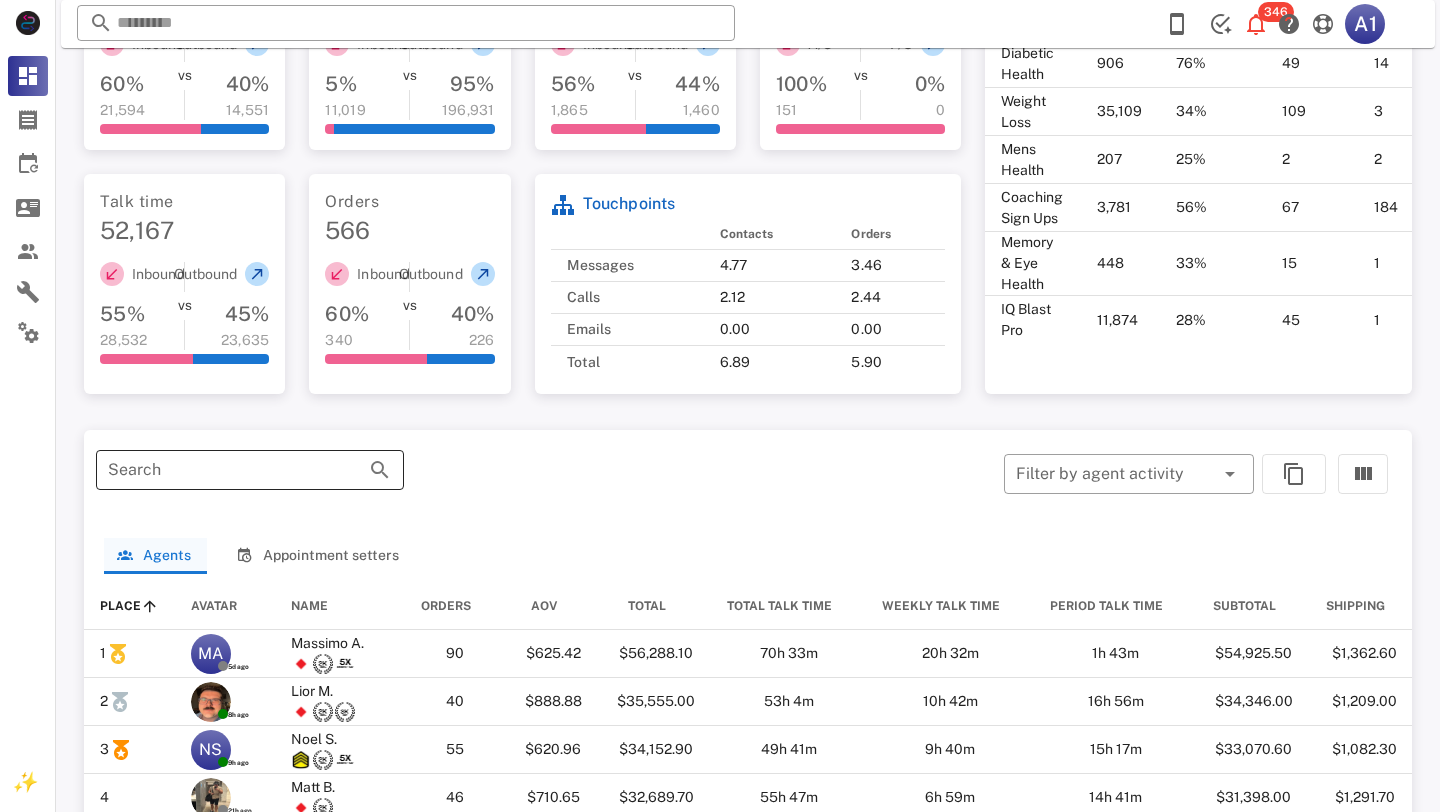 click on "Search" at bounding box center [222, 470] 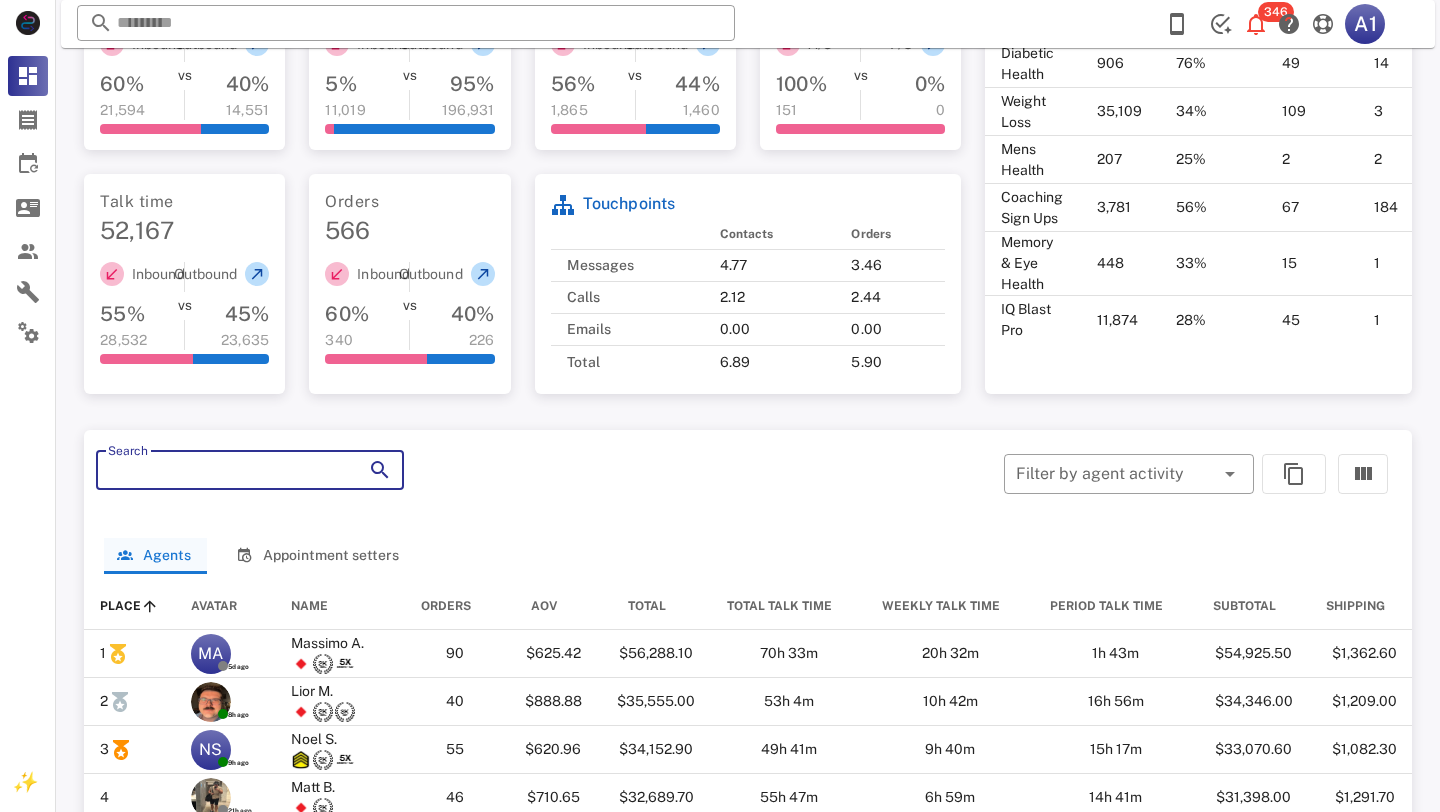 paste on "**********" 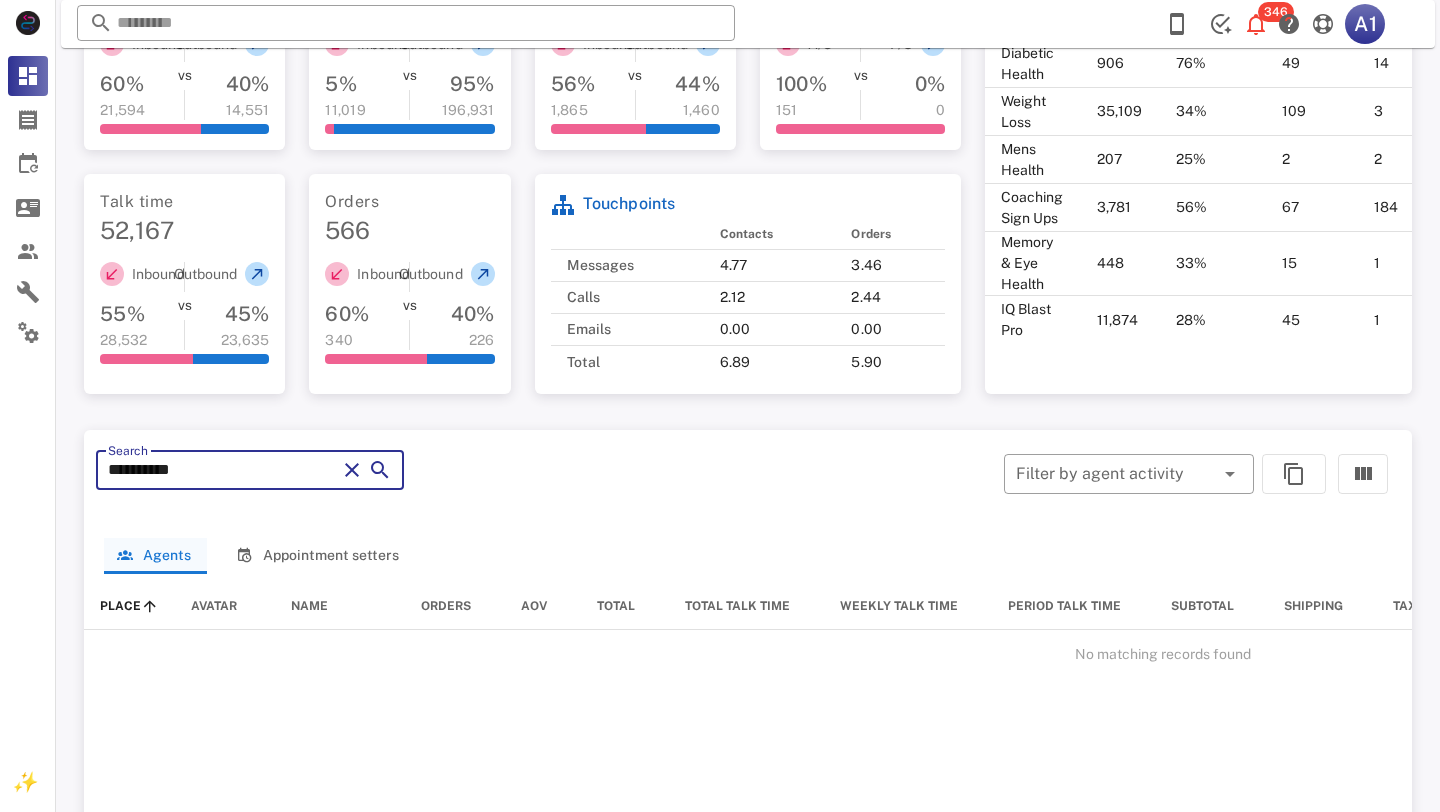 click on "**********" at bounding box center [222, 470] 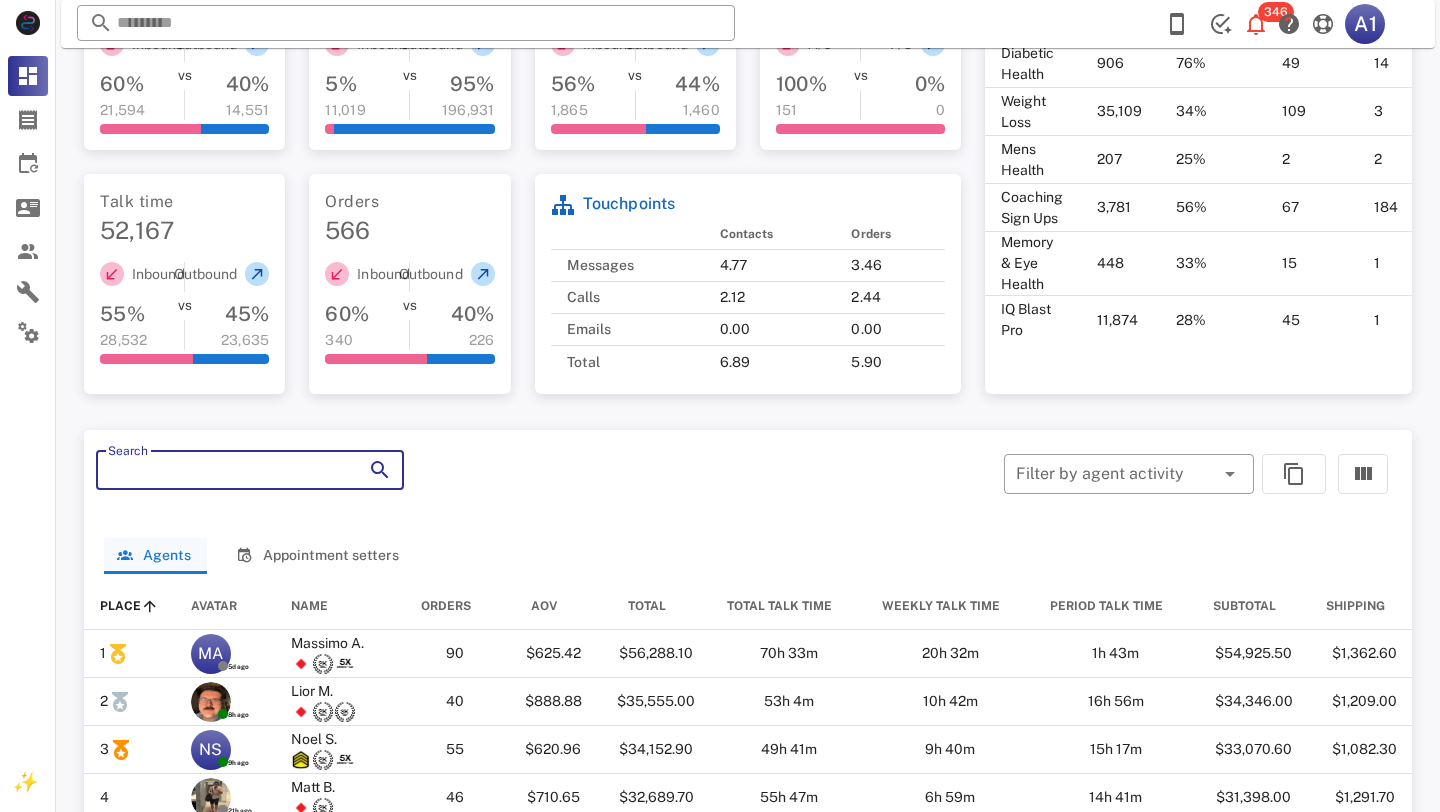 click on "Search" at bounding box center [222, 470] 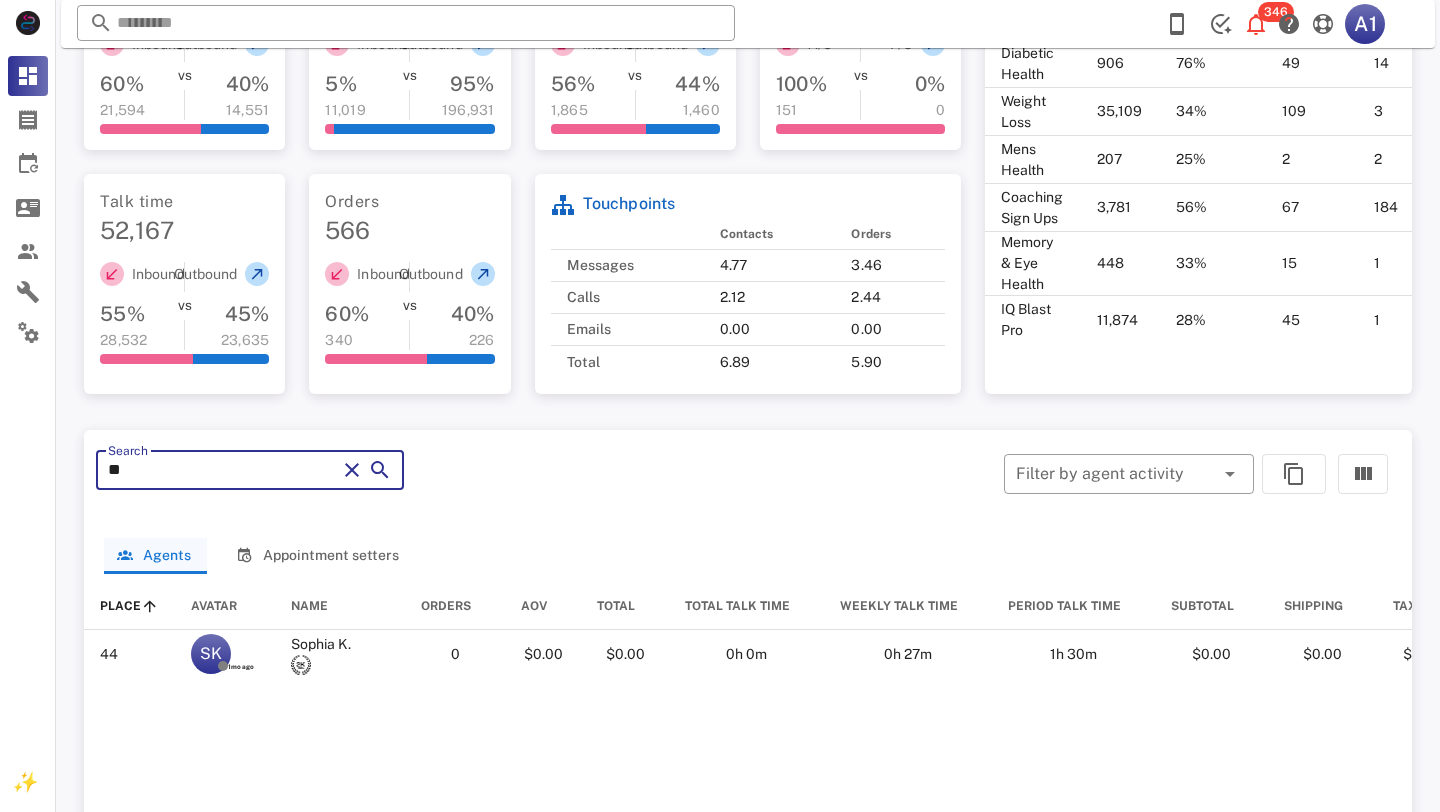 type on "*" 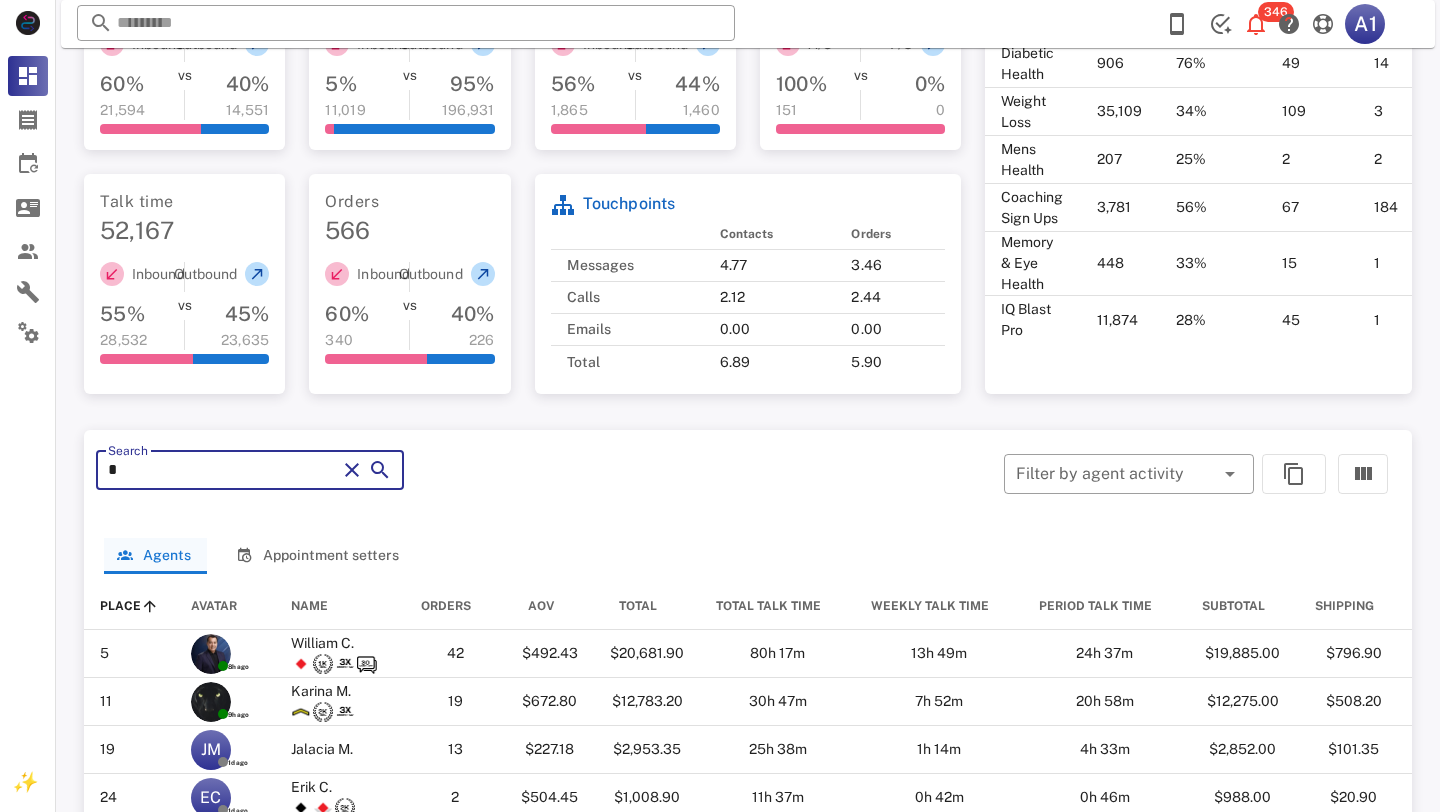 type 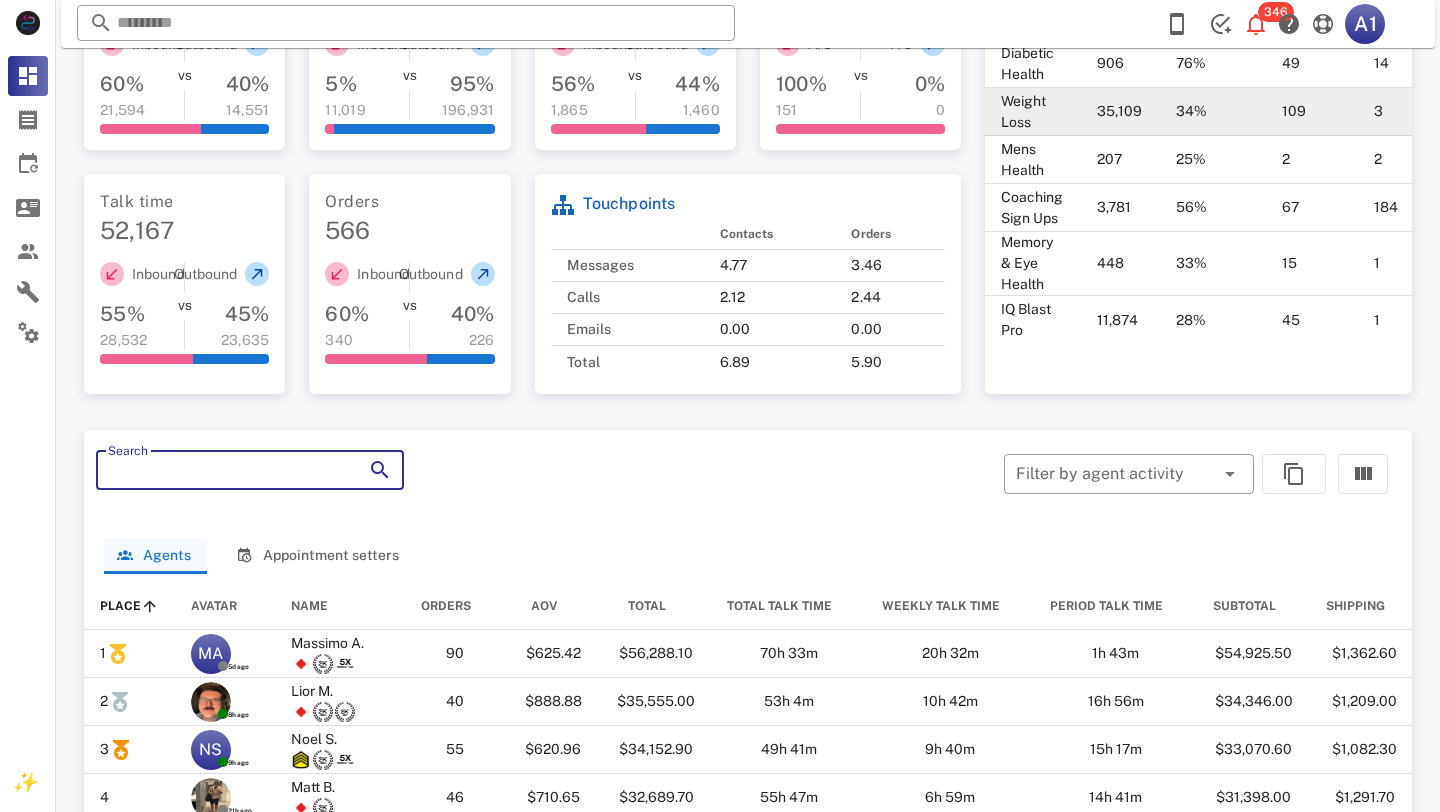 scroll, scrollTop: 0, scrollLeft: 0, axis: both 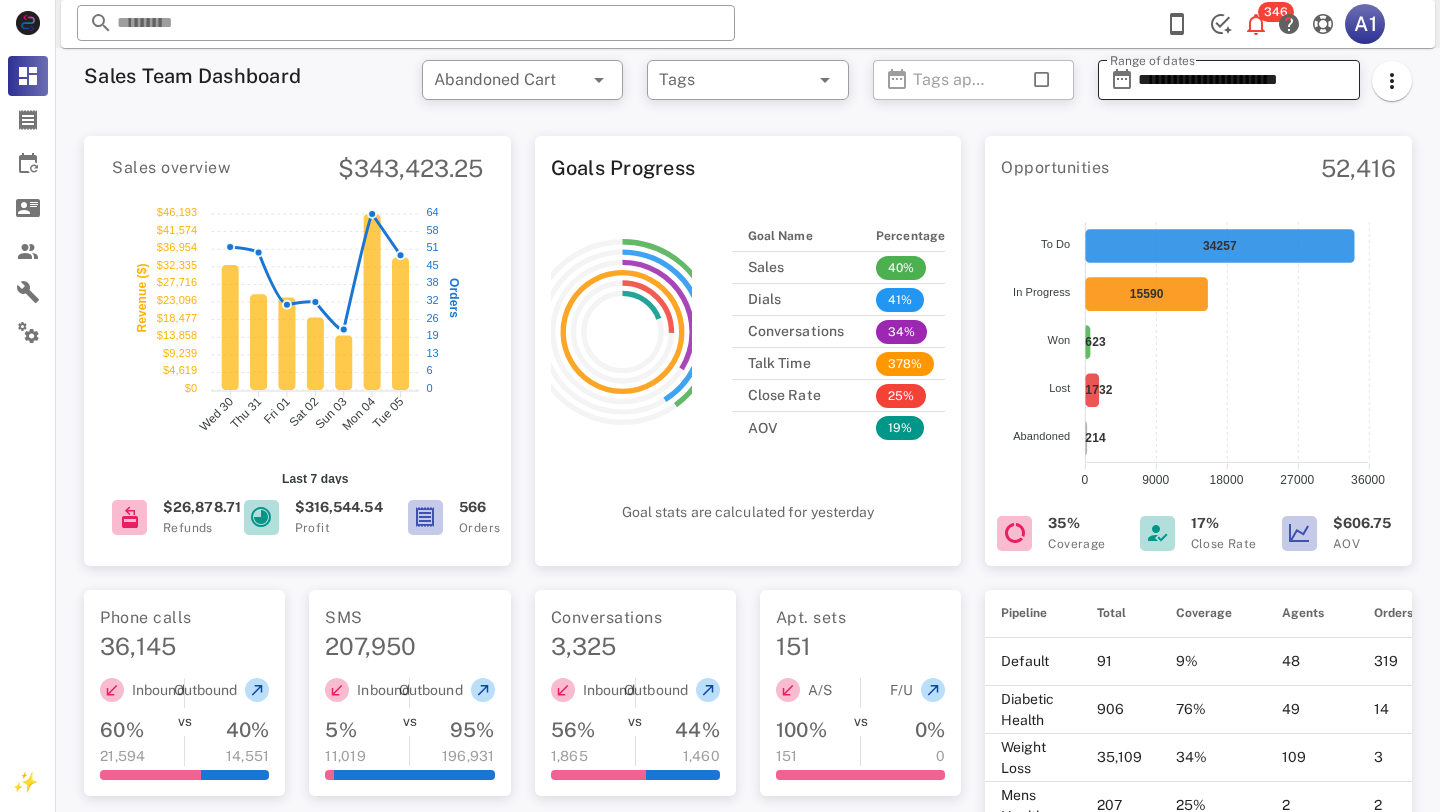 click on "**********" at bounding box center [1243, 80] 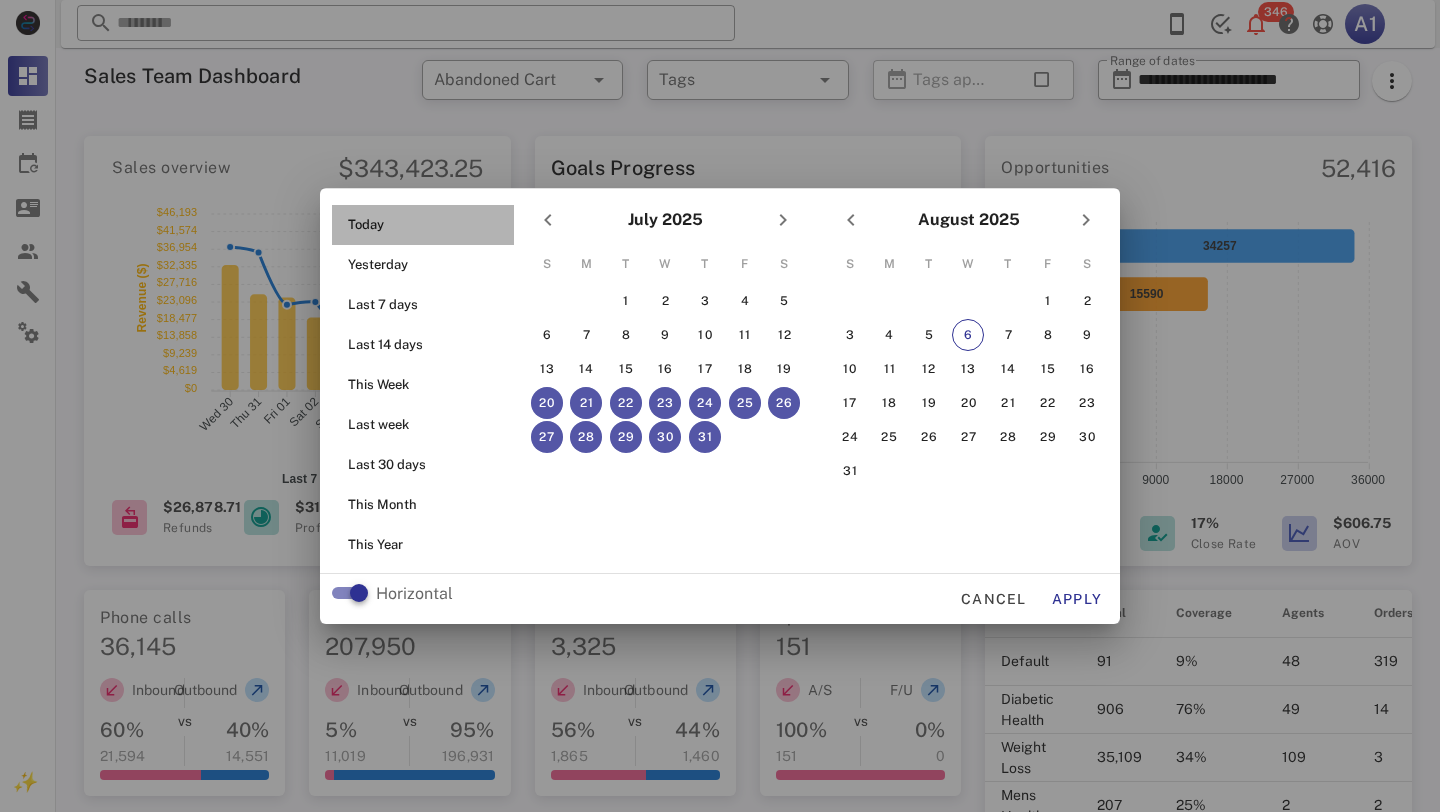 click on "Today" at bounding box center [429, 225] 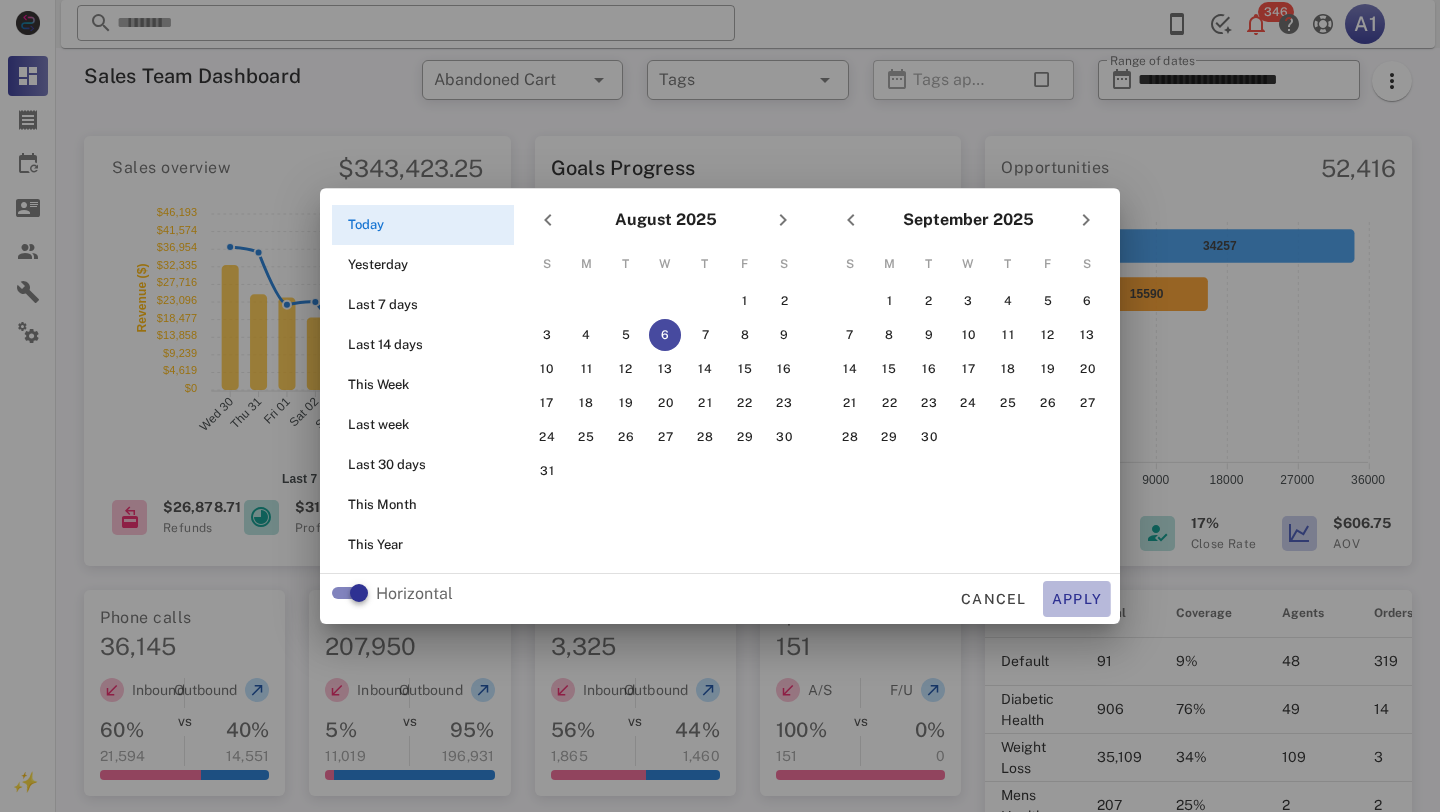 click on "Apply" at bounding box center [1077, 599] 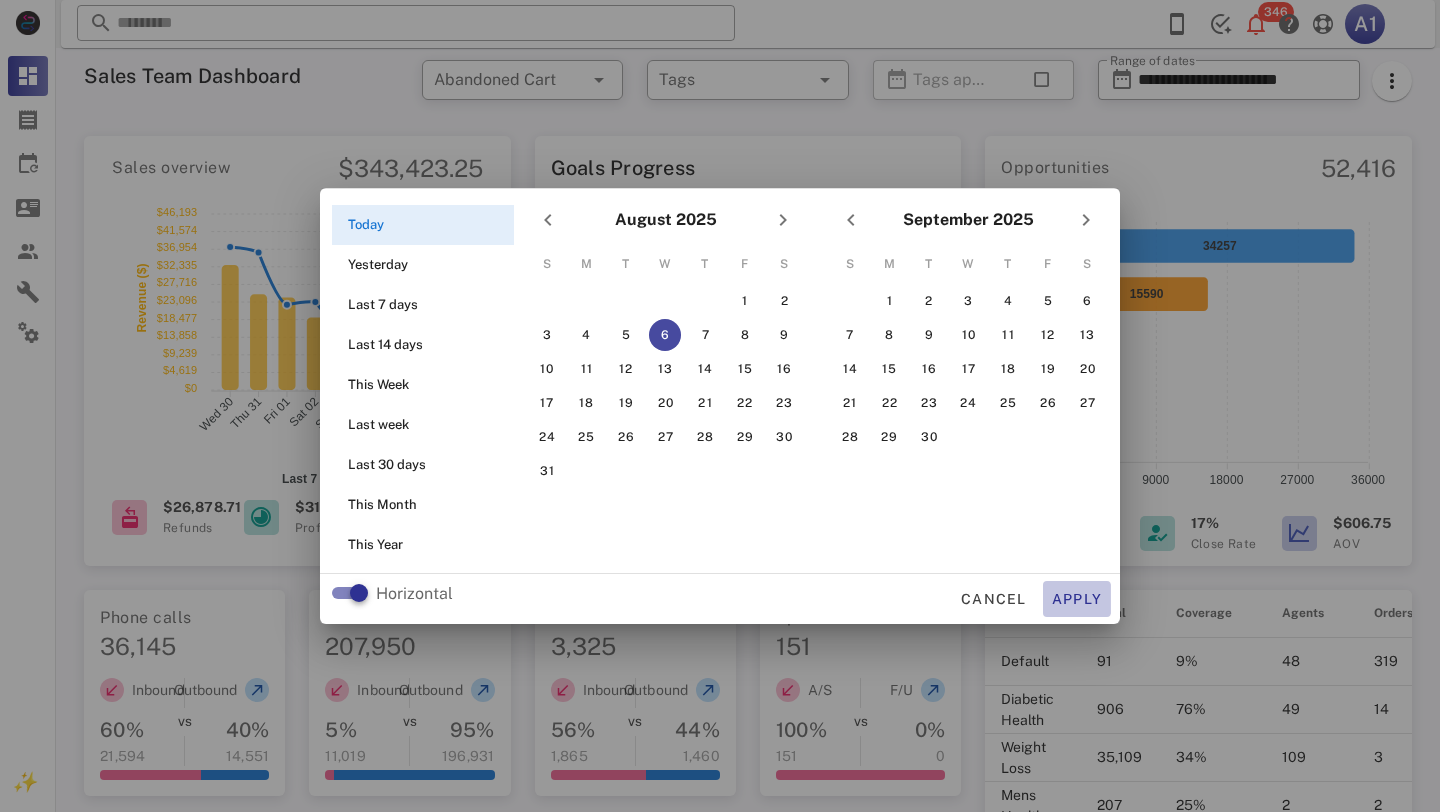 type on "**********" 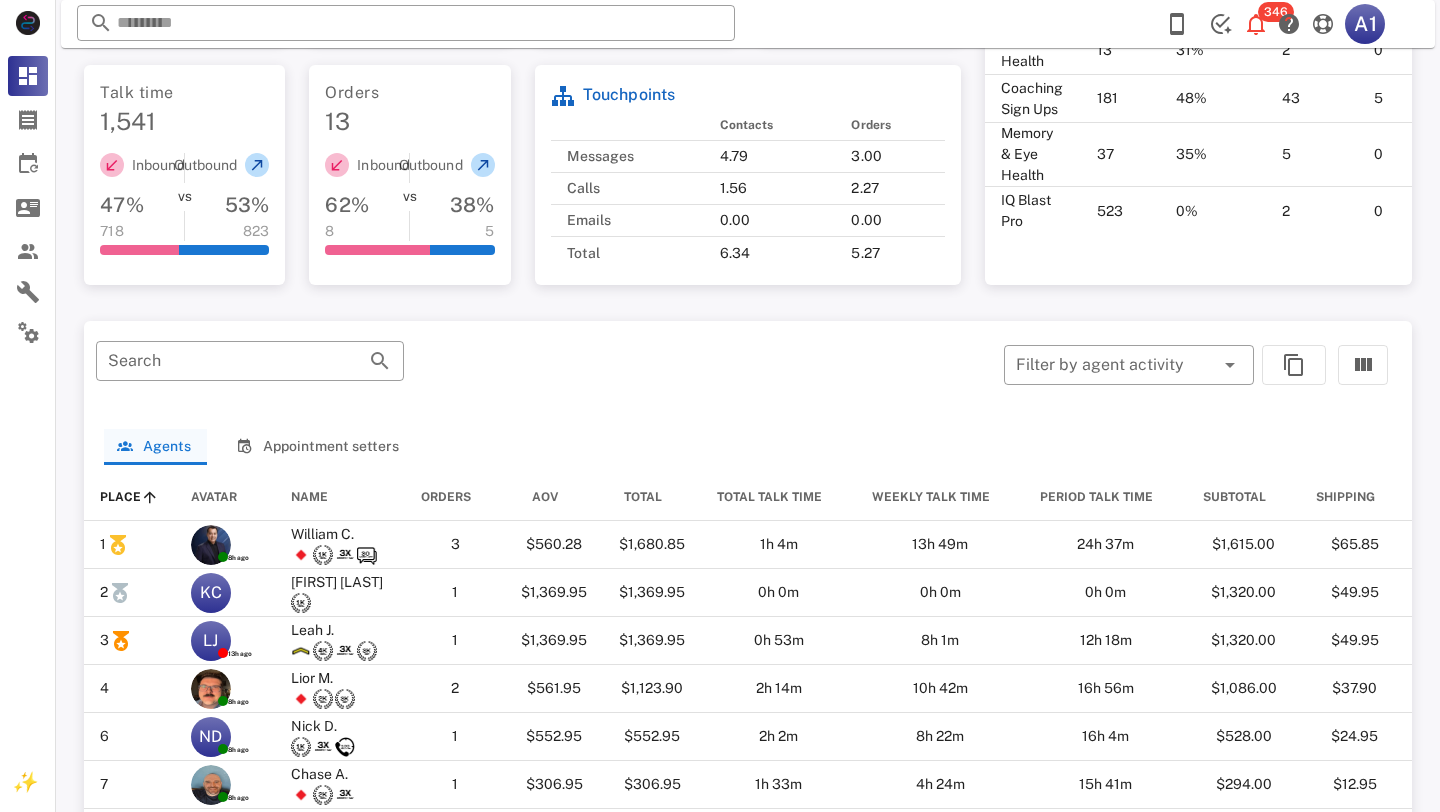scroll, scrollTop: 810, scrollLeft: 0, axis: vertical 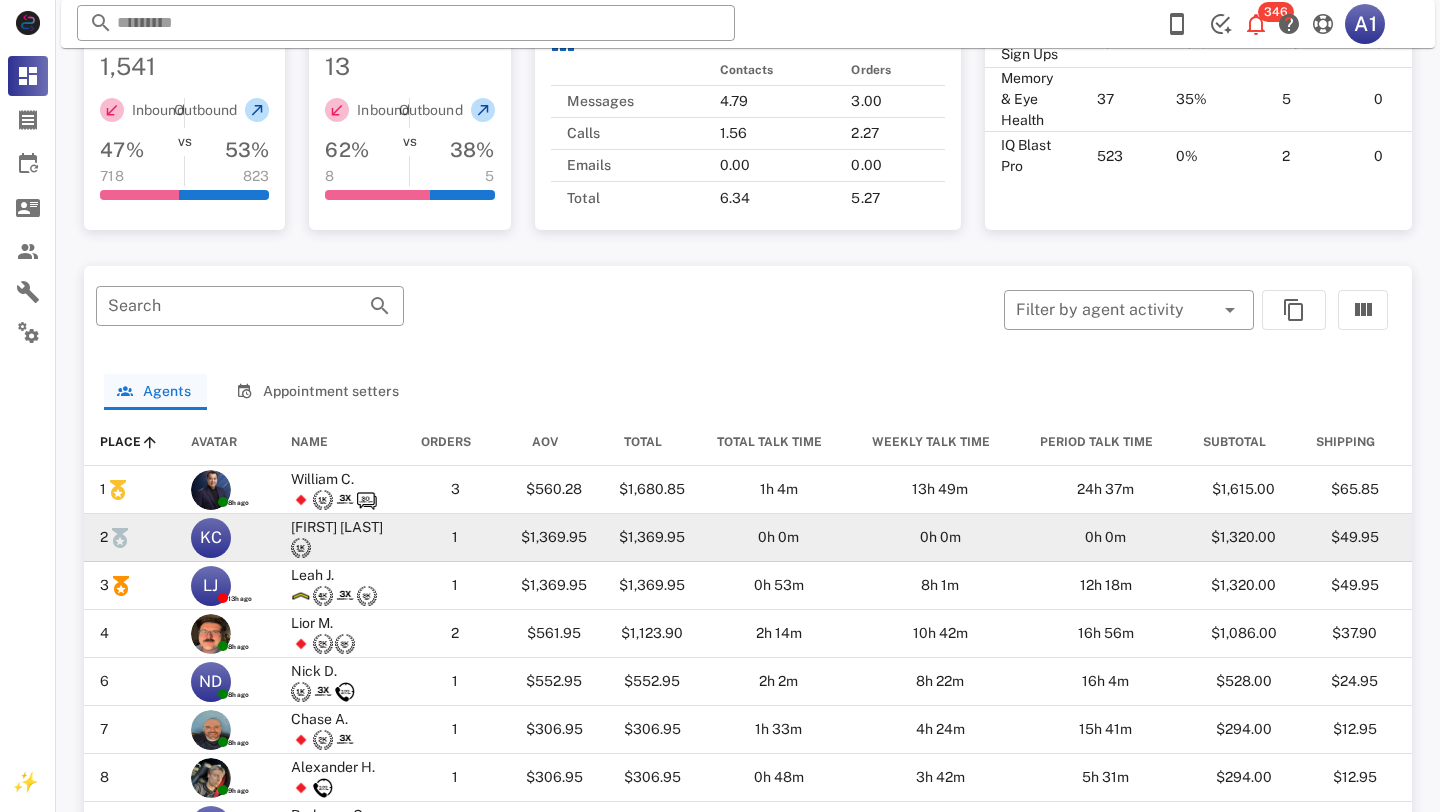 click on "[FIRST] [LAST]" at bounding box center (337, 527) 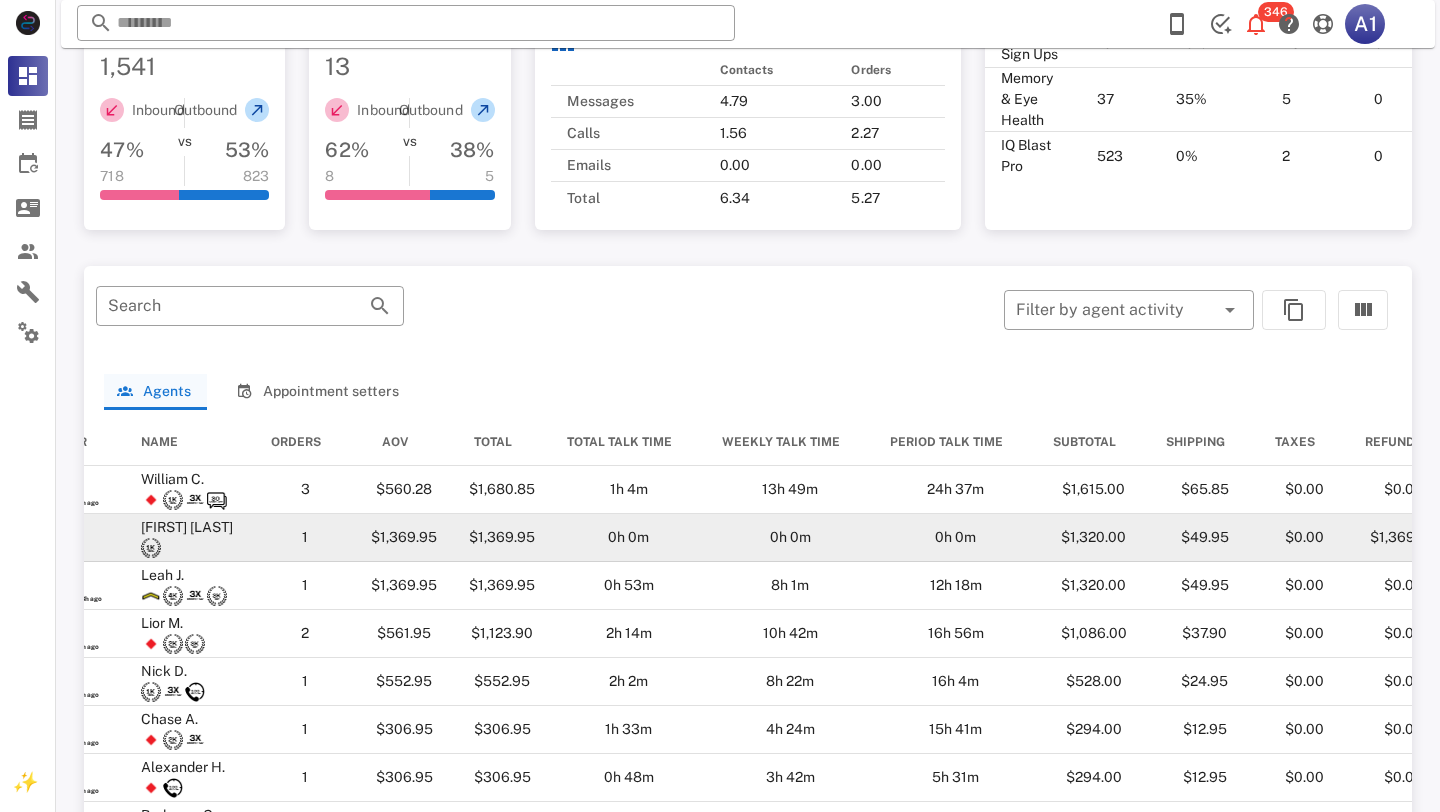 scroll, scrollTop: 0, scrollLeft: 0, axis: both 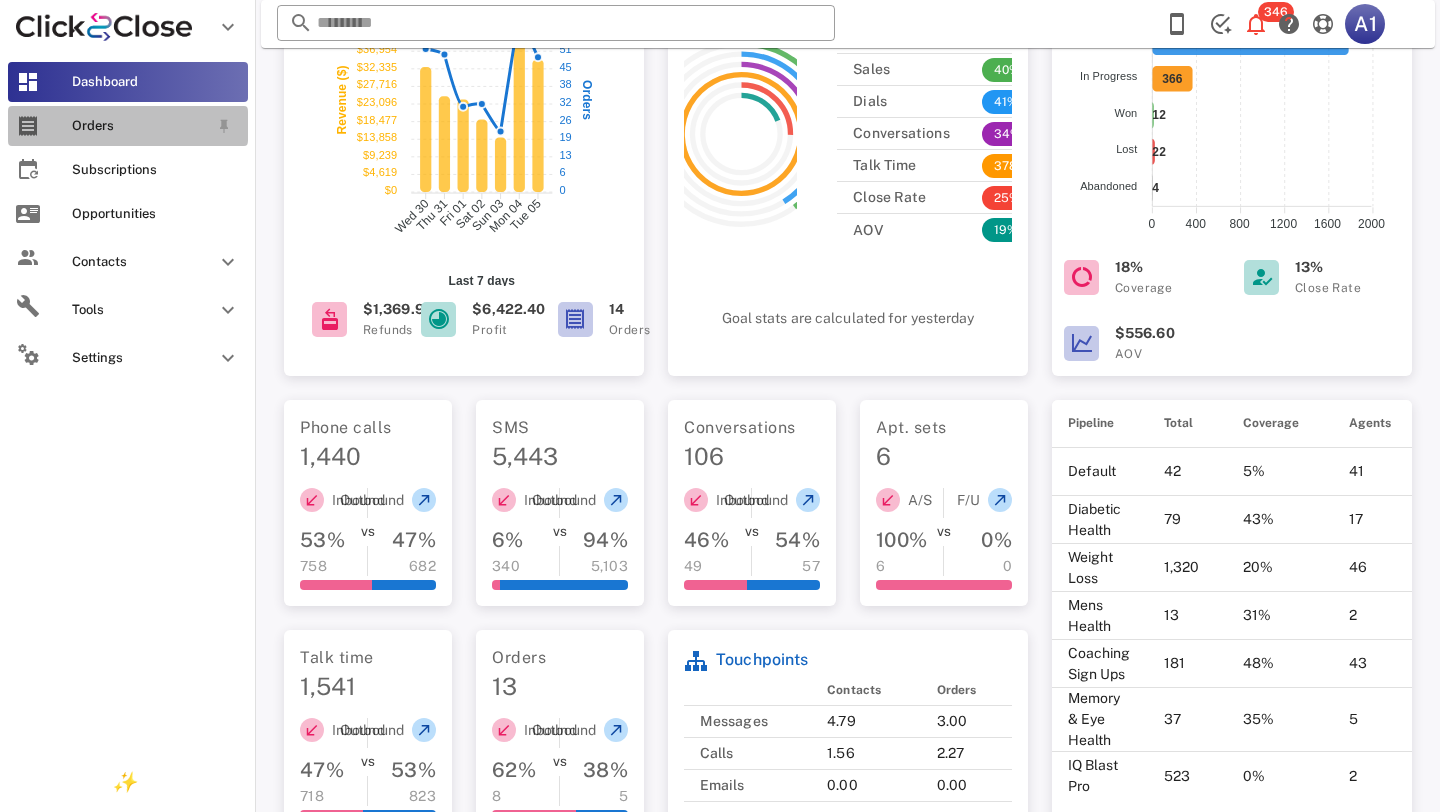 click at bounding box center [28, 126] 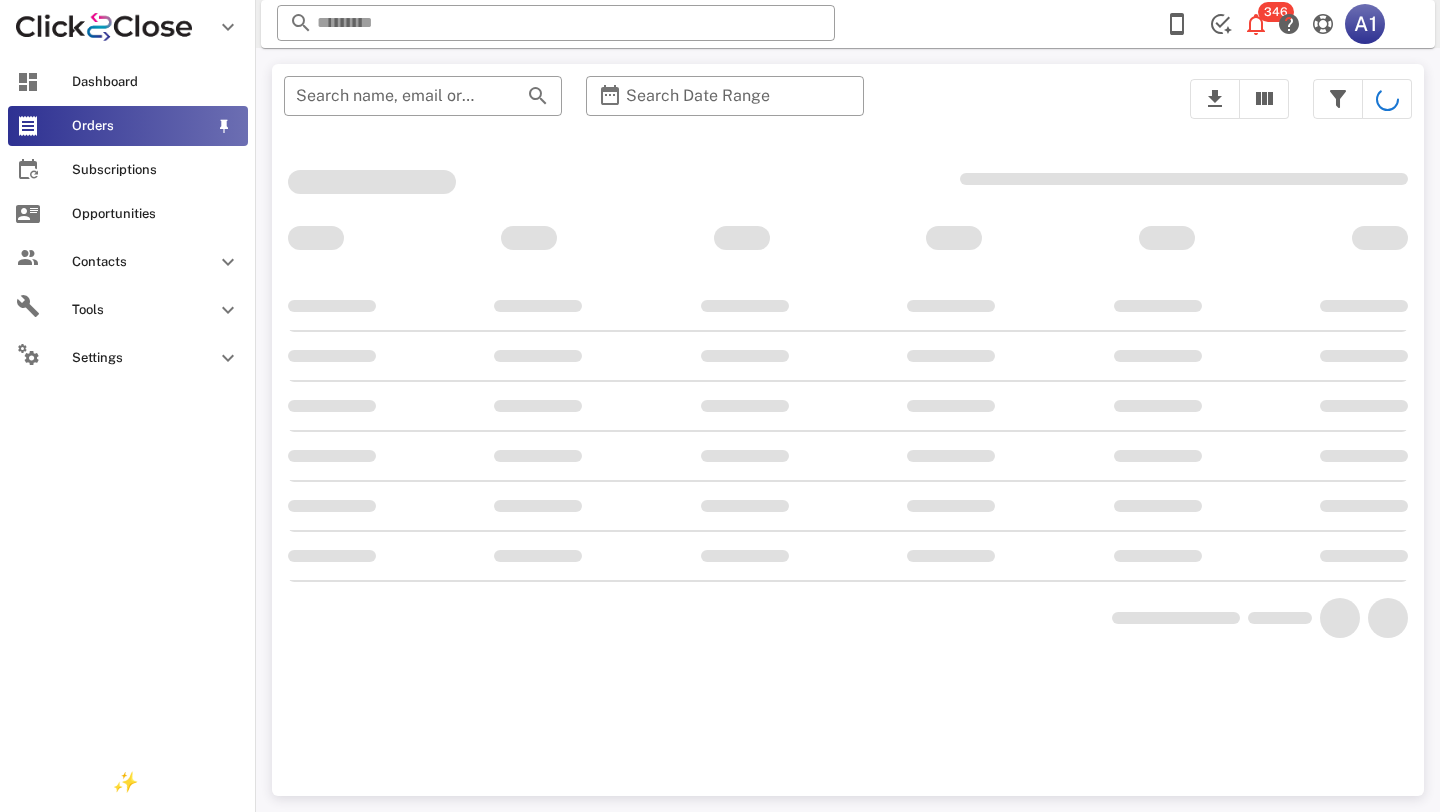 scroll, scrollTop: 0, scrollLeft: 0, axis: both 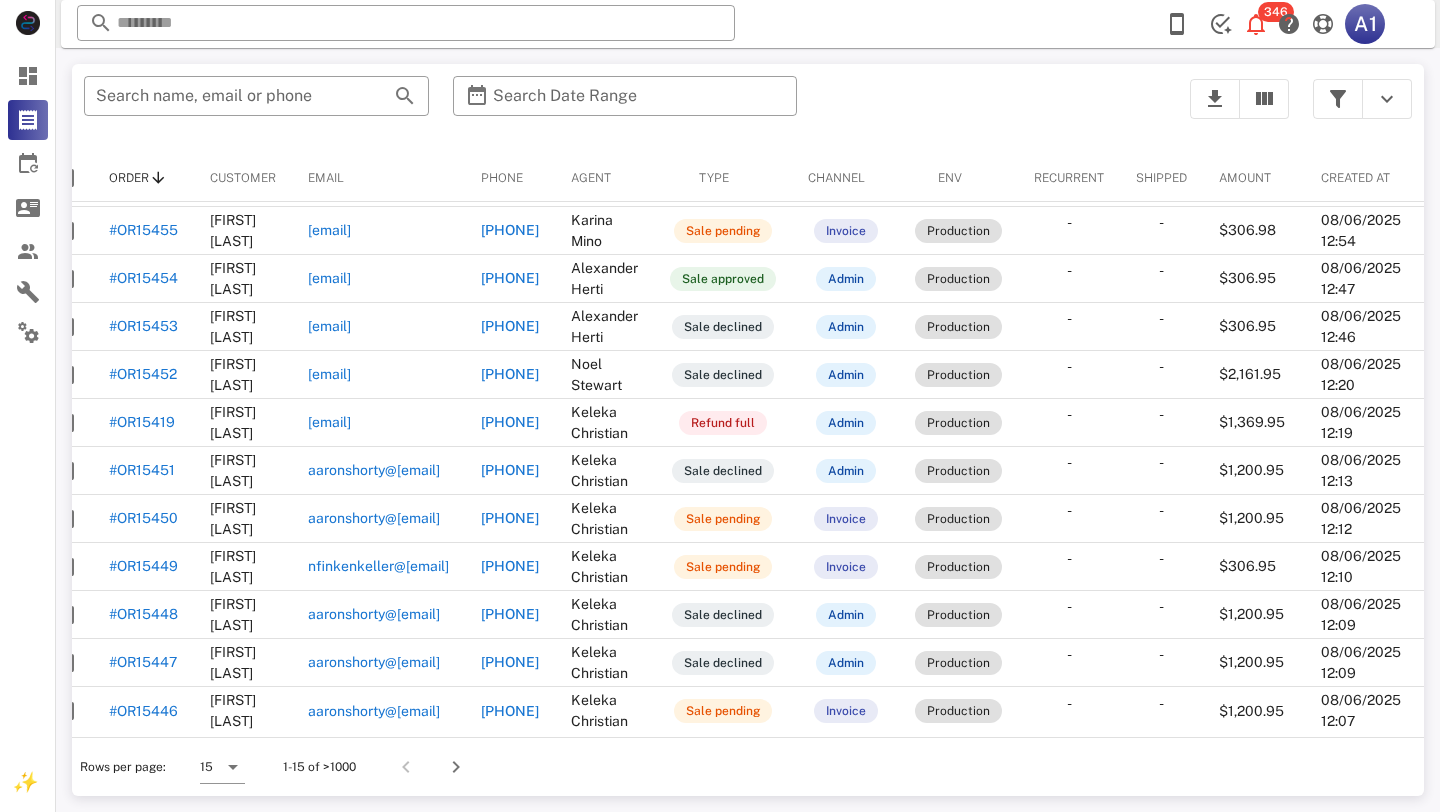 click on "Rows per page: 15  1-15 of >1000" at bounding box center (748, 766) 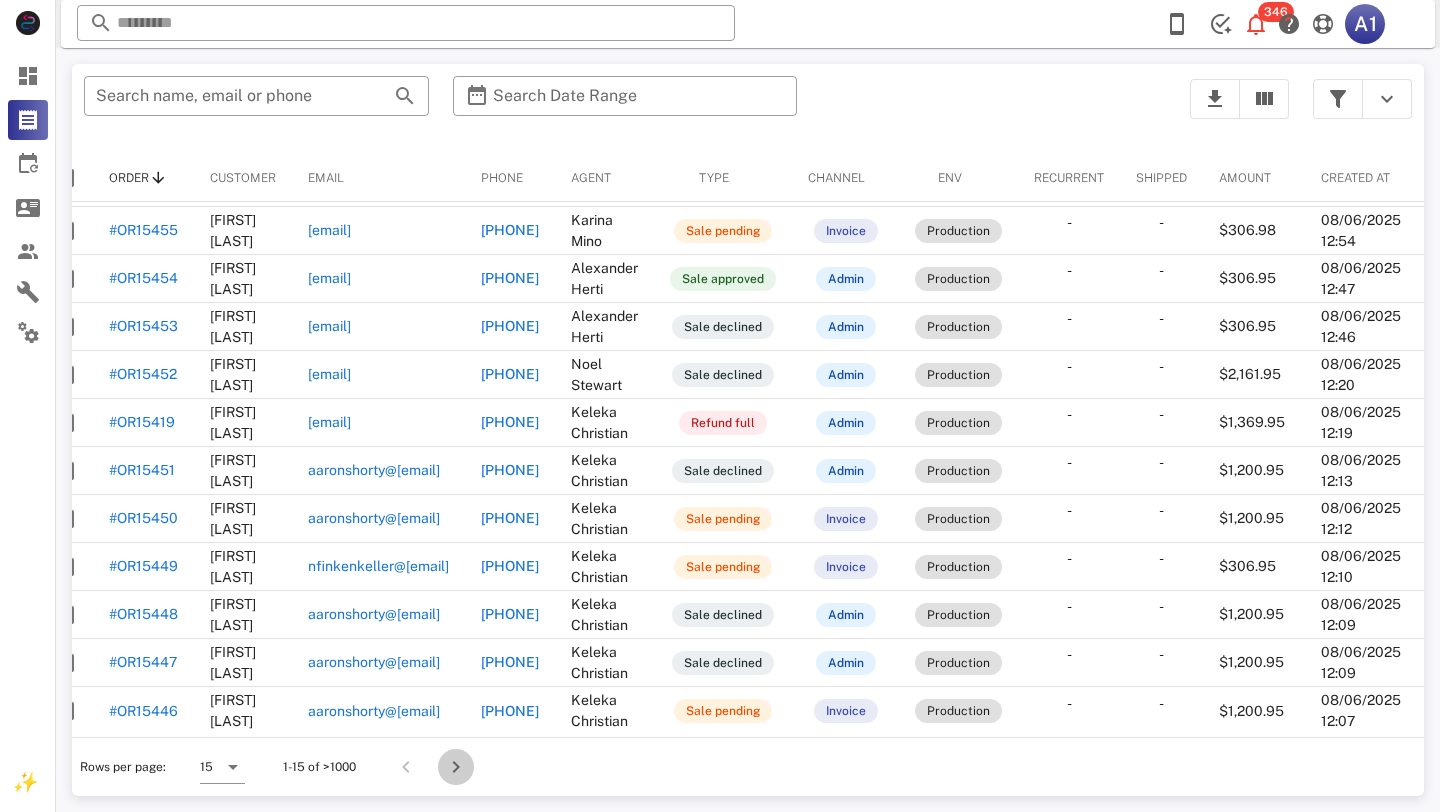 click at bounding box center [456, 767] 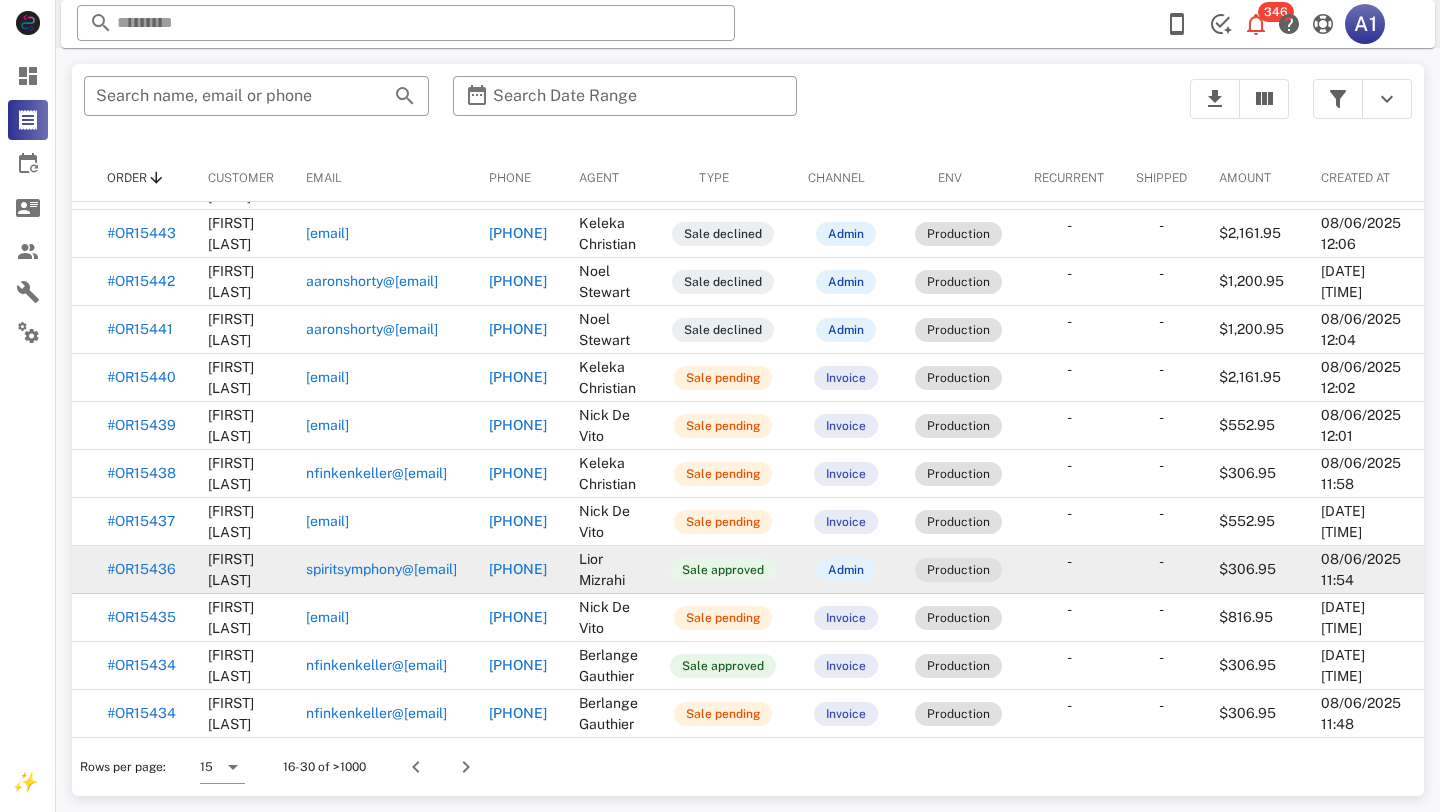 scroll, scrollTop: 202, scrollLeft: 135, axis: both 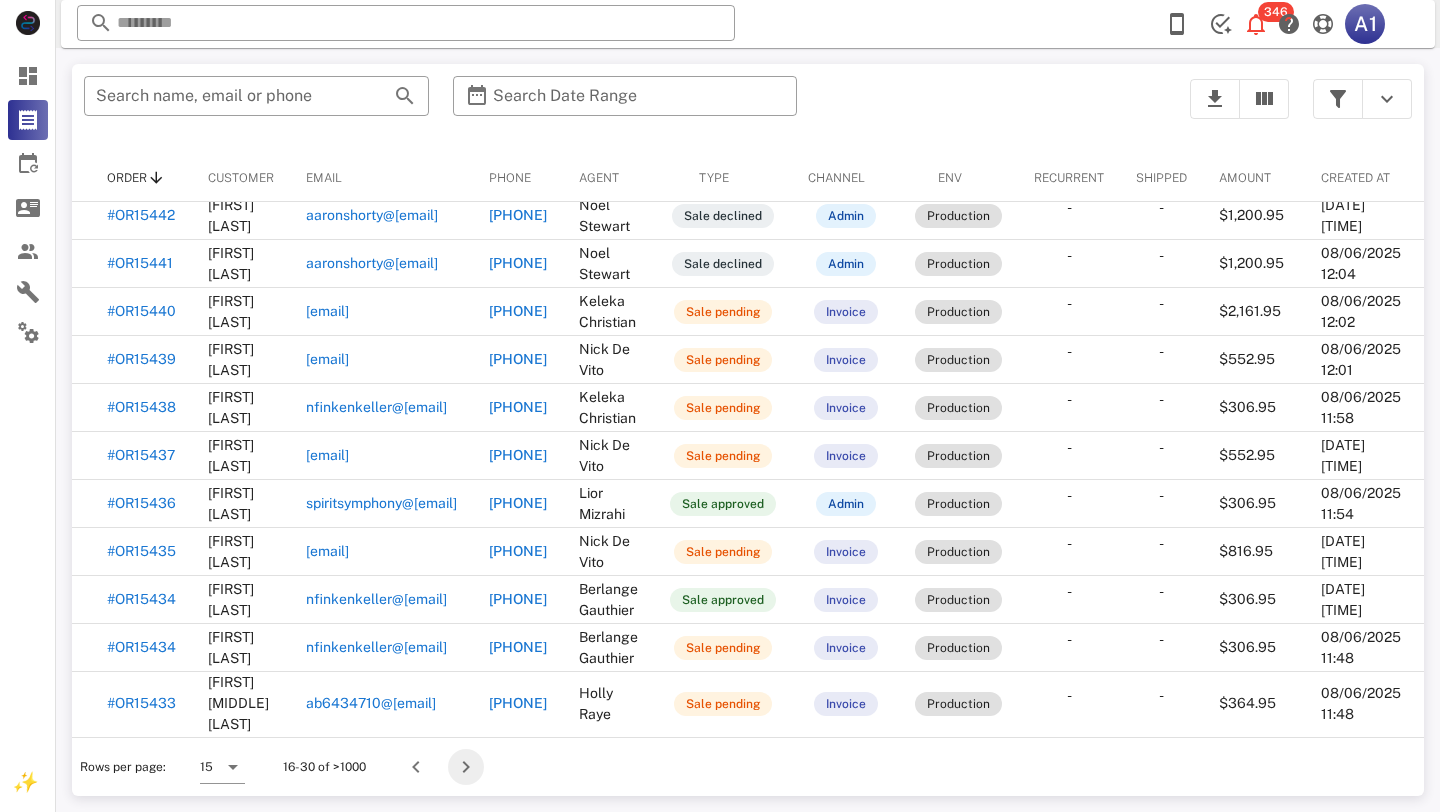 click at bounding box center [466, 767] 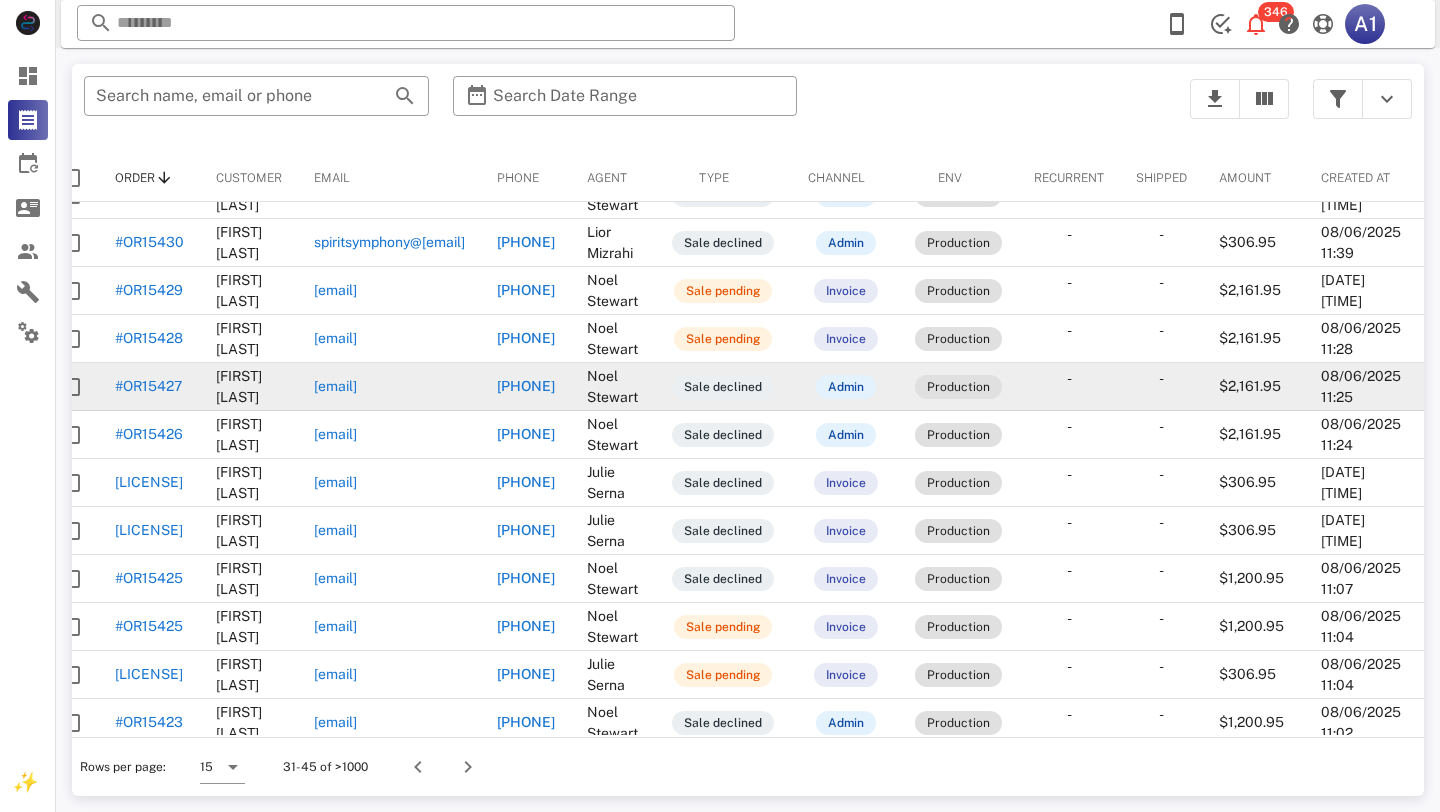 scroll, scrollTop: 187, scrollLeft: 131, axis: both 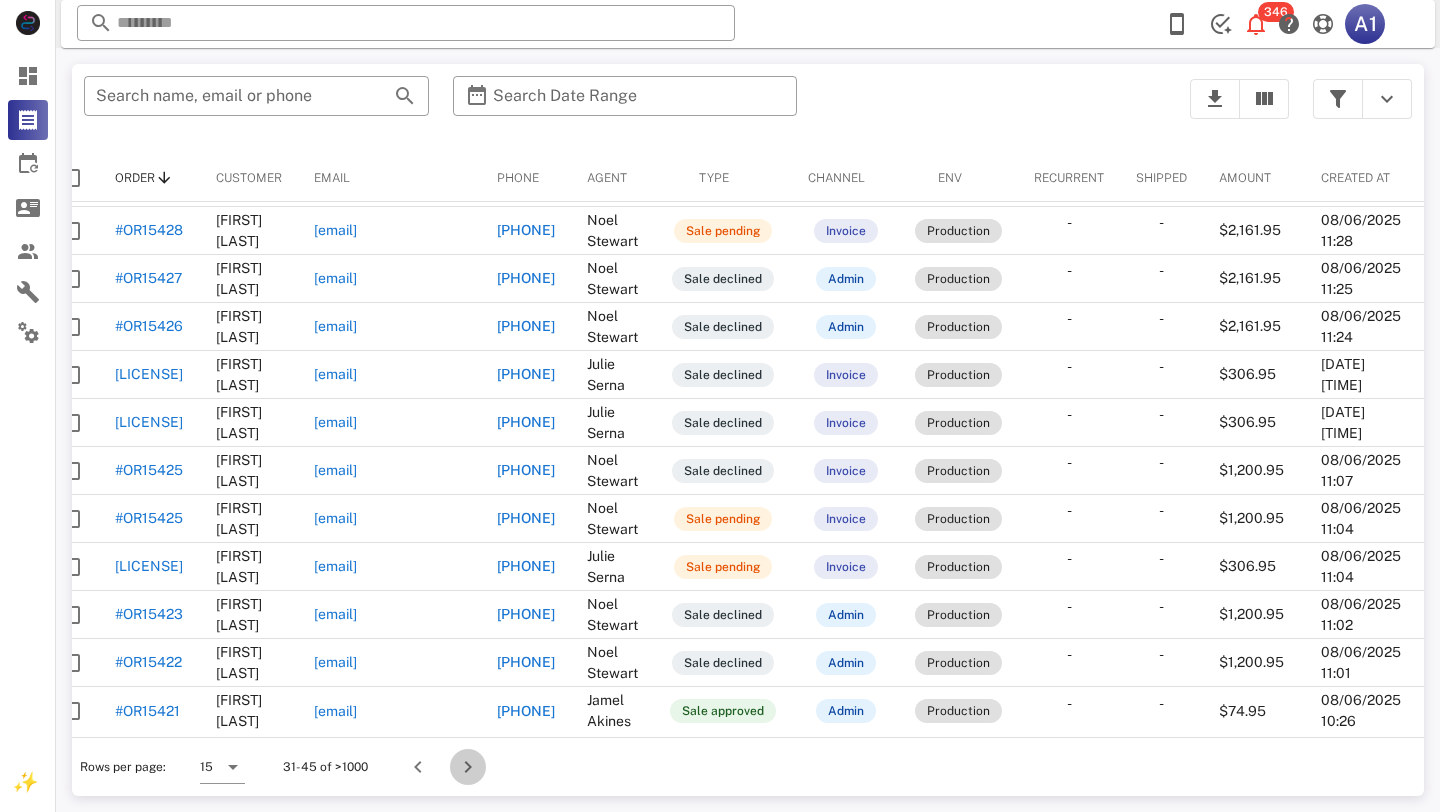 click at bounding box center [468, 767] 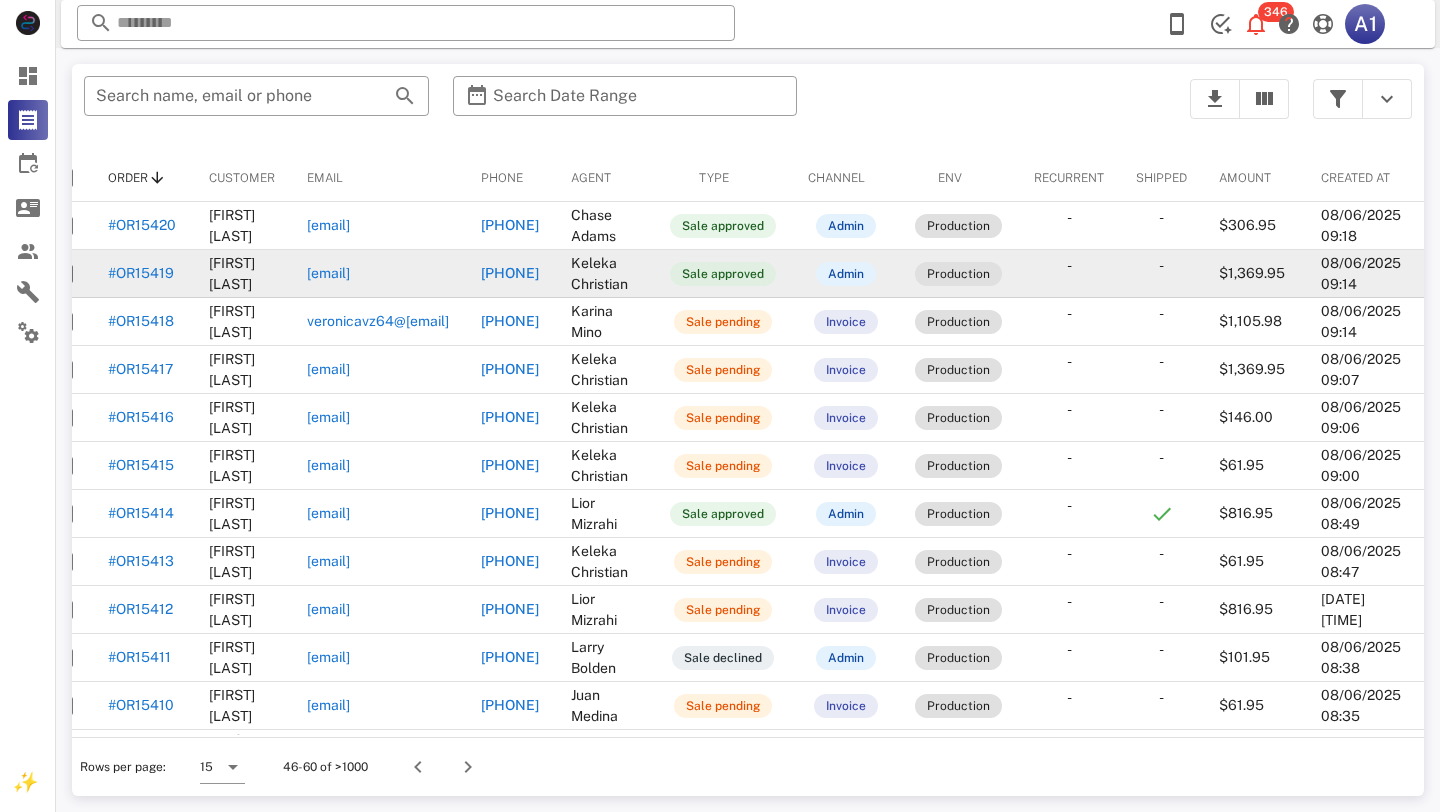 scroll, scrollTop: 0, scrollLeft: 0, axis: both 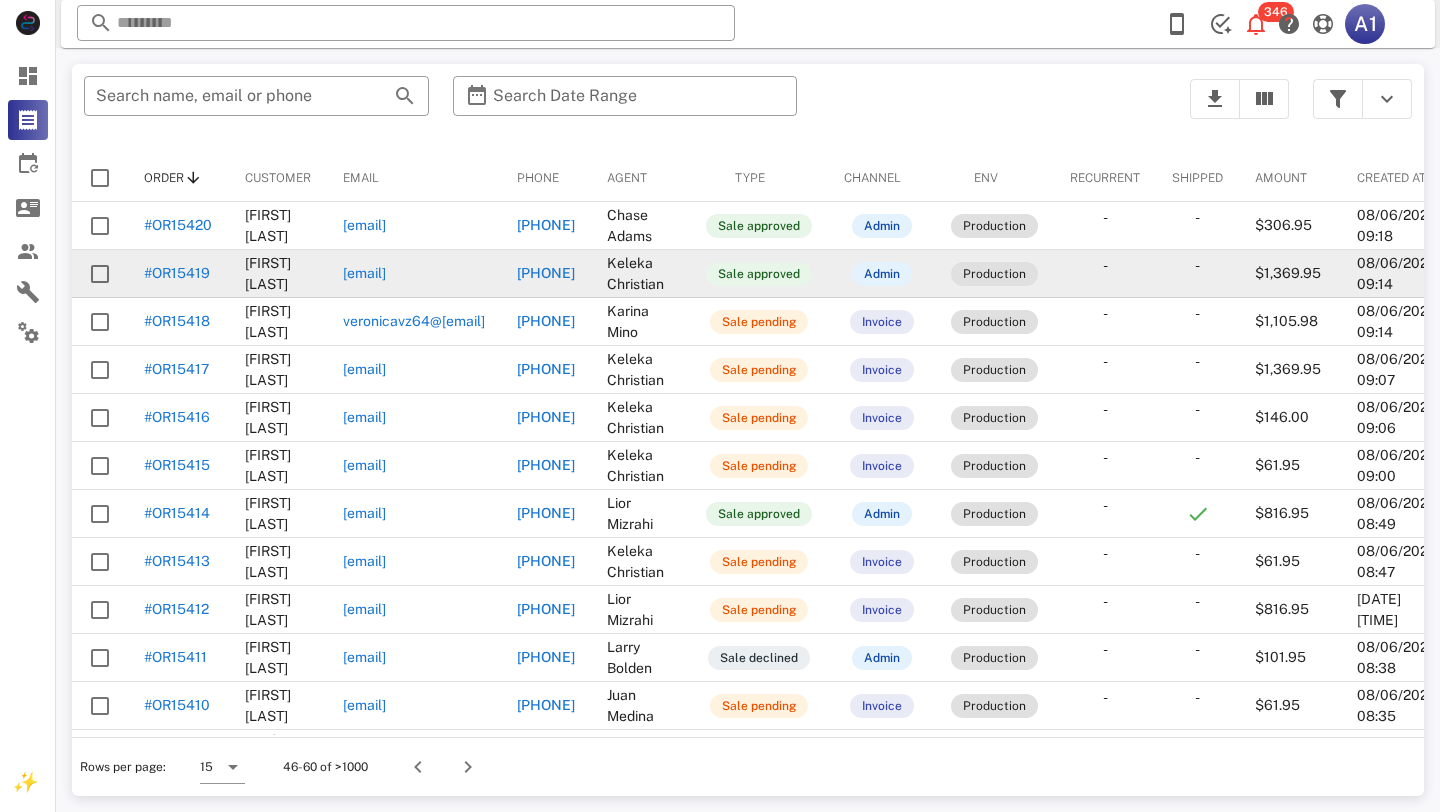 click on "#OR15419" at bounding box center (177, 273) 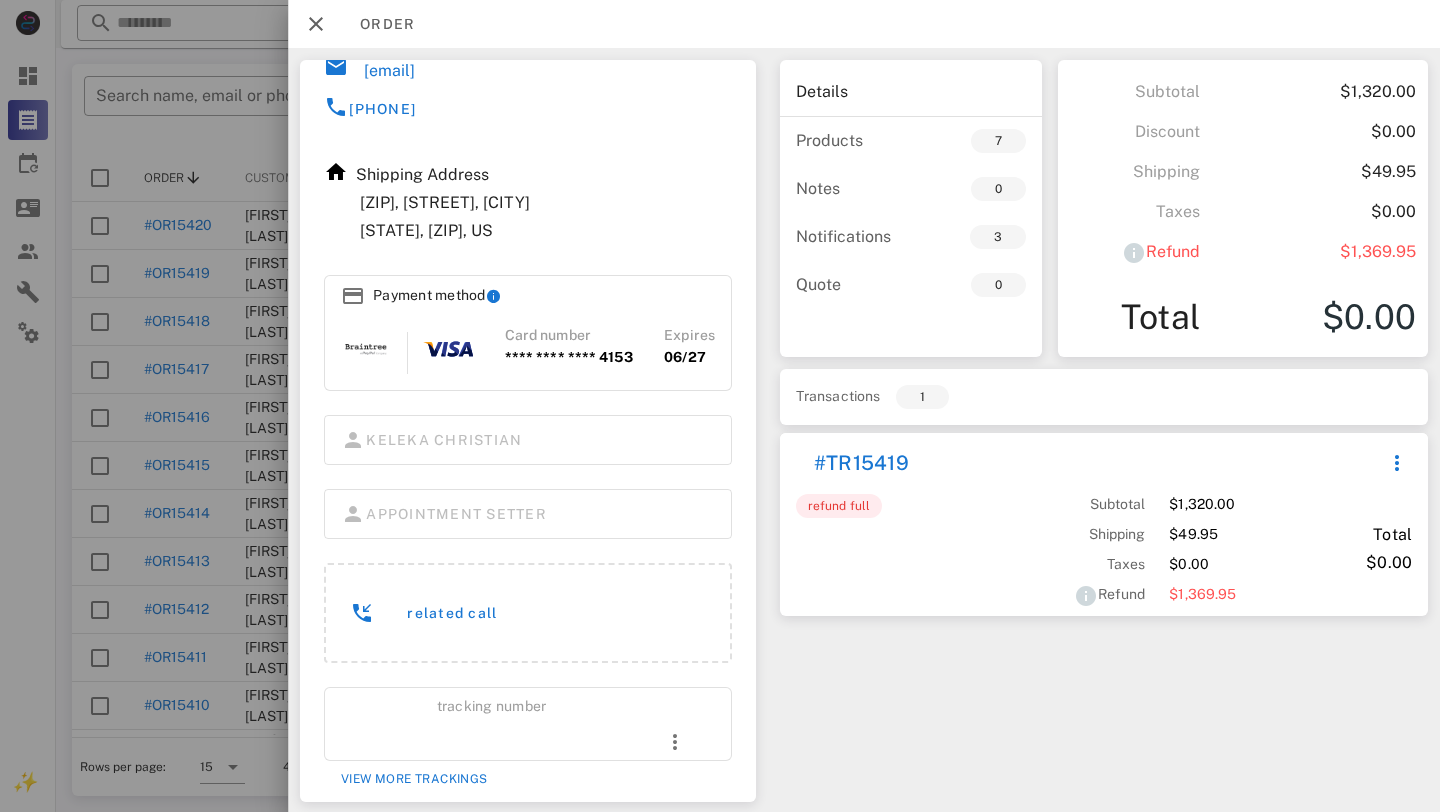 scroll, scrollTop: 0, scrollLeft: 0, axis: both 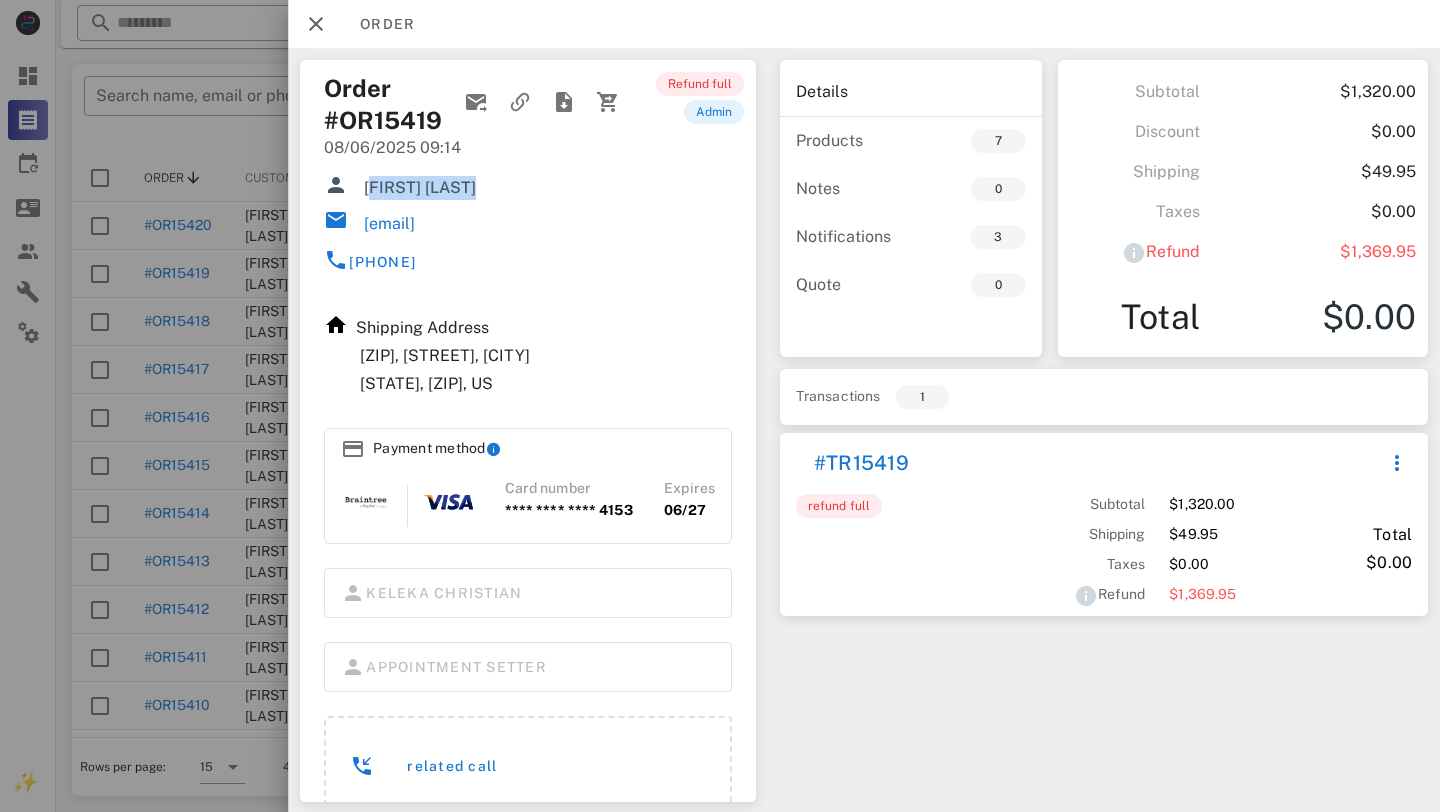 drag, startPoint x: 481, startPoint y: 183, endPoint x: 368, endPoint y: 185, distance: 113.0177 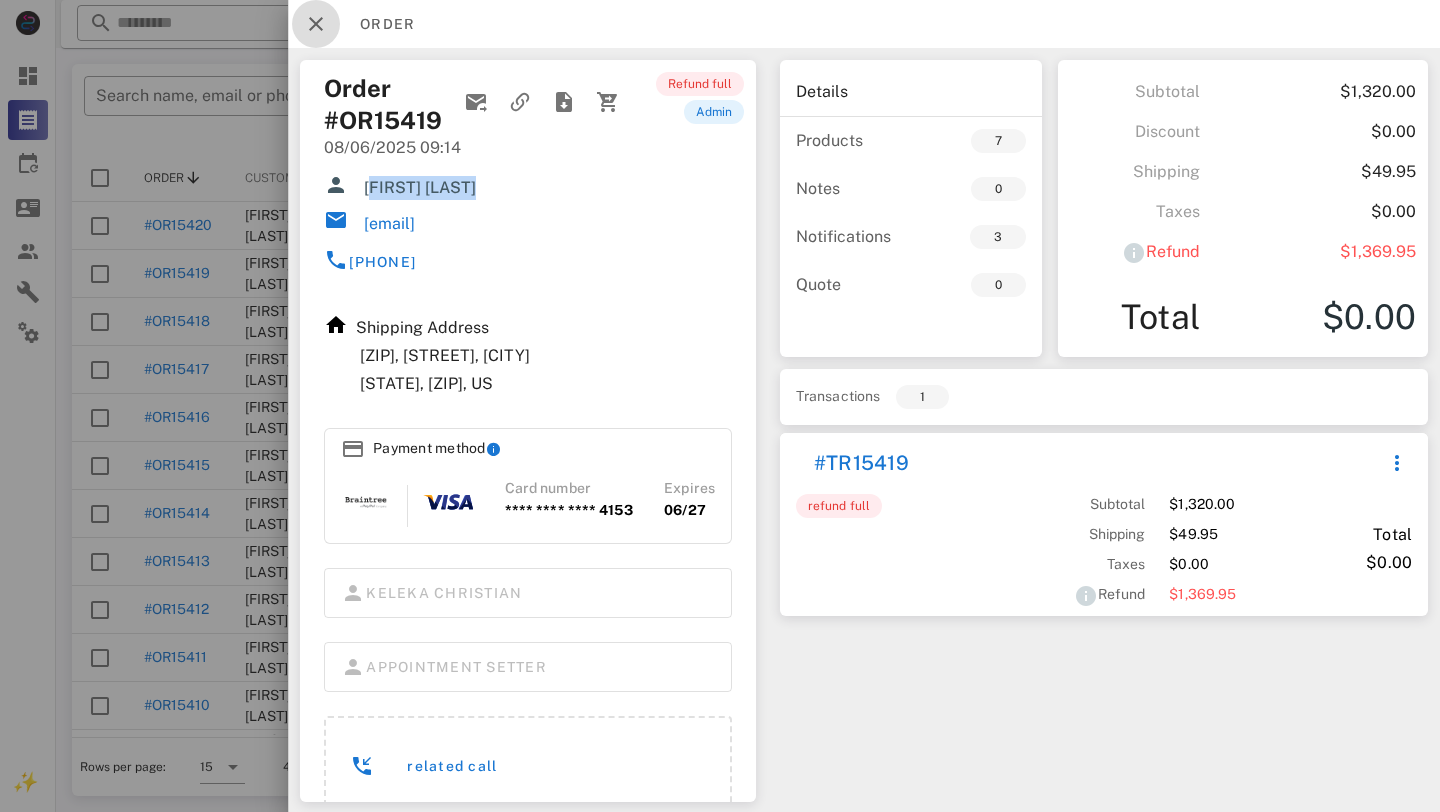 click at bounding box center (316, 24) 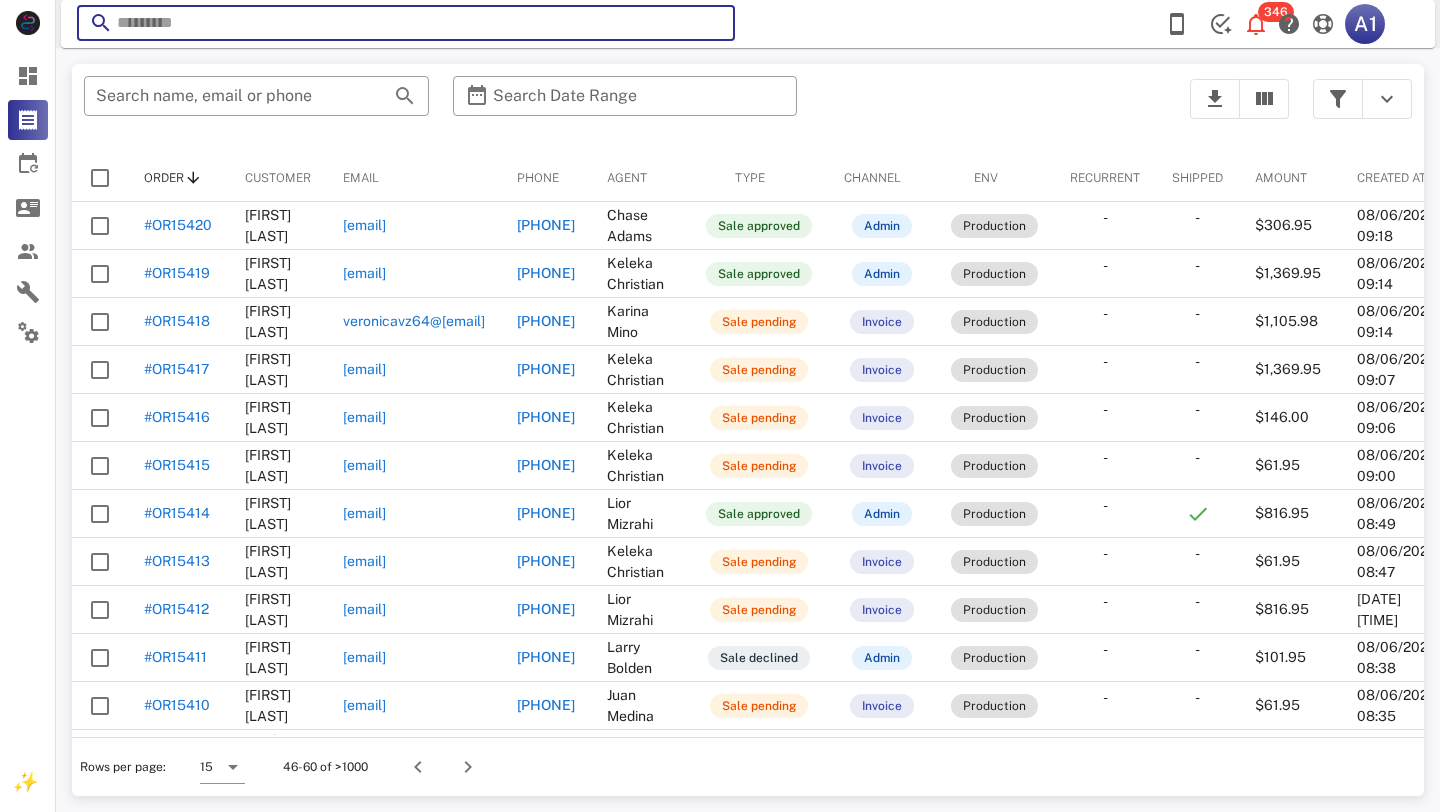 click at bounding box center (406, 23) 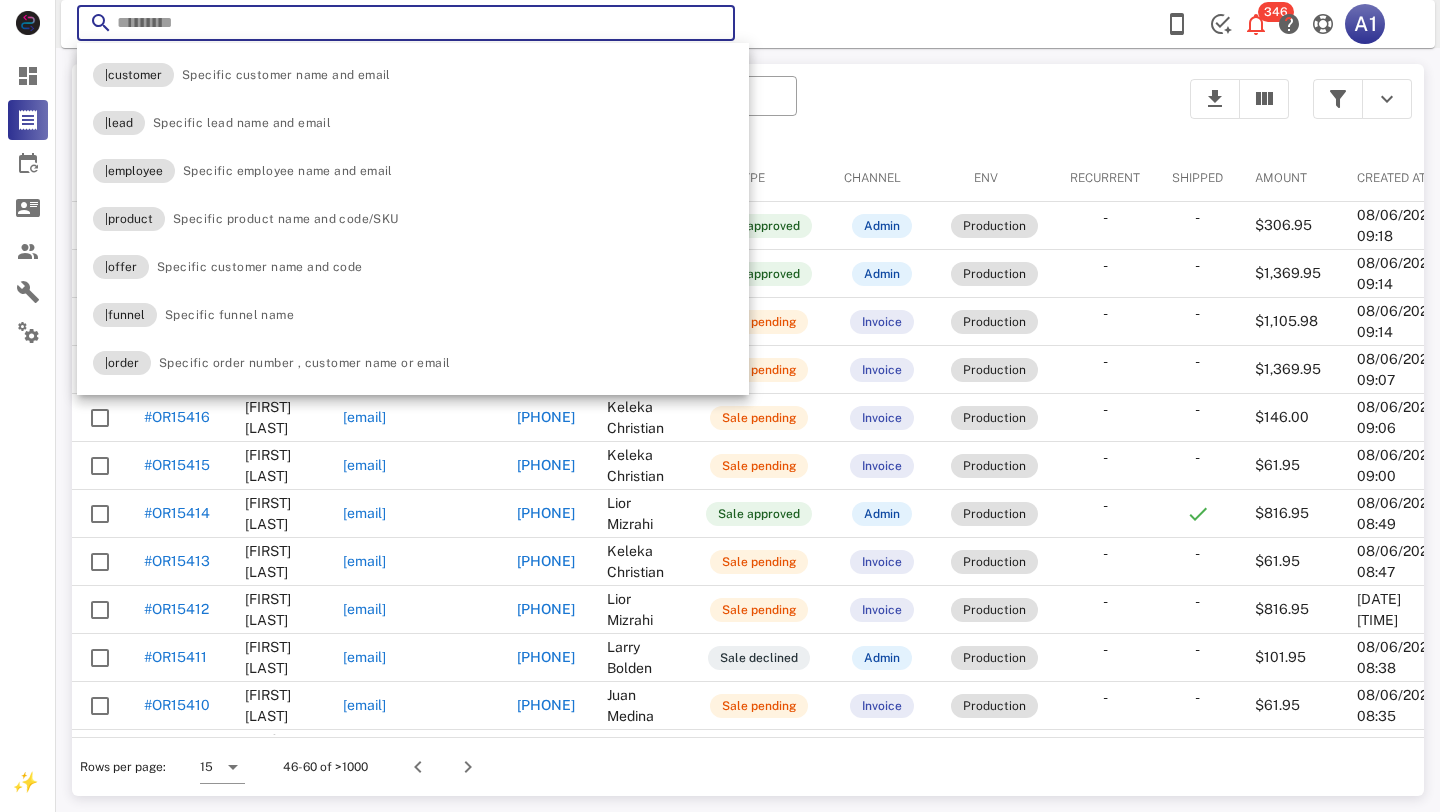 paste on "**********" 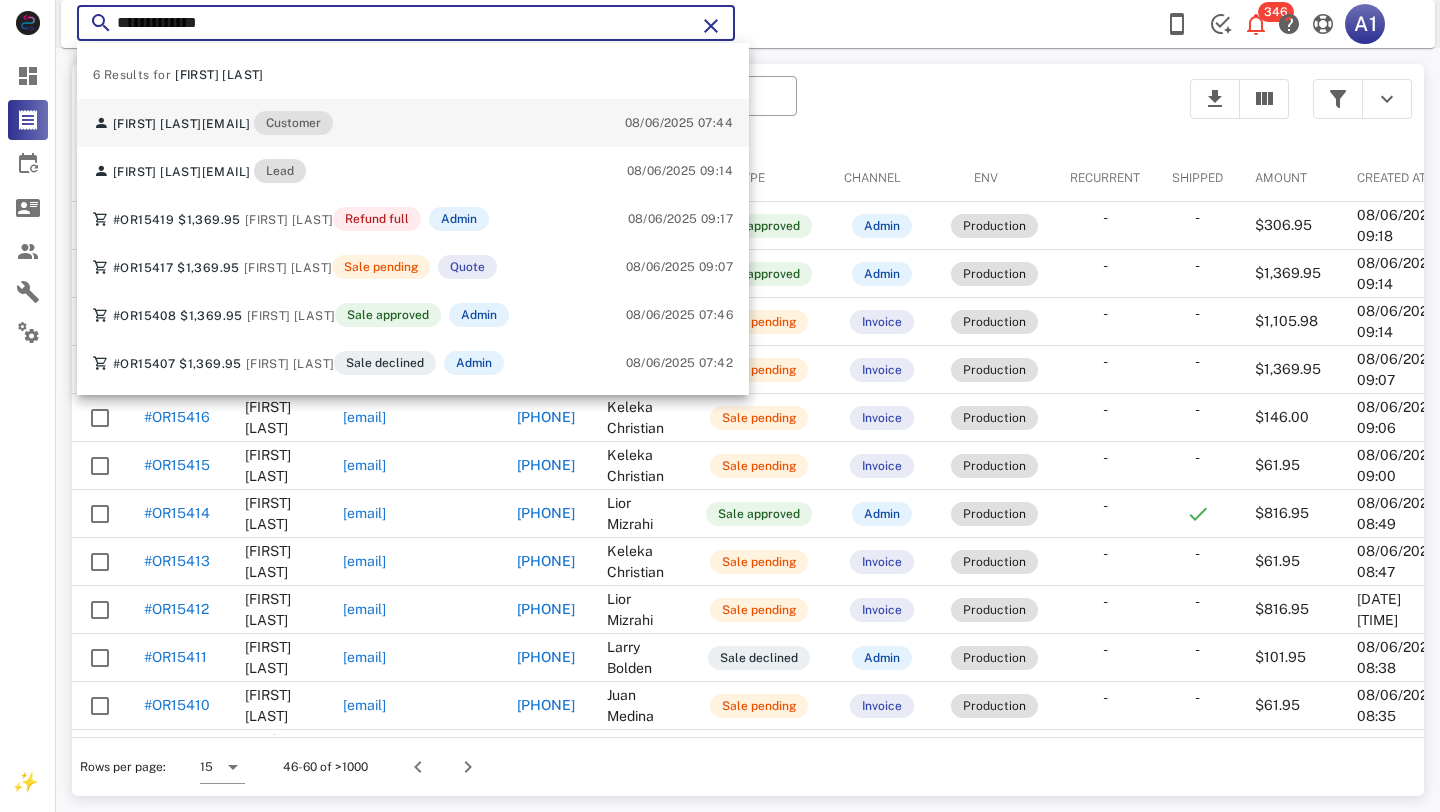 type on "**********" 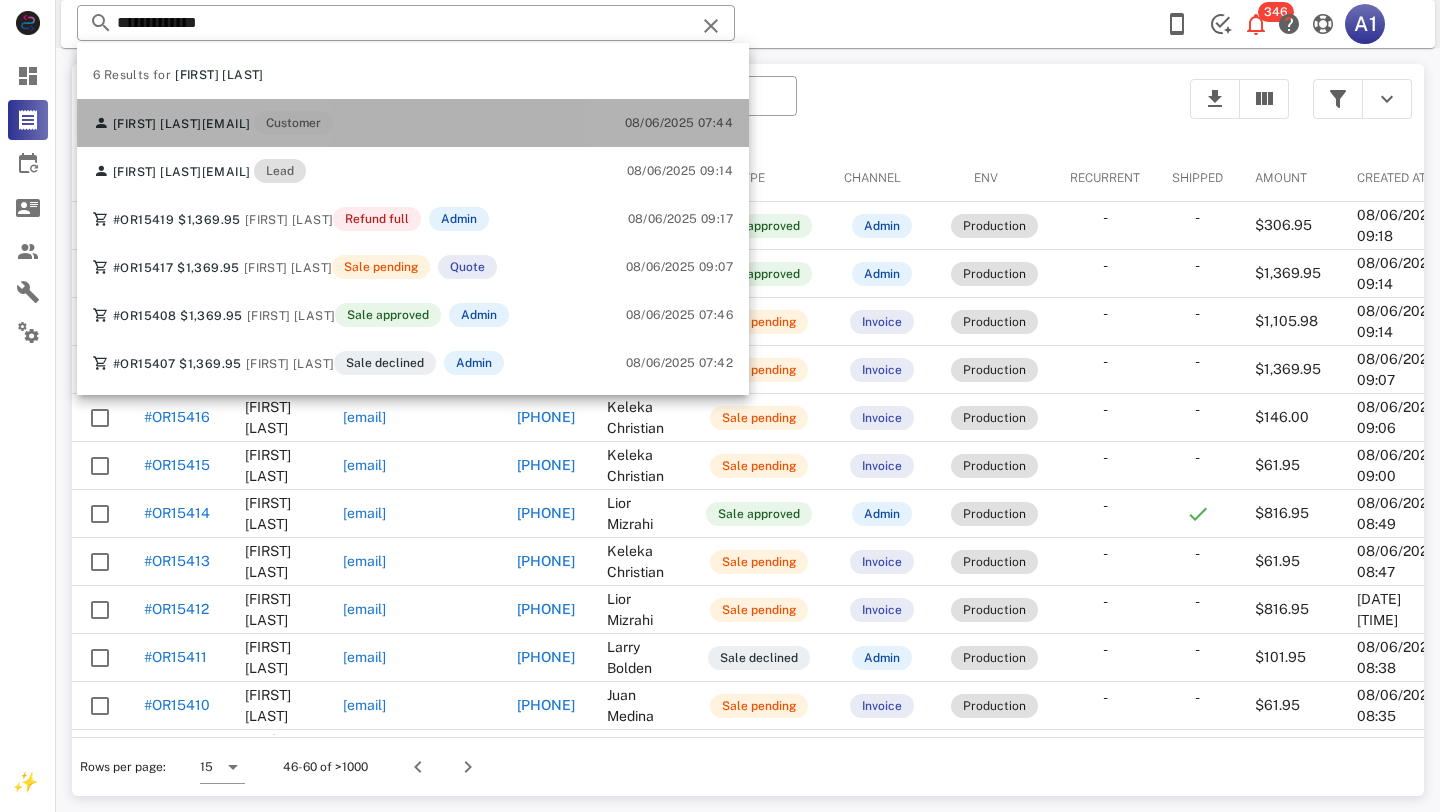 click on "[EMAIL]" at bounding box center (226, 124) 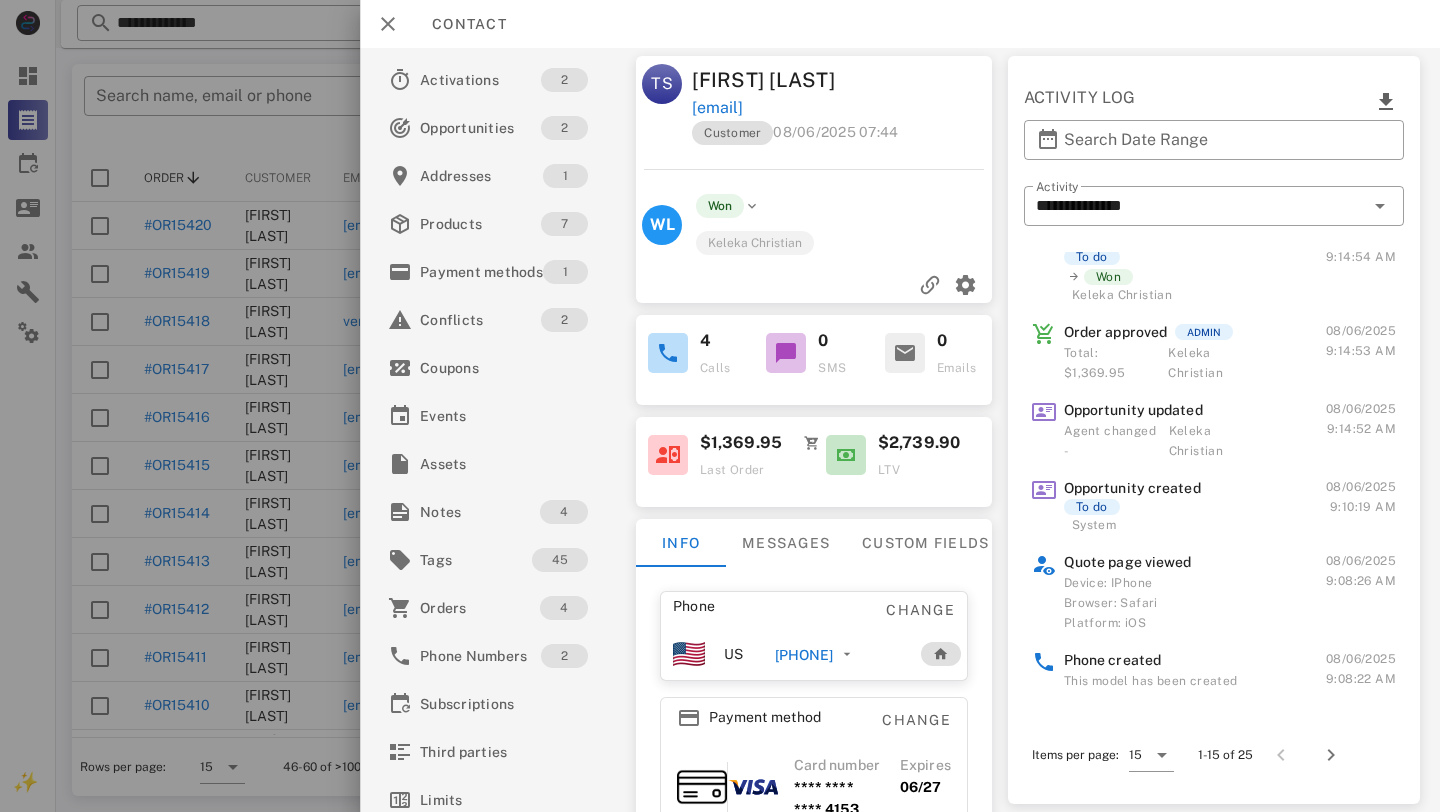 scroll, scrollTop: 0, scrollLeft: 0, axis: both 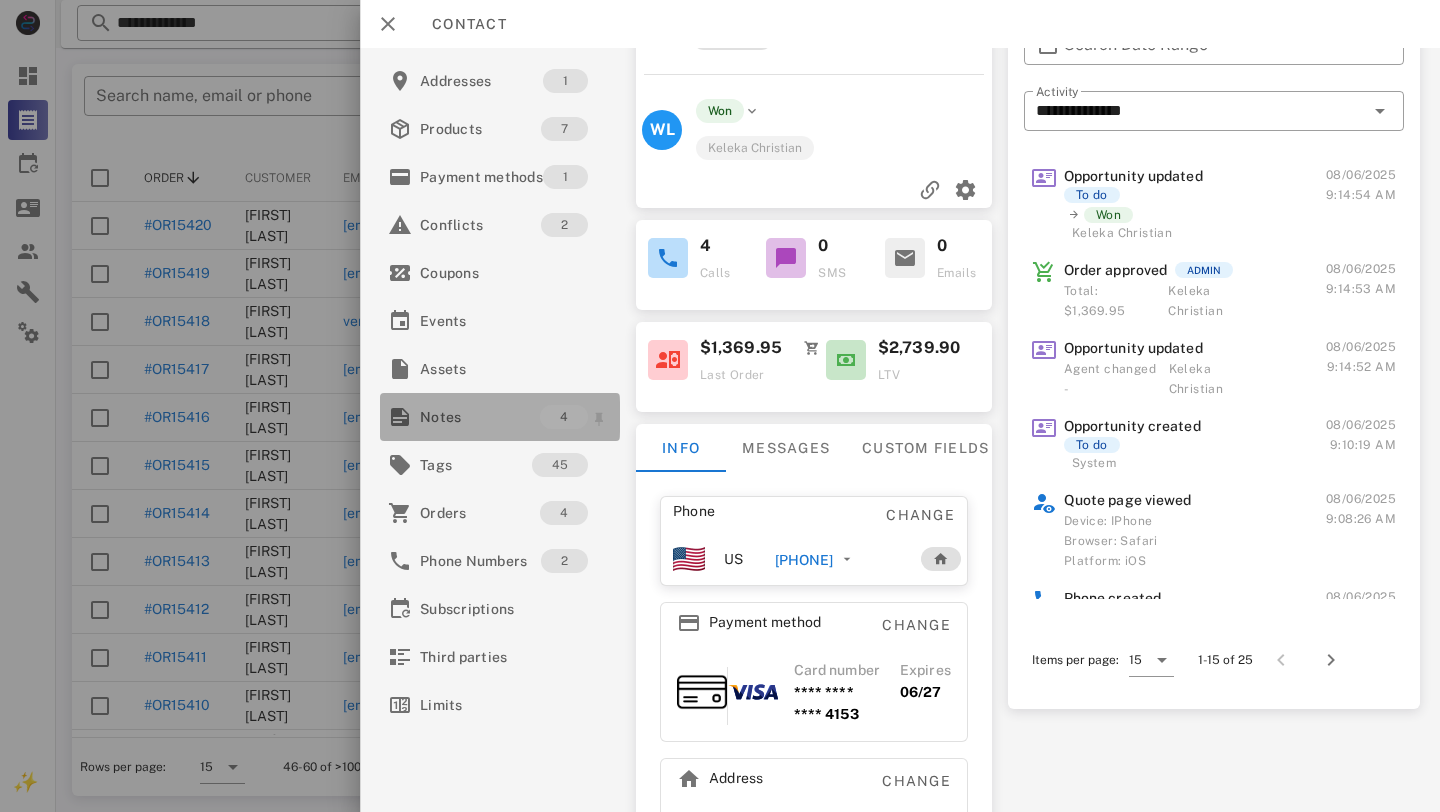 click on "Notes" at bounding box center (480, 417) 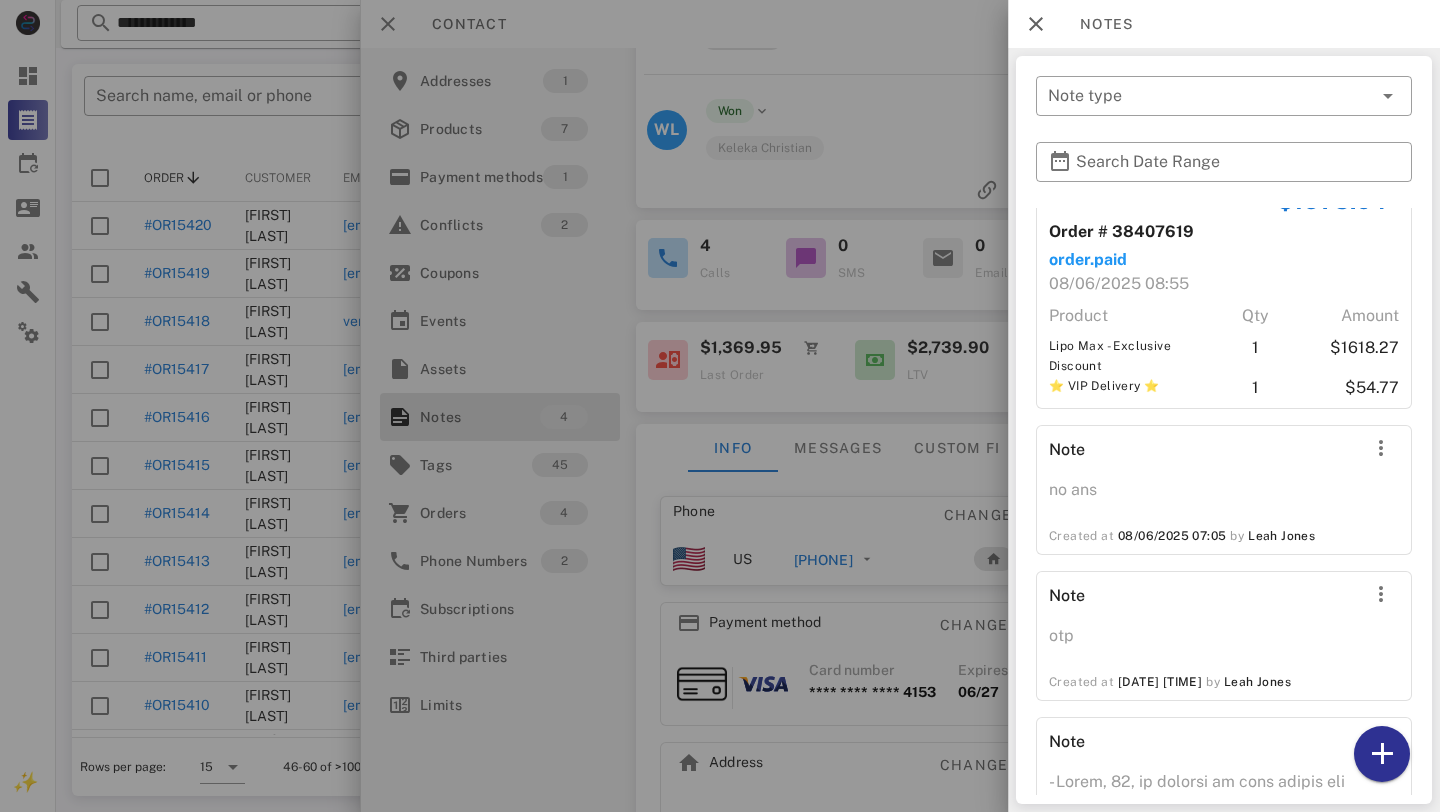 scroll, scrollTop: 0, scrollLeft: 0, axis: both 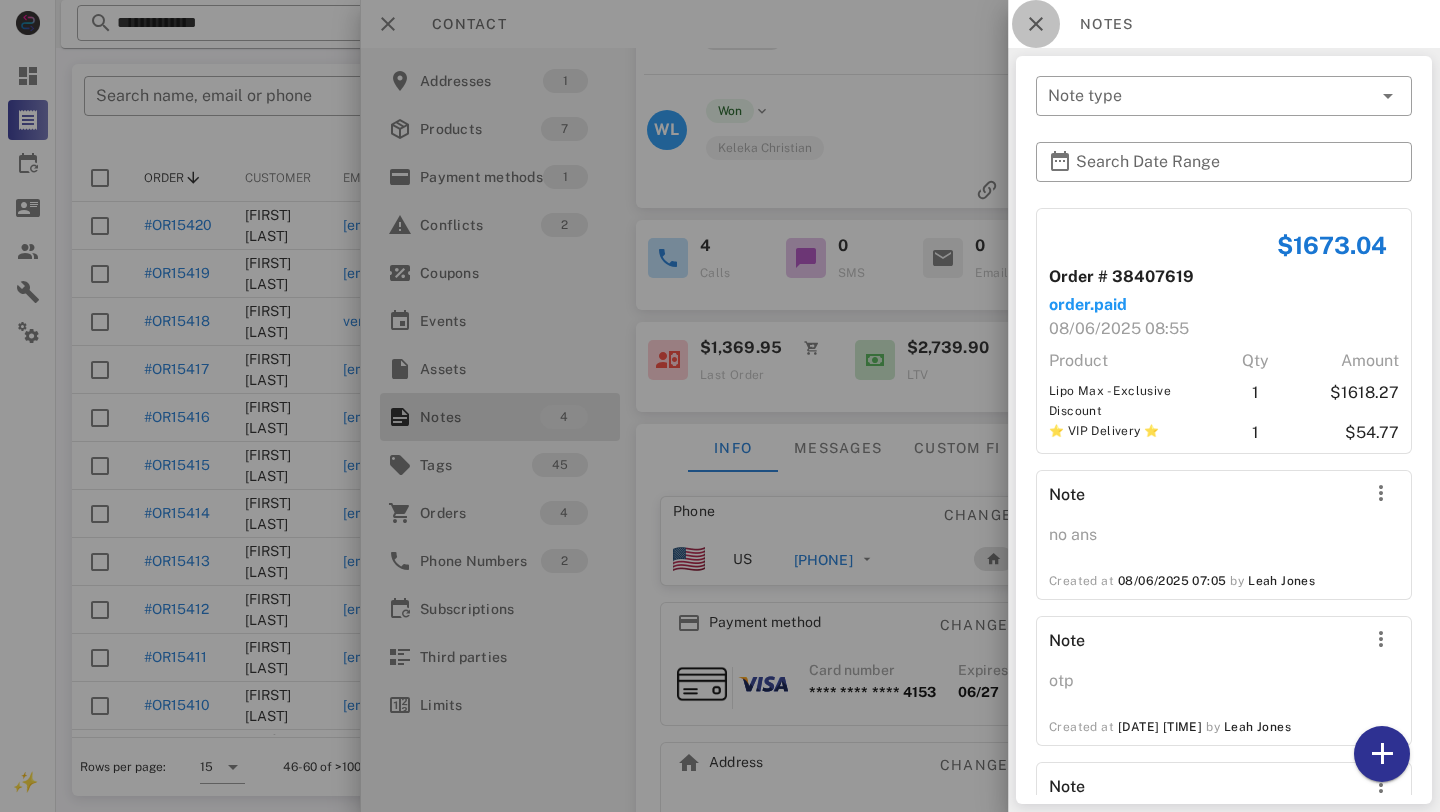click at bounding box center (1036, 24) 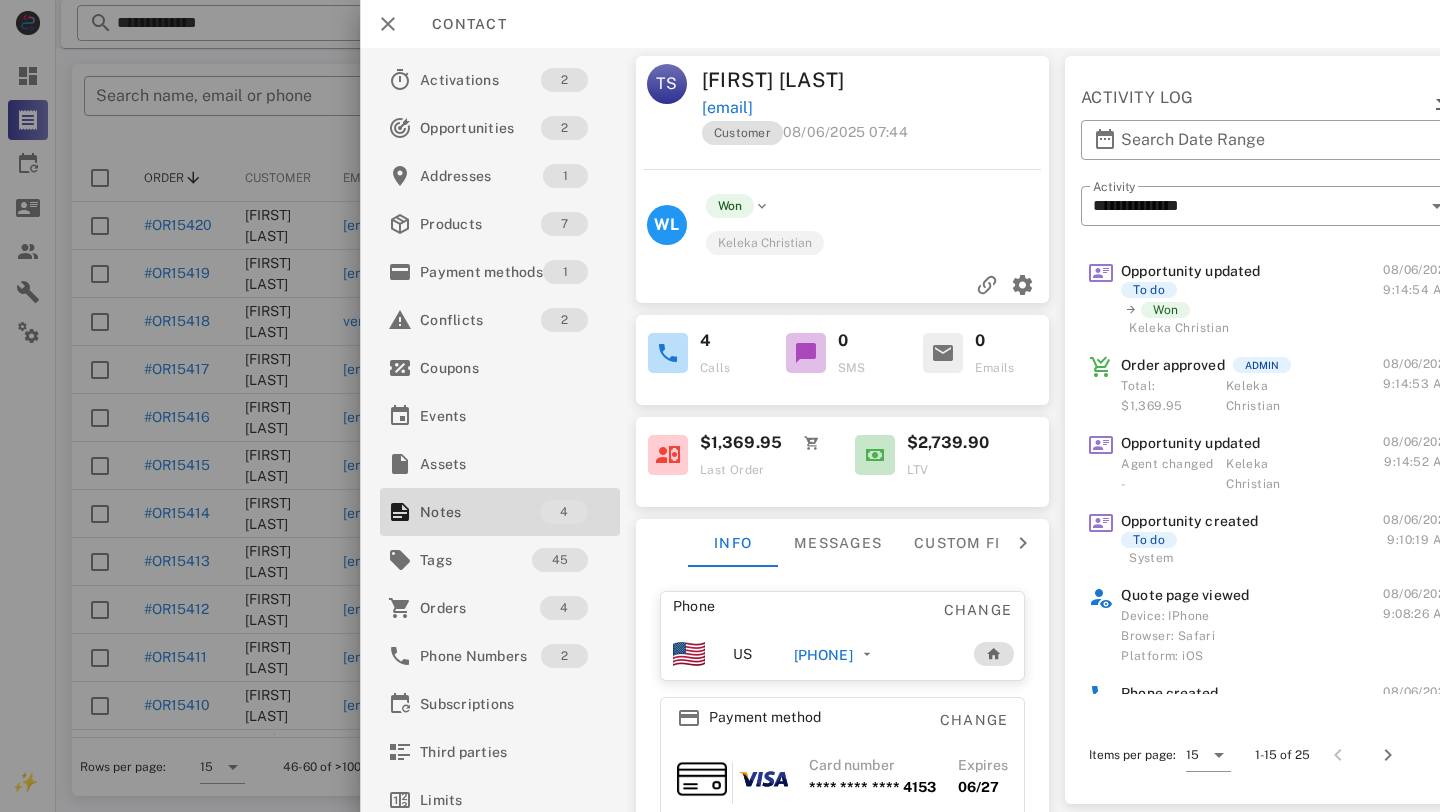 scroll, scrollTop: 0, scrollLeft: 36, axis: horizontal 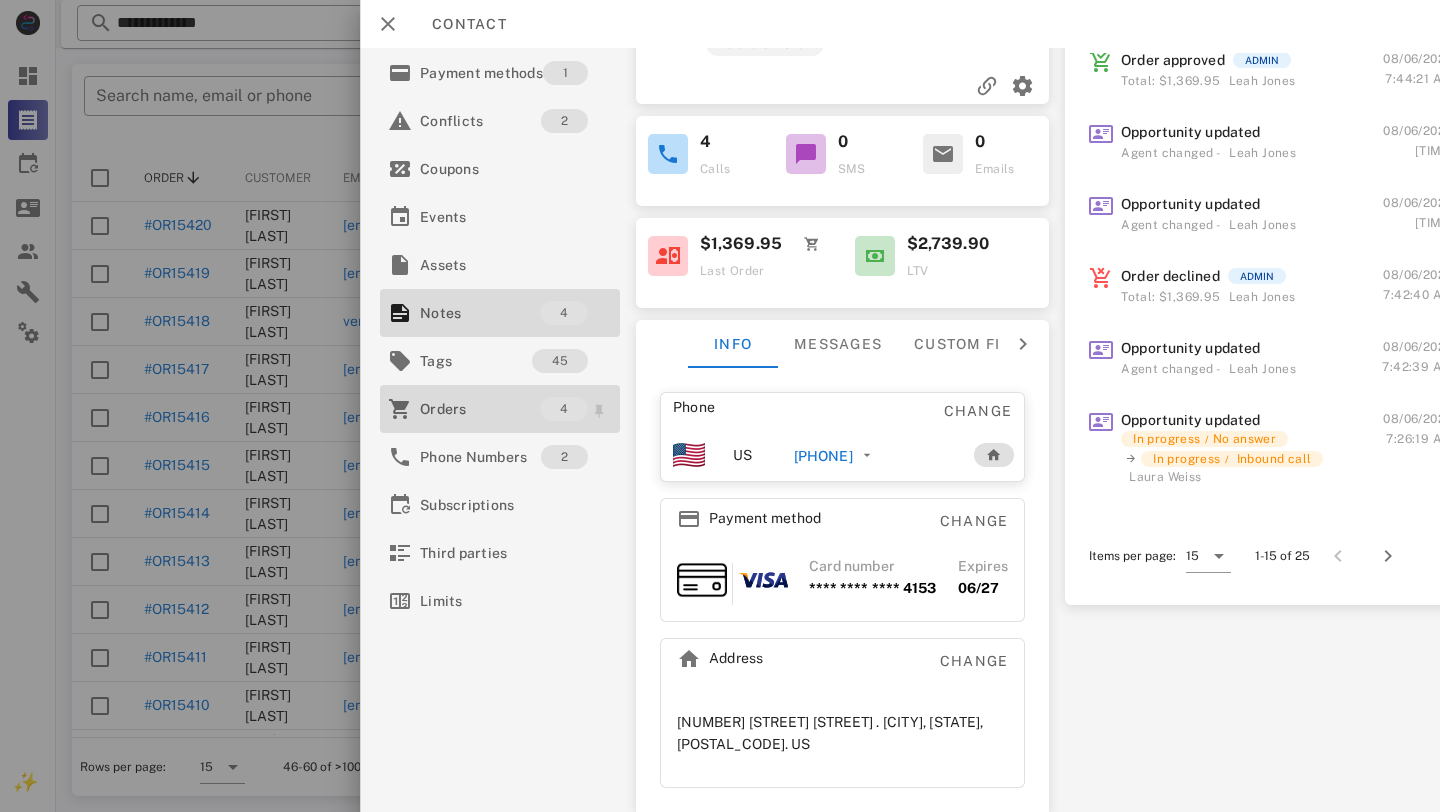 click on "Orders" at bounding box center (480, 409) 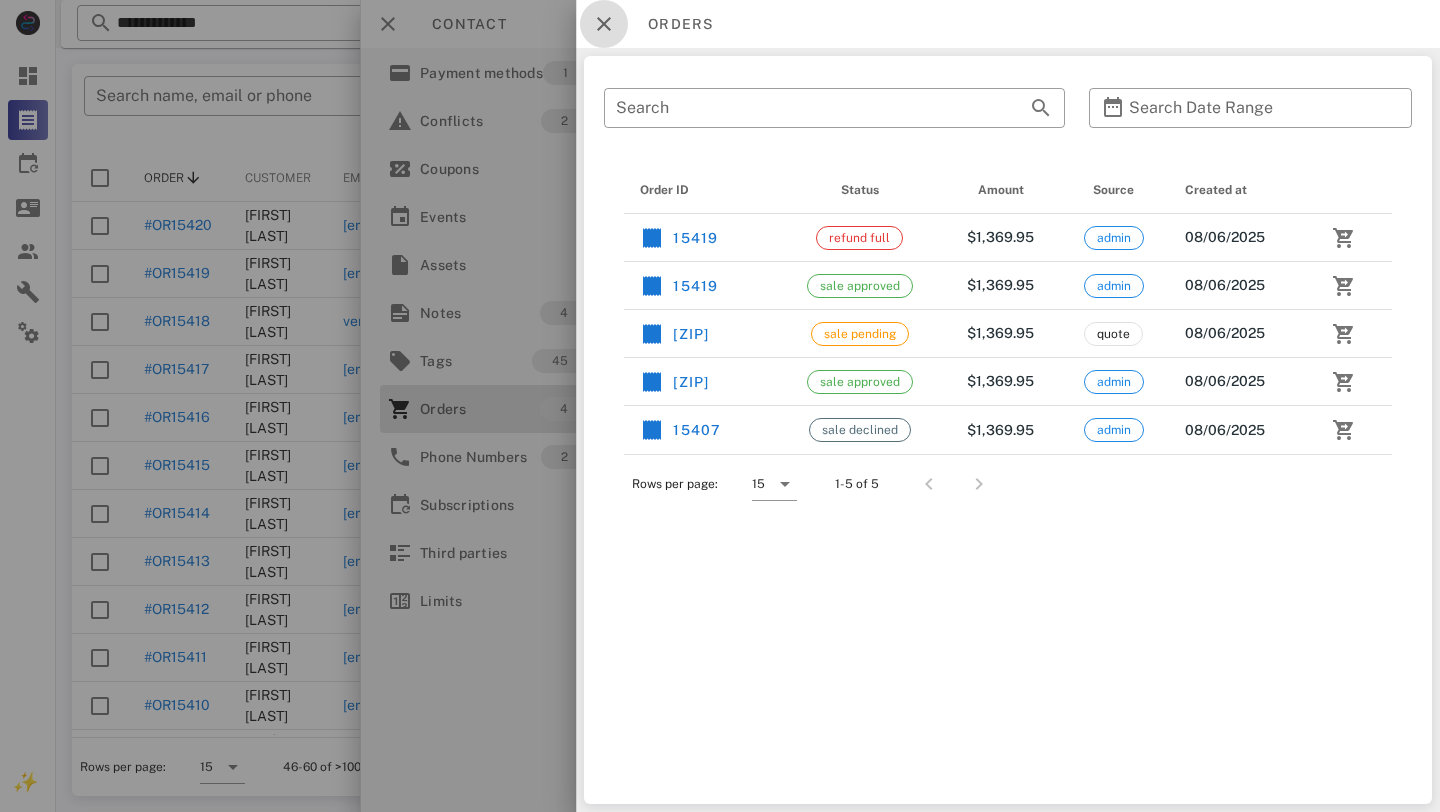 click at bounding box center (604, 24) 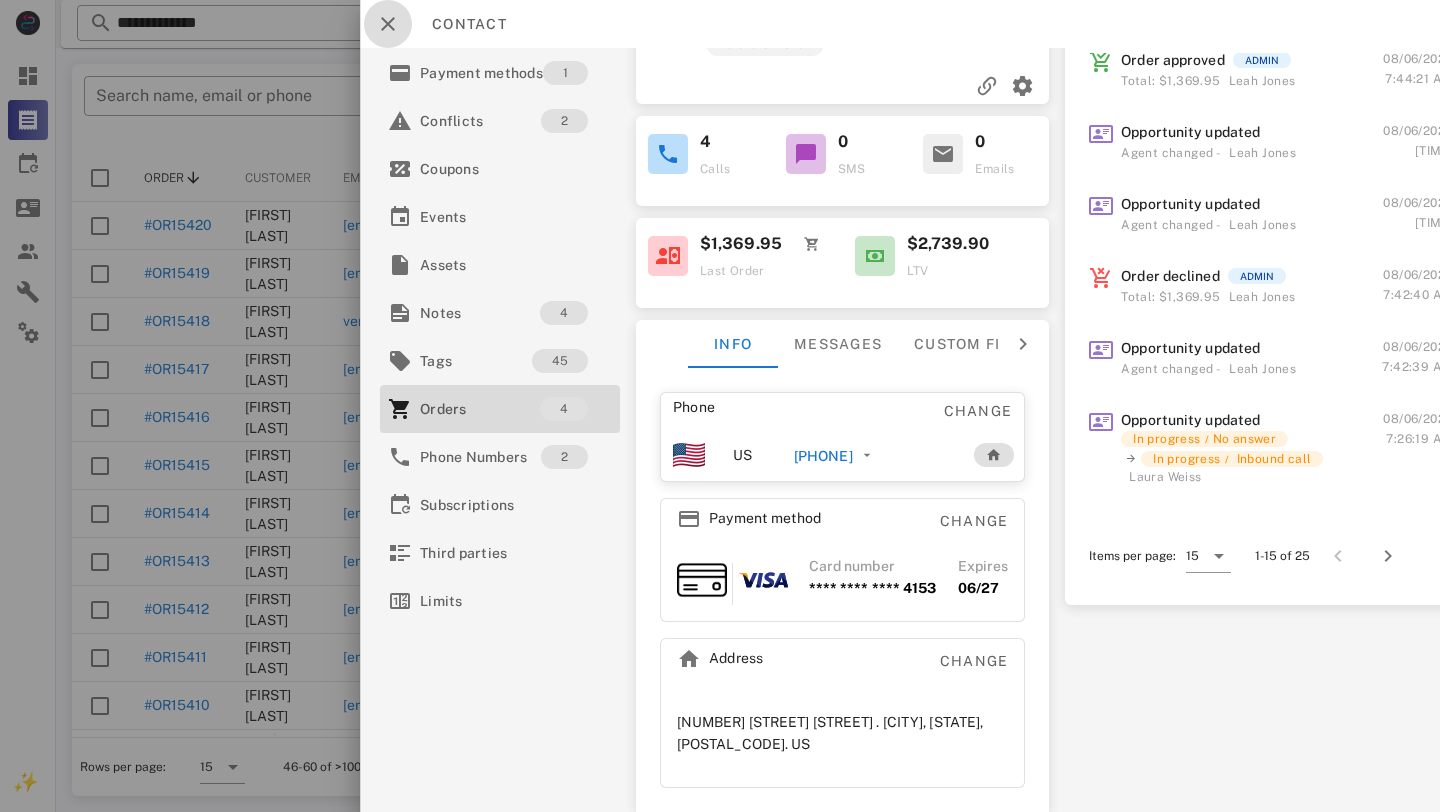 click at bounding box center [388, 24] 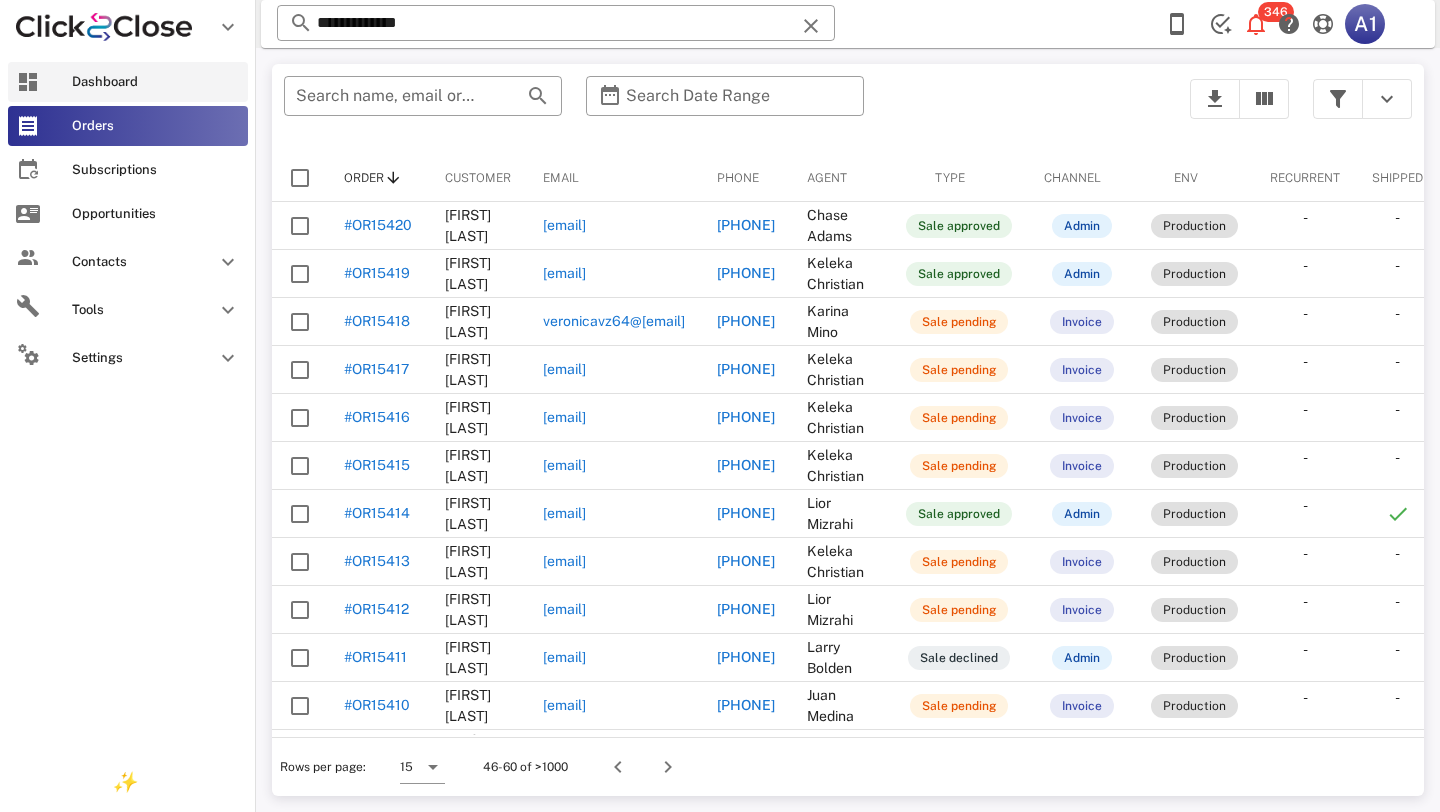click at bounding box center (28, 82) 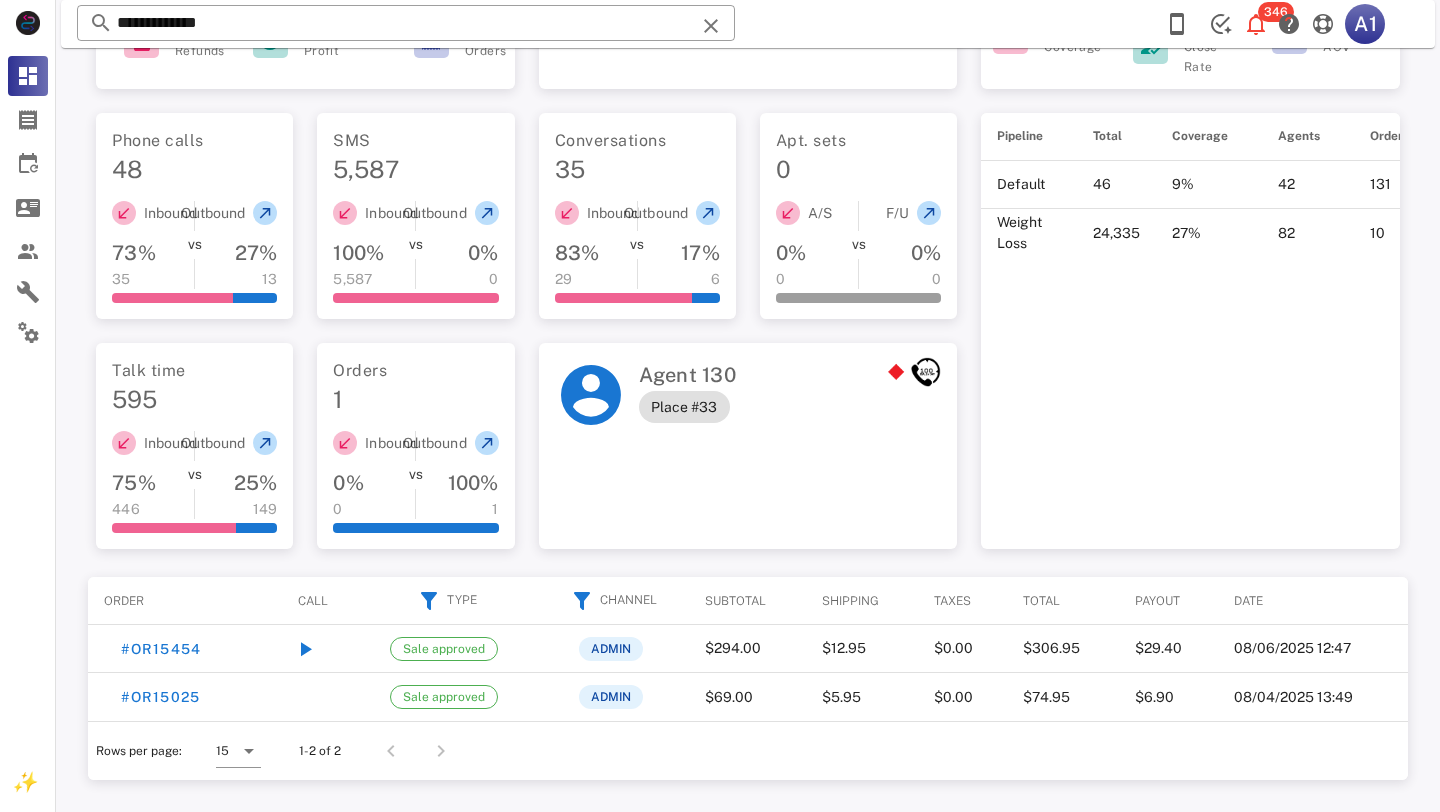 scroll, scrollTop: 0, scrollLeft: 0, axis: both 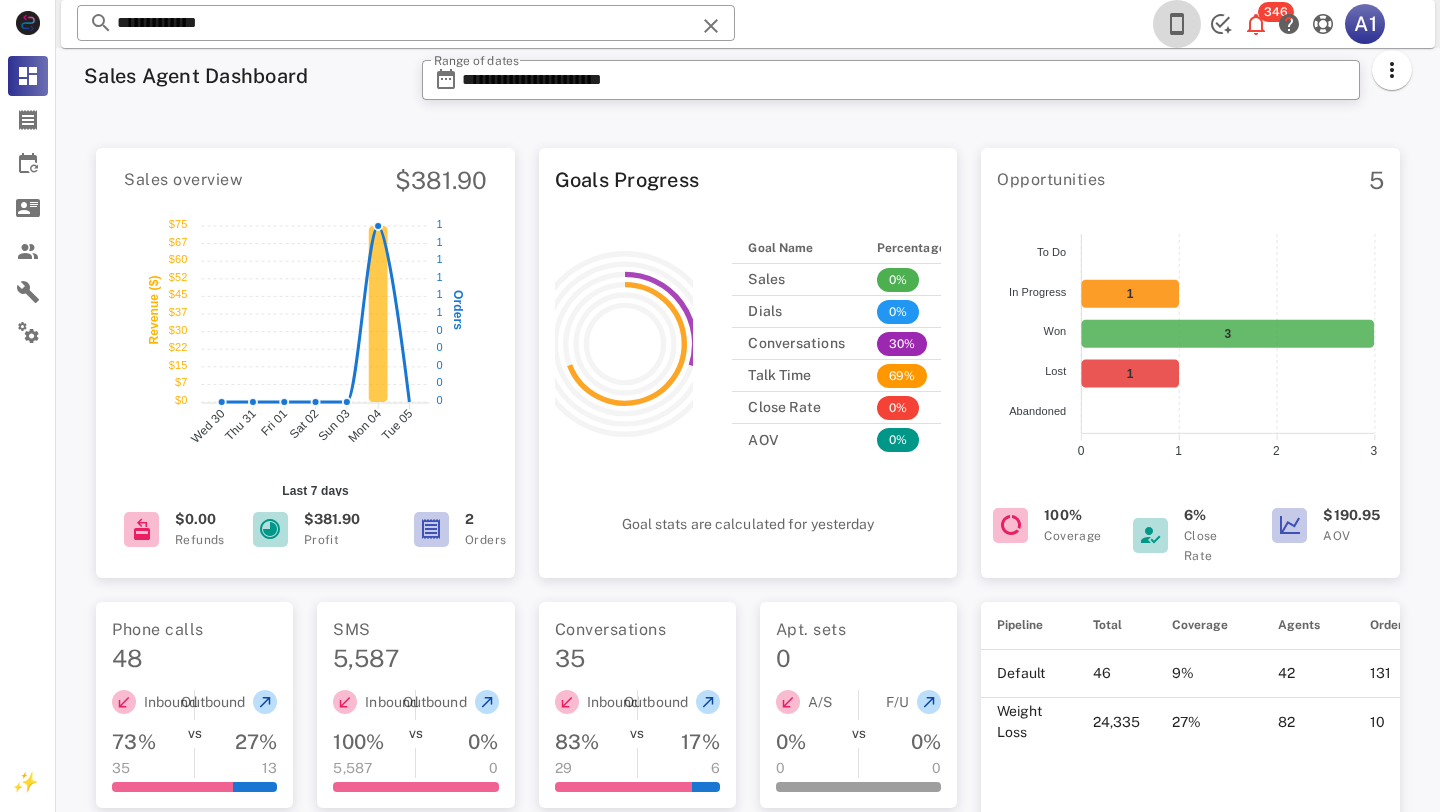 click at bounding box center [1177, 24] 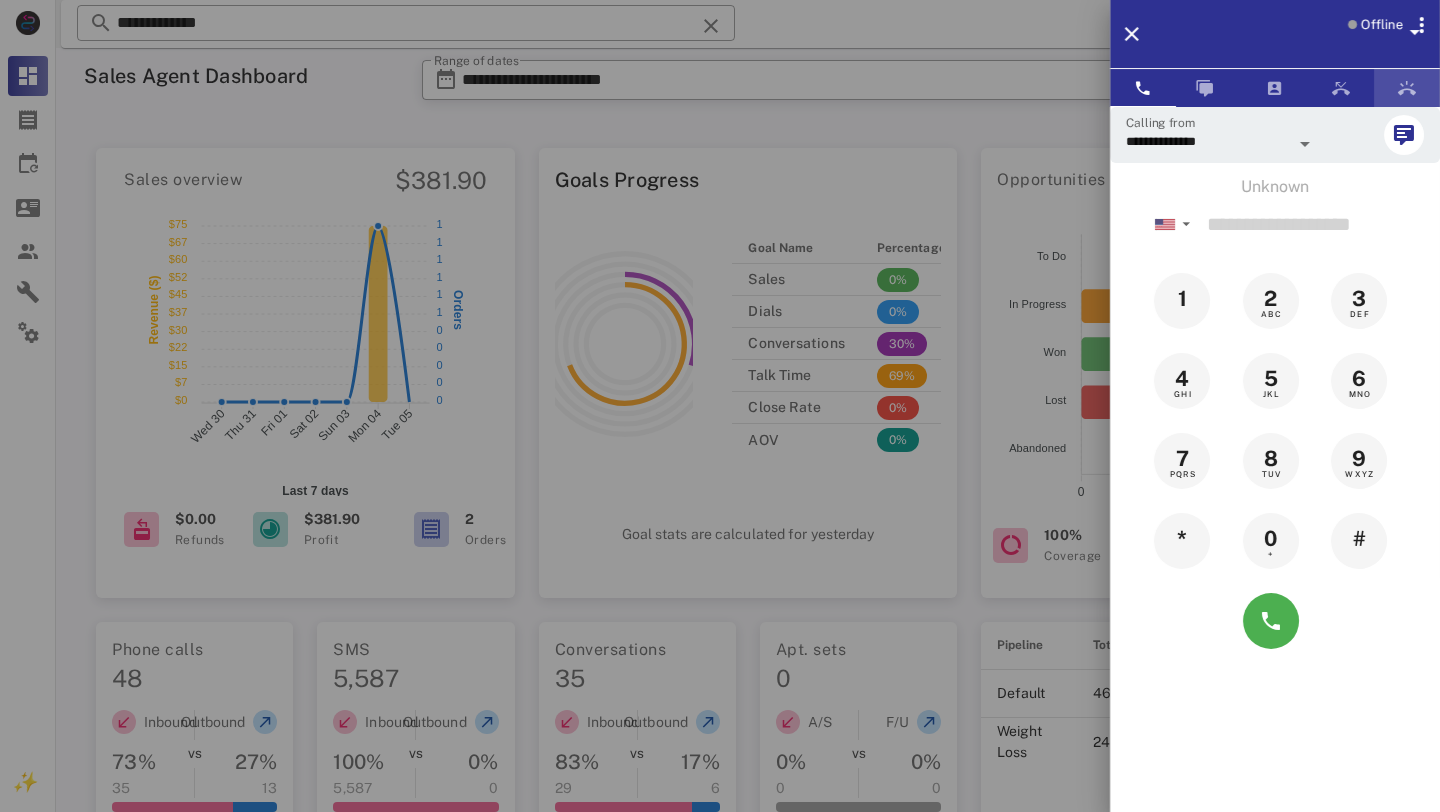 click at bounding box center [1407, 88] 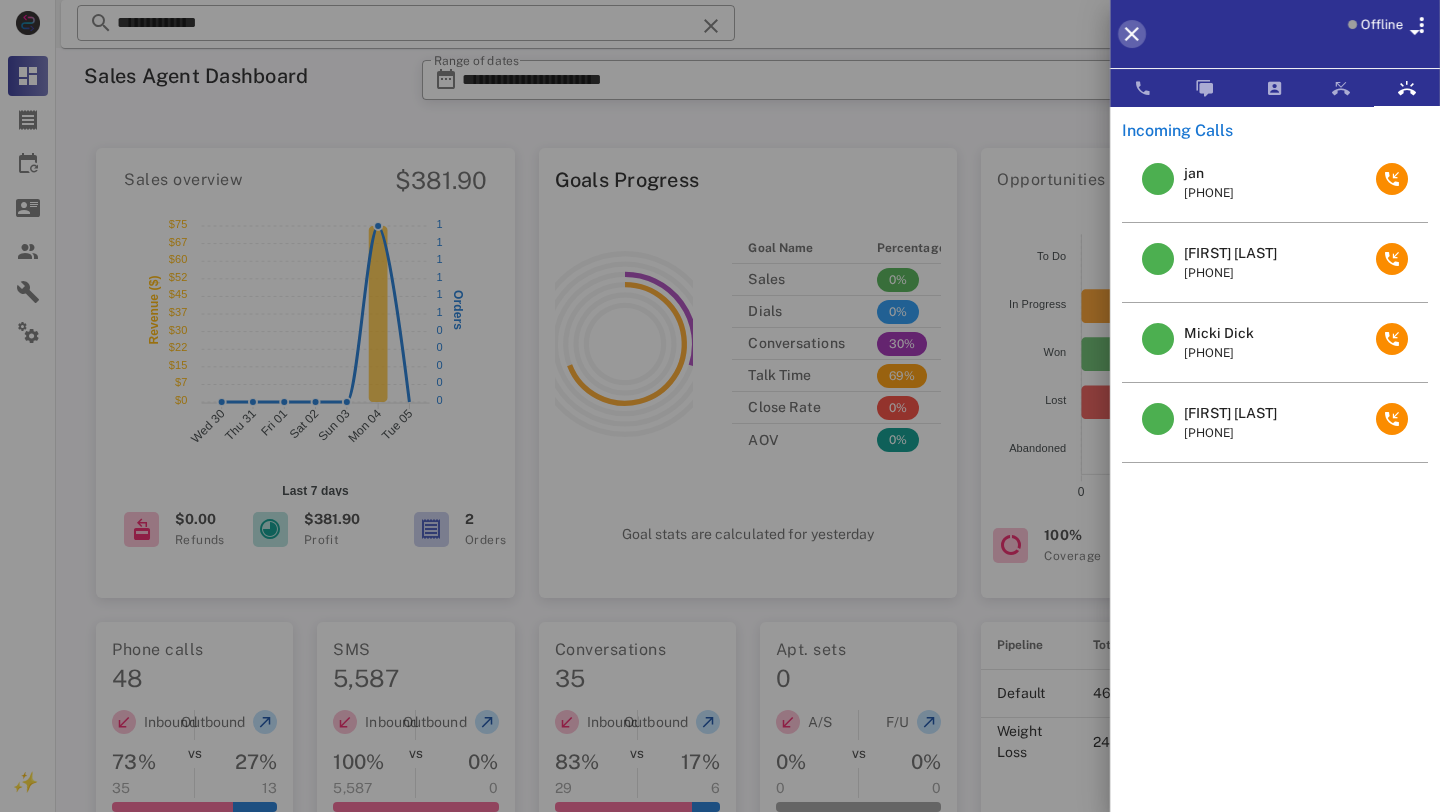 click at bounding box center [1132, 34] 